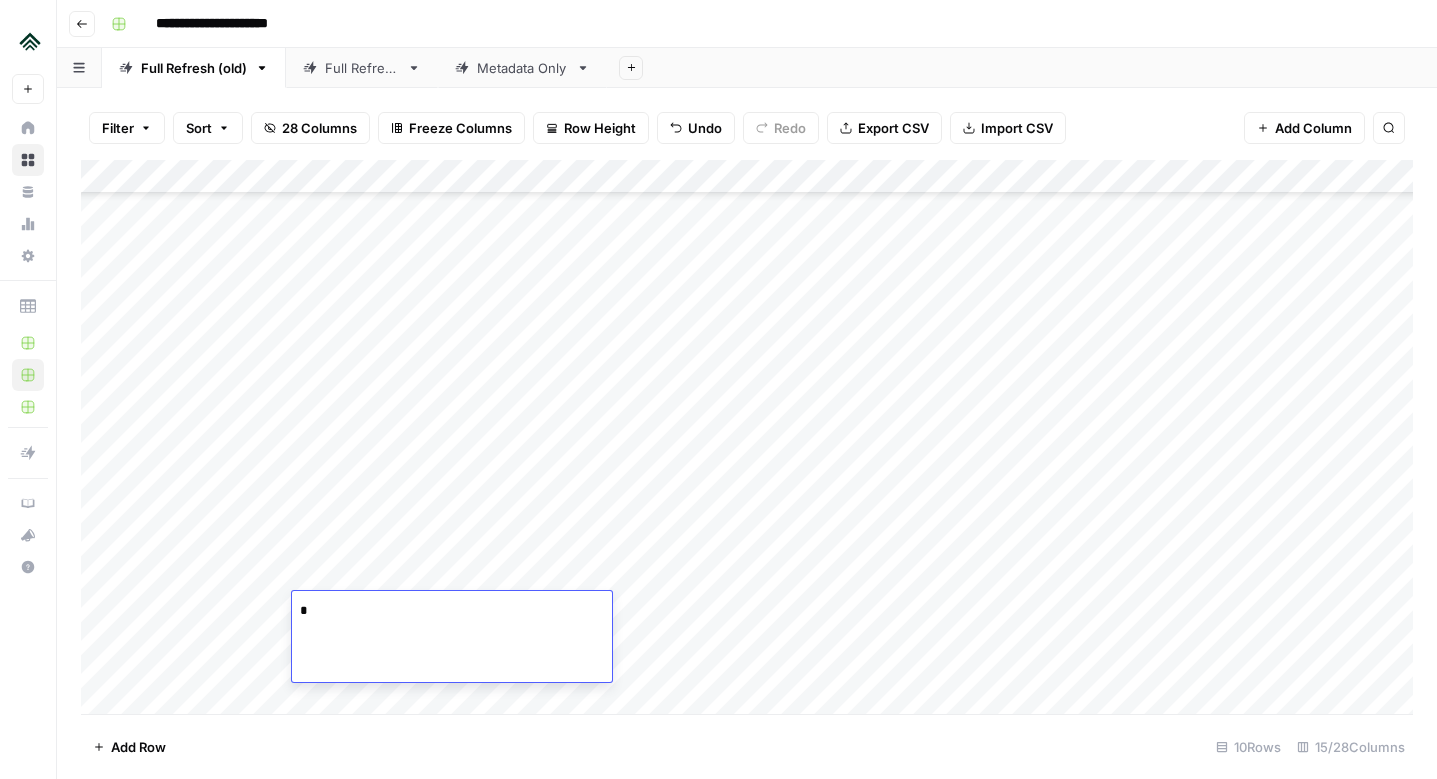 scroll, scrollTop: 0, scrollLeft: 0, axis: both 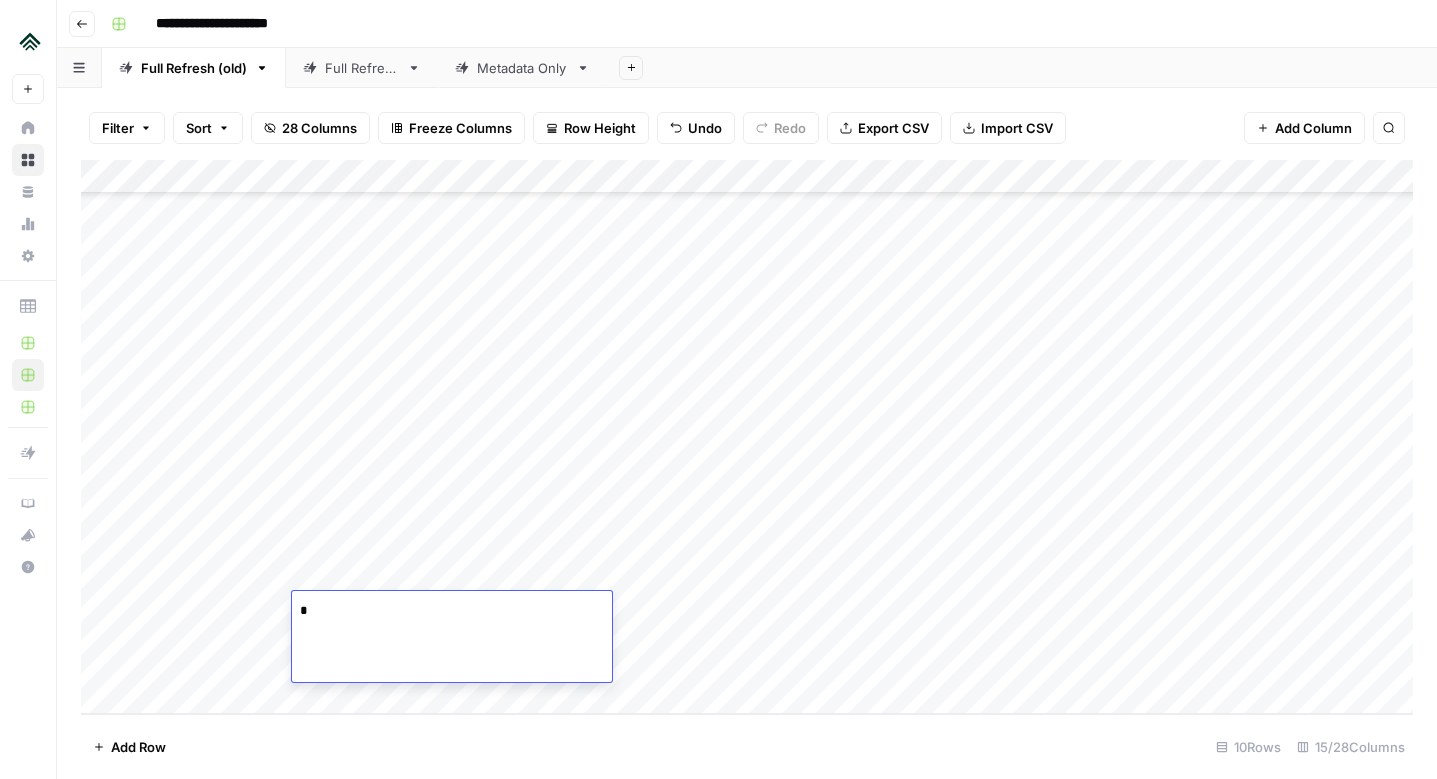 click on "*" at bounding box center (452, 611) 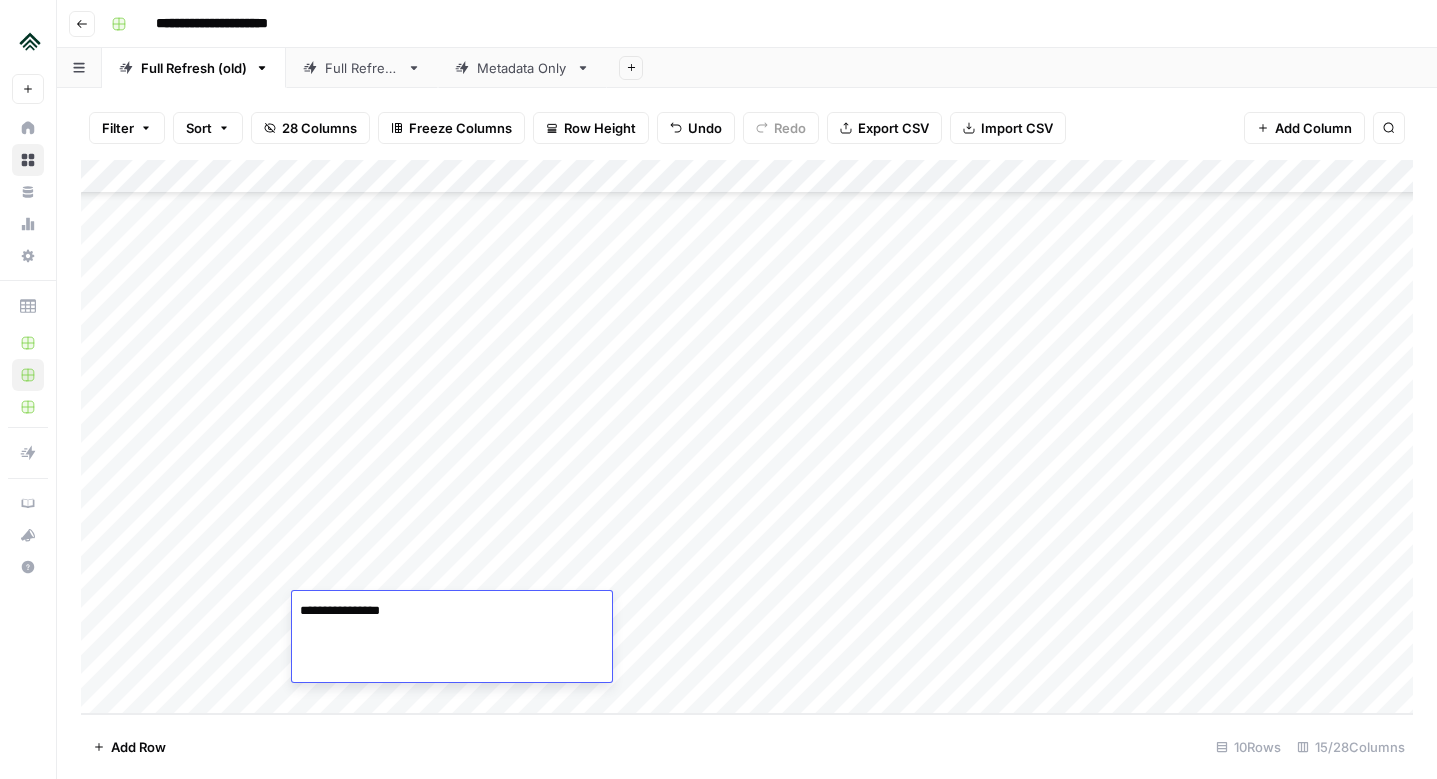 type on "**********" 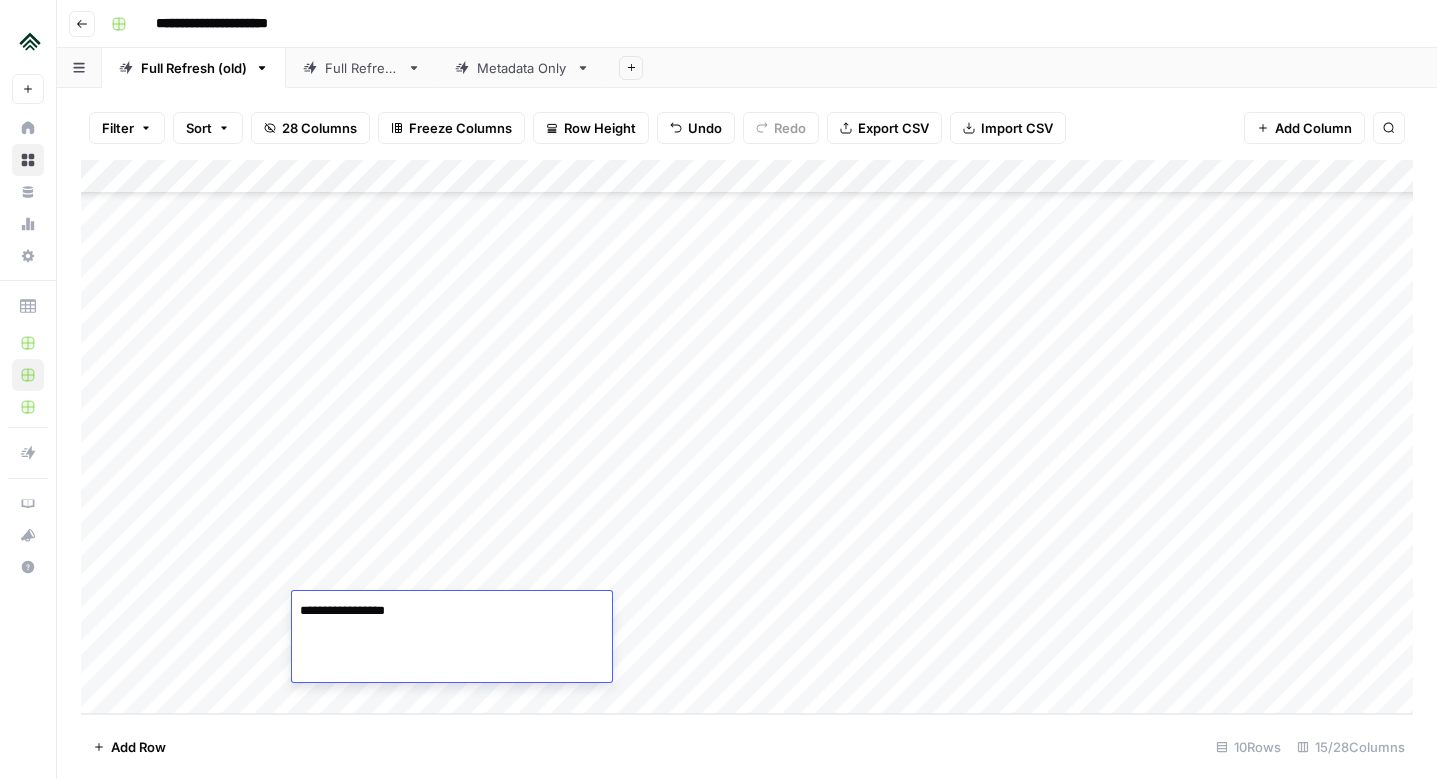 click on "Add Column" at bounding box center [747, 437] 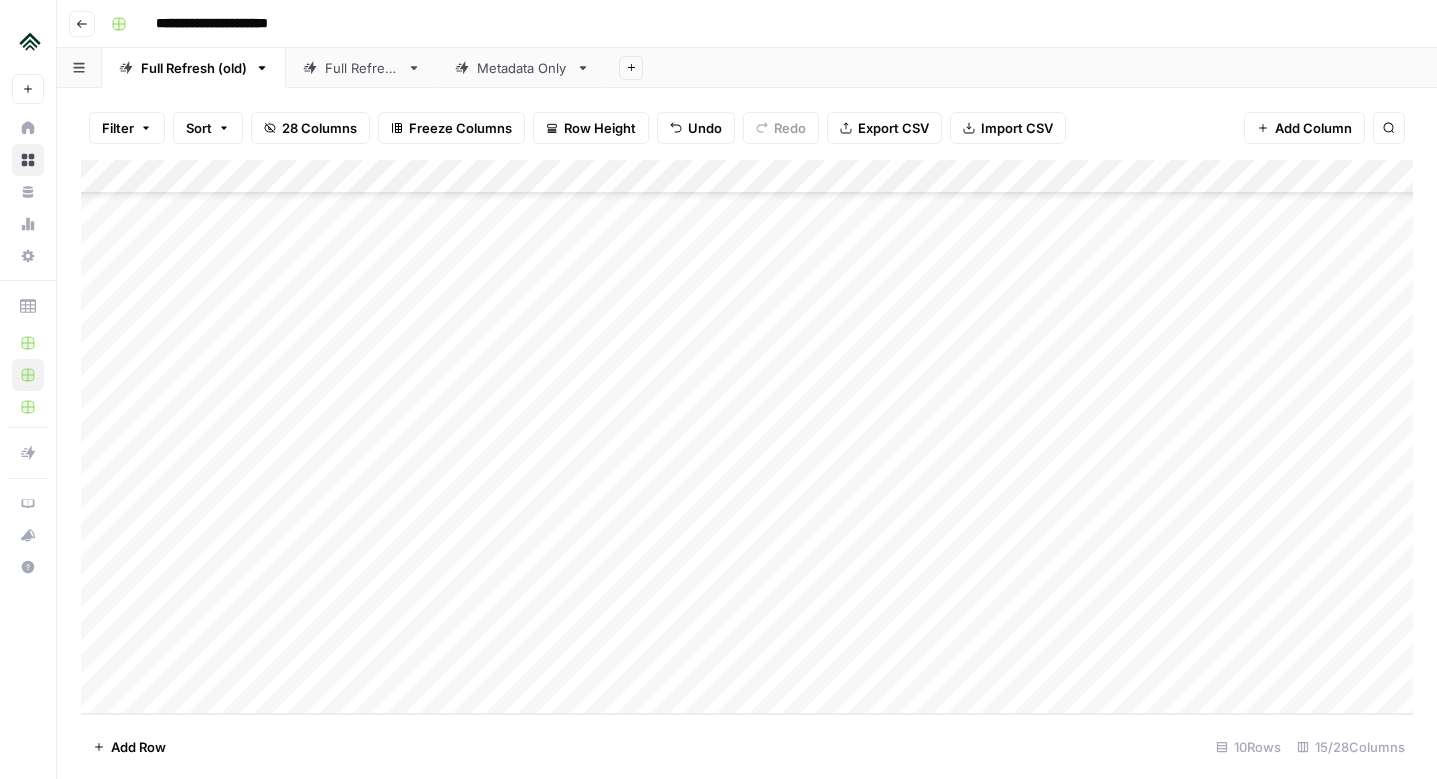click on "Add Column" at bounding box center [747, 437] 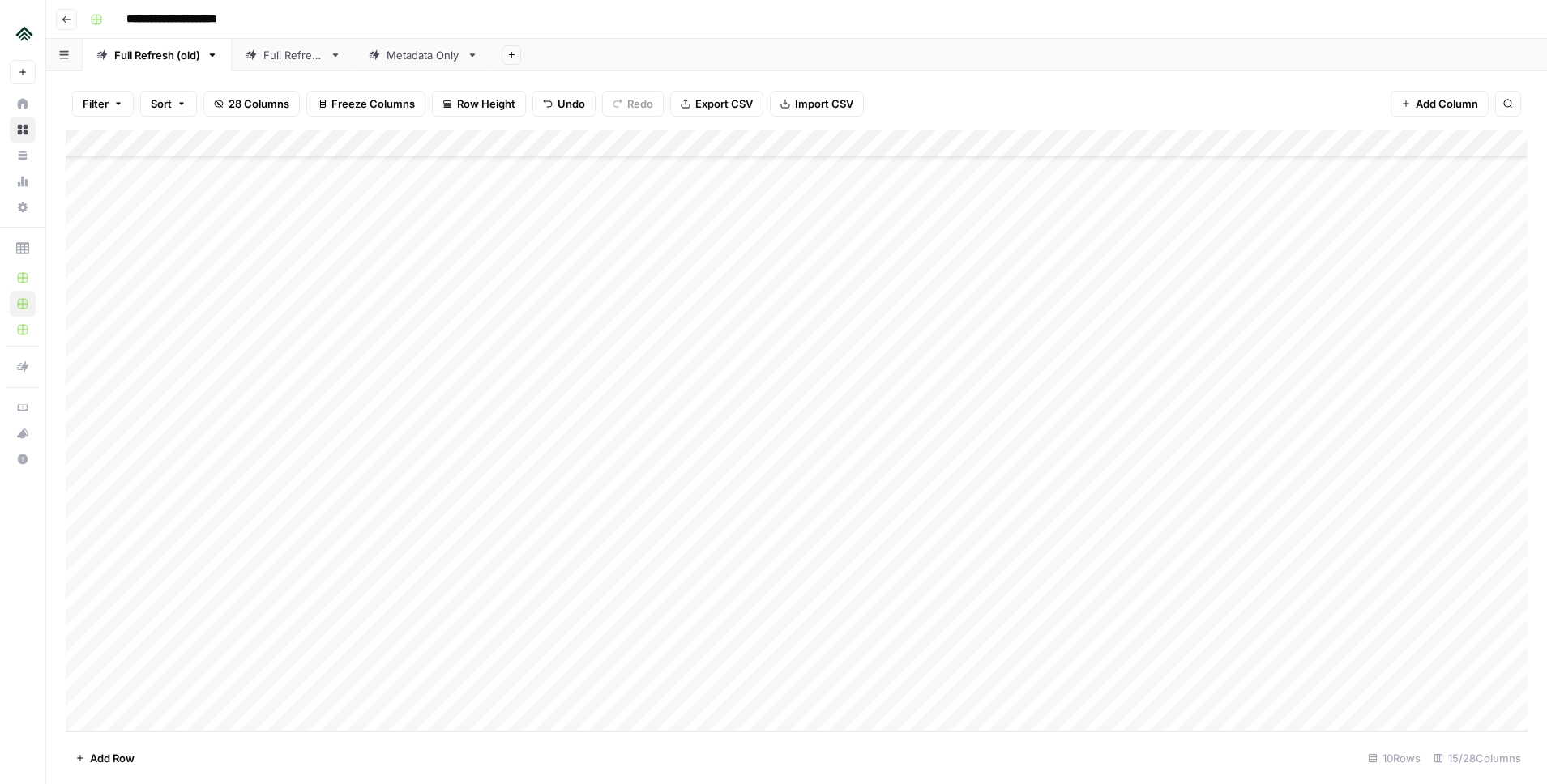 scroll, scrollTop: 164, scrollLeft: 0, axis: vertical 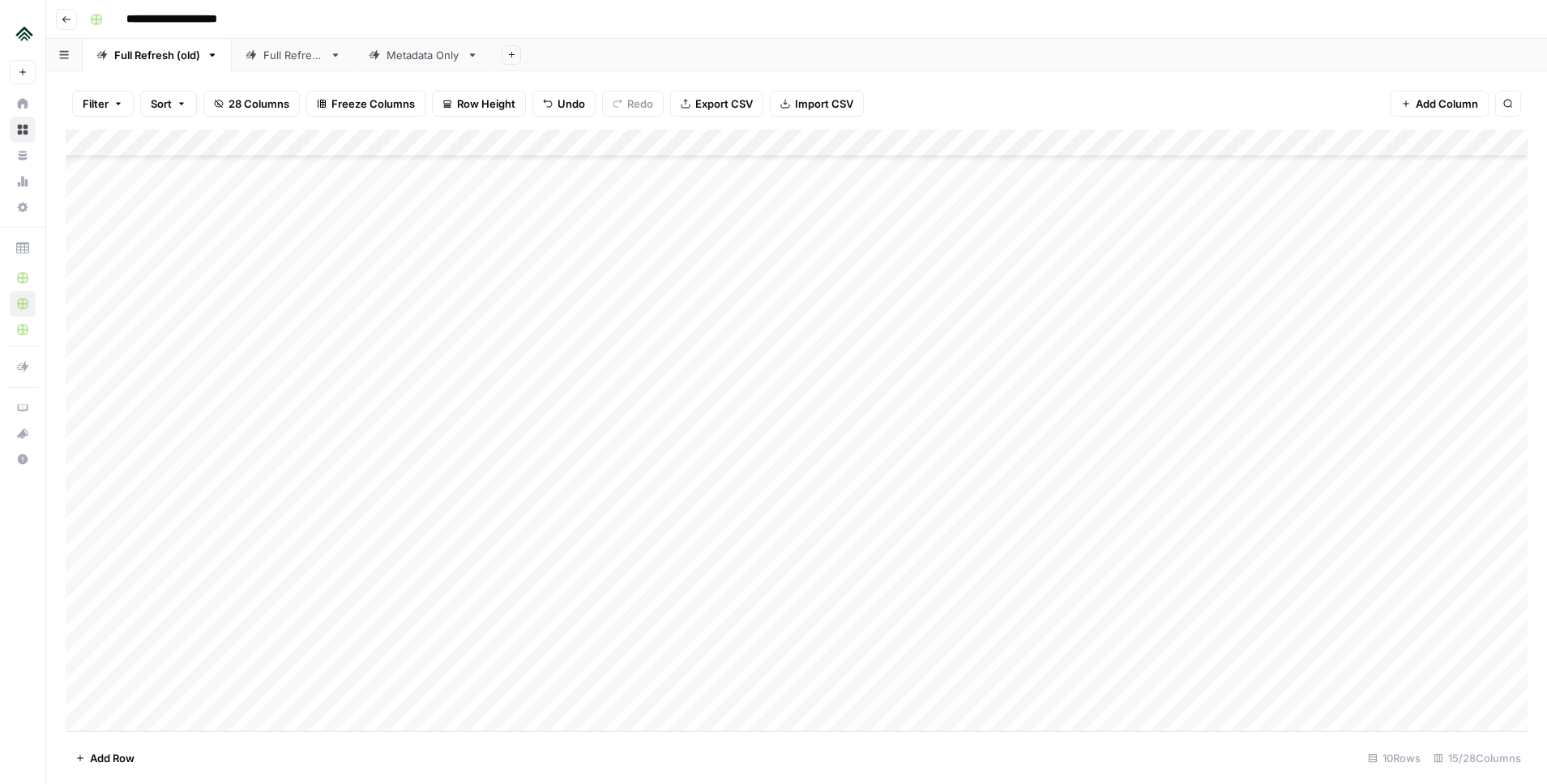 click on "Add Sheet" at bounding box center [1019, 55] 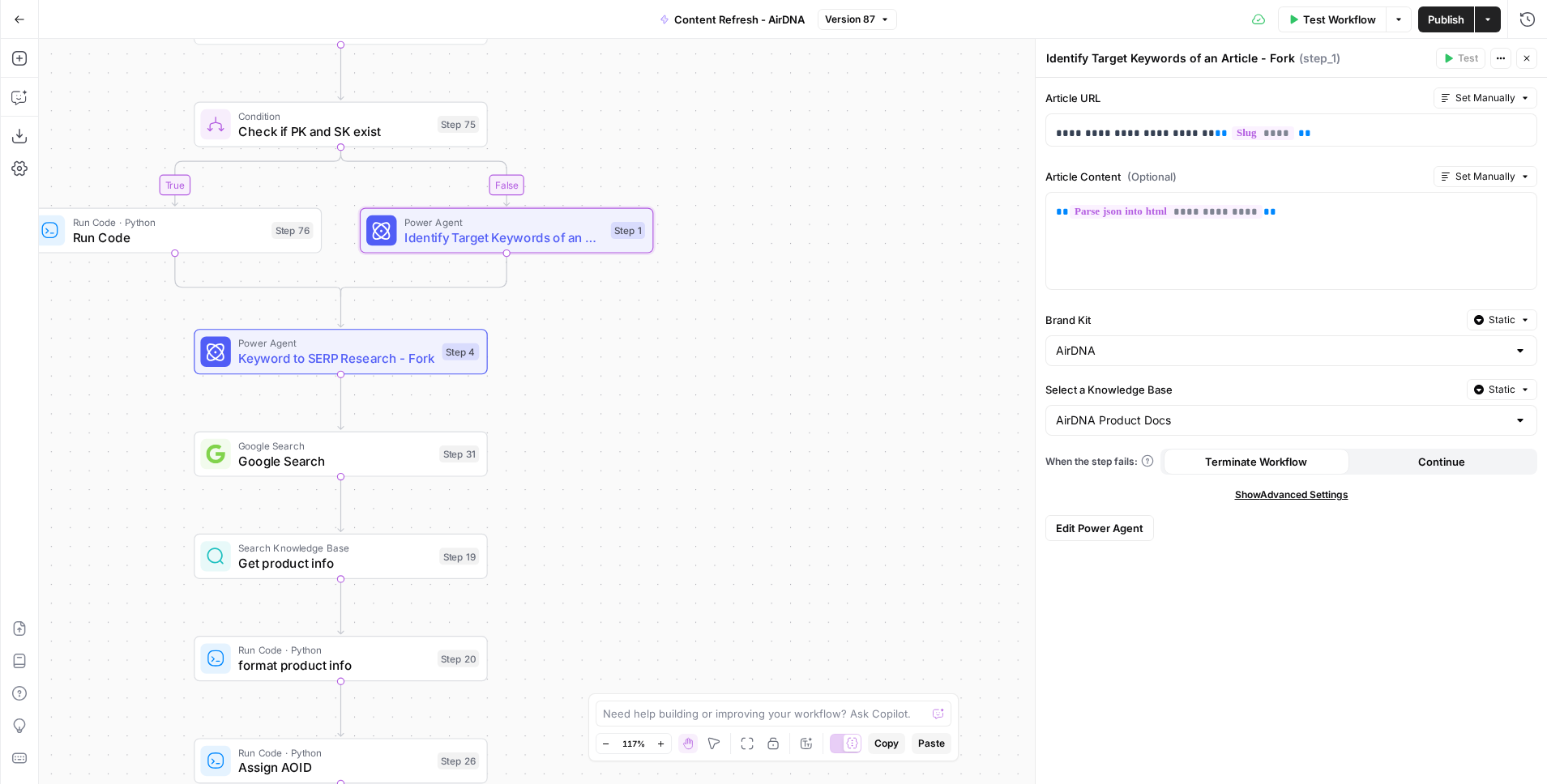 scroll, scrollTop: 0, scrollLeft: 0, axis: both 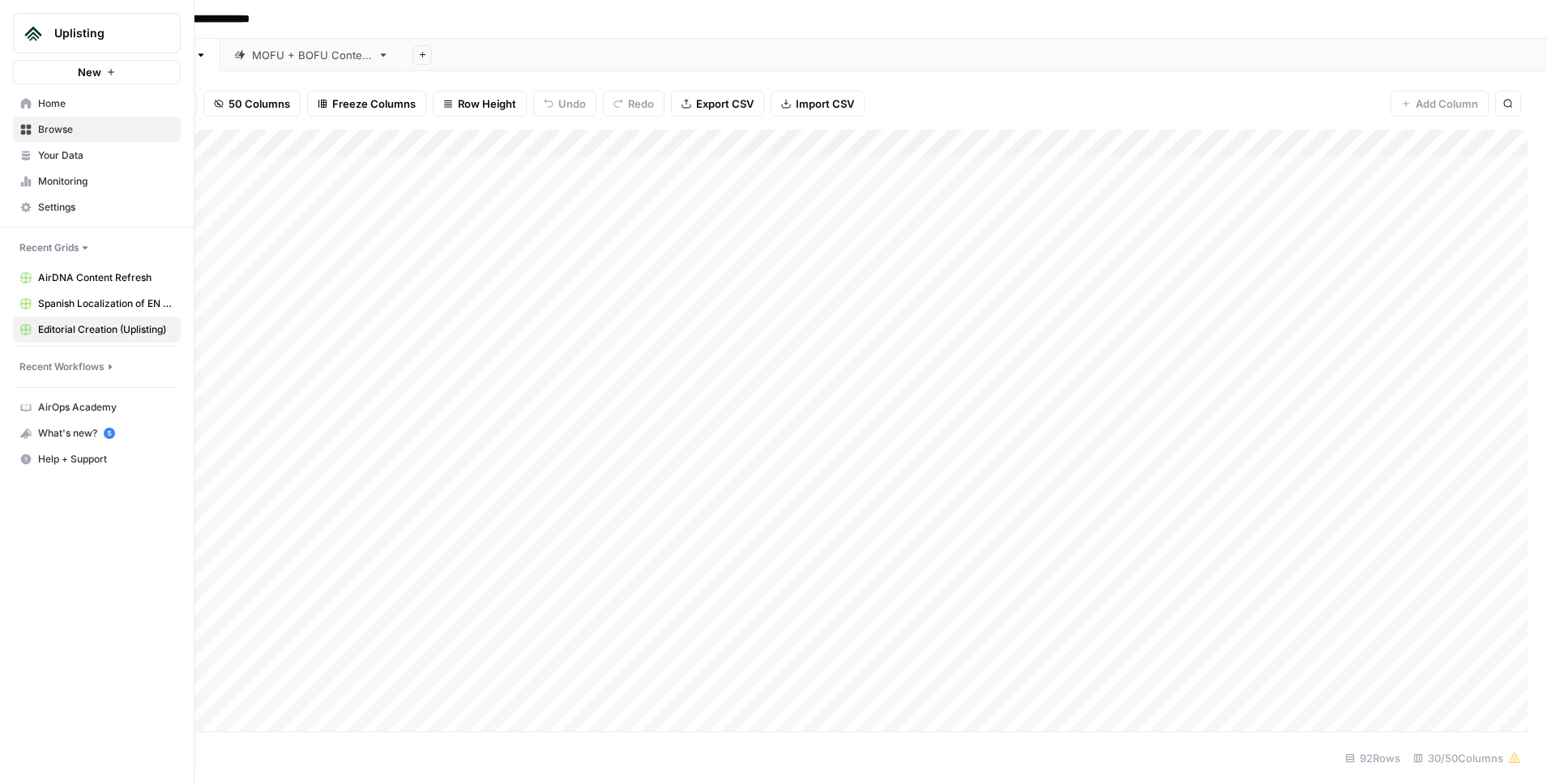 click 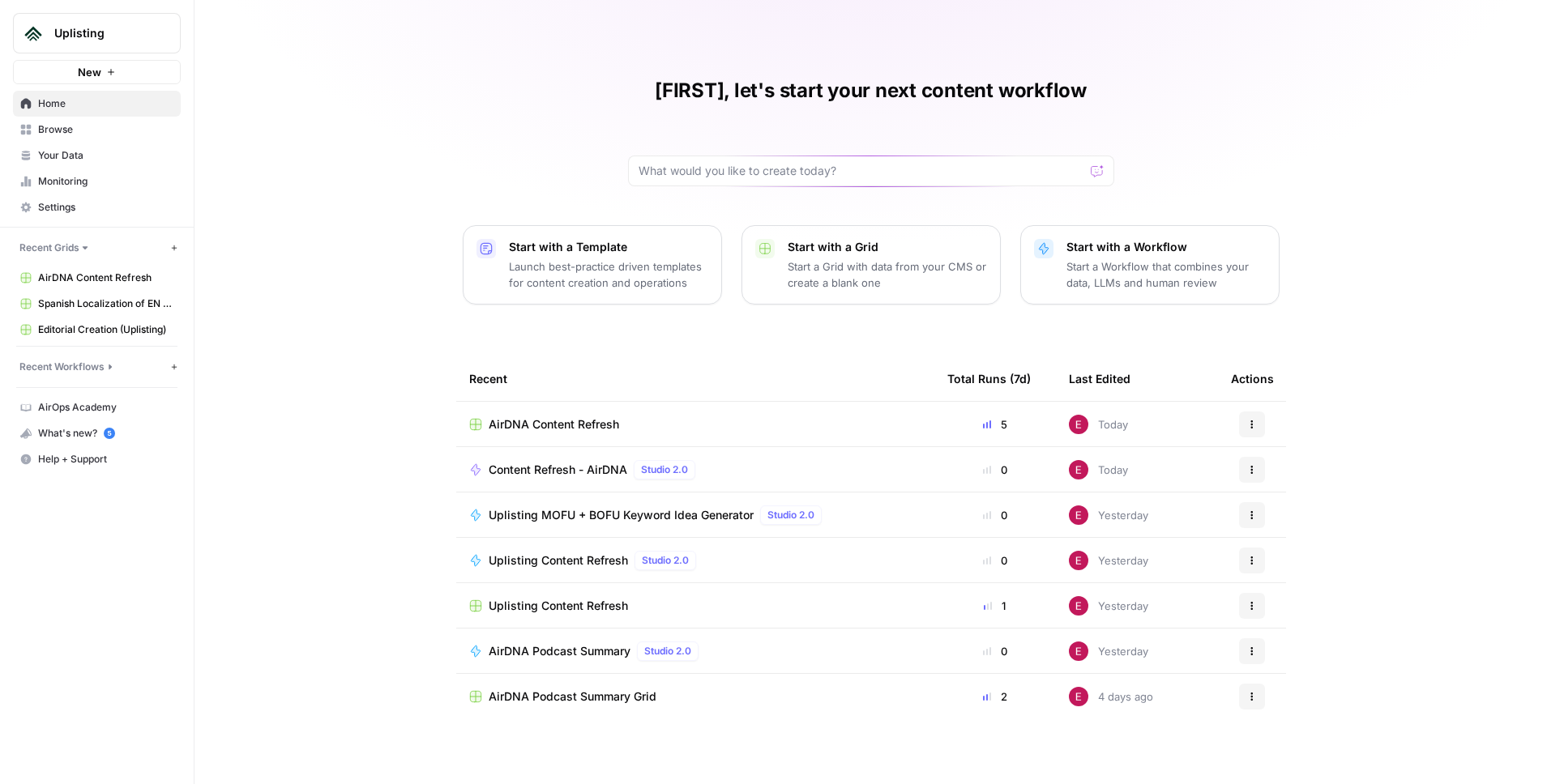 click on "Browse" at bounding box center [105, 130] 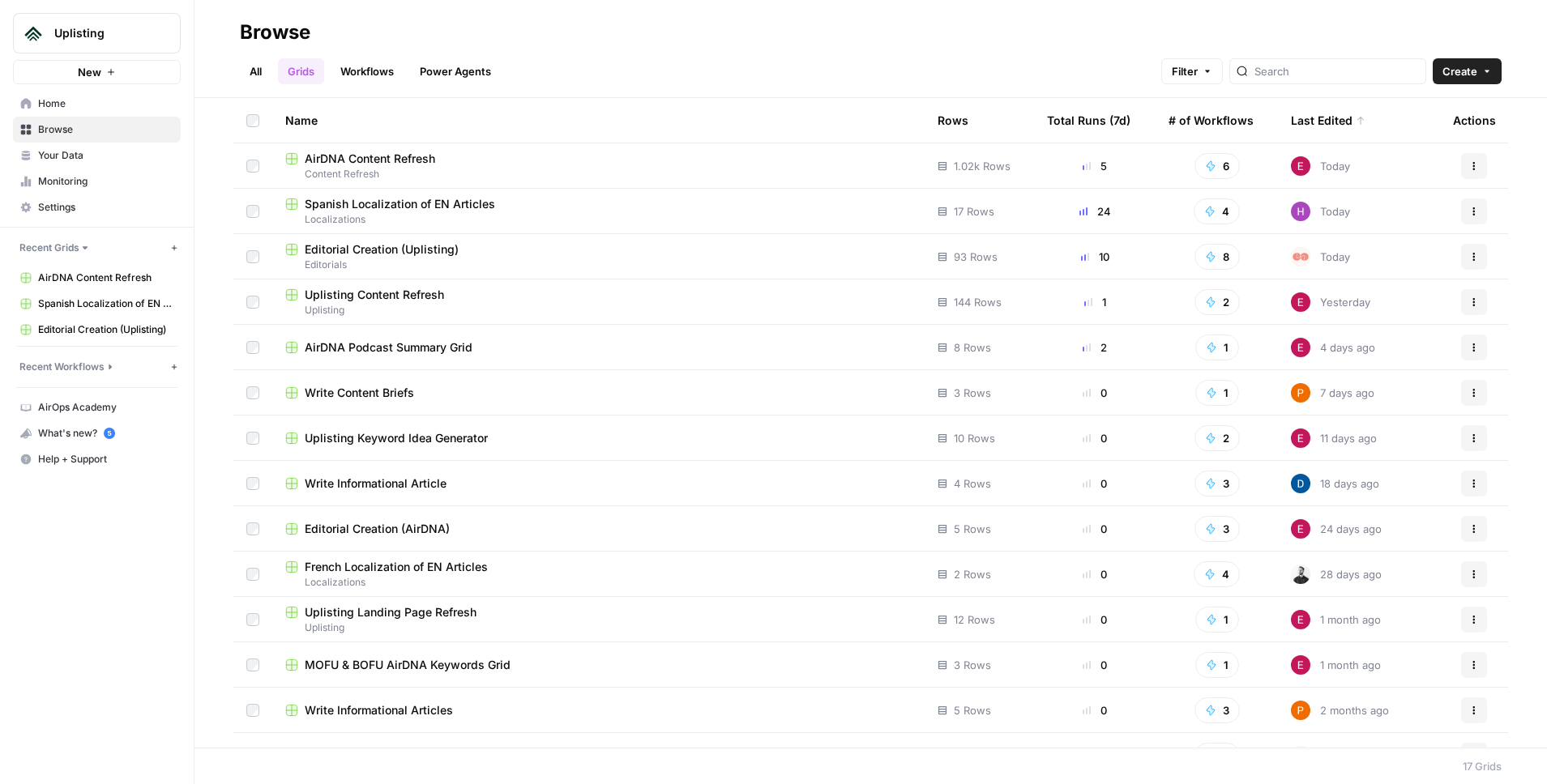 click on "Uplisting Content Refresh" at bounding box center [374, 295] 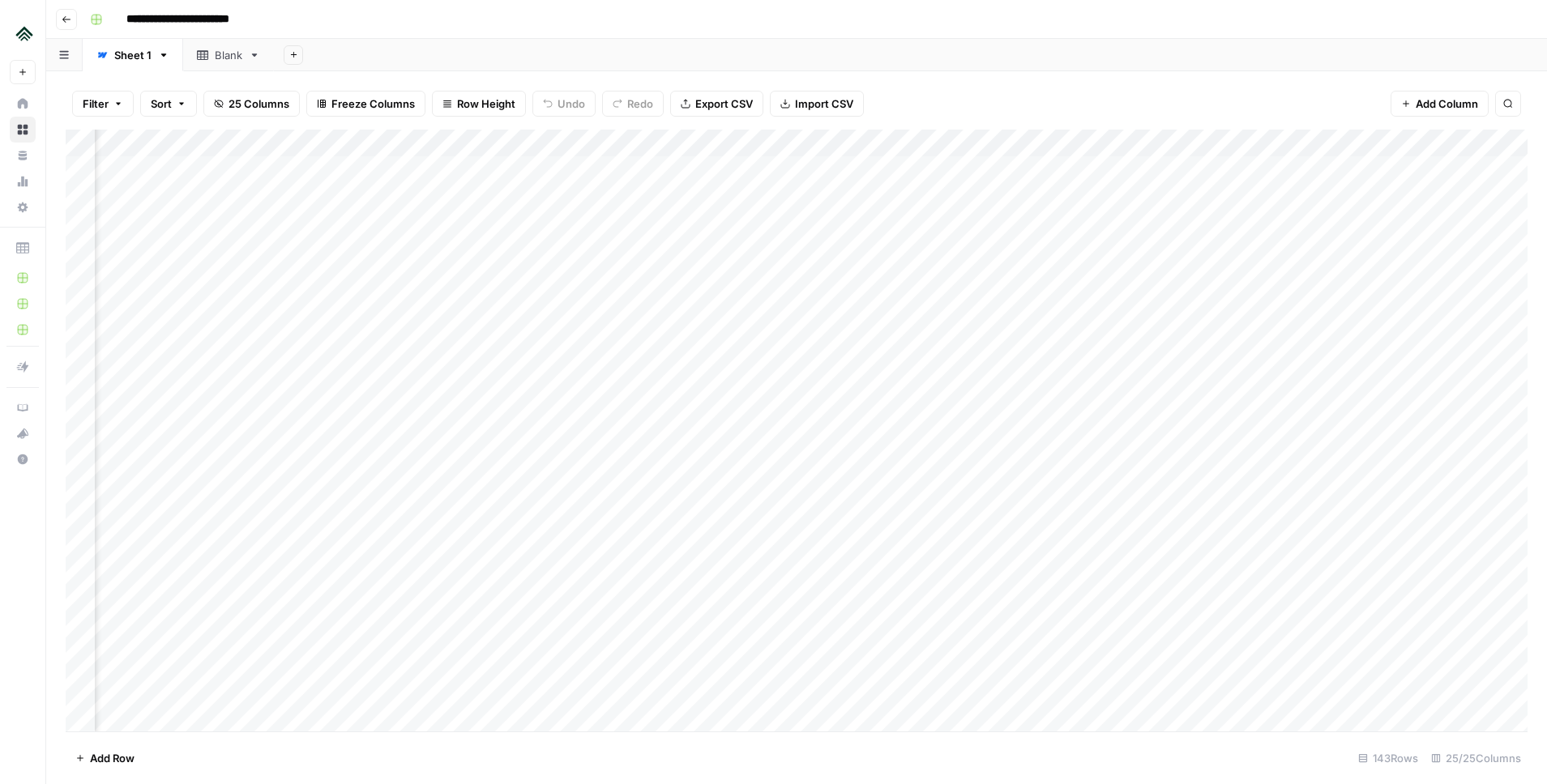 scroll, scrollTop: 0, scrollLeft: 1374, axis: horizontal 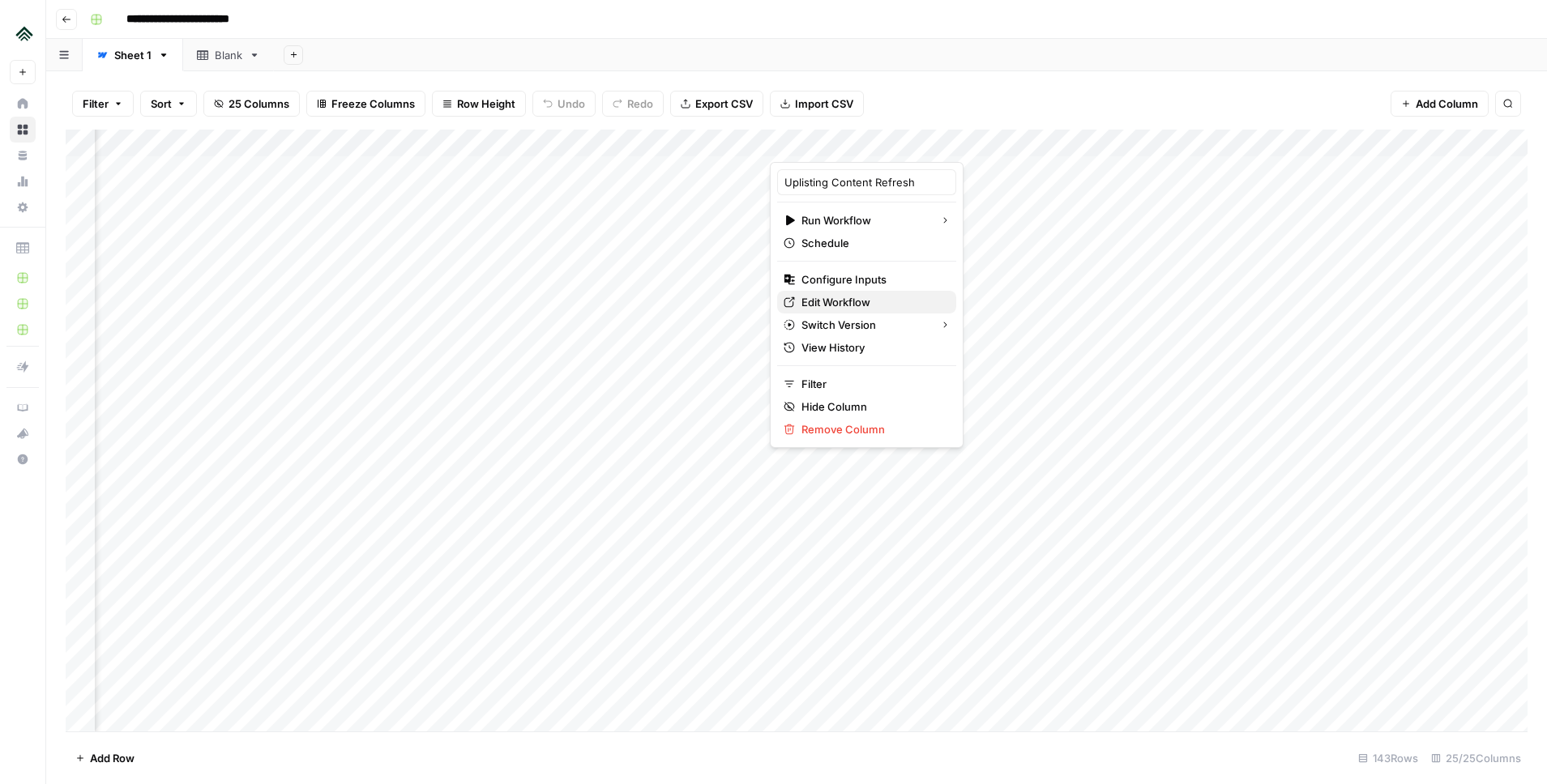 click on "Edit Workflow" at bounding box center [835, 302] 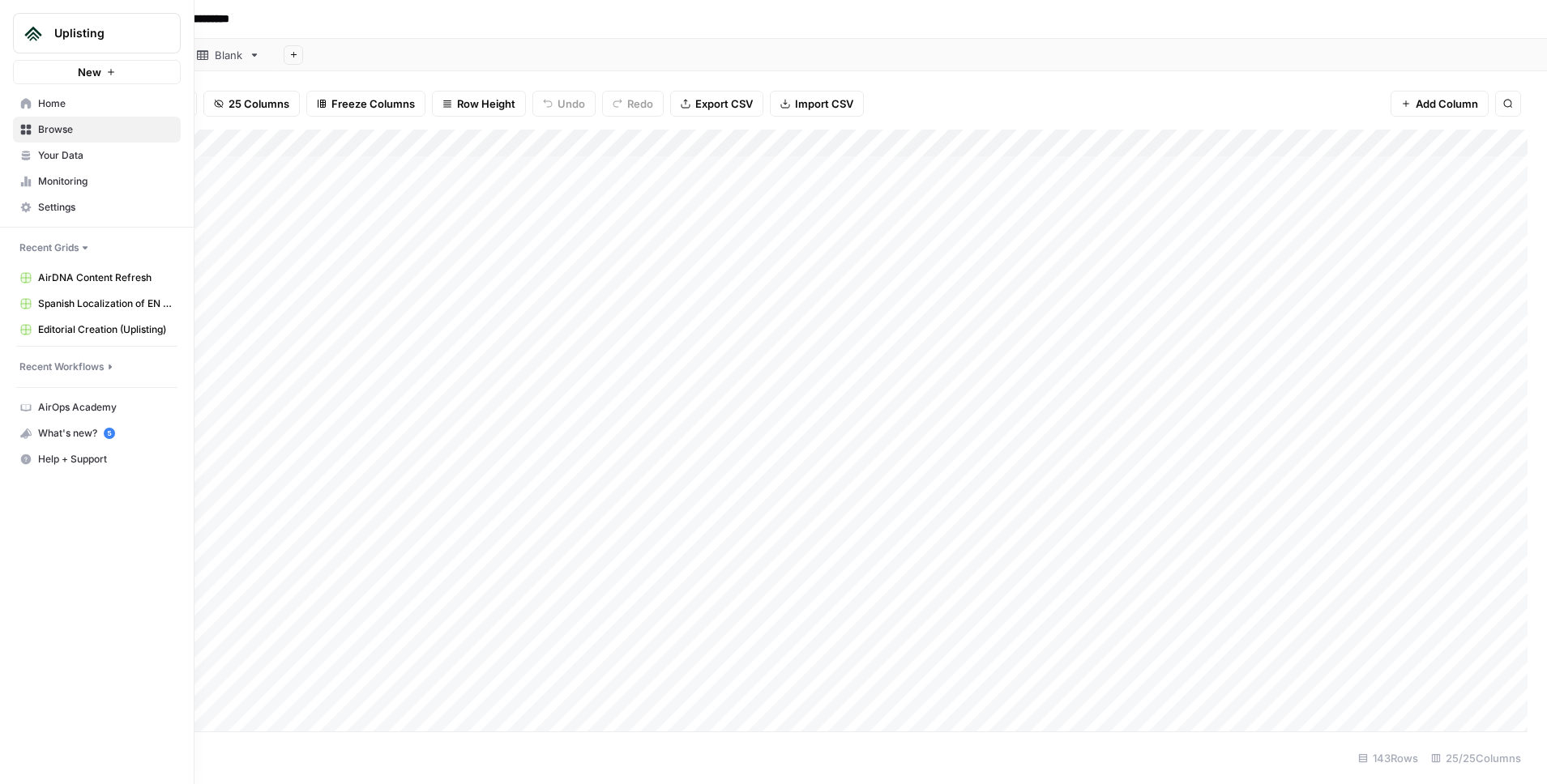 click 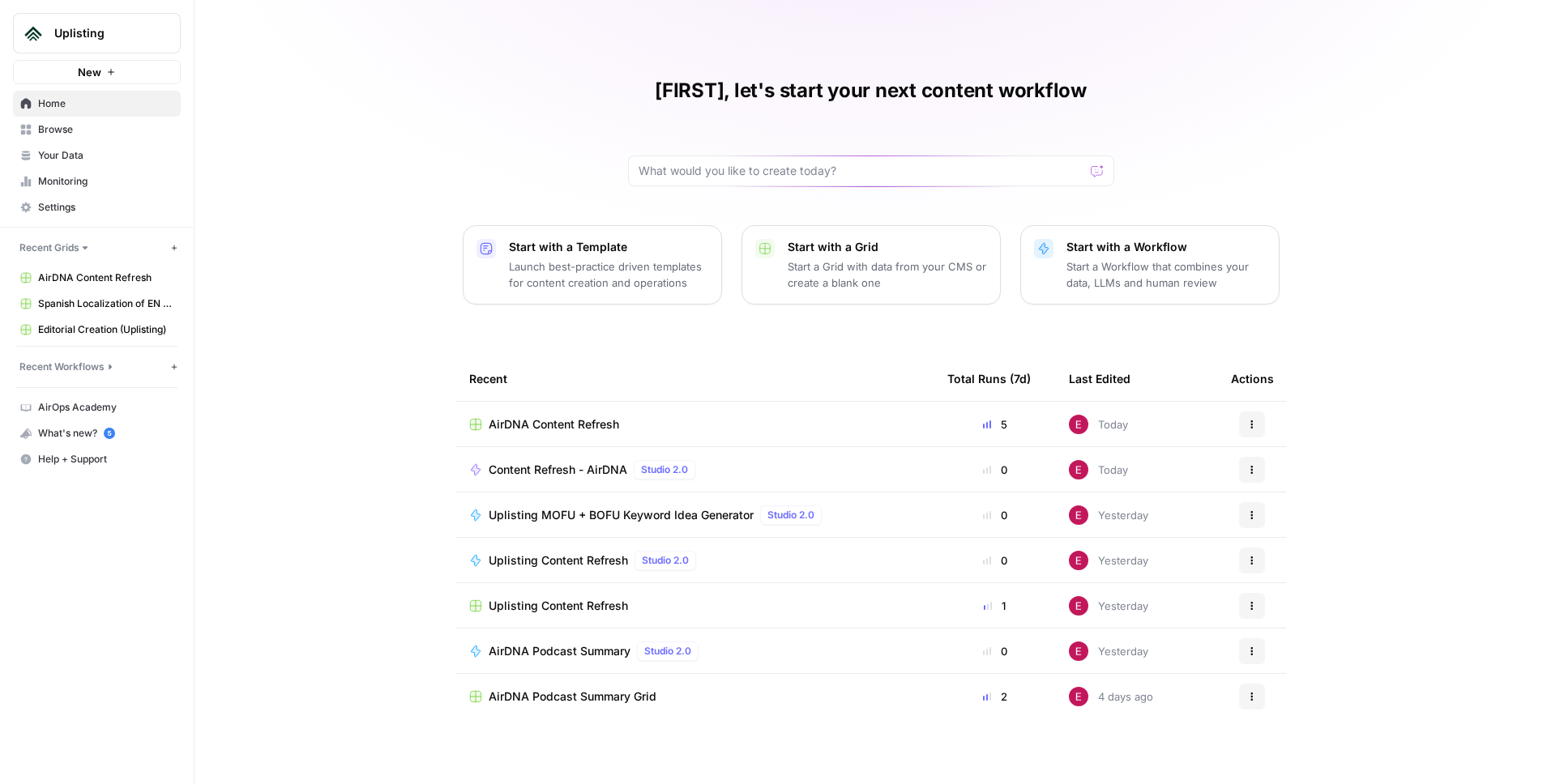 click on "Uplisting MOFU + BOFU Keyword Idea Generator" at bounding box center (621, 515) 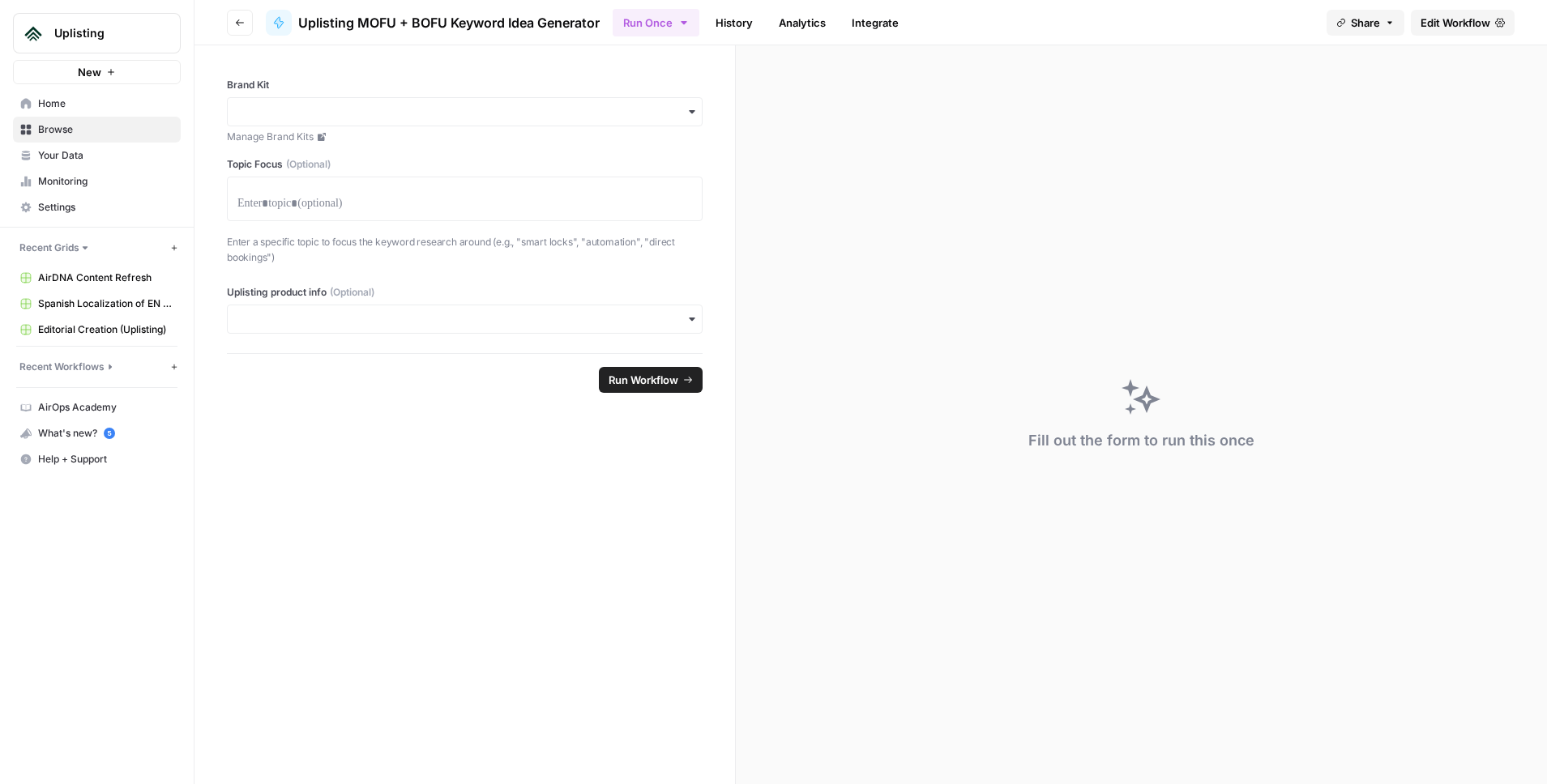 click on "Edit Workflow" at bounding box center [1455, 23] 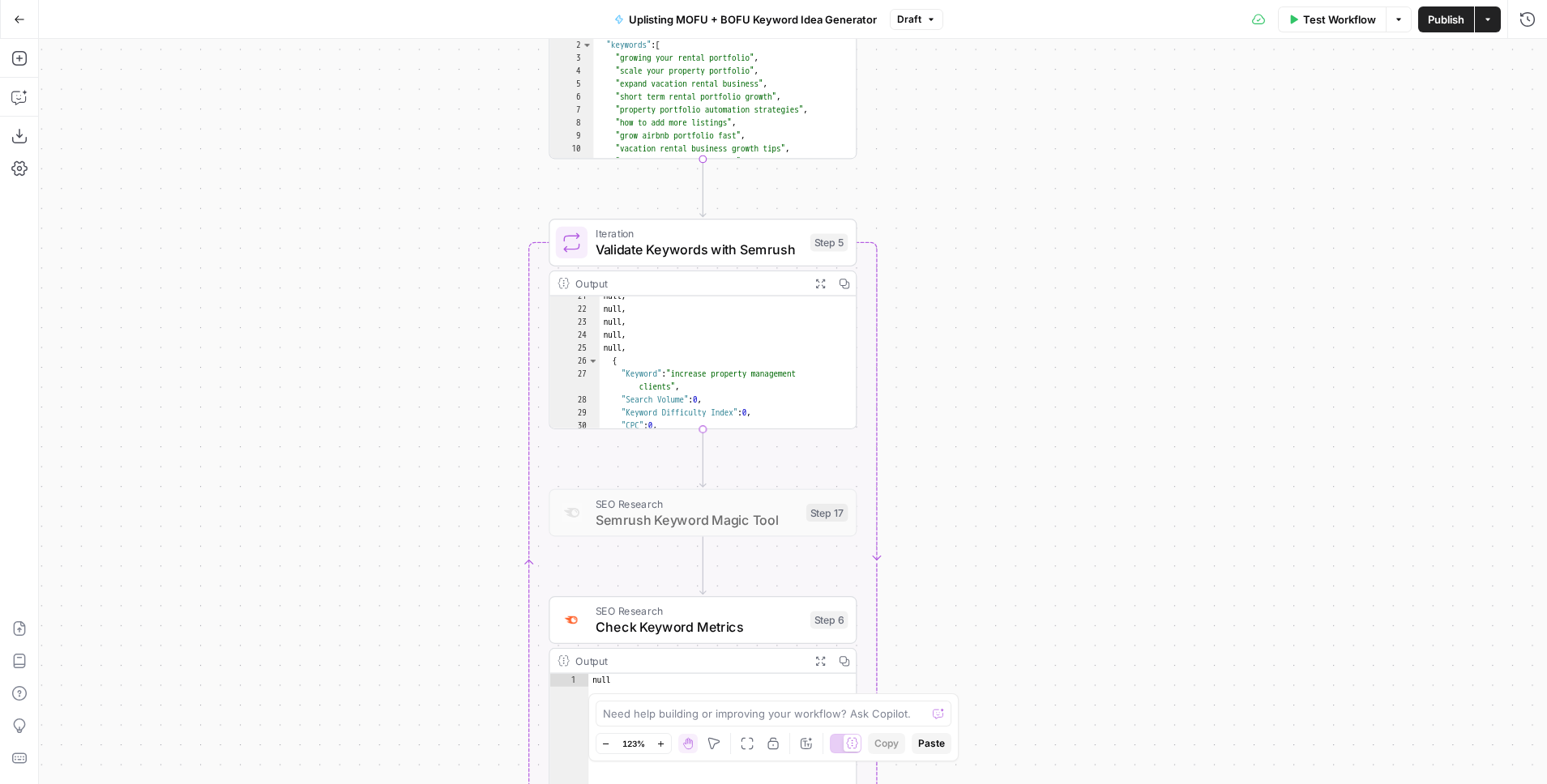 scroll, scrollTop: 220, scrollLeft: 0, axis: vertical 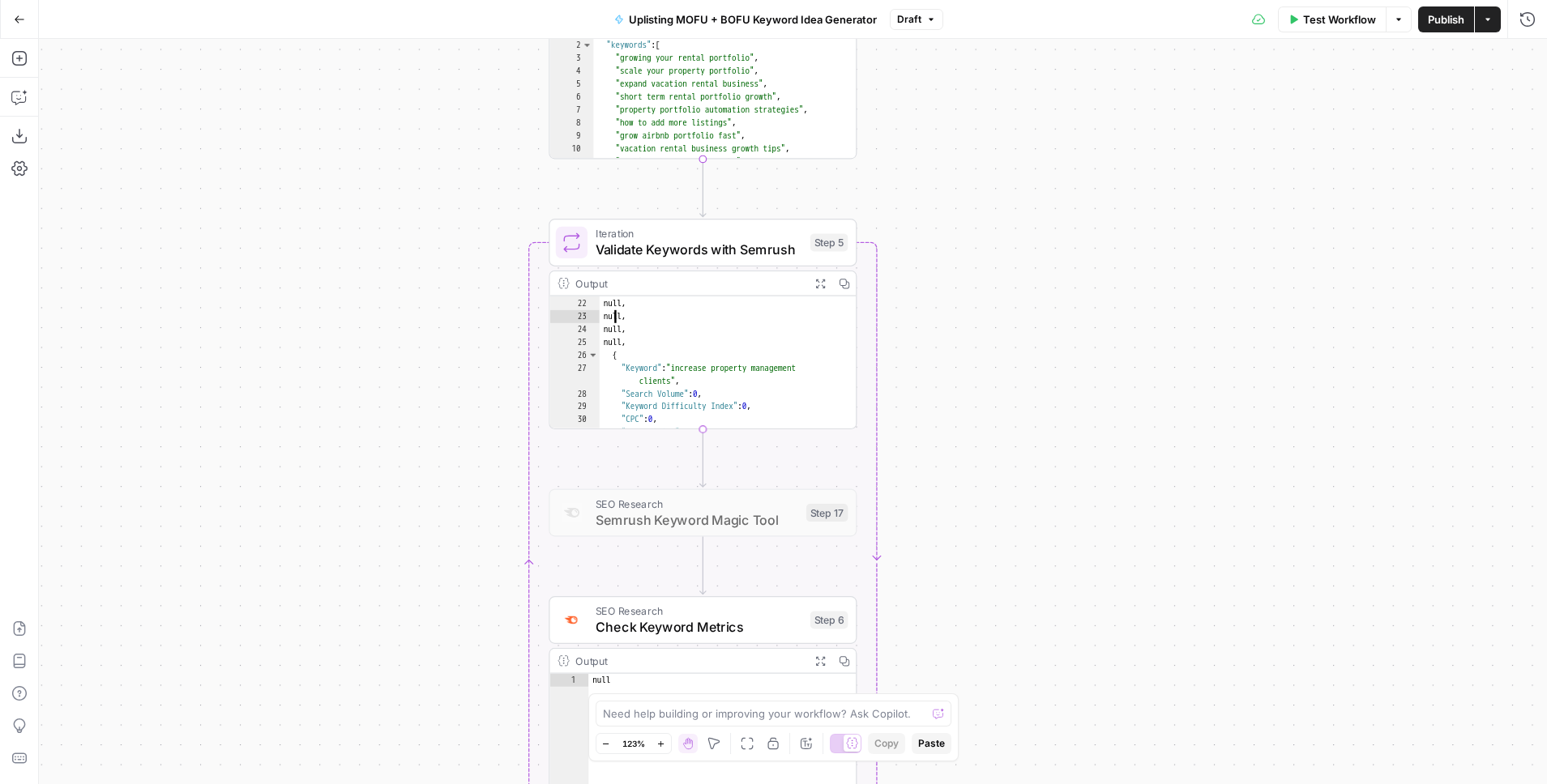 drag, startPoint x: 611, startPoint y: 313, endPoint x: 649, endPoint y: 313, distance: 38 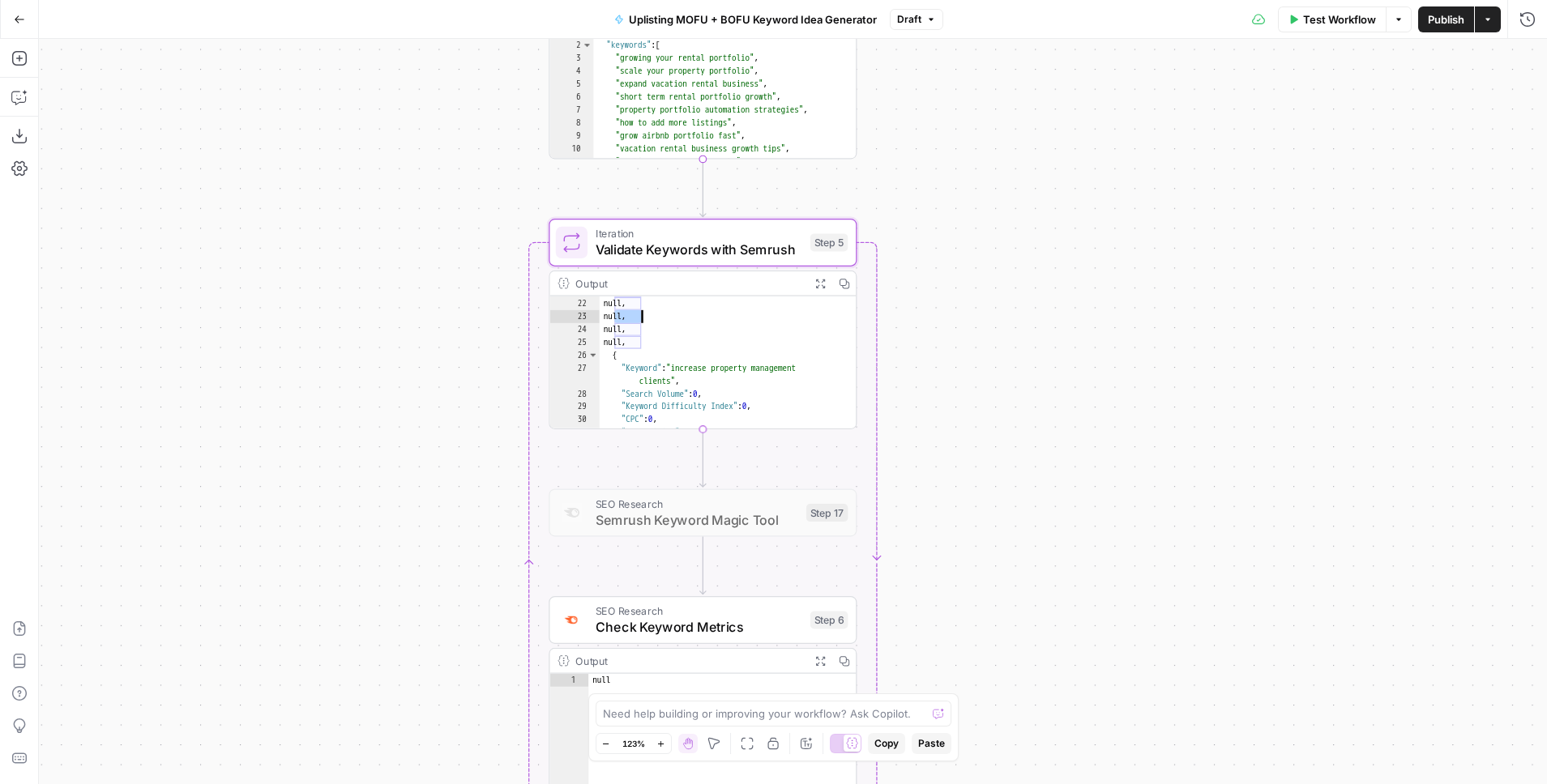 click on "null ,   null ,   null ,   null ,   null ,    {      "Keyword" :  "increase property management           clients" ,      "Search Volume" :  0 ,      "Keyword Difficulty Index" :  0 ,      "CPC" :  0 ,      "Competition" :  0 ," at bounding box center [729, 364] 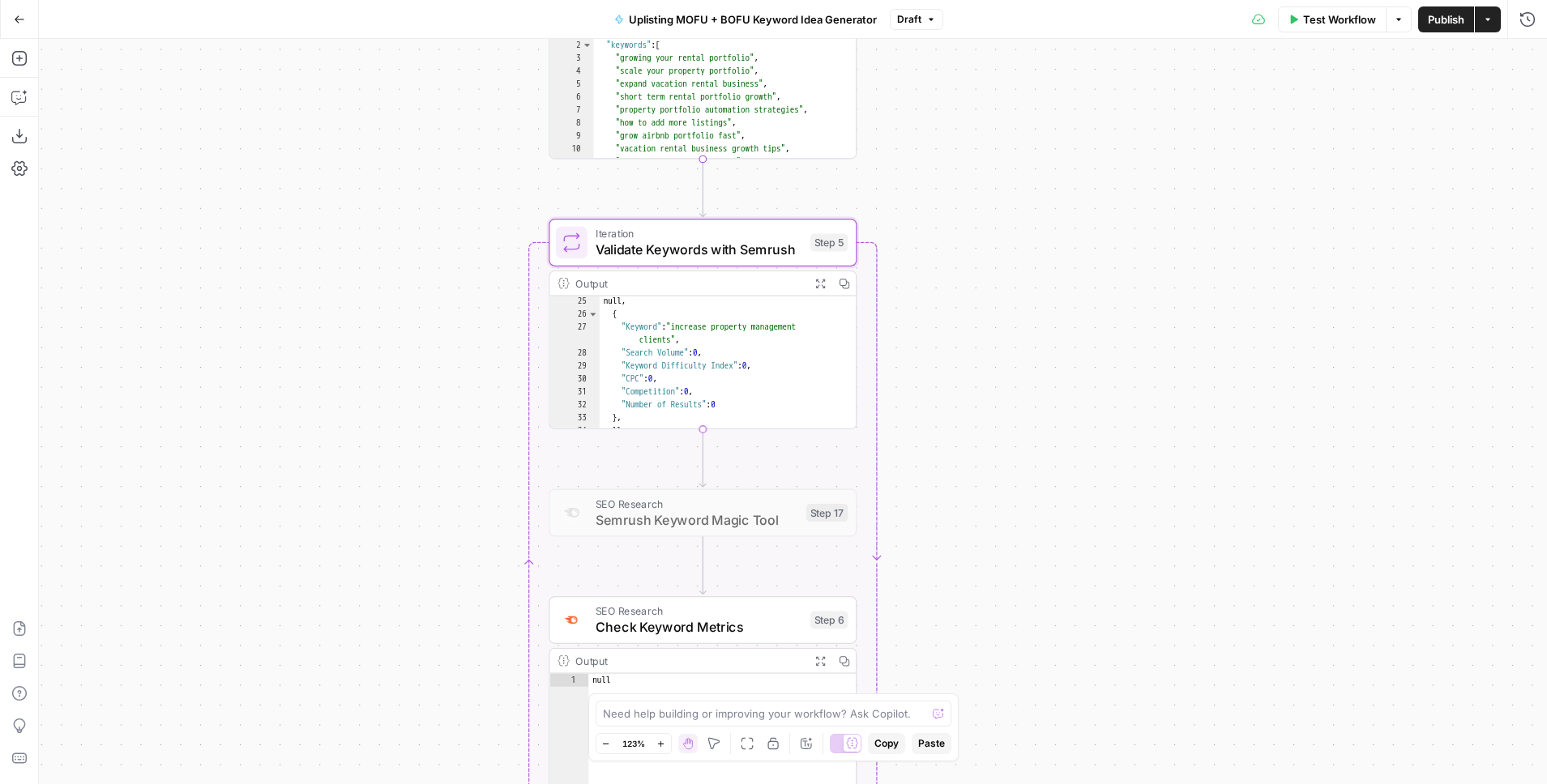 scroll, scrollTop: 253, scrollLeft: 0, axis: vertical 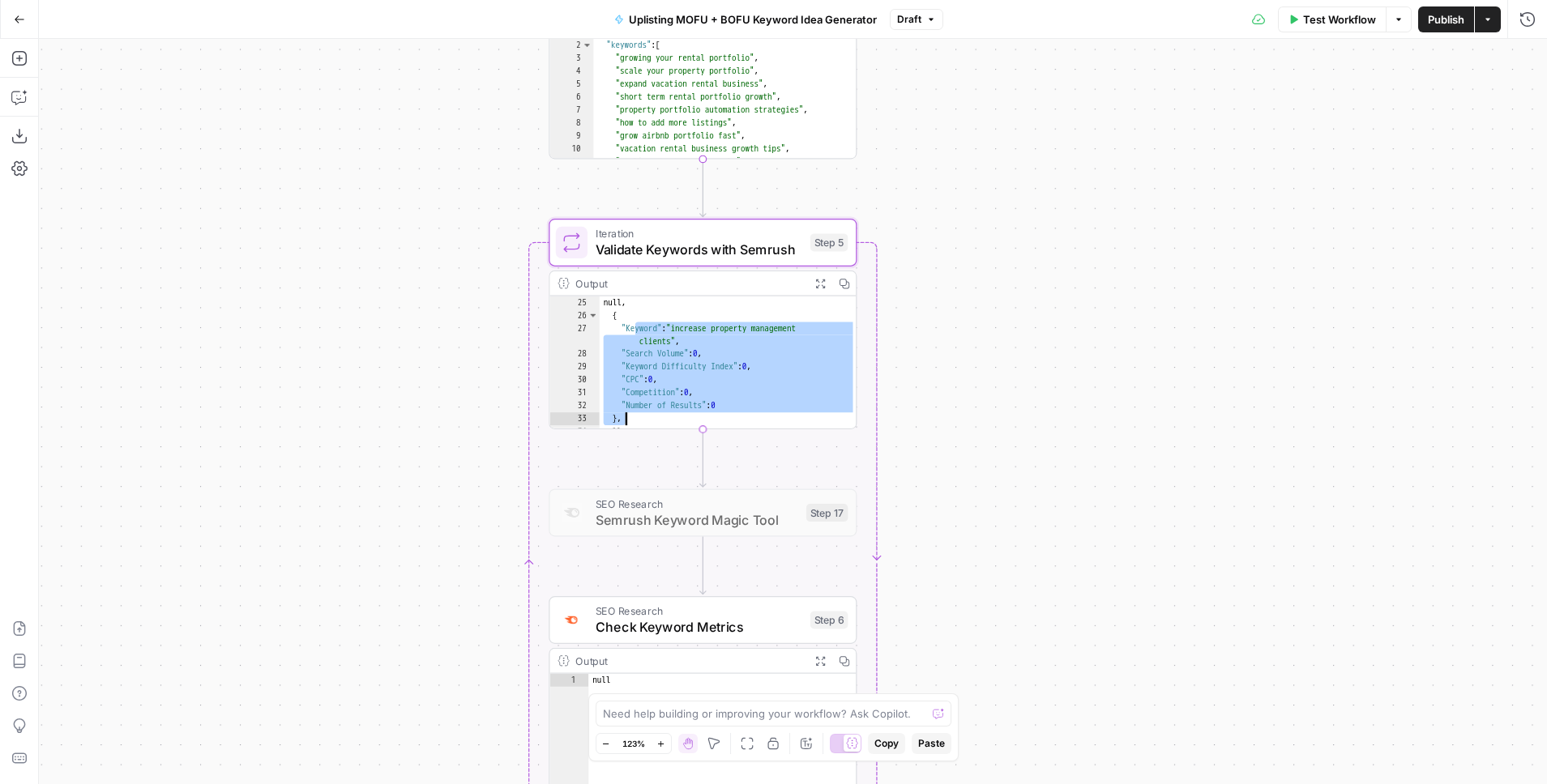 drag, startPoint x: 626, startPoint y: 324, endPoint x: 763, endPoint y: 398, distance: 155.70806 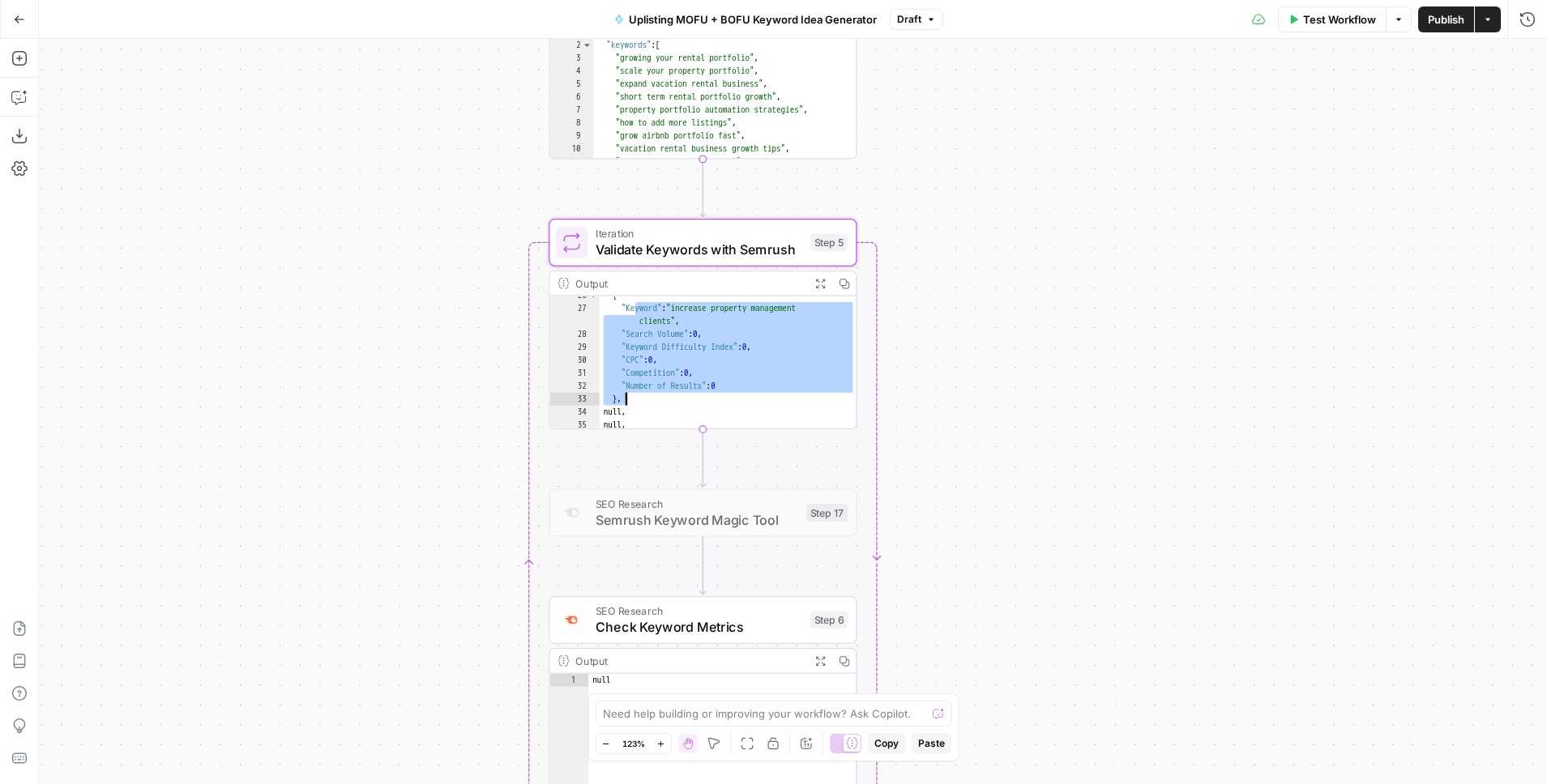 scroll, scrollTop: 261, scrollLeft: 0, axis: vertical 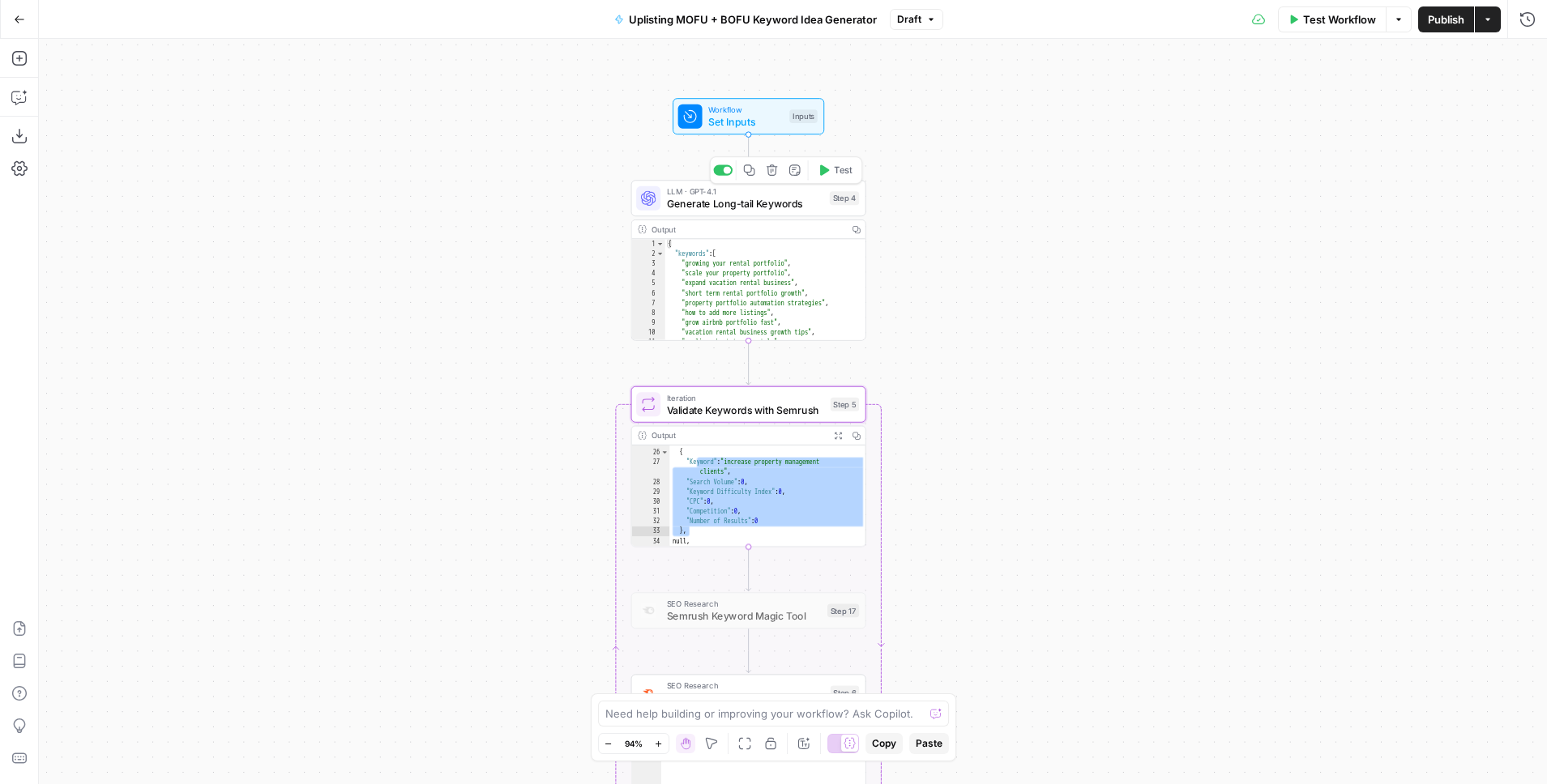 click 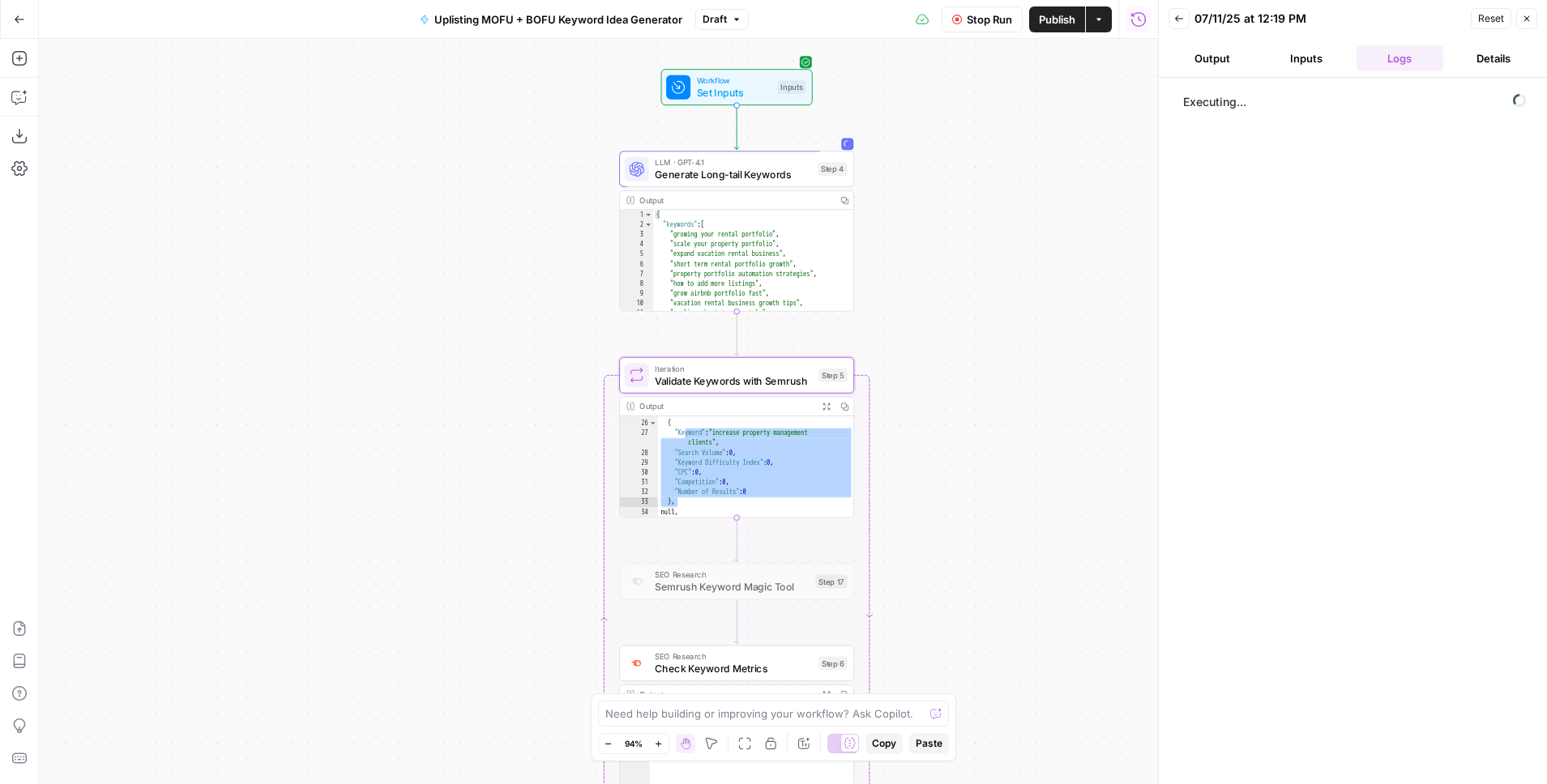 click on "Stop Run" at bounding box center [989, 19] 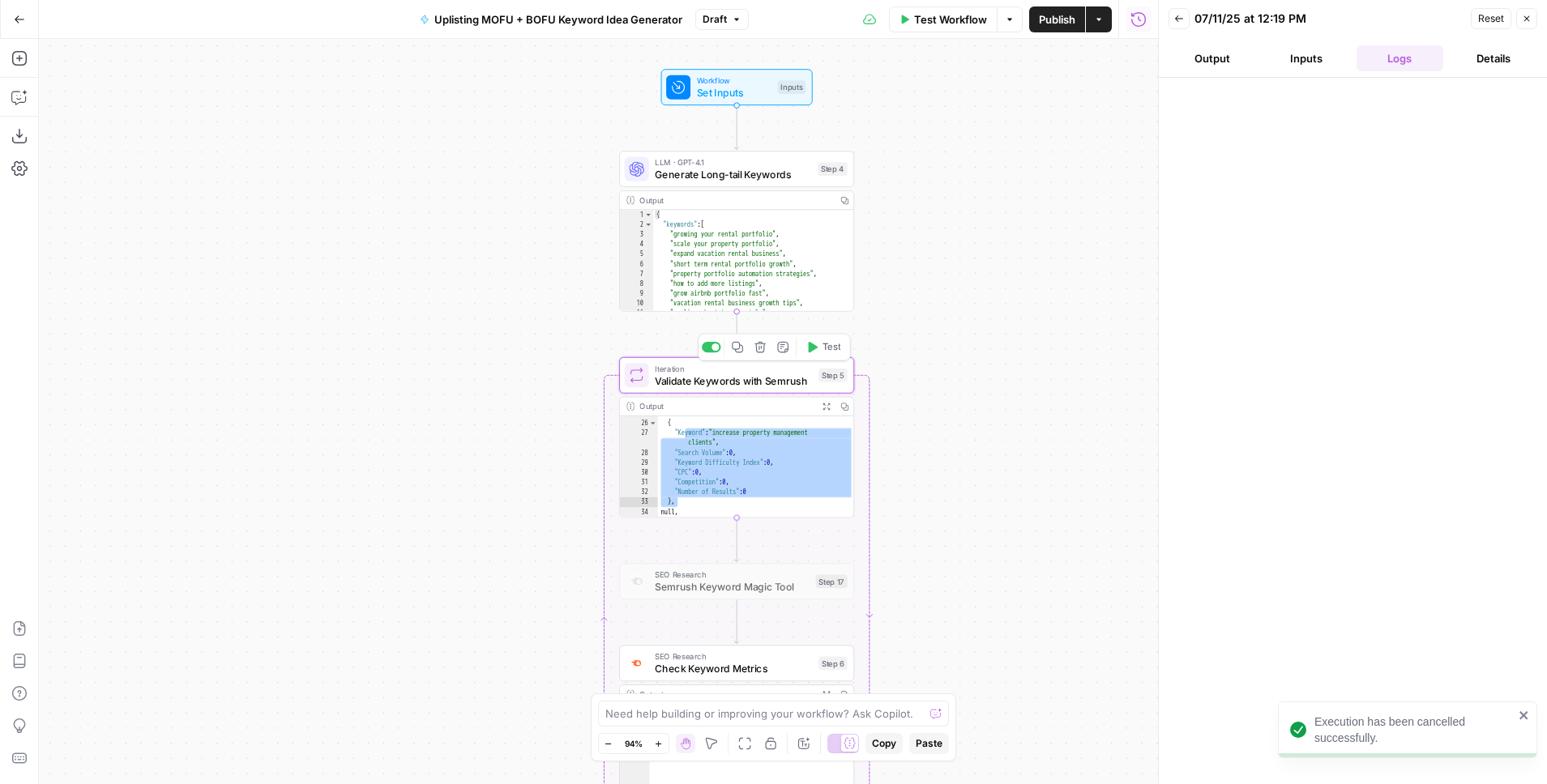 click 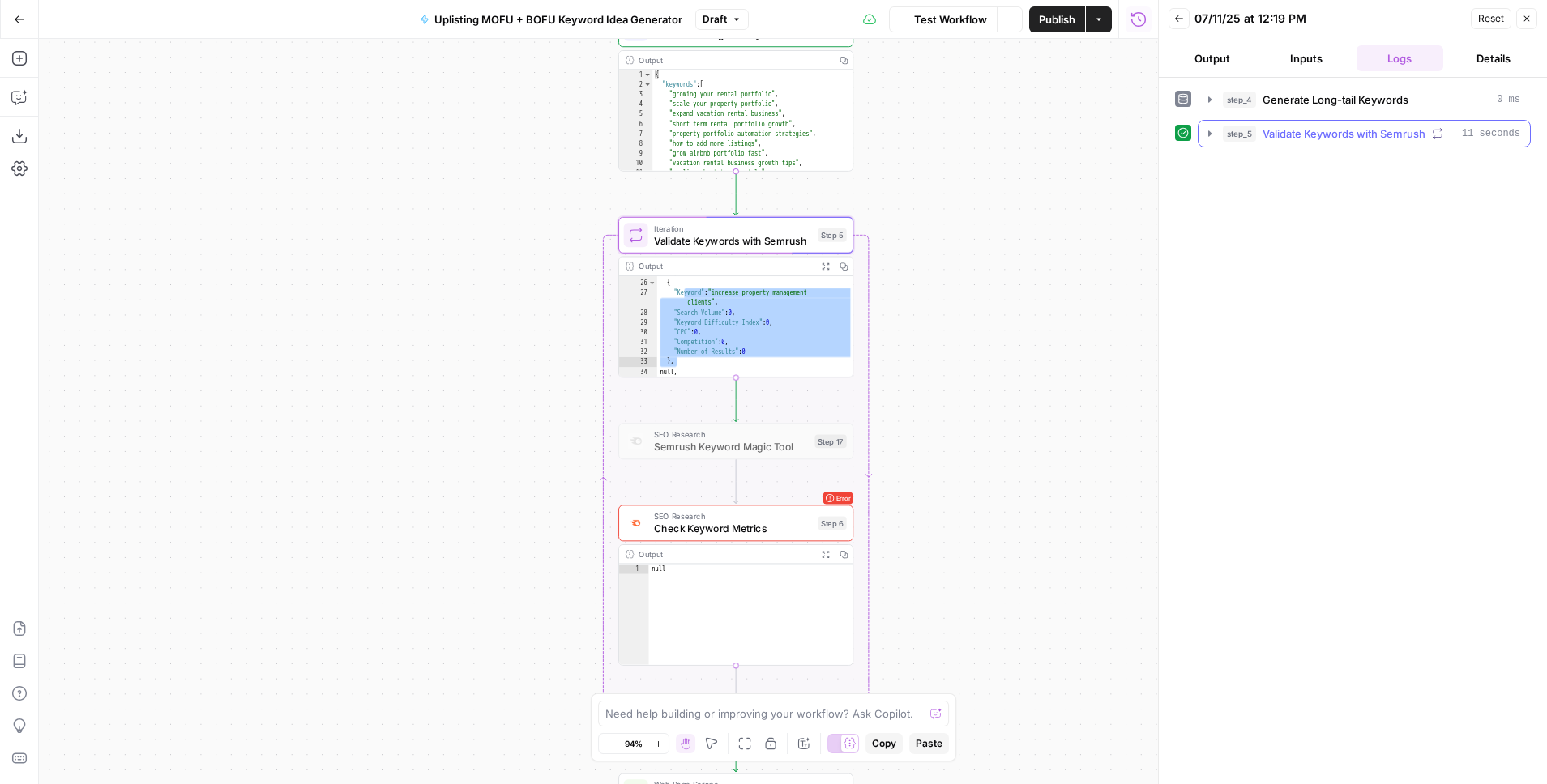 click 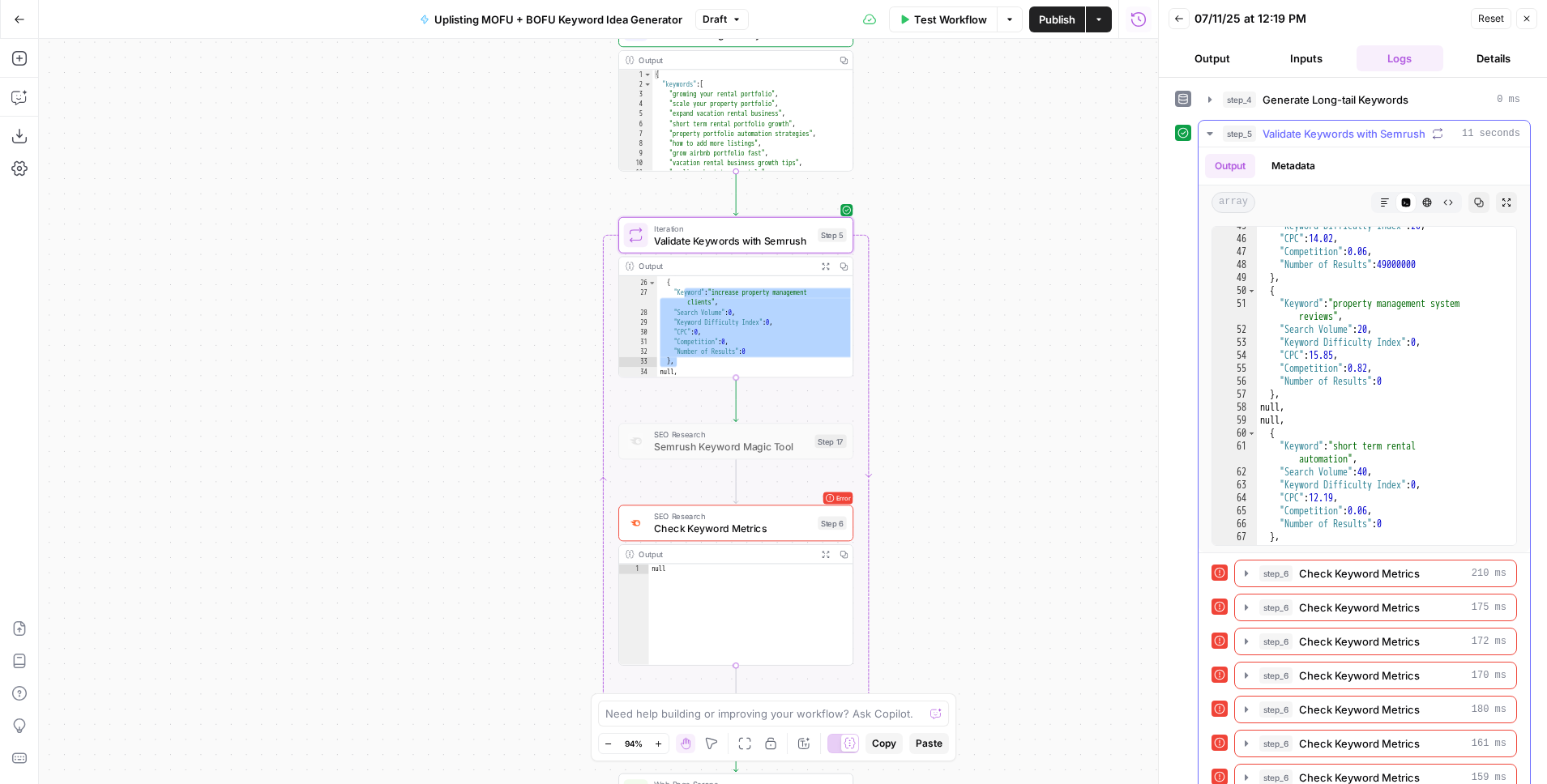 scroll, scrollTop: 603, scrollLeft: 0, axis: vertical 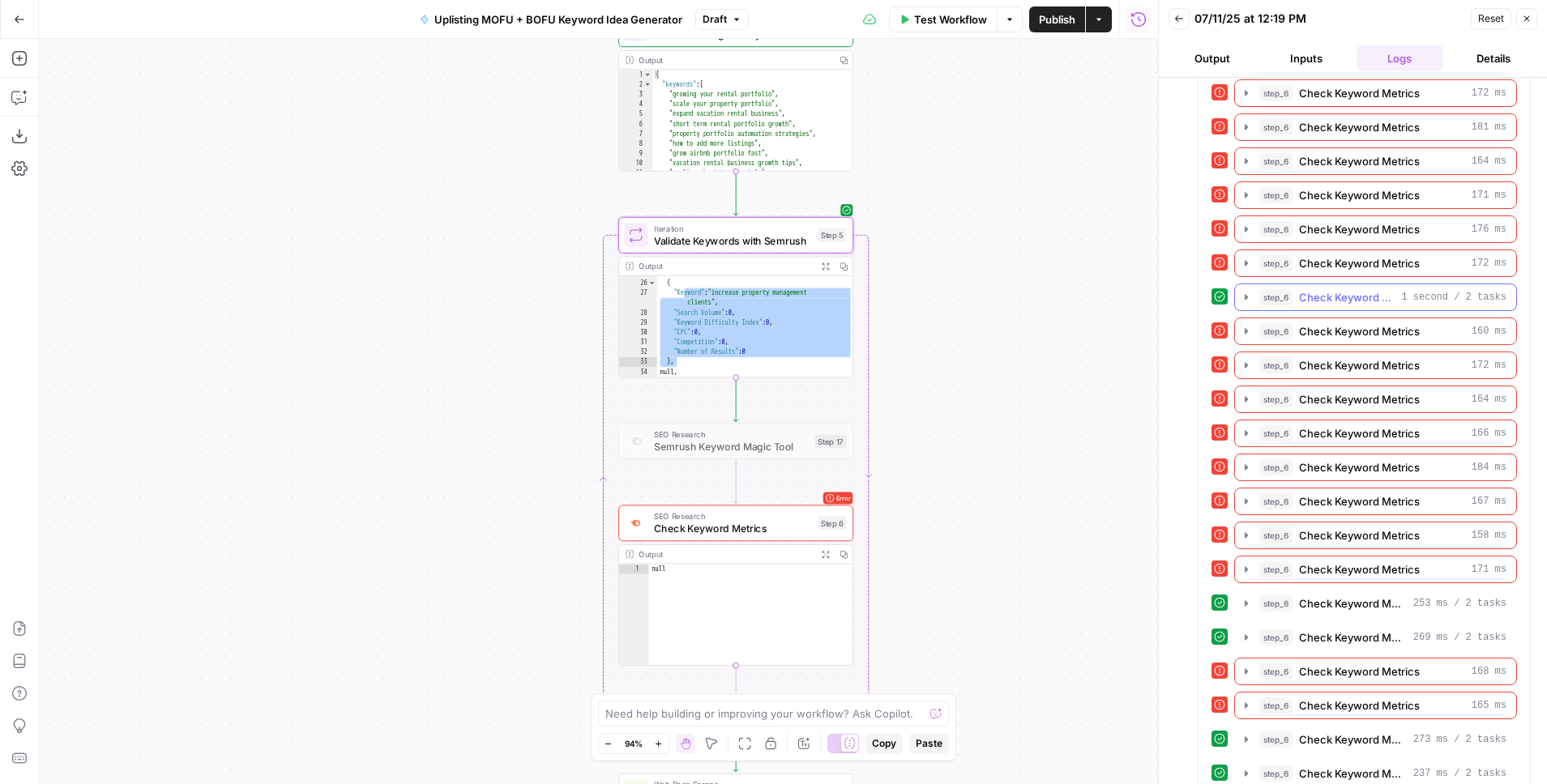 click 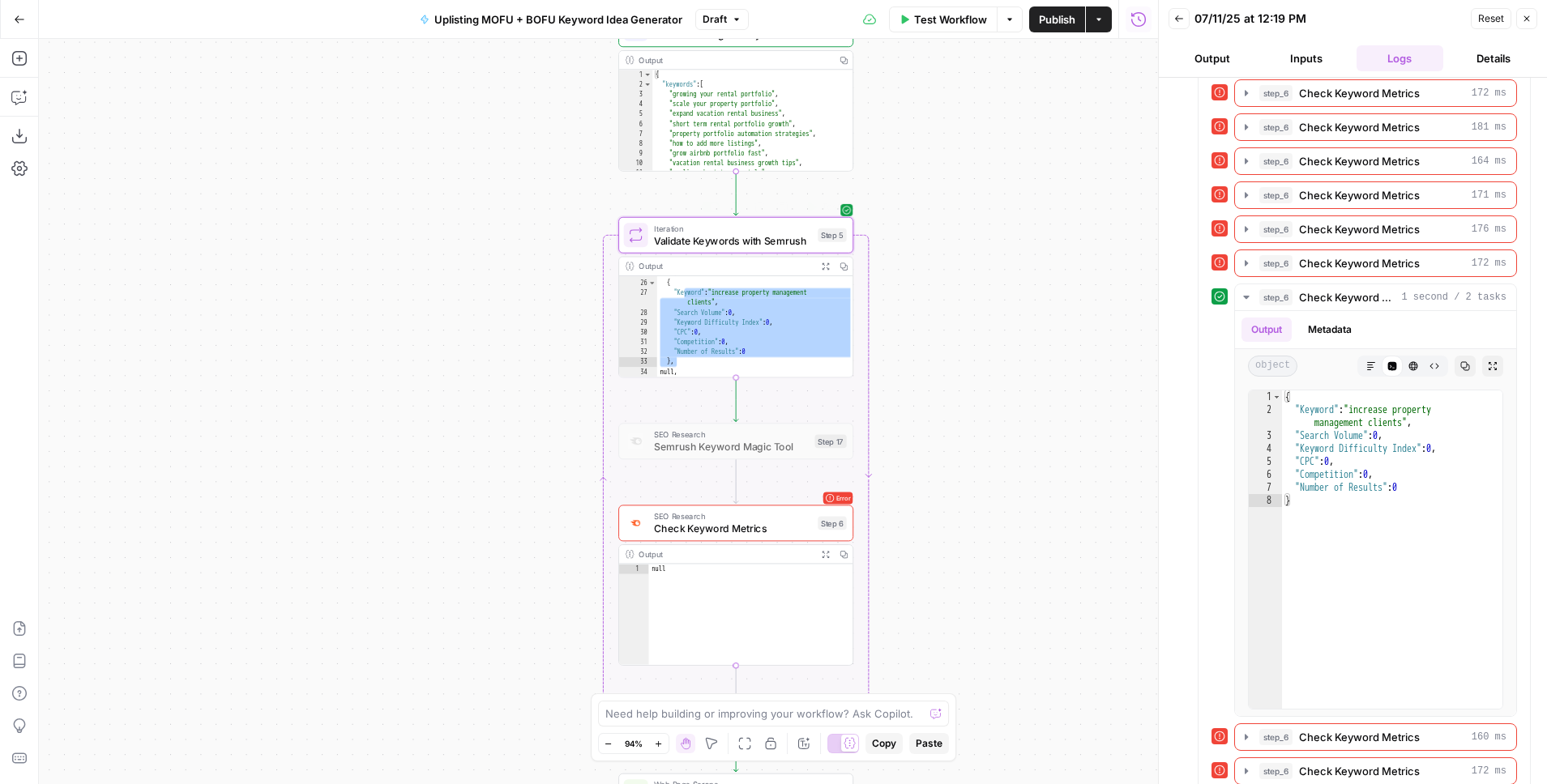 click on "Iteration" at bounding box center (733, 228) 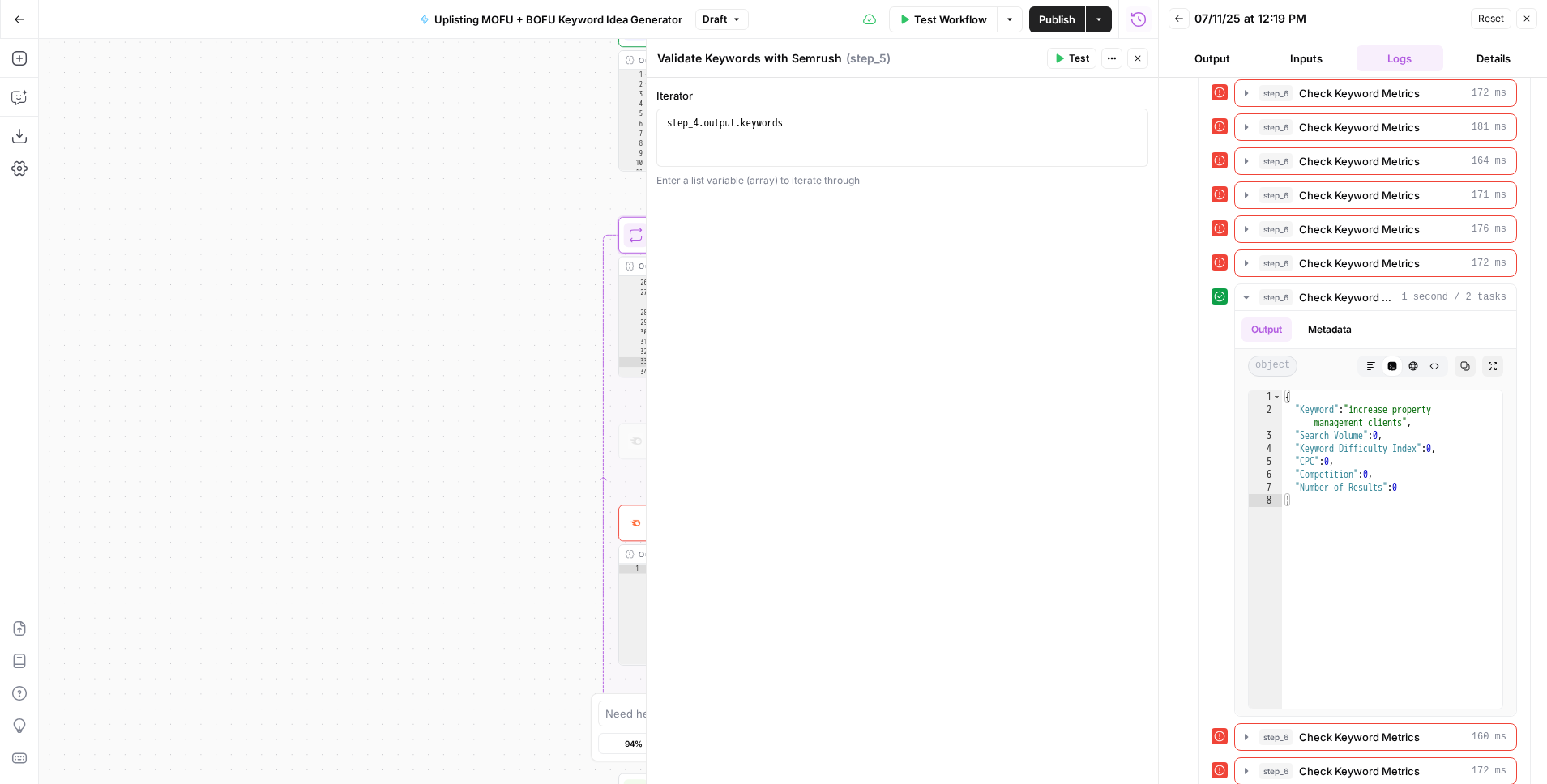 click on "Close" at bounding box center (1138, 58) 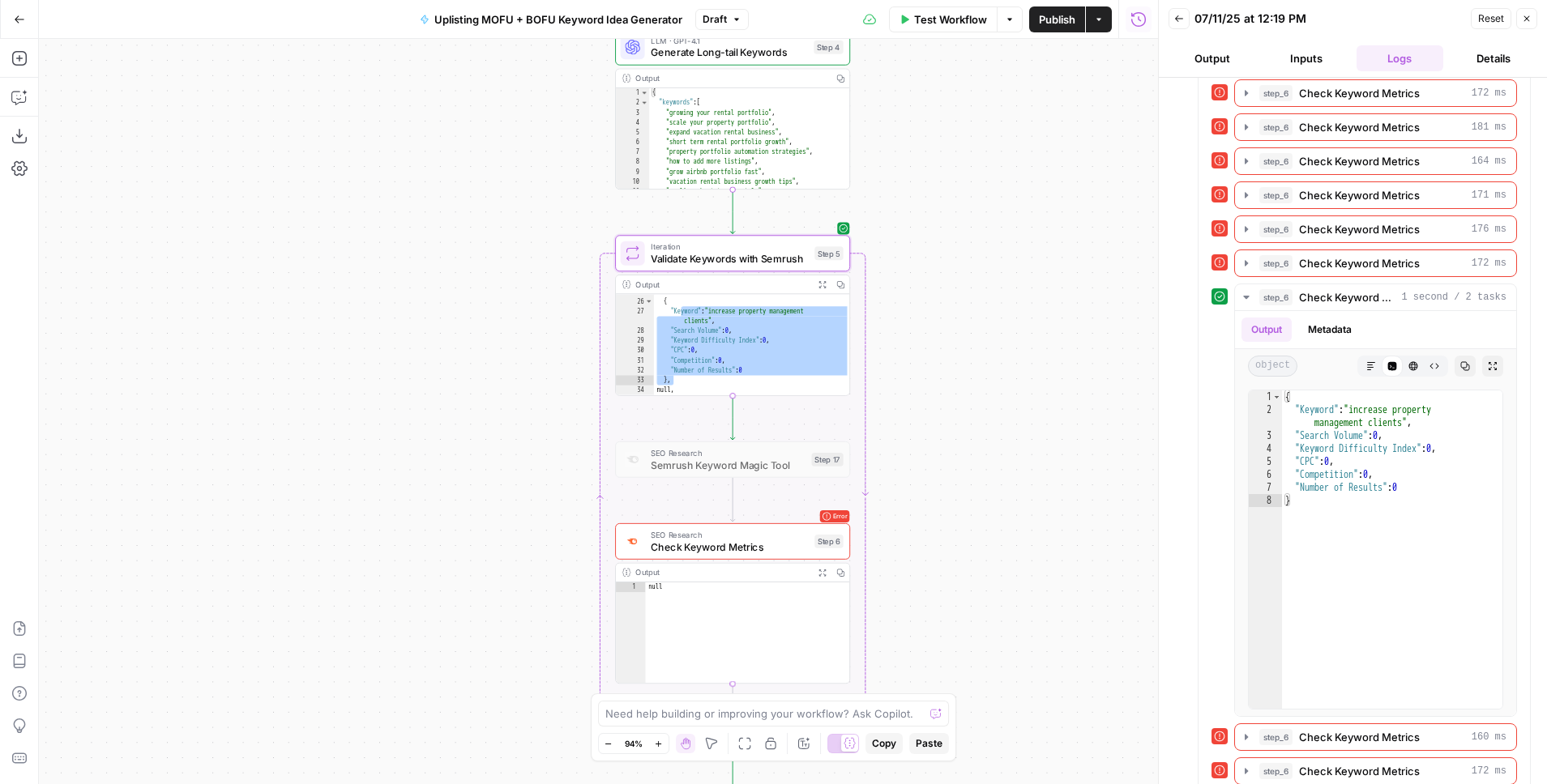 click on "Generate Long-tail Keywords" at bounding box center [729, 52] 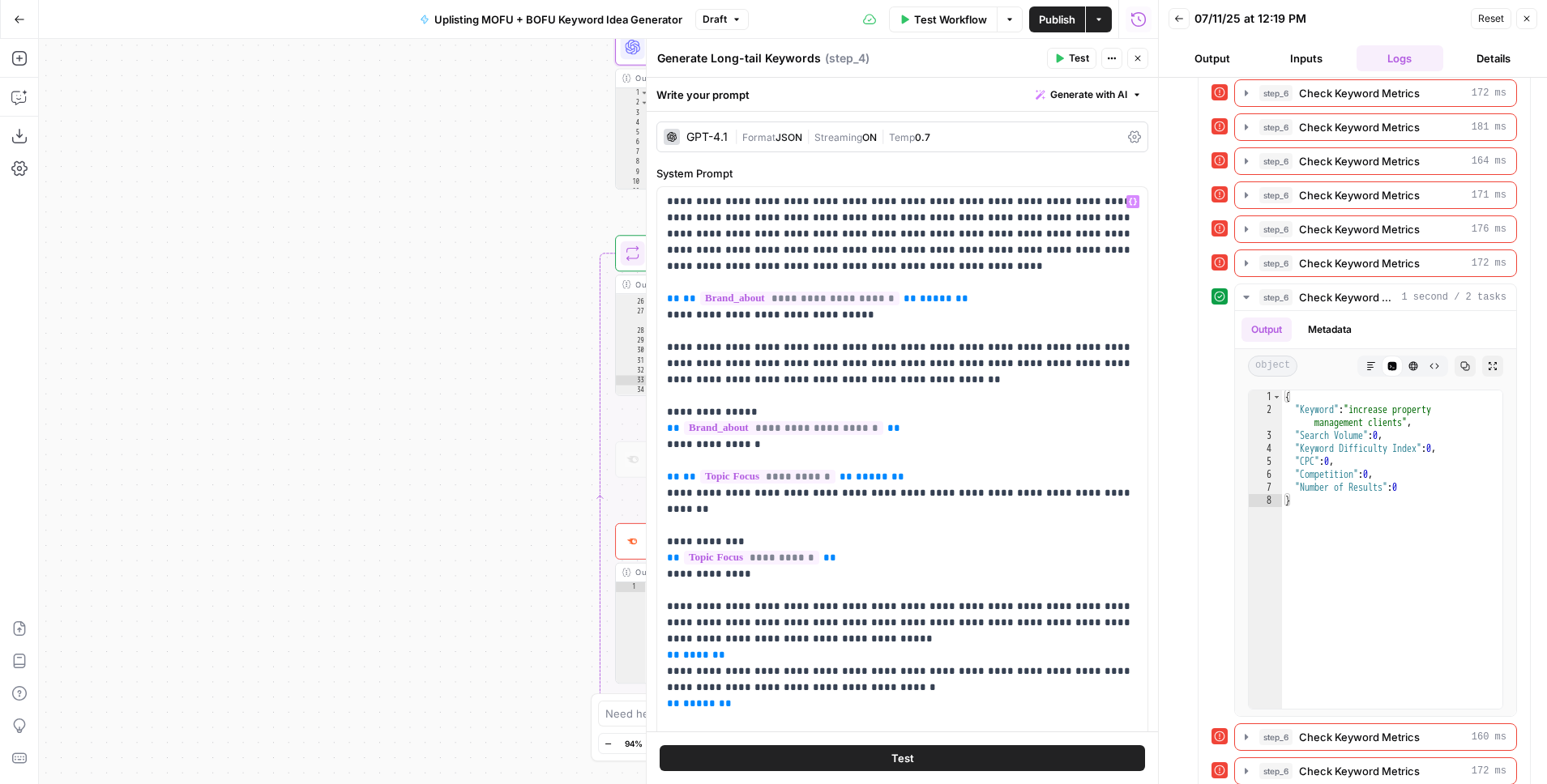 scroll, scrollTop: 465, scrollLeft: 0, axis: vertical 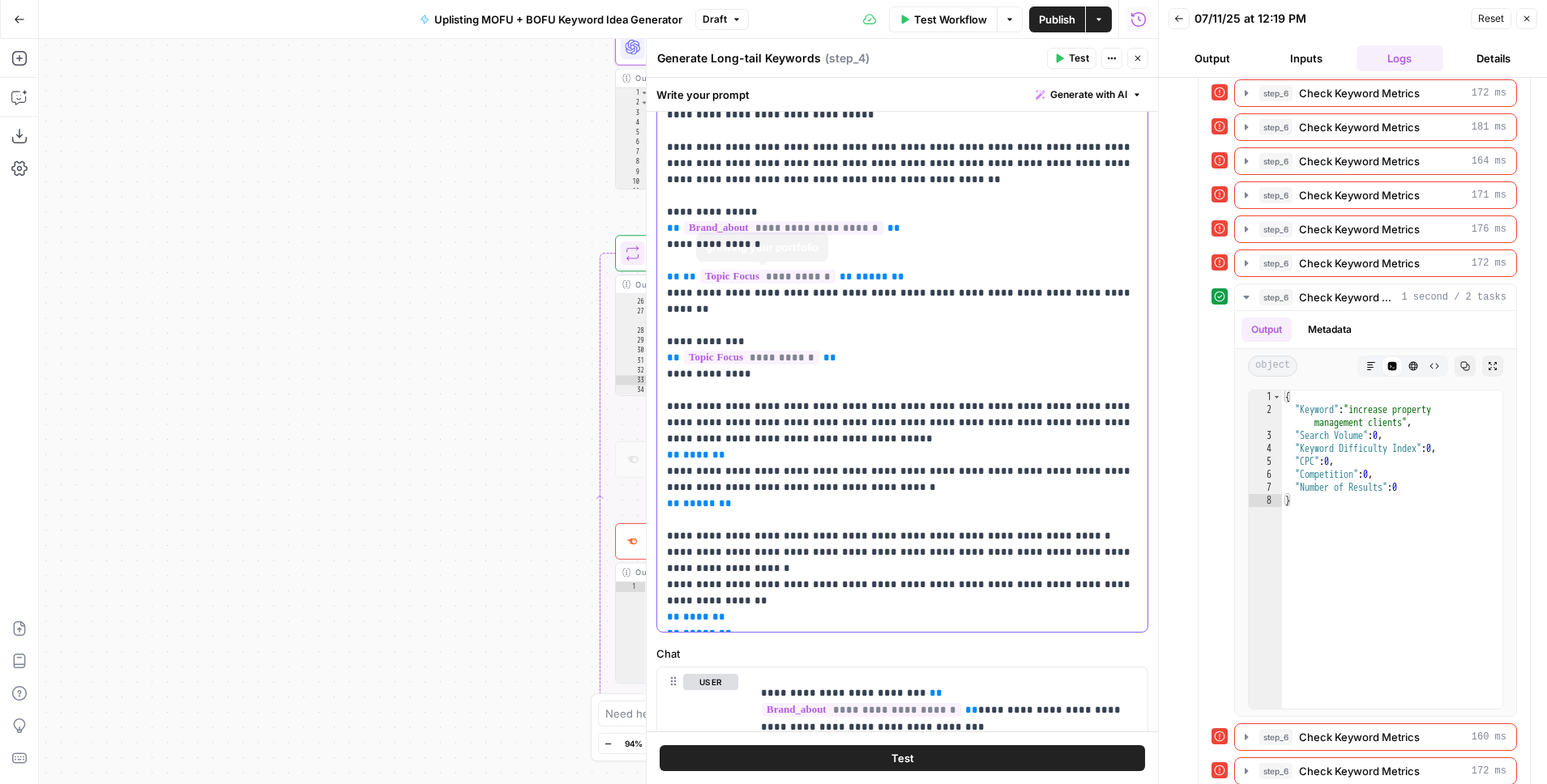 drag, startPoint x: 771, startPoint y: 605, endPoint x: 686, endPoint y: 228, distance: 386.46345 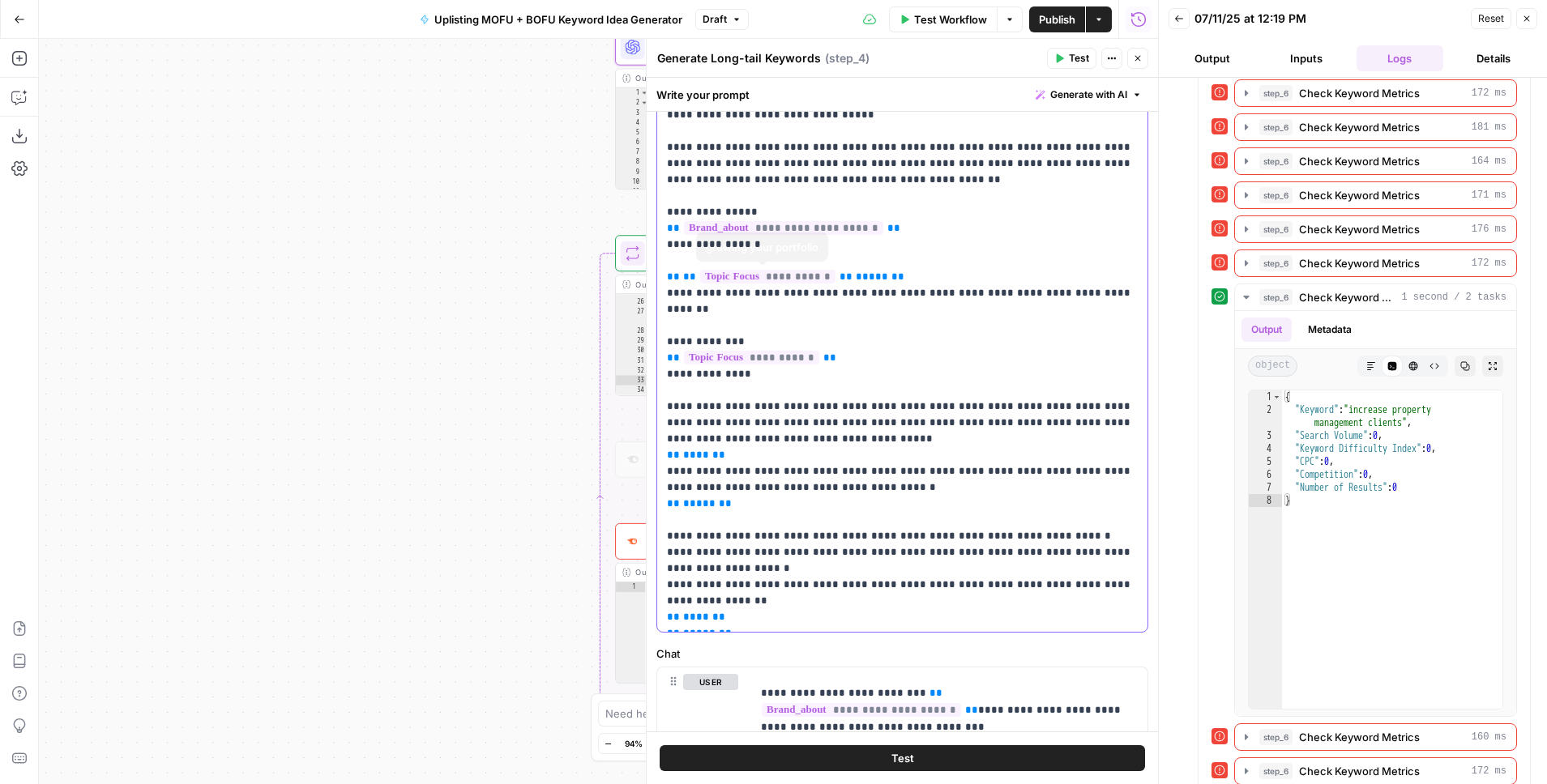 click on "**********" at bounding box center [902, 309] 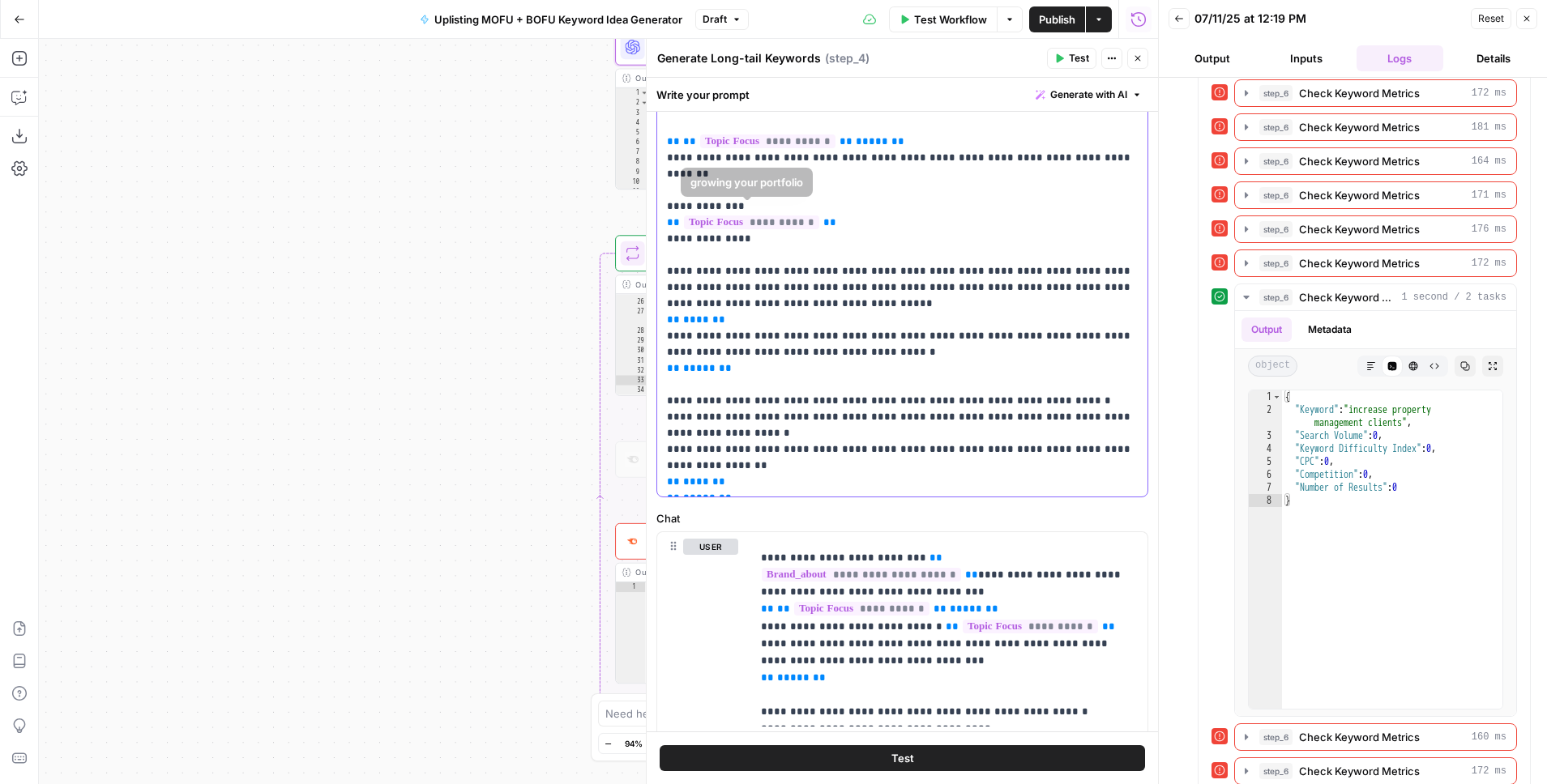 scroll, scrollTop: 465, scrollLeft: 0, axis: vertical 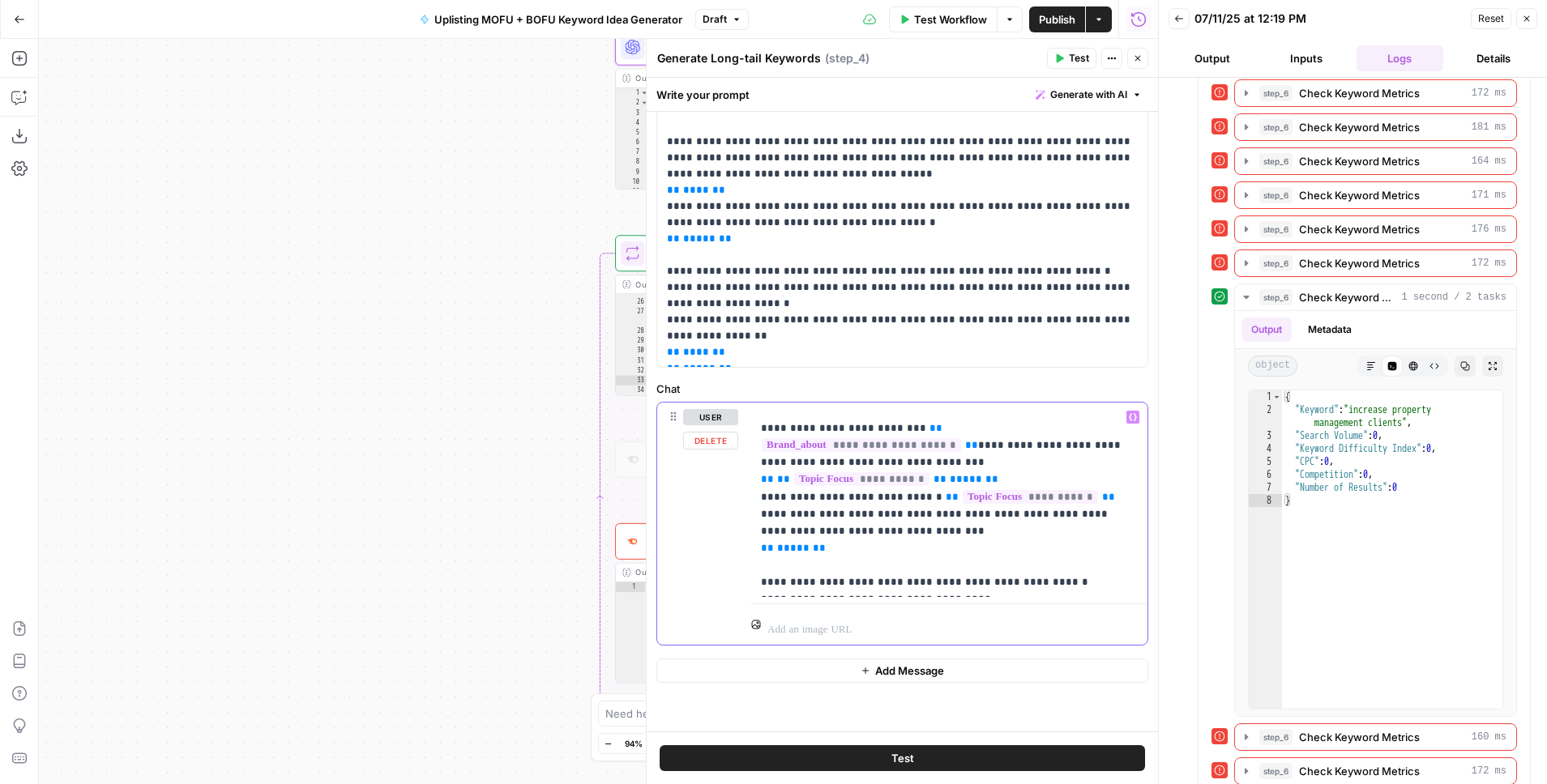 click on "**********" at bounding box center [949, 505] 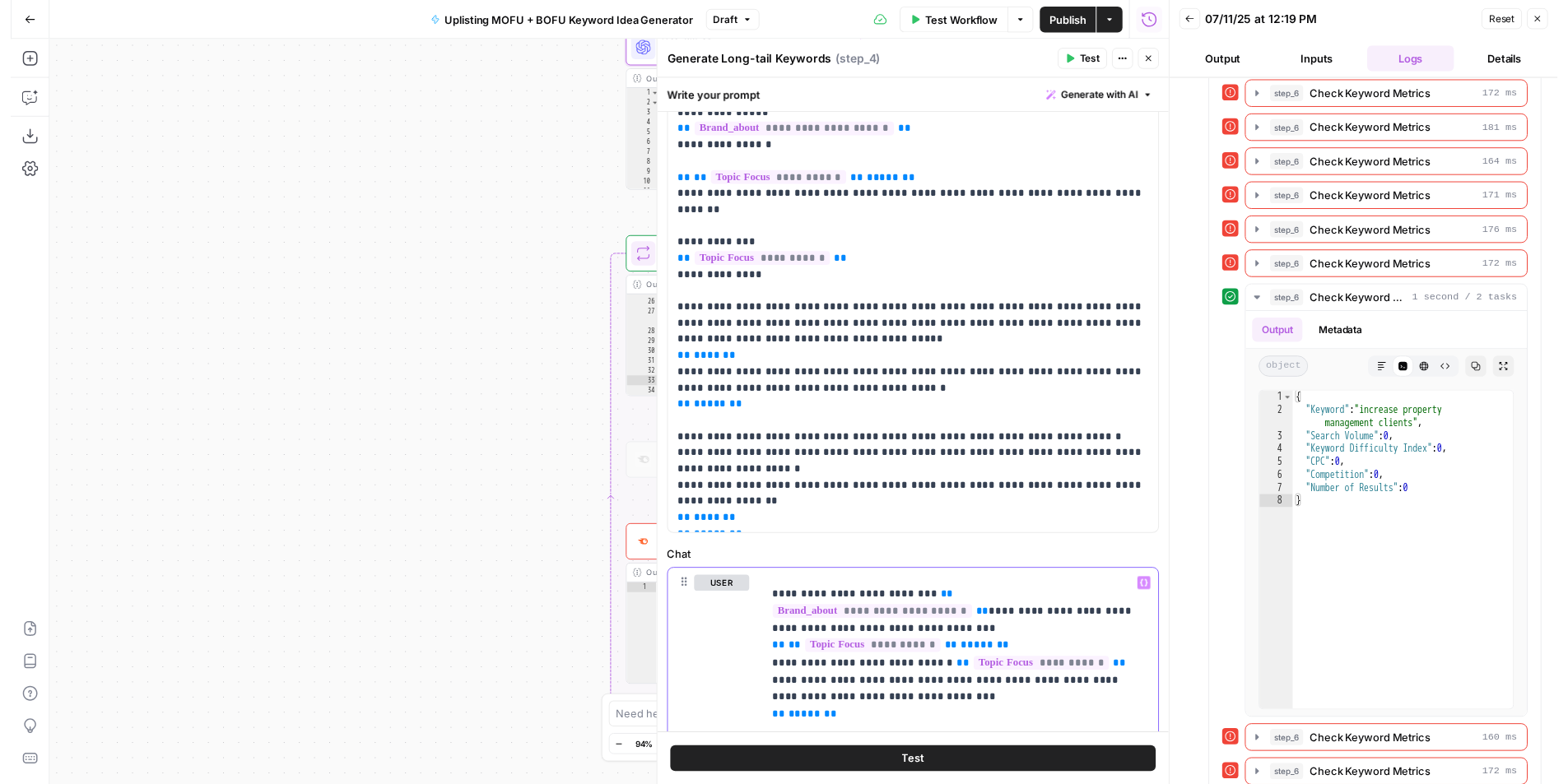 scroll, scrollTop: 281, scrollLeft: 0, axis: vertical 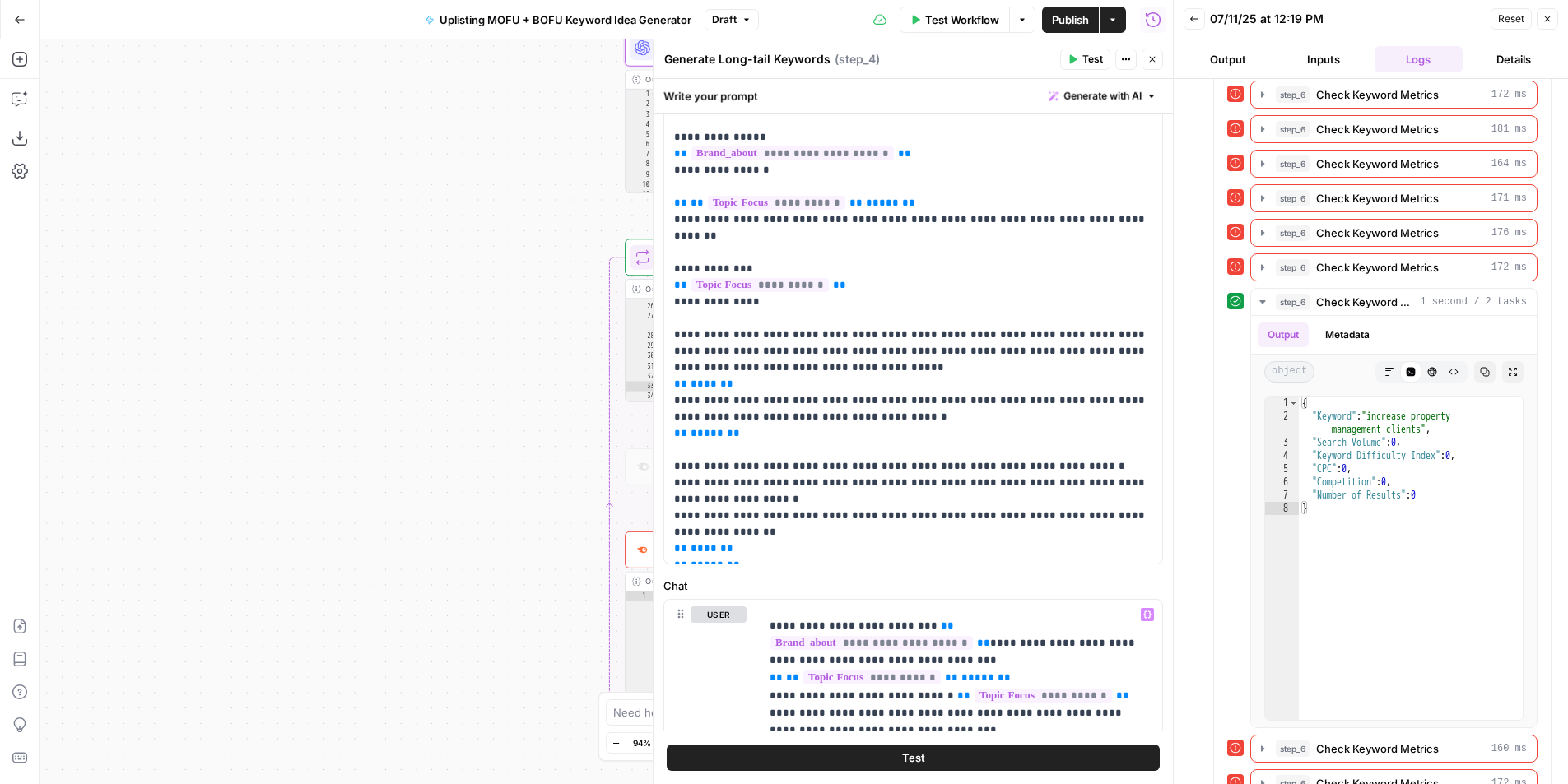 click 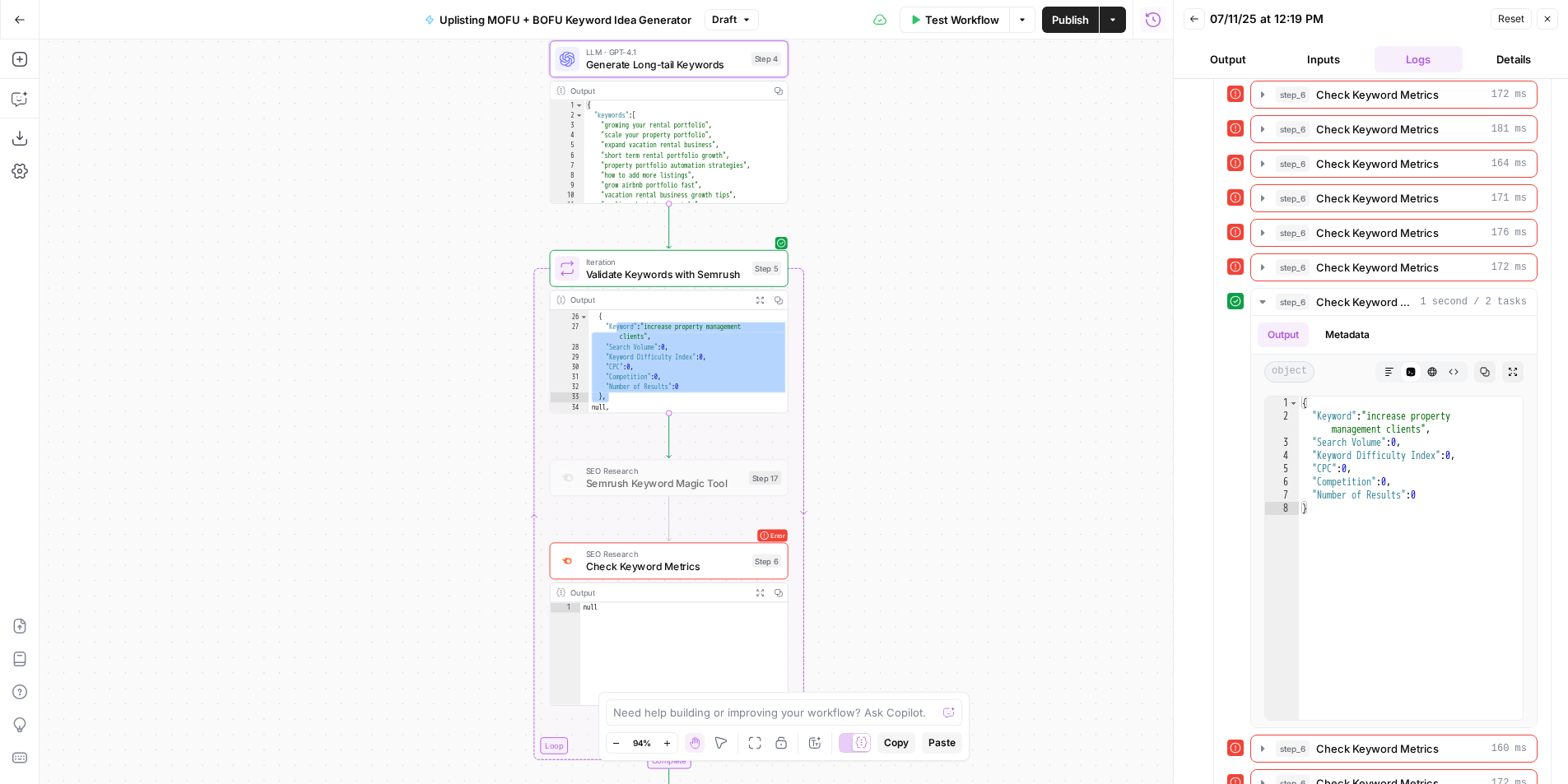 click on "Generate Long-tail Keywords" at bounding box center [666, 64] 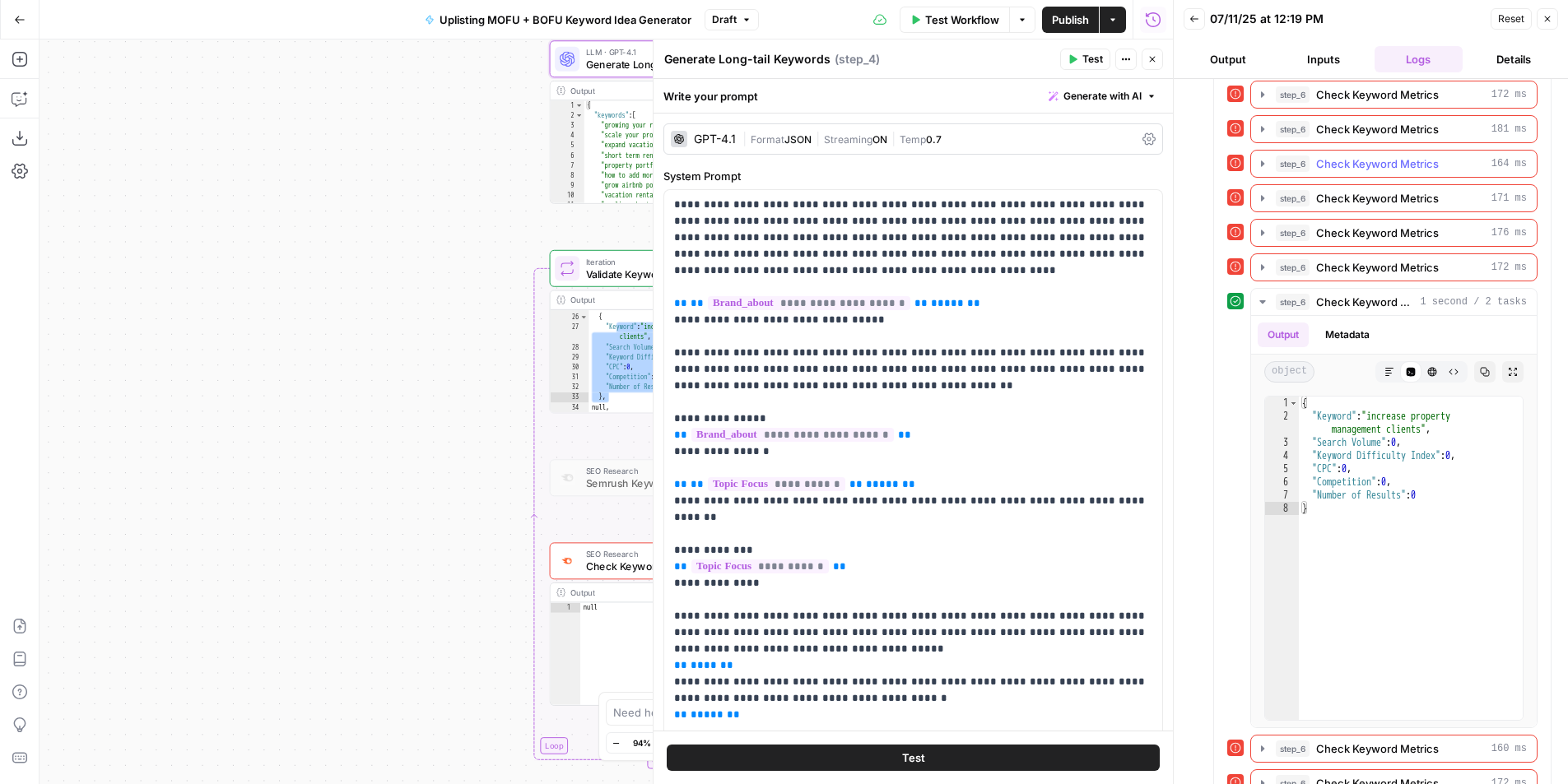 scroll, scrollTop: 695, scrollLeft: 0, axis: vertical 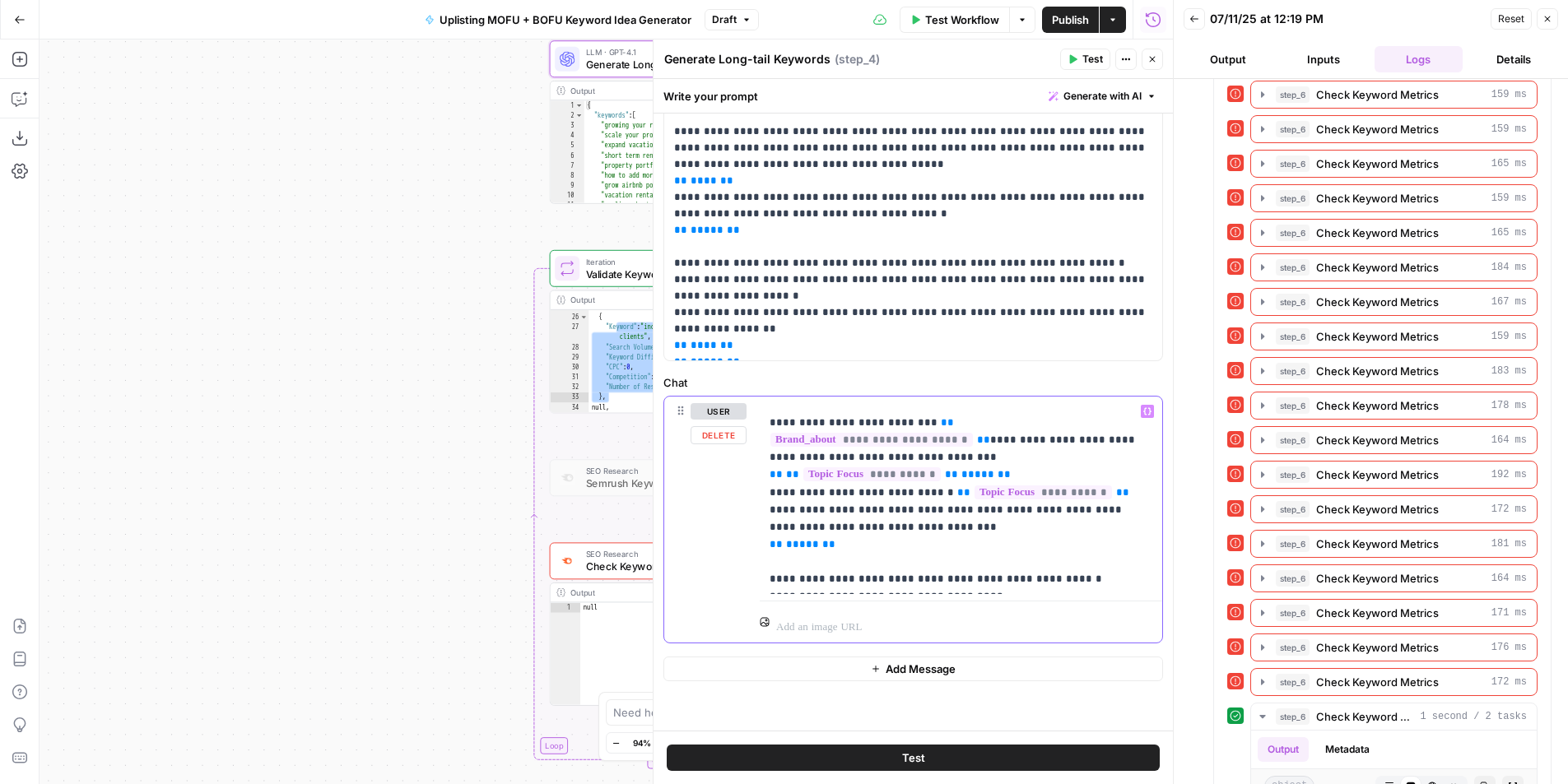 click on "**********" at bounding box center [961, 500] 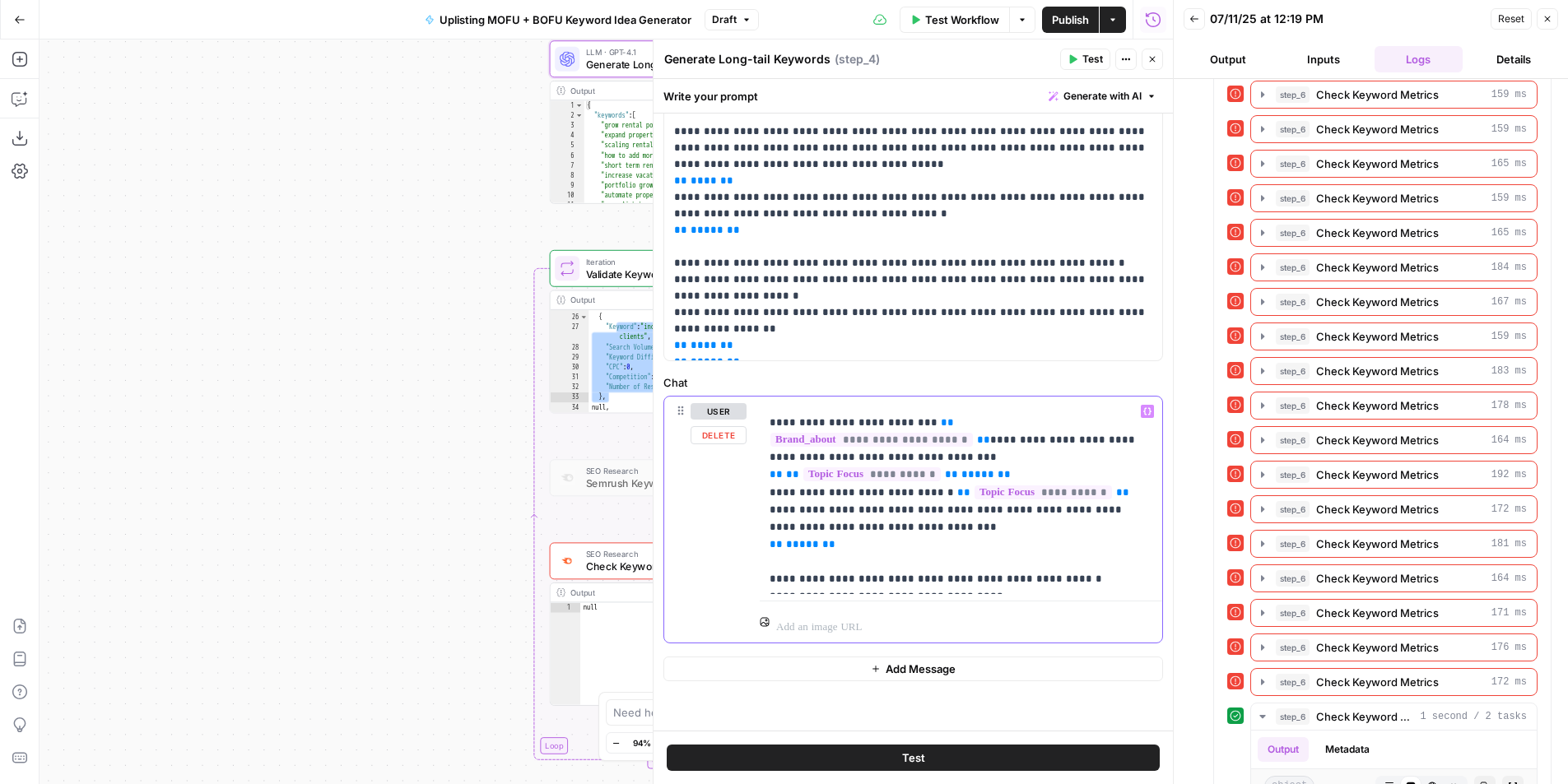 click on "**********" at bounding box center (961, 500) 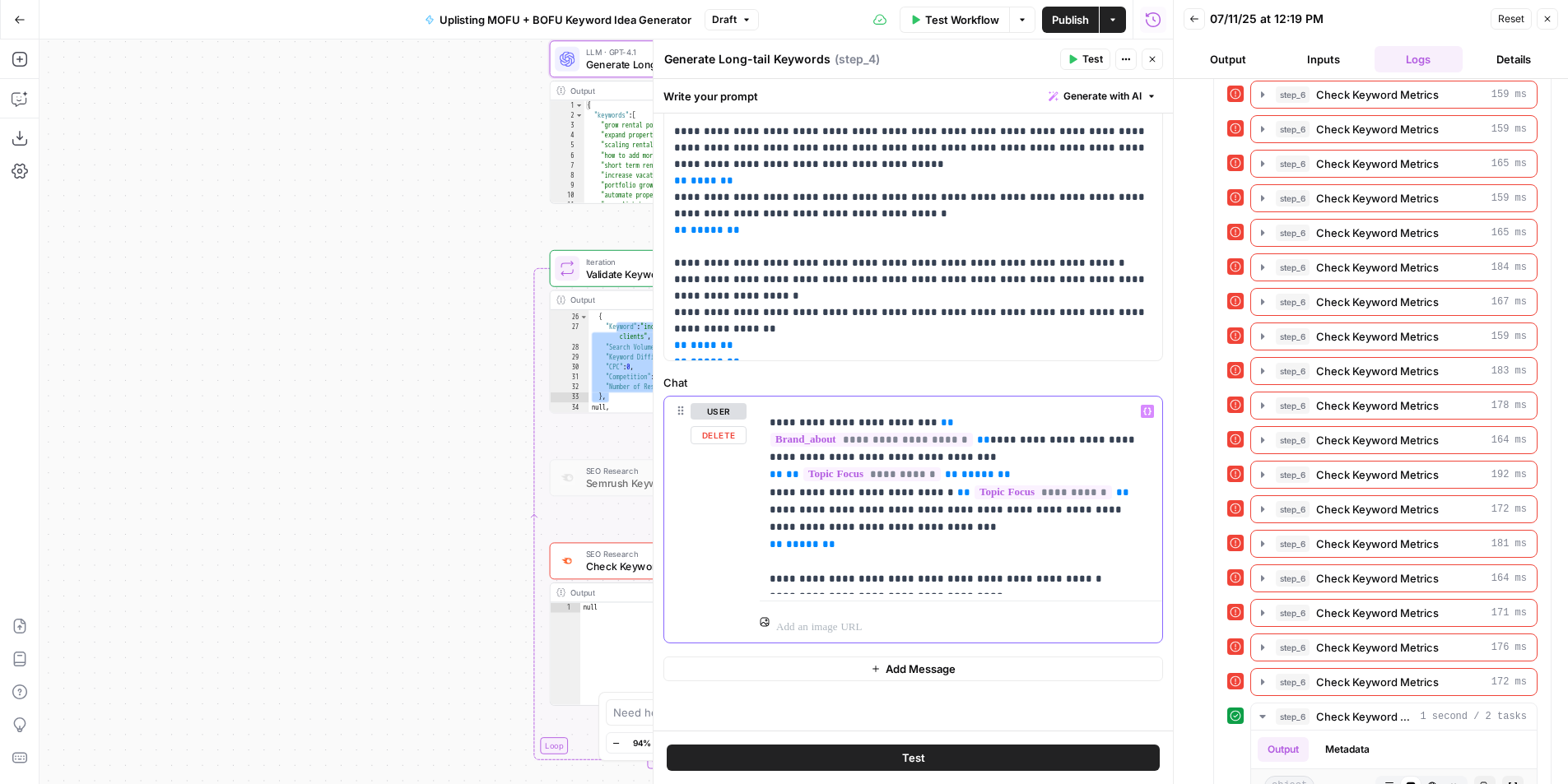 copy on "**********" 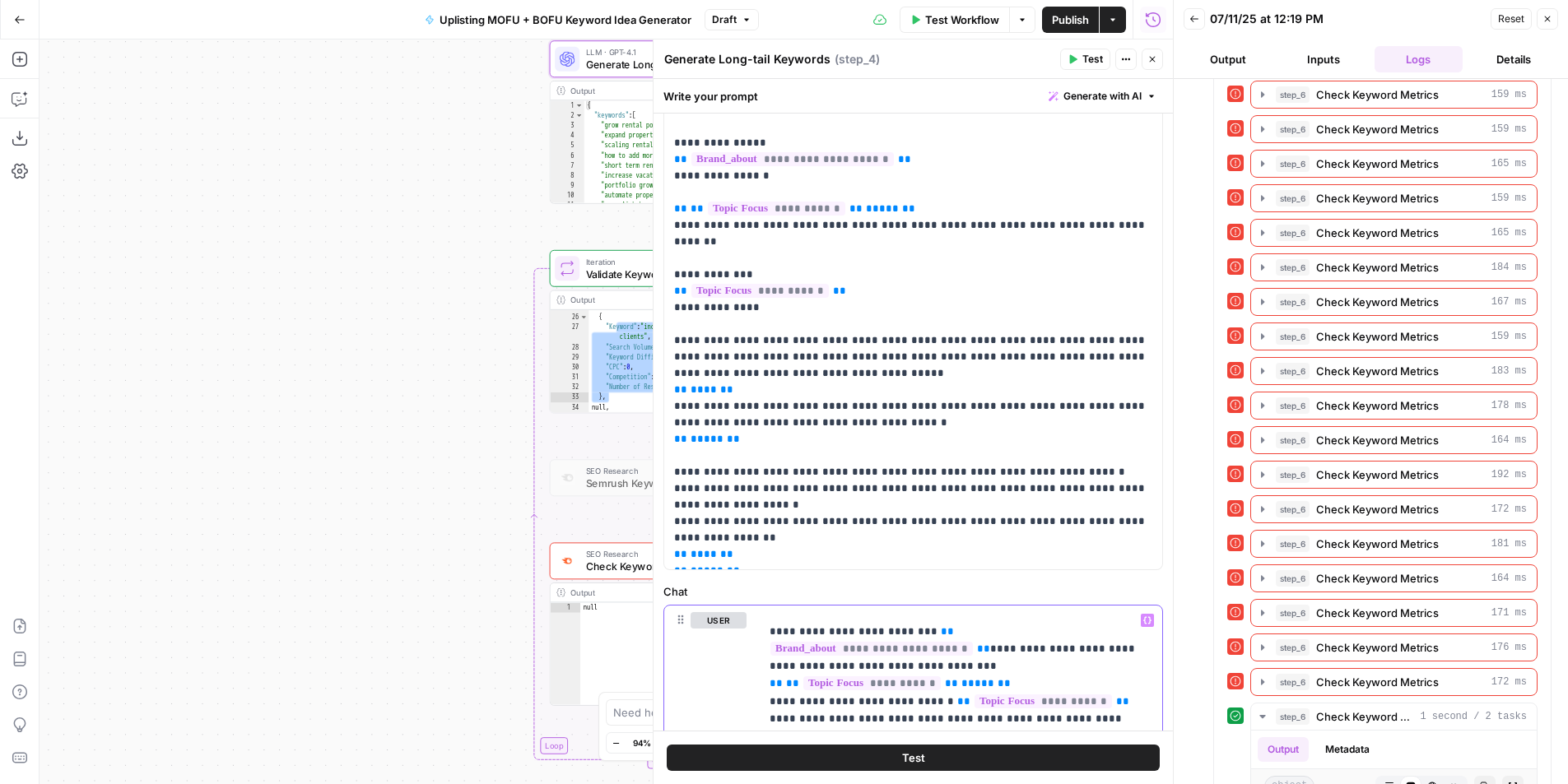 scroll, scrollTop: 282, scrollLeft: 0, axis: vertical 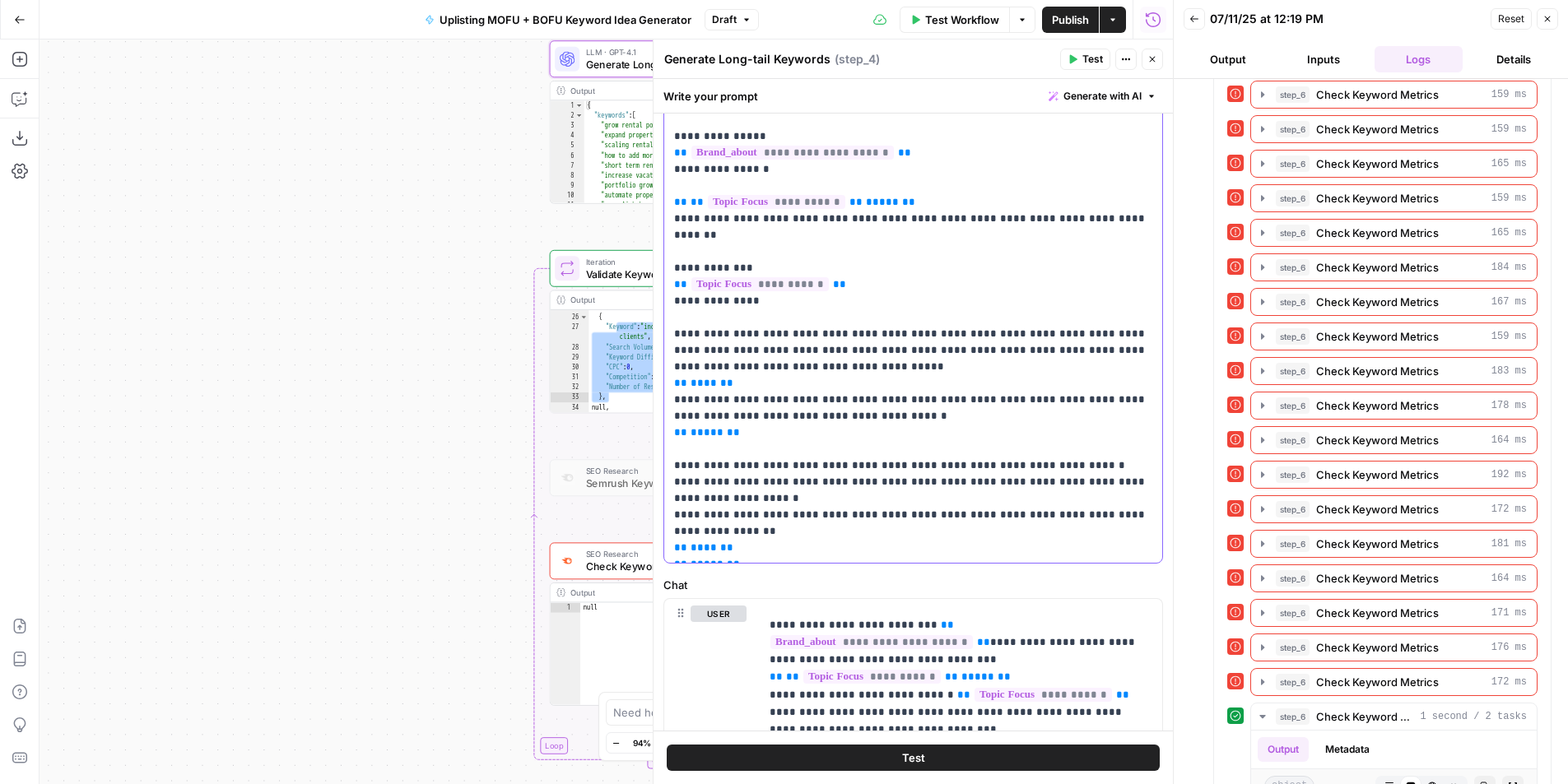drag, startPoint x: 756, startPoint y: 369, endPoint x: 674, endPoint y: 369, distance: 82 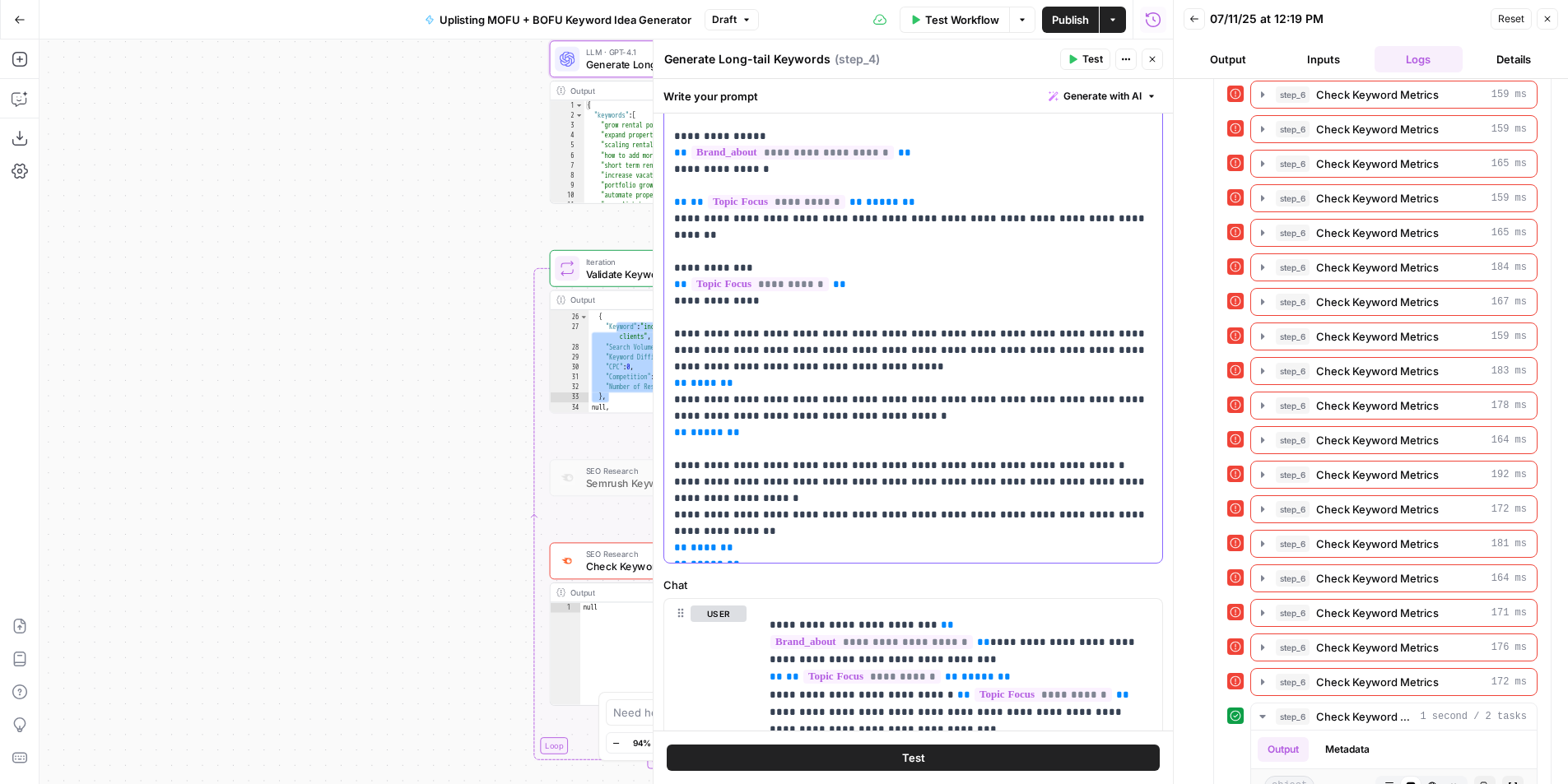 click on "**********" at bounding box center [913, 235] 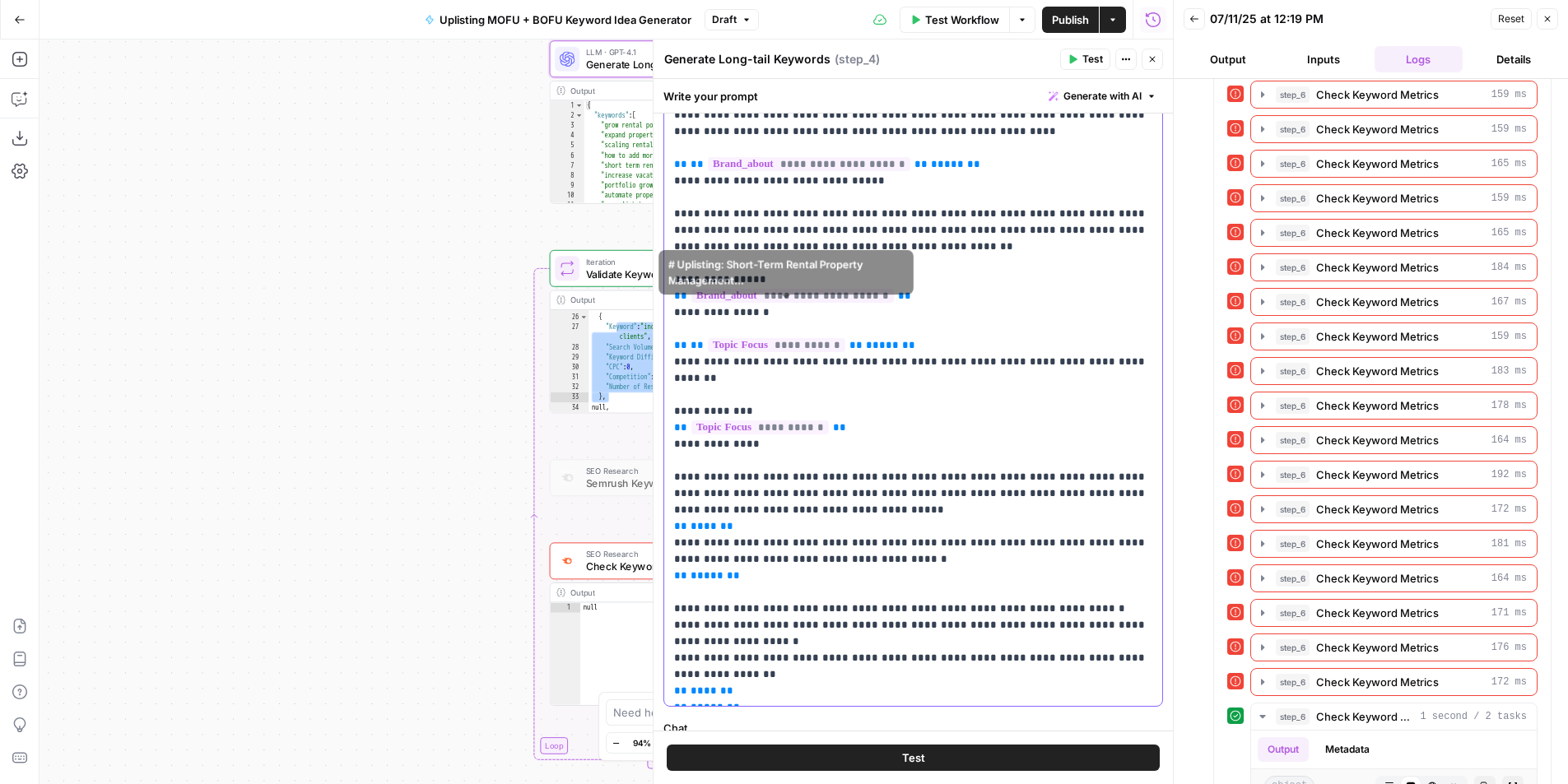 scroll, scrollTop: 485, scrollLeft: 0, axis: vertical 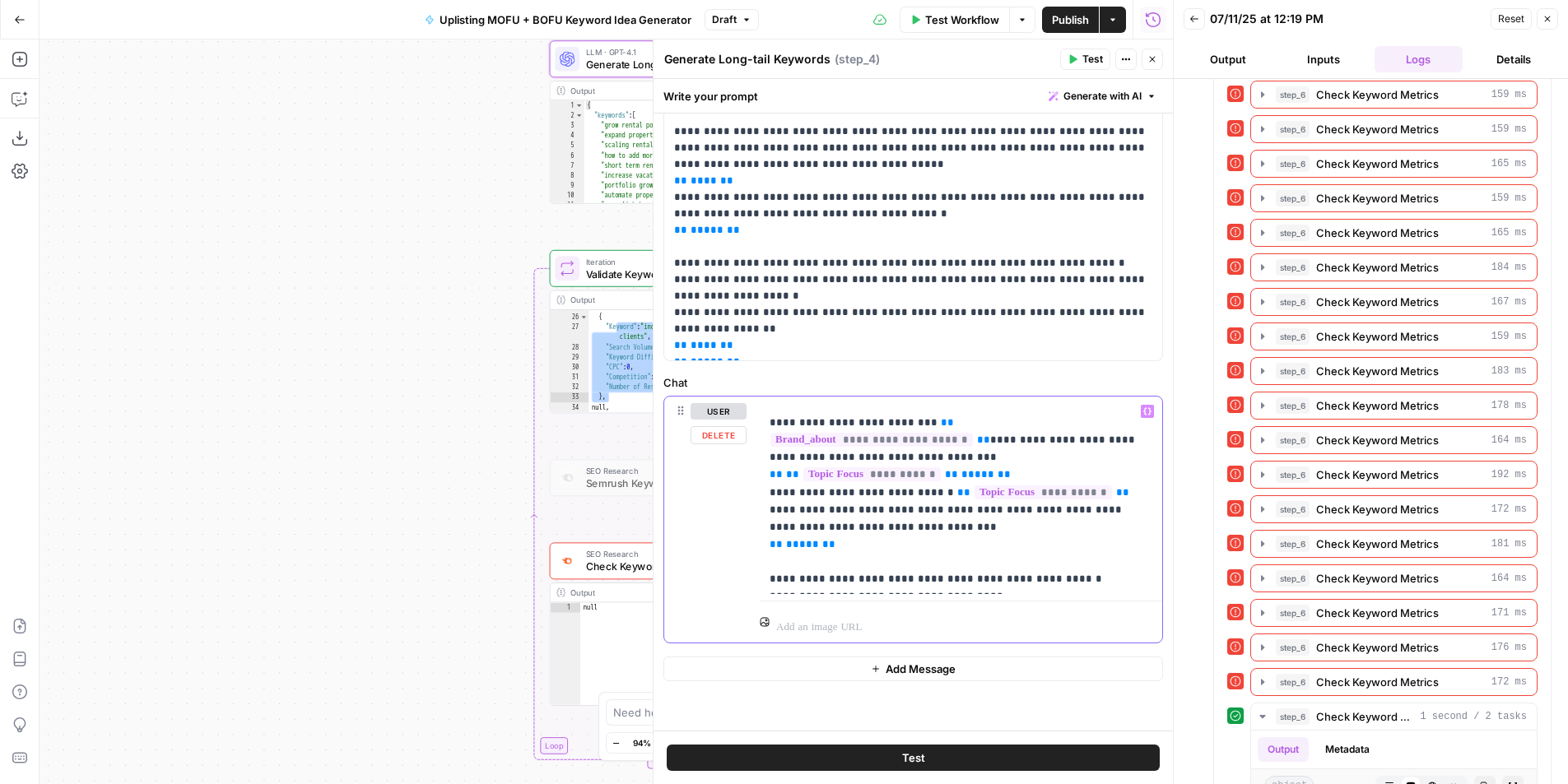 drag, startPoint x: 840, startPoint y: 534, endPoint x: 743, endPoint y: 534, distance: 97 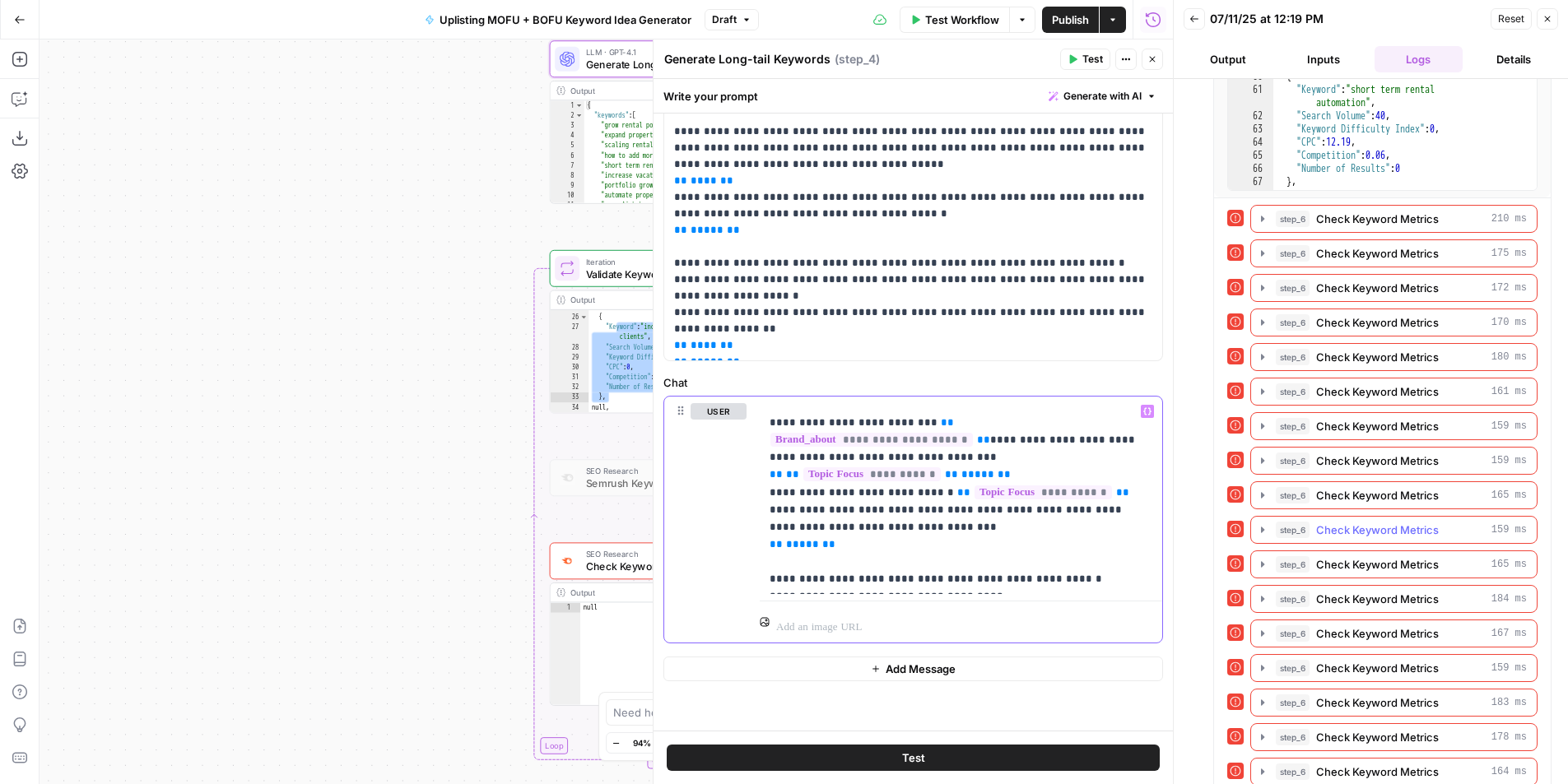 scroll, scrollTop: 0, scrollLeft: 0, axis: both 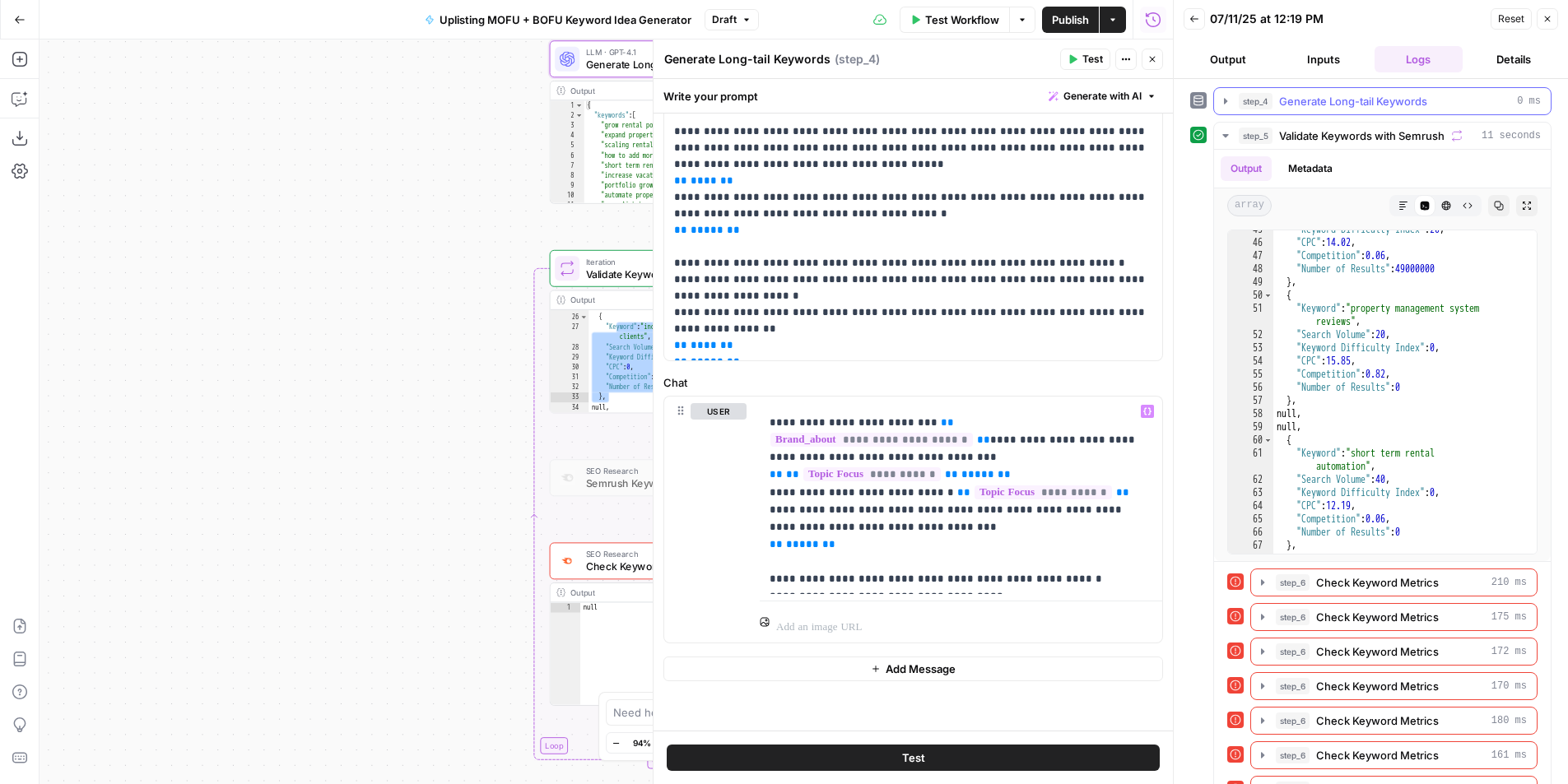 click 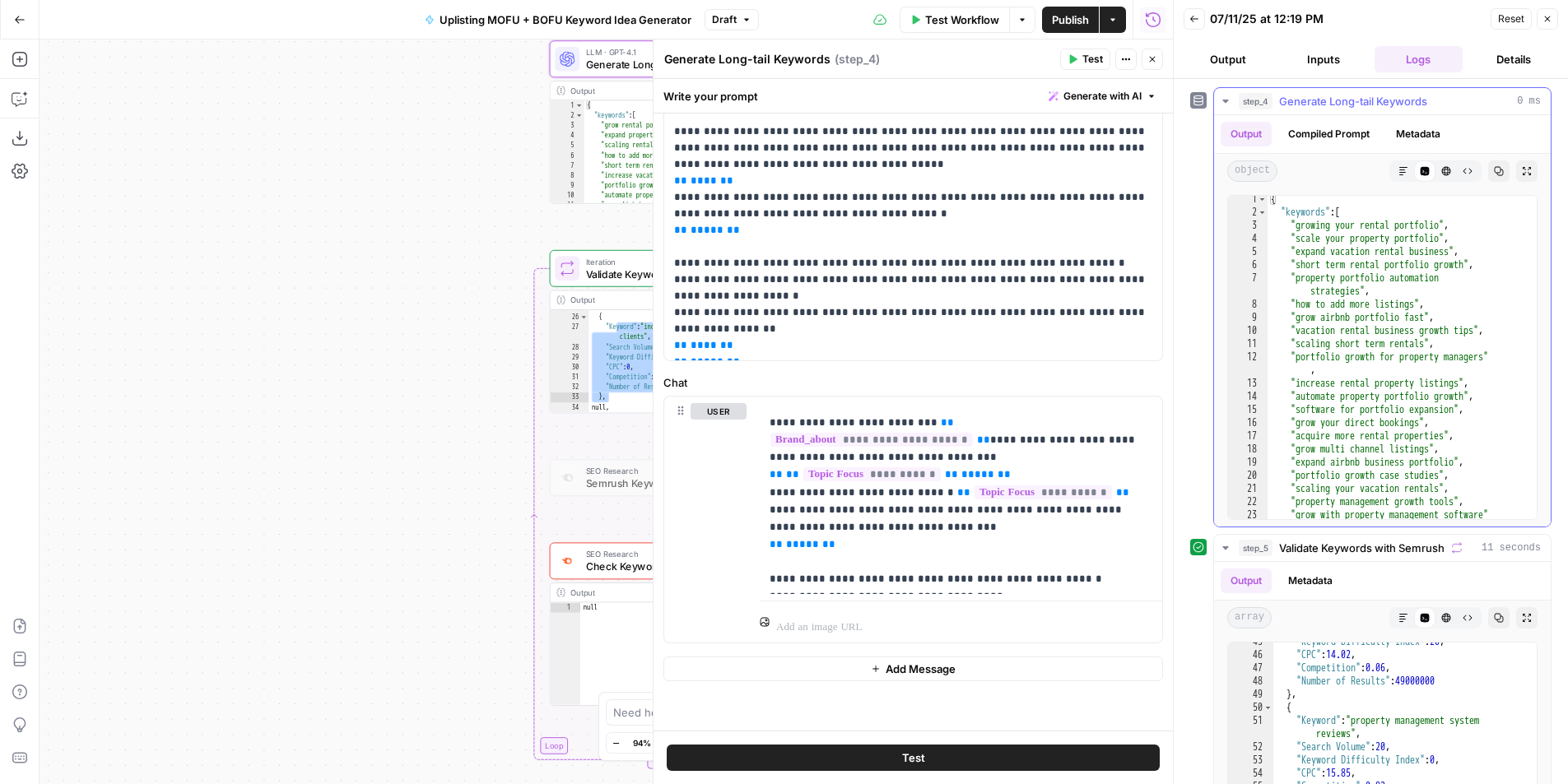 scroll, scrollTop: 2, scrollLeft: 0, axis: vertical 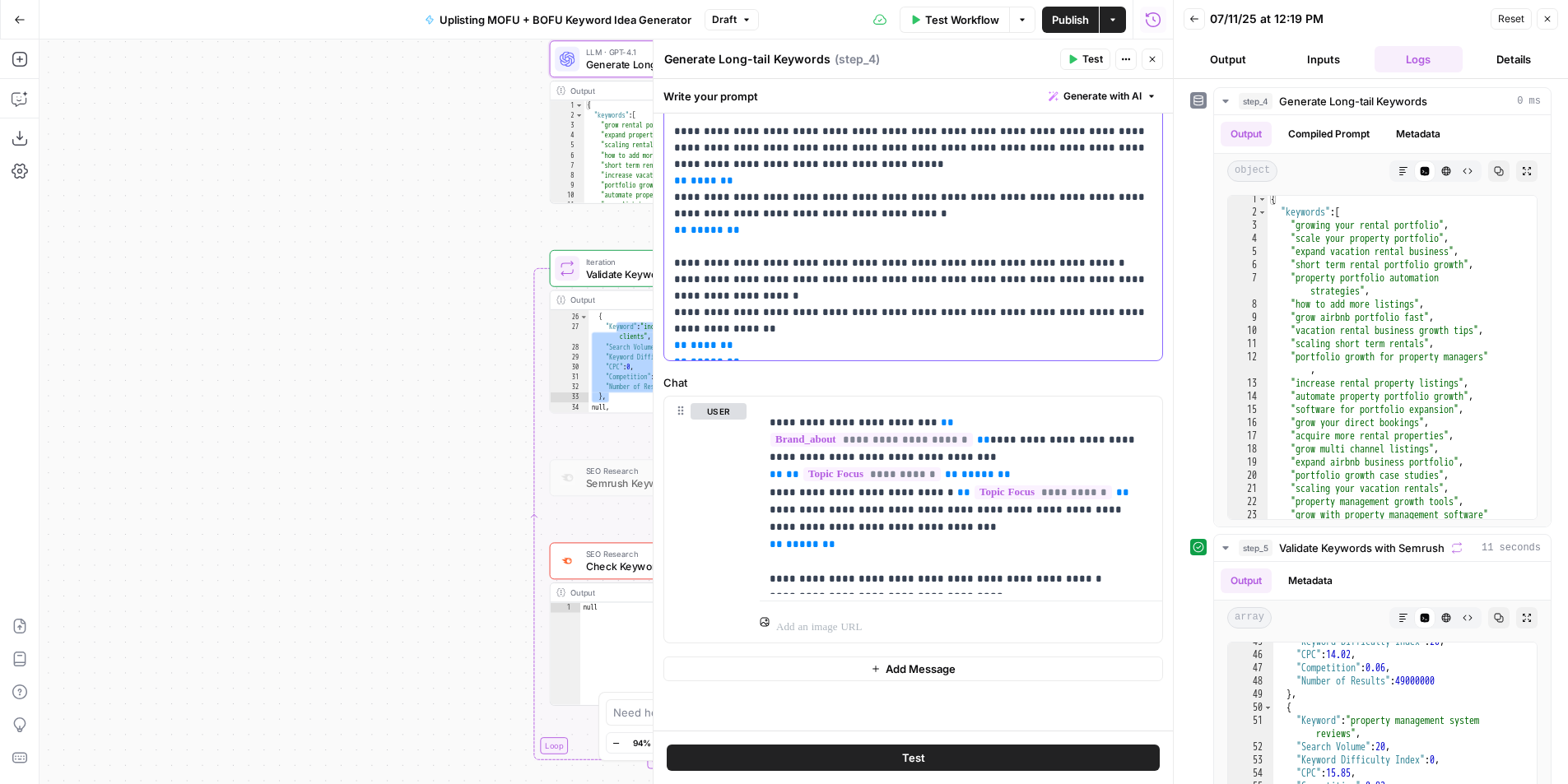 click on "**********" at bounding box center [913, 33] 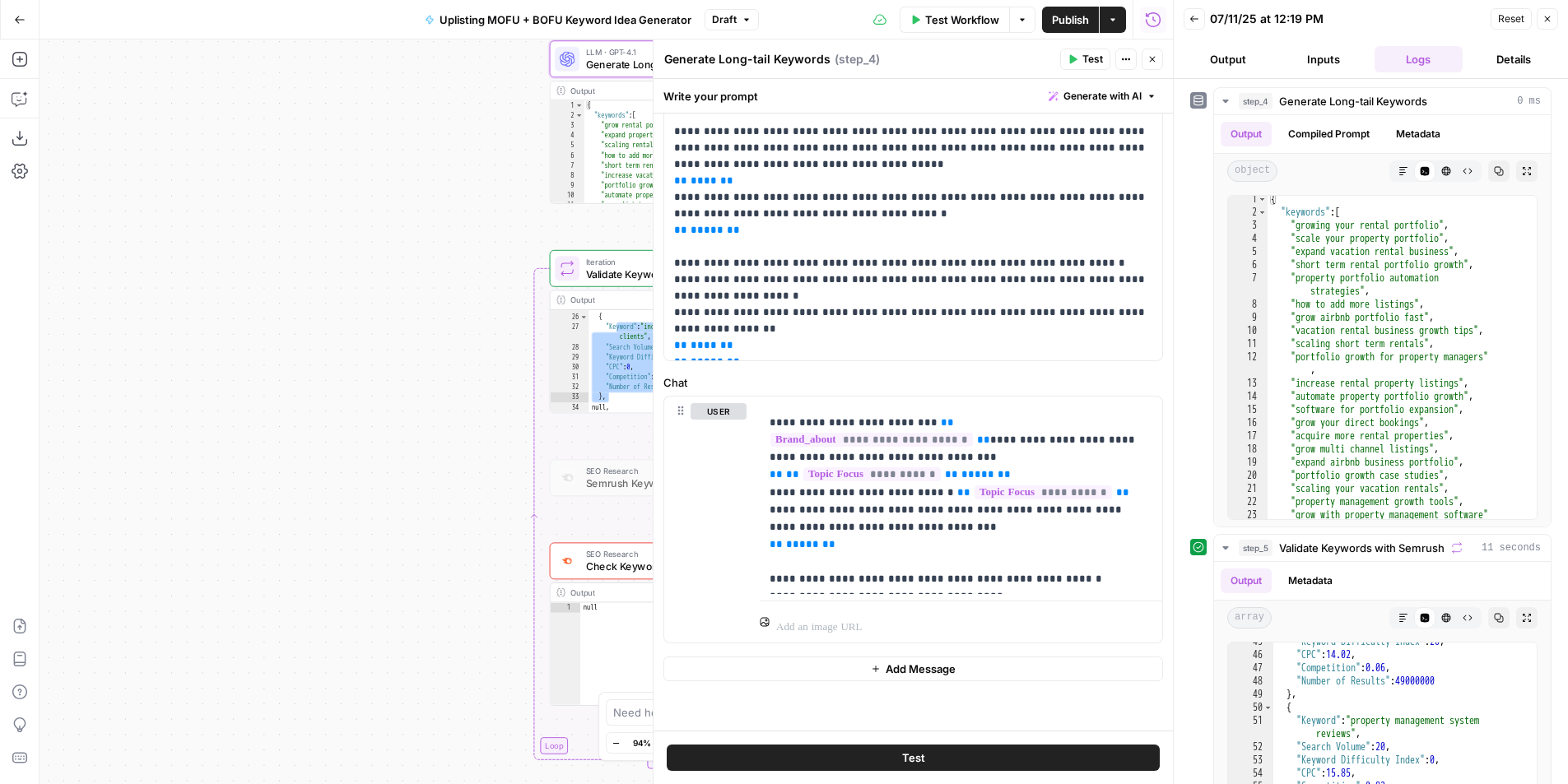 click on "Uplisting MOFU + BOFU Keyword Idea Generator" at bounding box center [565, 20] 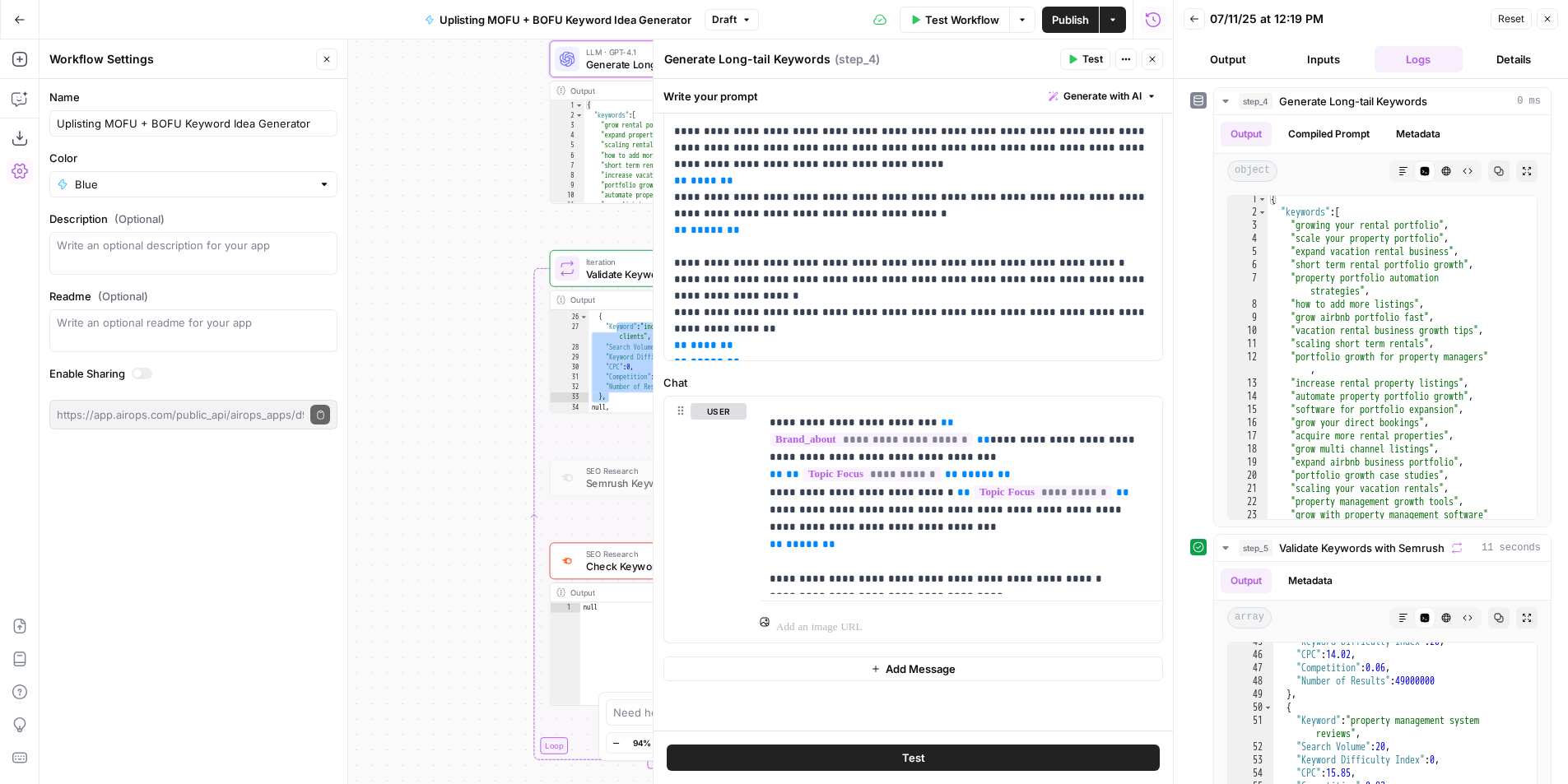 click on "Uplisting MOFU + BOFU Keyword Idea Generator" at bounding box center [193, 123] 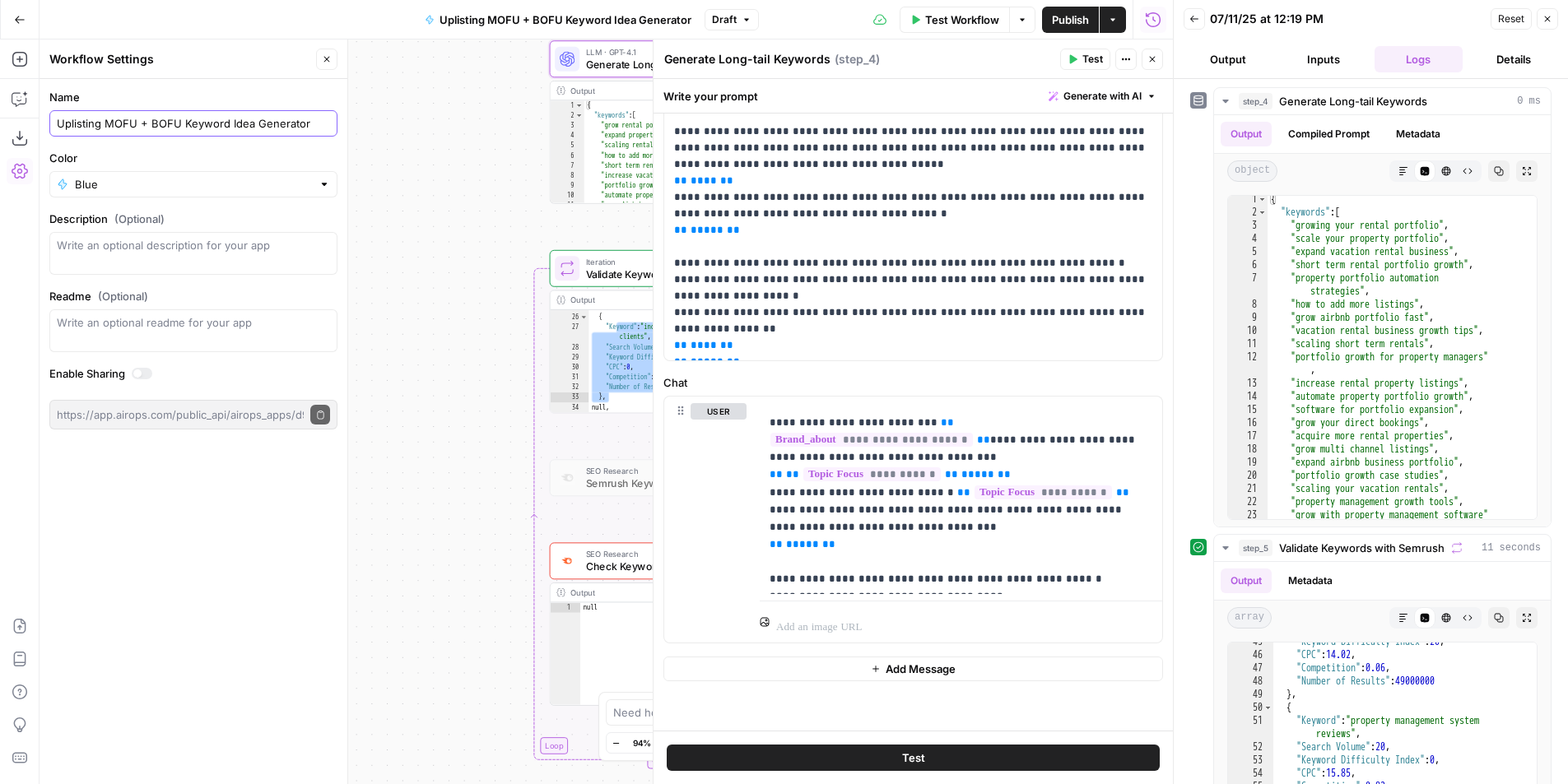 click on "Uplisting MOFU + BOFU Keyword Idea Generator" at bounding box center [193, 123] 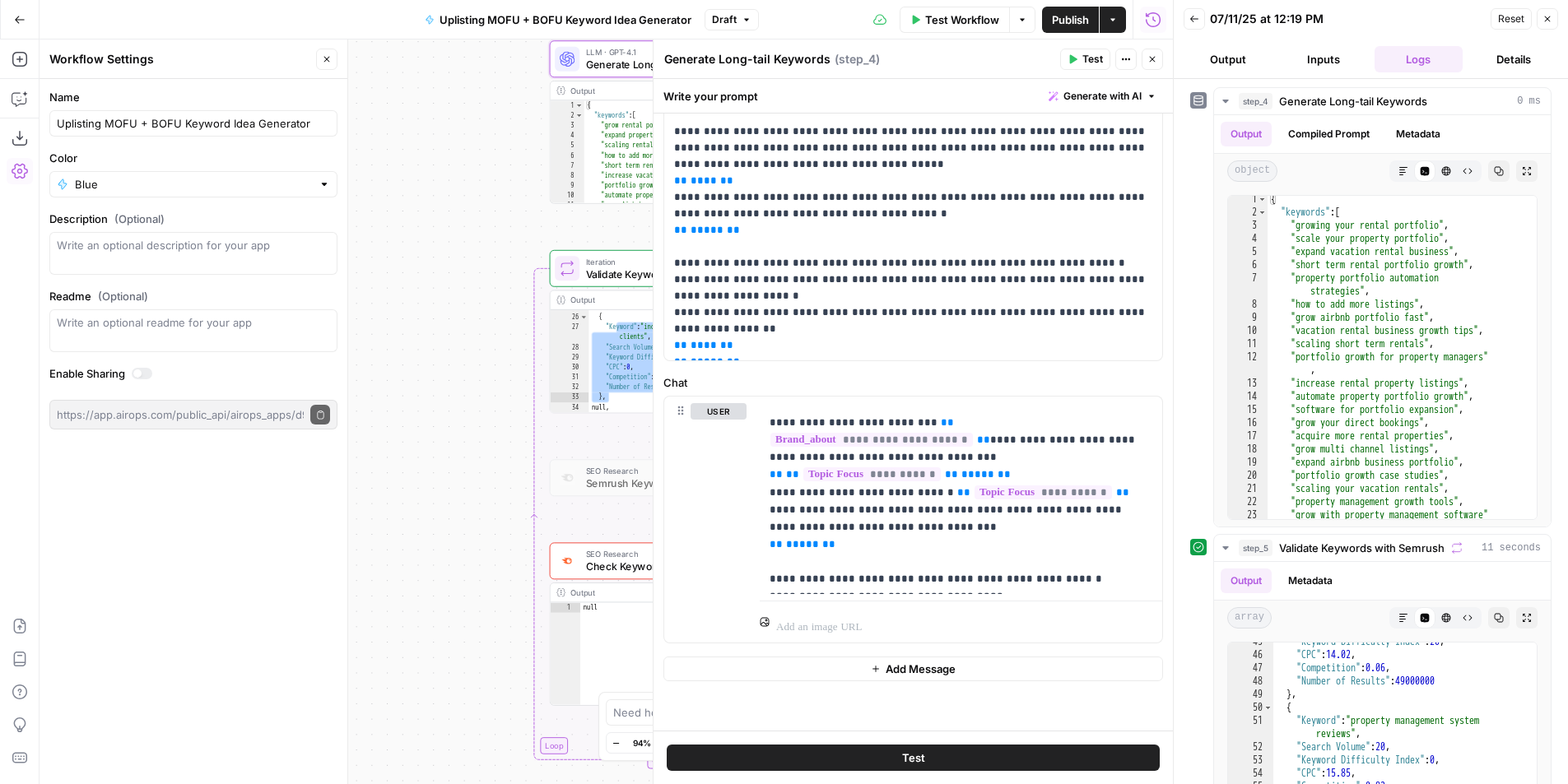 click 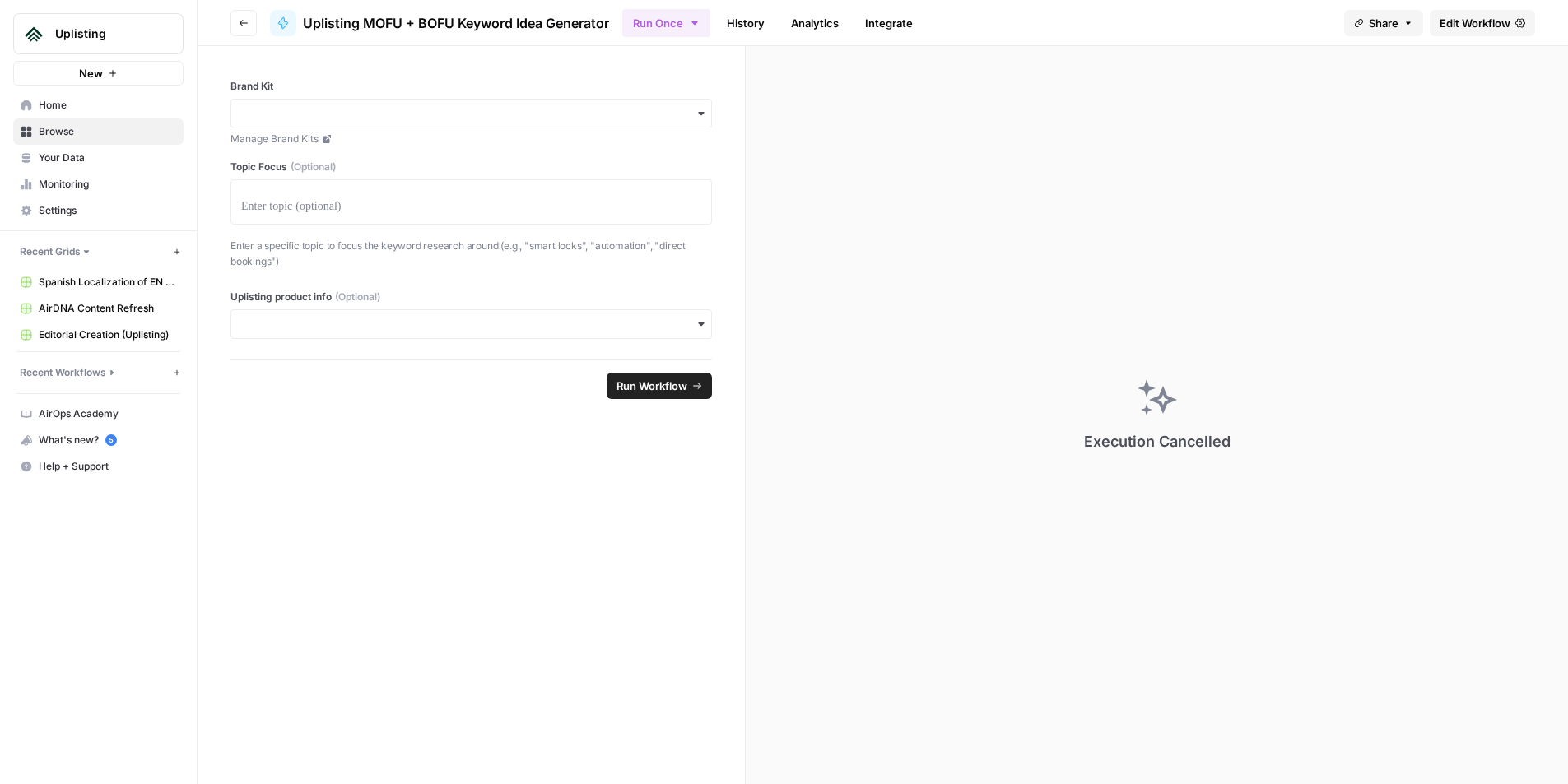 click on "Home" at bounding box center (107, 105) 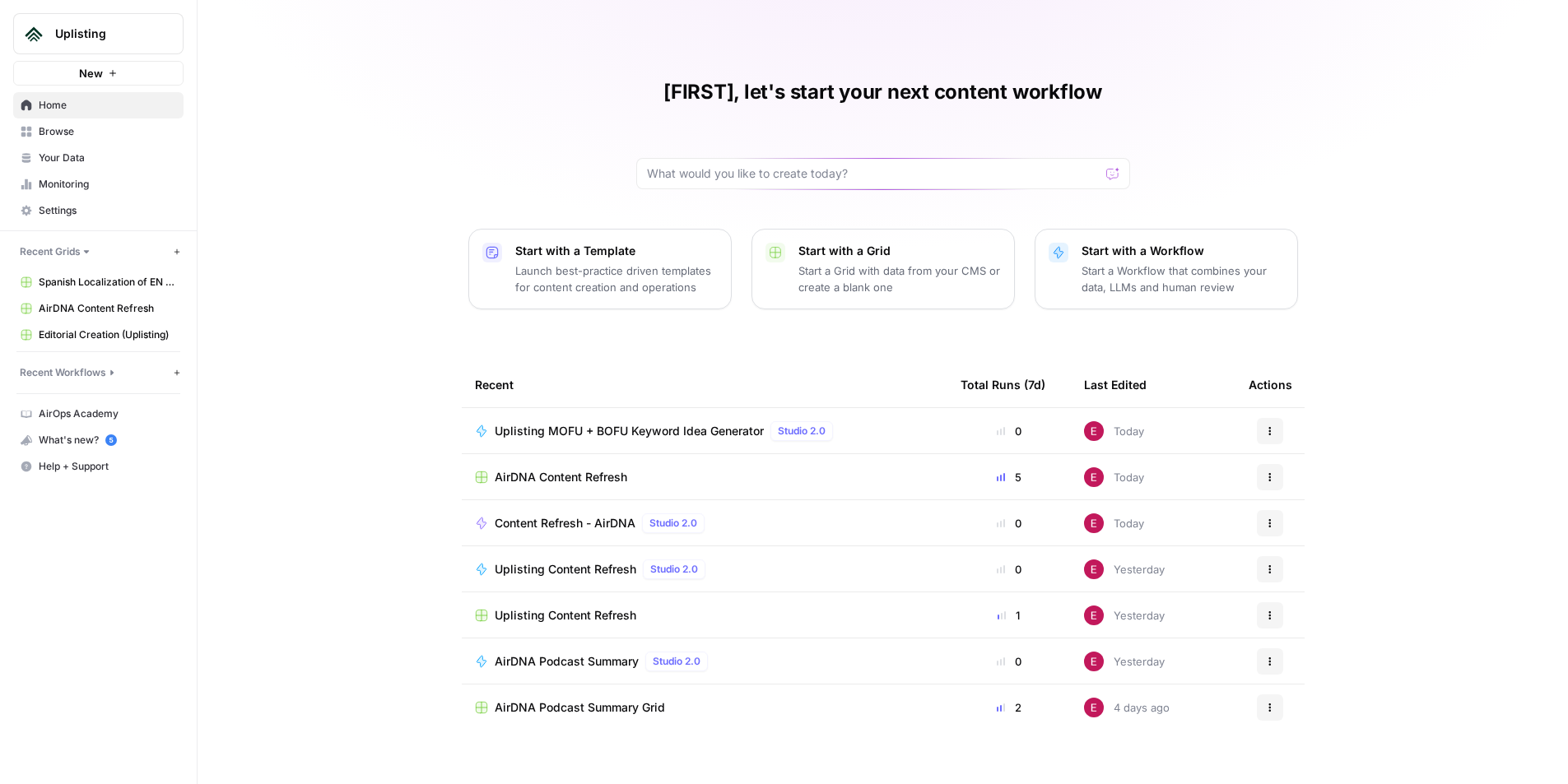 click on "Uplisting MOFU + BOFU Keyword Idea Generator Studio 2.0" at bounding box center (705, 430) 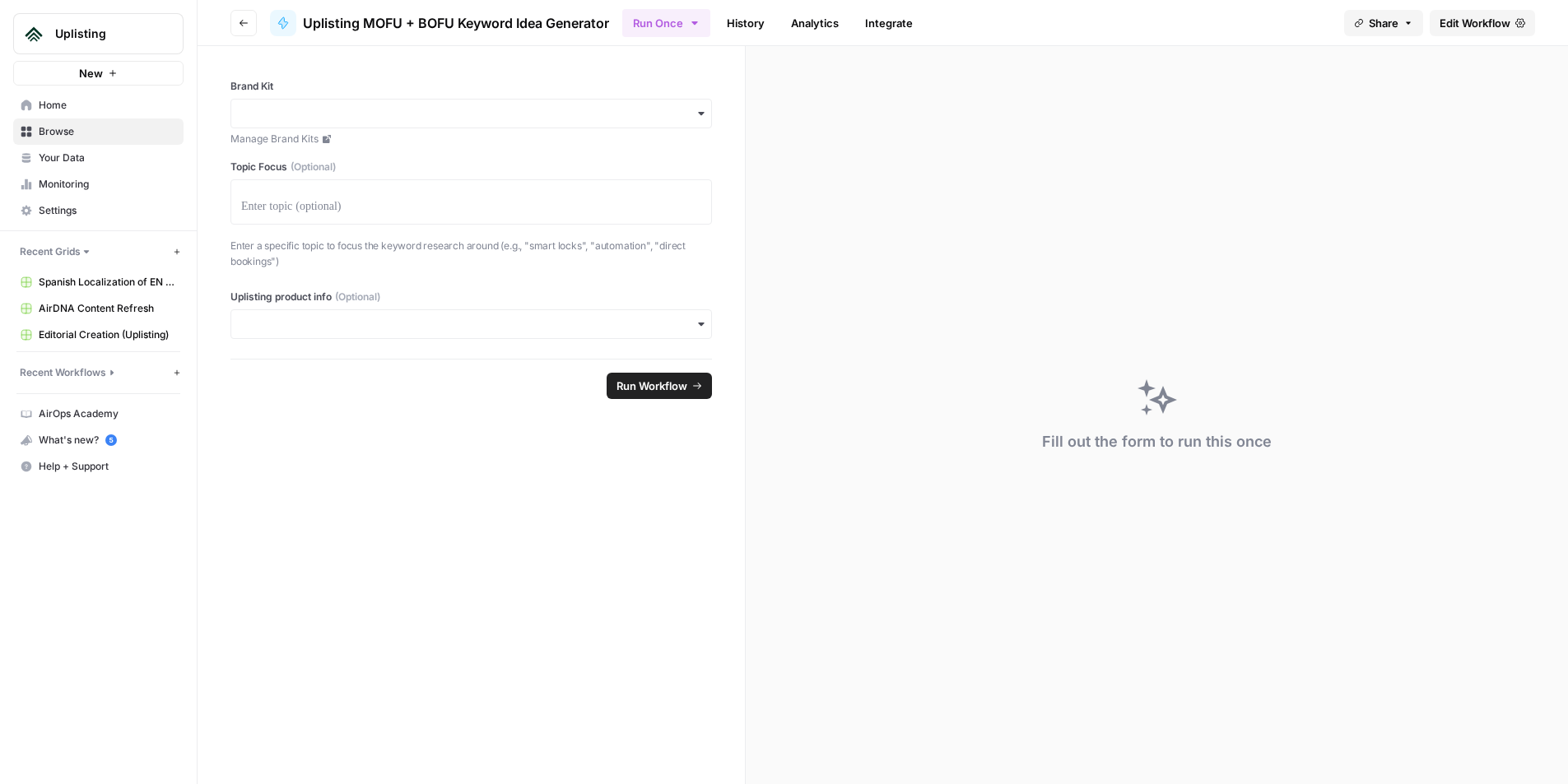 click on "Edit Workflow" at bounding box center [1482, 23] 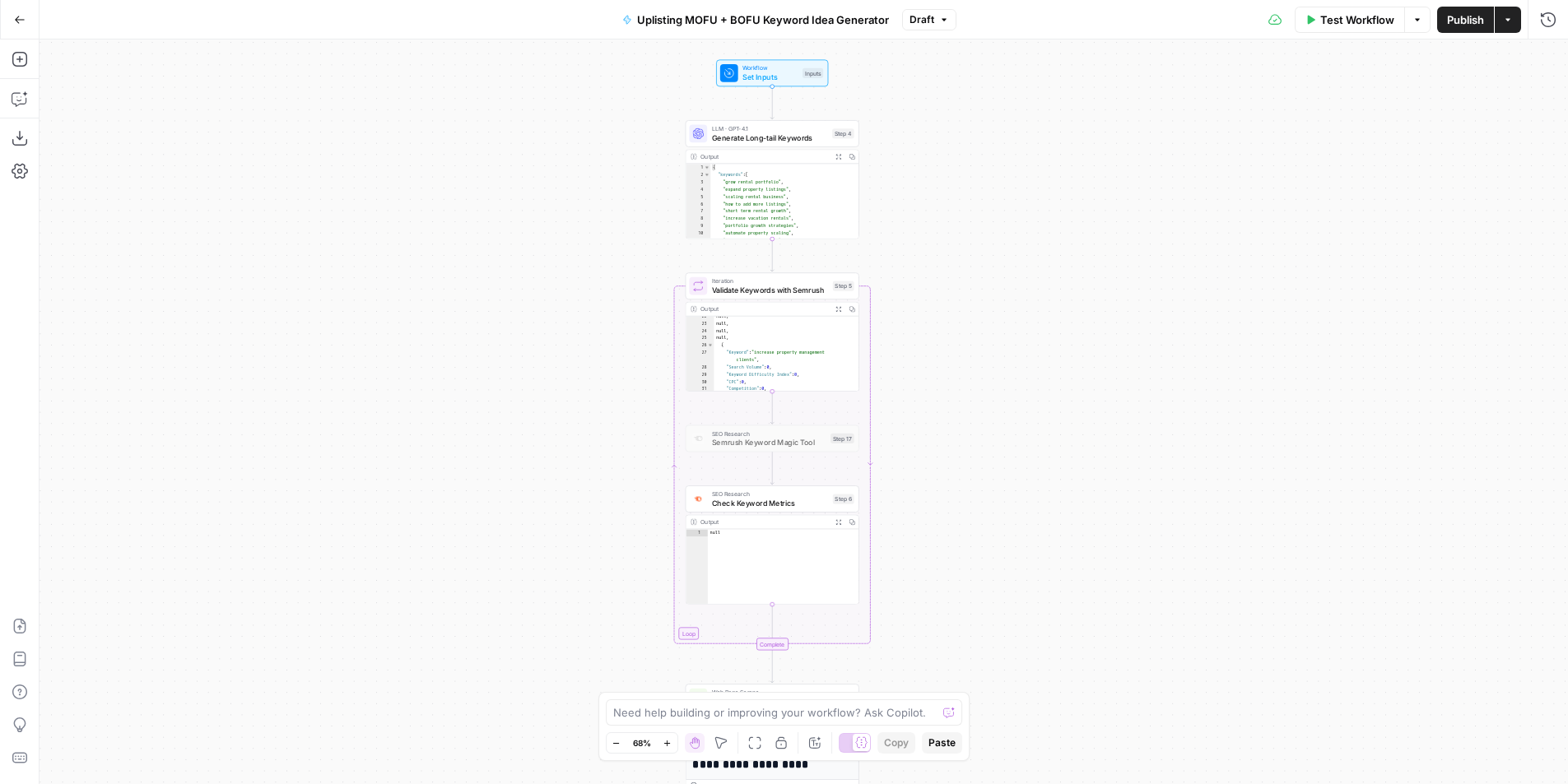 scroll, scrollTop: 239, scrollLeft: 0, axis: vertical 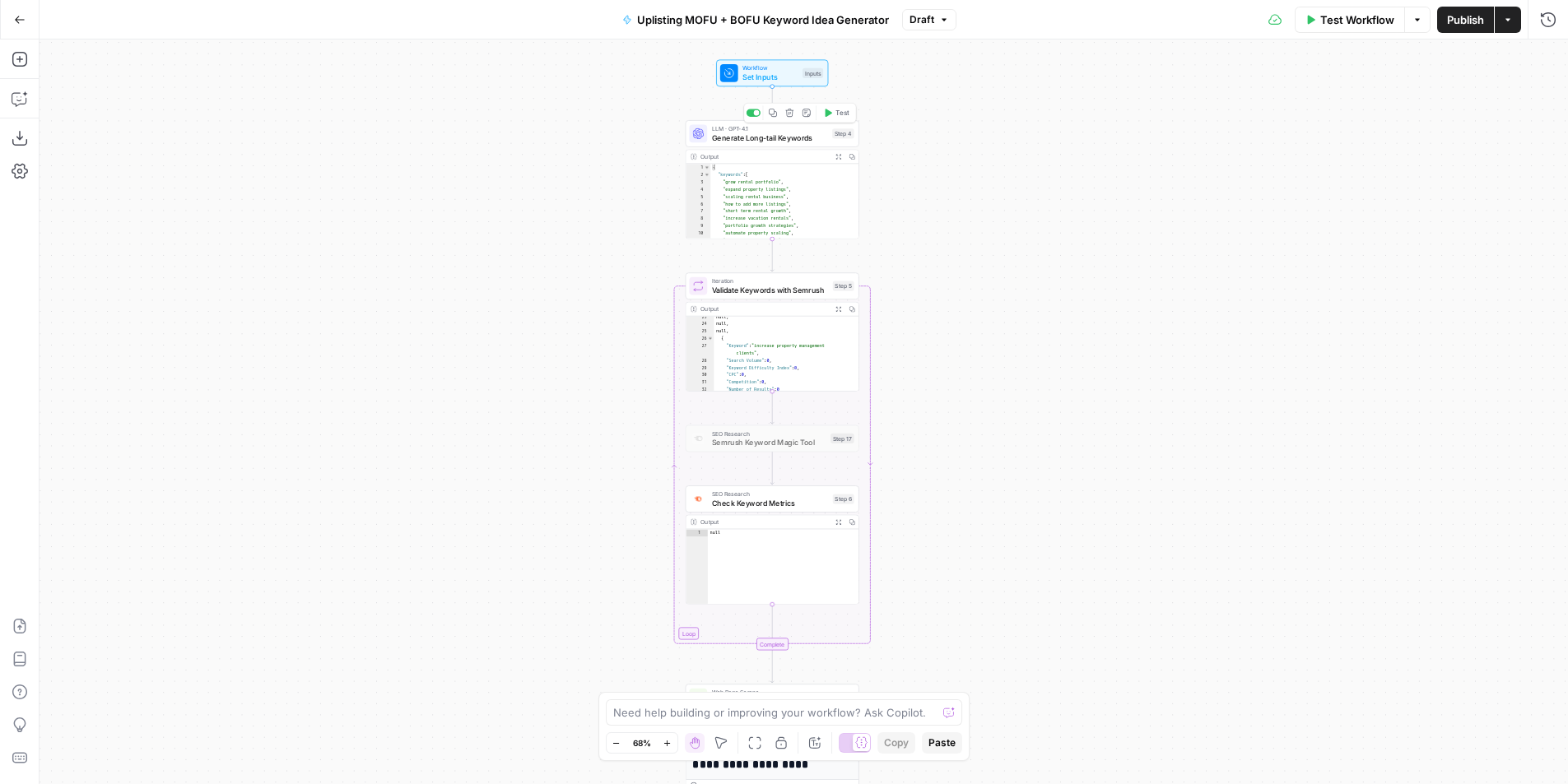 click on "Generate Long-tail Keywords" at bounding box center [770, 137] 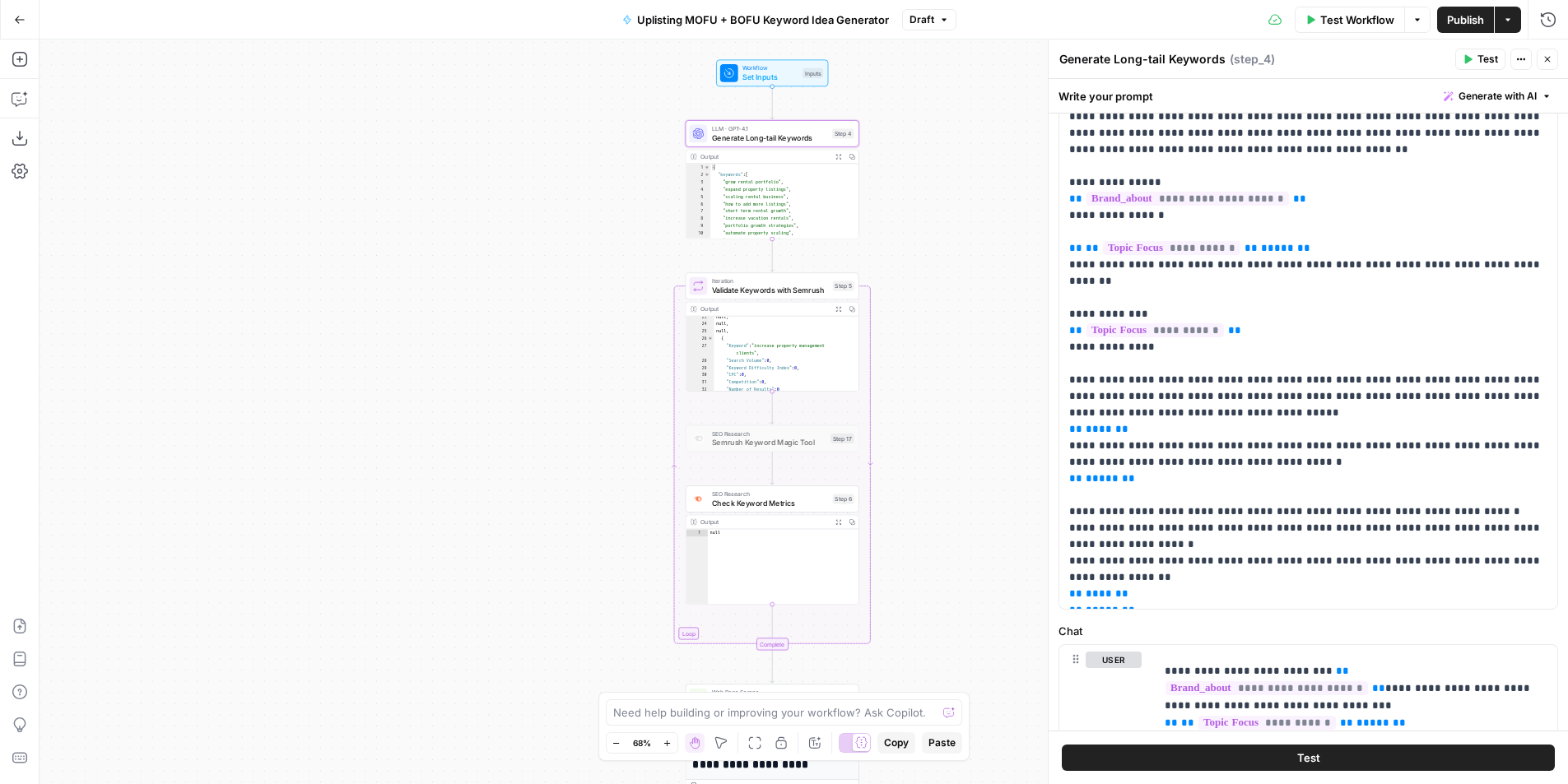 scroll, scrollTop: 278, scrollLeft: 0, axis: vertical 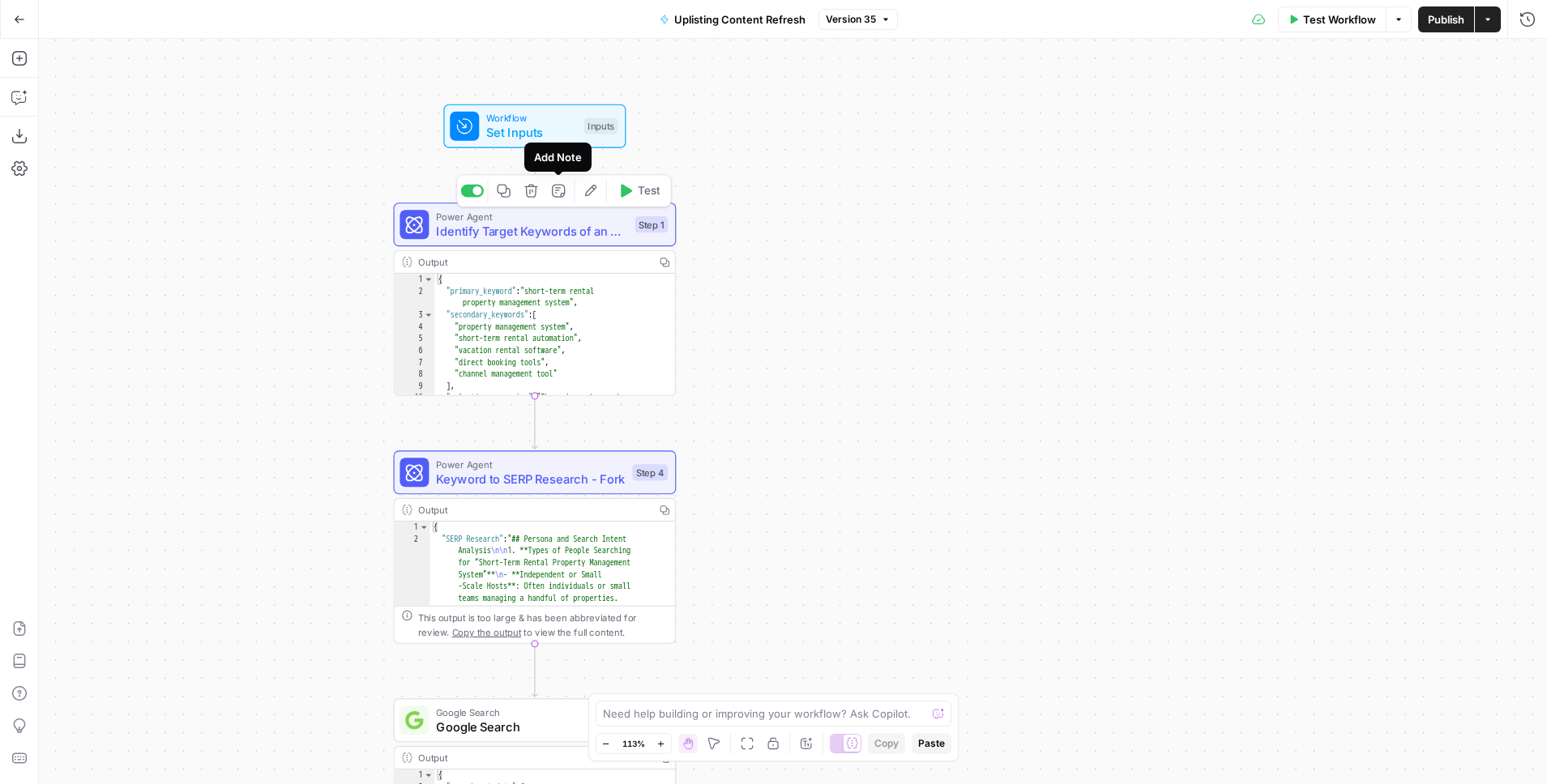 click on "Identify Target Keywords of an Article - Fork" at bounding box center (532, 231) 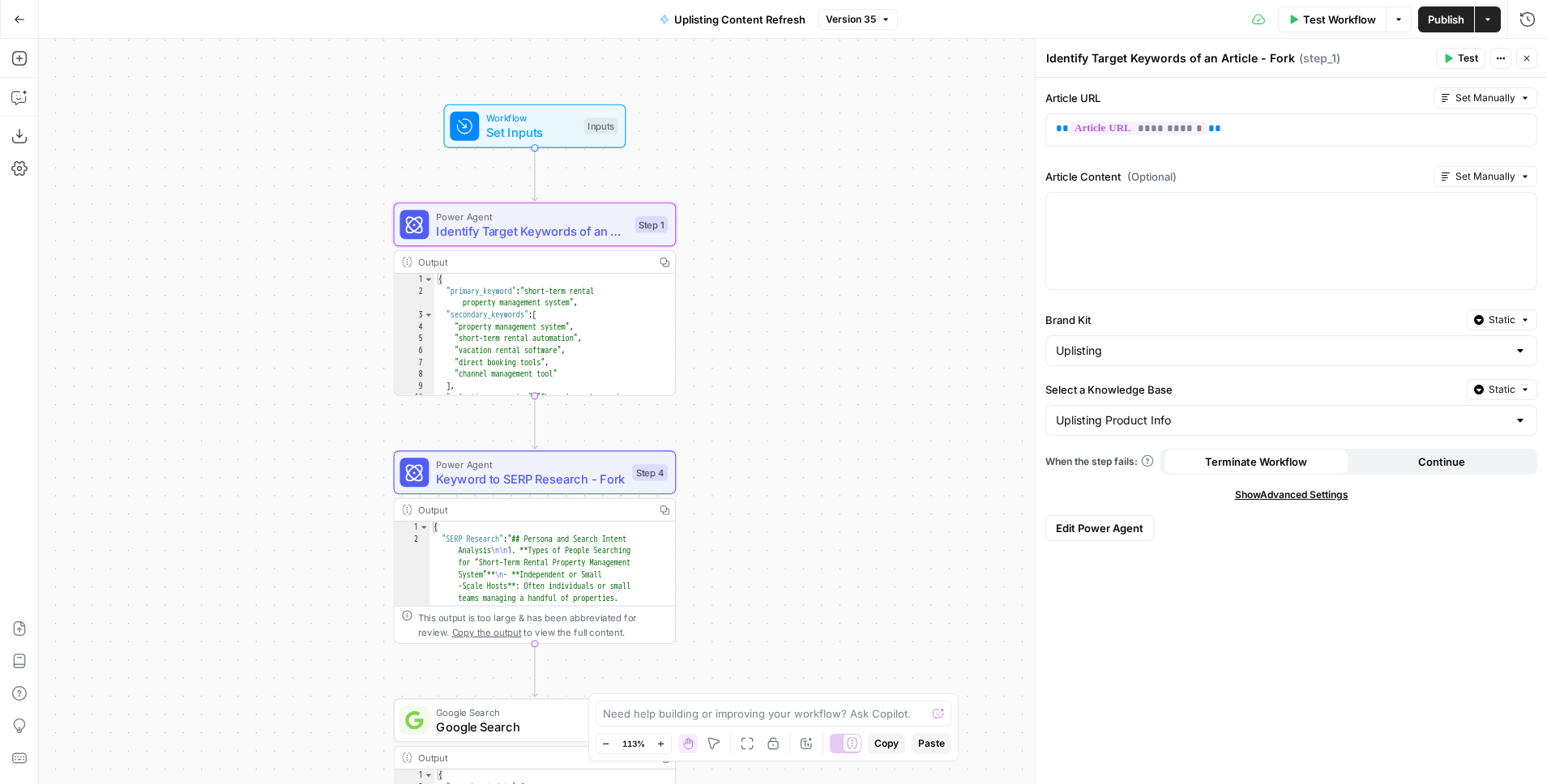 click on "Edit Power Agent" at bounding box center [1100, 528] 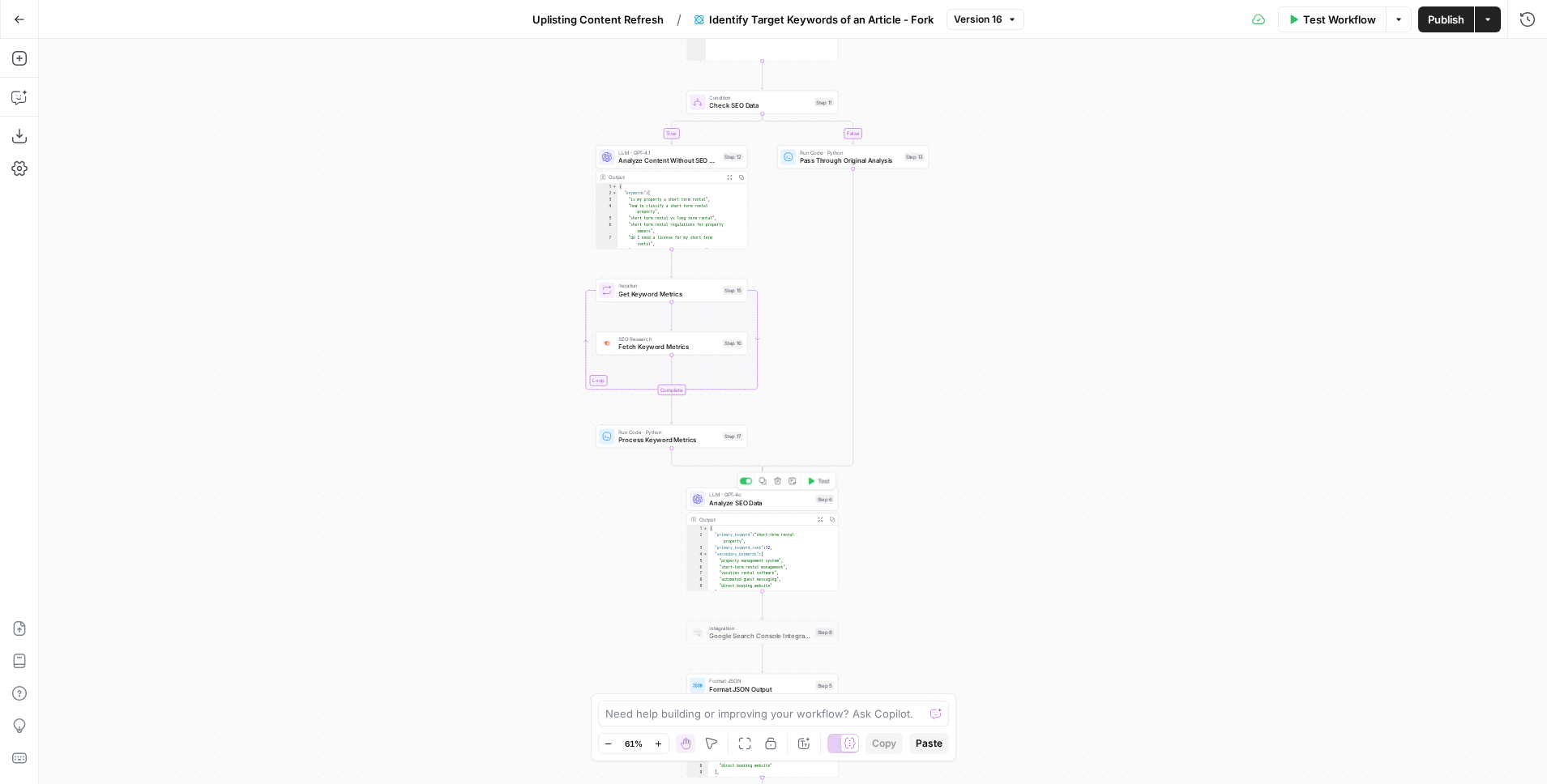 click on "Analyze SEO Data" at bounding box center (760, 502) 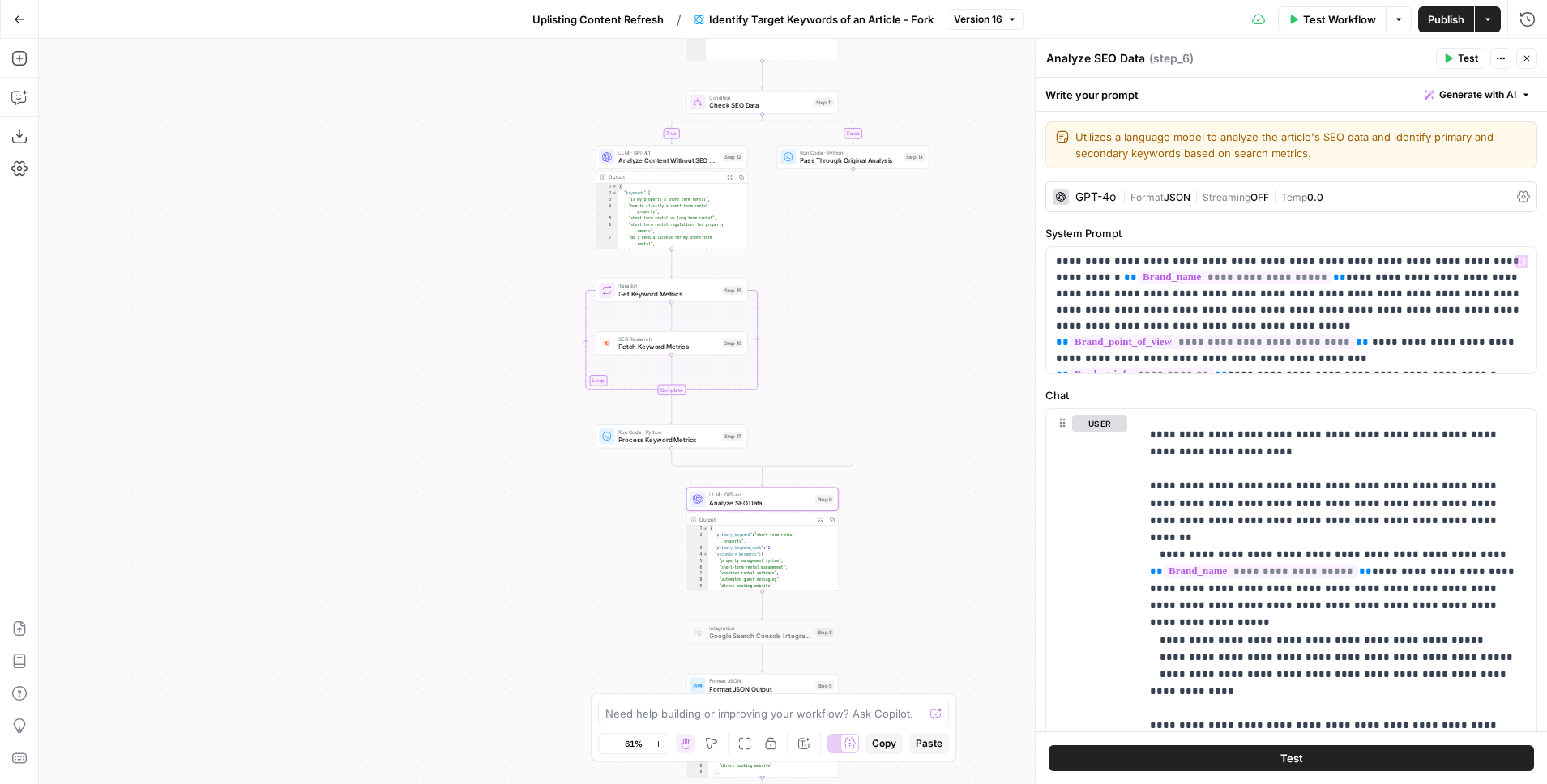 scroll, scrollTop: 141, scrollLeft: 0, axis: vertical 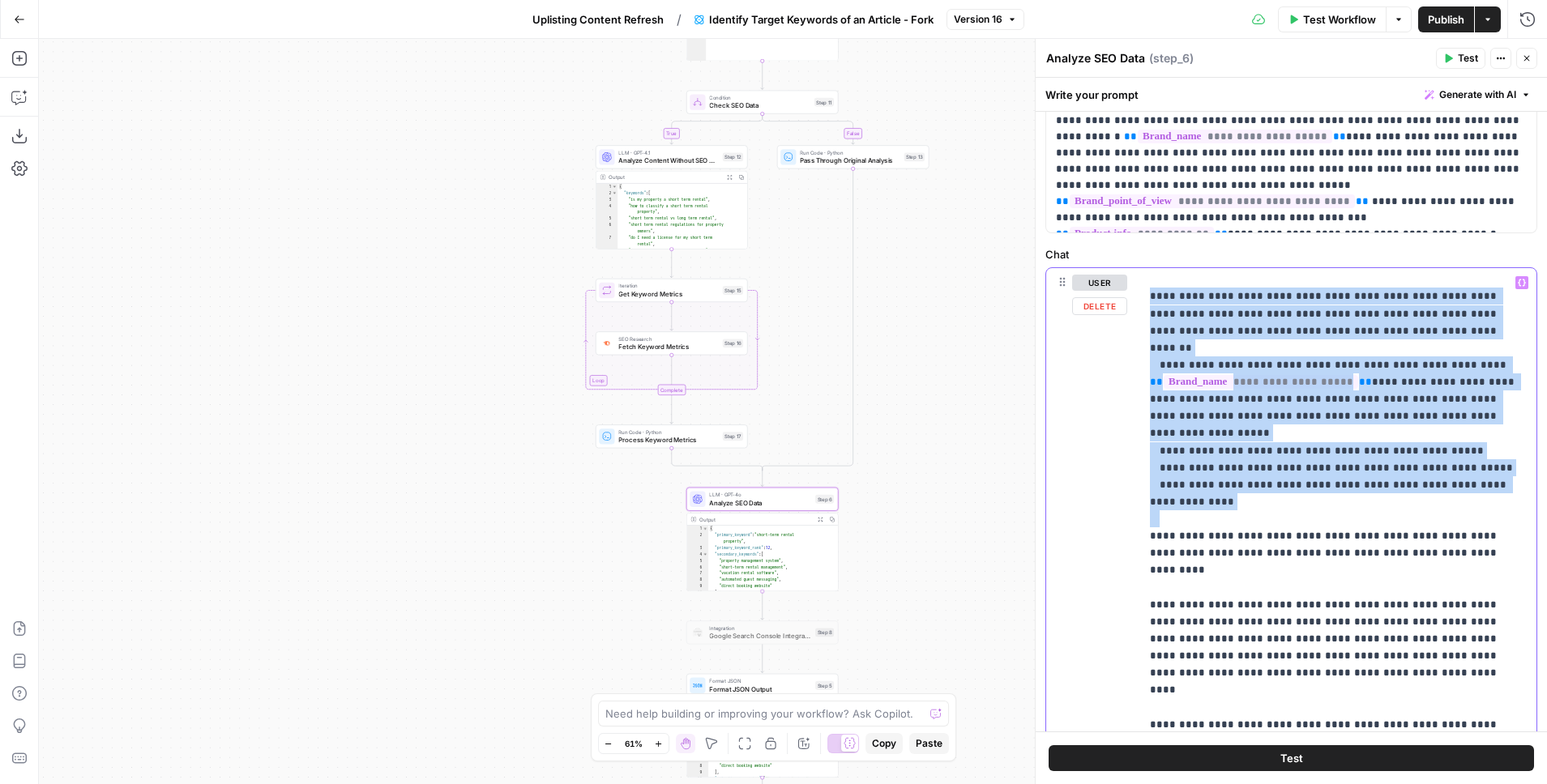 drag, startPoint x: 1150, startPoint y: 302, endPoint x: 1291, endPoint y: 463, distance: 214.014 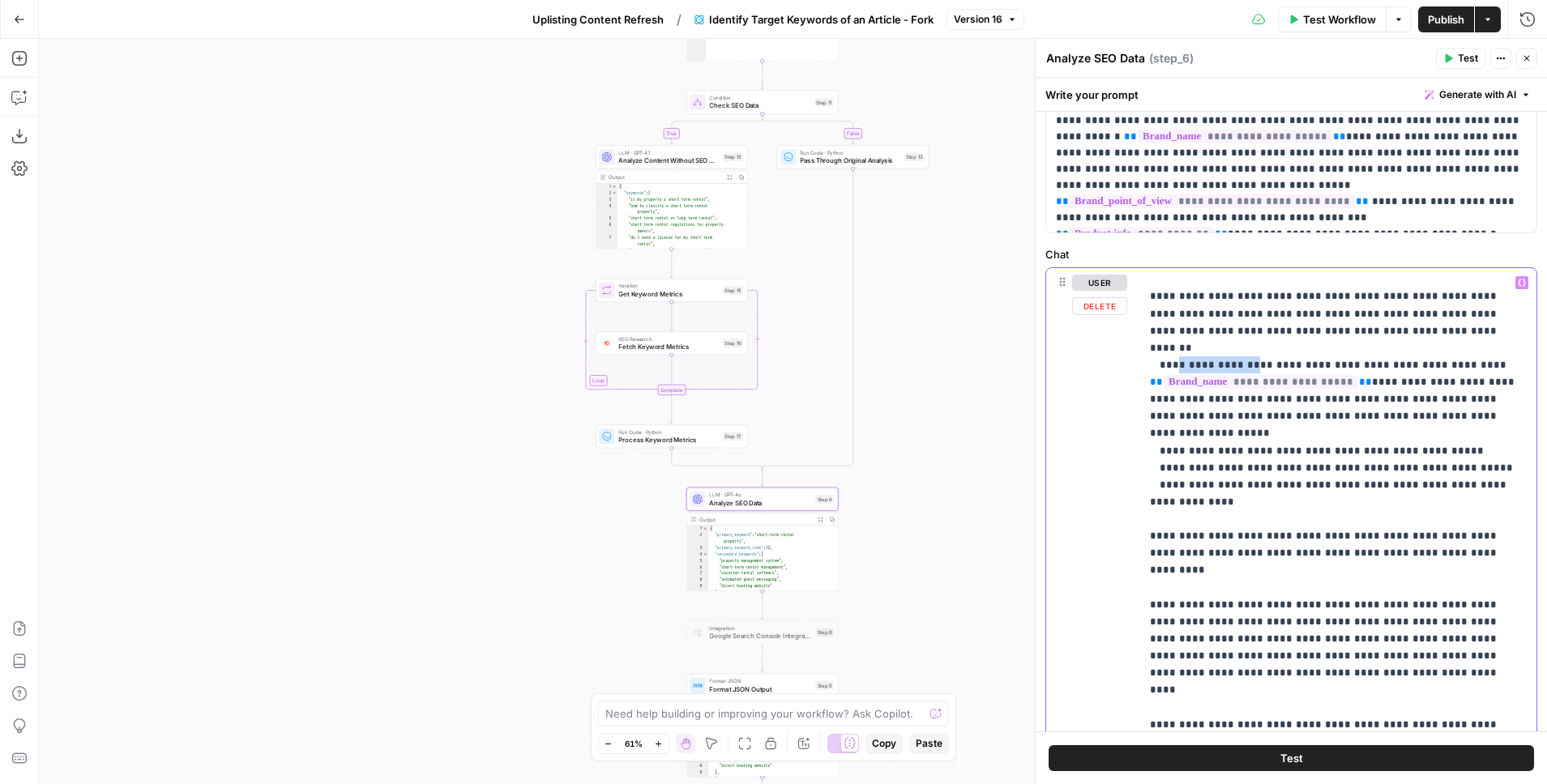 drag, startPoint x: 1196, startPoint y: 347, endPoint x: 1256, endPoint y: 346, distance: 60.00833 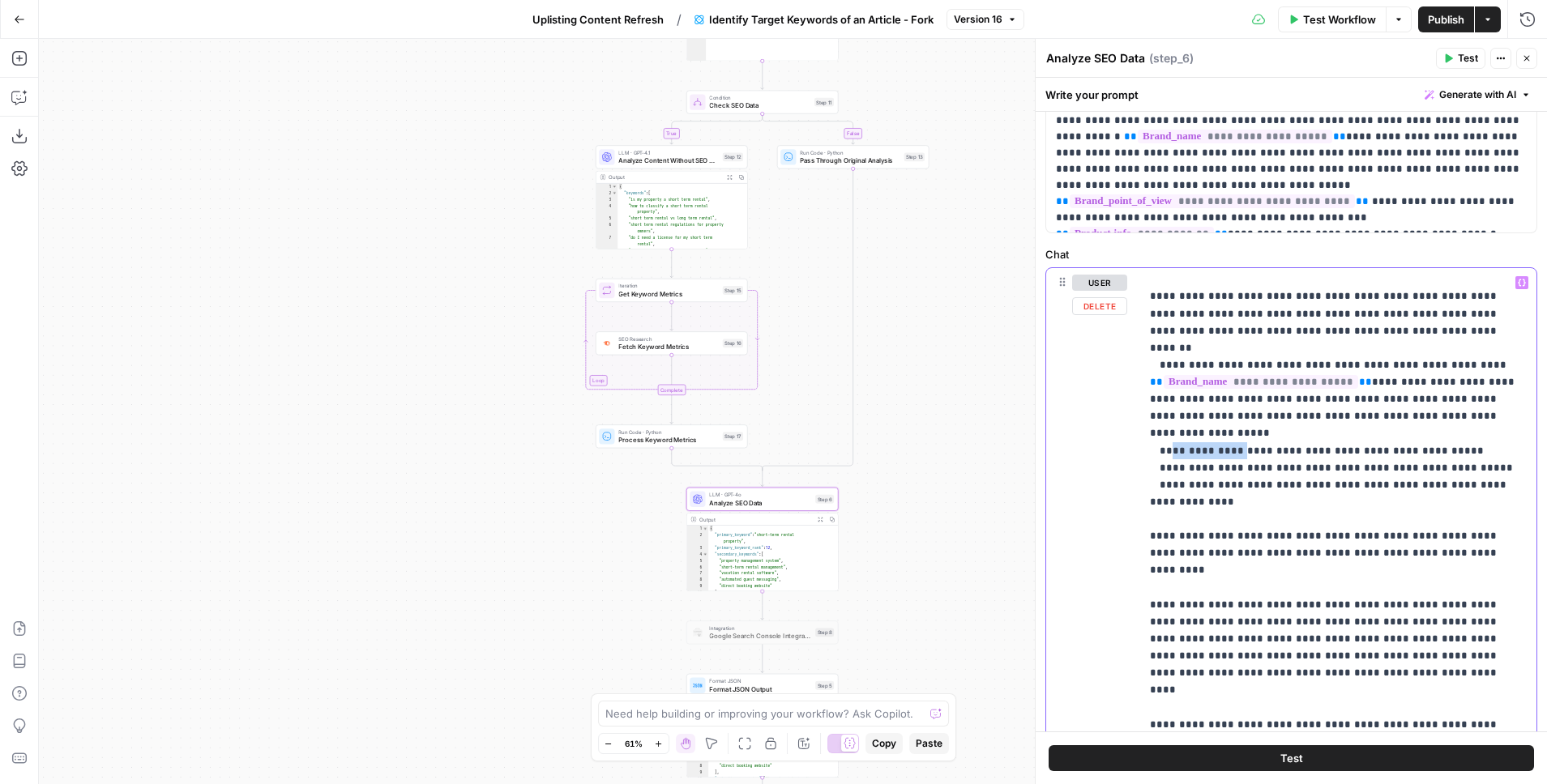 drag, startPoint x: 1168, startPoint y: 418, endPoint x: 1257, endPoint y: 418, distance: 89 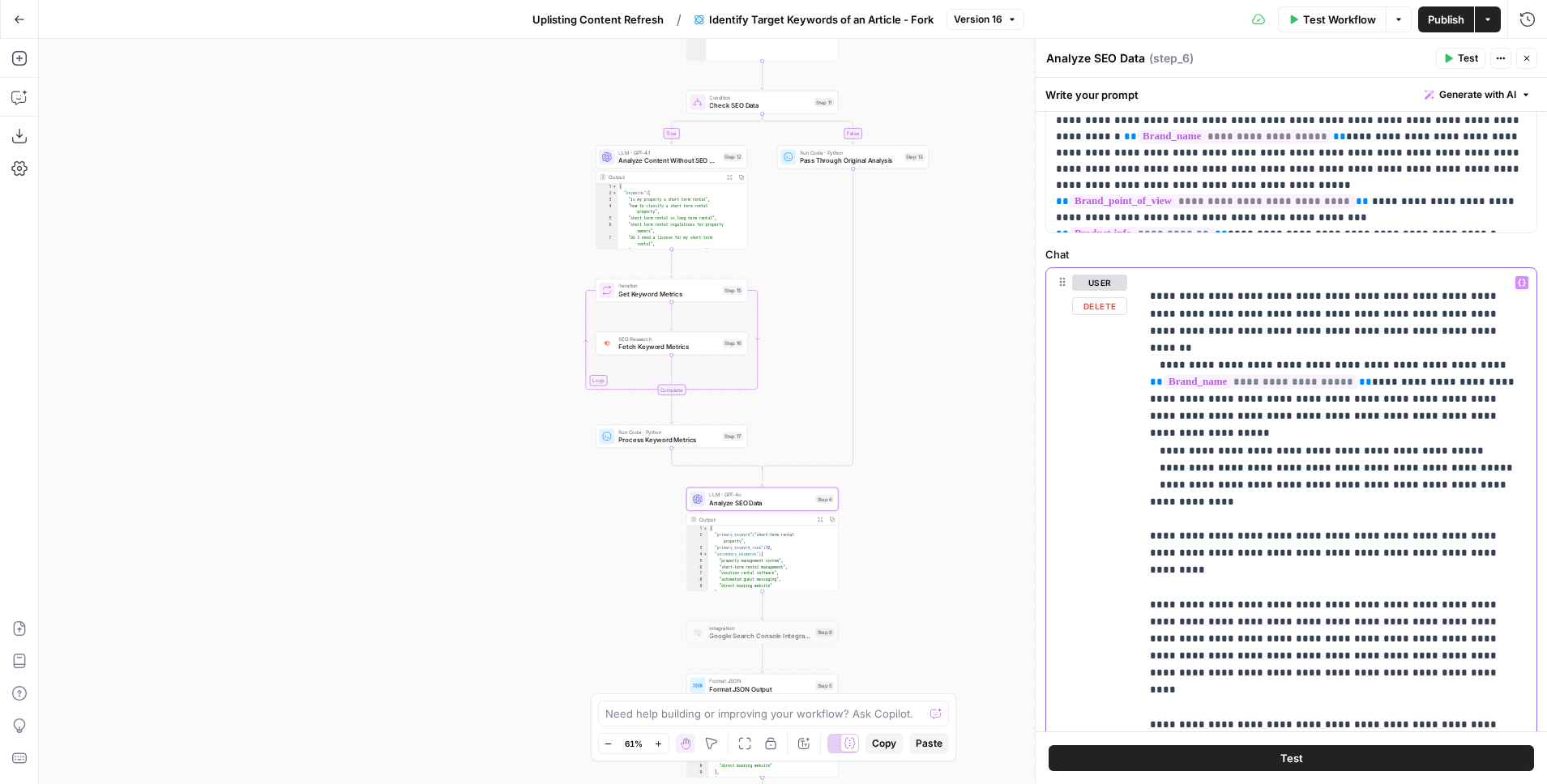 drag, startPoint x: 1180, startPoint y: 441, endPoint x: 1258, endPoint y: 441, distance: 78 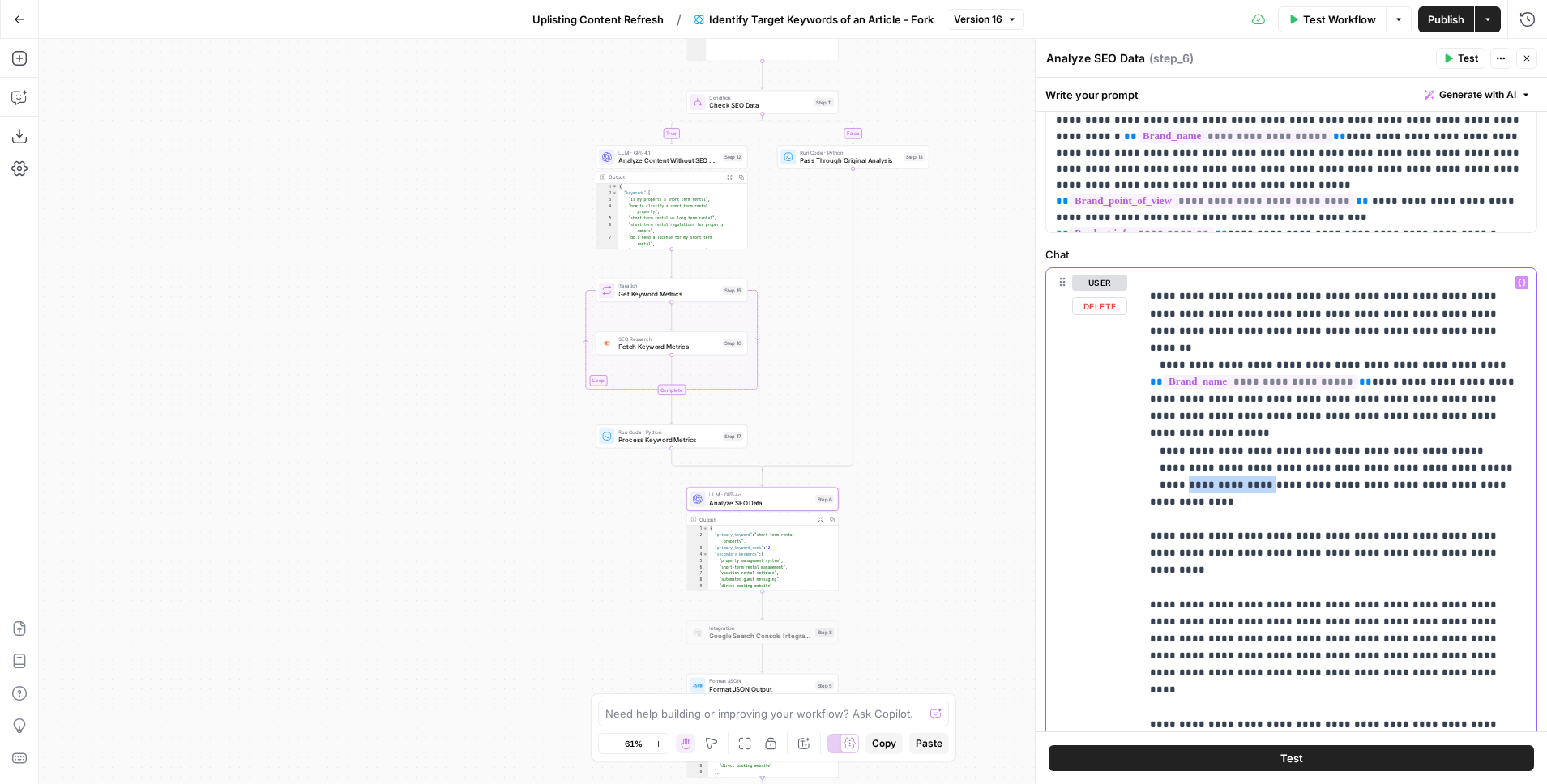 scroll, scrollTop: 0, scrollLeft: 0, axis: both 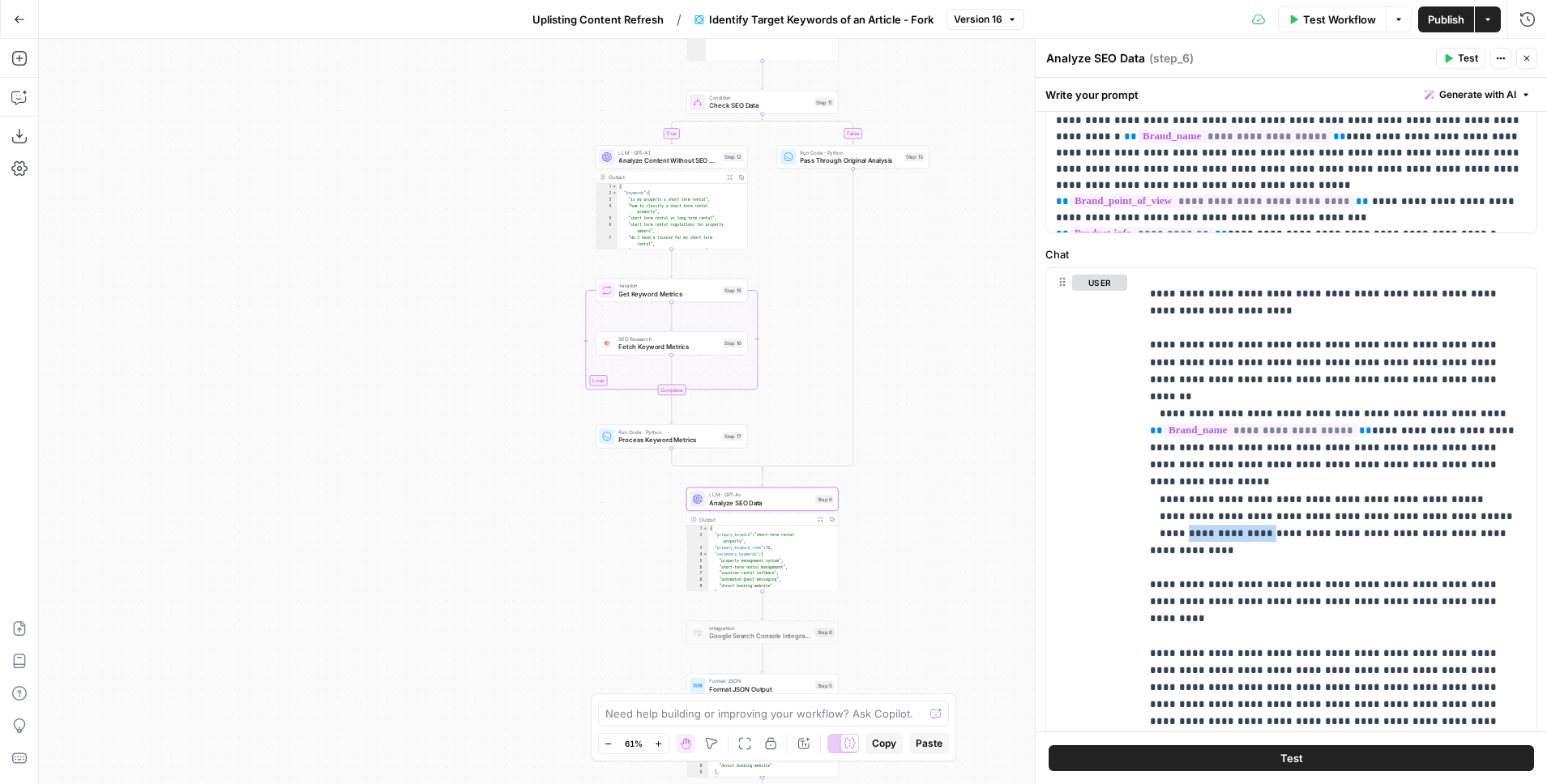 click 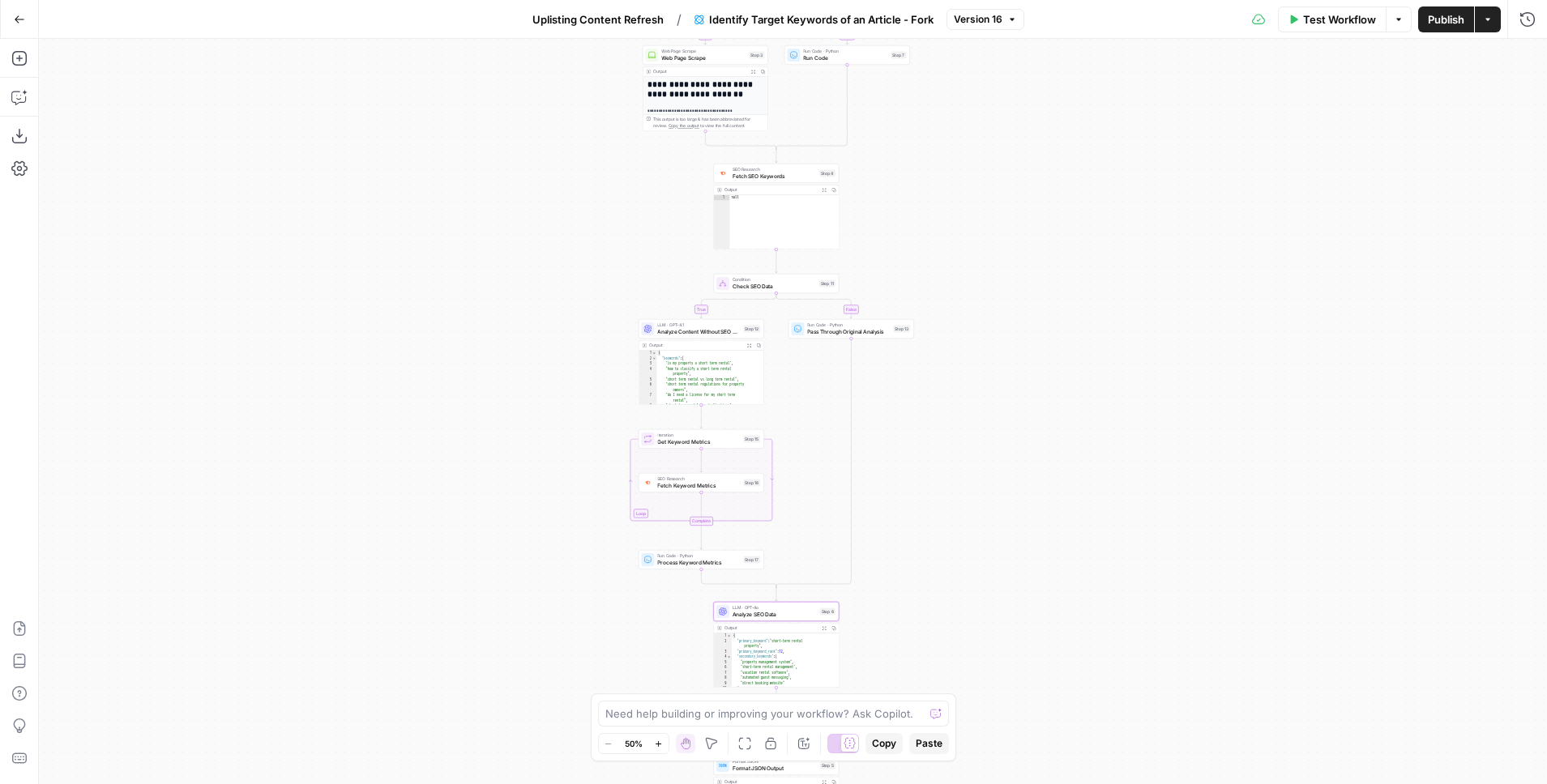 click on "**********" at bounding box center (793, 411) 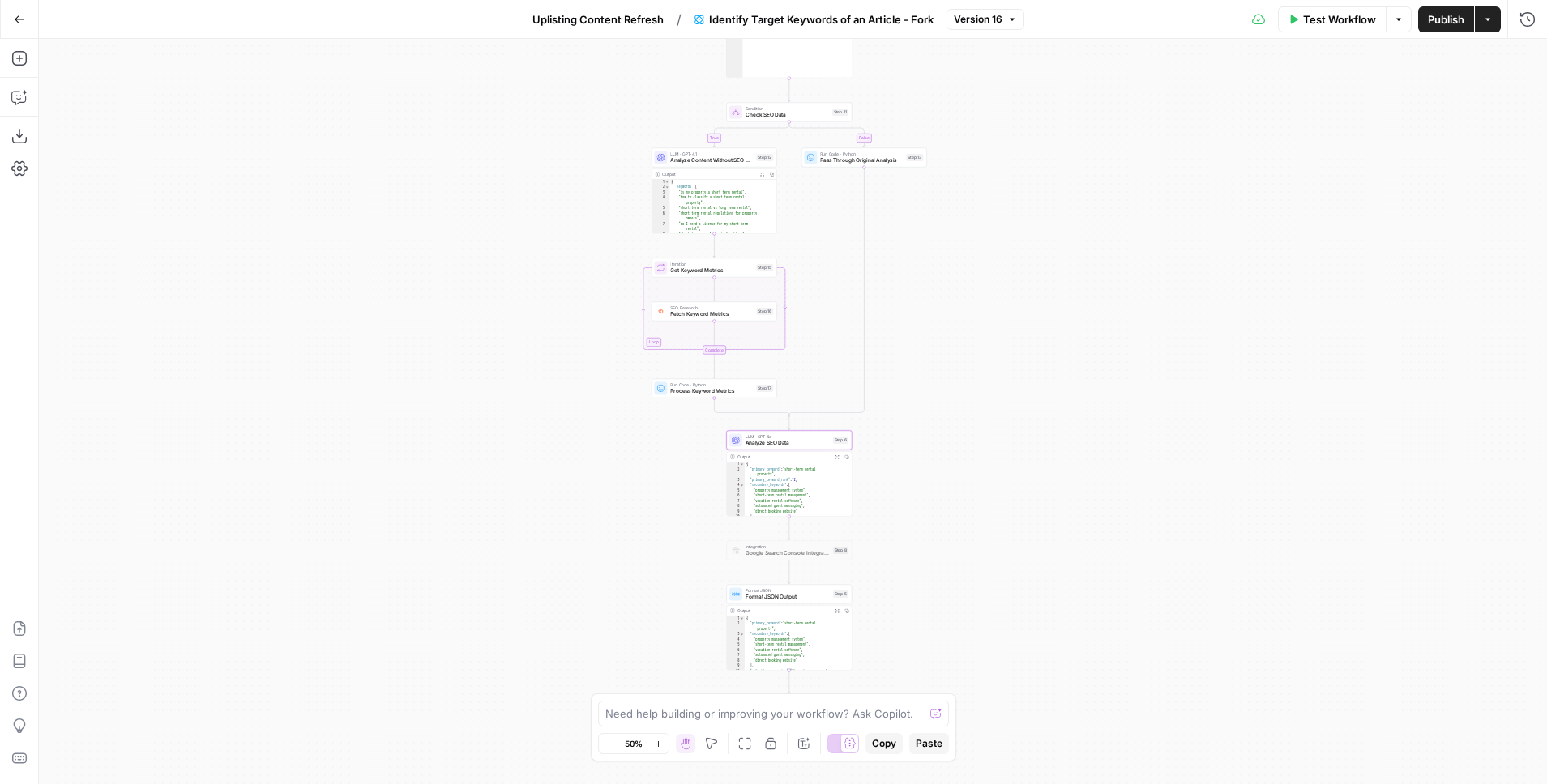 scroll, scrollTop: 17, scrollLeft: 0, axis: vertical 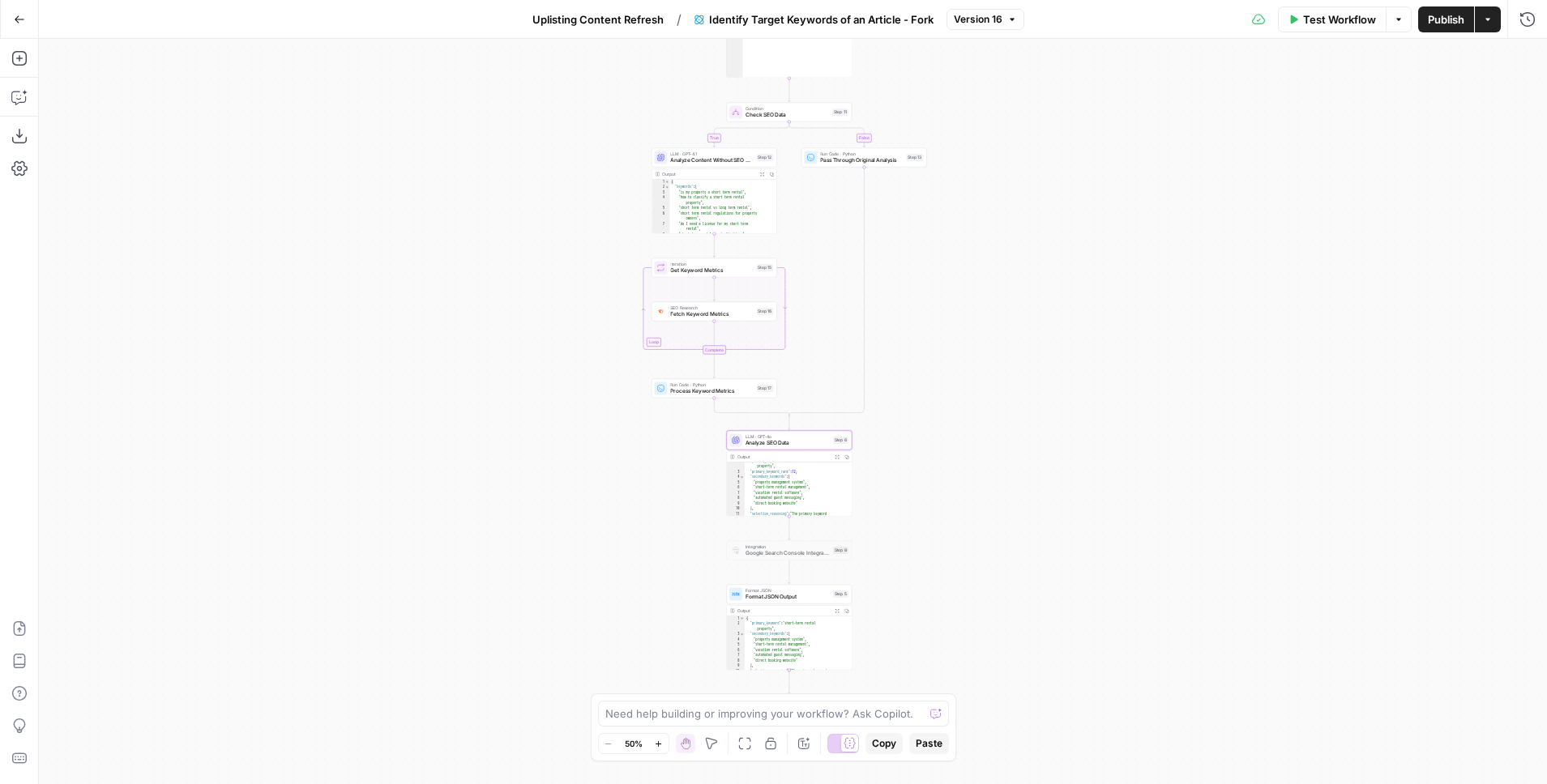 click on "**********" at bounding box center (793, 411) 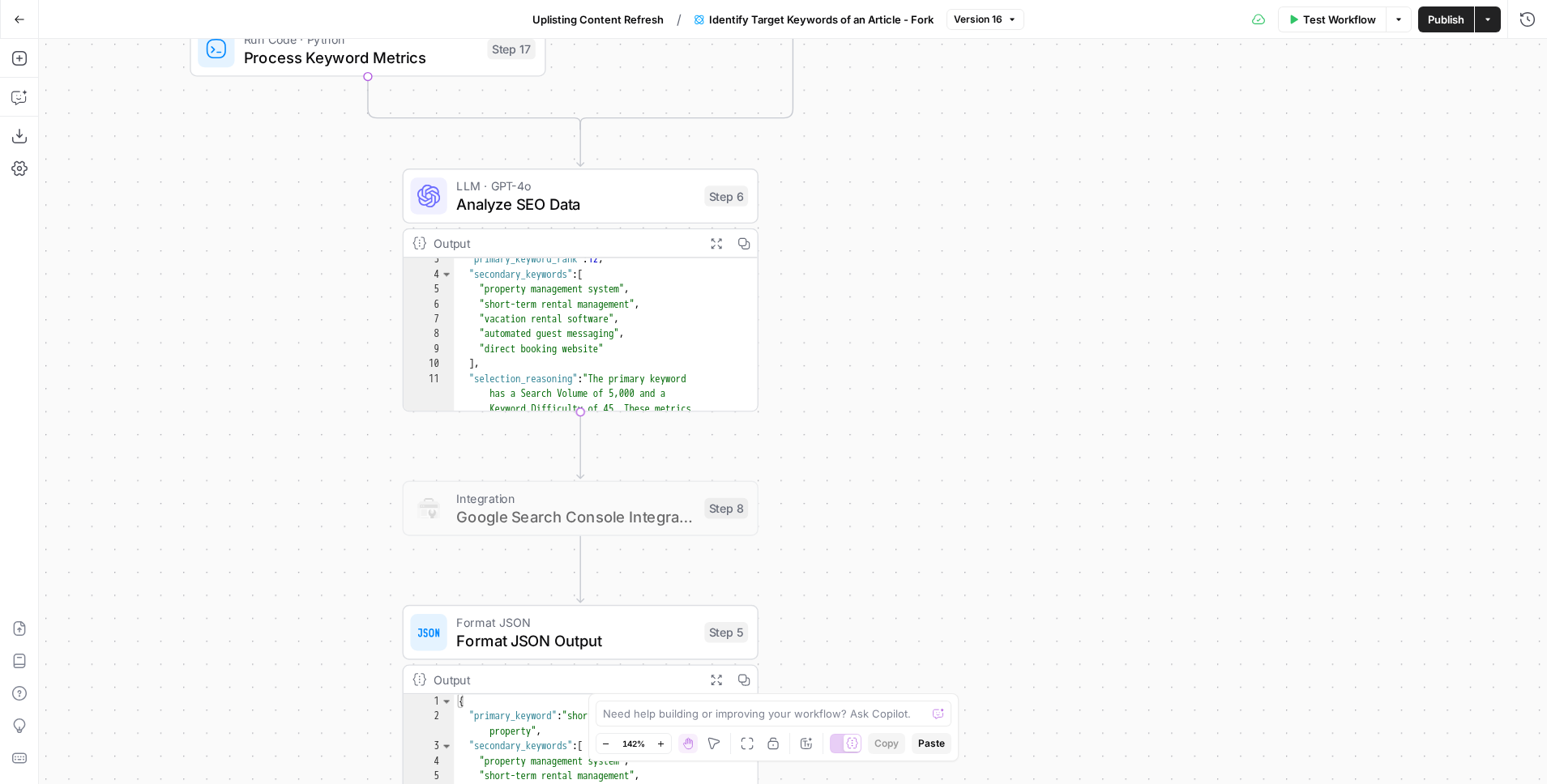 scroll, scrollTop: 0, scrollLeft: 0, axis: both 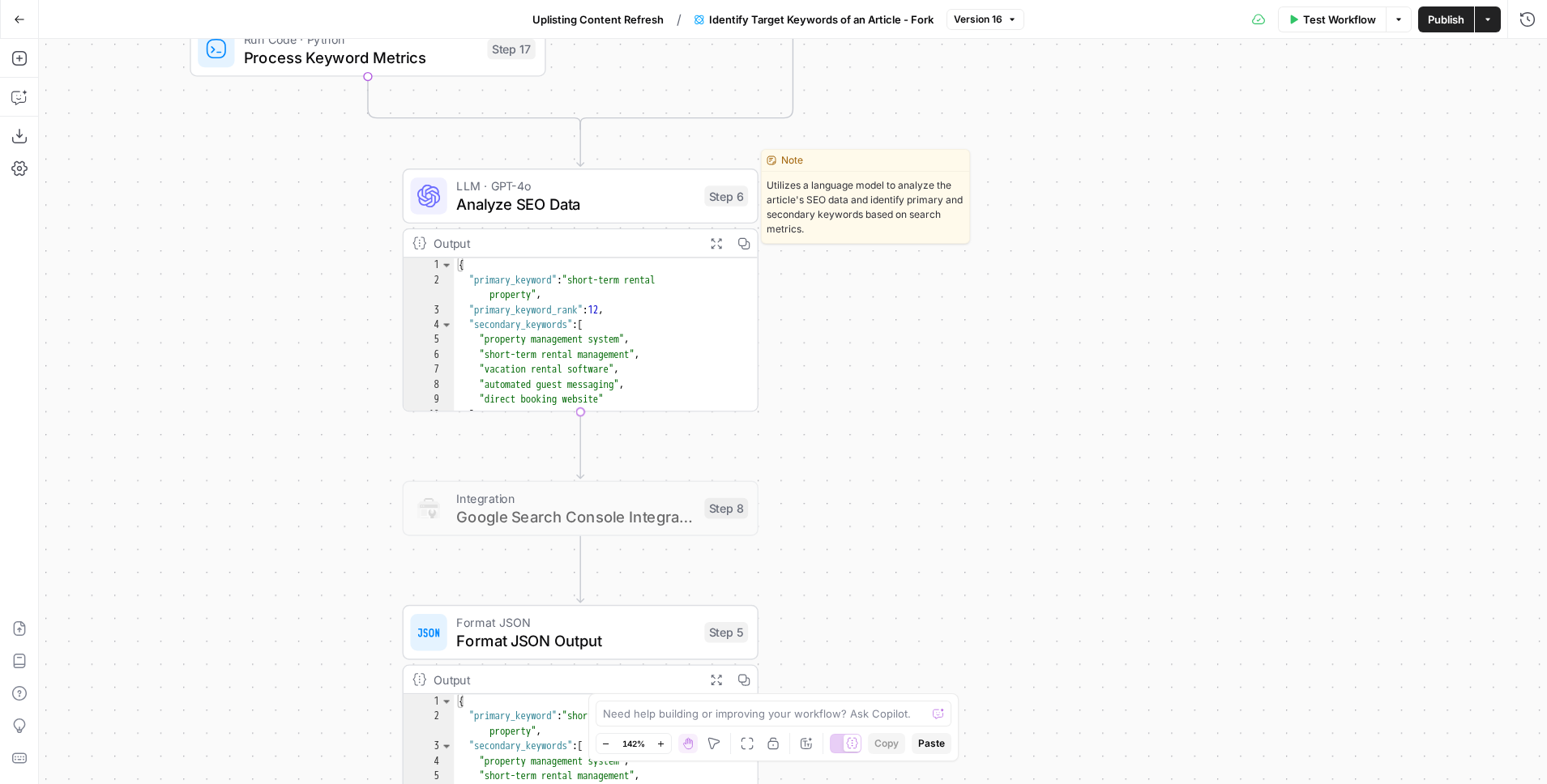 click on "Analyze SEO Data" at bounding box center (575, 204) 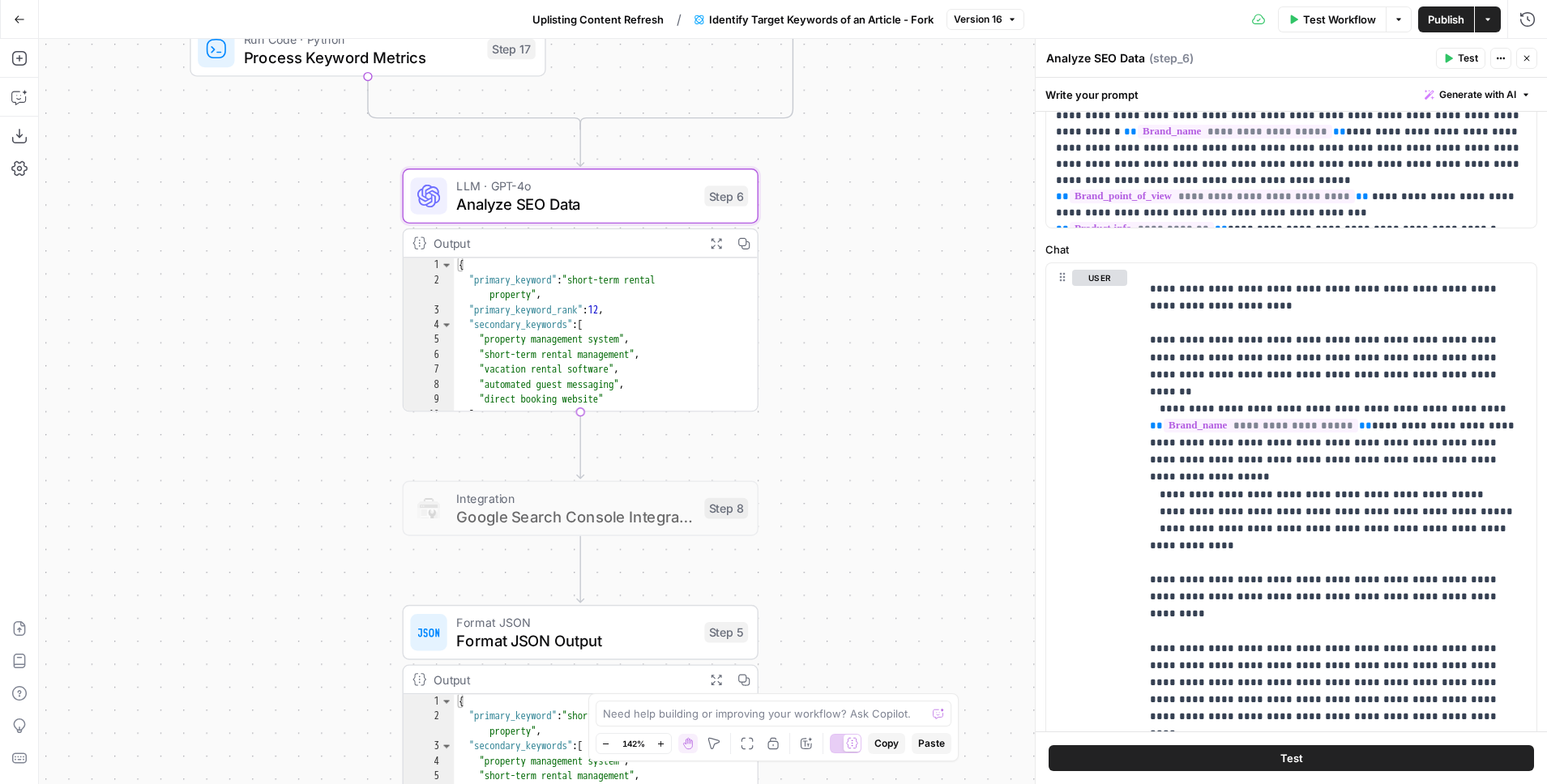 scroll, scrollTop: 284, scrollLeft: 0, axis: vertical 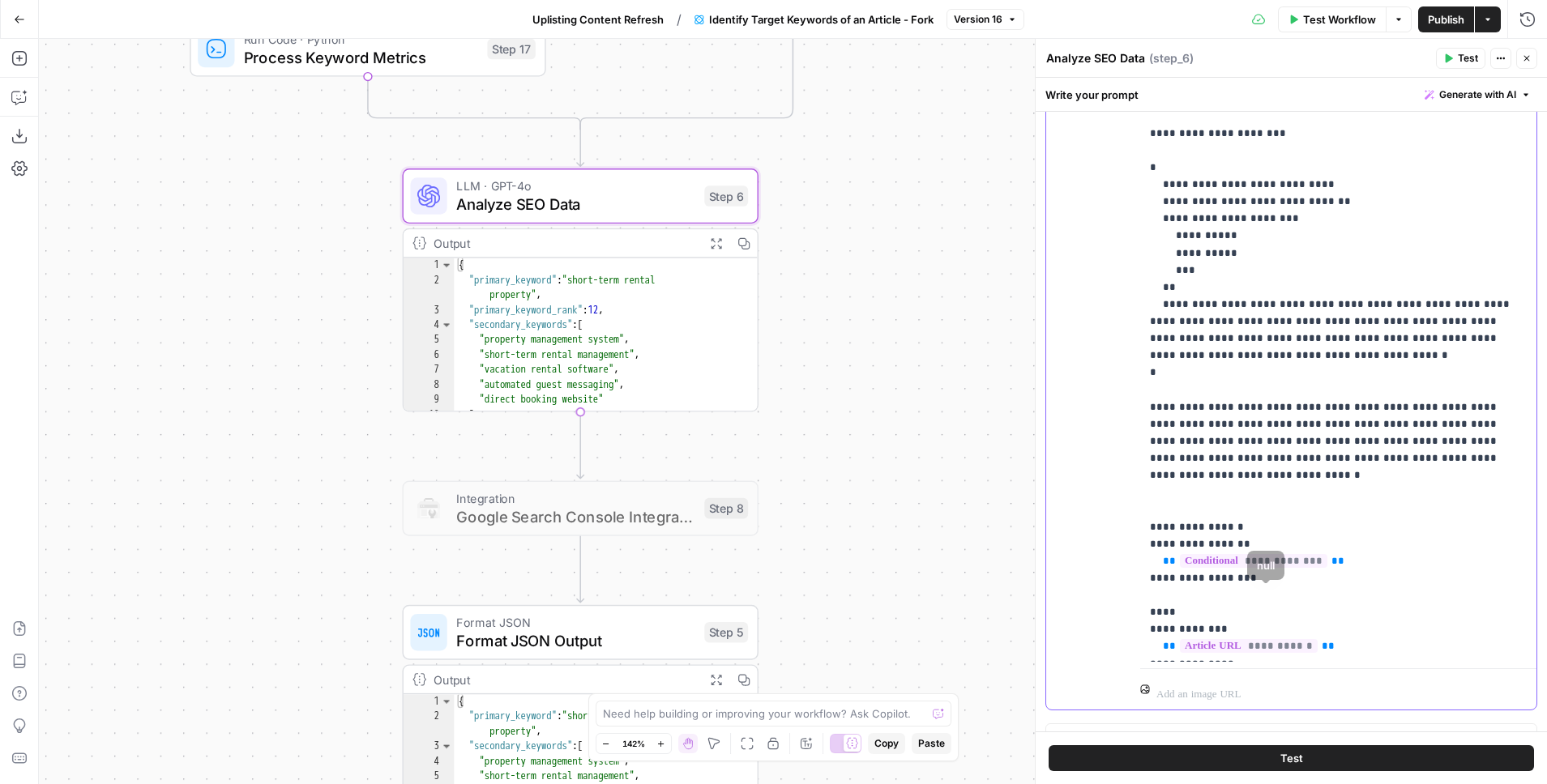 drag, startPoint x: 1200, startPoint y: 579, endPoint x: 1280, endPoint y: 607, distance: 84.75848 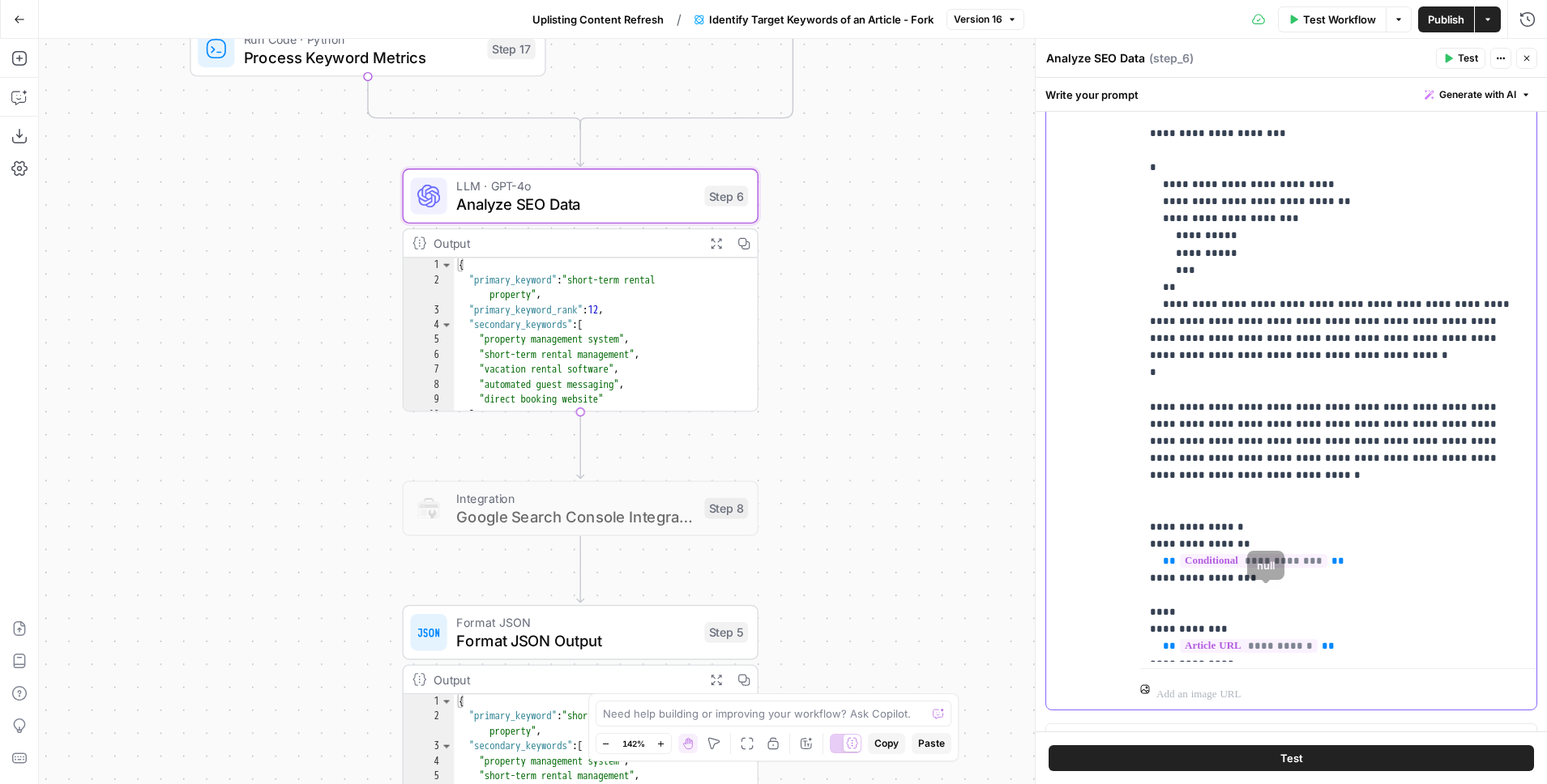 click on "**********" at bounding box center (1338, 331) 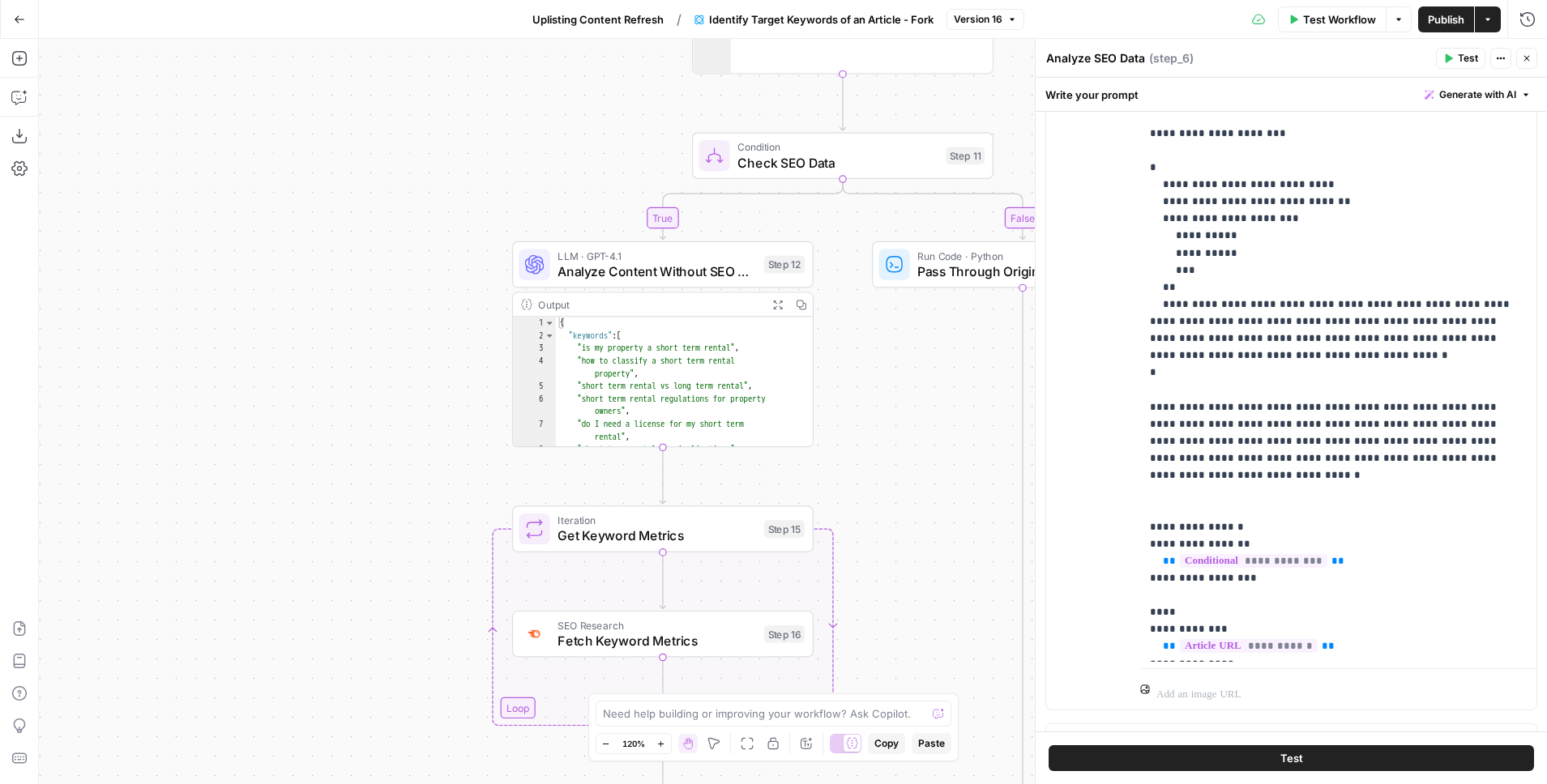 click 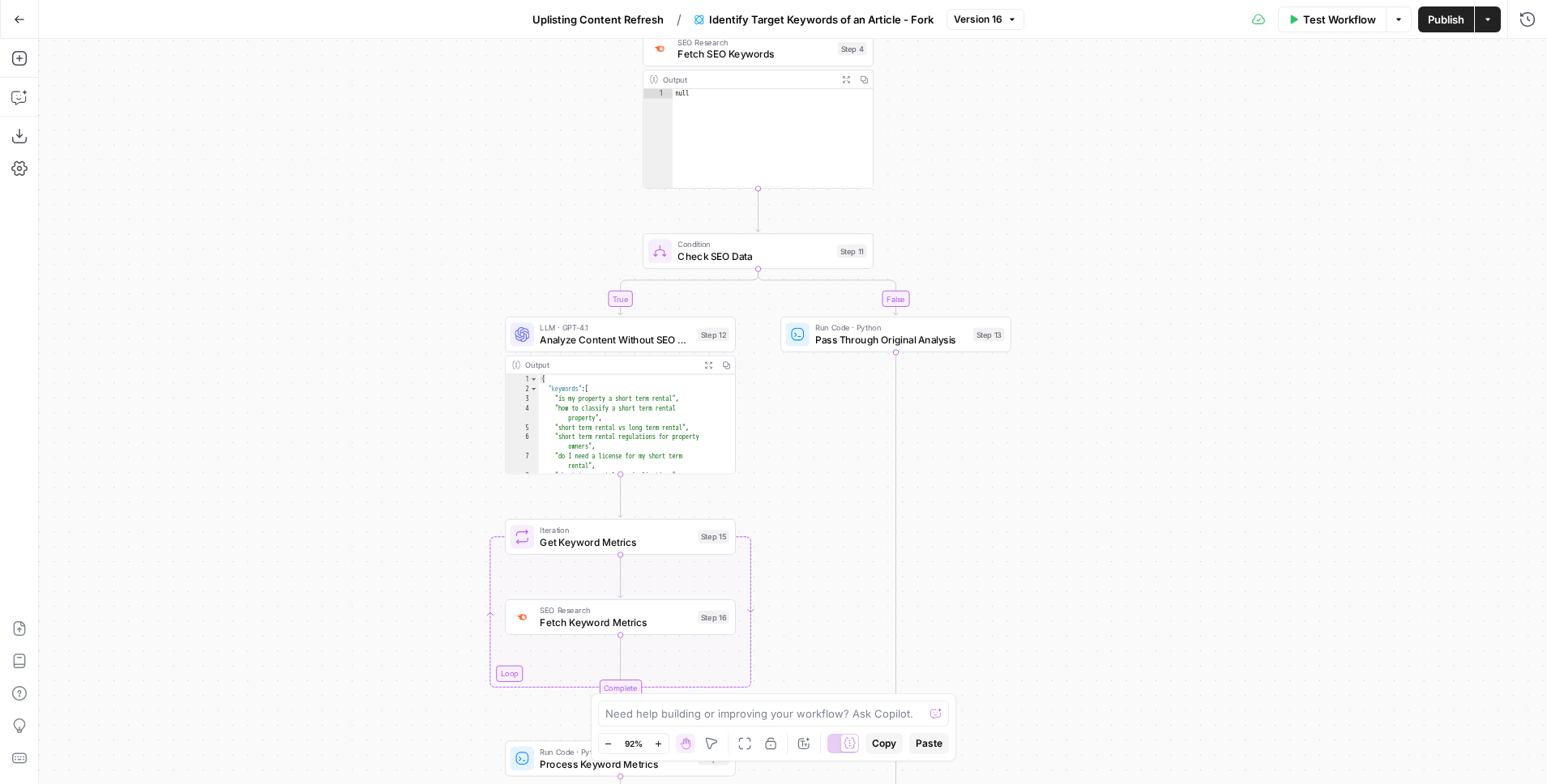 click on "Analyze Content Without SEO Data" at bounding box center [615, 339] 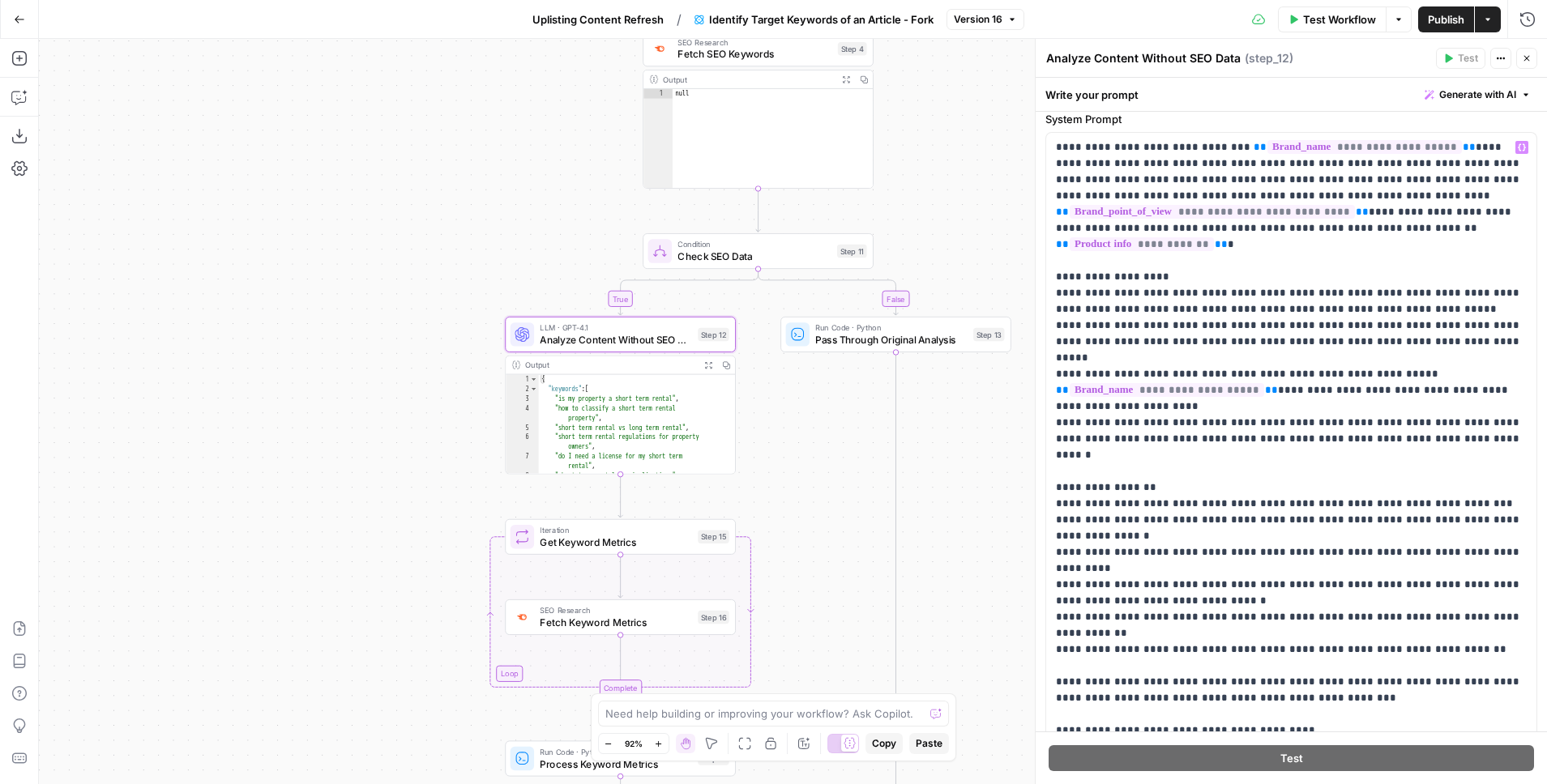 scroll, scrollTop: 55, scrollLeft: 0, axis: vertical 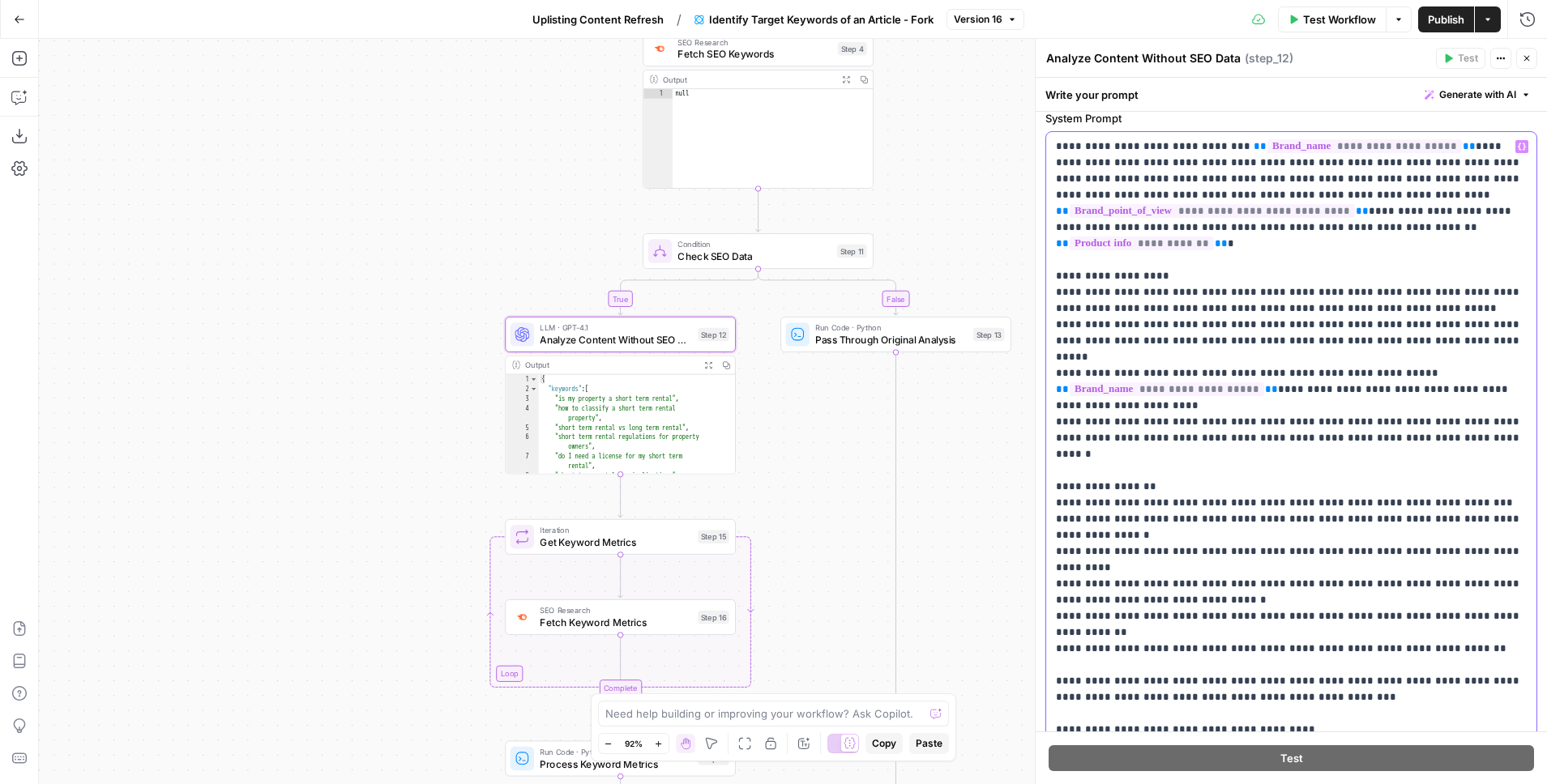 drag, startPoint x: 1064, startPoint y: 289, endPoint x: 1345, endPoint y: 343, distance: 286.14157 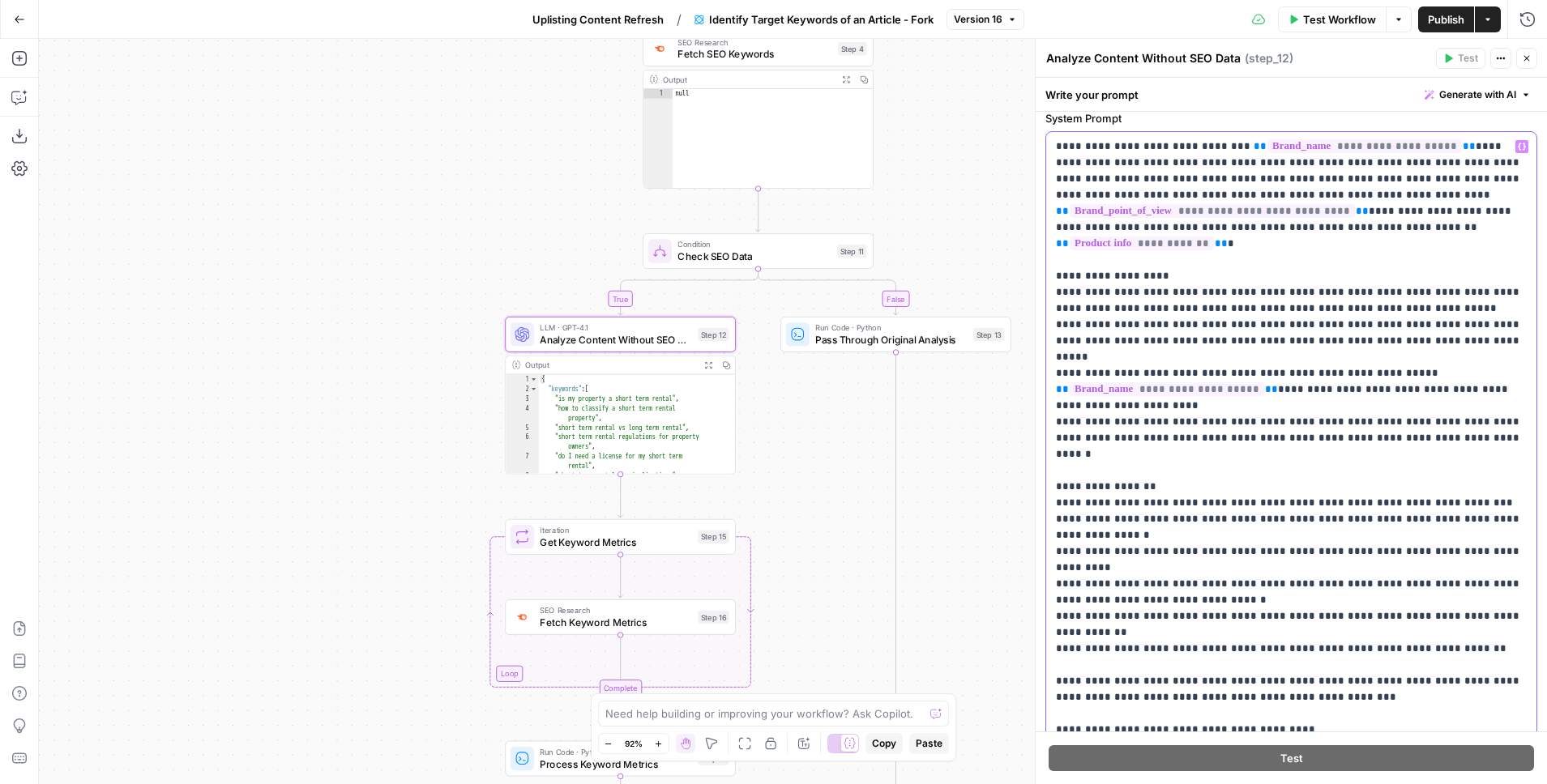 click on "**********" at bounding box center [1291, 446] 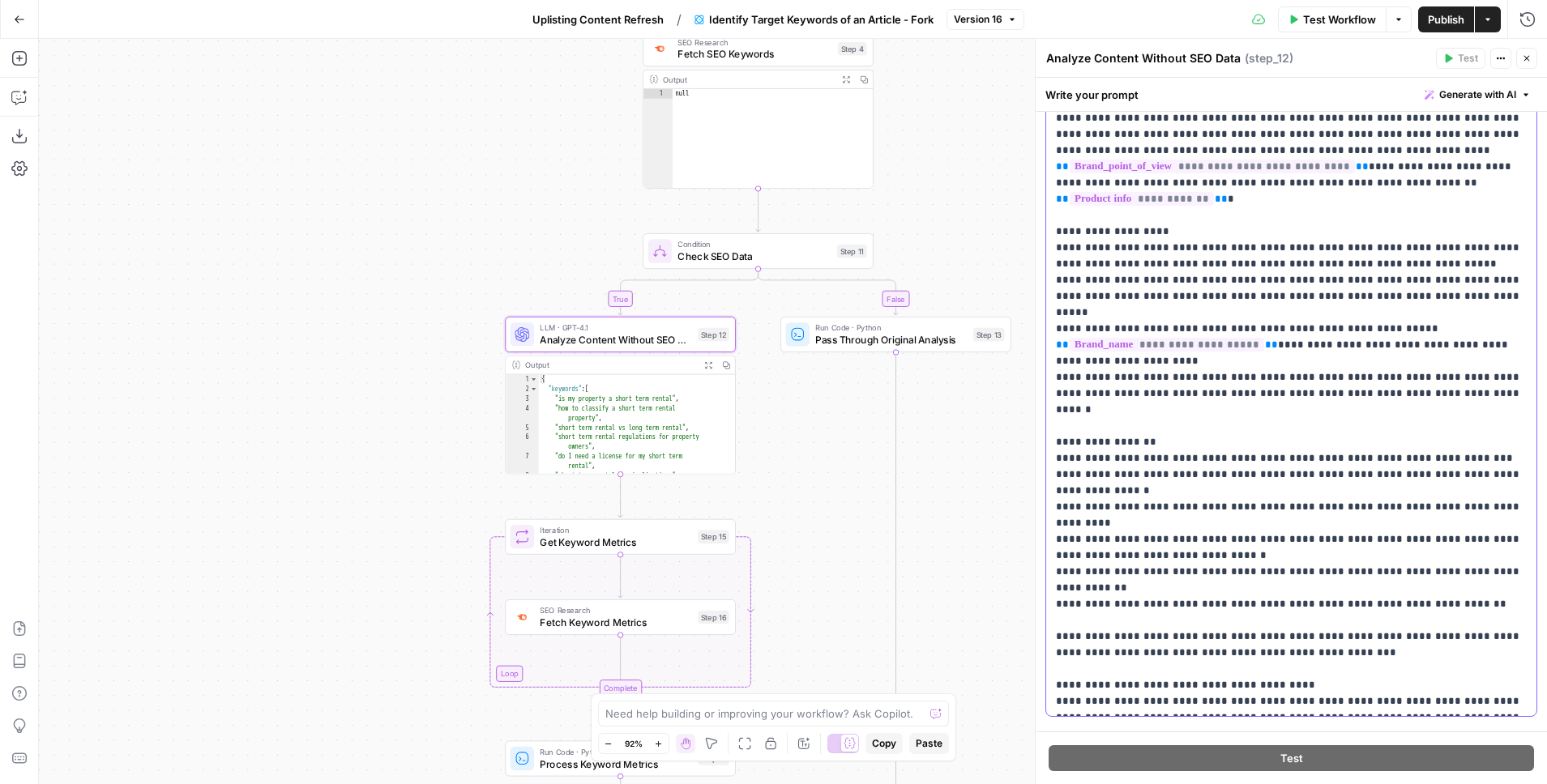 scroll, scrollTop: 130, scrollLeft: 0, axis: vertical 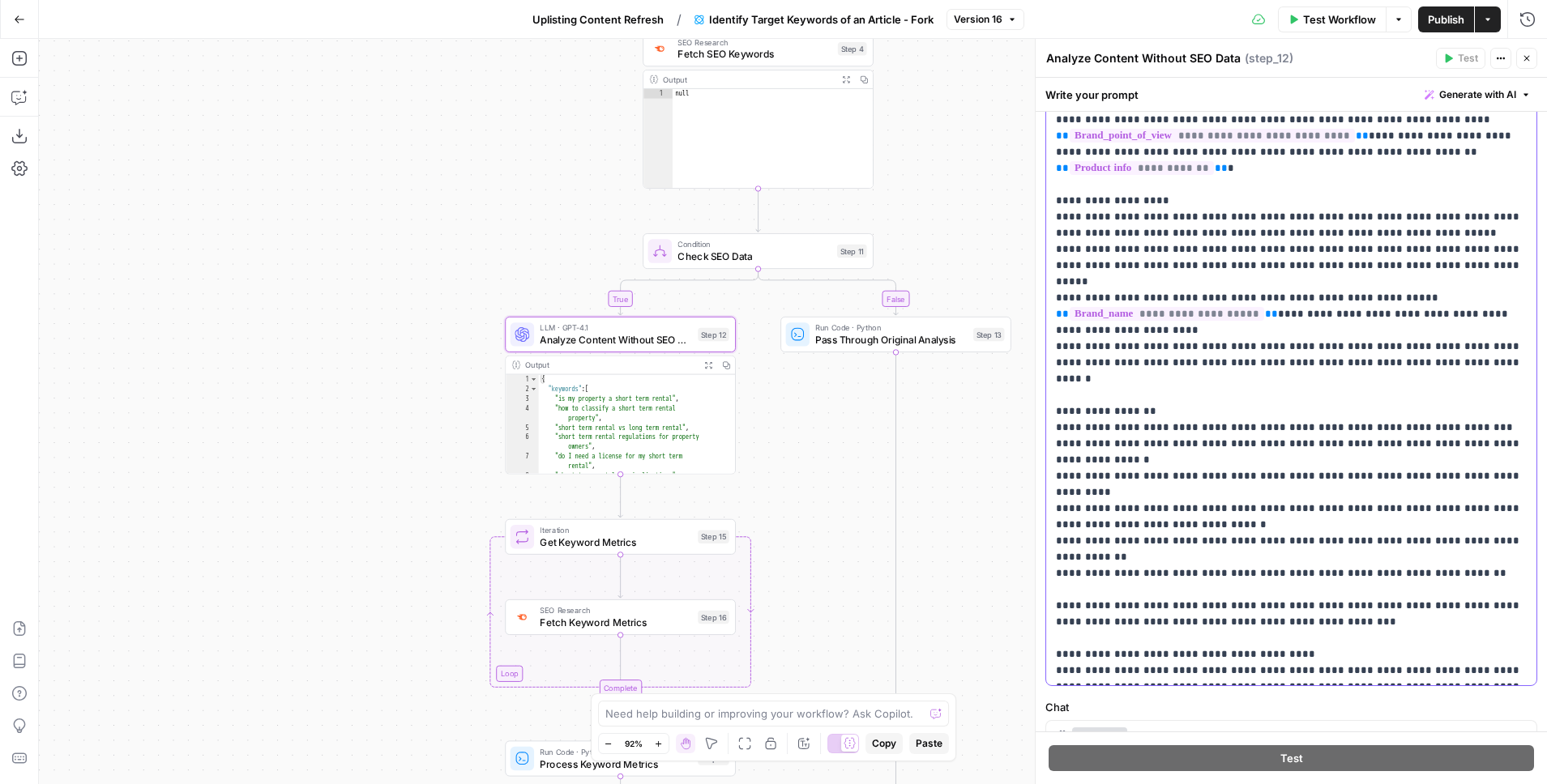 drag, startPoint x: 1072, startPoint y: 337, endPoint x: 1302, endPoint y: 334, distance: 230.01956 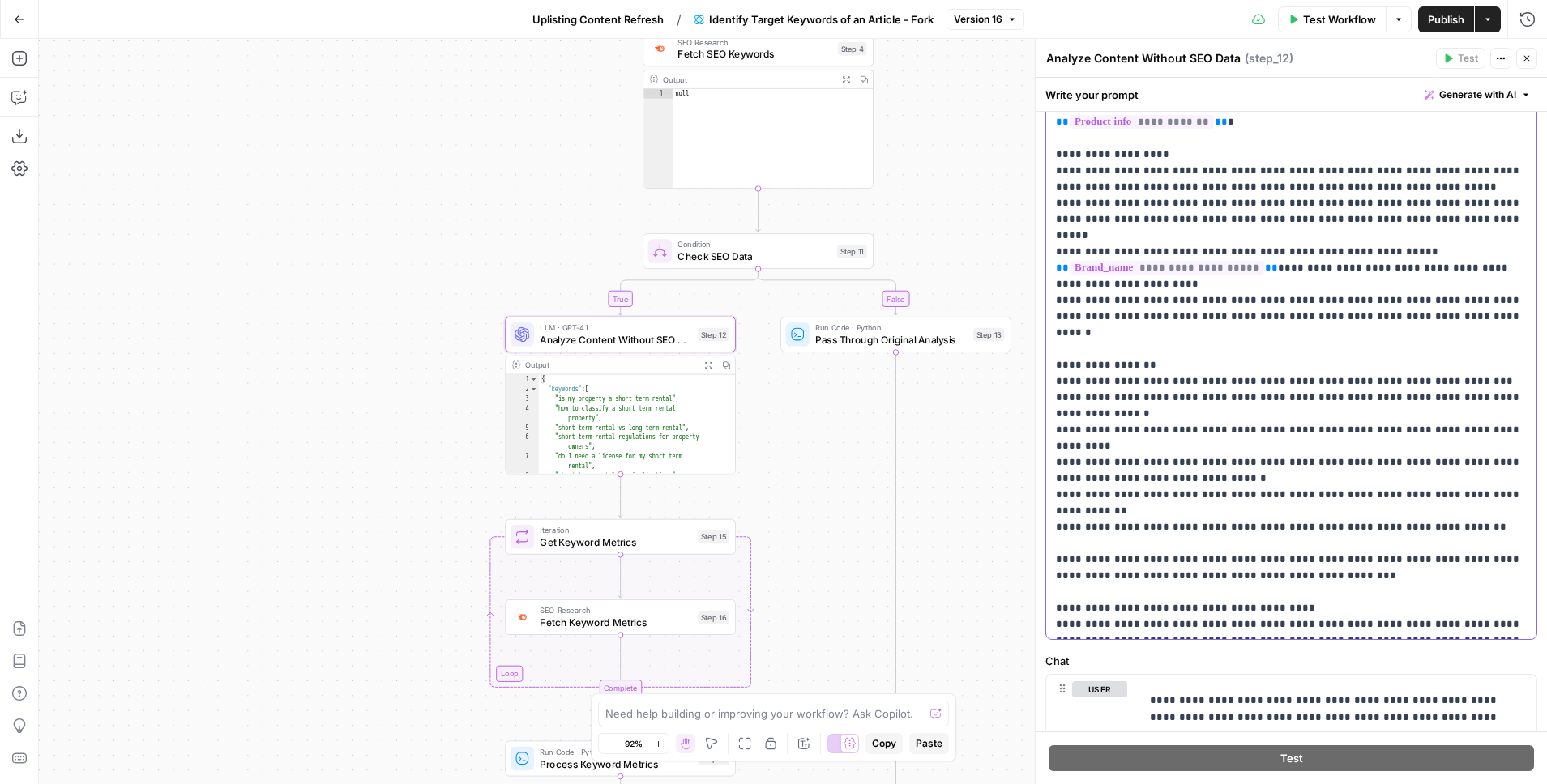 click on "**********" at bounding box center (1291, 325) 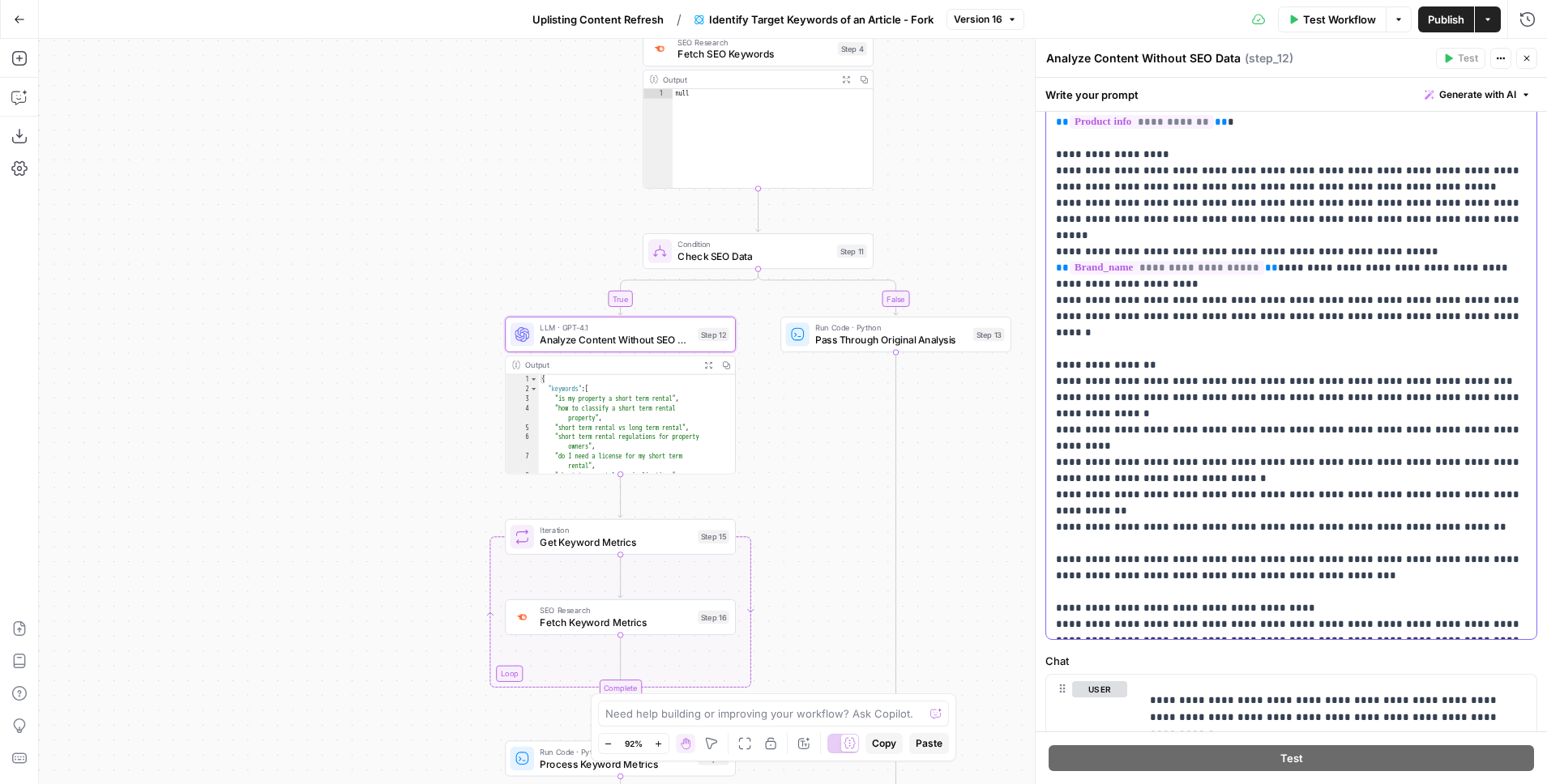 drag, startPoint x: 1062, startPoint y: 349, endPoint x: 1403, endPoint y: 352, distance: 341.0132 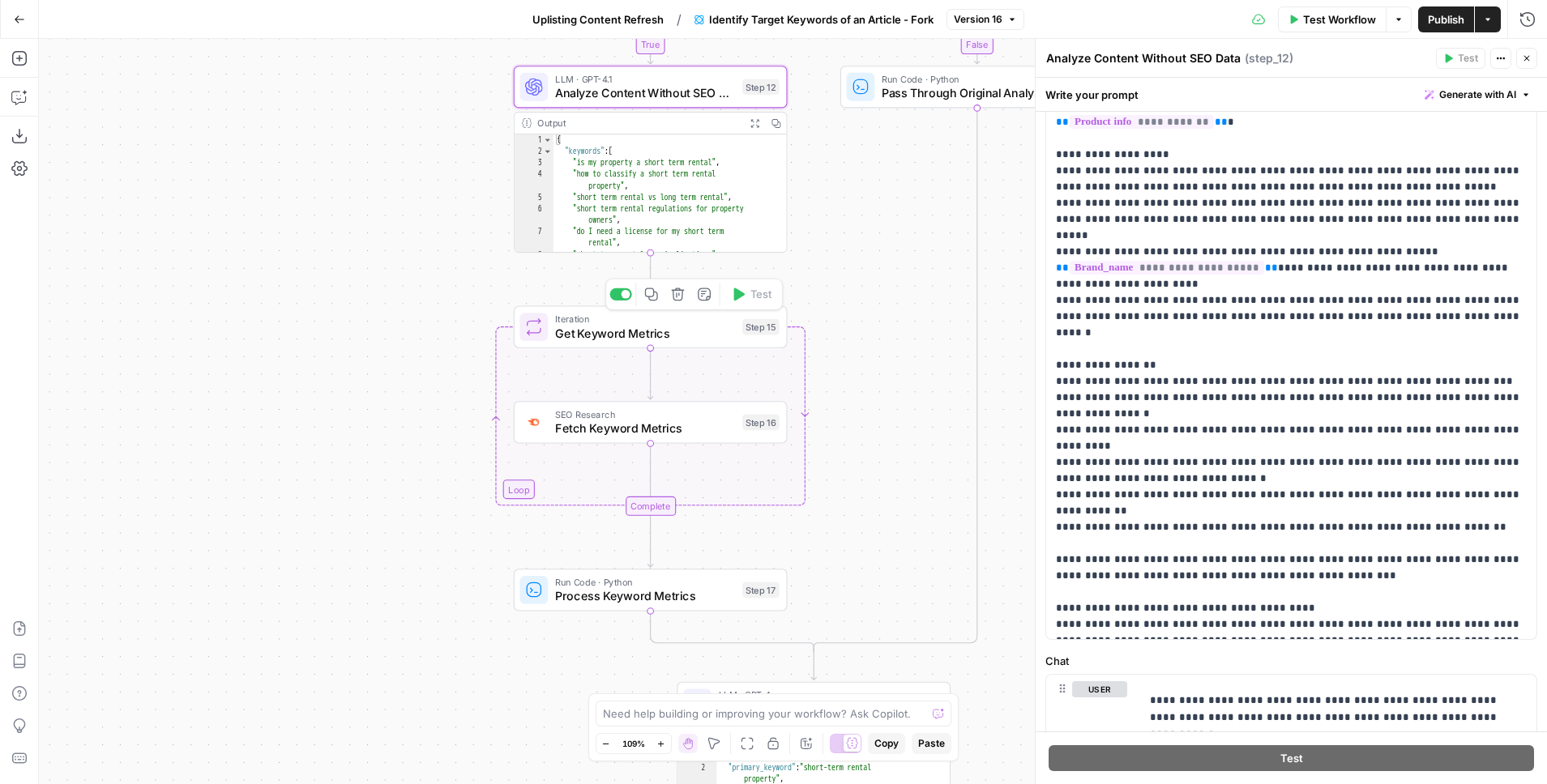 click on "Get Keyword Metrics" at bounding box center (645, 333) 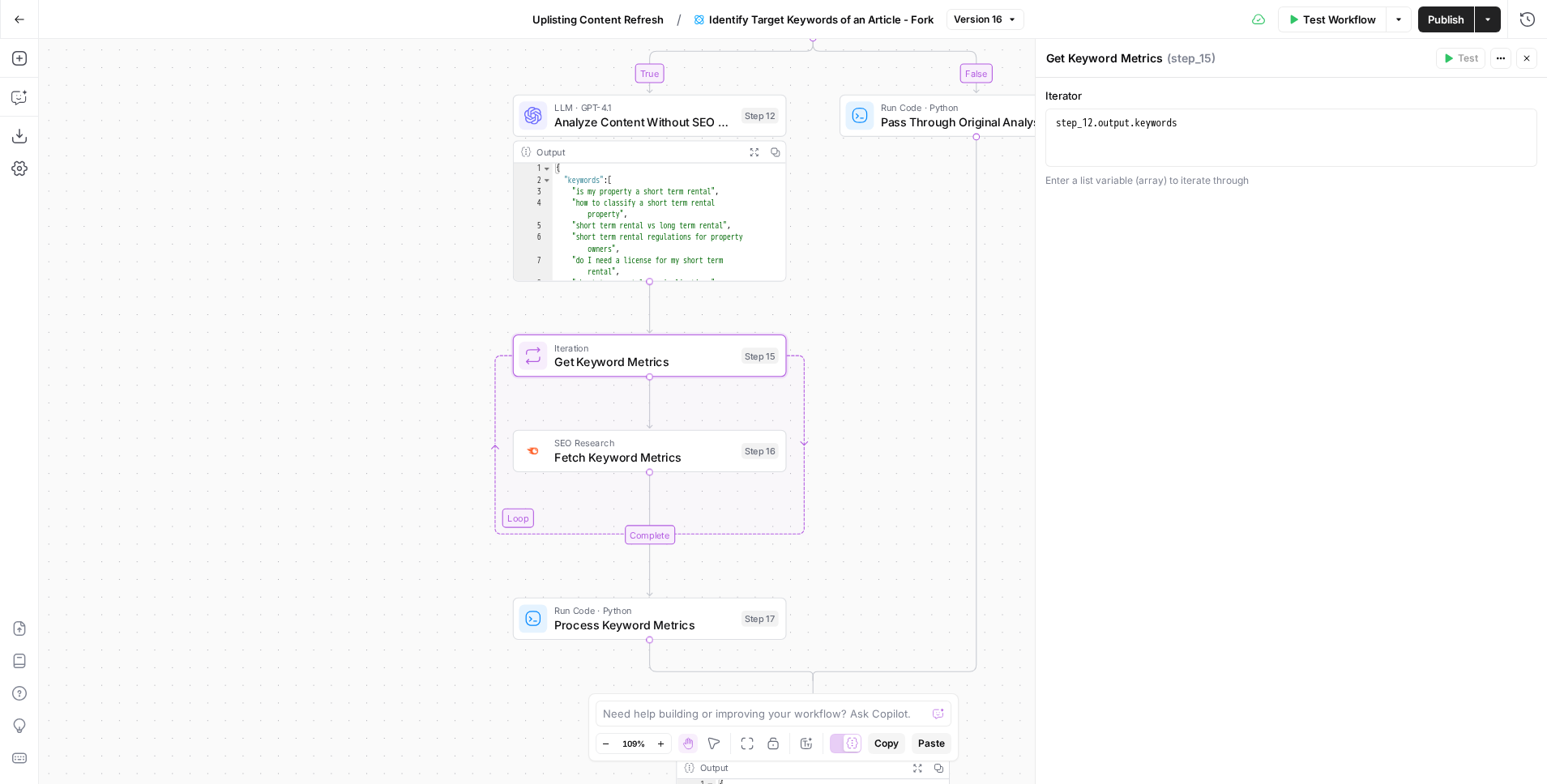click on "Analyze Content Without SEO Data" at bounding box center (644, 122) 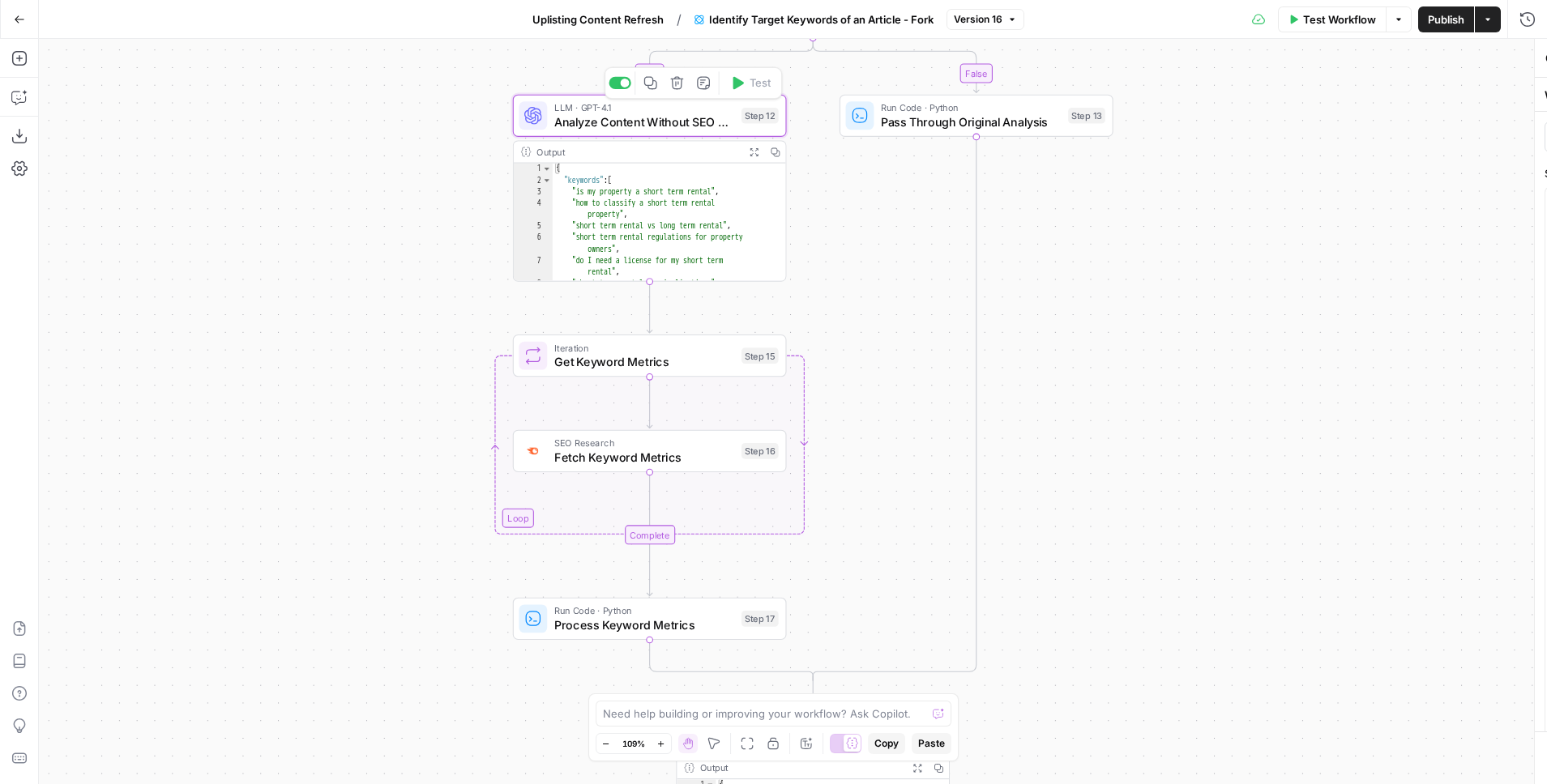 type on "Analyze Content Without SEO Data" 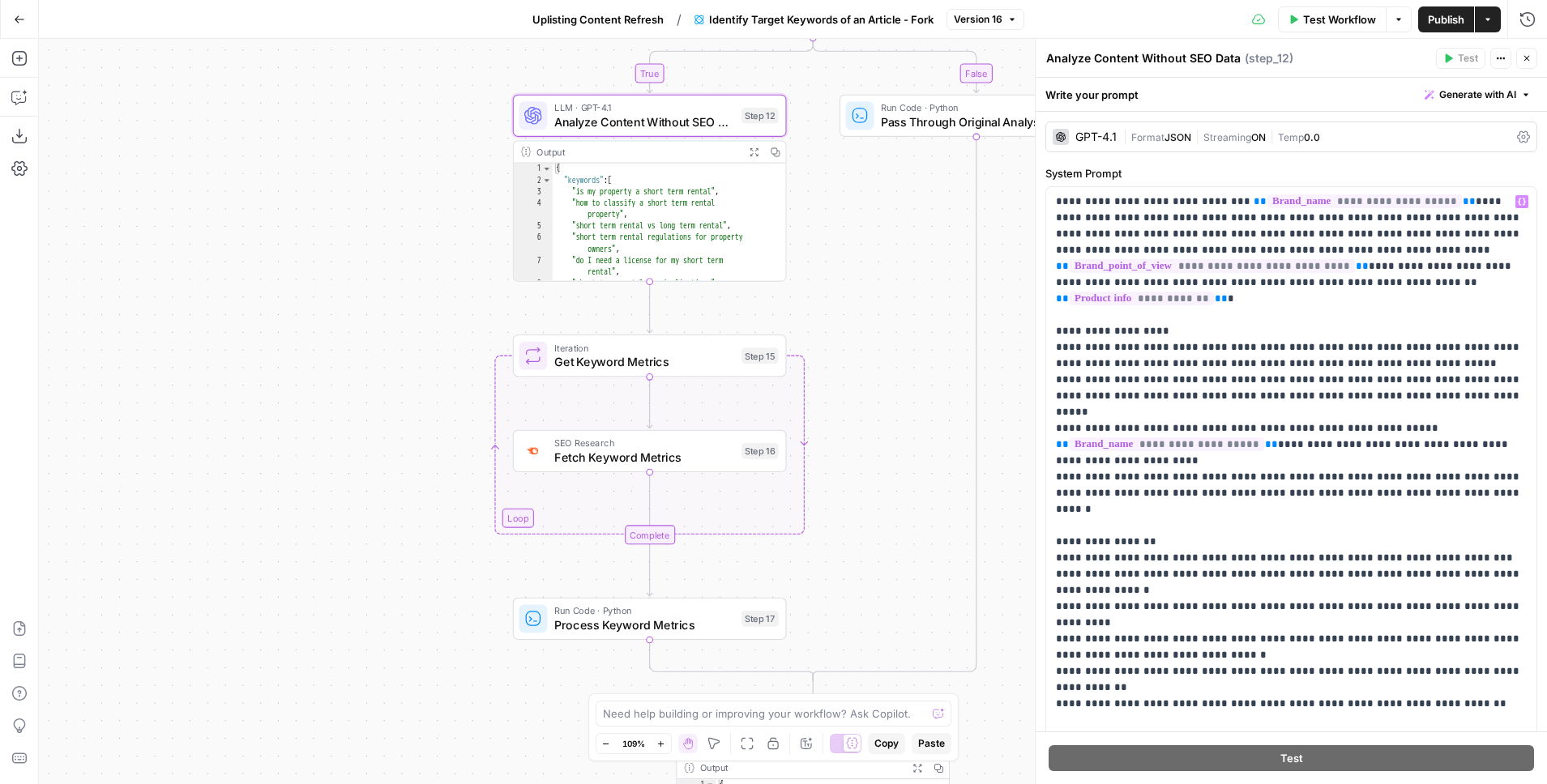 scroll, scrollTop: 245, scrollLeft: 0, axis: vertical 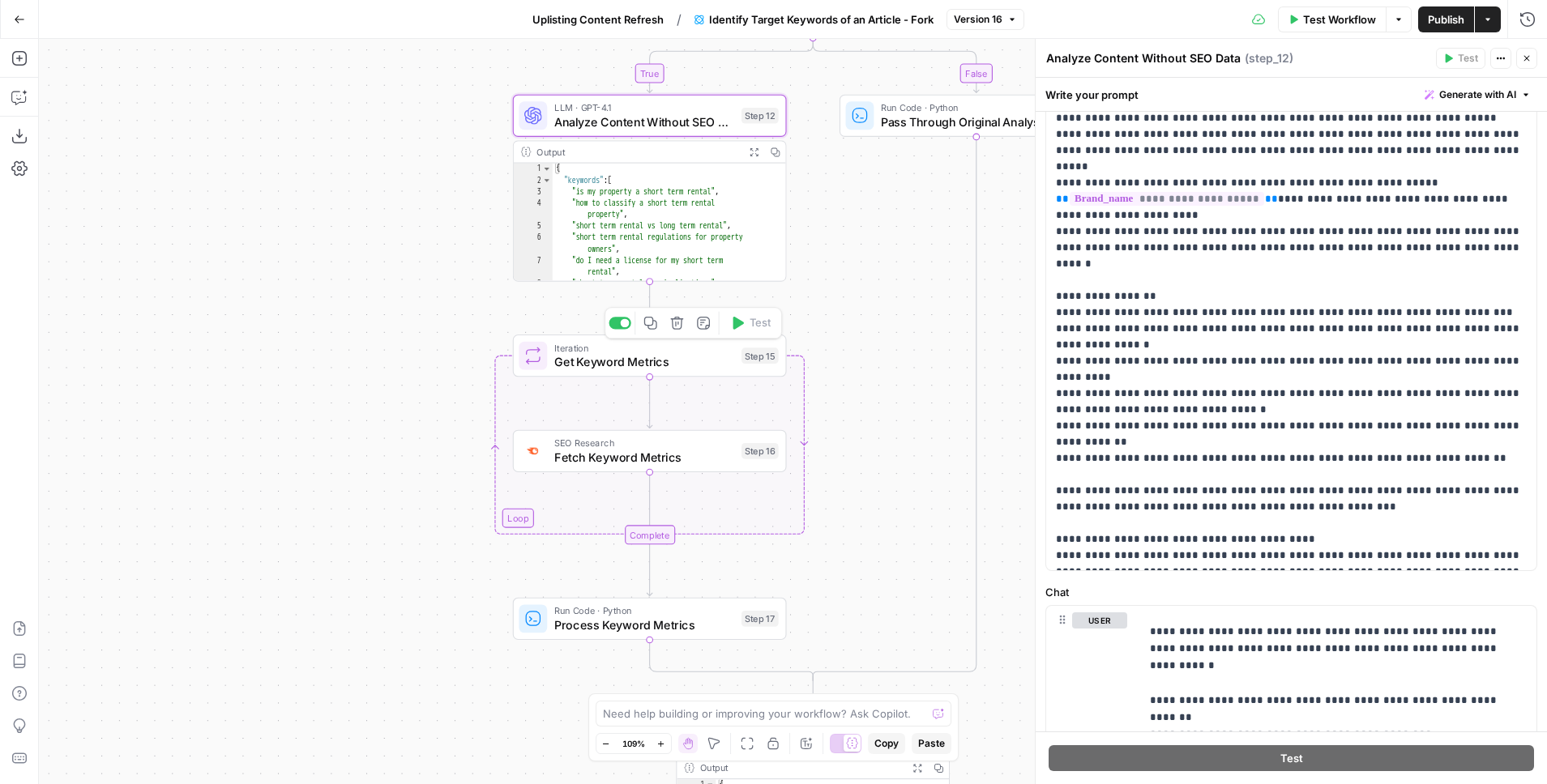 click on "Iteration Get Keyword Metrics Step 15 Copy step Delete step Add Note Test" at bounding box center (650, 356) 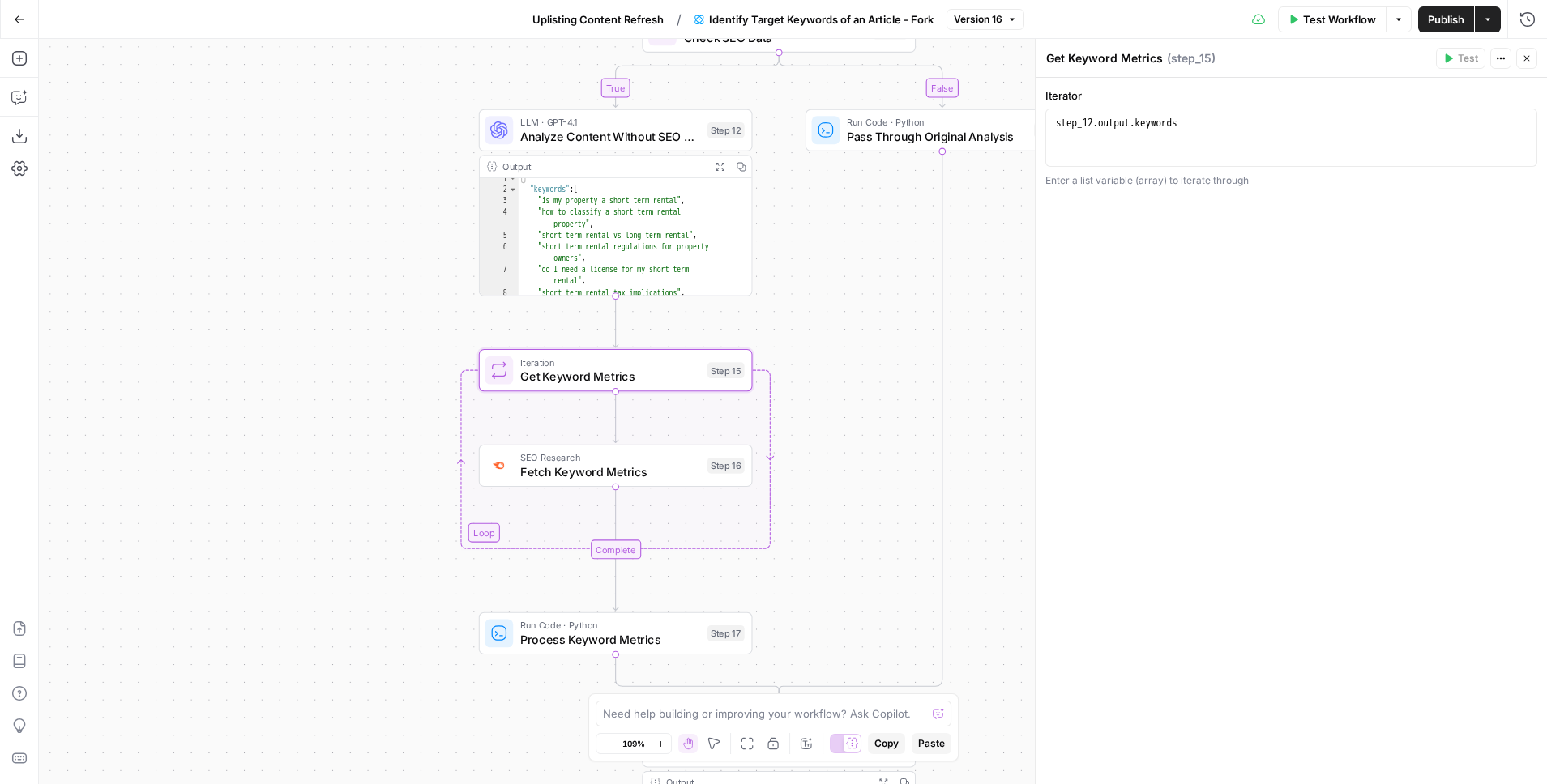 scroll, scrollTop: 1, scrollLeft: 0, axis: vertical 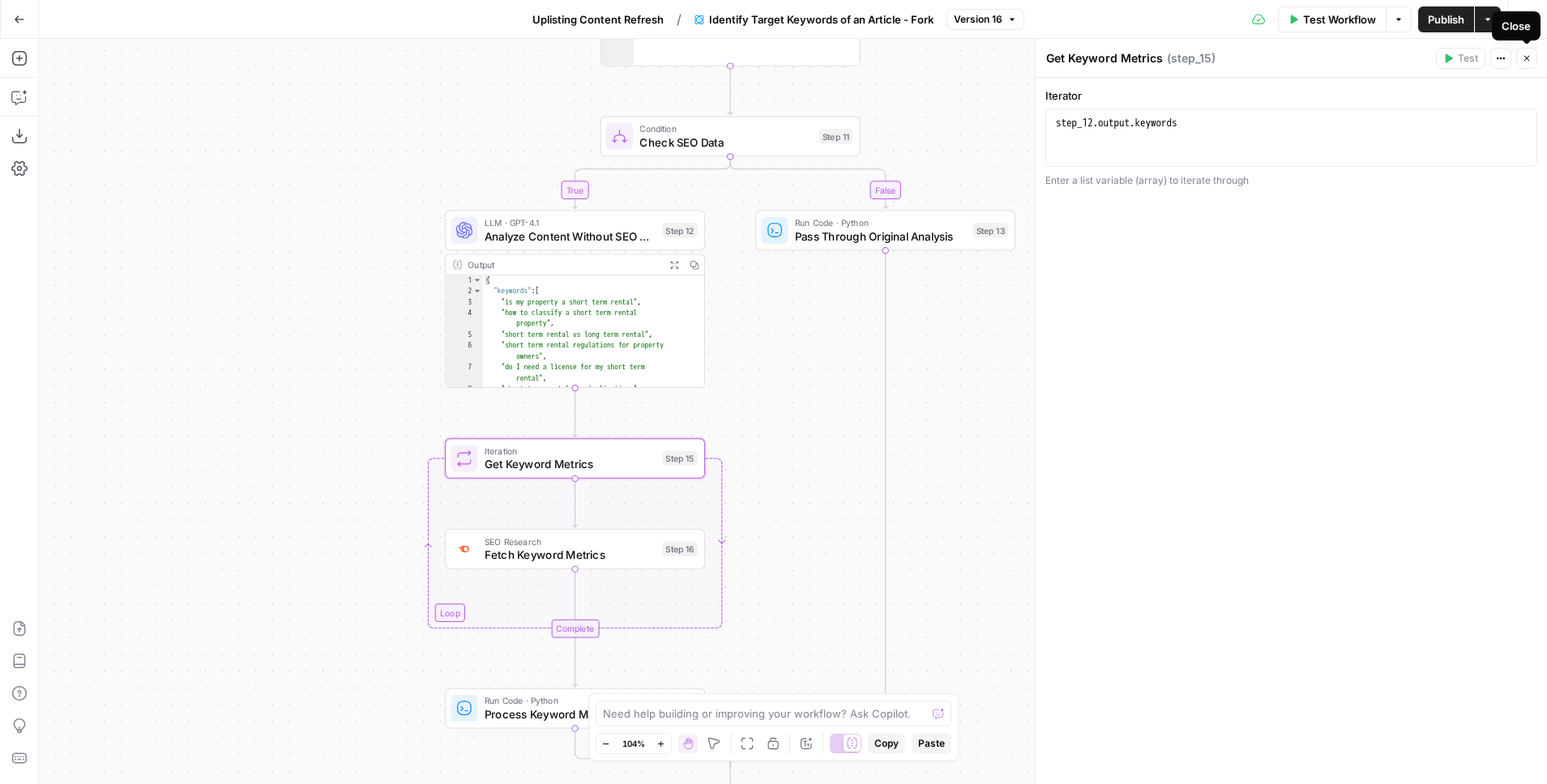 click 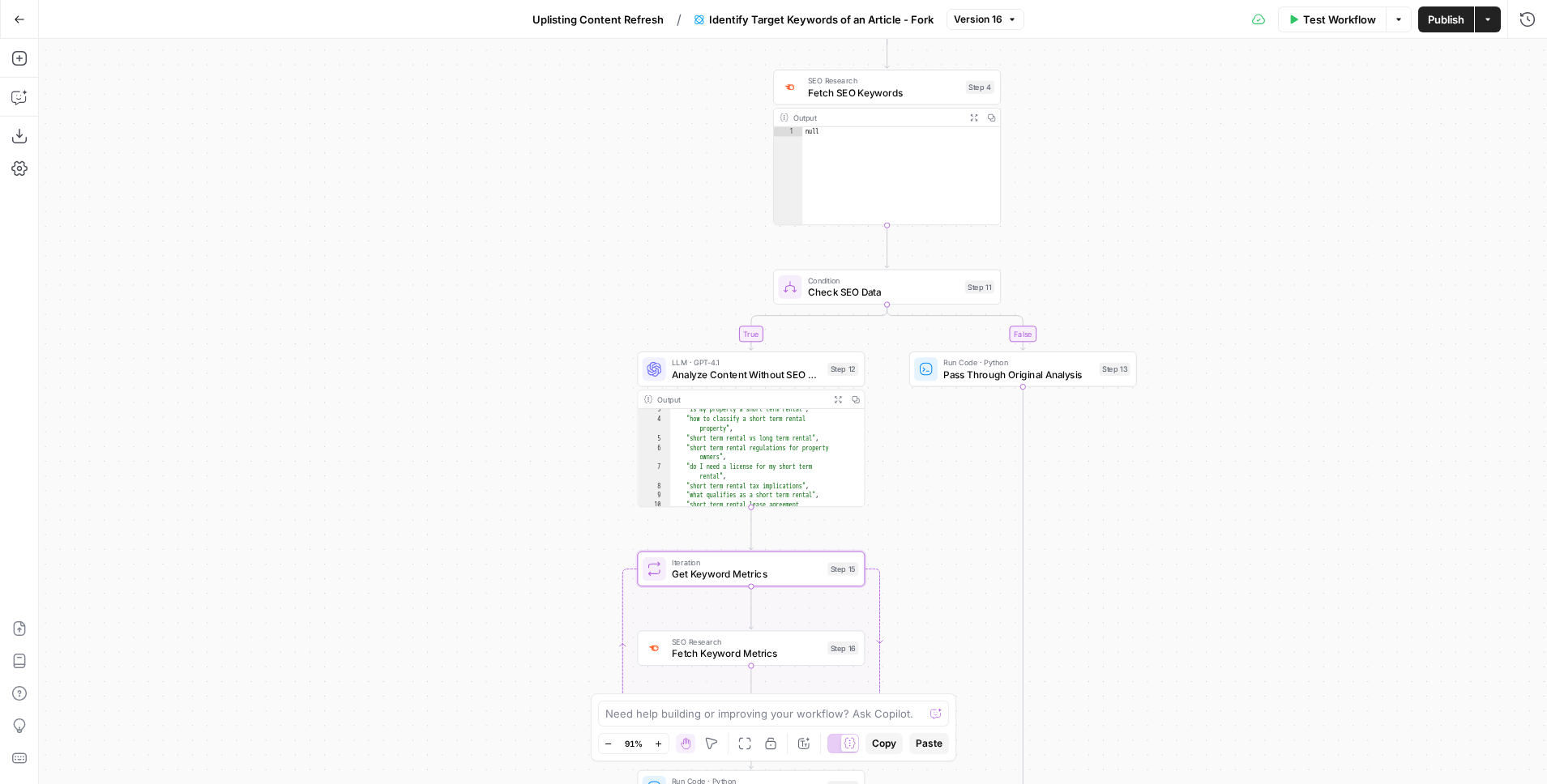 scroll, scrollTop: 44, scrollLeft: 0, axis: vertical 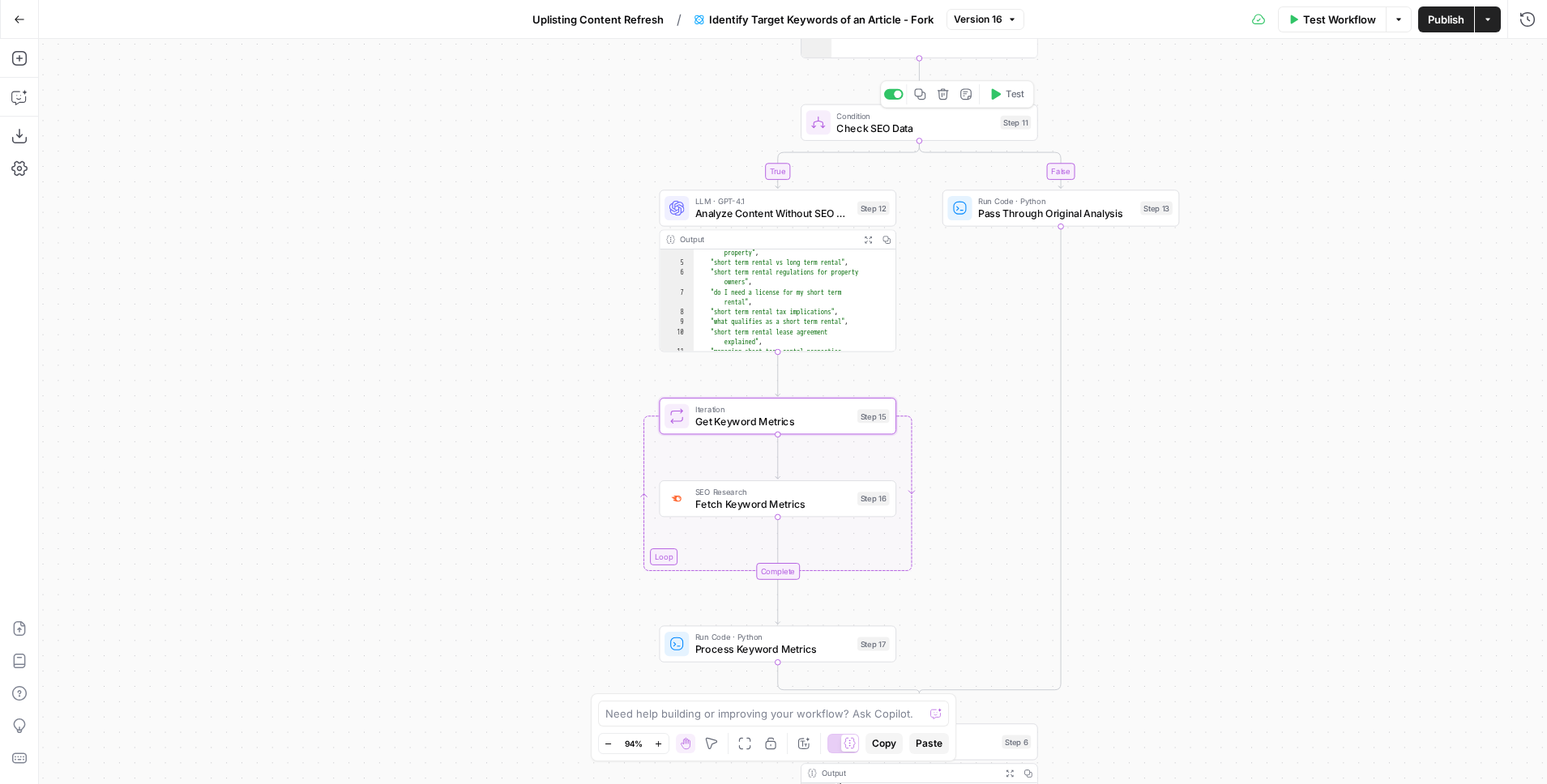 click on "Test" at bounding box center [1006, 94] 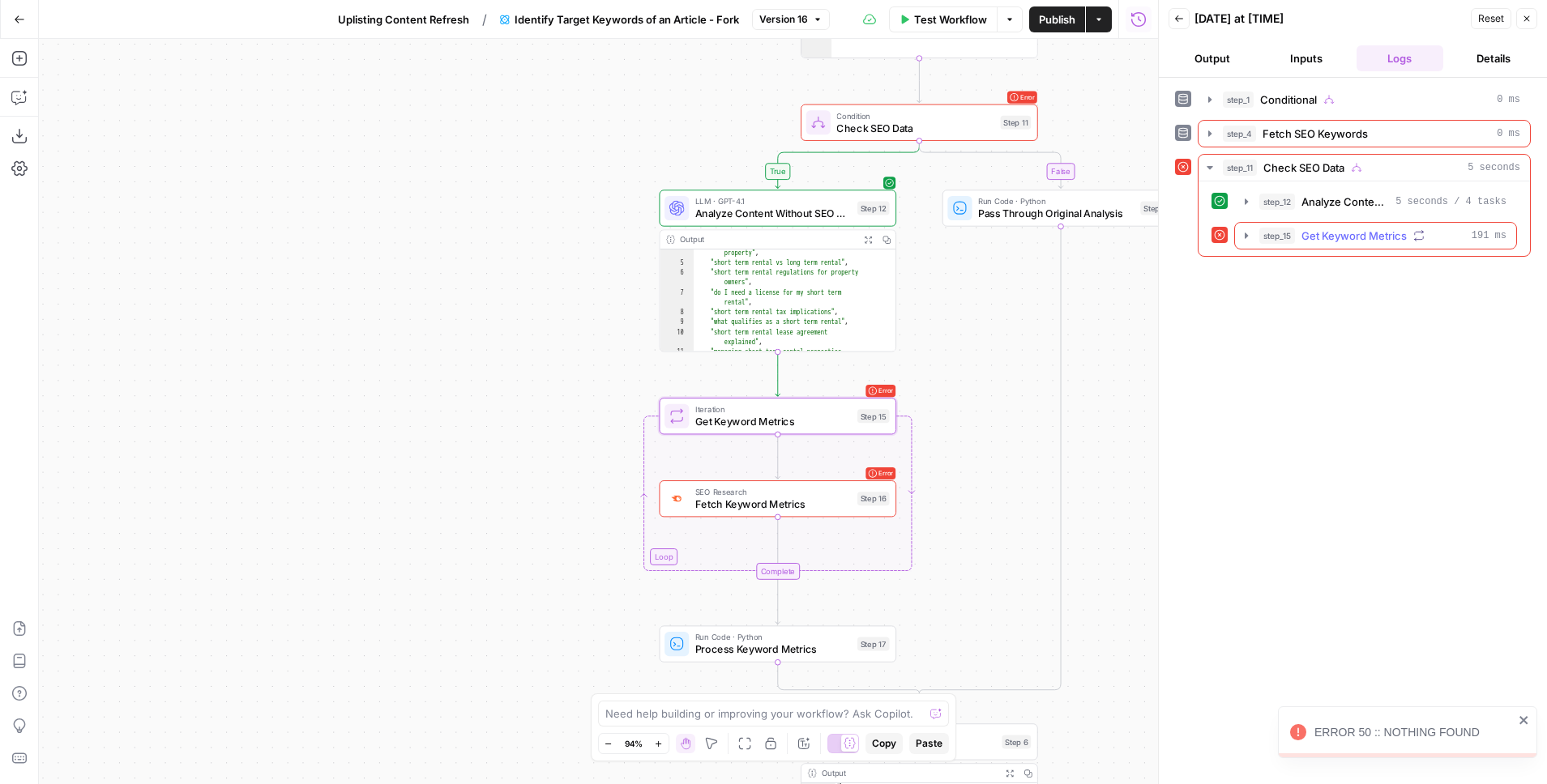 click 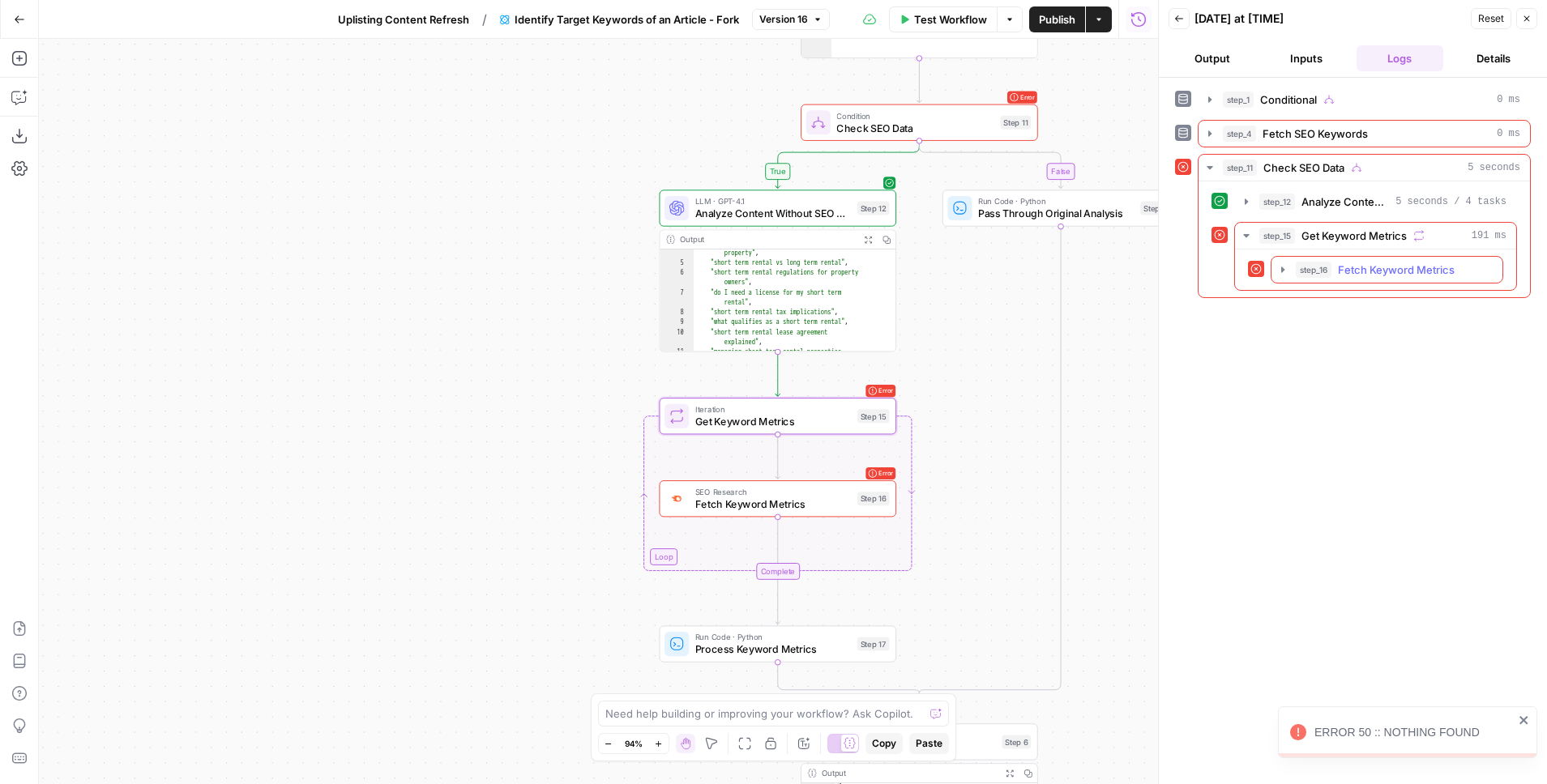 click 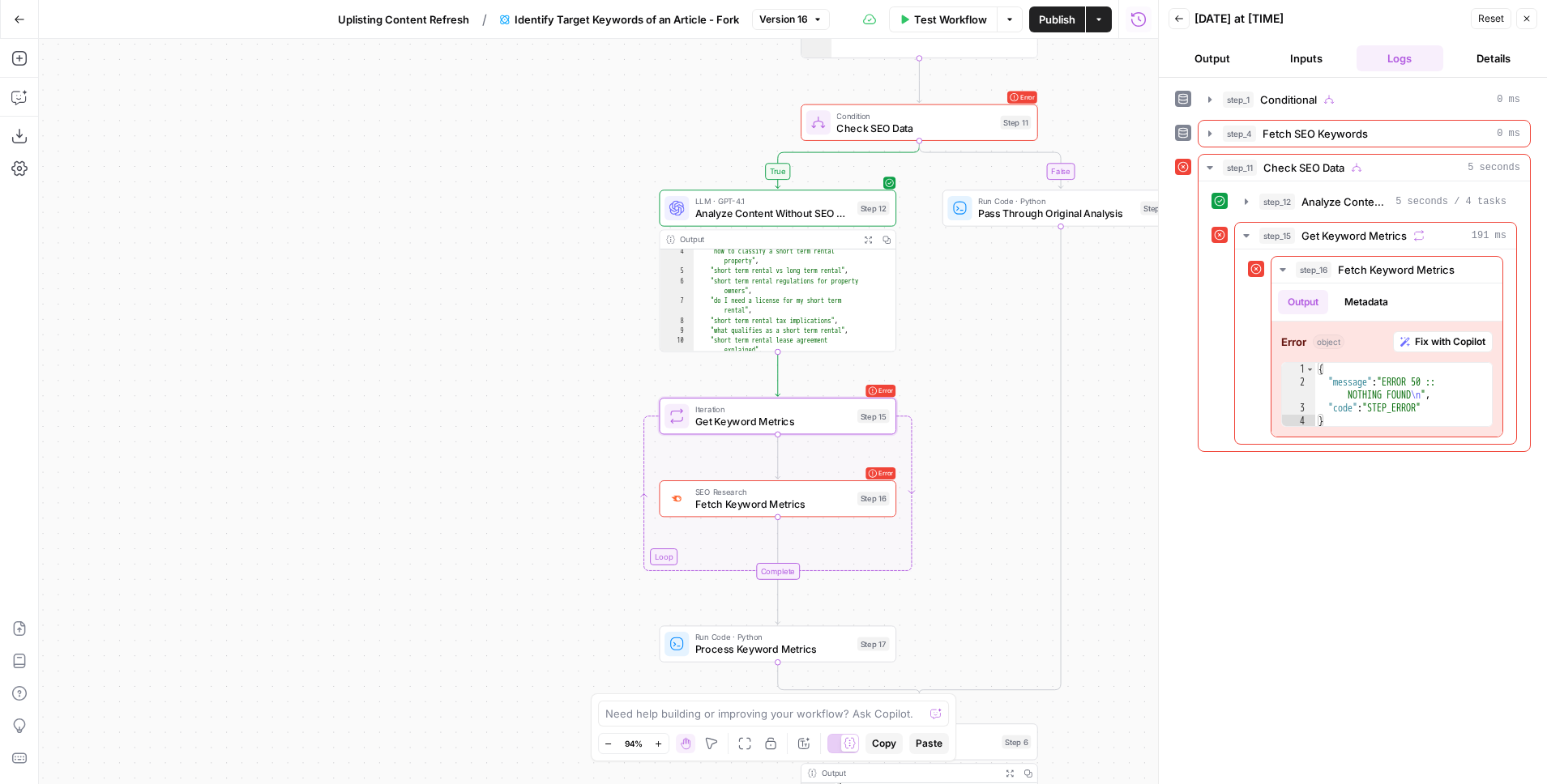 scroll, scrollTop: 27, scrollLeft: 0, axis: vertical 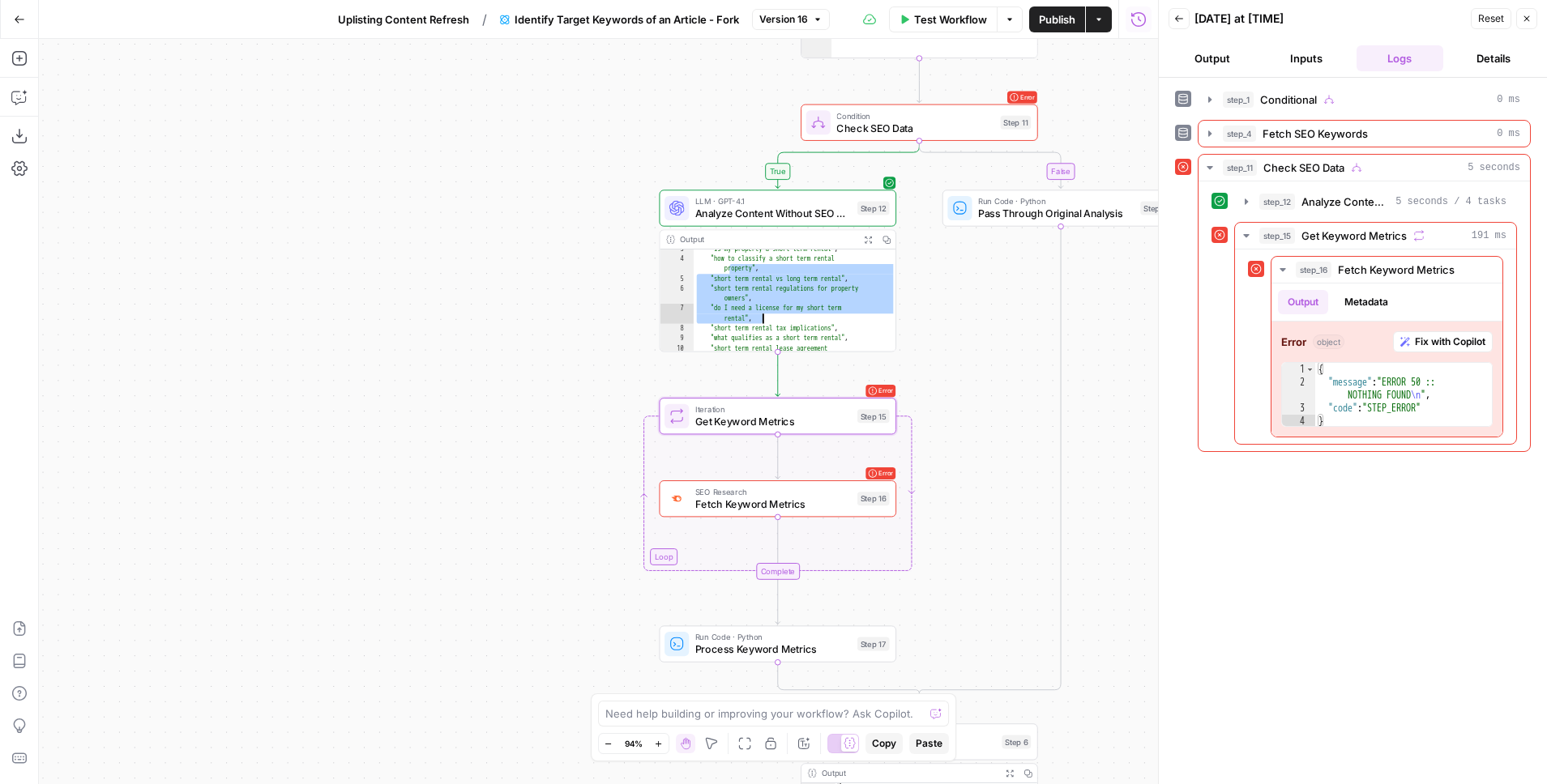drag, startPoint x: 726, startPoint y: 270, endPoint x: 824, endPoint y: 310, distance: 105.84895 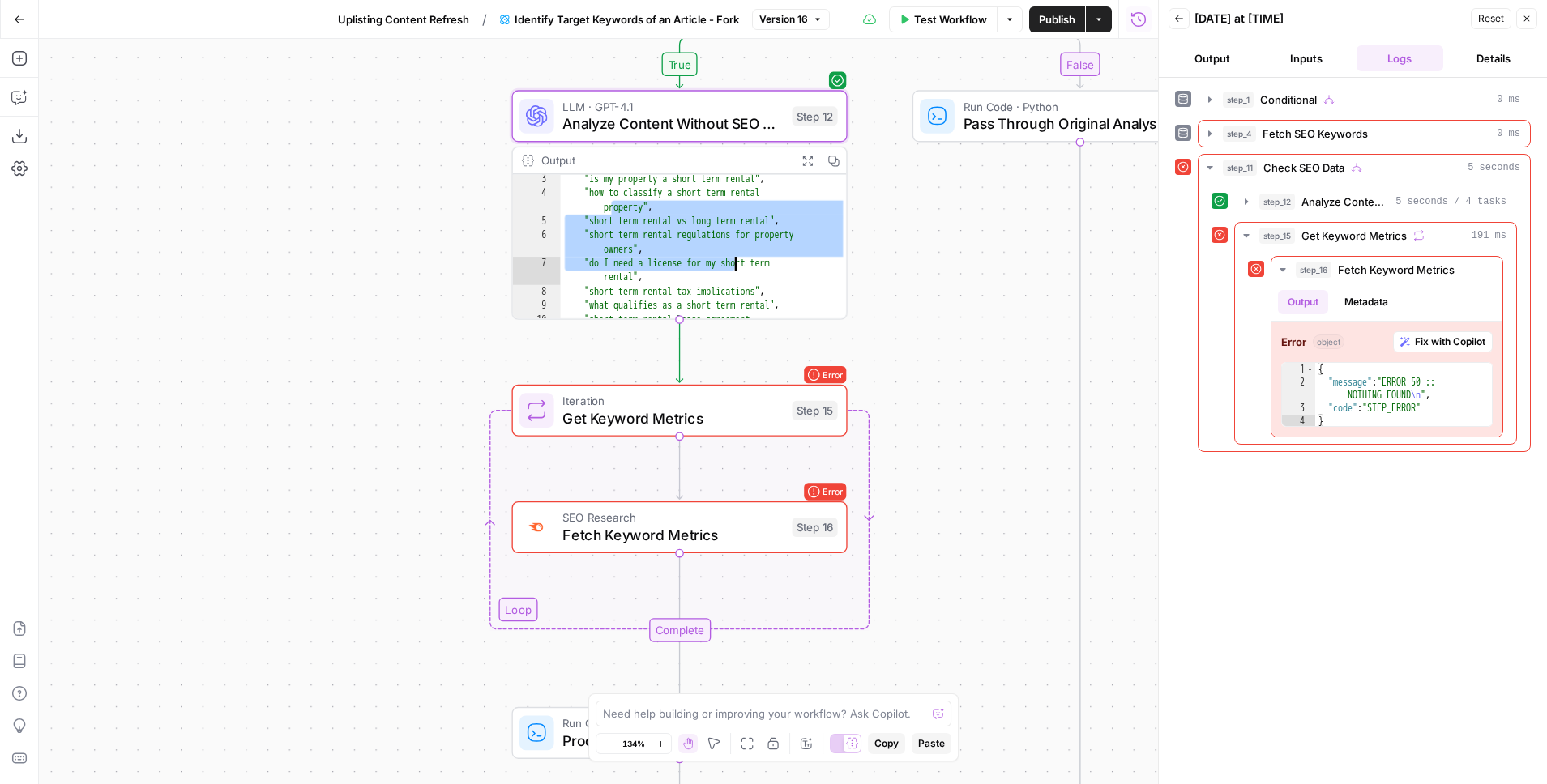 scroll, scrollTop: 19, scrollLeft: 0, axis: vertical 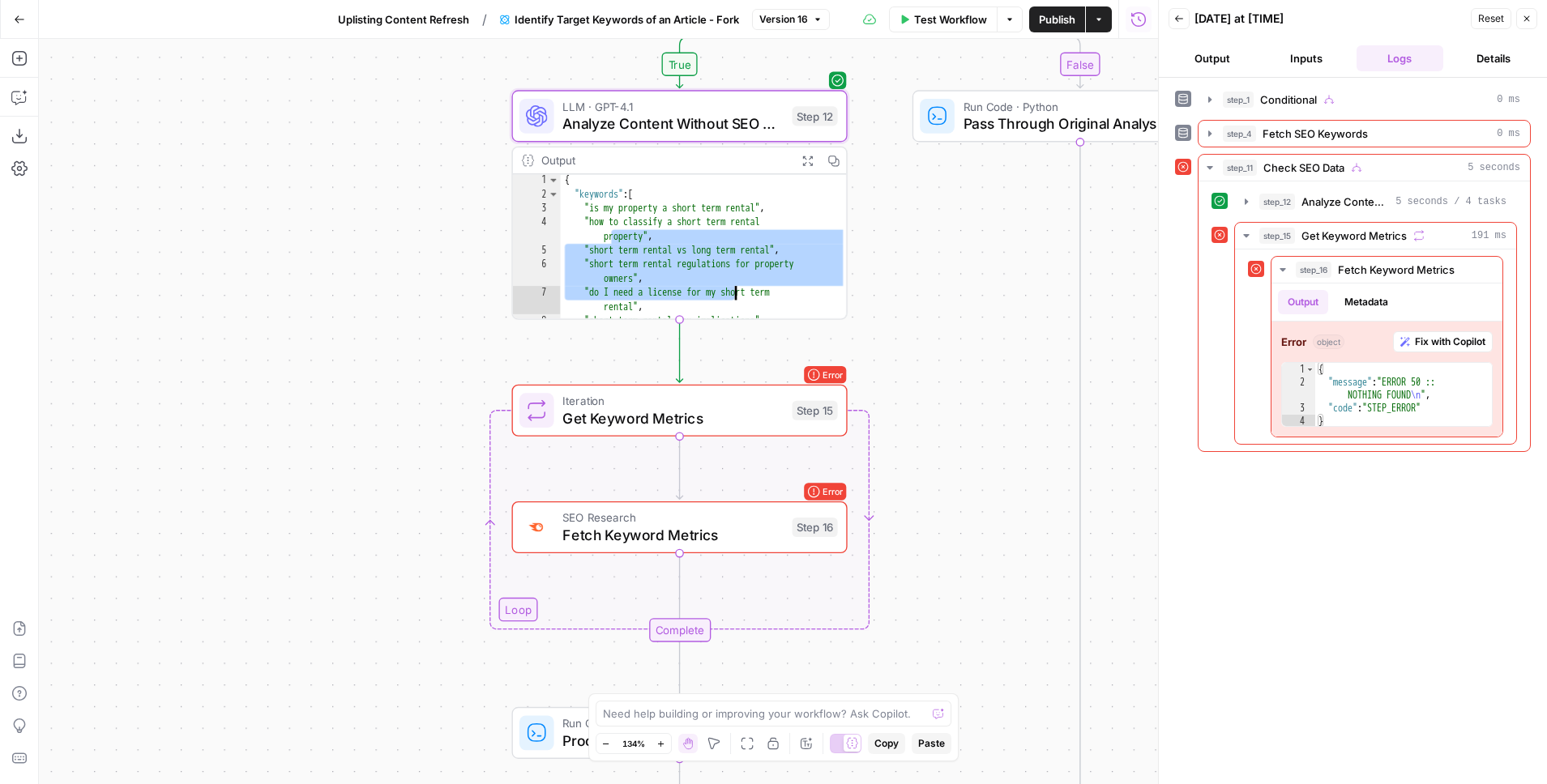 click on "{    "keywords" :  [      "is my property a short term rental" ,      "how to classify a short term rental           property" ,      "short term rental vs long term rental" ,      "short term rental regulations for property           owners" ,      "do I need a license for my short term           rental" ,      "short term rental tax implications" ,      "what qualifies as a short term rental" ," at bounding box center (704, 260) 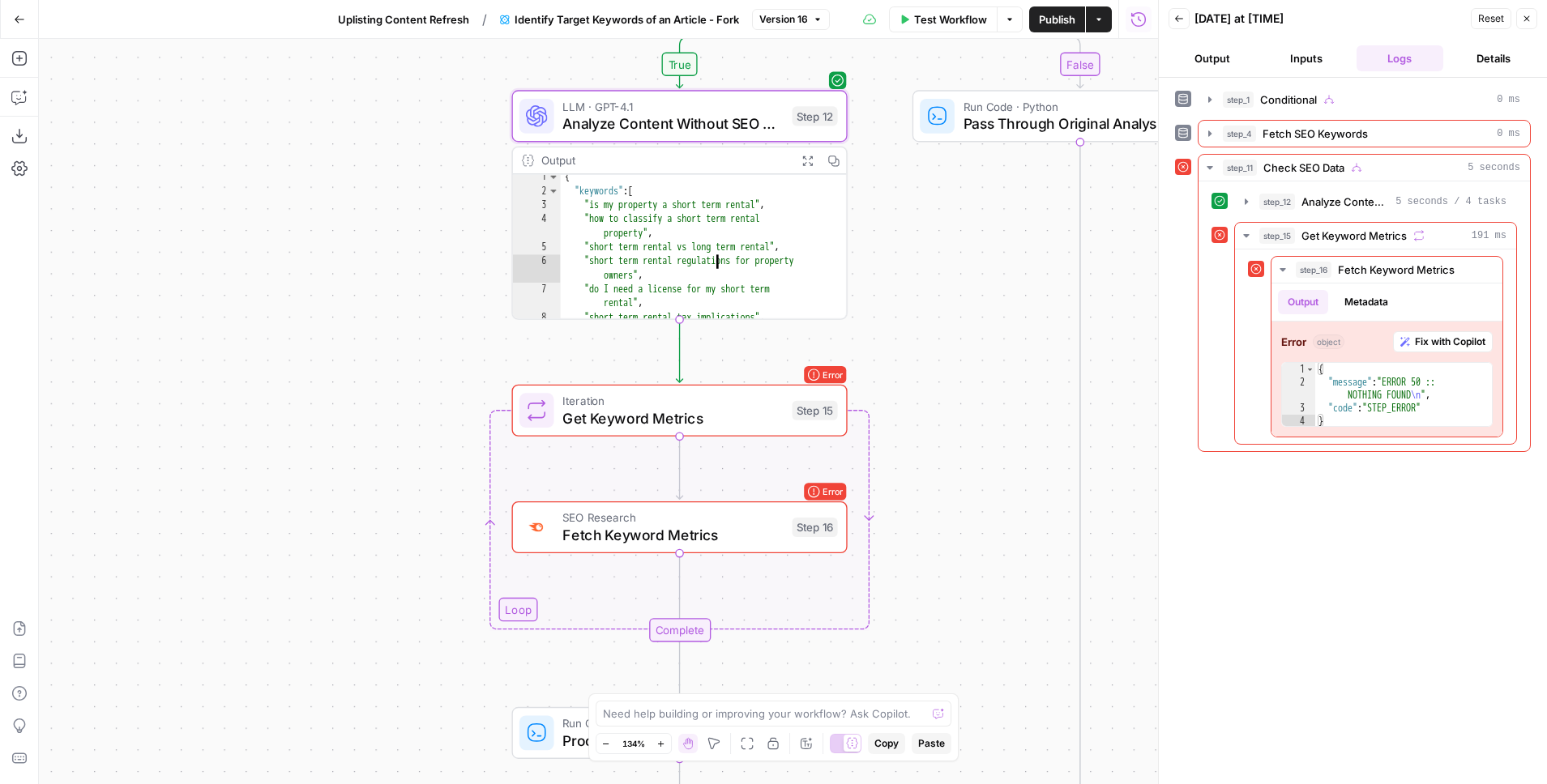 scroll, scrollTop: 0, scrollLeft: 0, axis: both 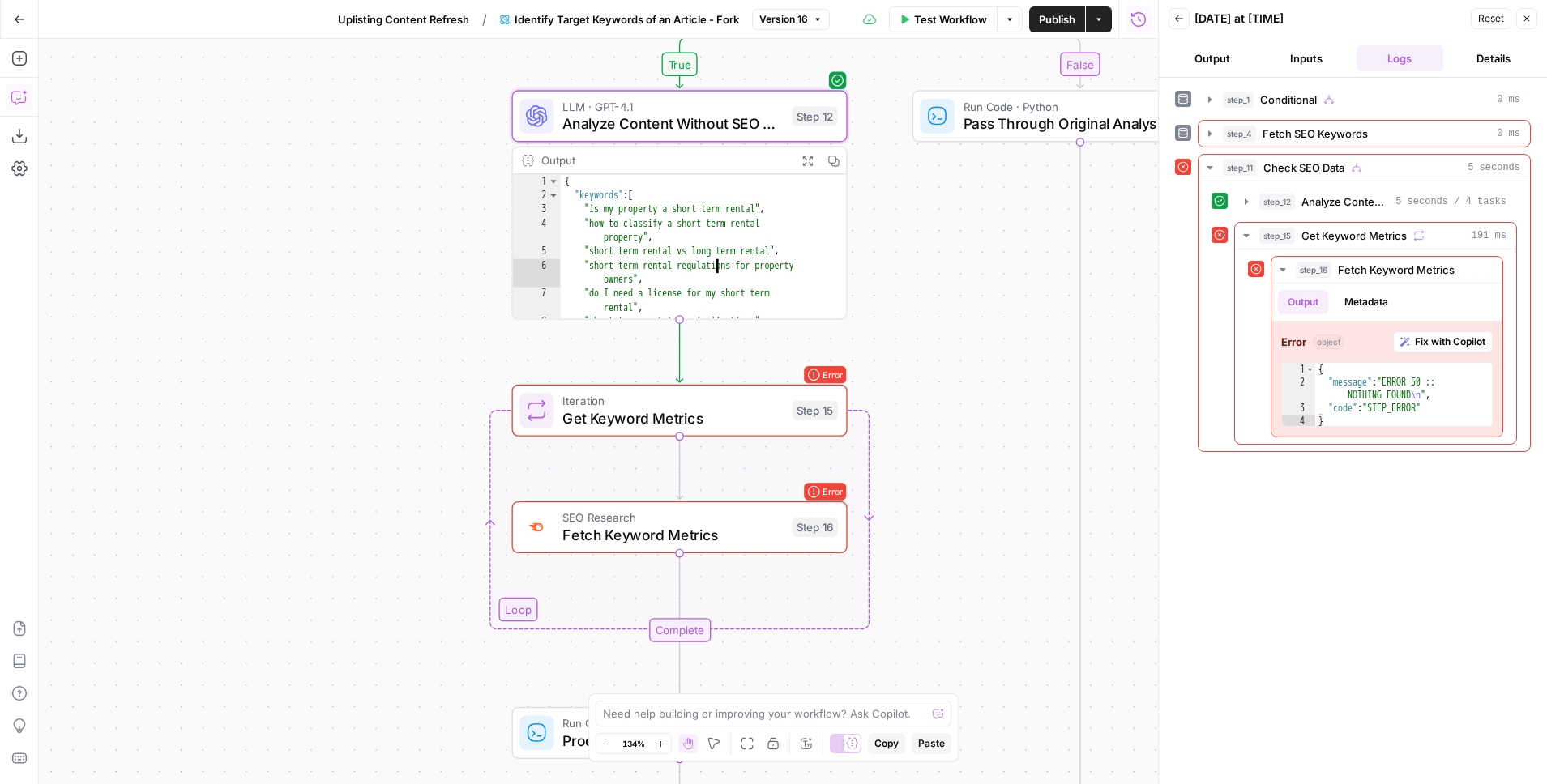 click on "Copilot" at bounding box center [19, 97] 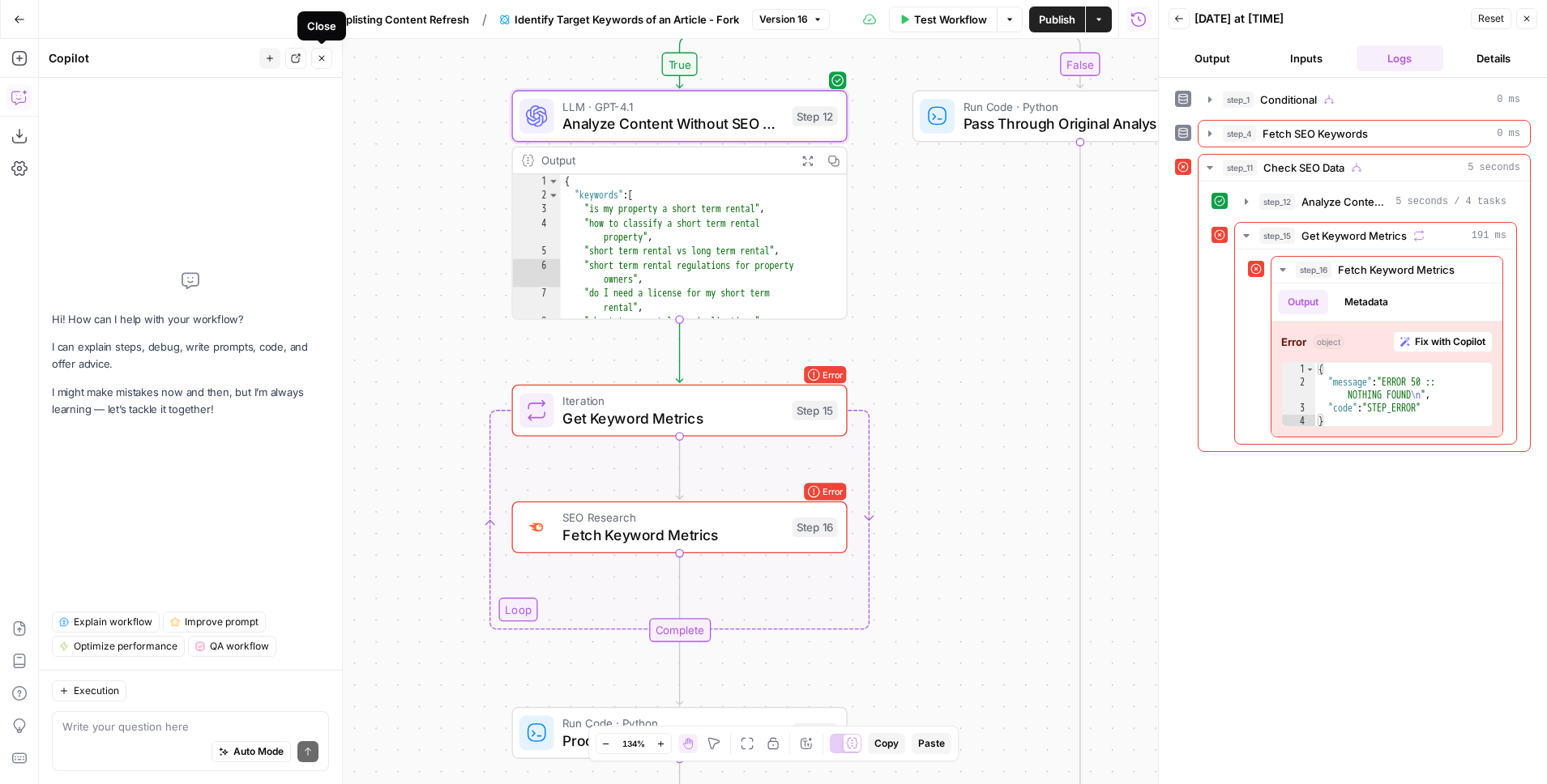 click on "Close" at bounding box center [322, 58] 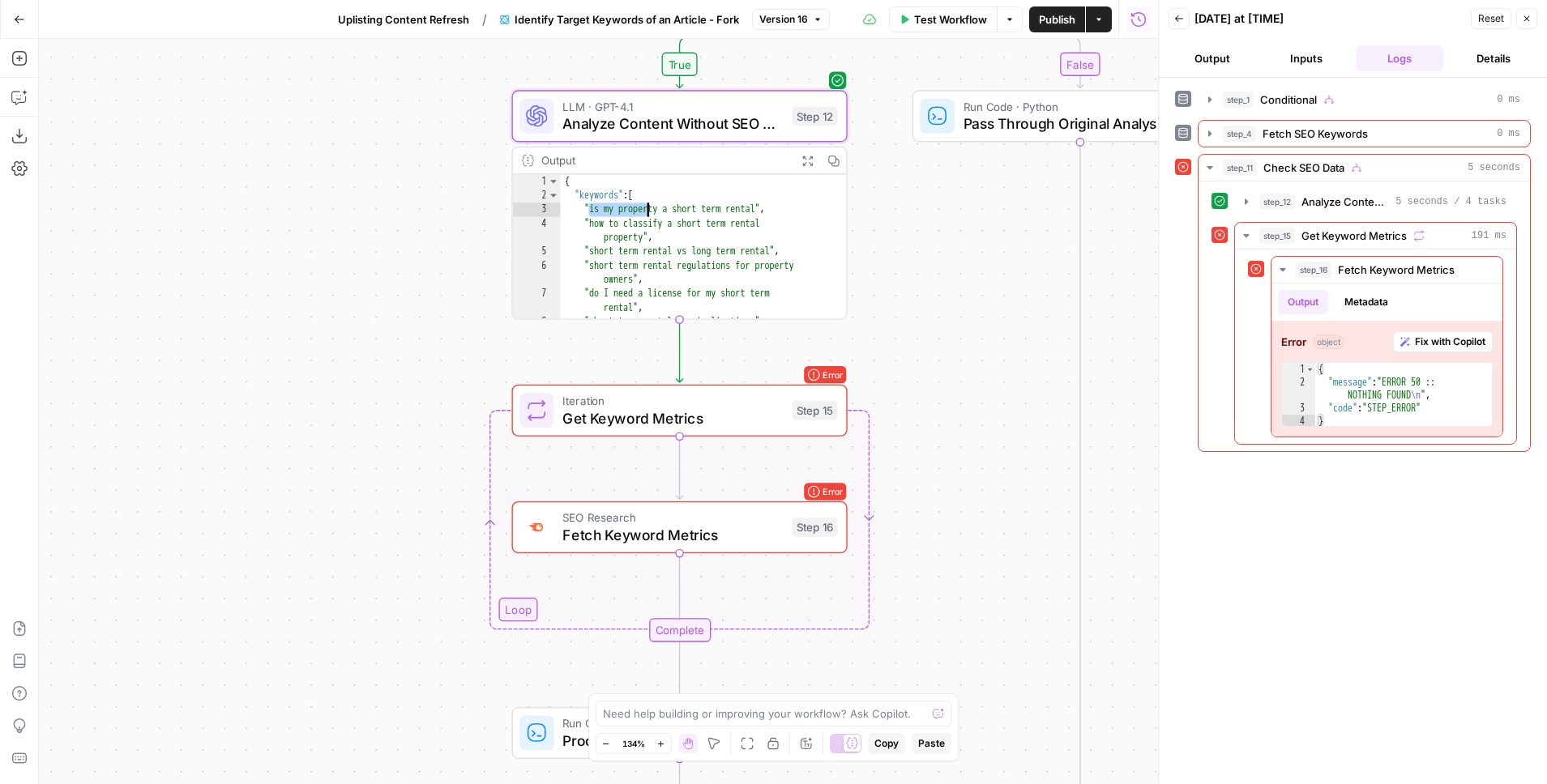 drag, startPoint x: 582, startPoint y: 199, endPoint x: 626, endPoint y: 199, distance: 44 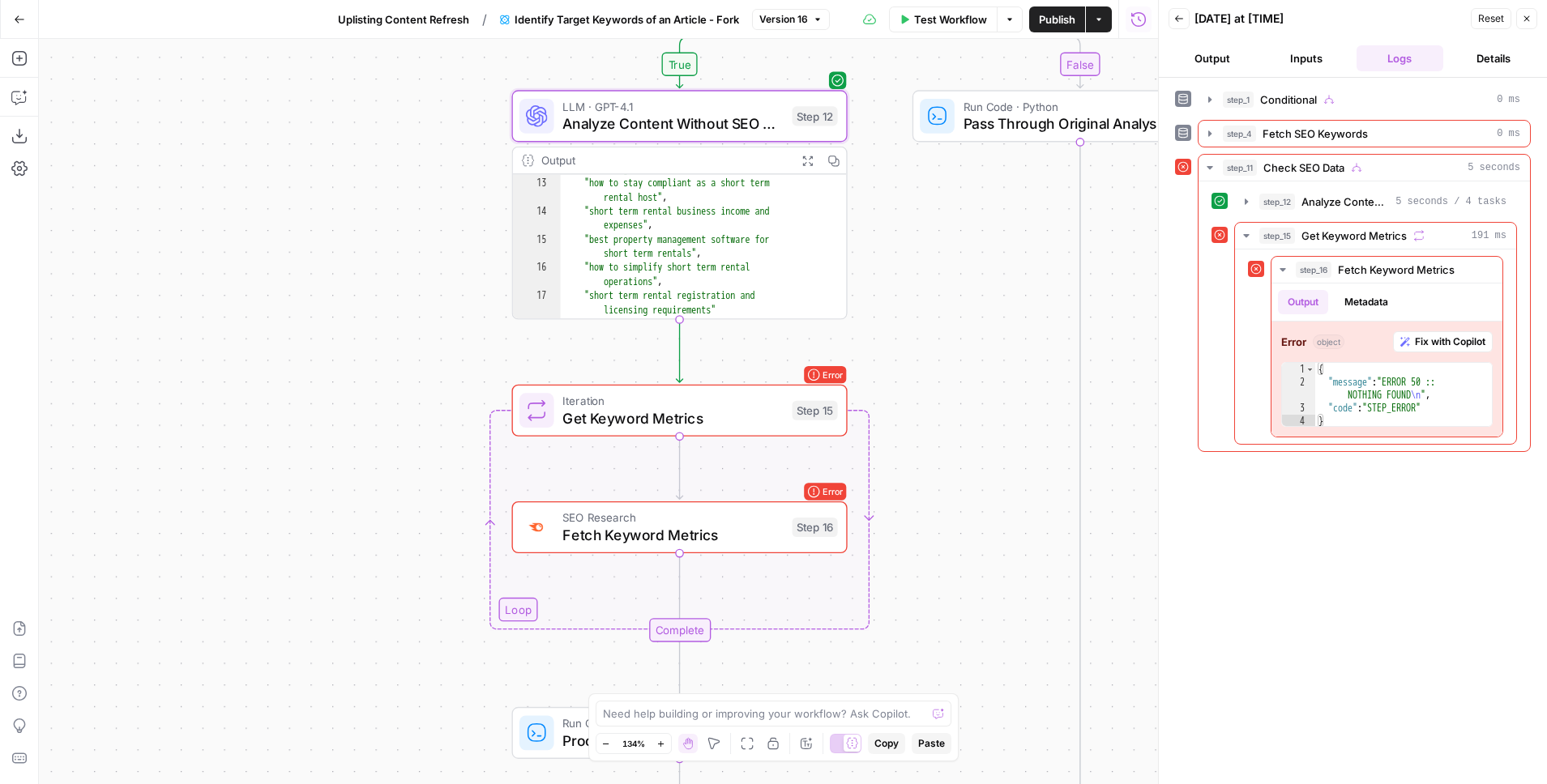 scroll, scrollTop: 207, scrollLeft: 0, axis: vertical 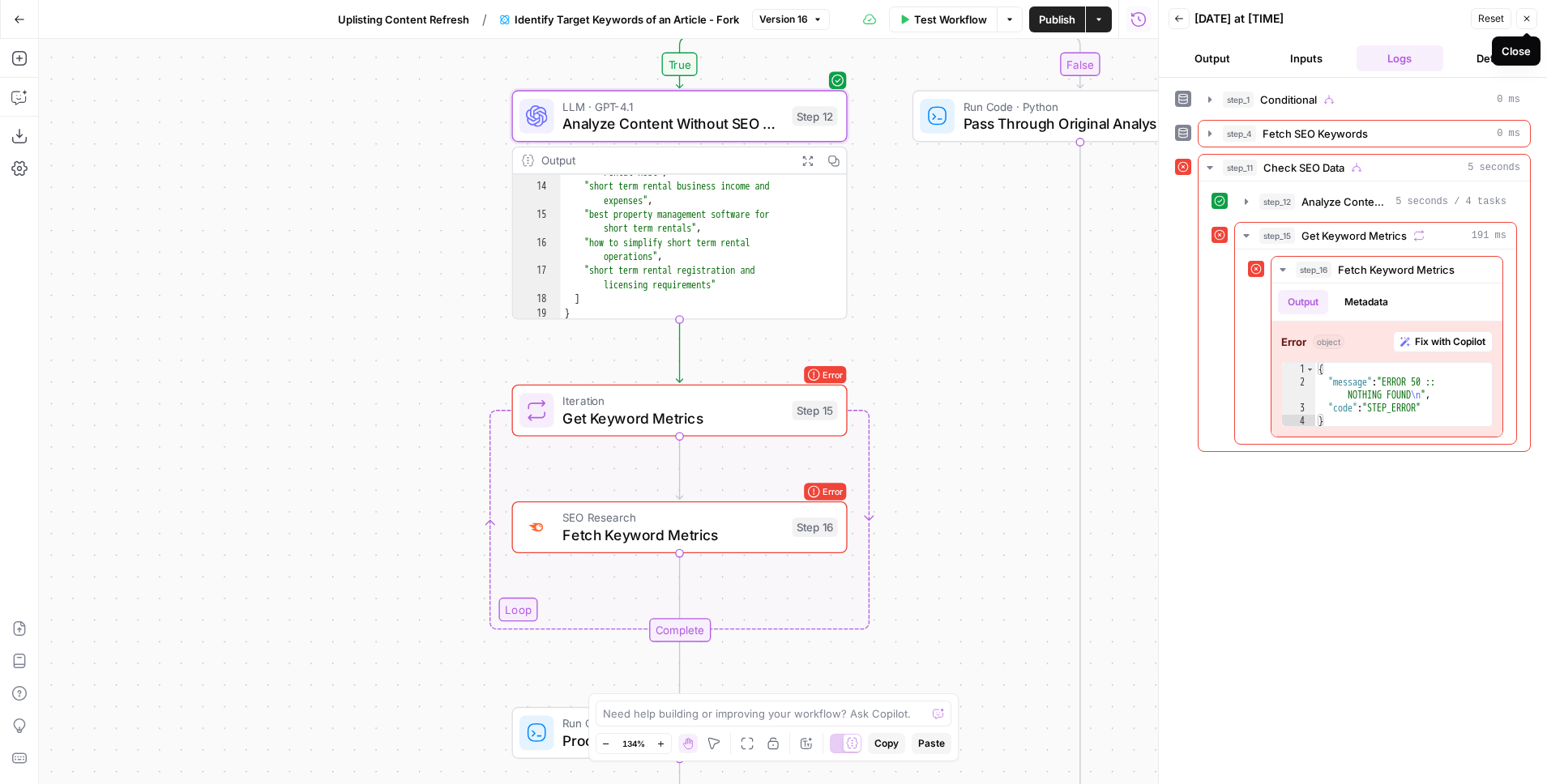 click 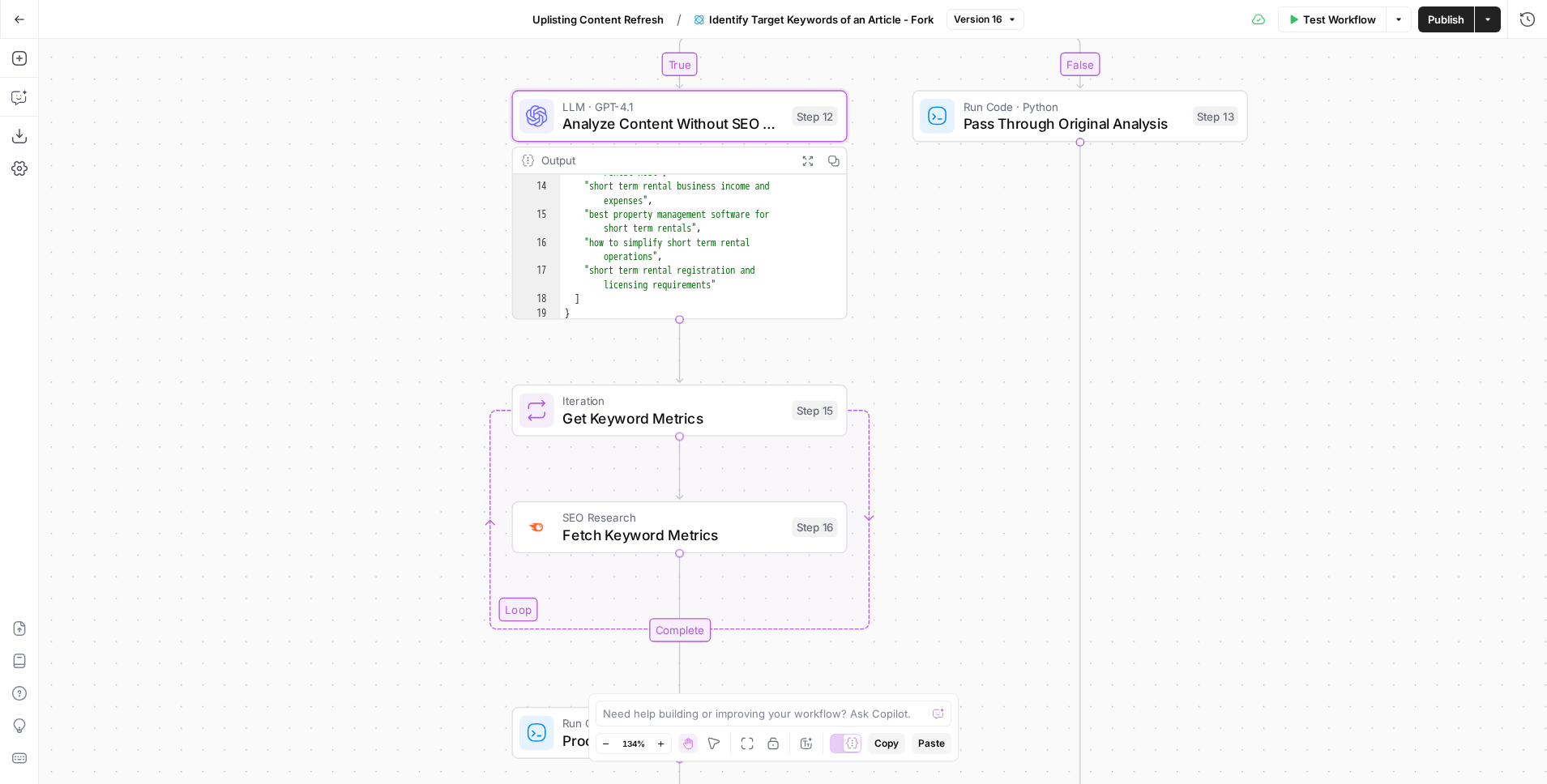 click on "Get Keyword Metrics" at bounding box center (673, 418) 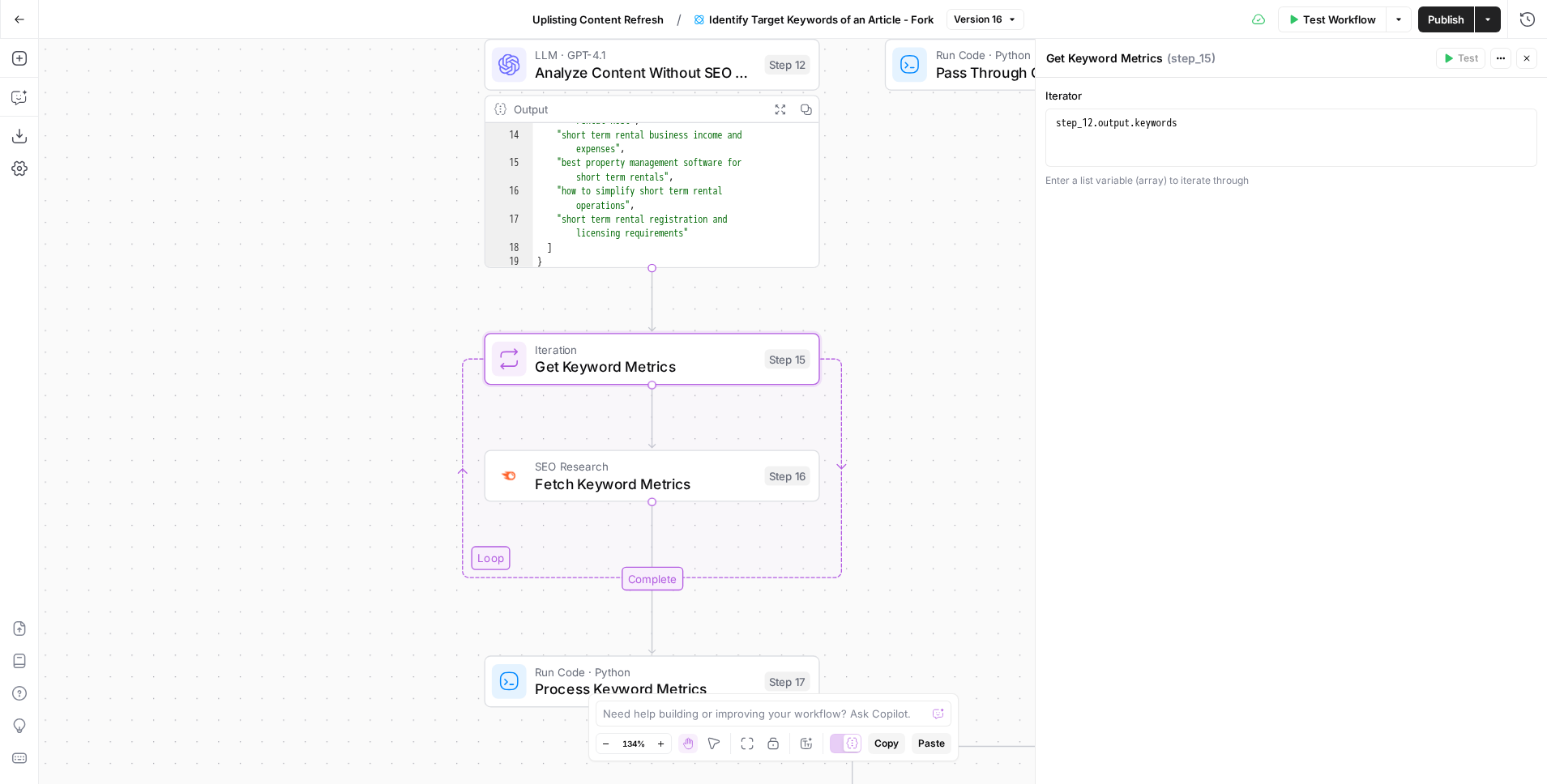 click on "Iteration" at bounding box center [645, 349] 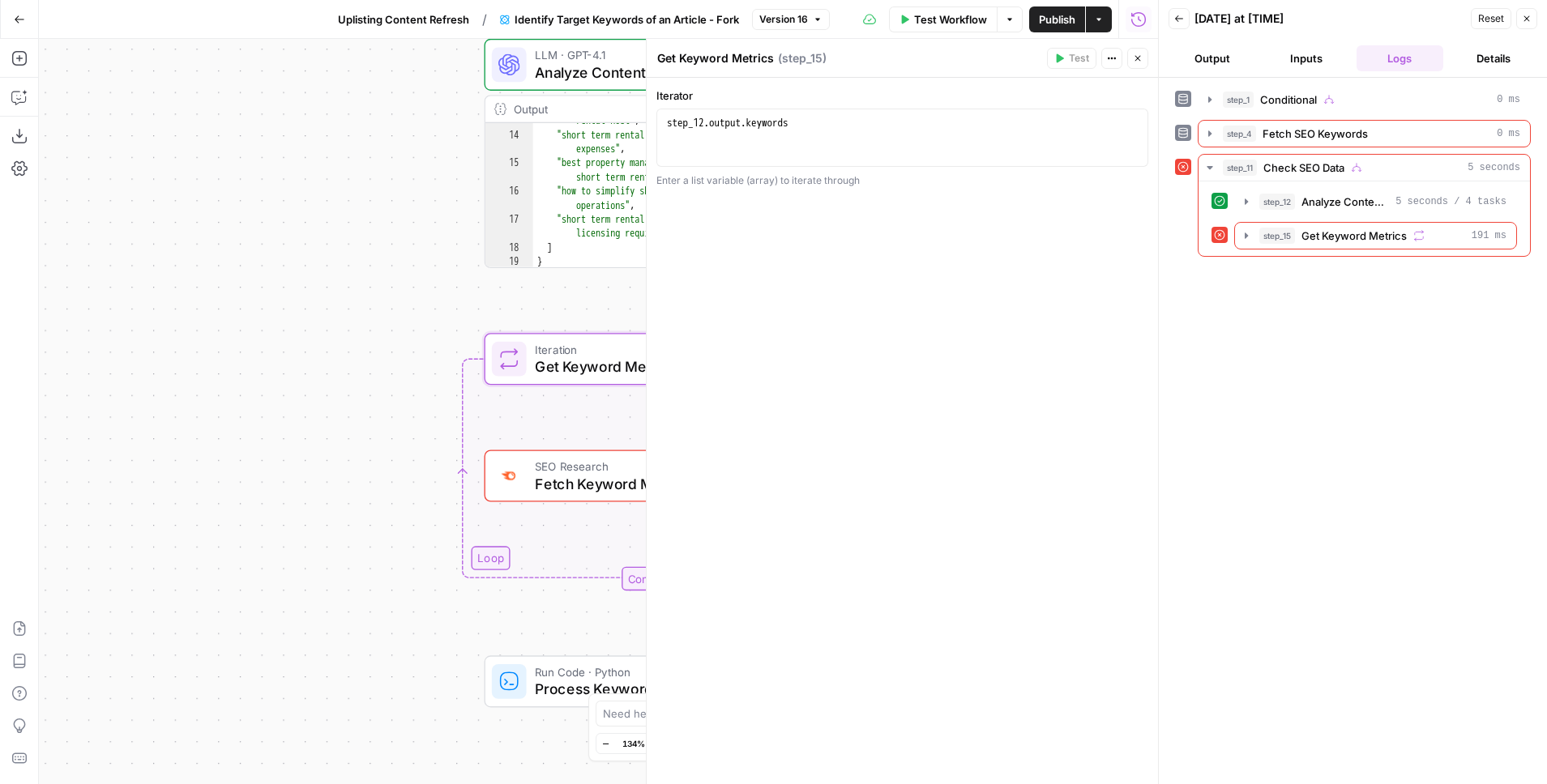 click on "Back" at bounding box center (1179, 19) 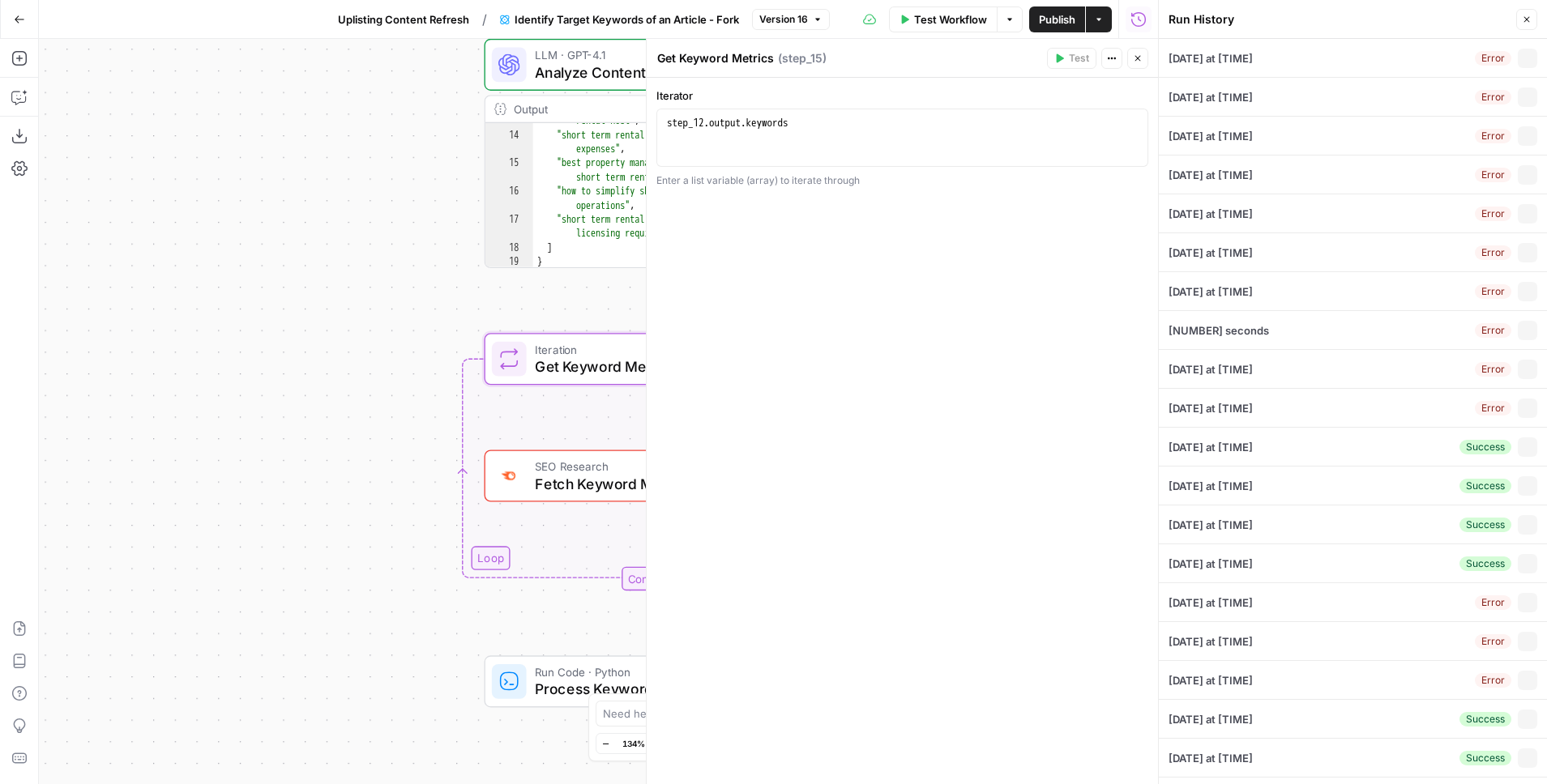 type on "https://blog.uplisting.io/blog/is-my-rental-property-considered-a-short-term-rental" 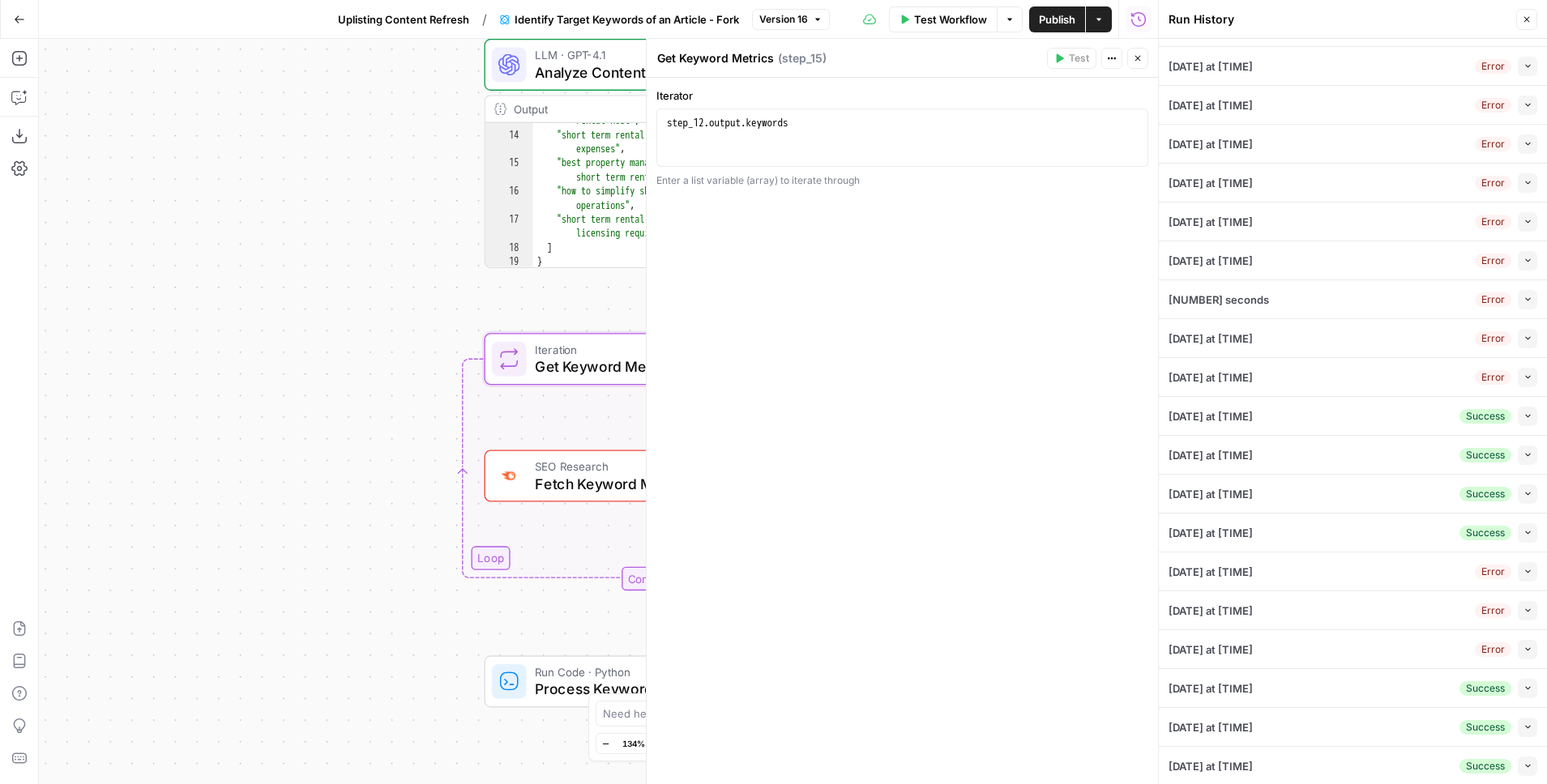 scroll, scrollTop: 366, scrollLeft: 0, axis: vertical 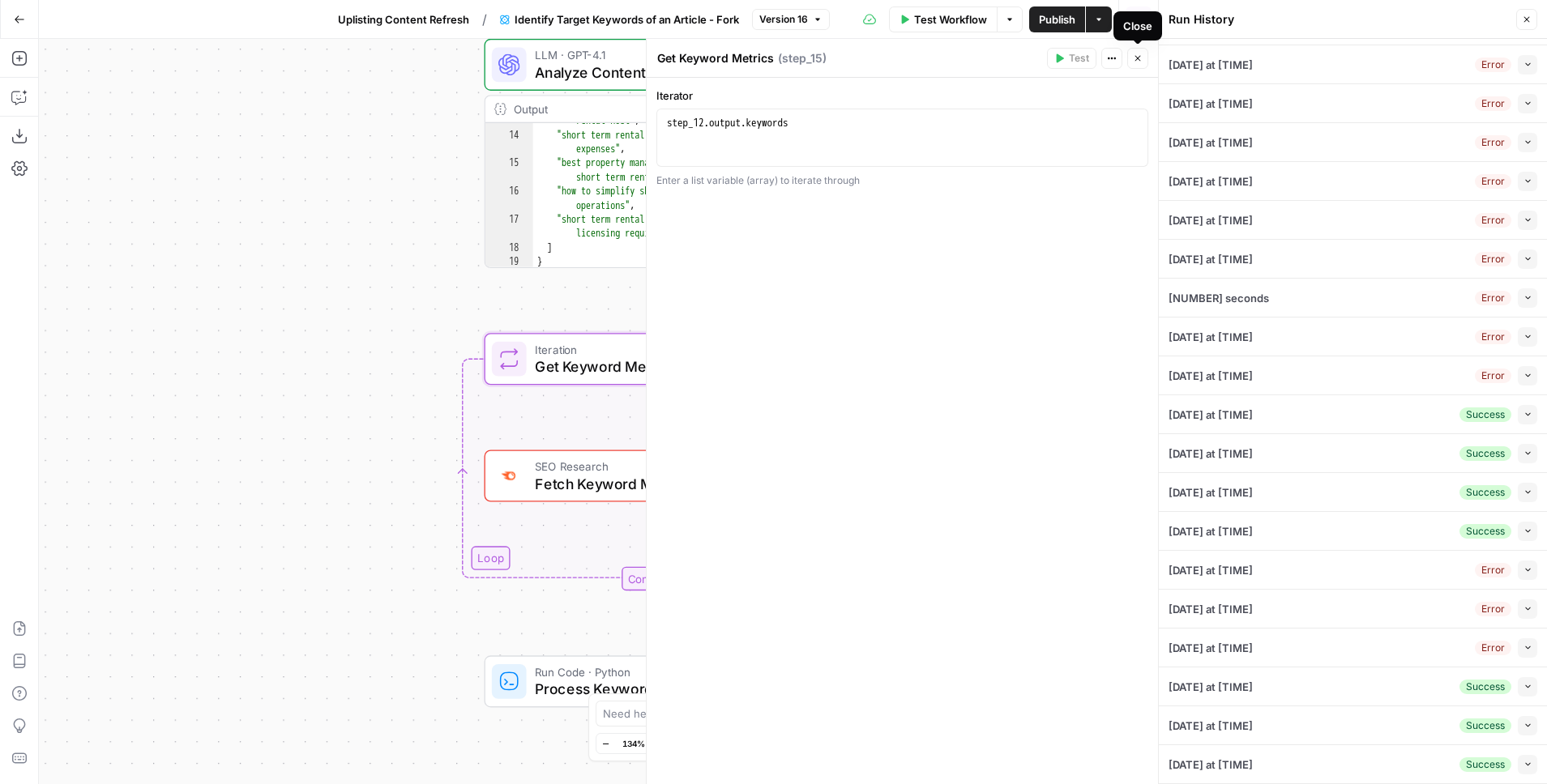 click on "Close" at bounding box center (1138, 58) 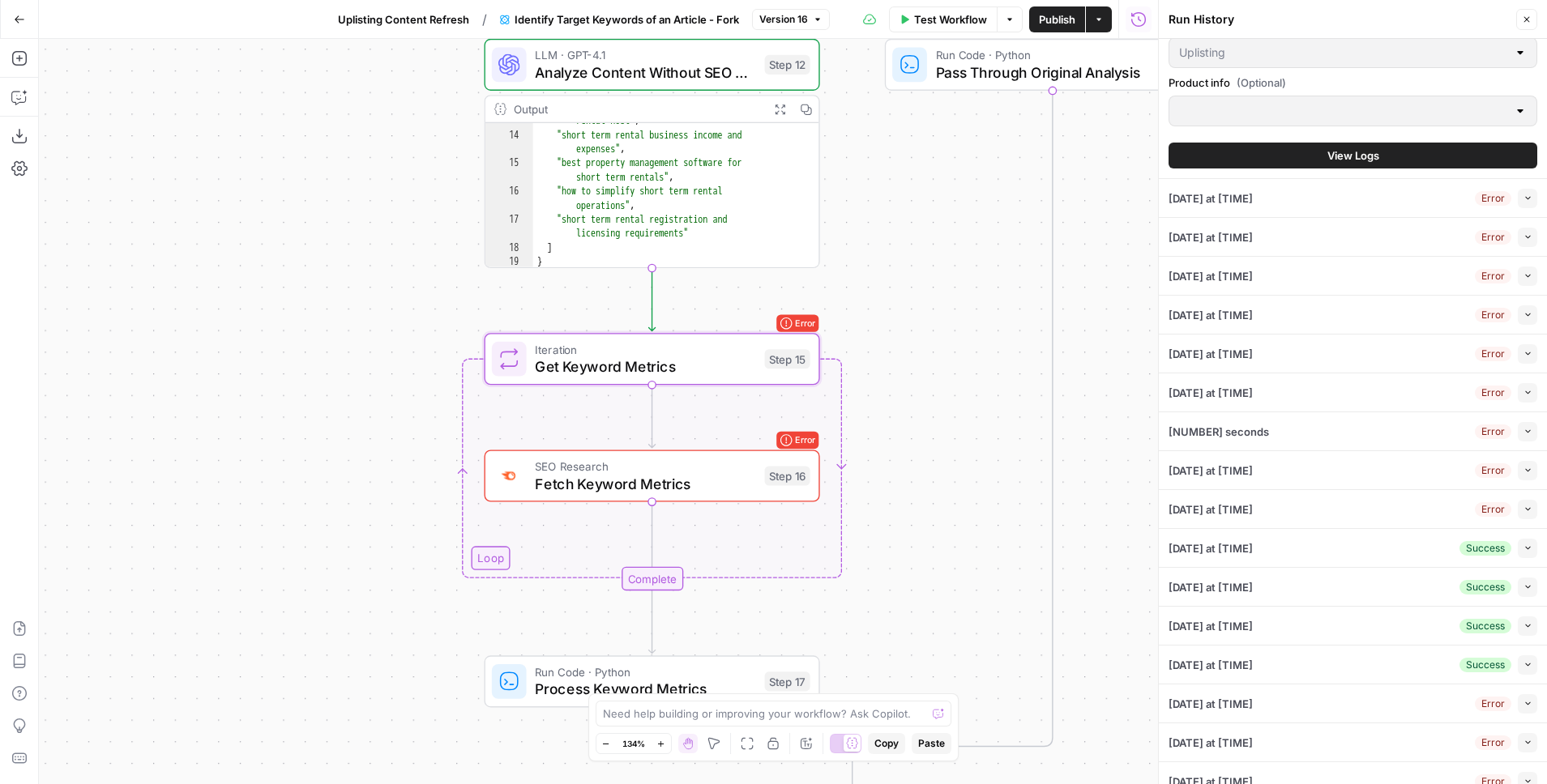 scroll, scrollTop: 245, scrollLeft: 0, axis: vertical 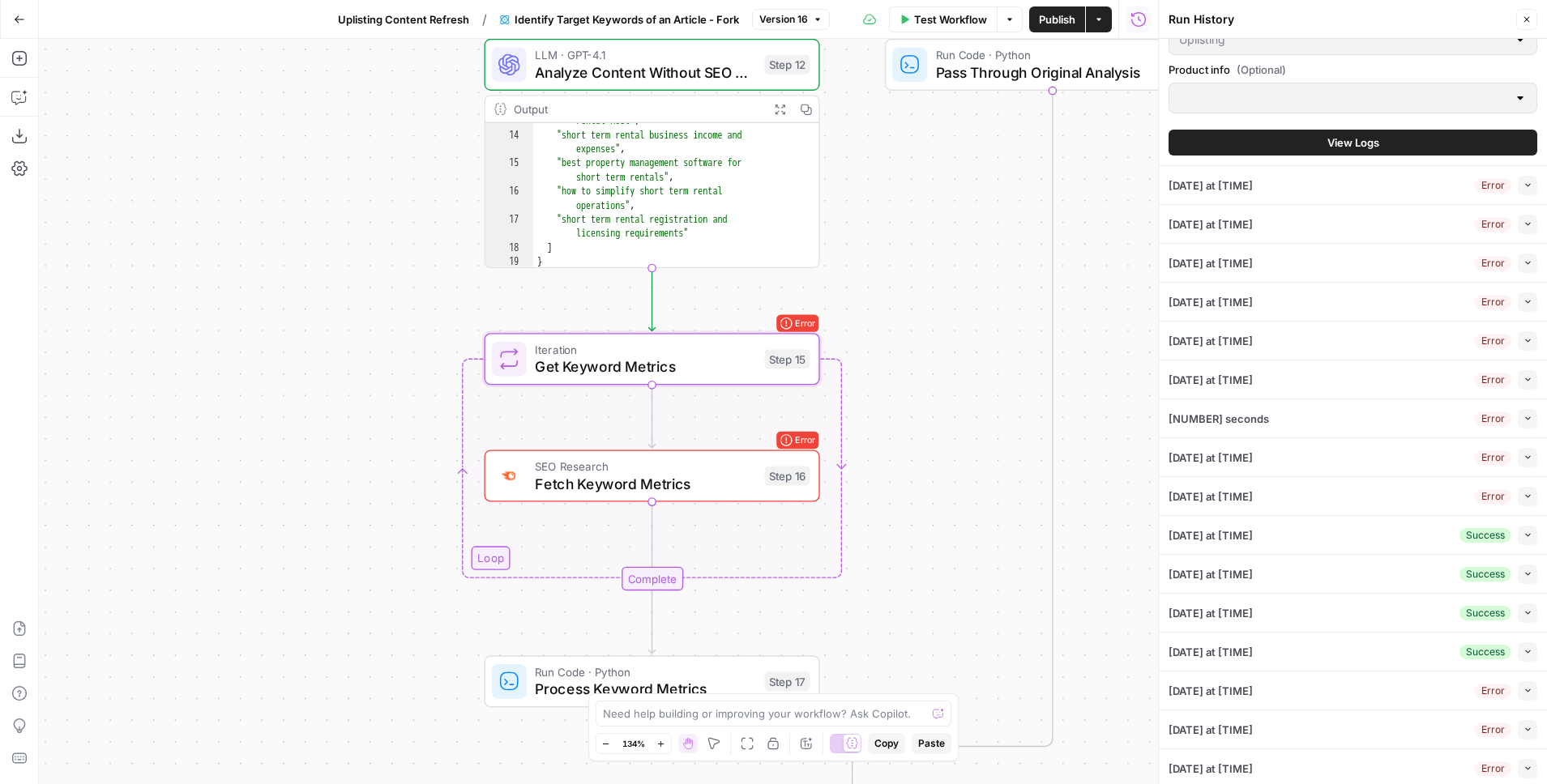 click 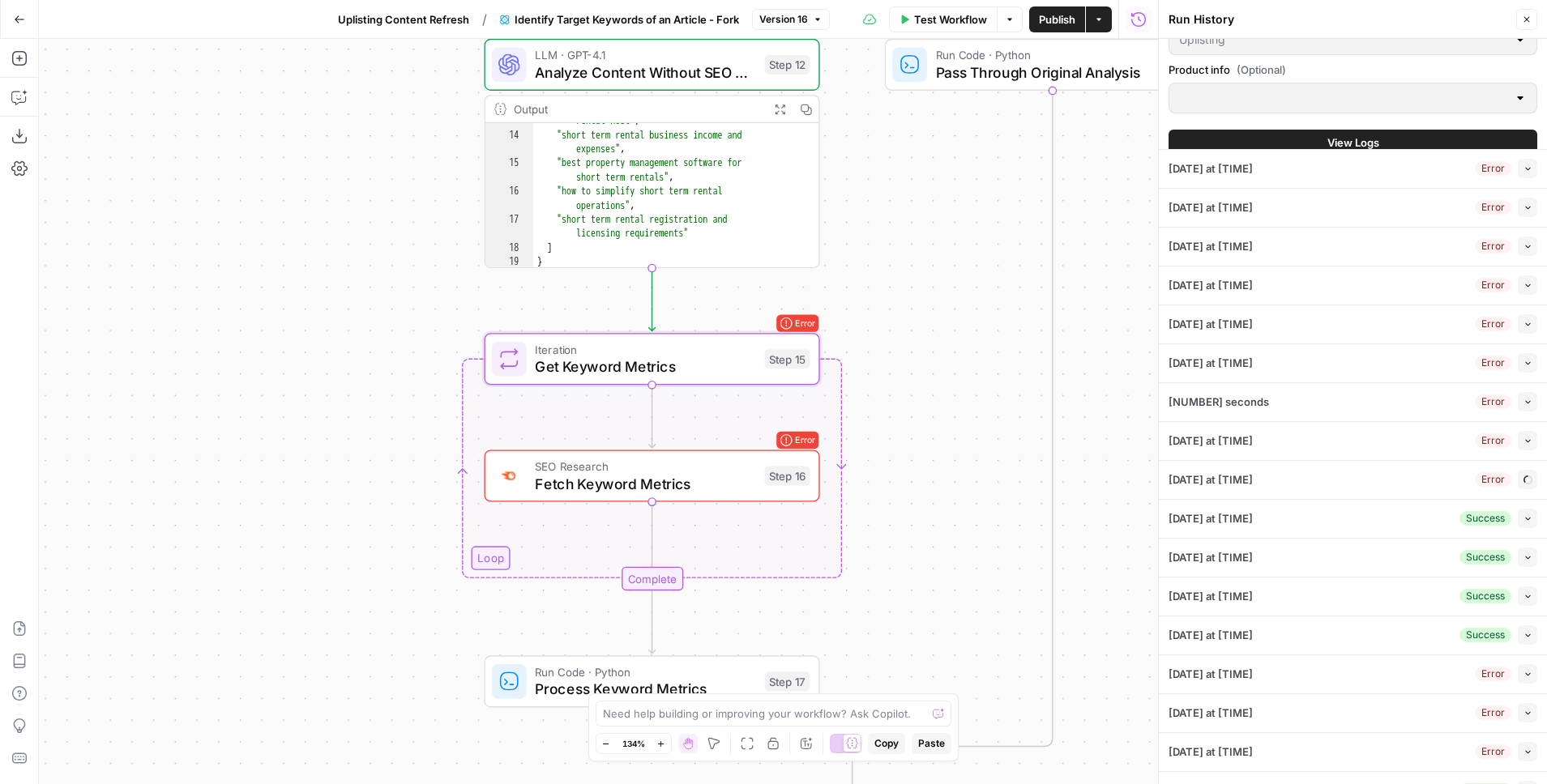 scroll, scrollTop: 32, scrollLeft: 0, axis: vertical 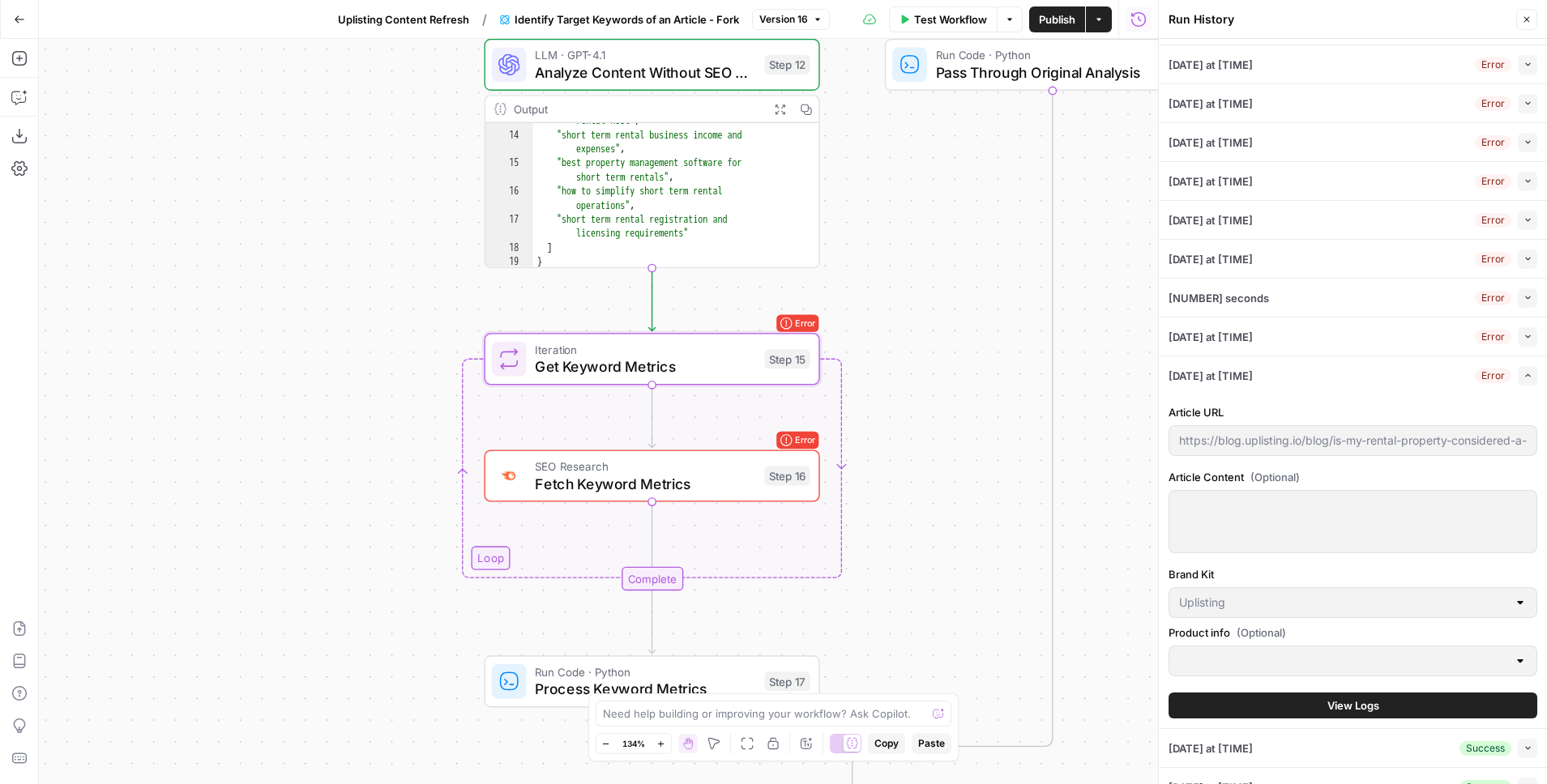 click on "View Logs" at bounding box center [1353, 705] 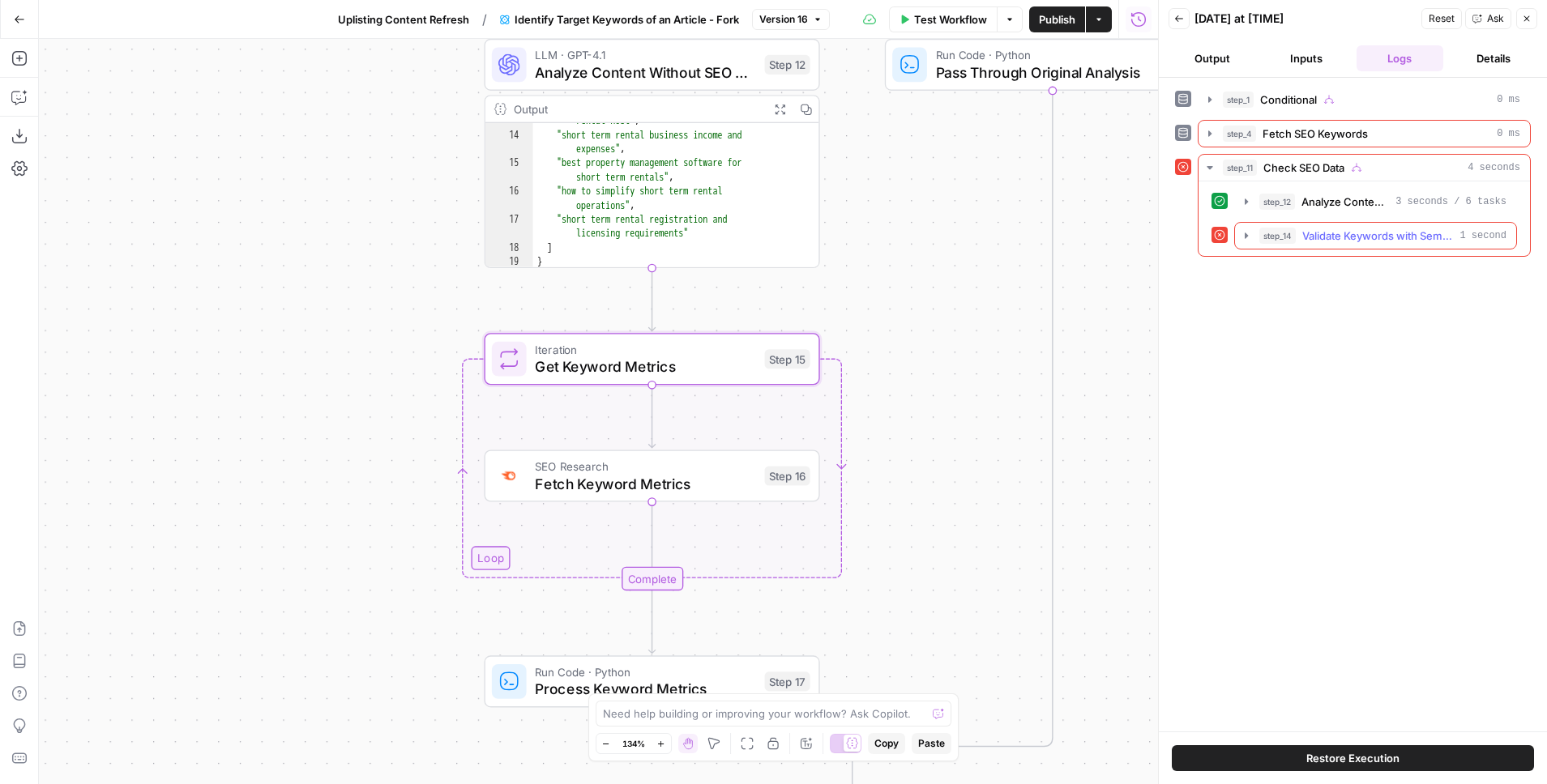 click 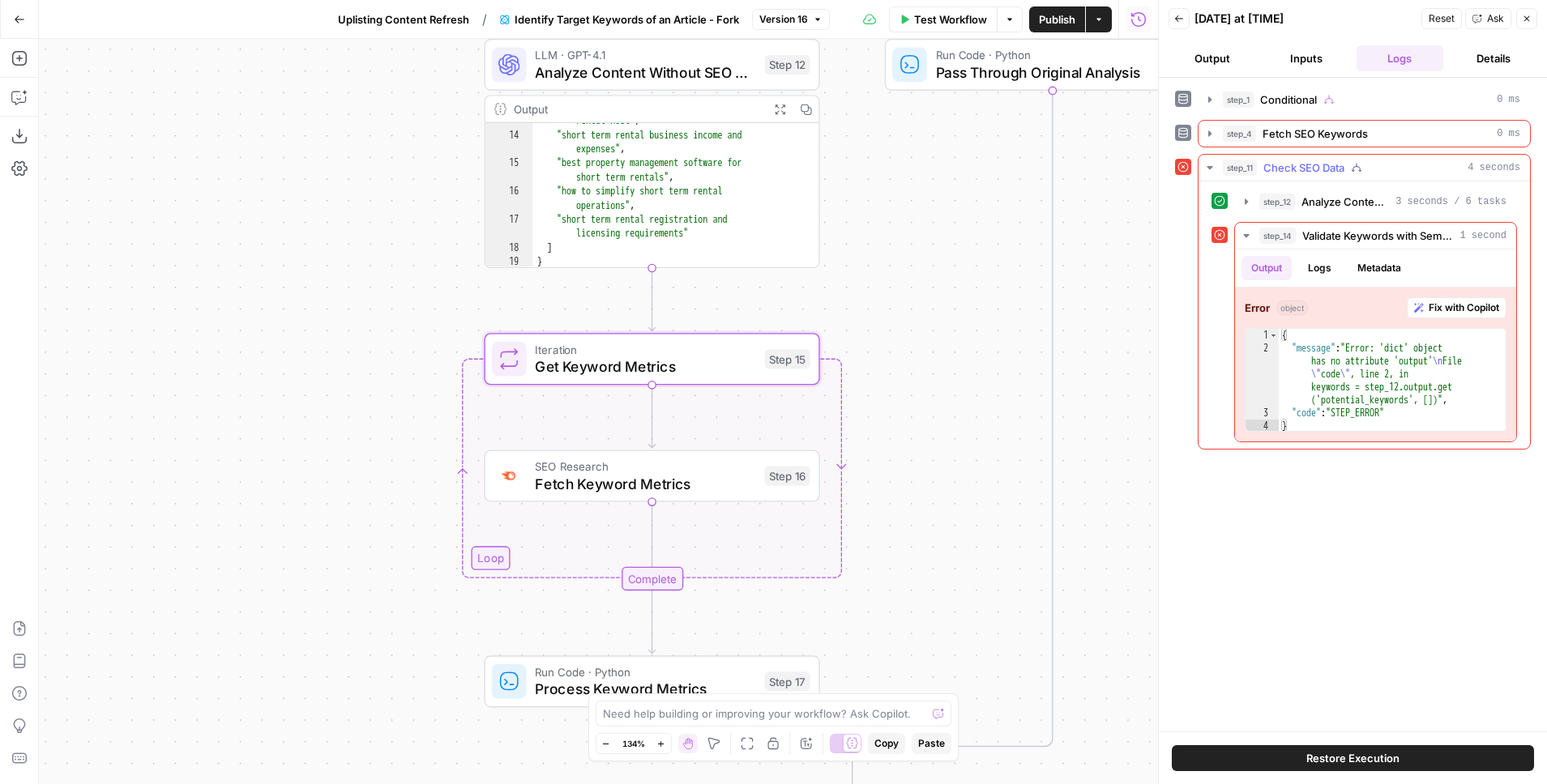 click 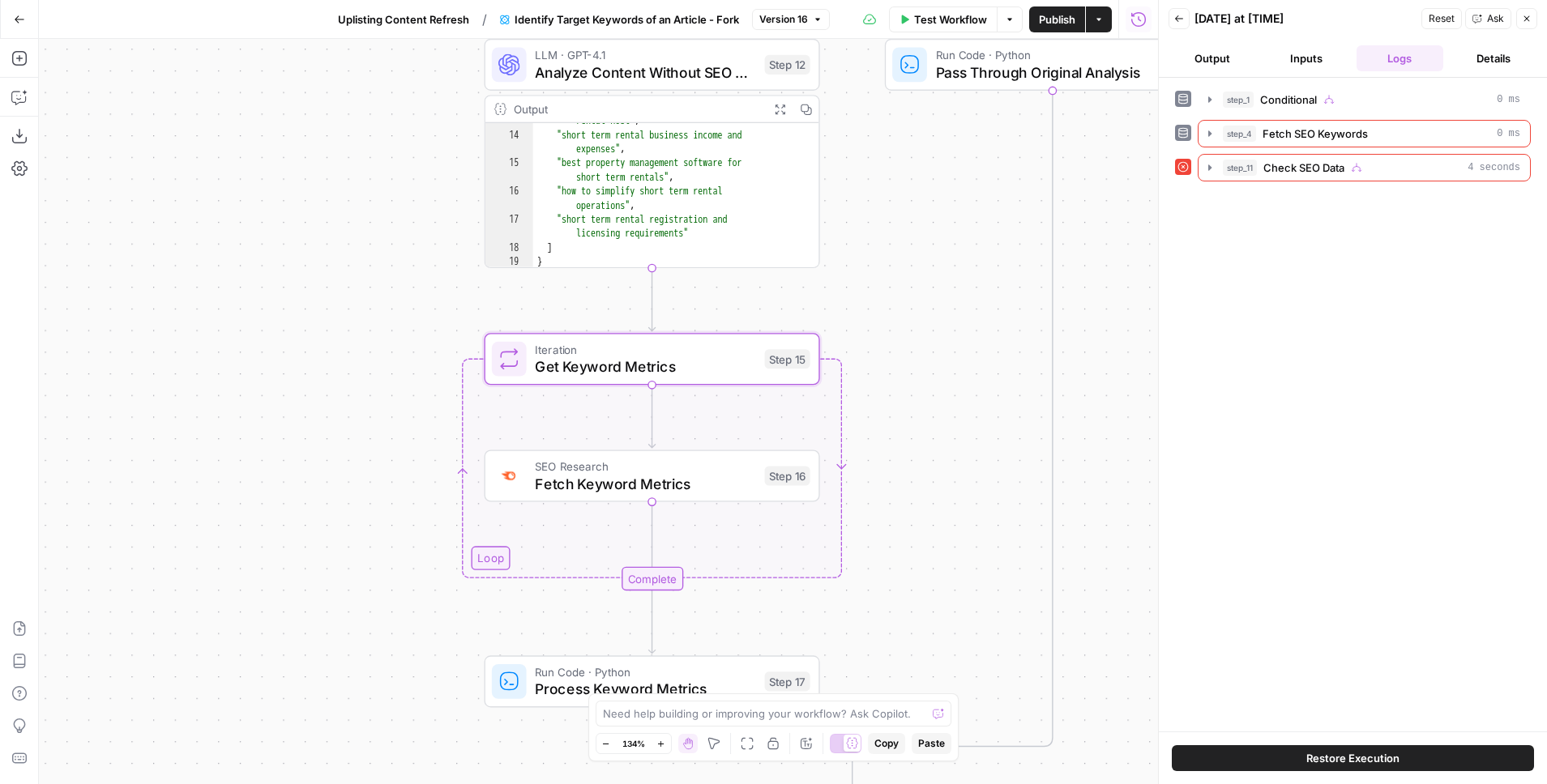 click 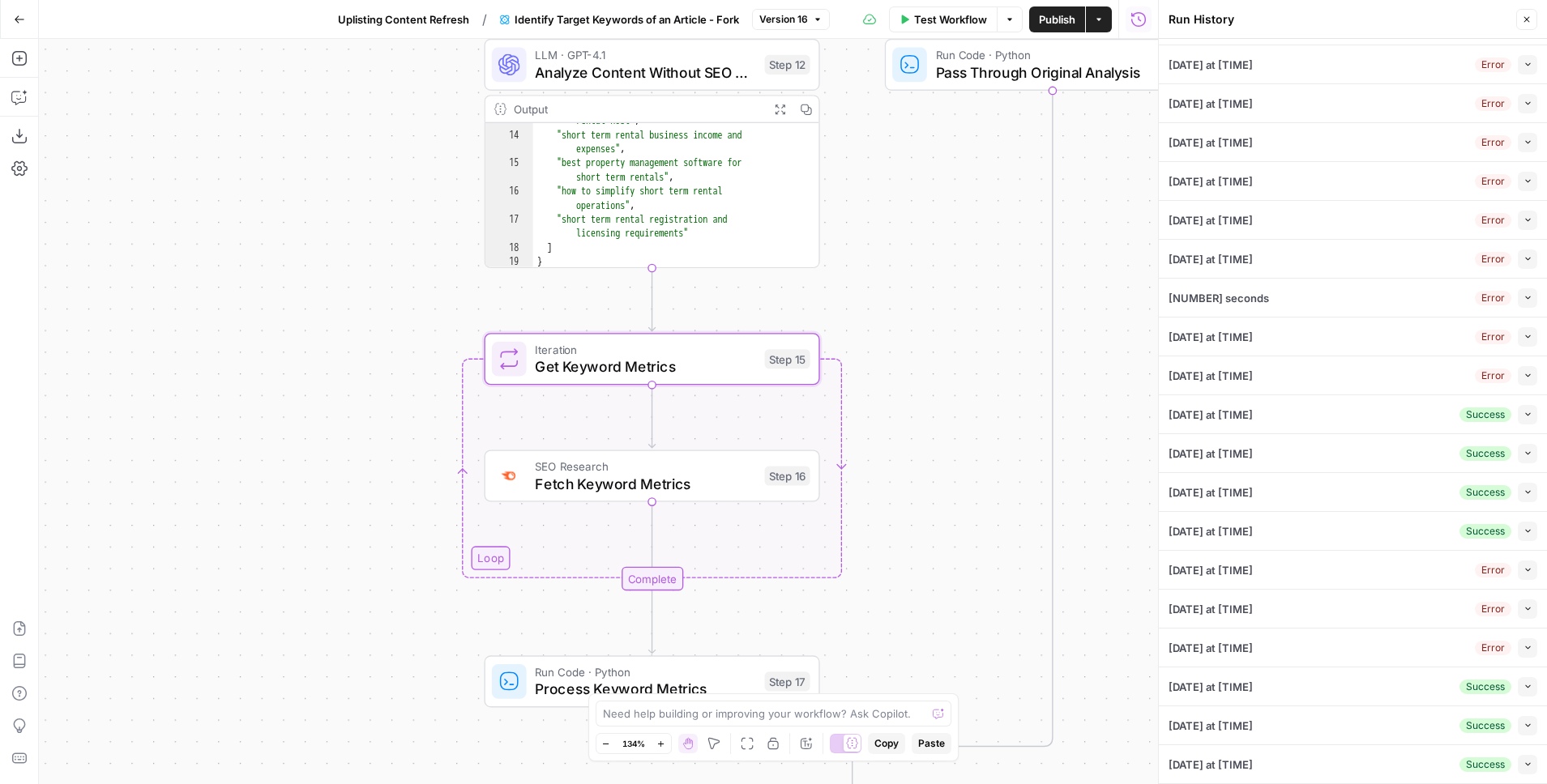 scroll, scrollTop: 0, scrollLeft: 0, axis: both 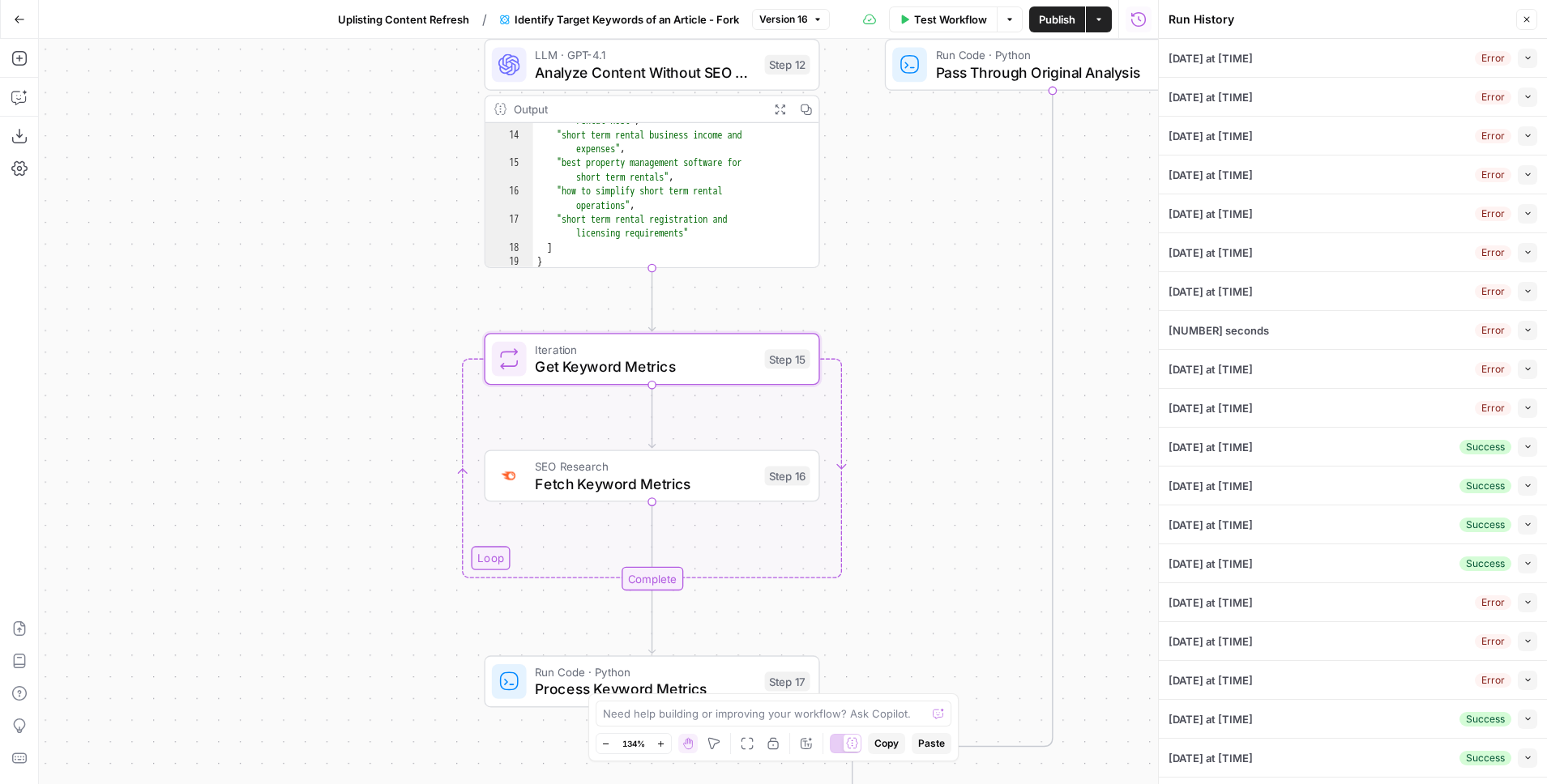 click 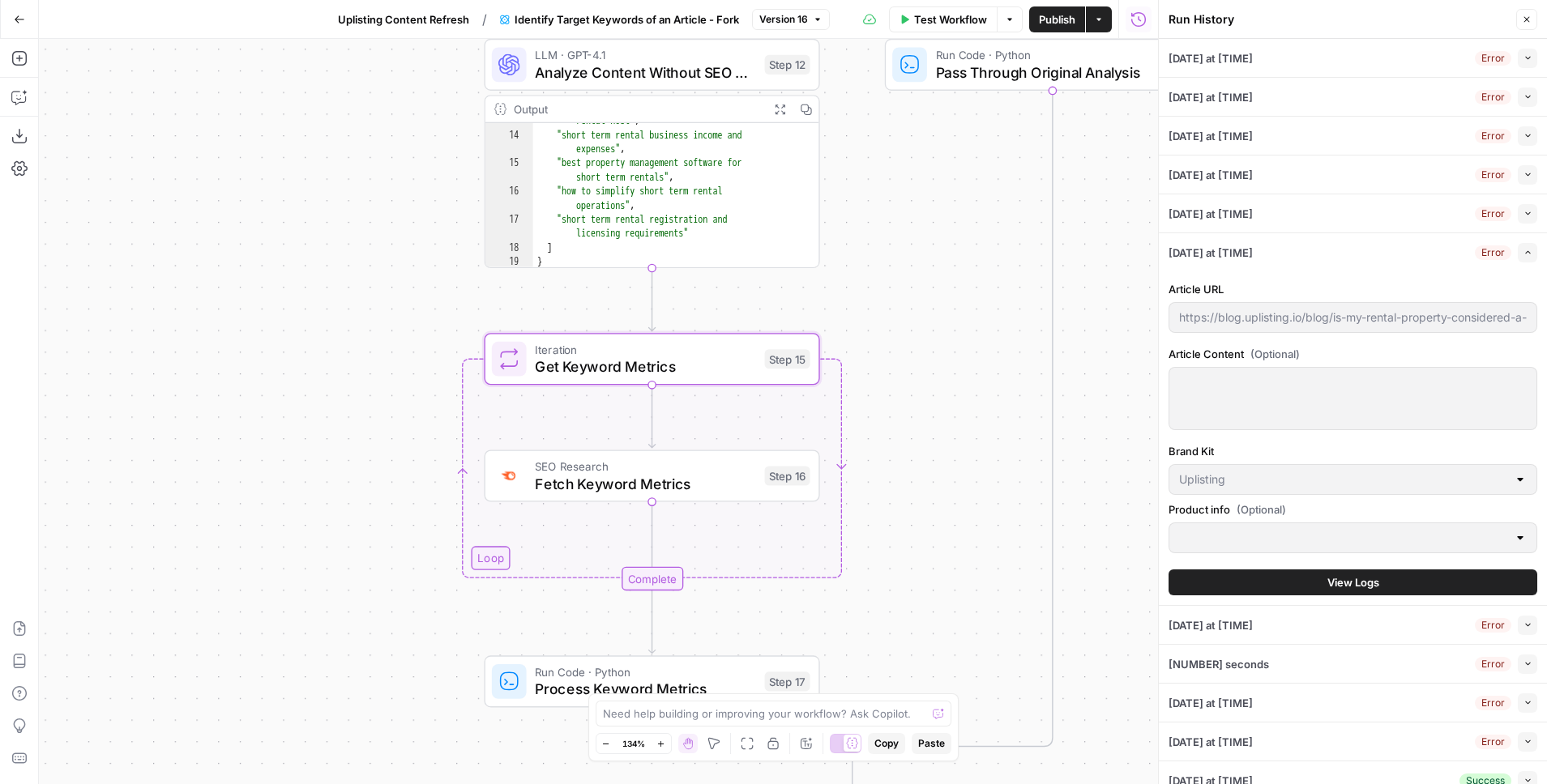 click on "Expand" at bounding box center (1528, 253) 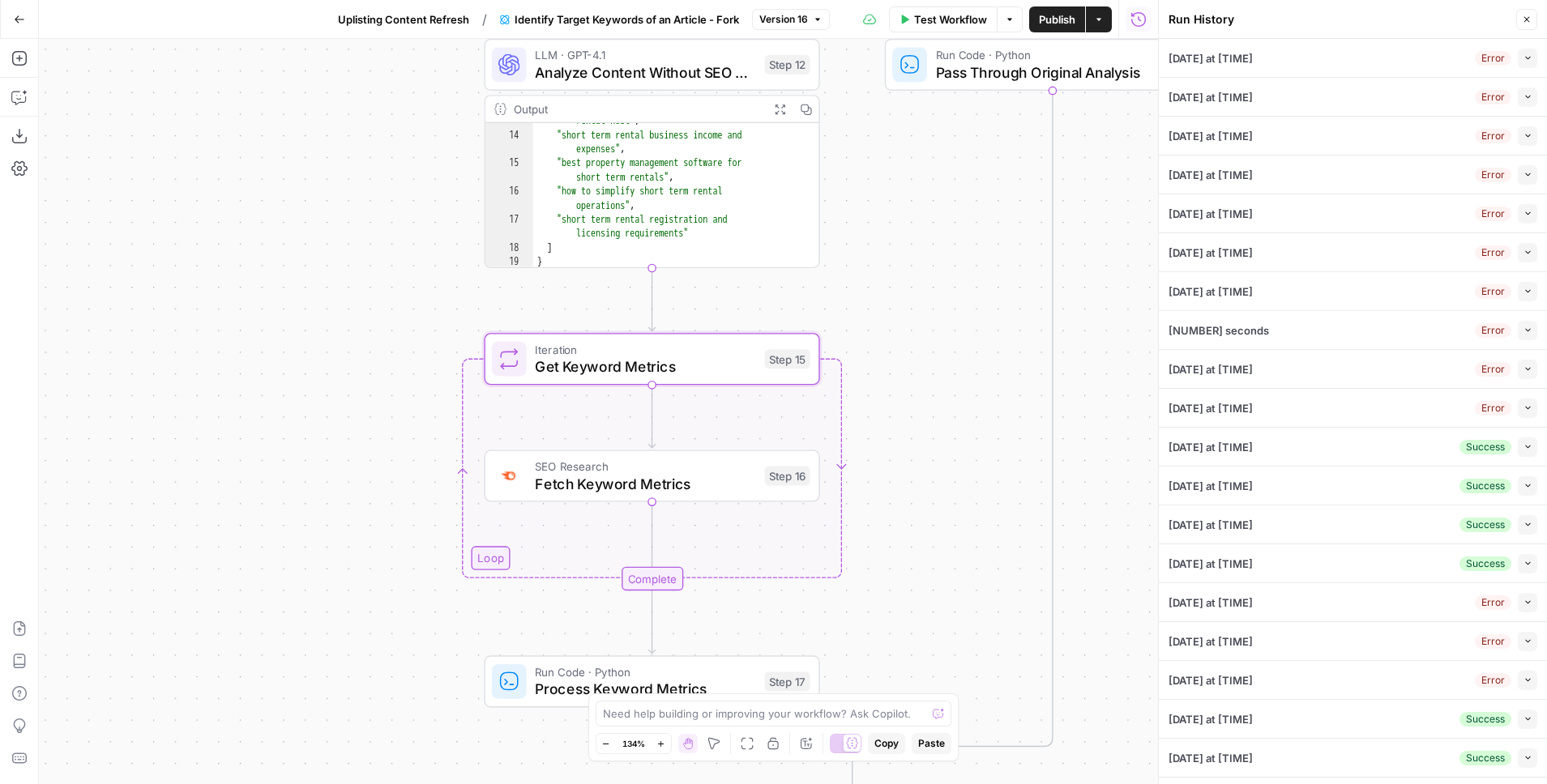 scroll, scrollTop: 17, scrollLeft: 0, axis: vertical 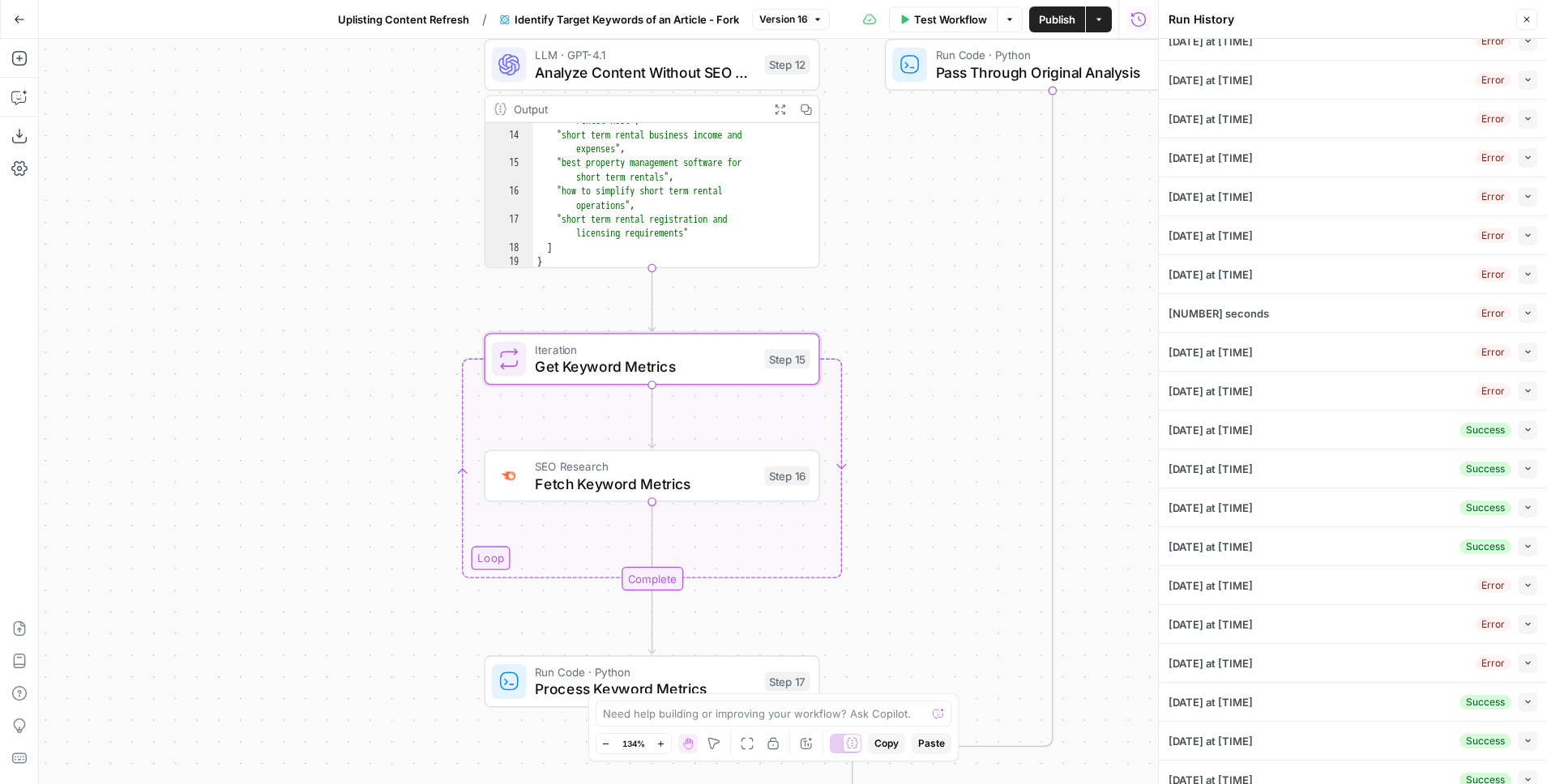 click 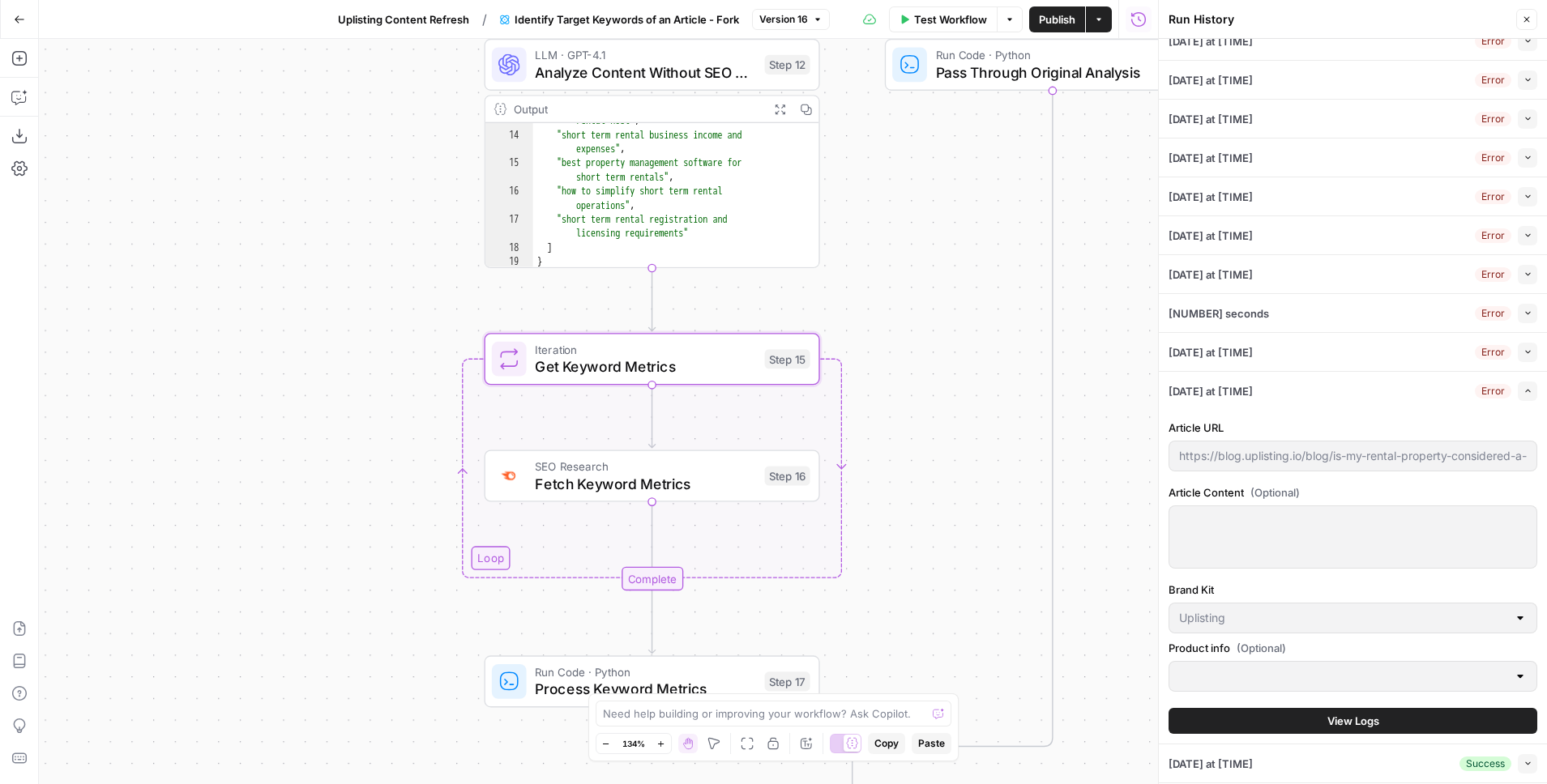 click on "View Logs" at bounding box center [1353, 721] 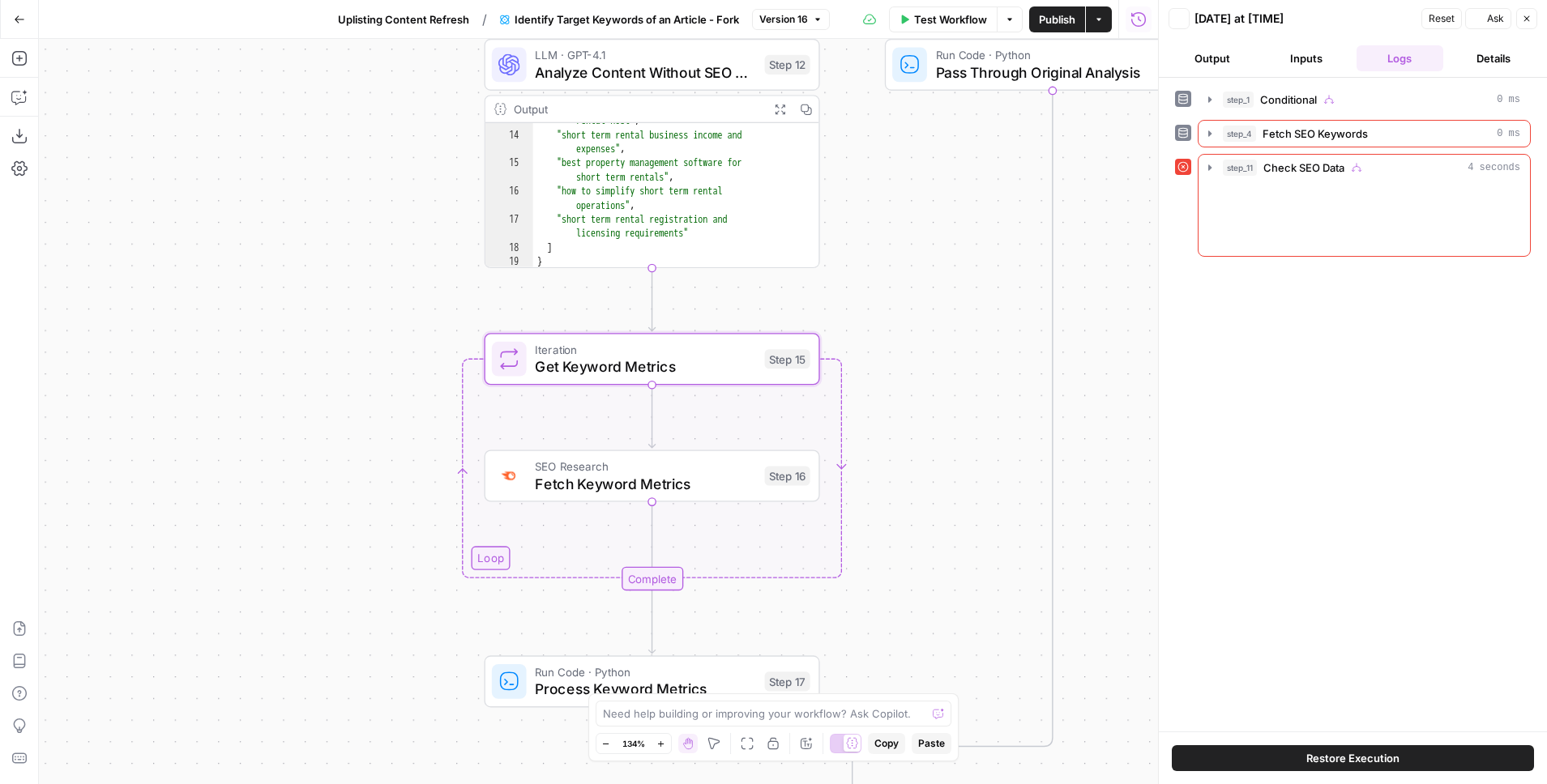 scroll, scrollTop: 0, scrollLeft: 0, axis: both 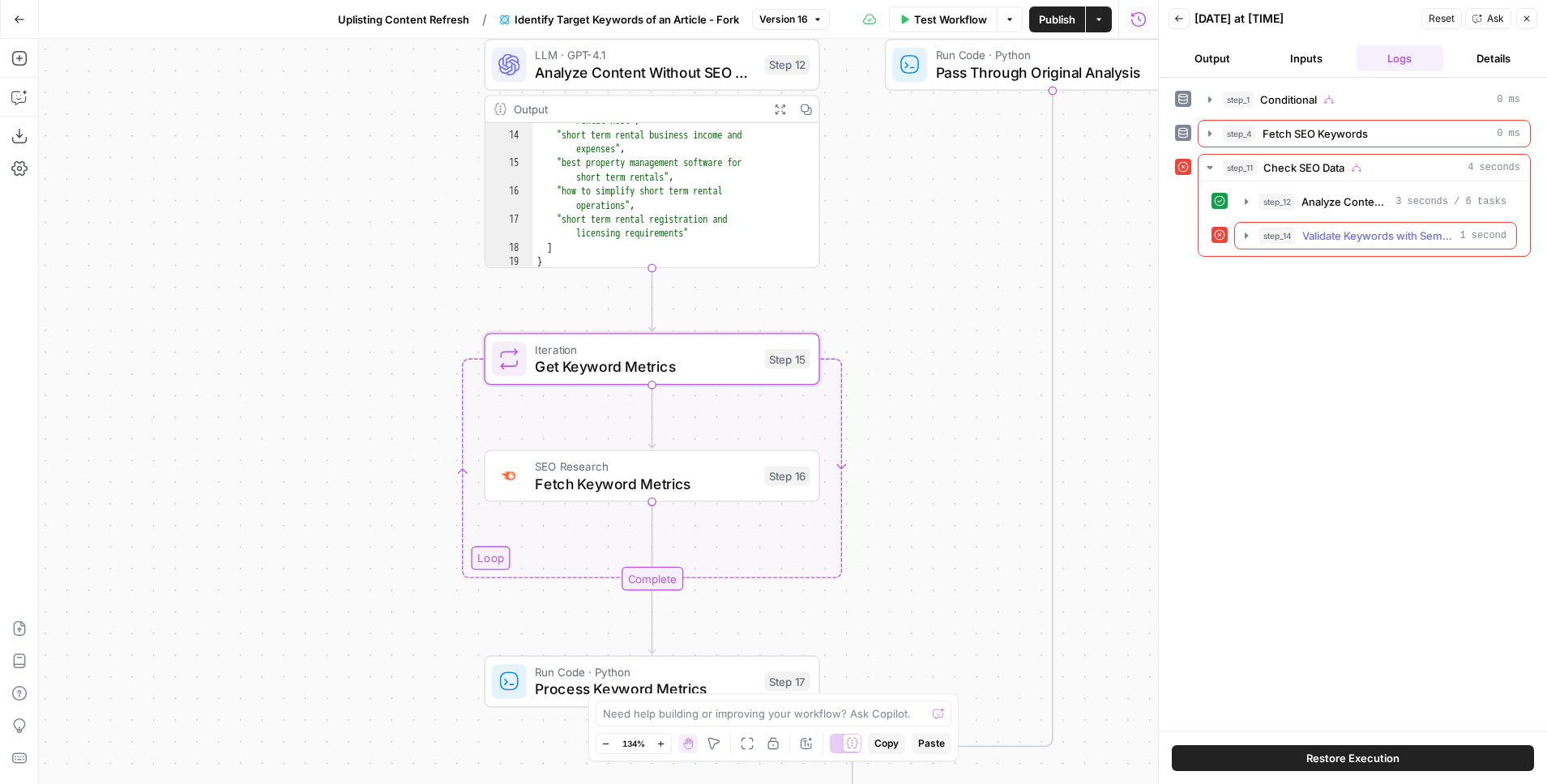 click 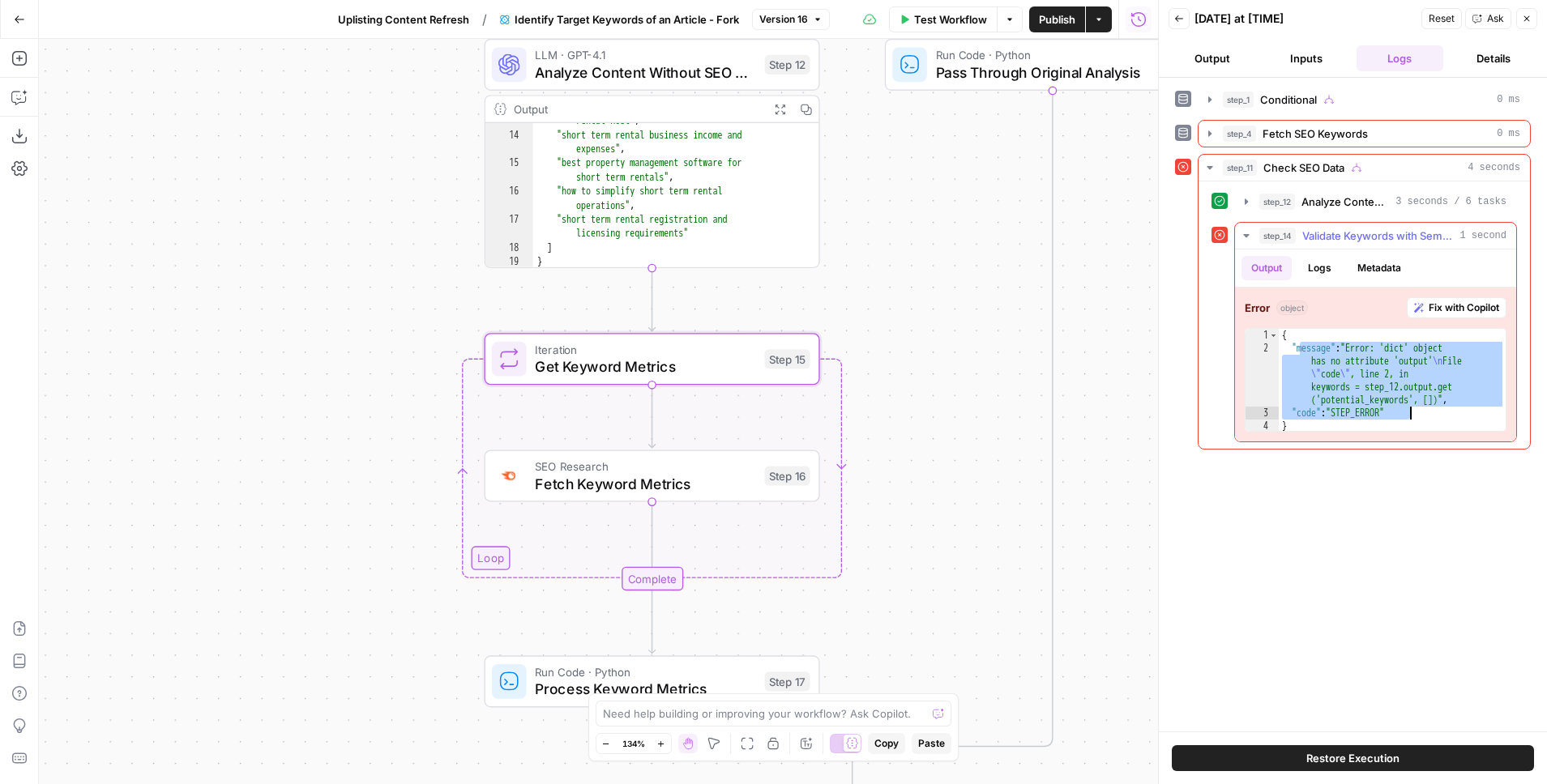 drag, startPoint x: 1298, startPoint y: 351, endPoint x: 1447, endPoint y: 416, distance: 162.56076 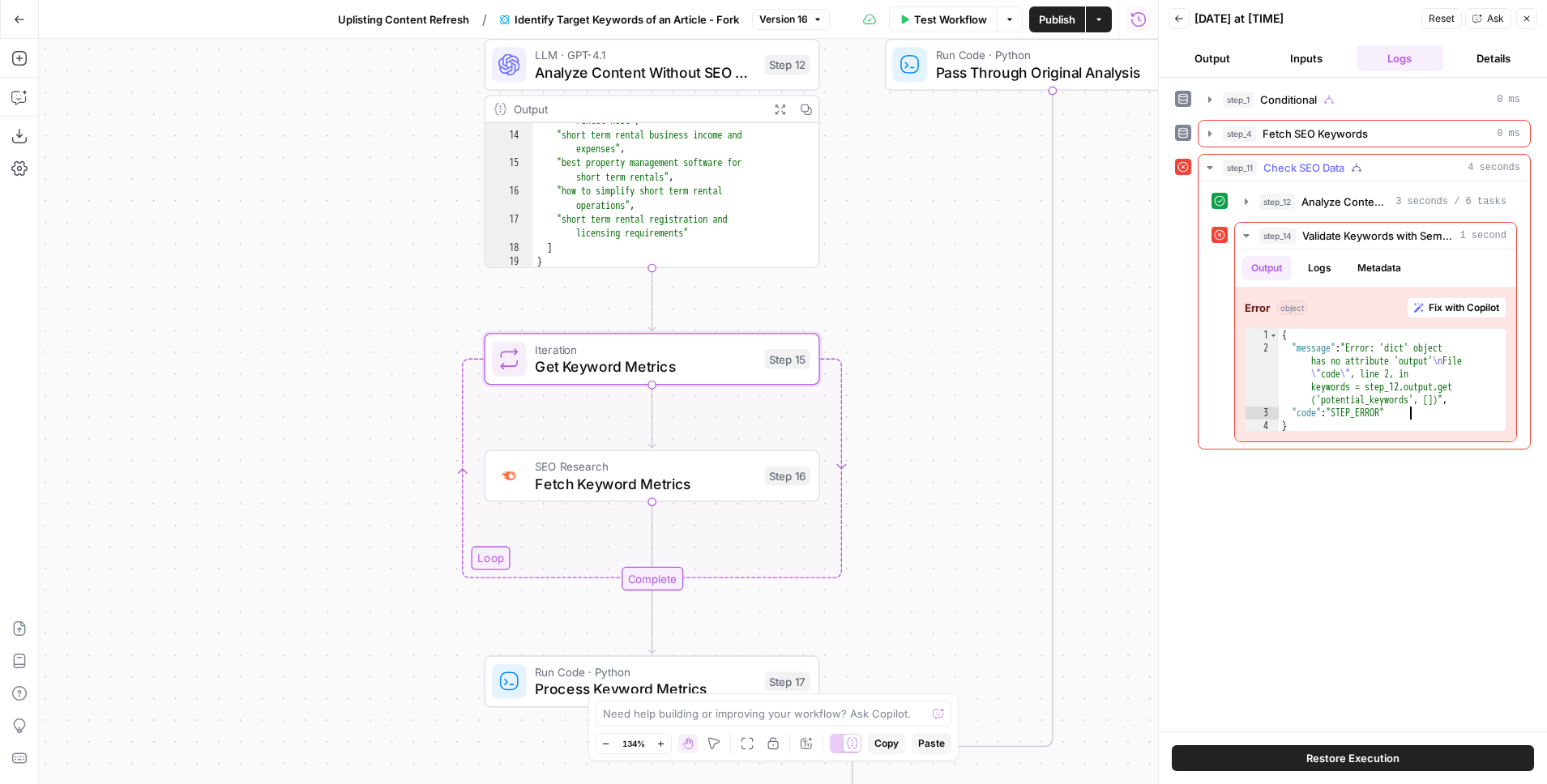 click 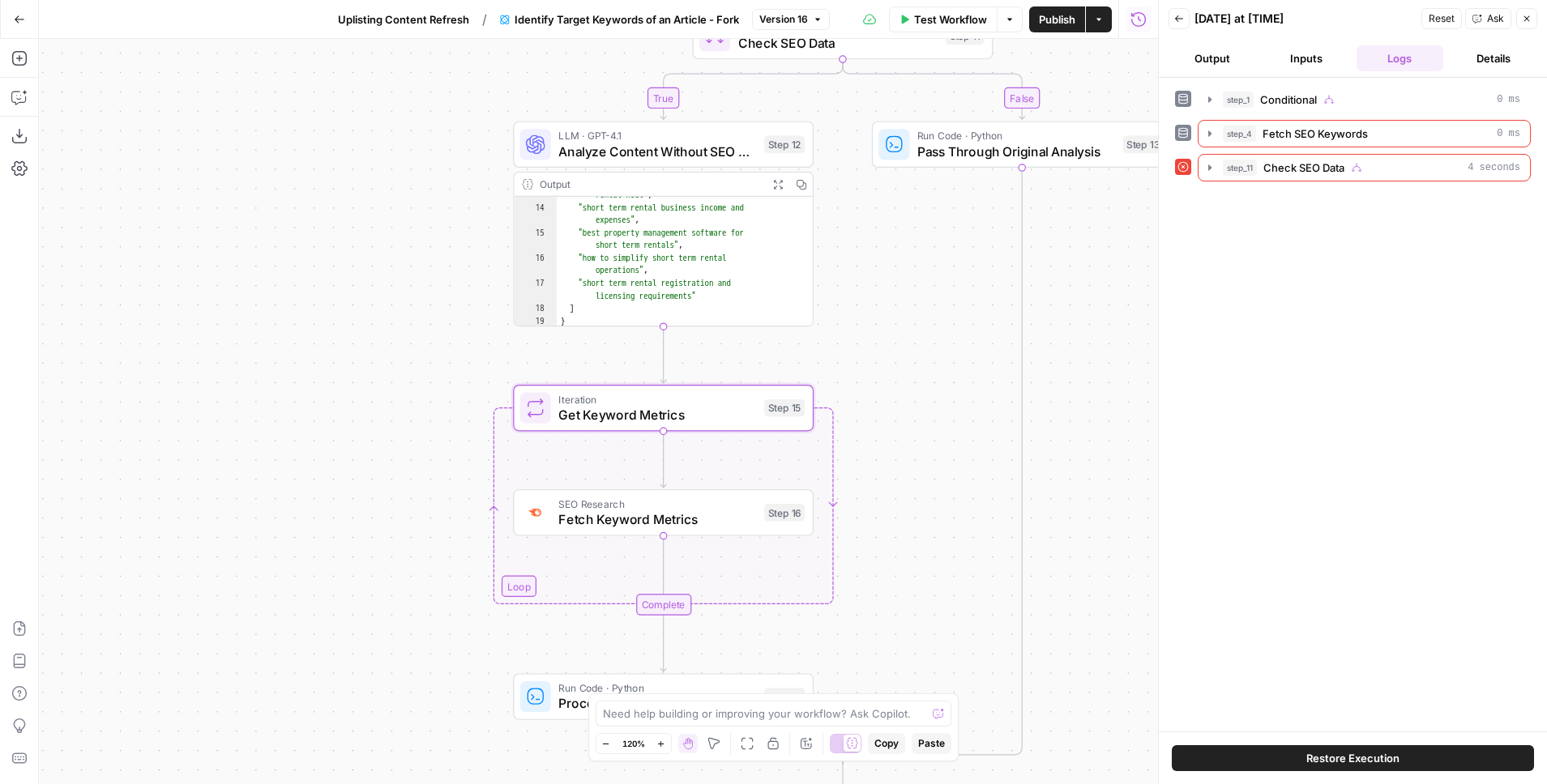 click 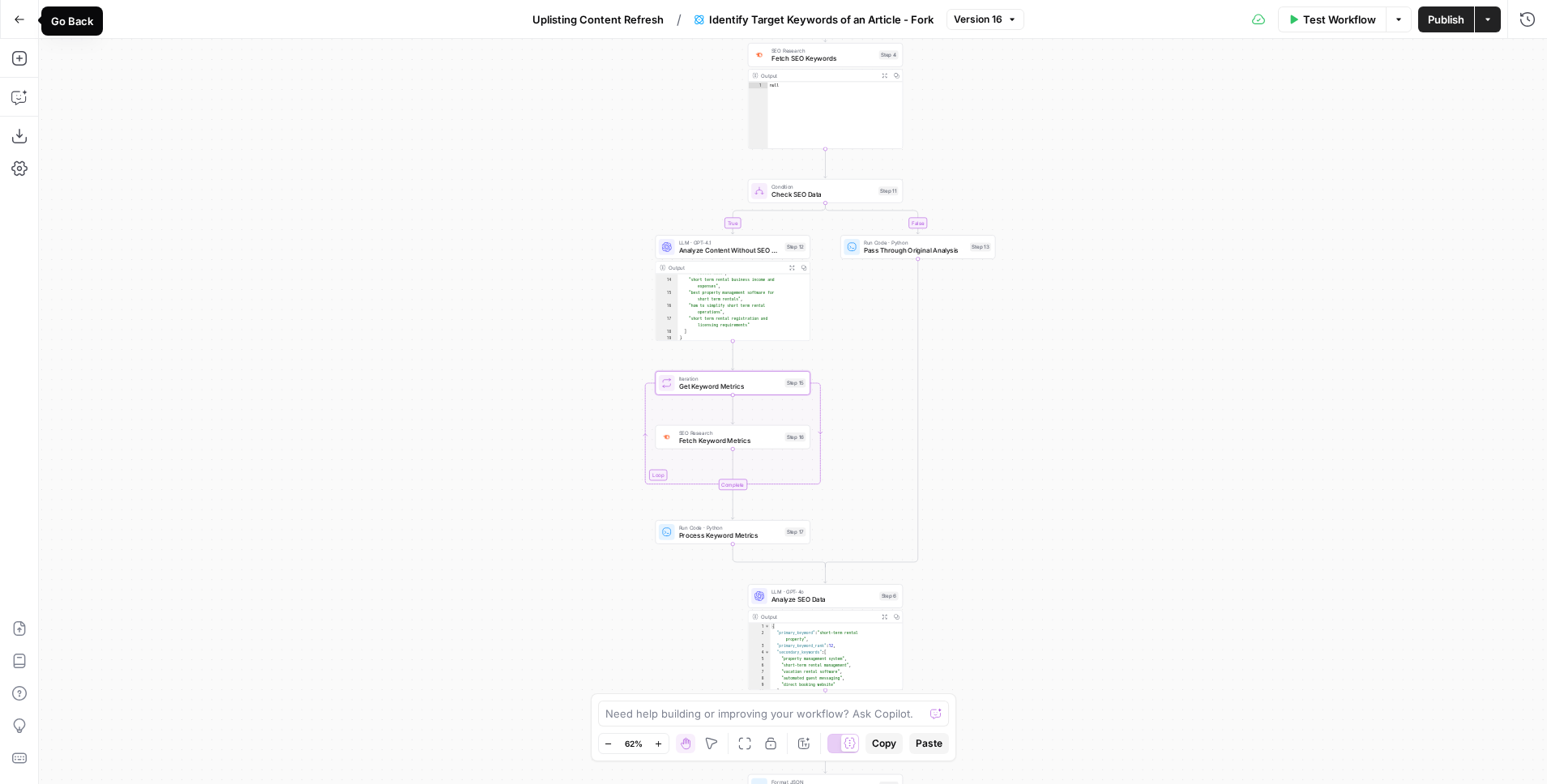 click on "Go Back" at bounding box center (19, 19) 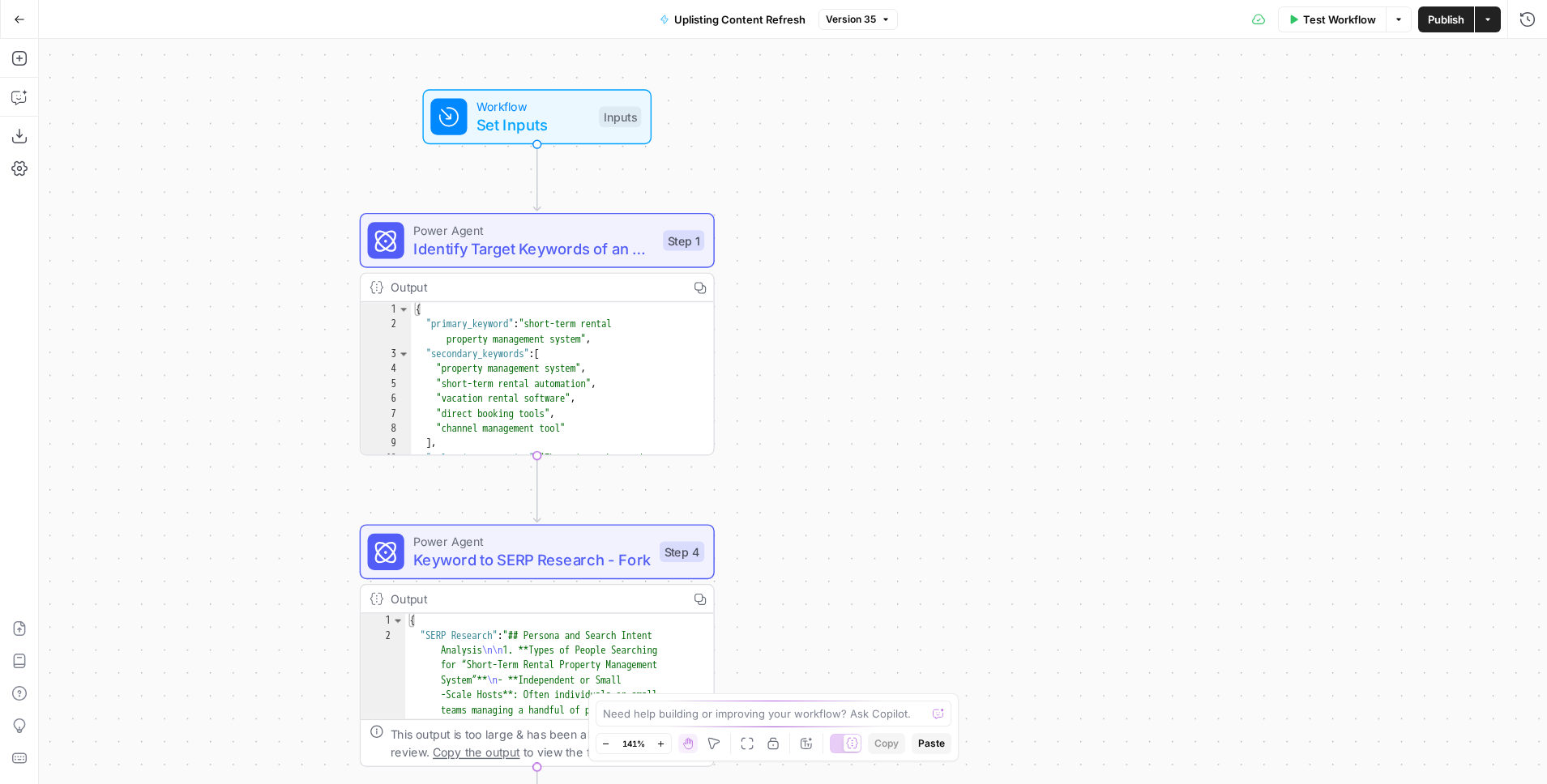 click on "Identify Target Keywords of an Article - Fork" at bounding box center (533, 249) 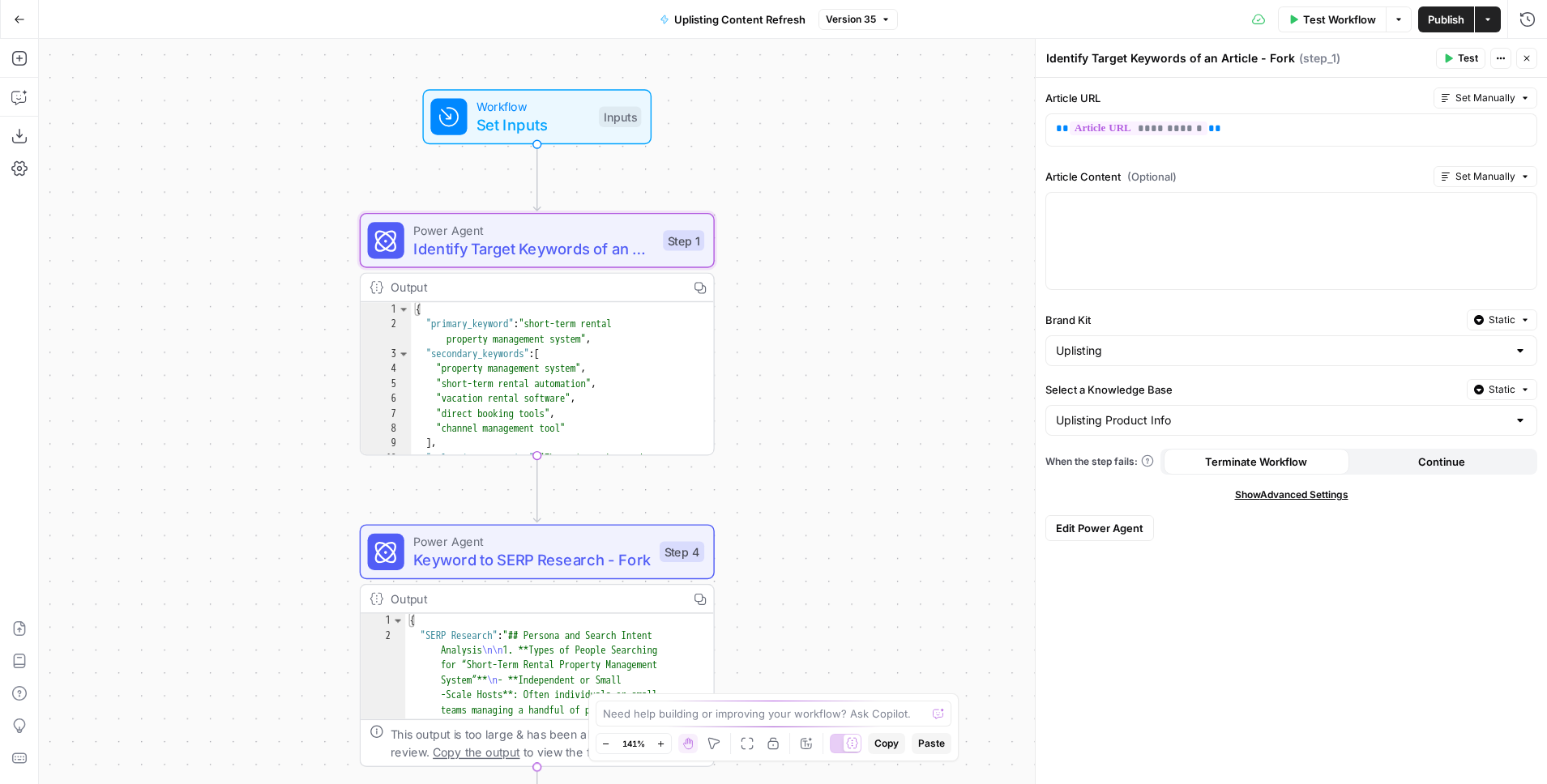 click on "Edit Power Agent" at bounding box center [1100, 528] 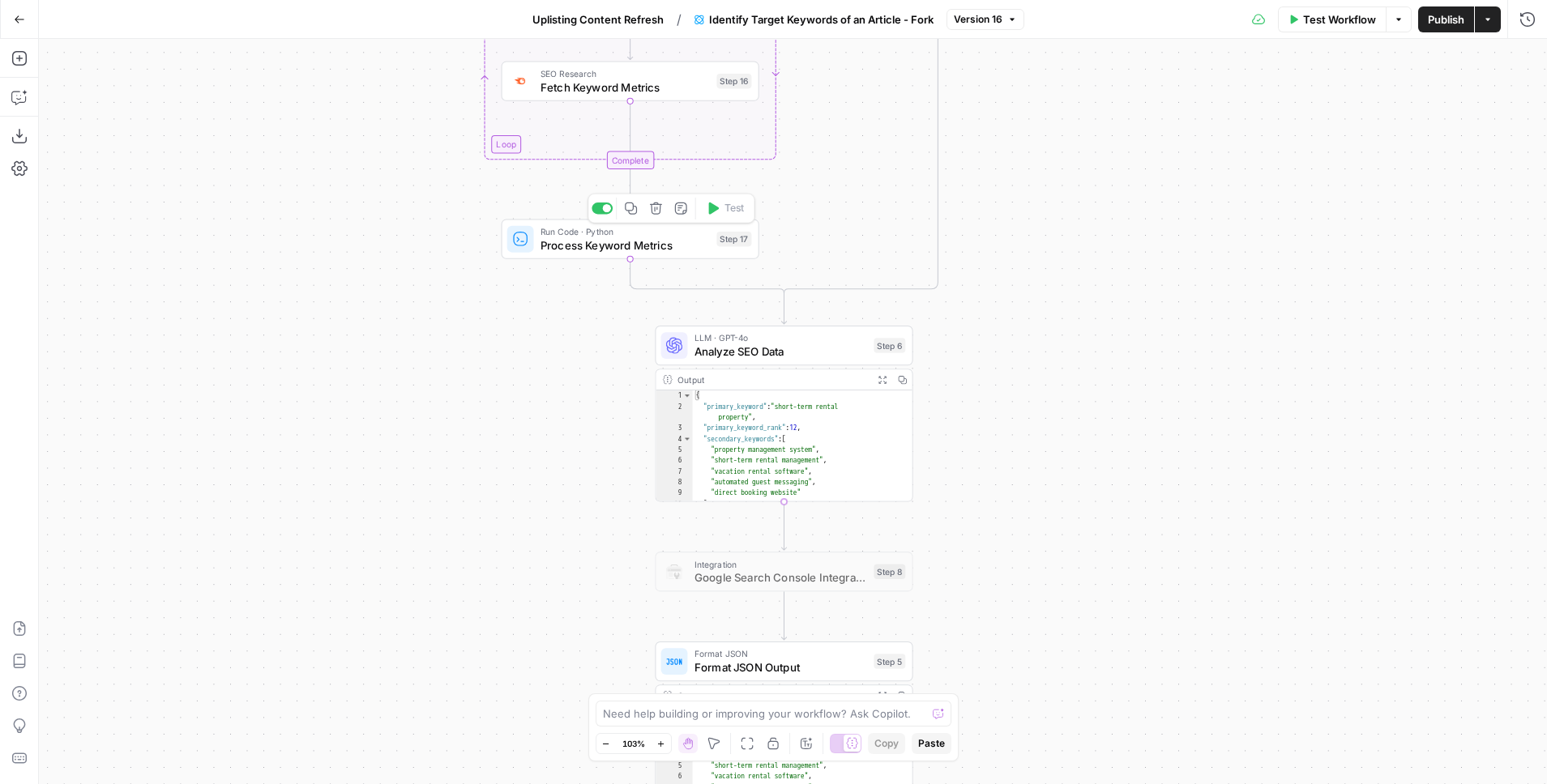 click on "Process Keyword Metrics" at bounding box center (625, 245) 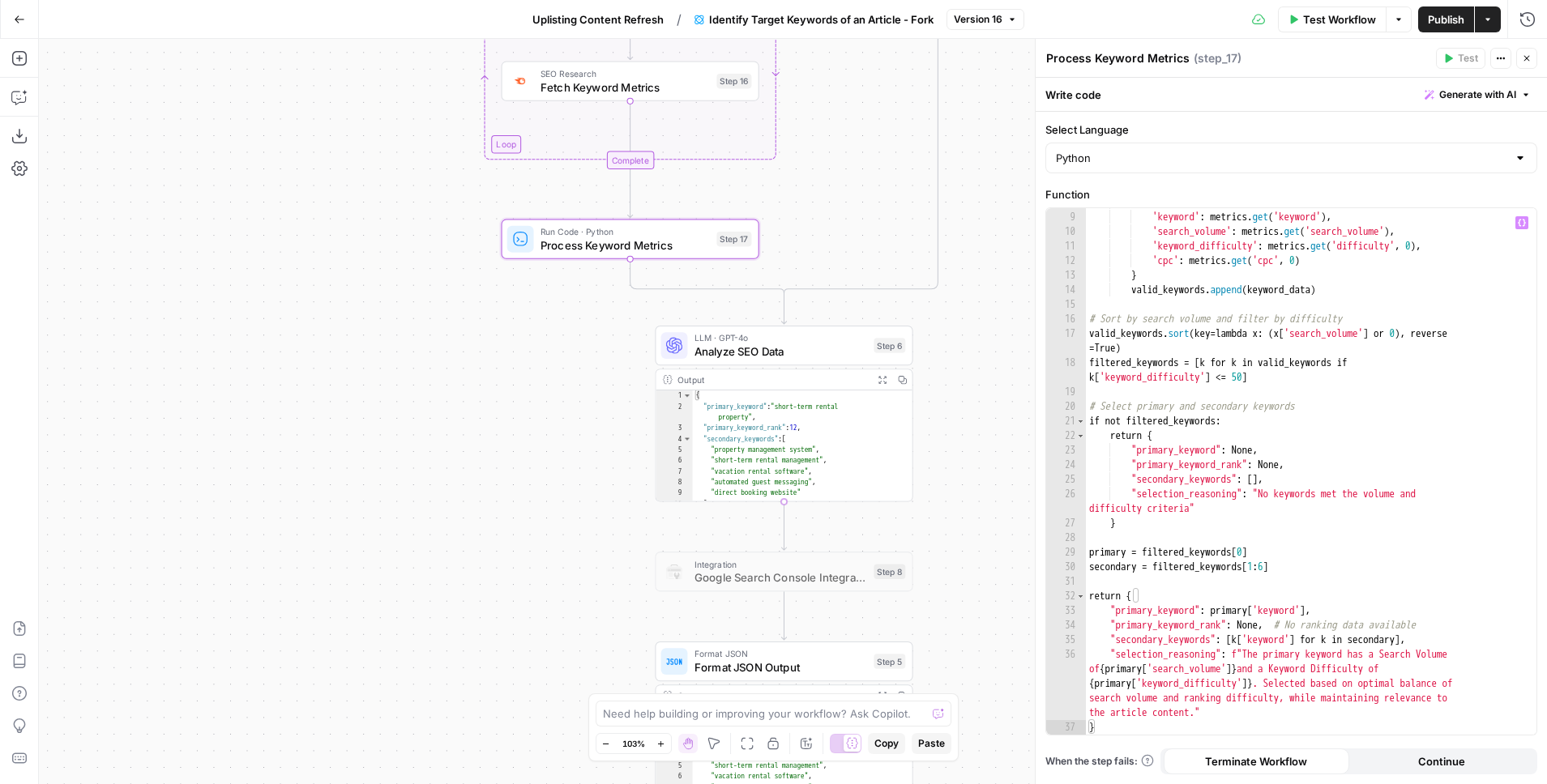 scroll, scrollTop: 0, scrollLeft: 0, axis: both 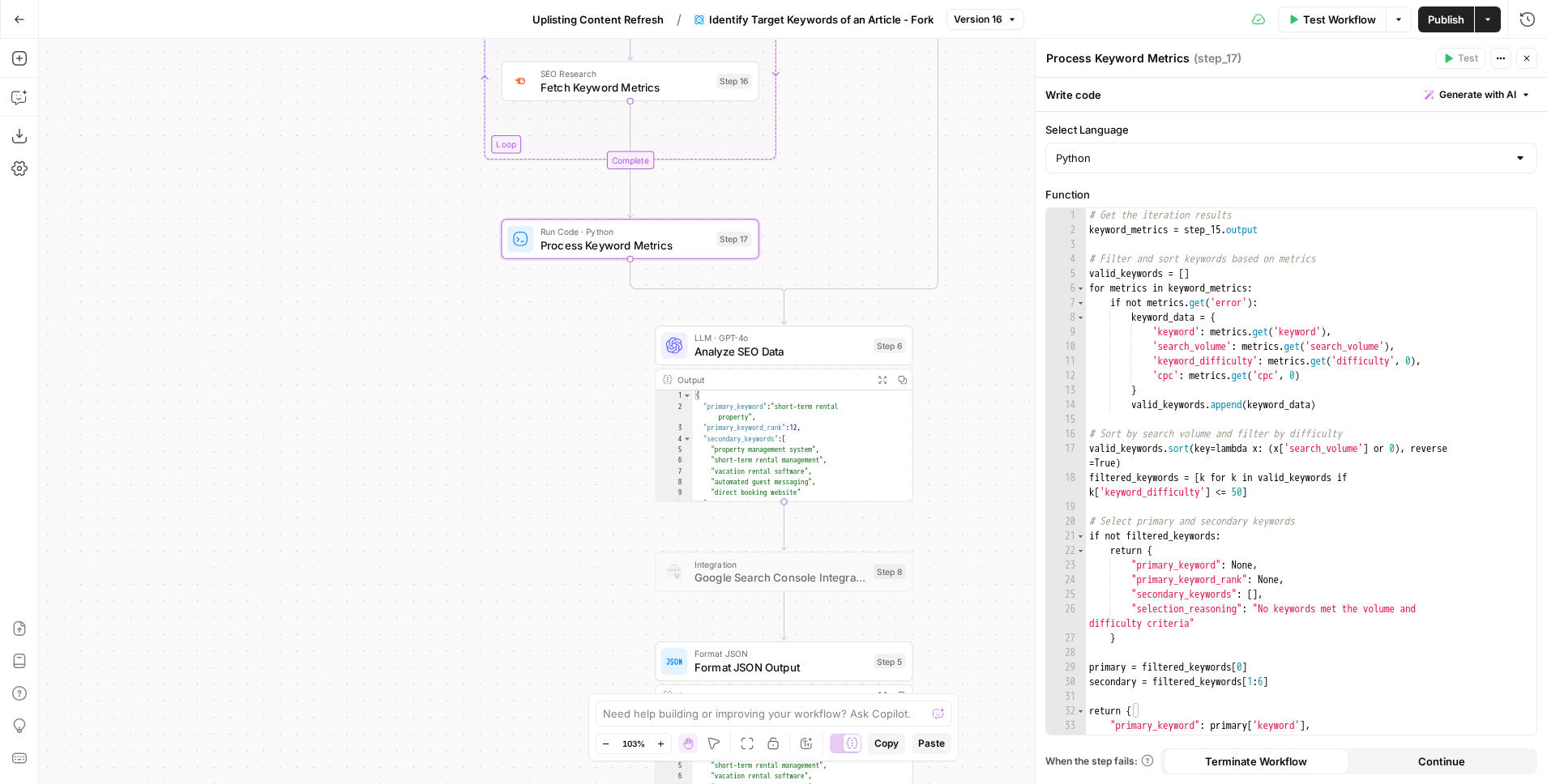 click 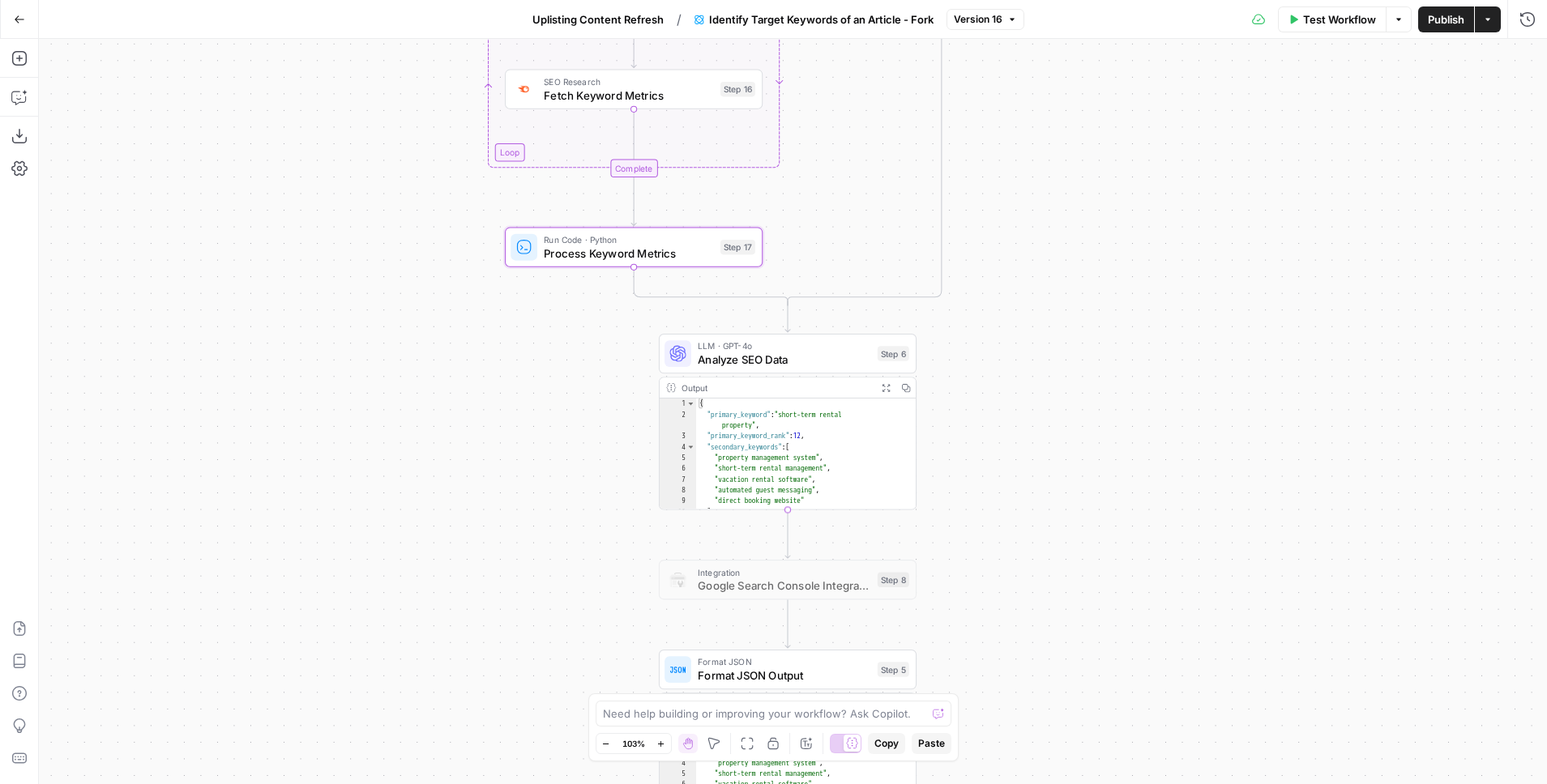 scroll, scrollTop: 0, scrollLeft: 0, axis: both 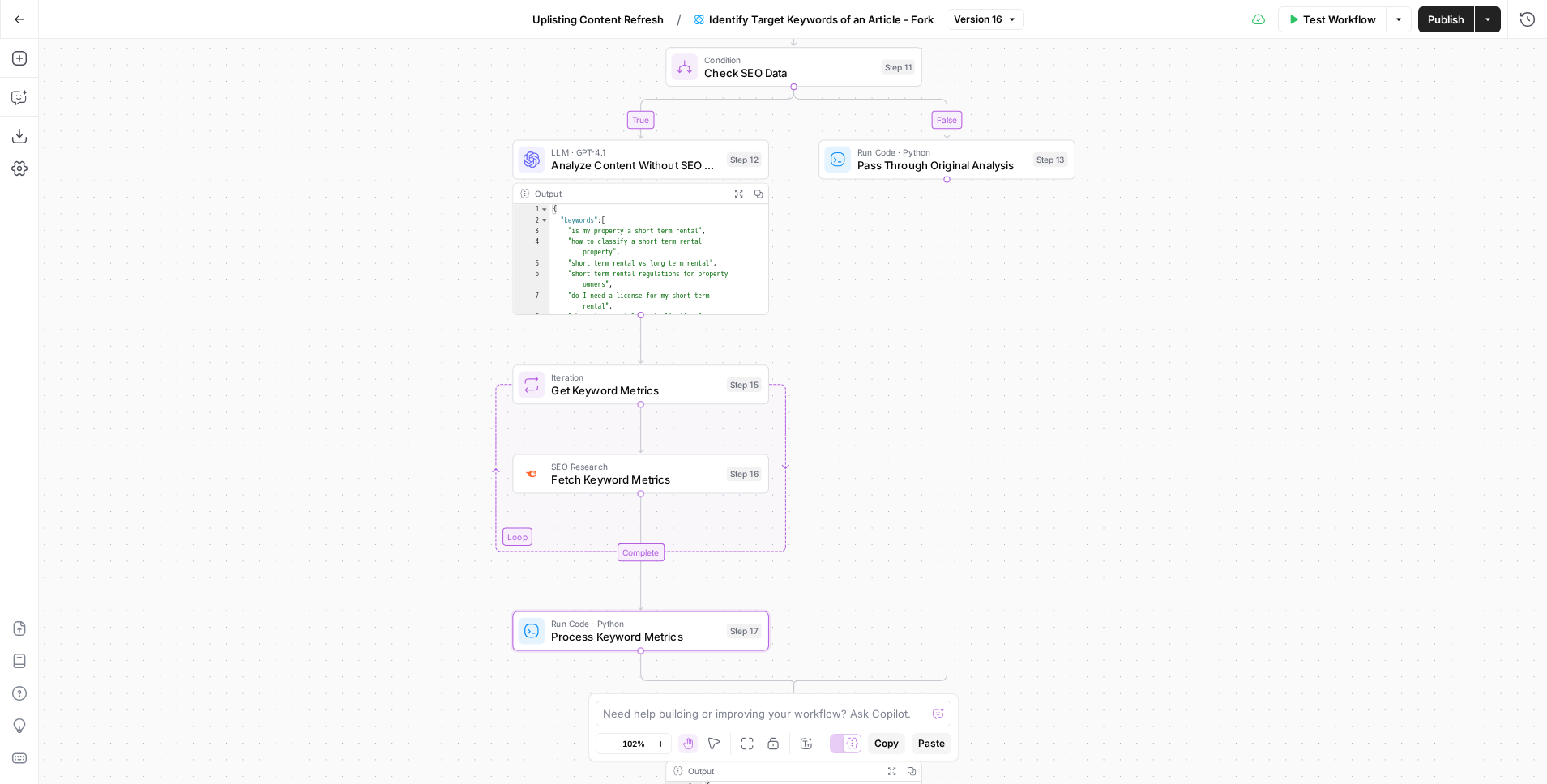 click on "Get Keyword Metrics" at bounding box center [635, 390] 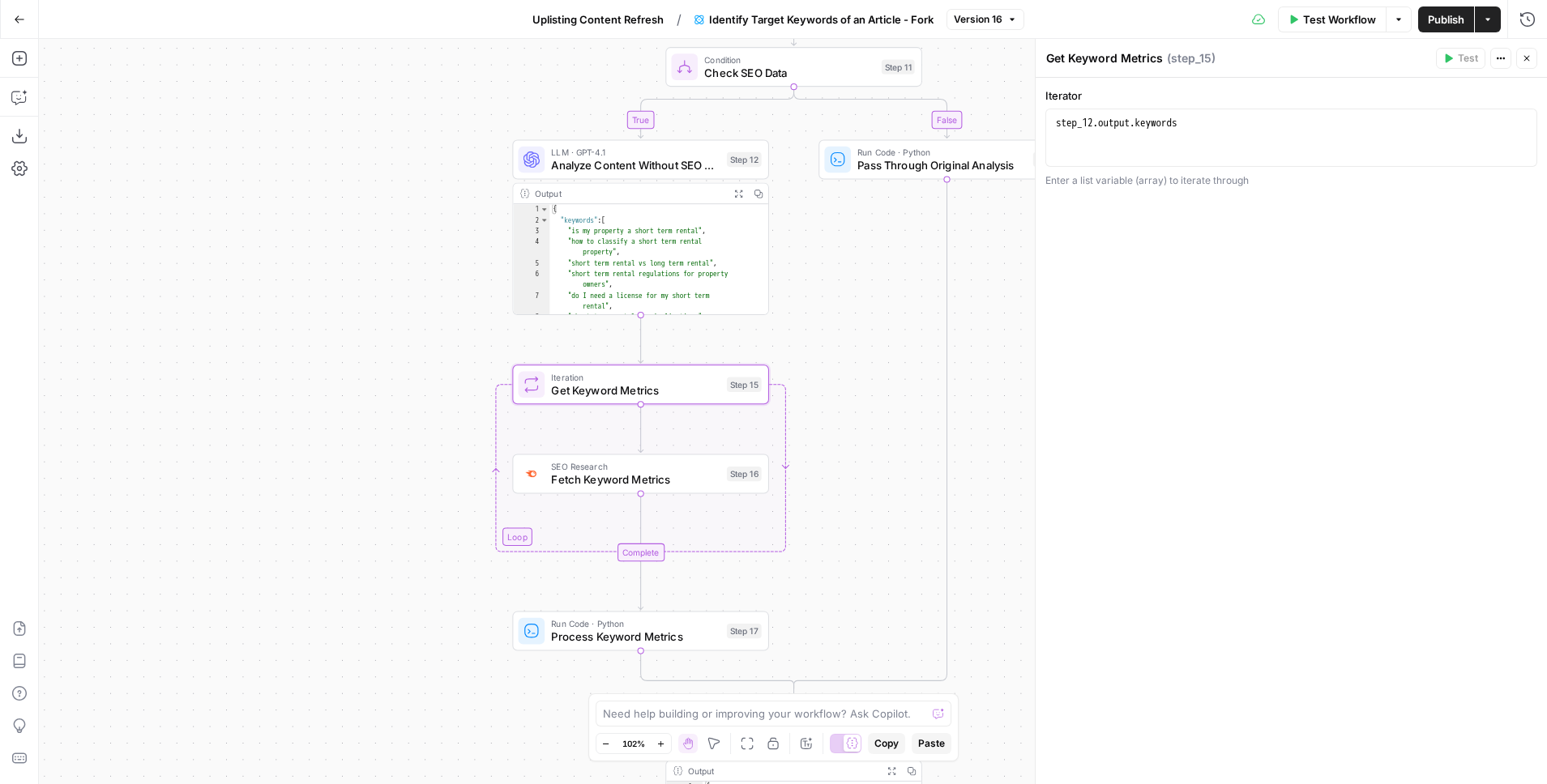 type on "**********" 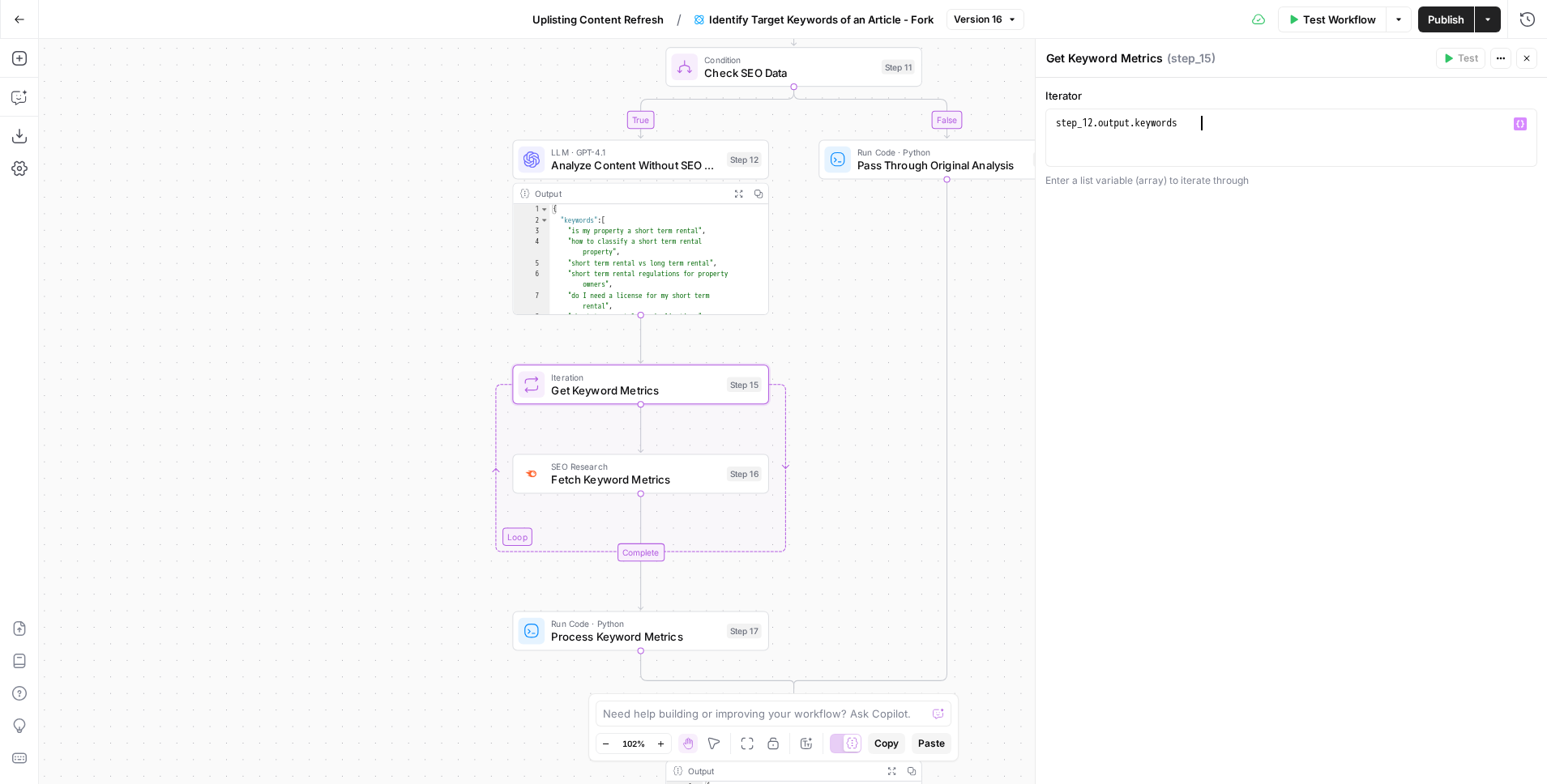 click on "step_12 . output . keywords" at bounding box center [1291, 152] 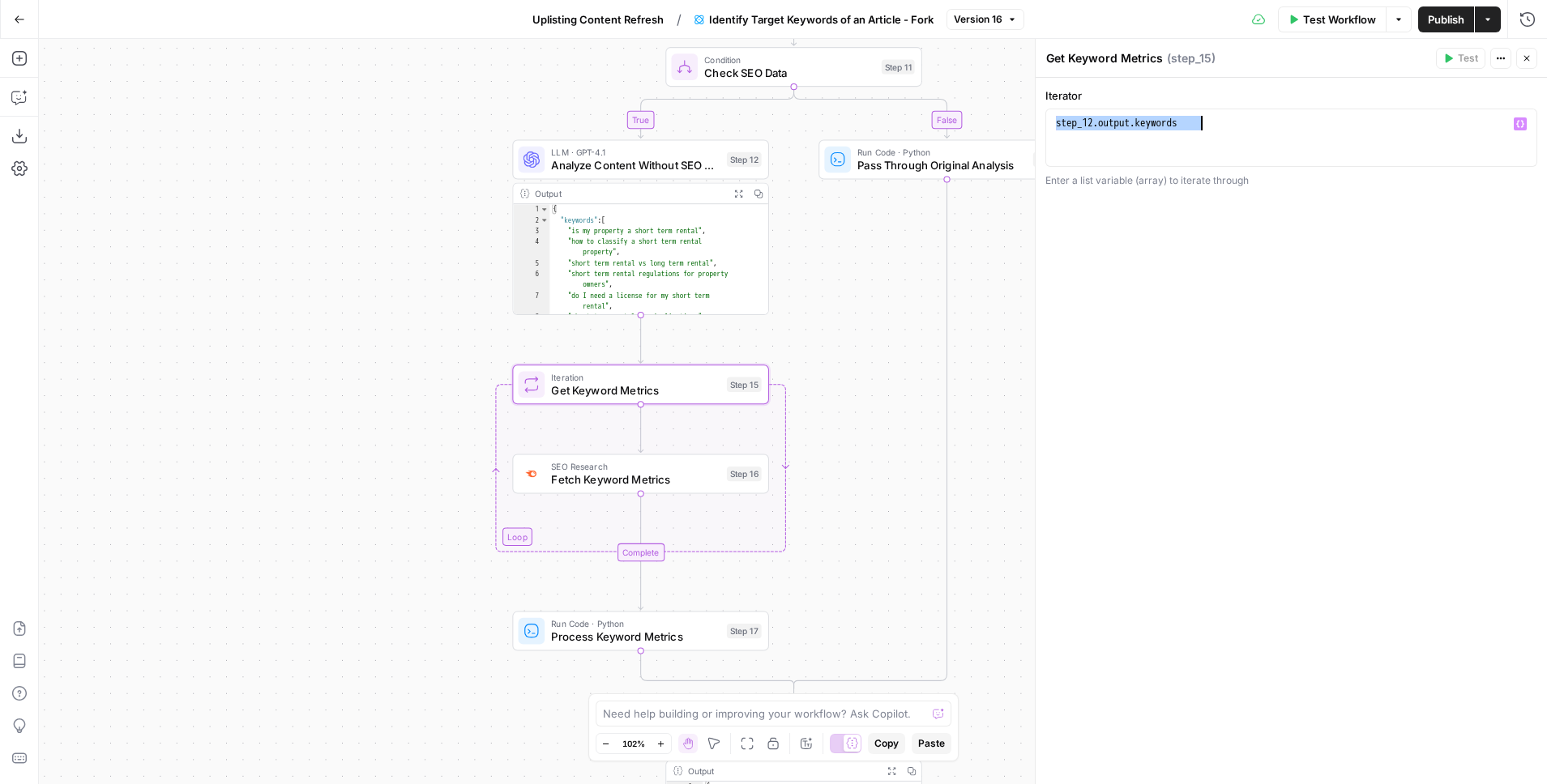 click on "step_12 . output . keywords" at bounding box center [1291, 152] 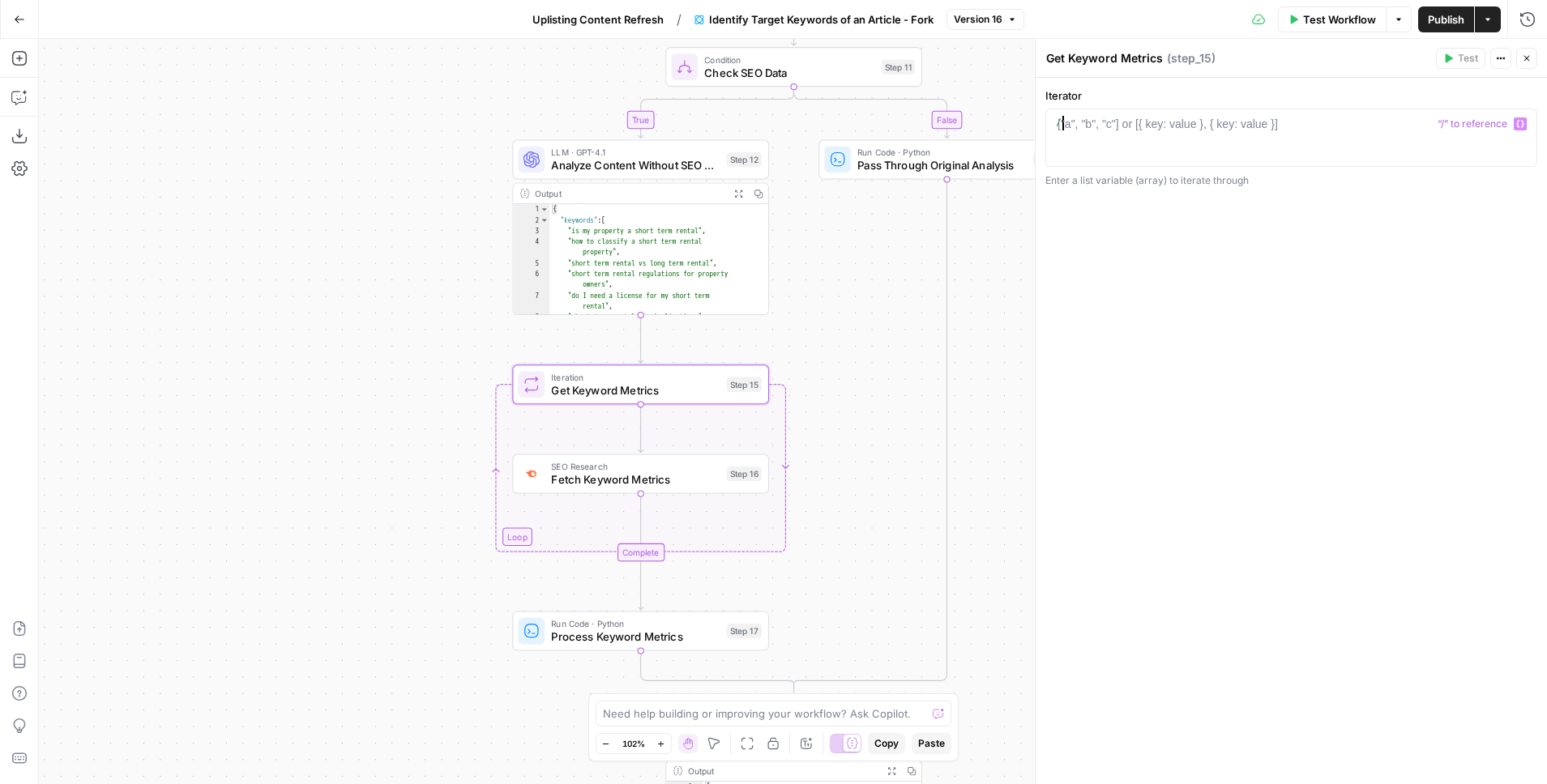 type on "*" 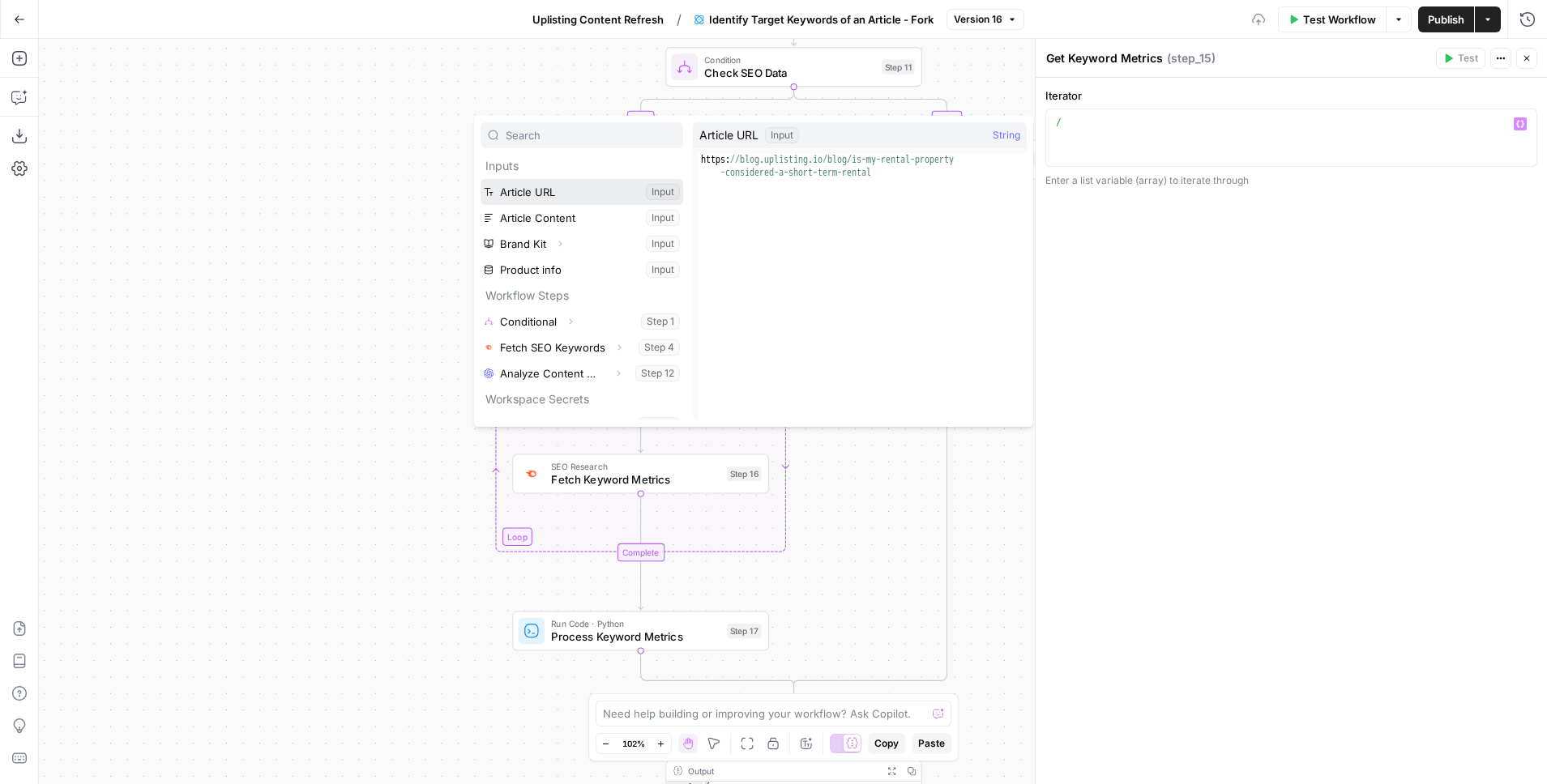 type 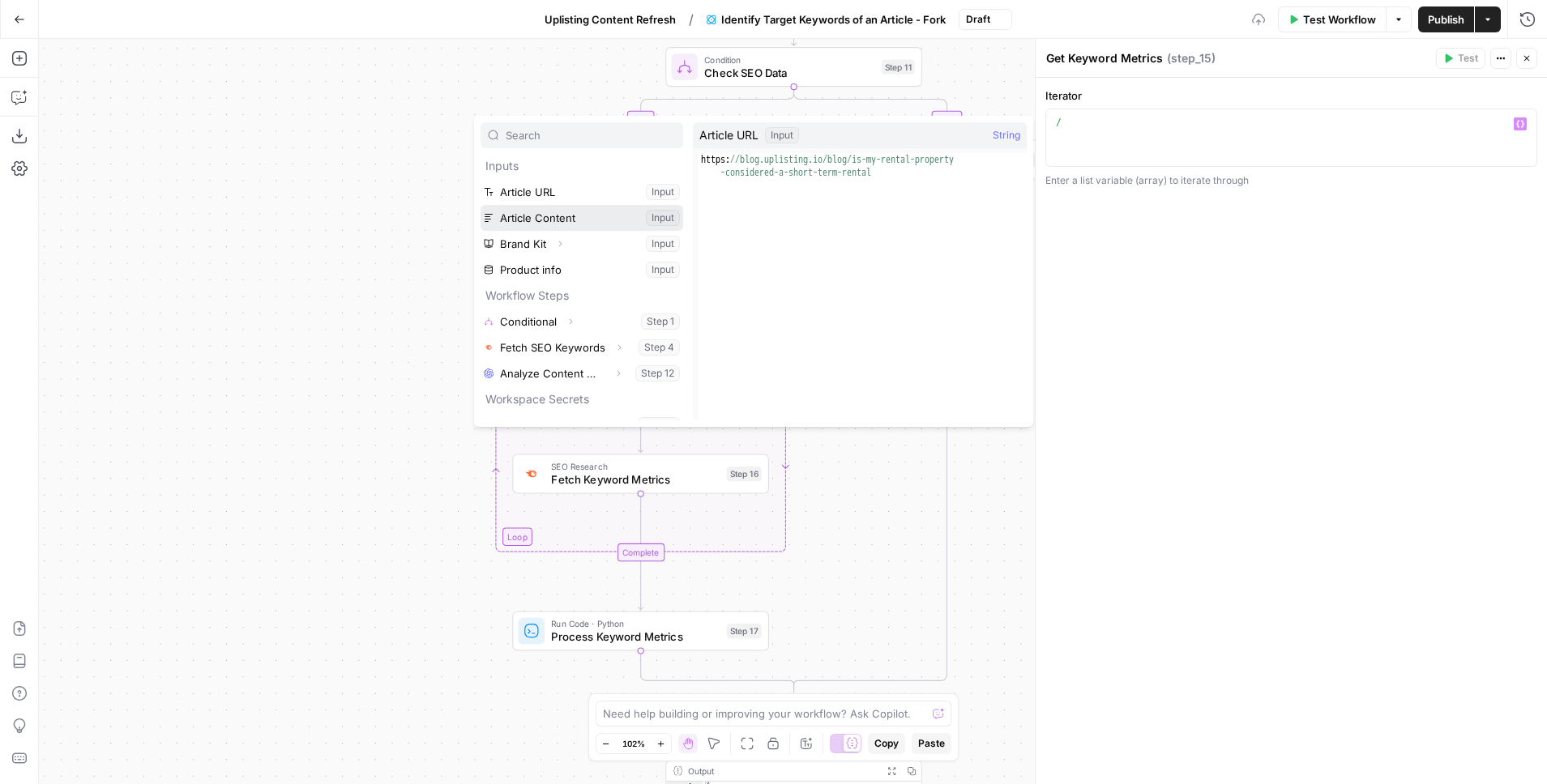 type 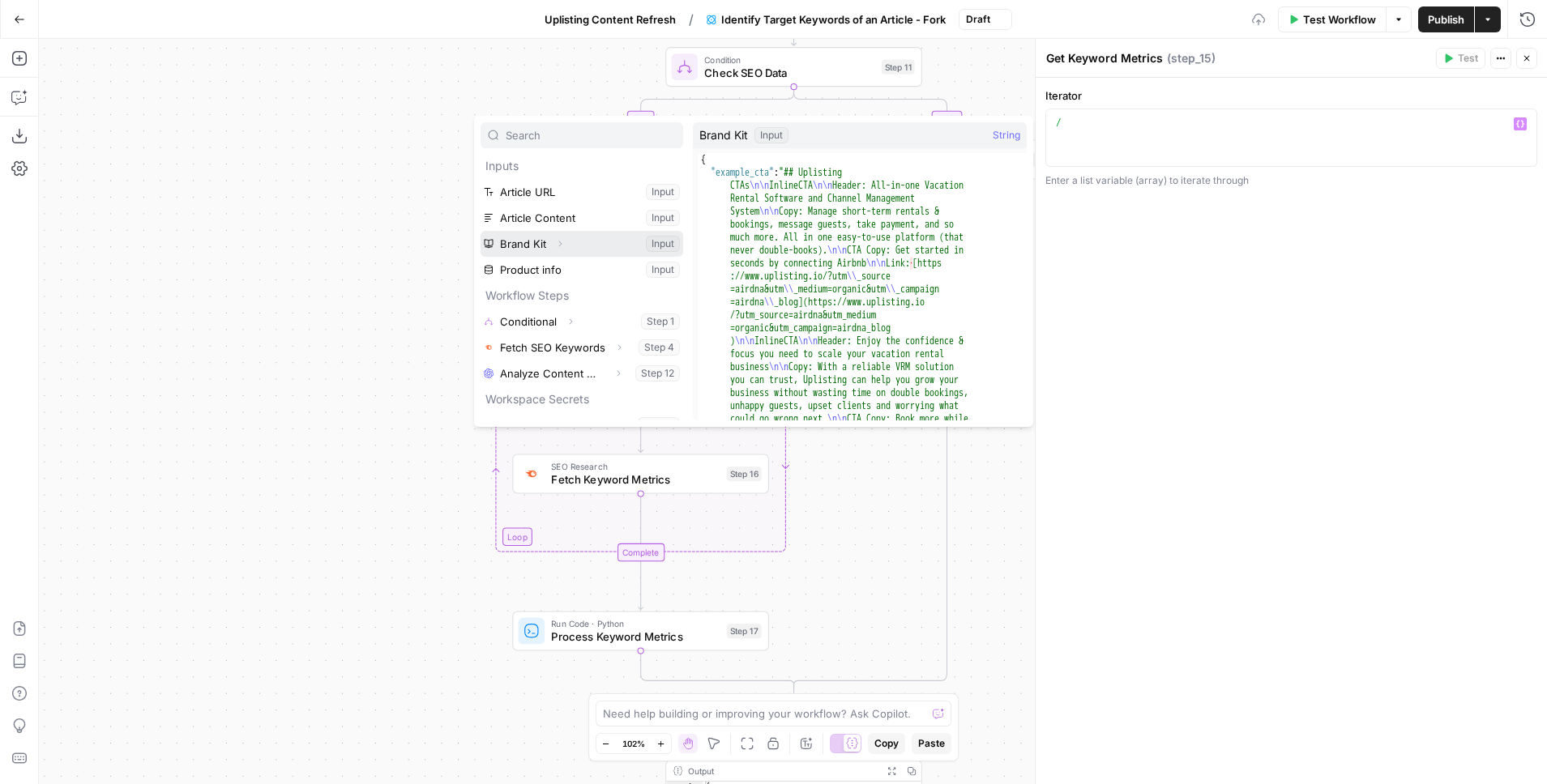 type 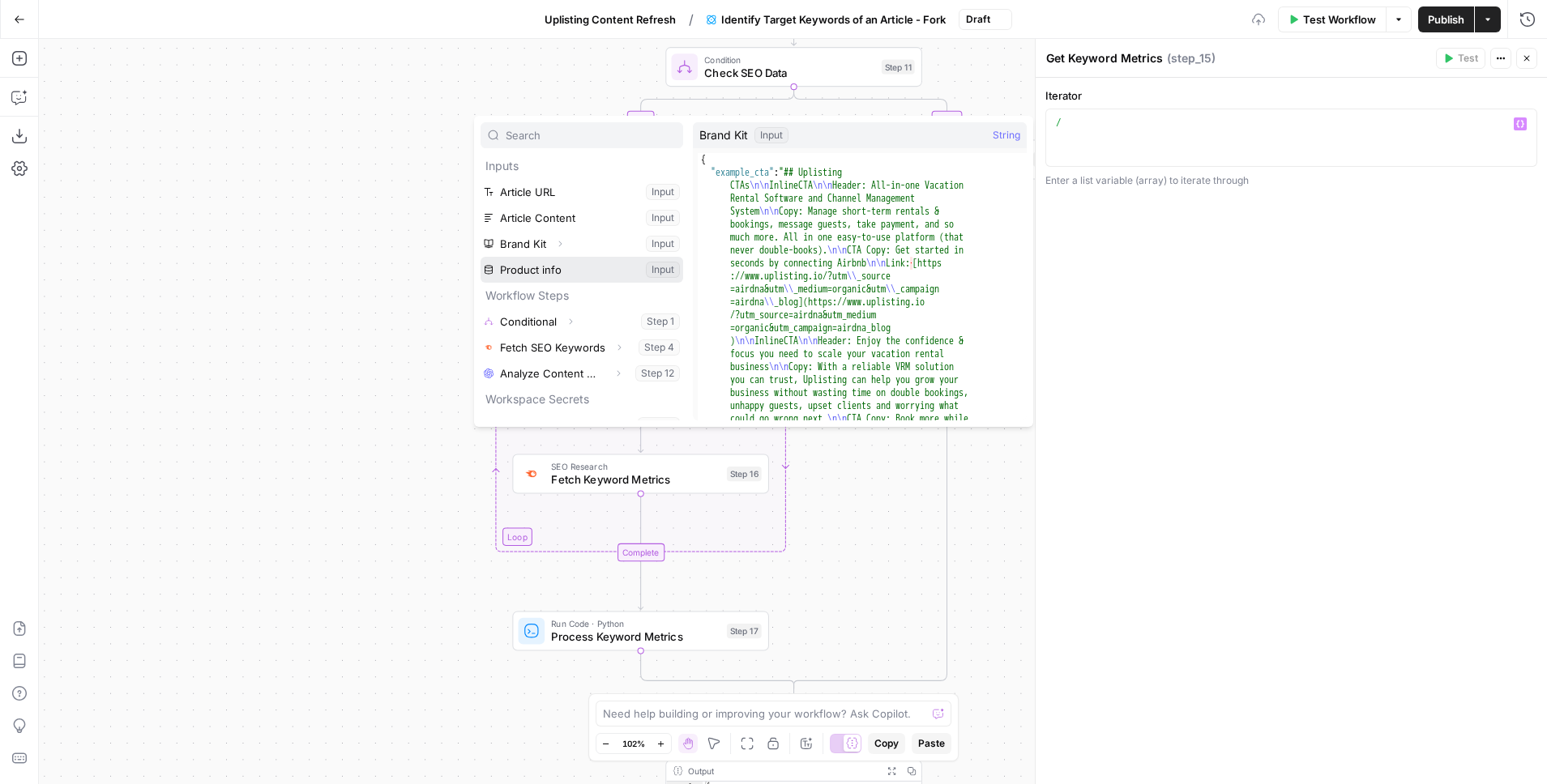 type 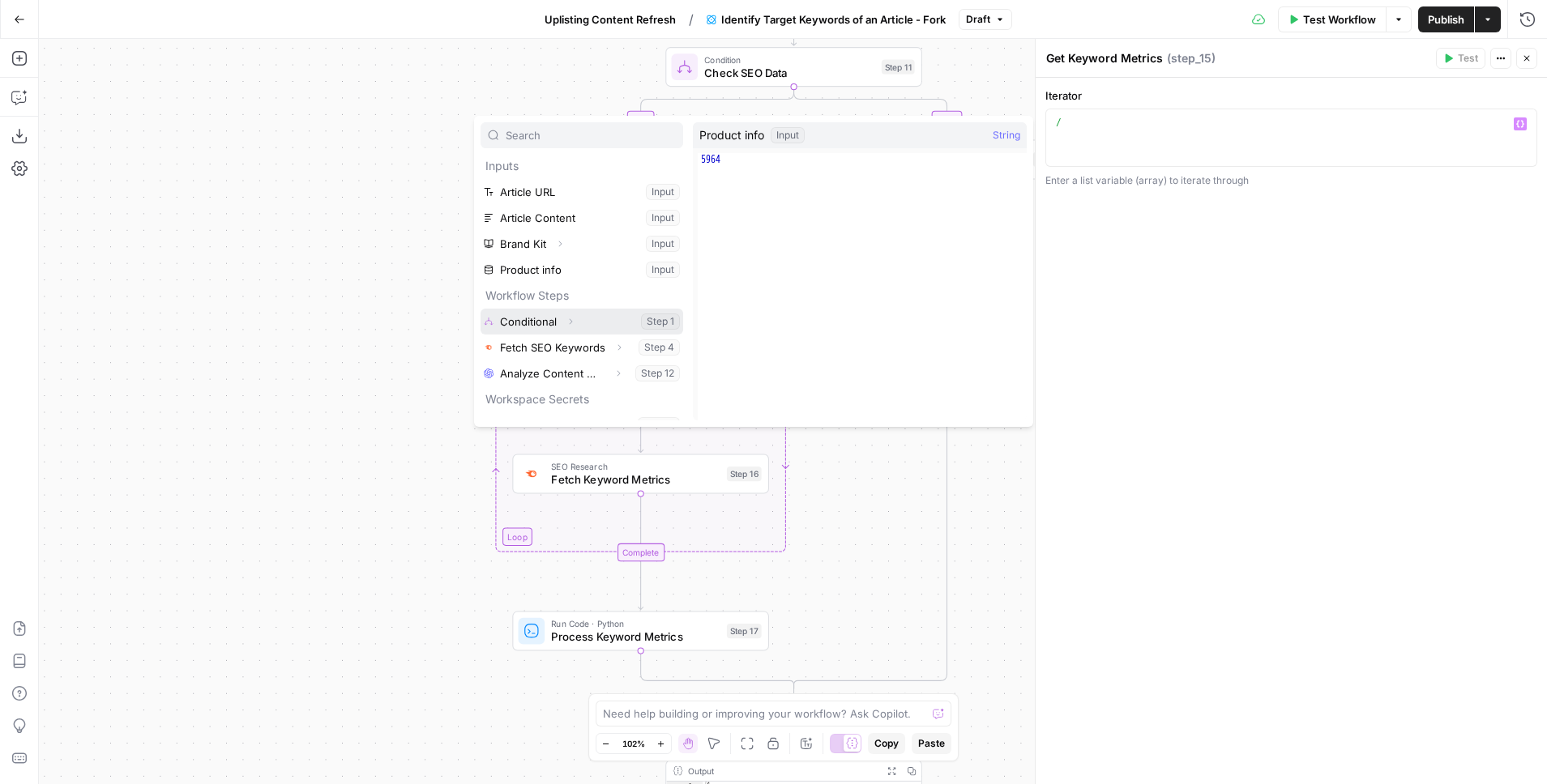 type 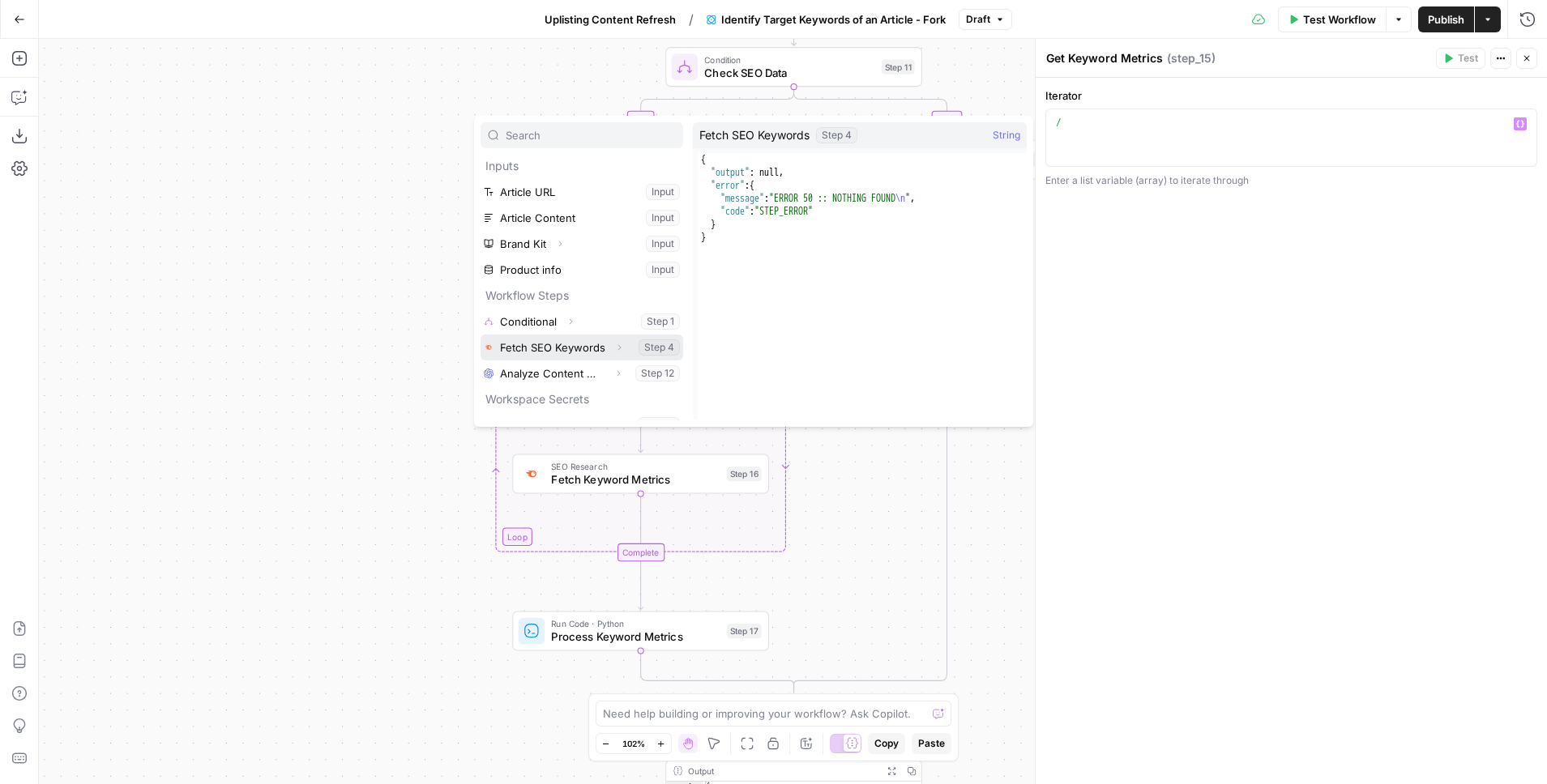 type 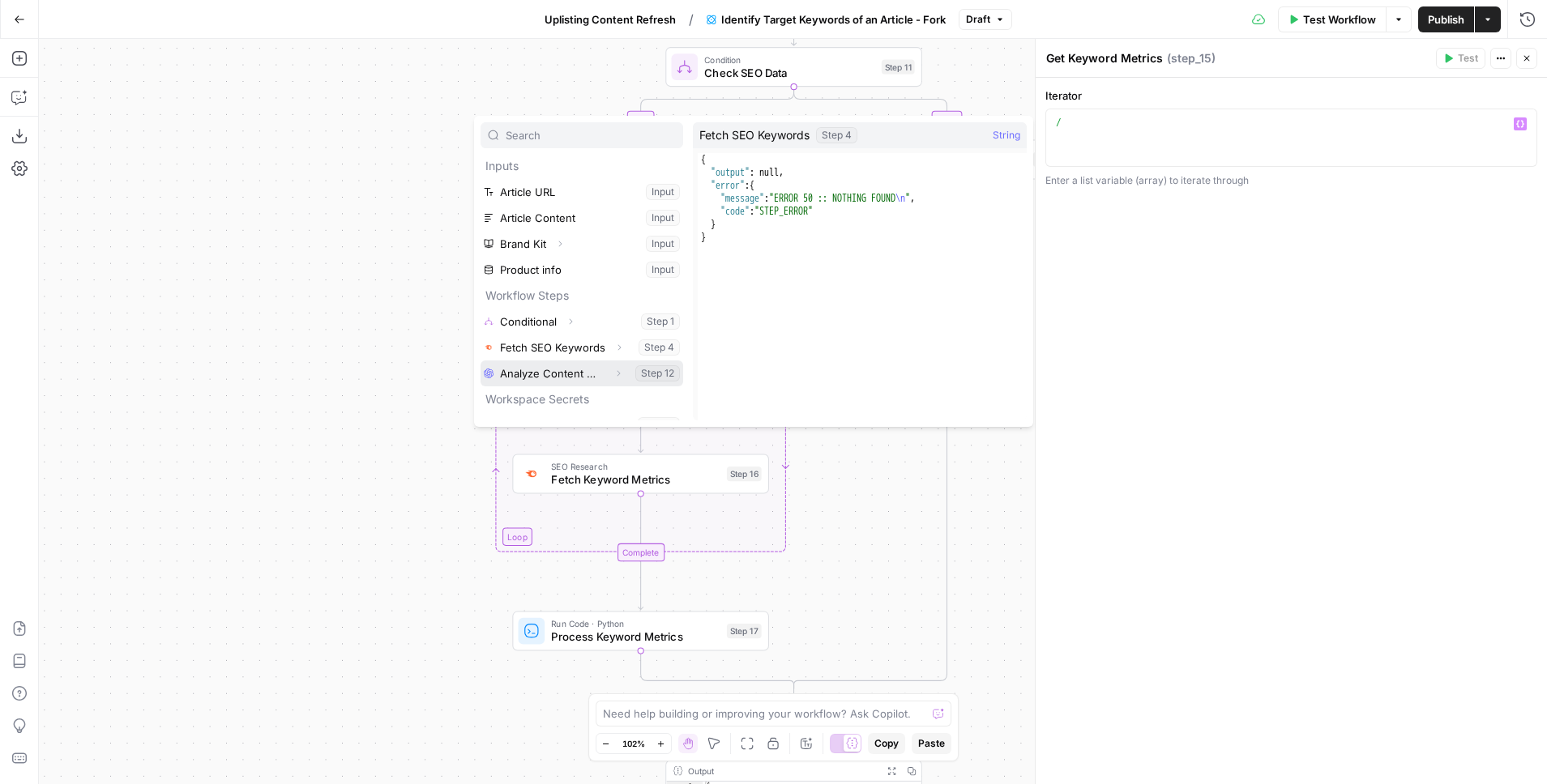 type 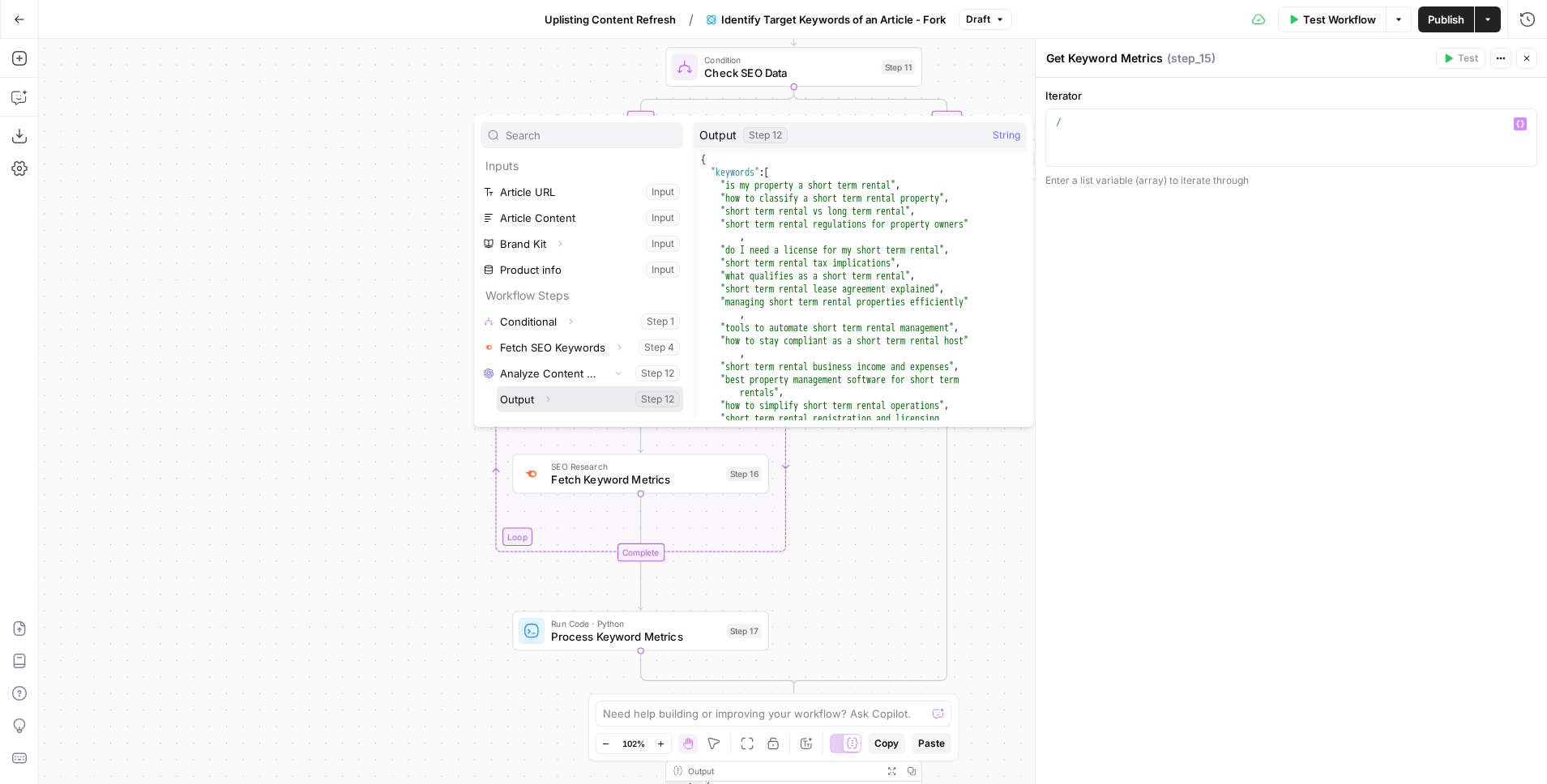 type 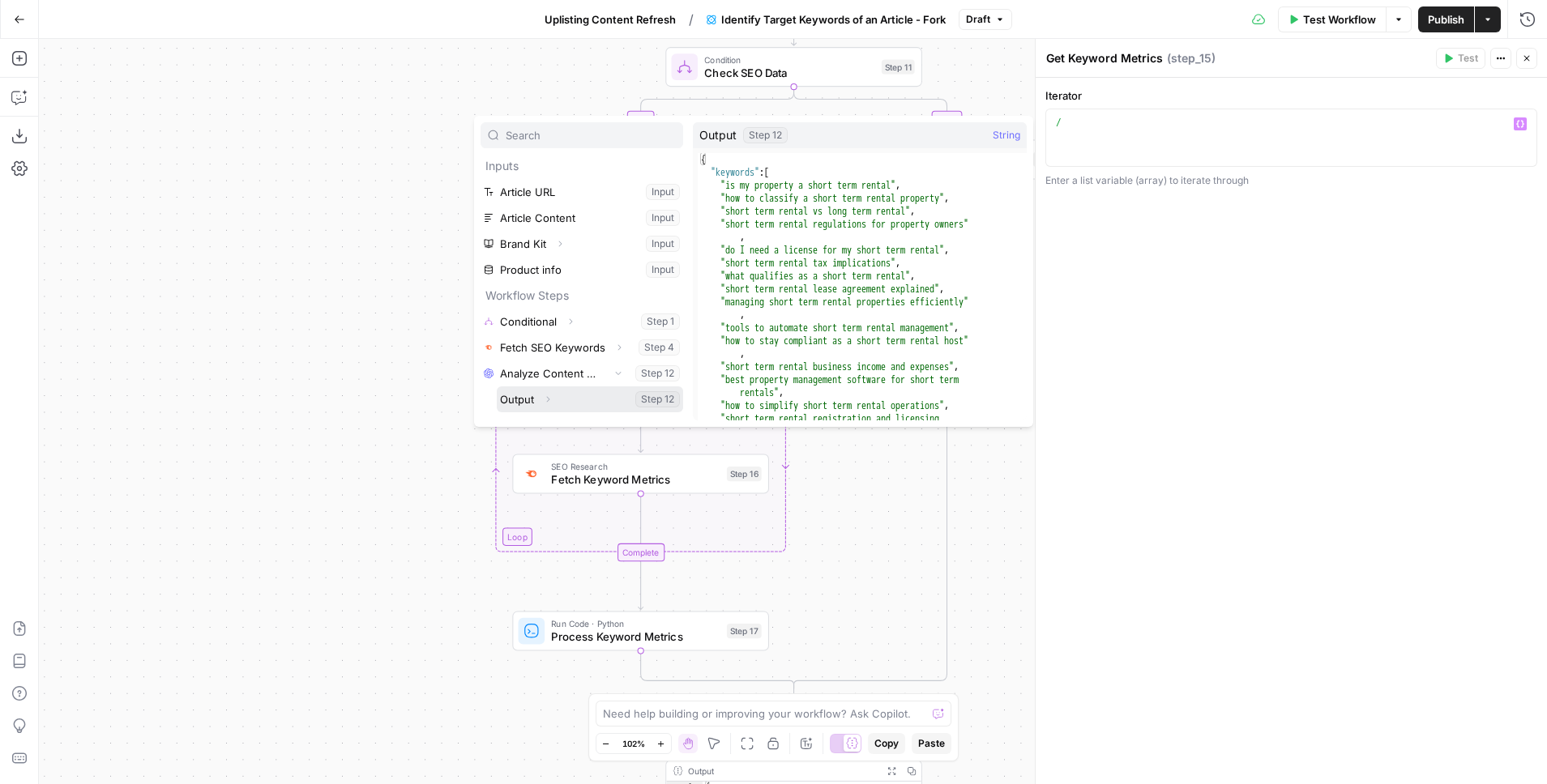 click at bounding box center [590, 399] 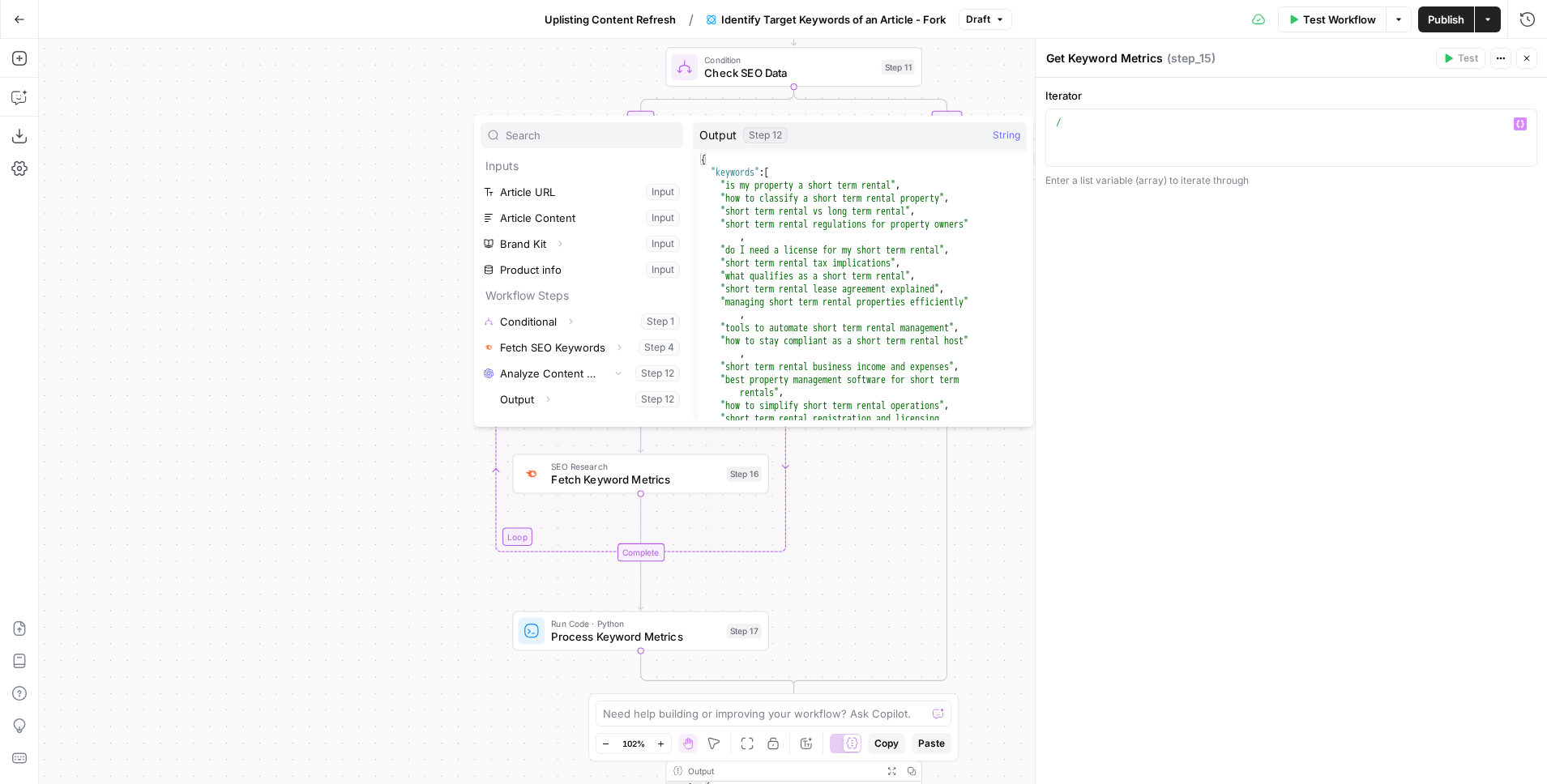 type on "**********" 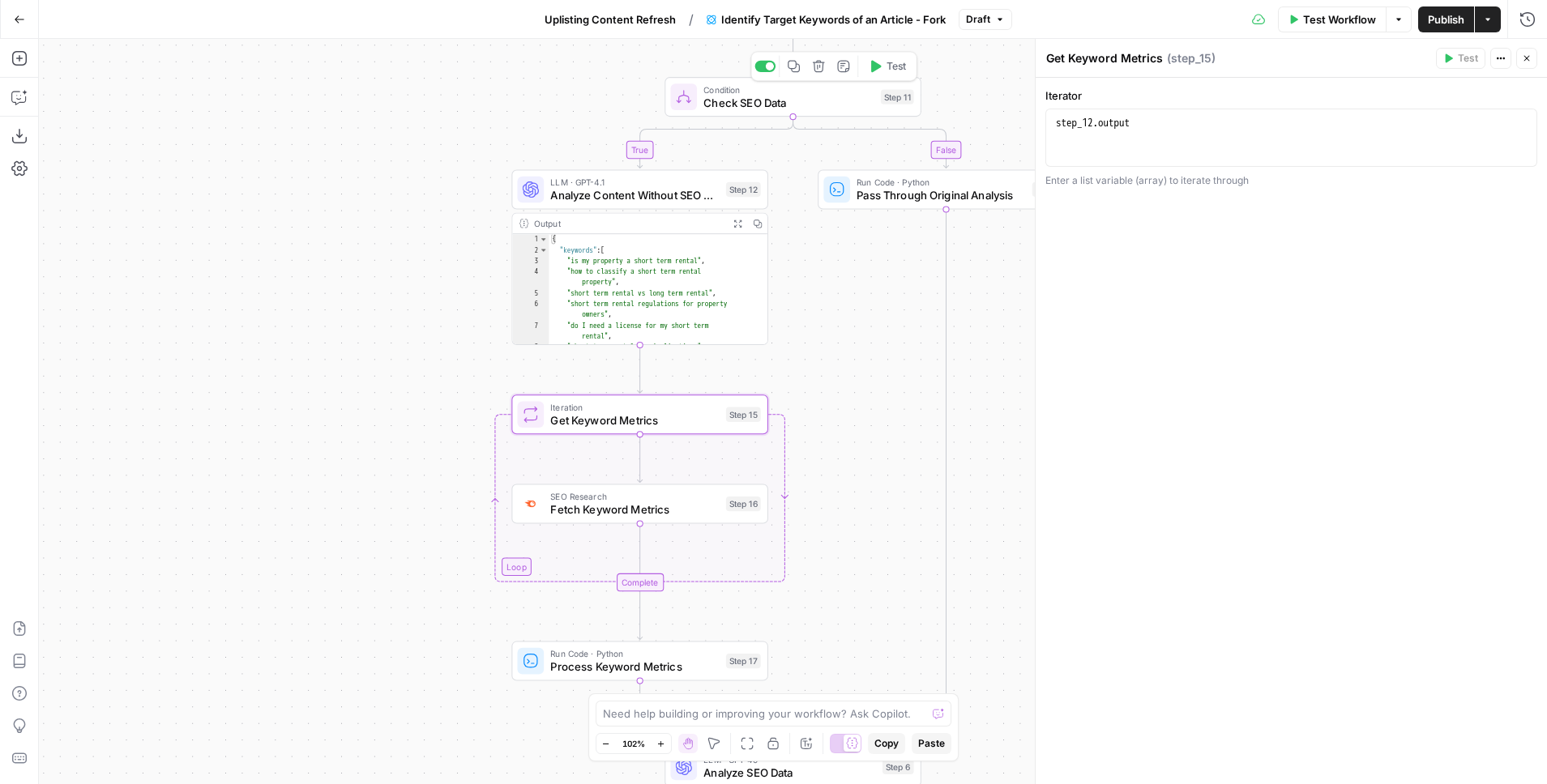 click on "Test" at bounding box center [896, 66] 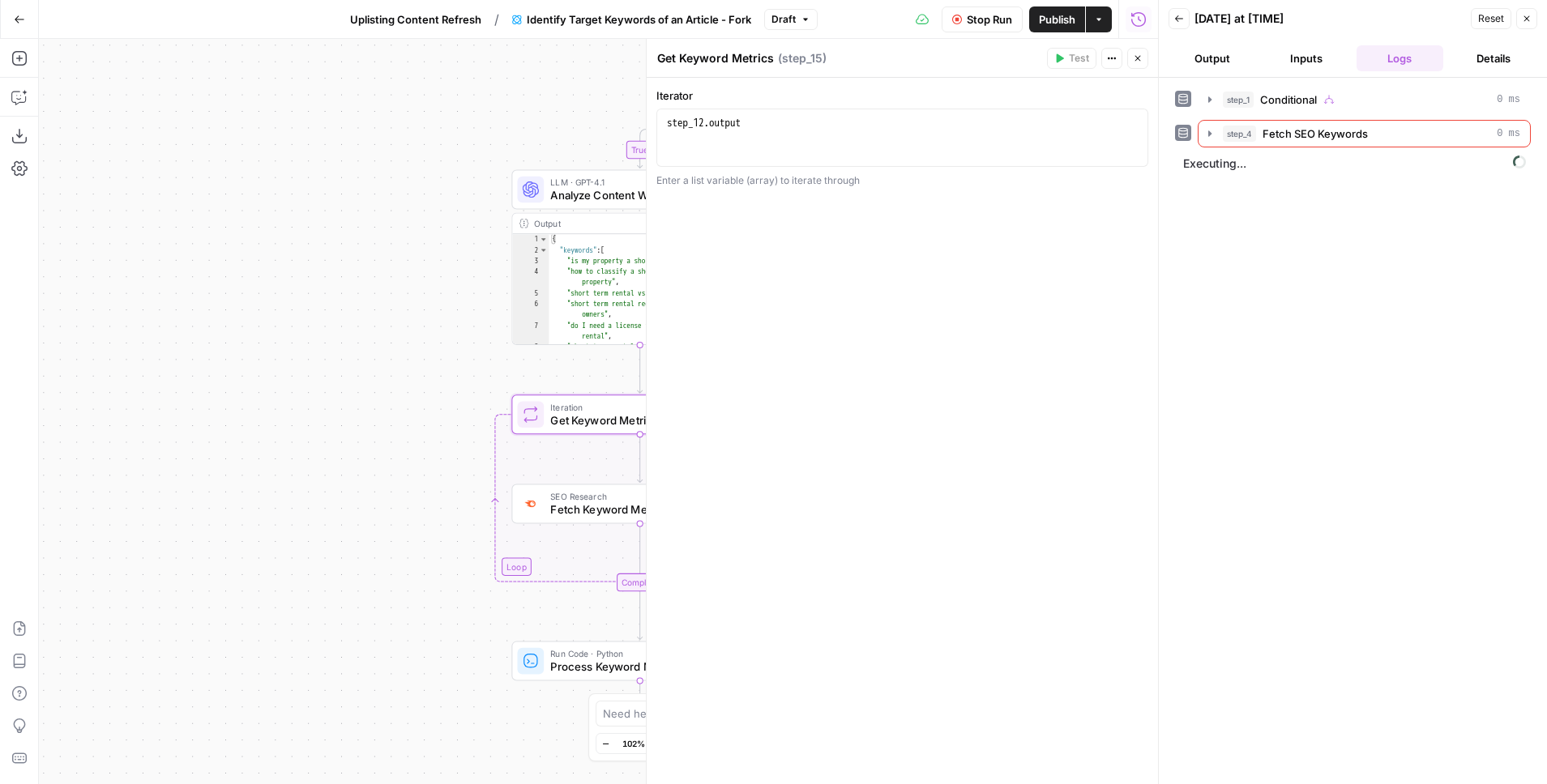 click on "Close" at bounding box center [1138, 58] 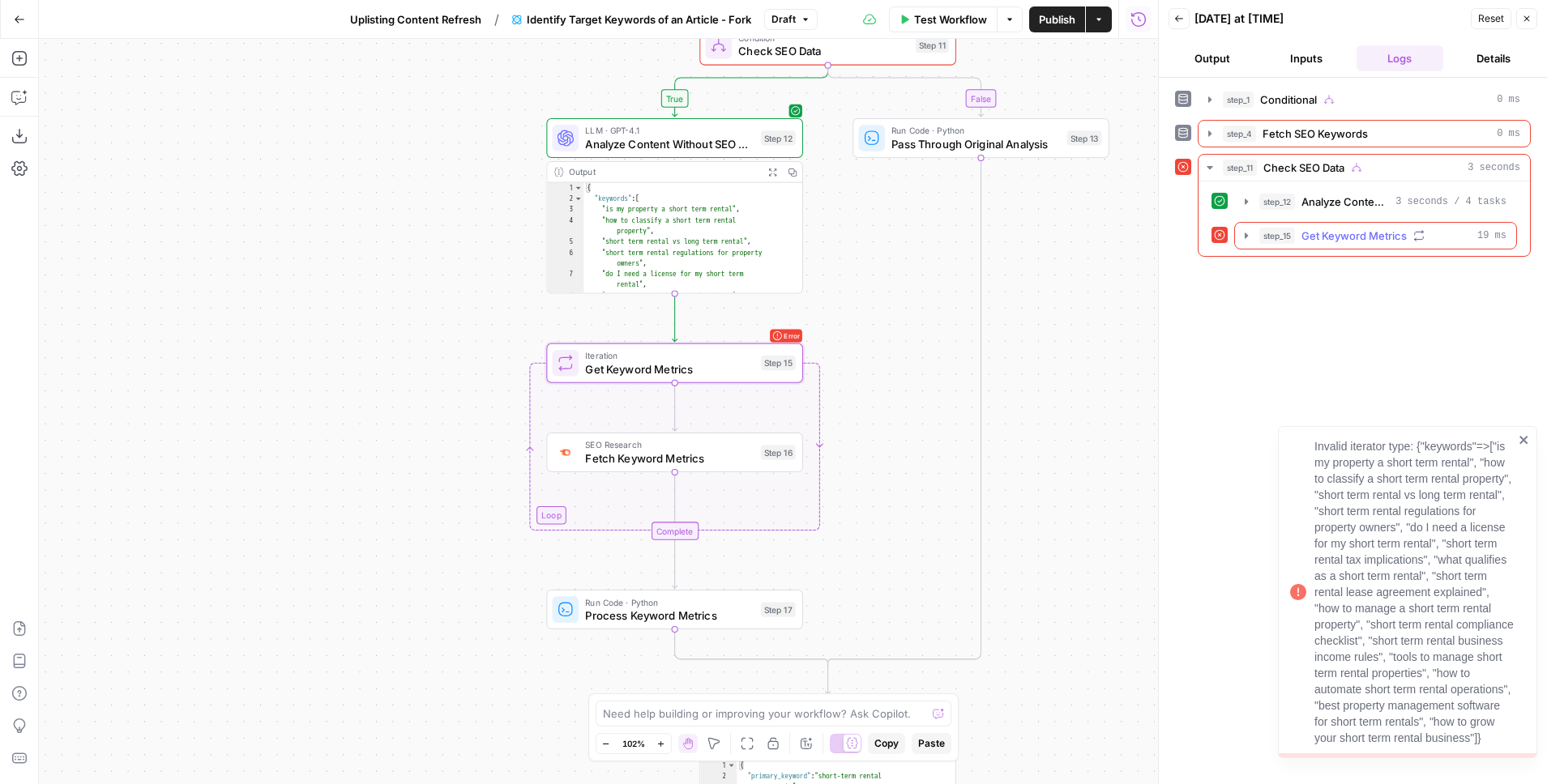 click 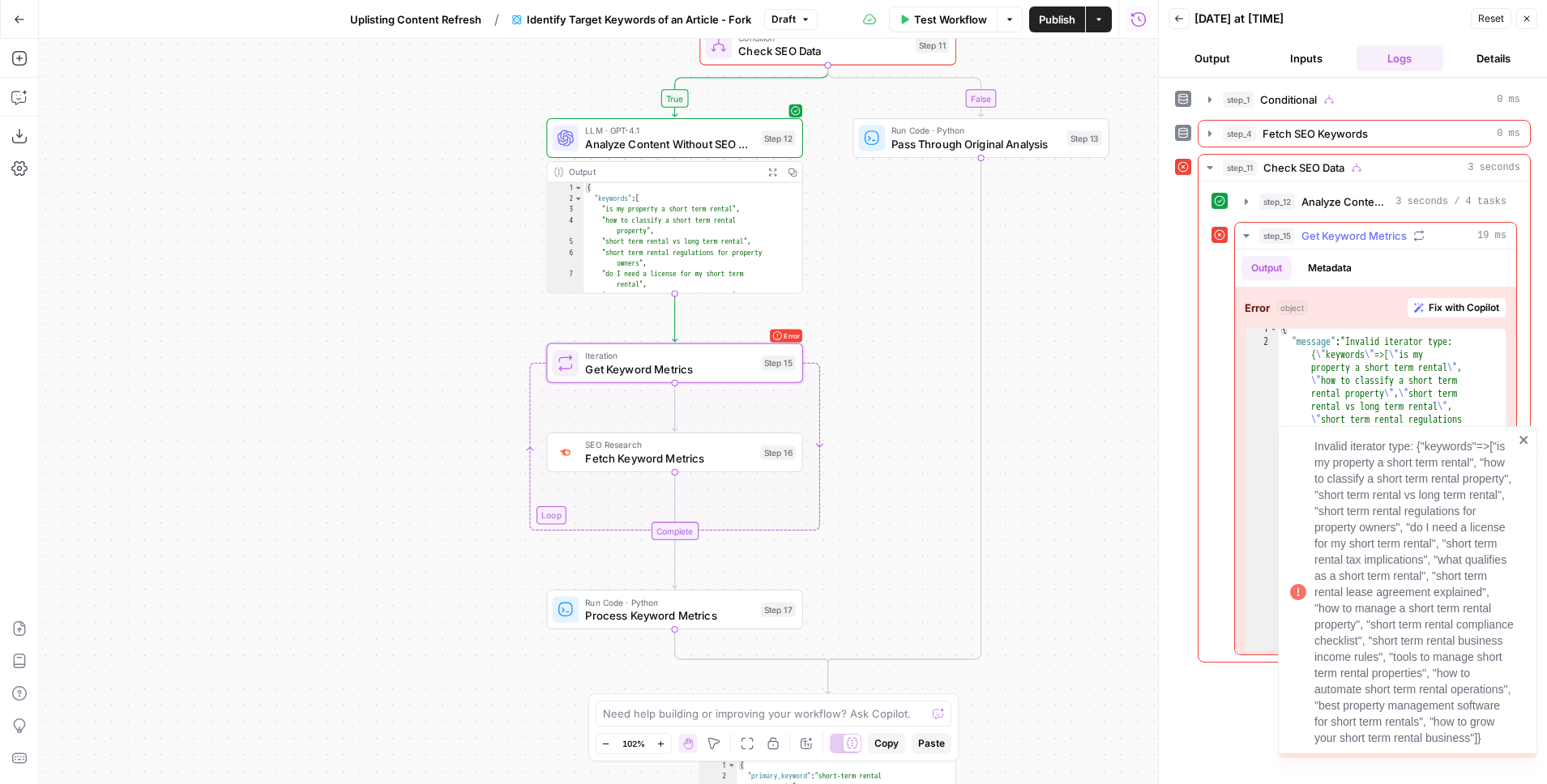 scroll, scrollTop: 9, scrollLeft: 0, axis: vertical 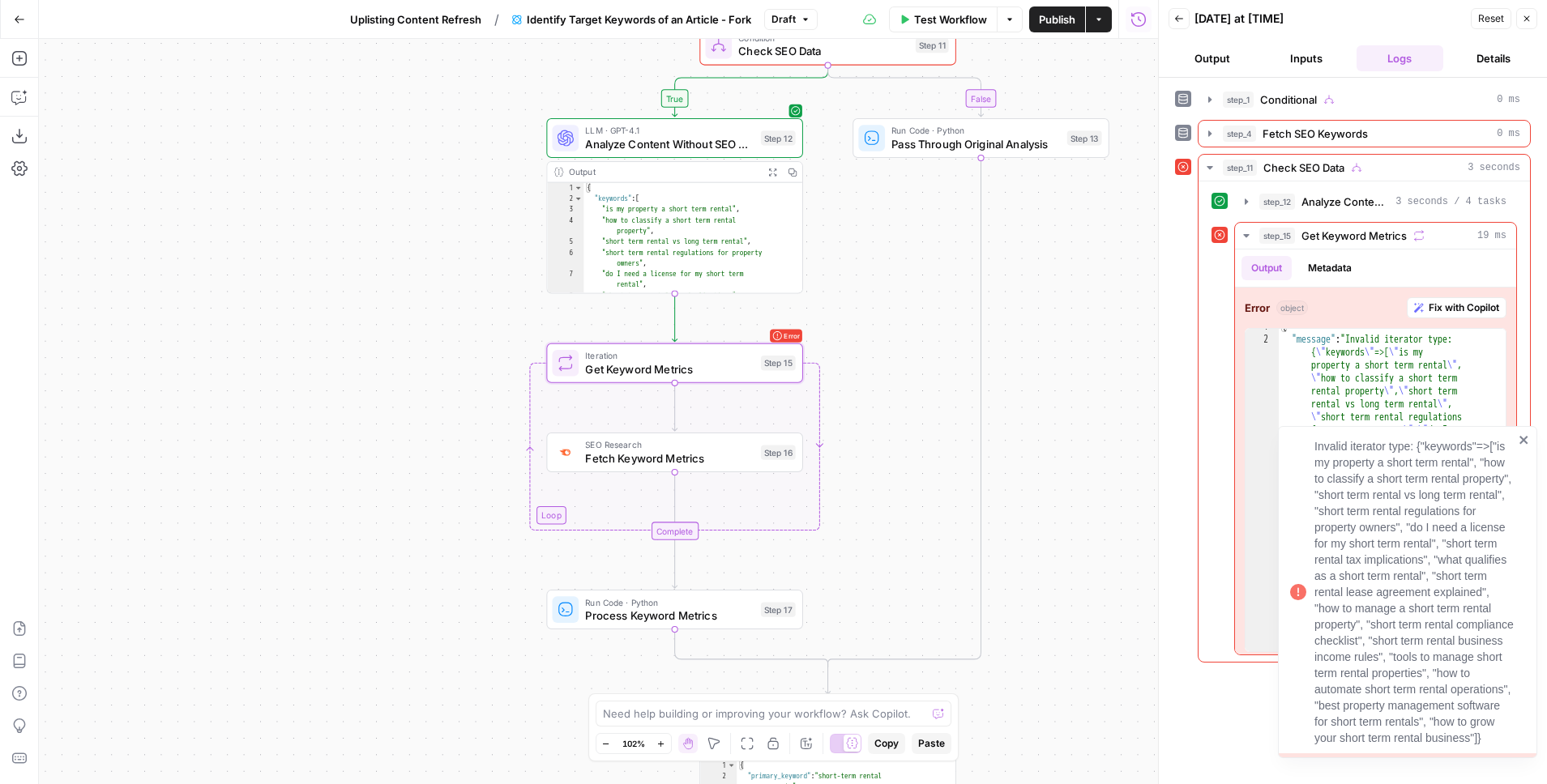 click on "Invalid iterator type: {"keywords"=>["is my property a short term rental", "how to classify a short term rental property", "short term rental vs long term rental", "short term rental regulations for property owners", "do I need a license for my short term rental", "short term rental tax implications", "what qualifies as a short term rental", "short term rental lease agreement explained", "how to manage a short term rental property", "short term rental compliance checklist", "short term rental business income rules", "tools to manage short term rental properties", "how to automate short term rental operations", "best property management software for short term rentals", "how to grow your short term rental business"]}" at bounding box center [1408, 592] 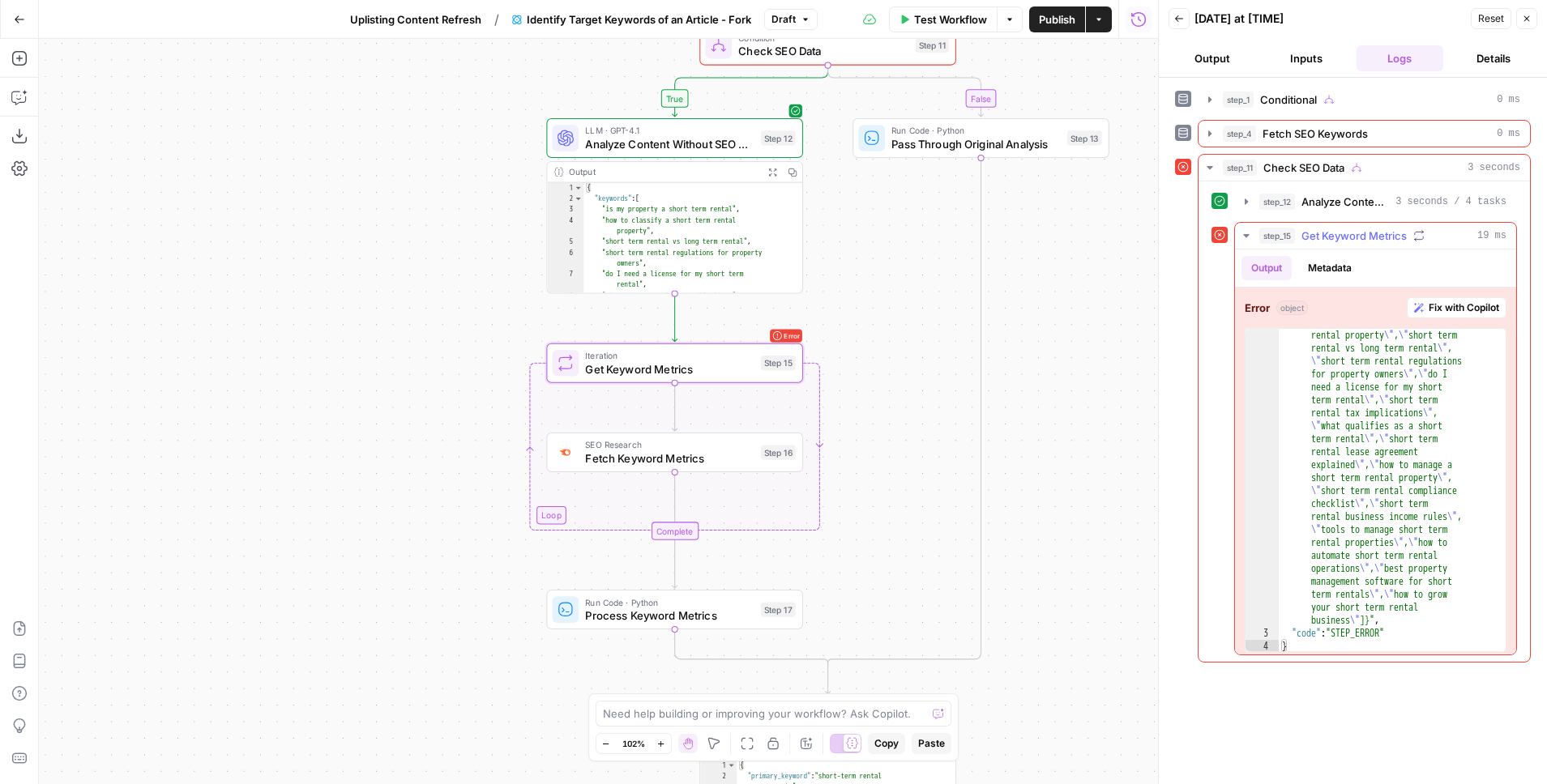 scroll, scrollTop: 65, scrollLeft: 0, axis: vertical 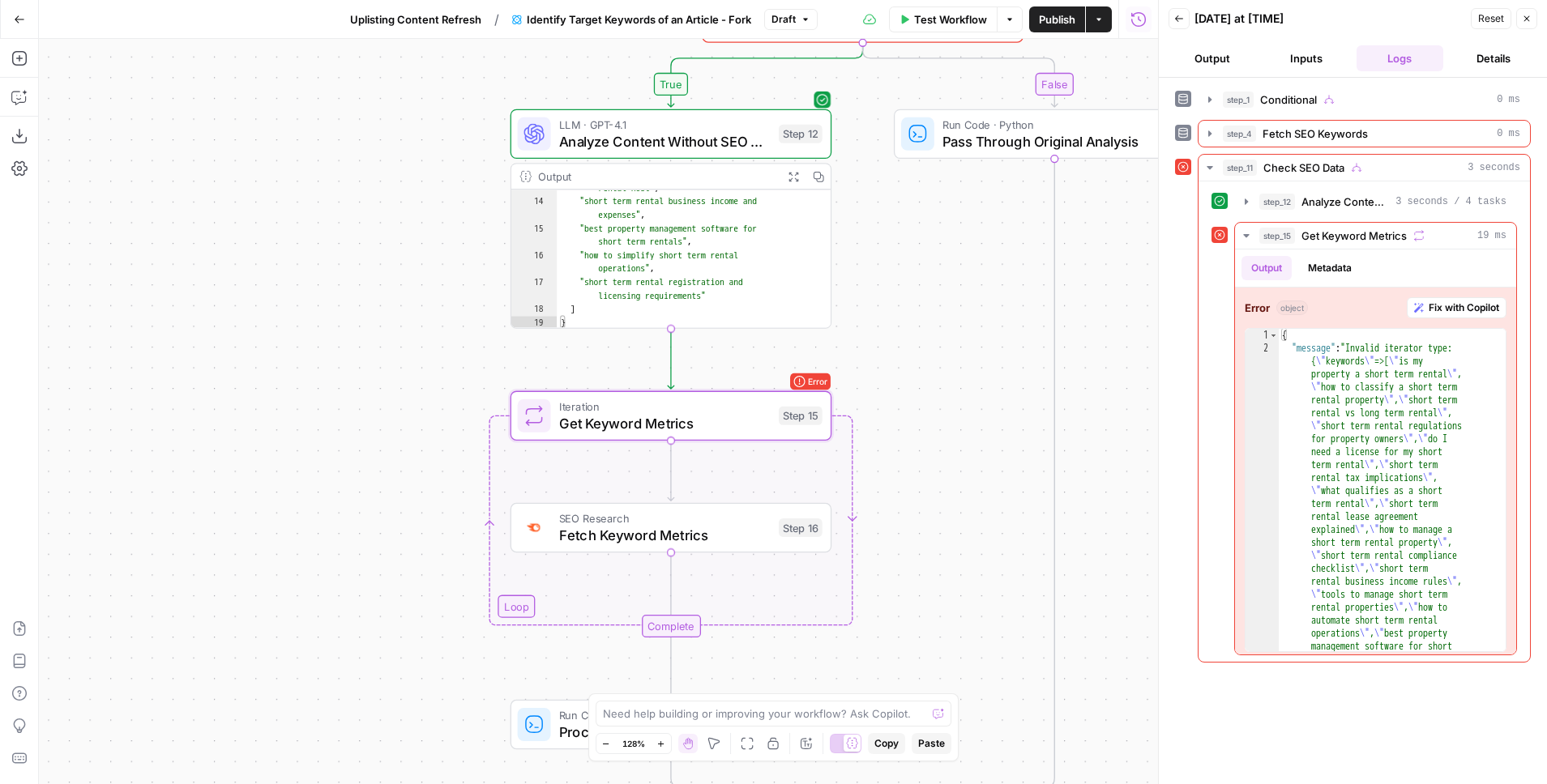 click on "Analyze Content Without SEO Data" at bounding box center (665, 142) 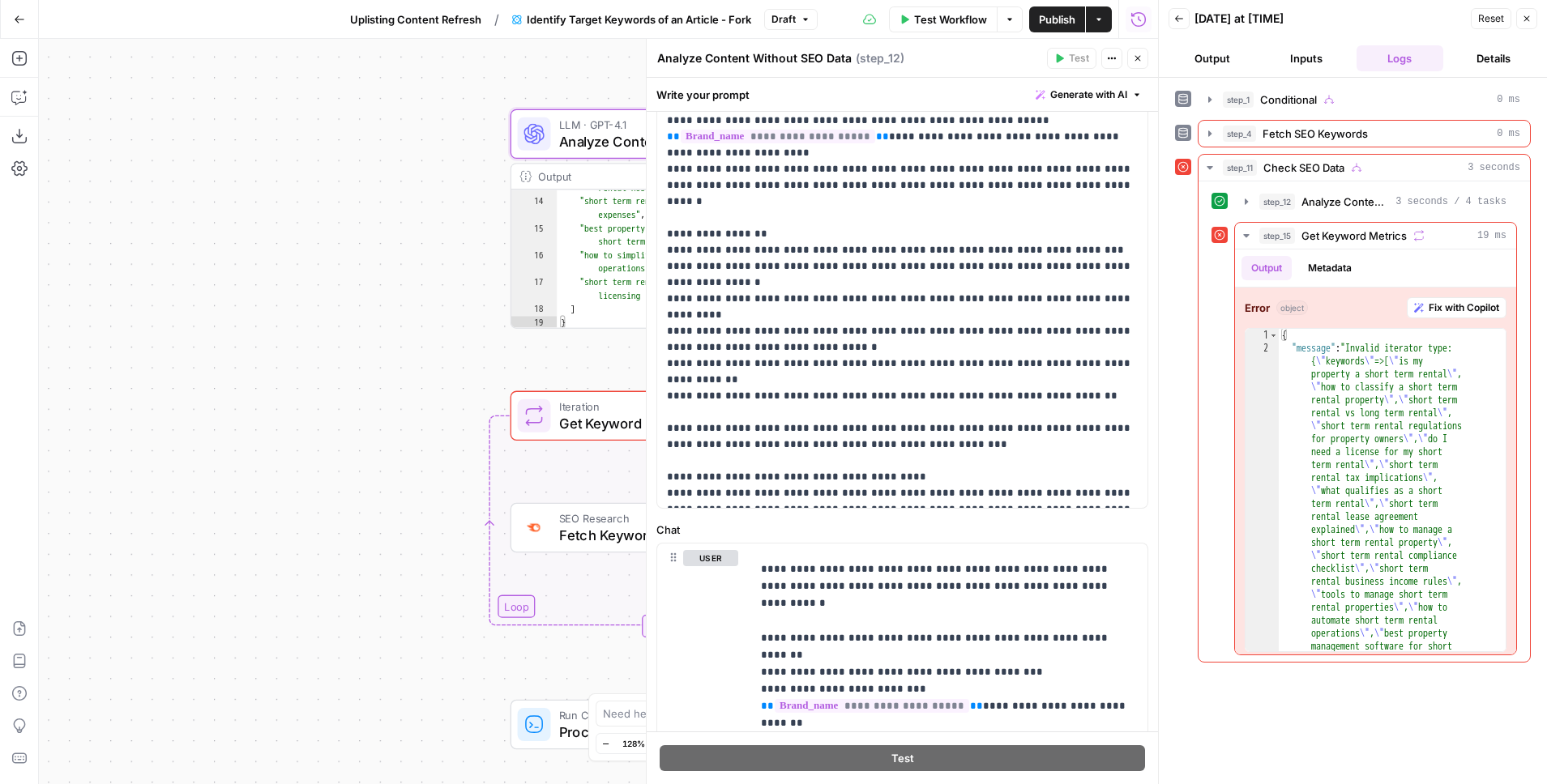 scroll, scrollTop: 326, scrollLeft: 0, axis: vertical 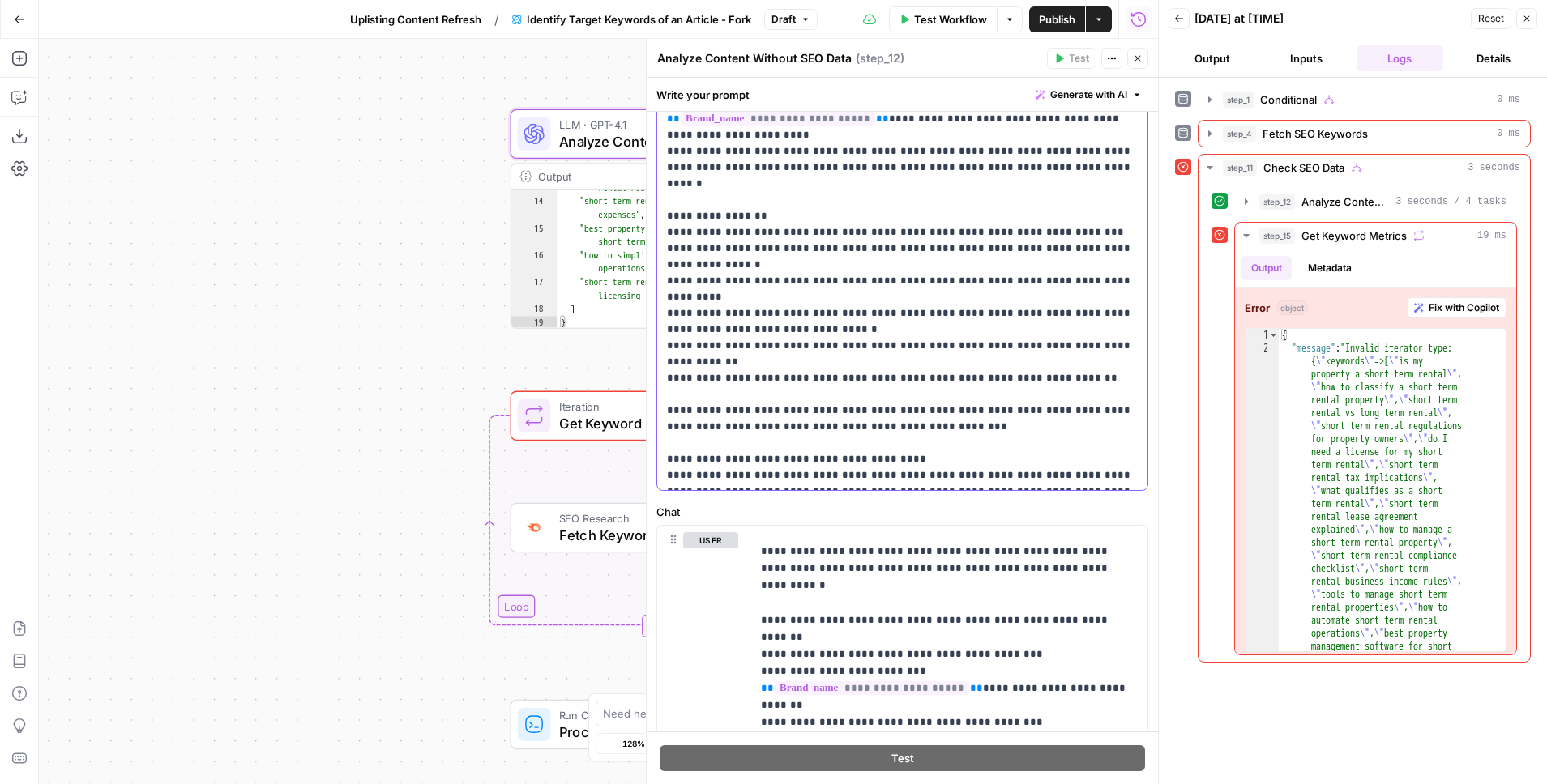 click on "**********" at bounding box center [902, 176] 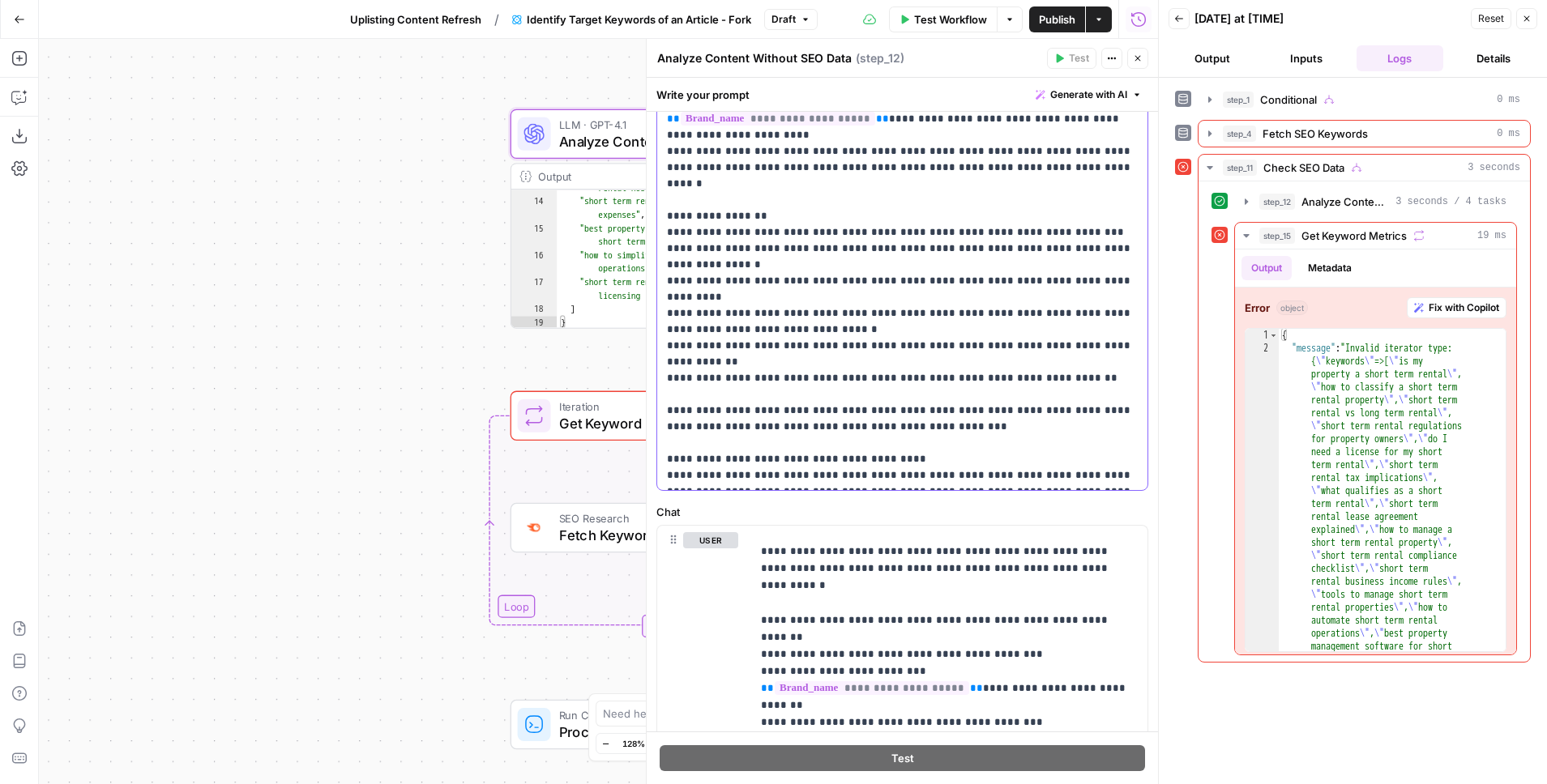 drag, startPoint x: 738, startPoint y: 441, endPoint x: 752, endPoint y: 437, distance: 14.56022 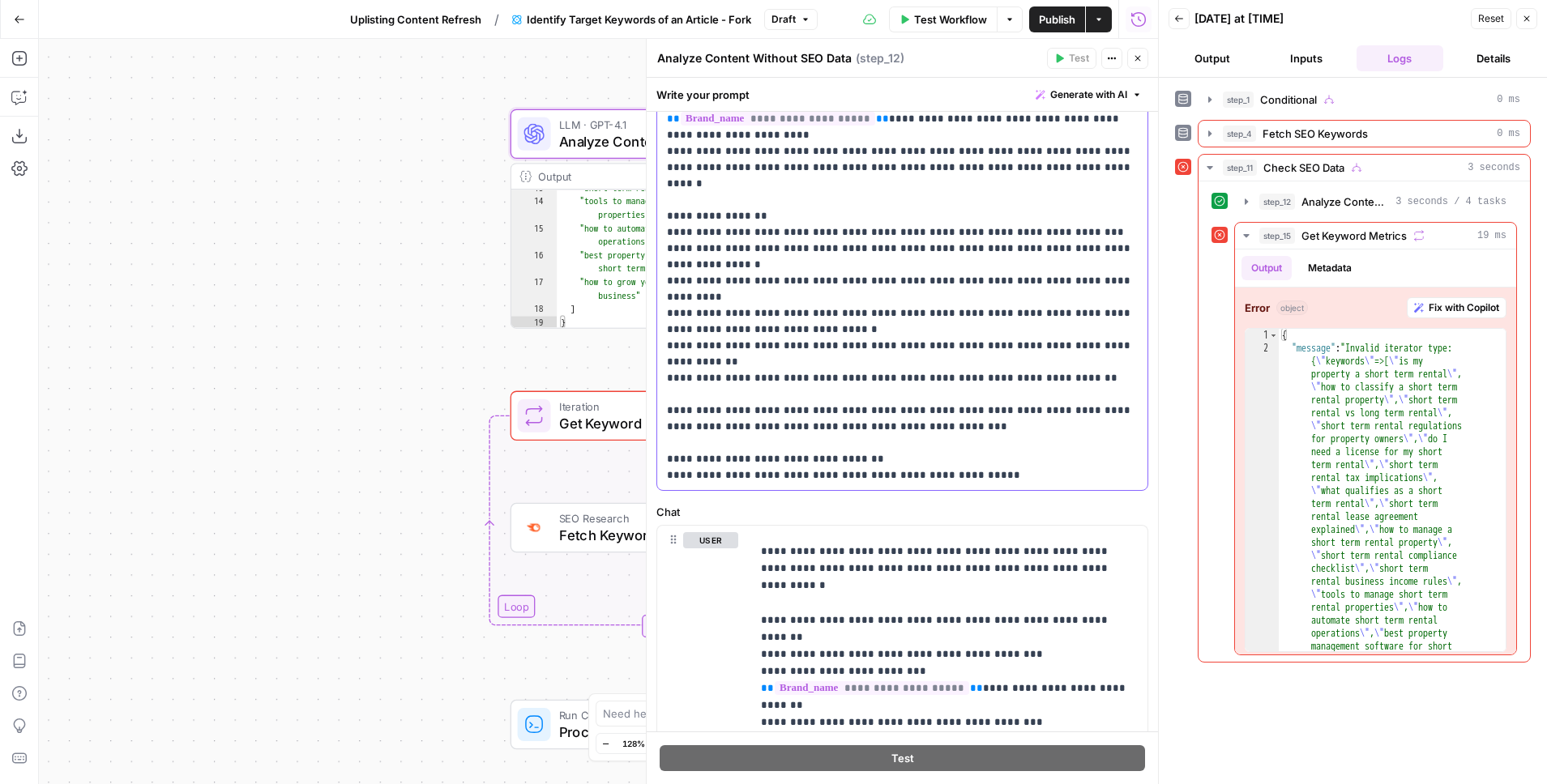 scroll, scrollTop: 185, scrollLeft: 0, axis: vertical 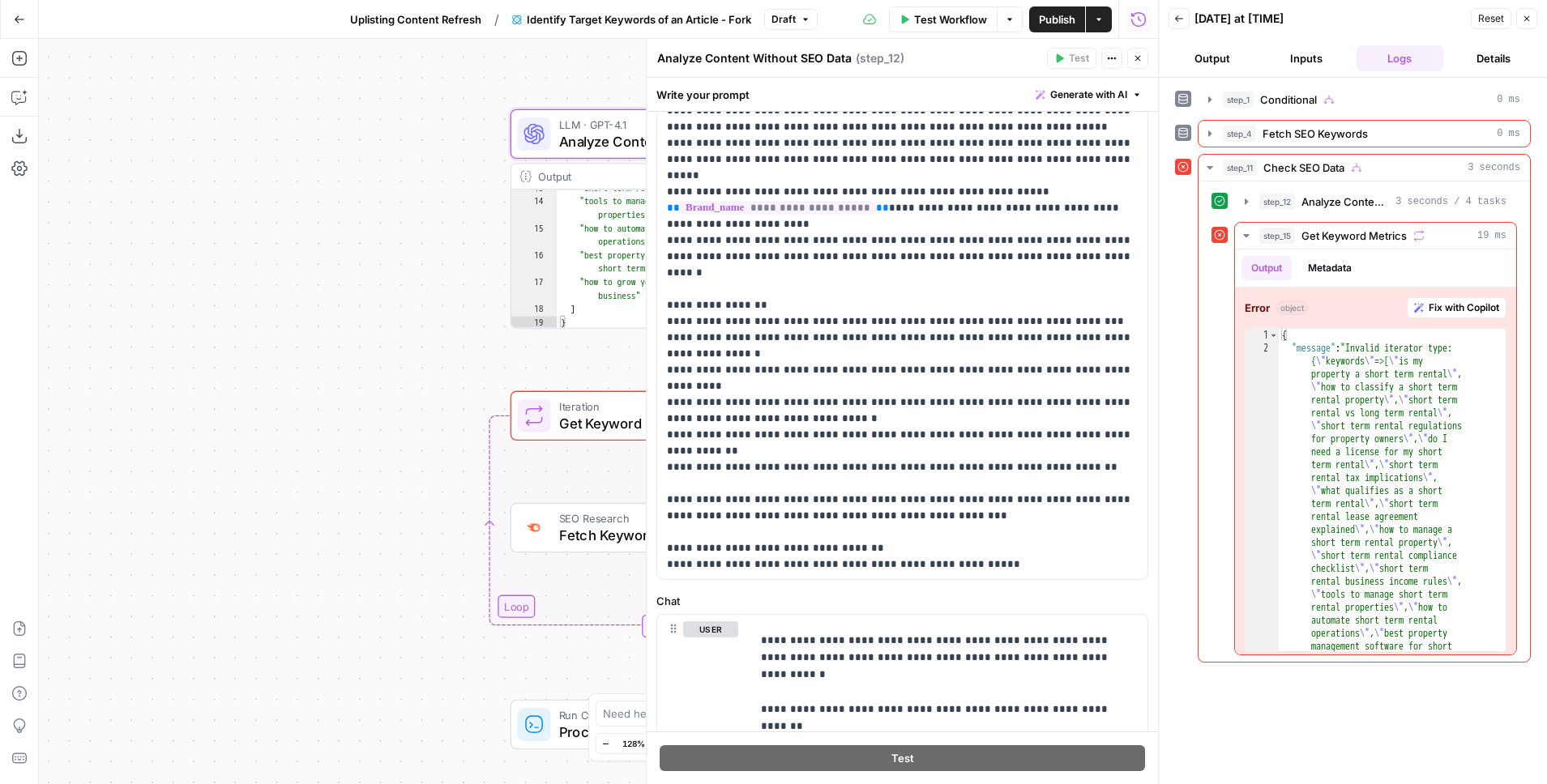 click 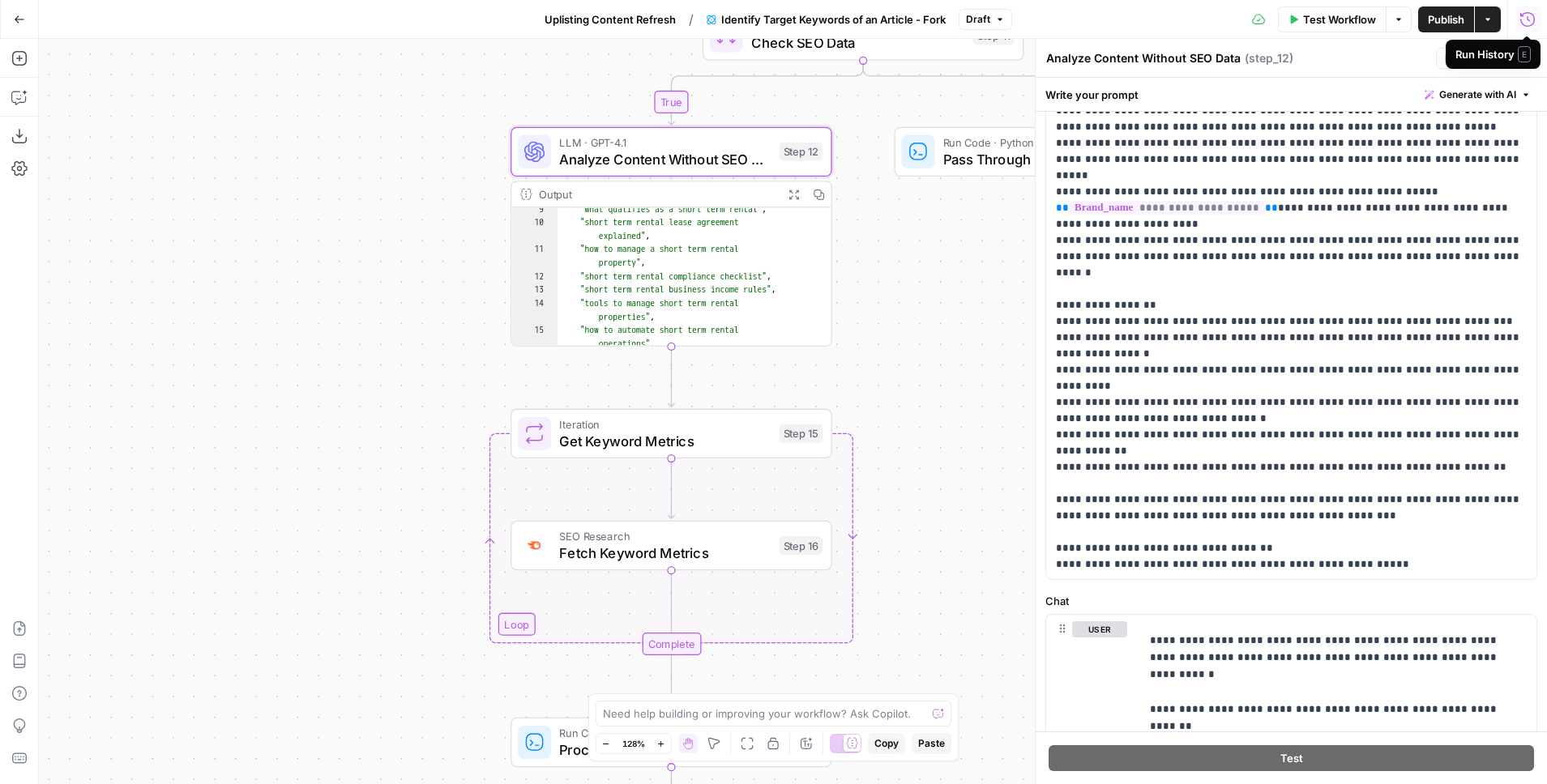 scroll, scrollTop: 0, scrollLeft: 0, axis: both 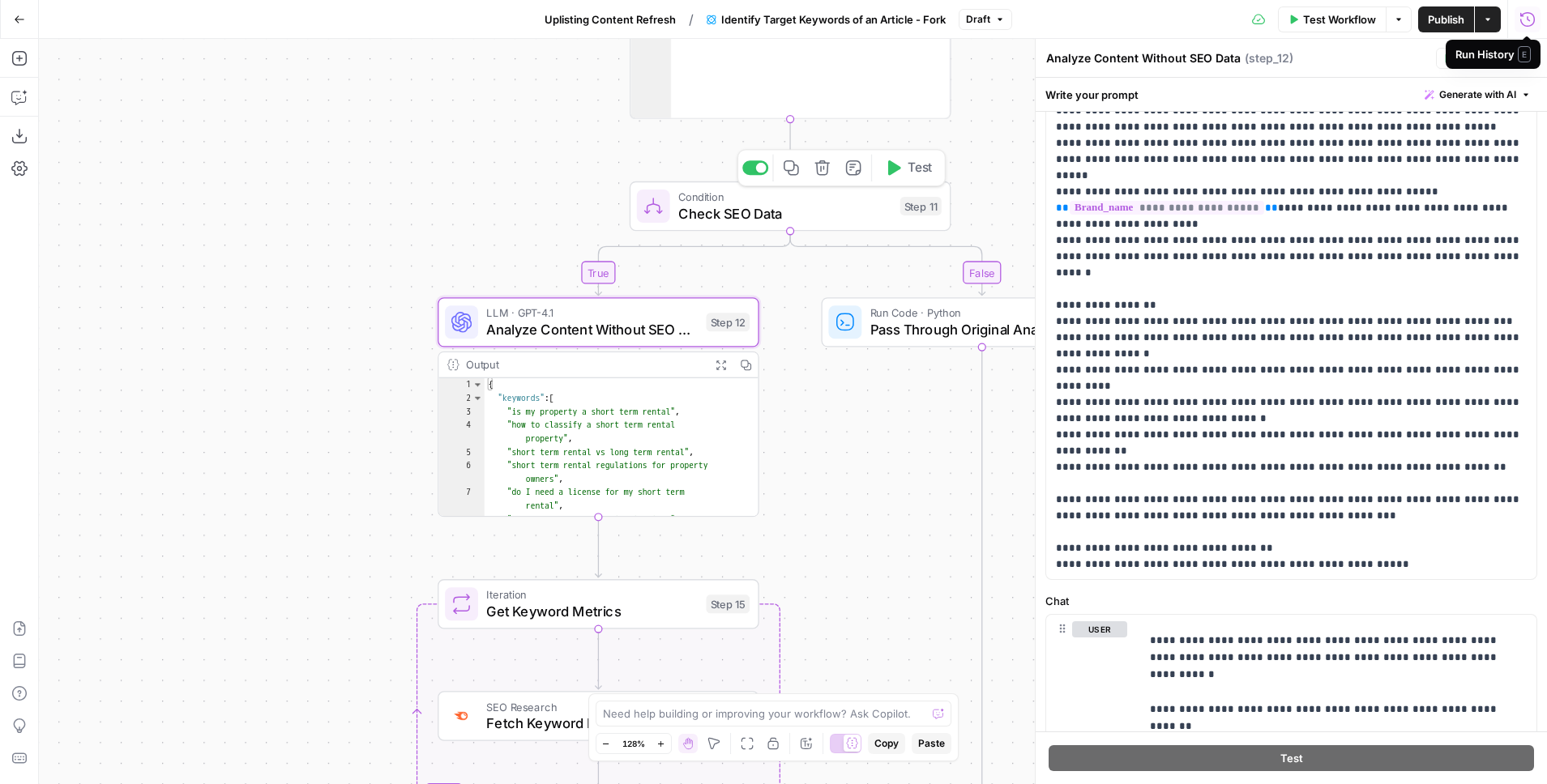 click 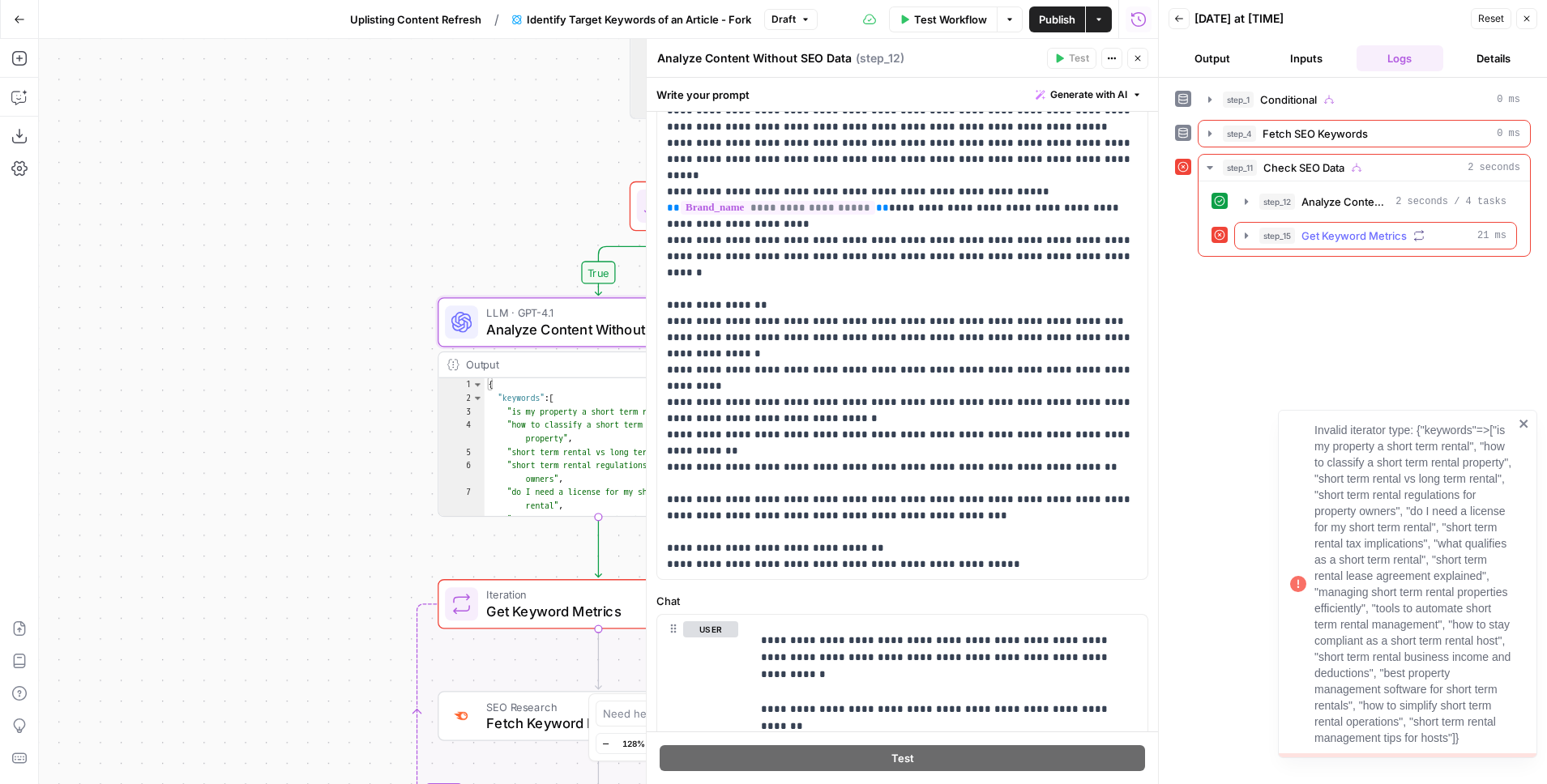 click on "step_15 Get Keyword Metrics 21 ms" at bounding box center (1375, 236) 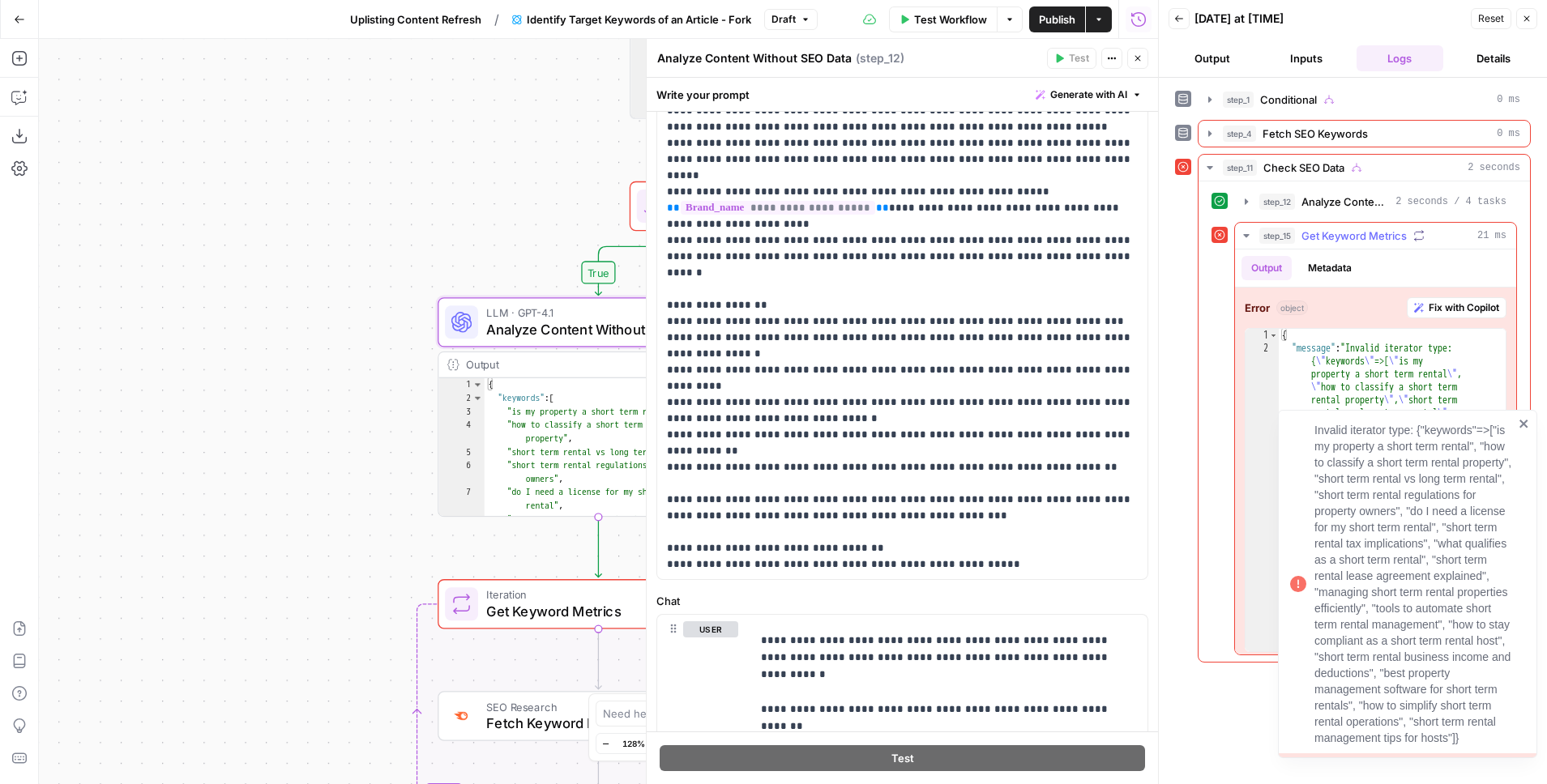 scroll, scrollTop: 2, scrollLeft: 0, axis: vertical 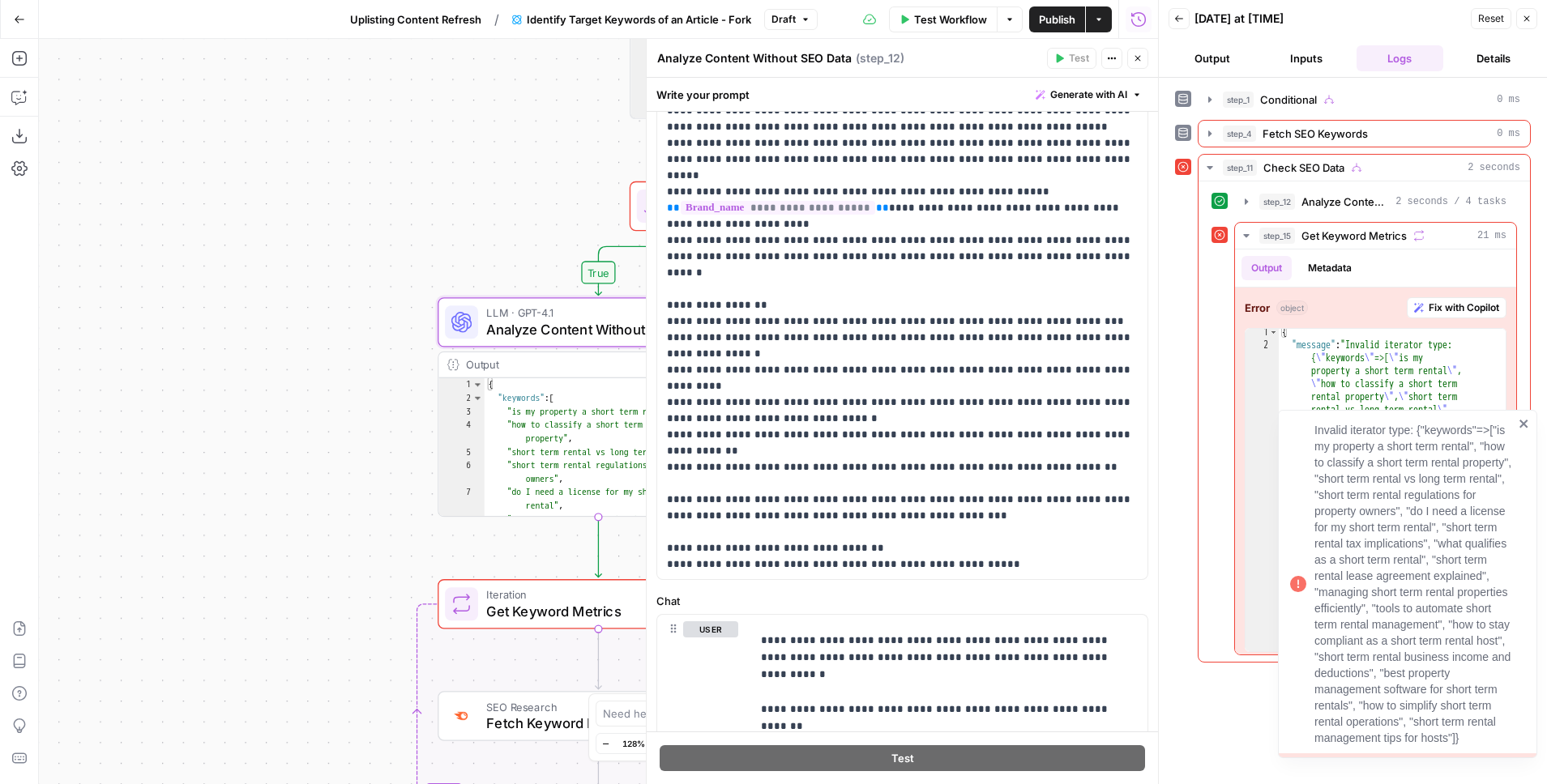 click 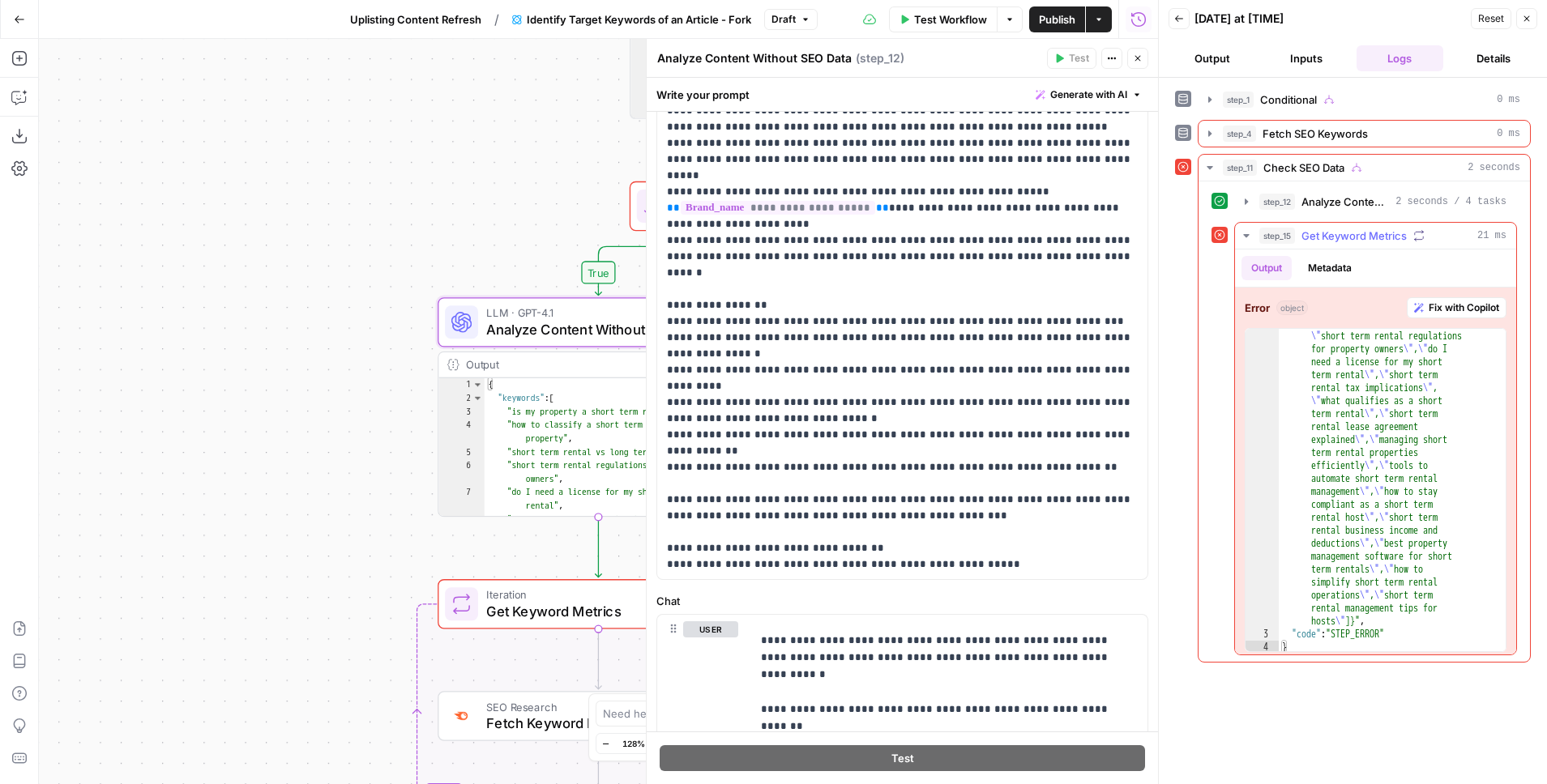 scroll, scrollTop: 44, scrollLeft: 0, axis: vertical 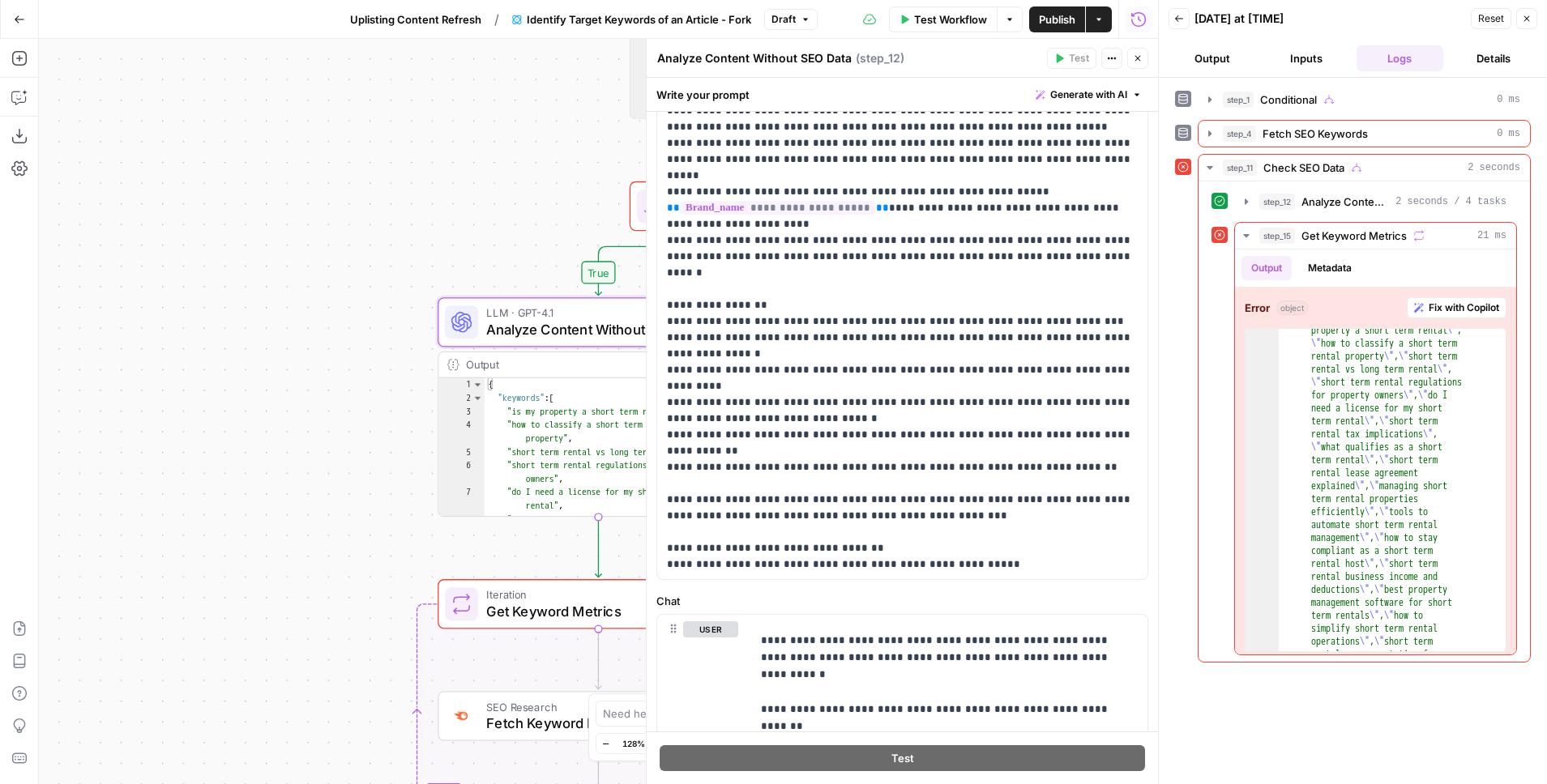 click on "Publish" at bounding box center [1057, 19] 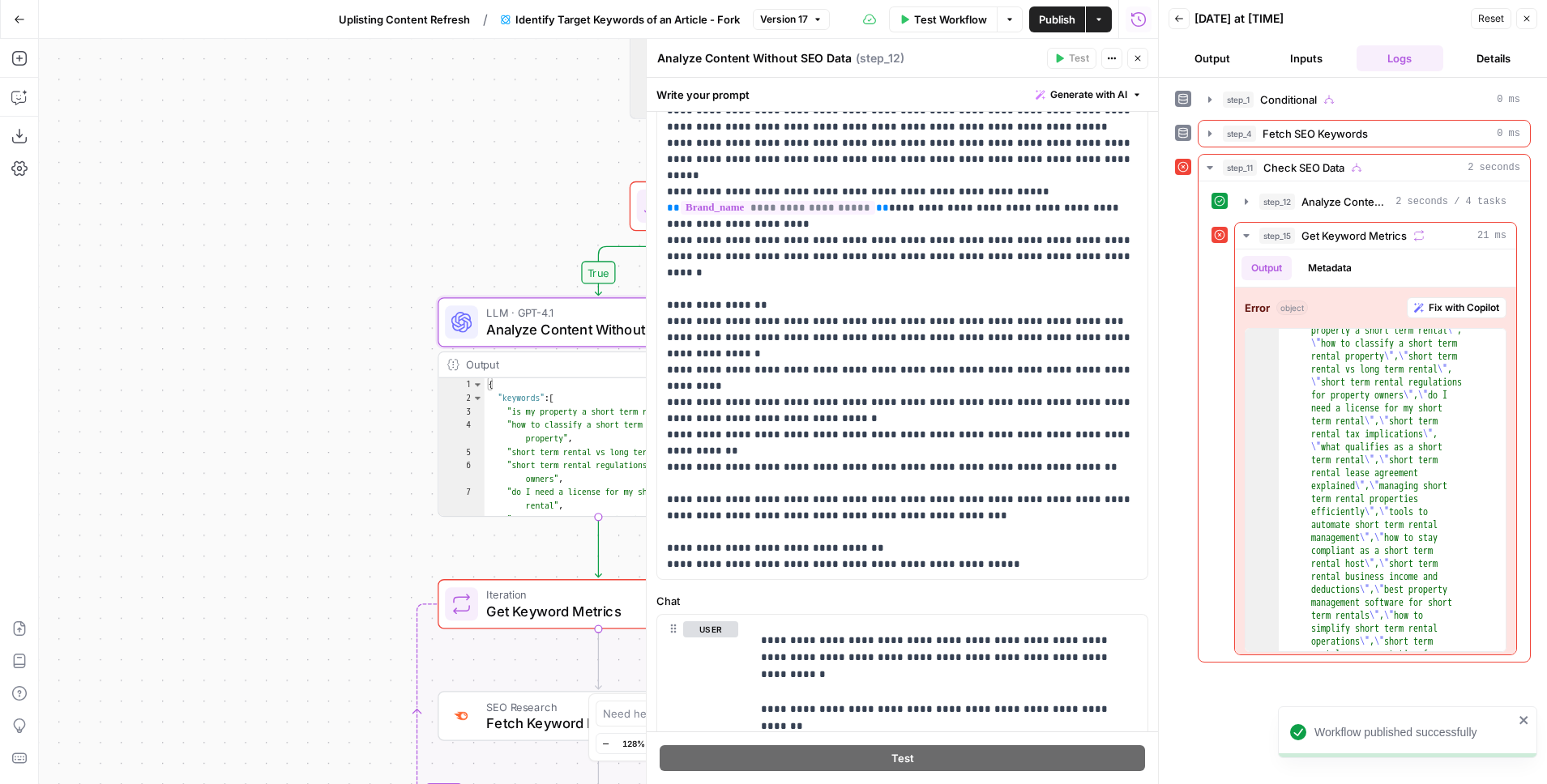 click on "07/11/25 at 12:26 PM" at bounding box center (1330, 19) 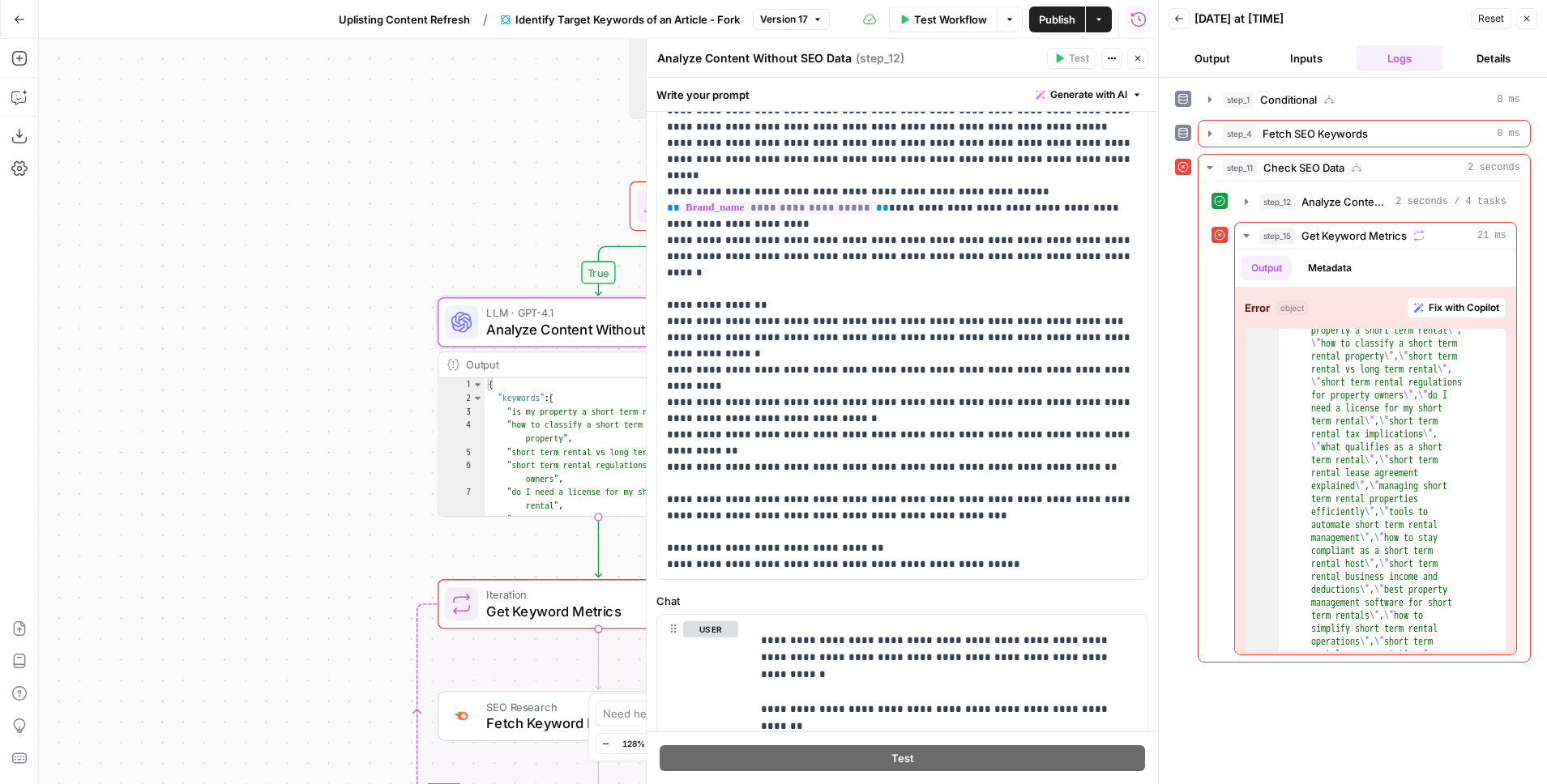 click on "Close" at bounding box center [1138, 58] 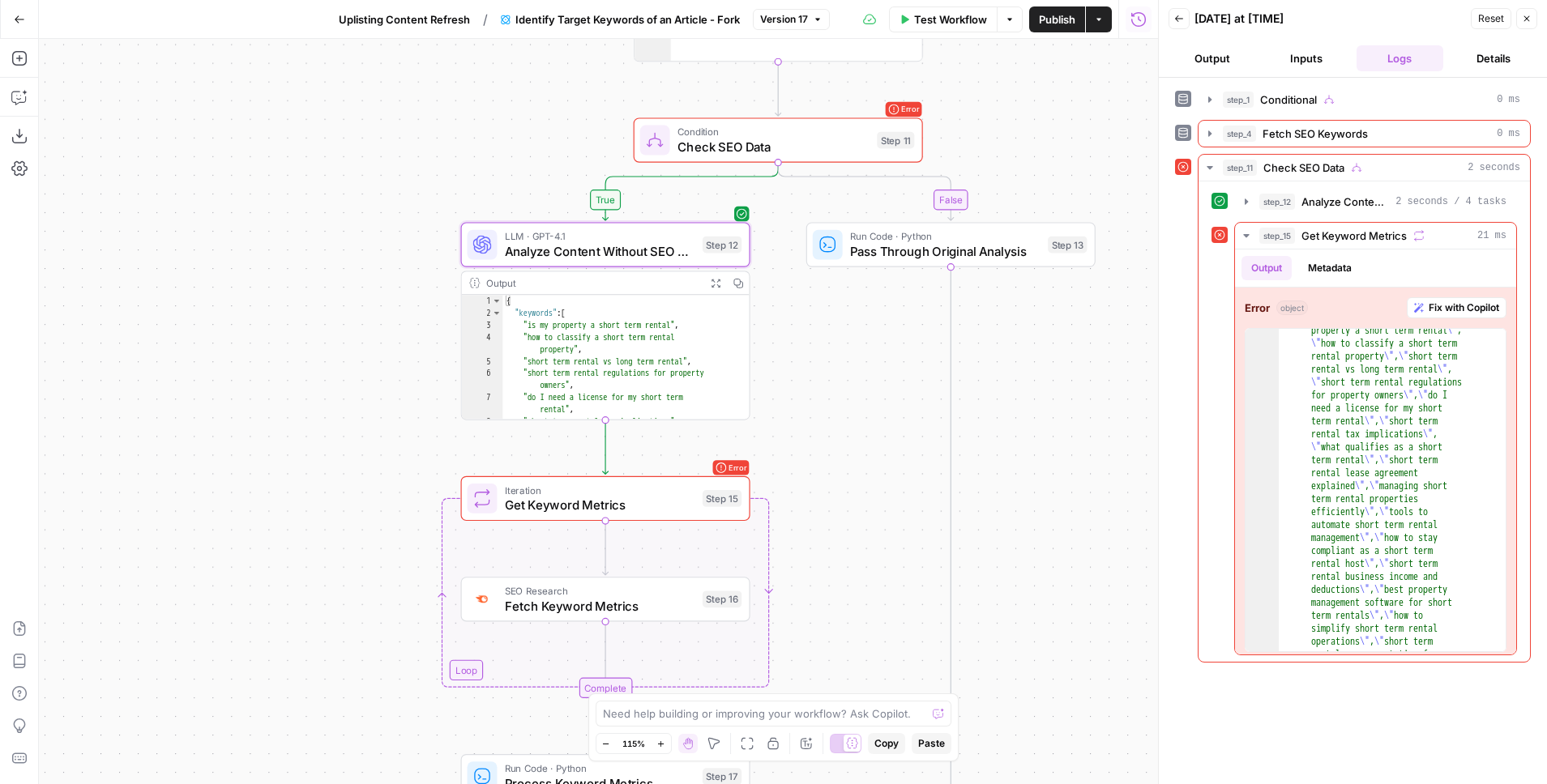 click on "**********" at bounding box center [598, 411] 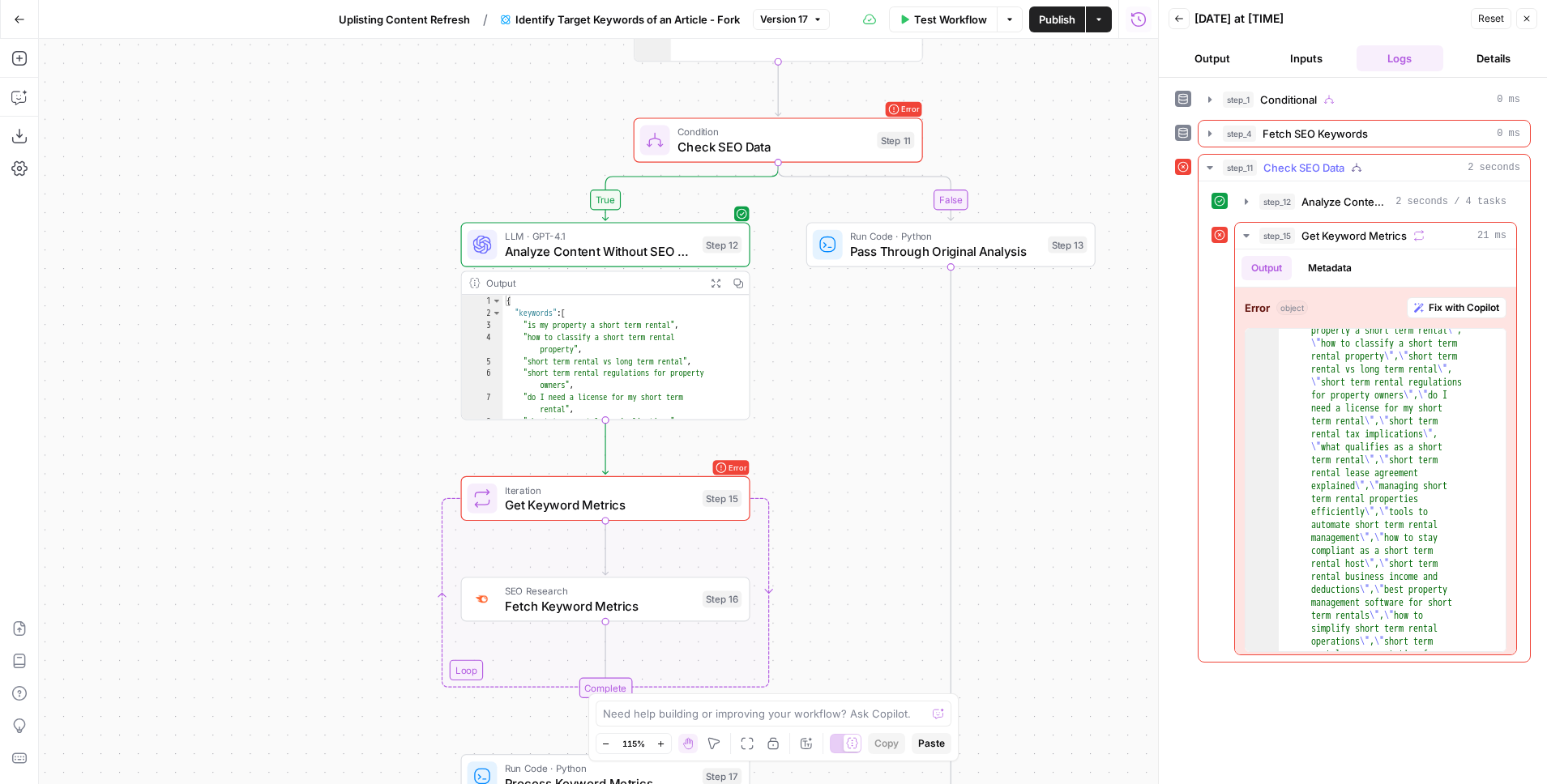 click 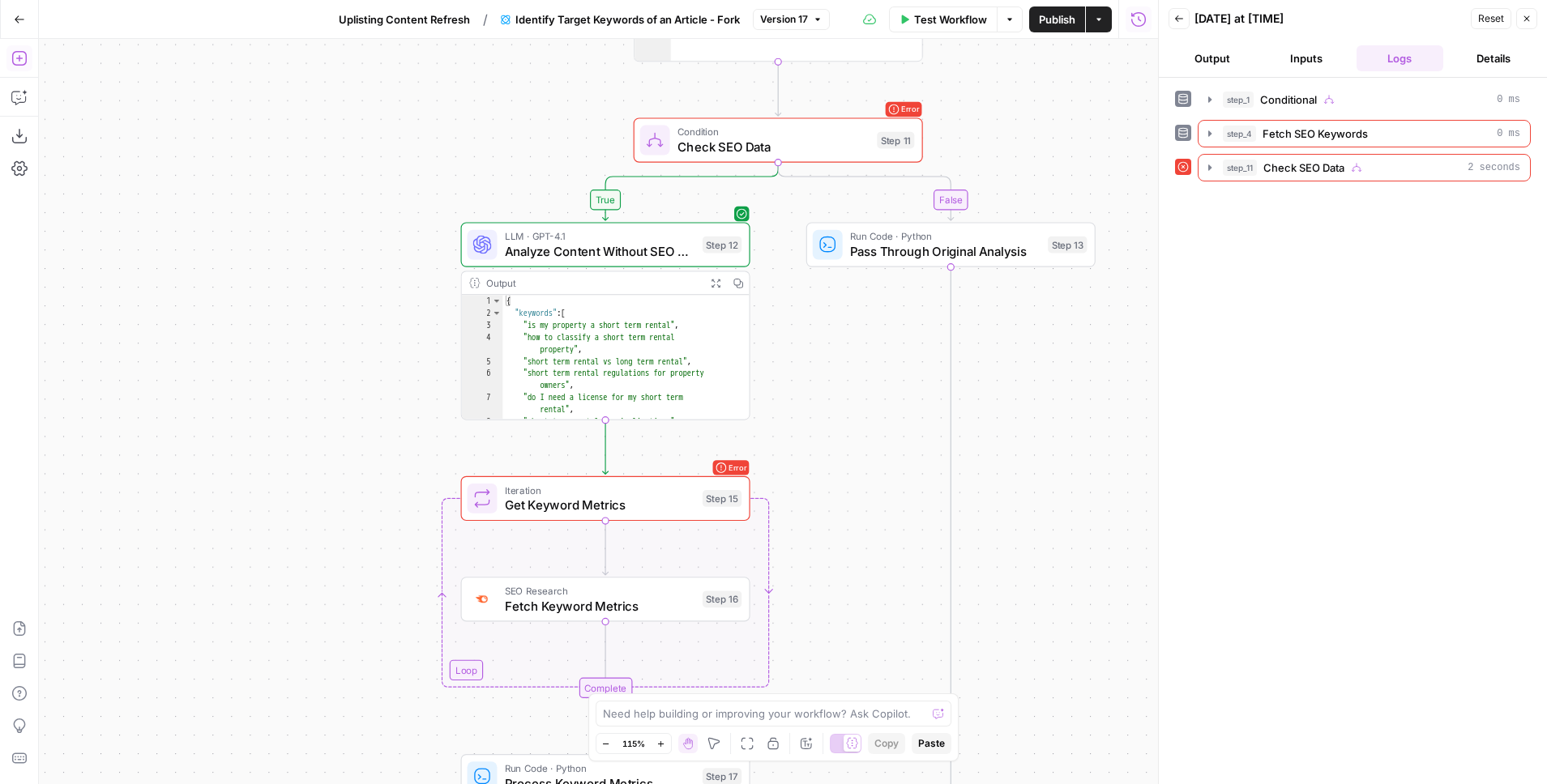 click on "Add Steps" at bounding box center (19, 58) 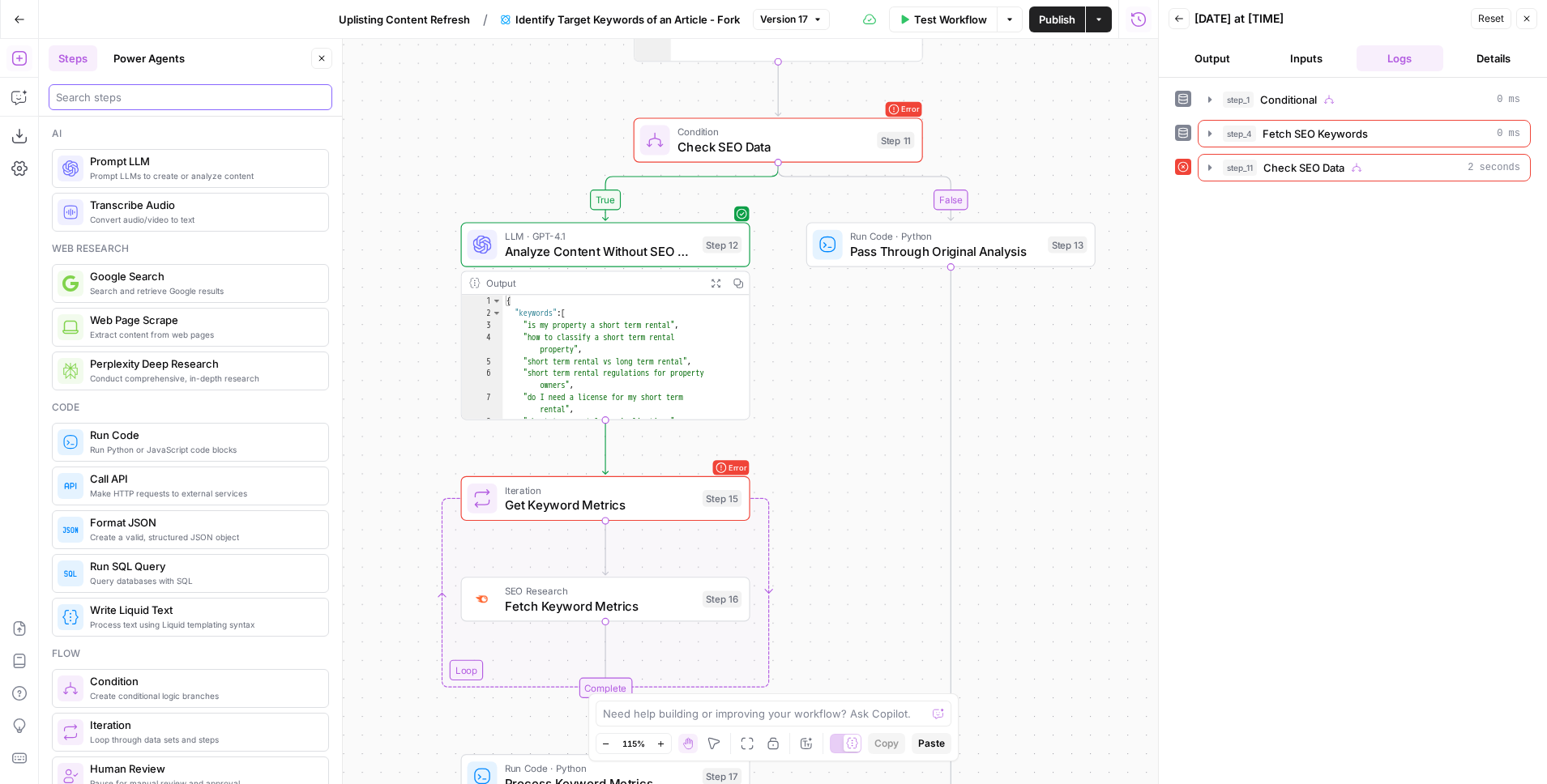 click at bounding box center [190, 97] 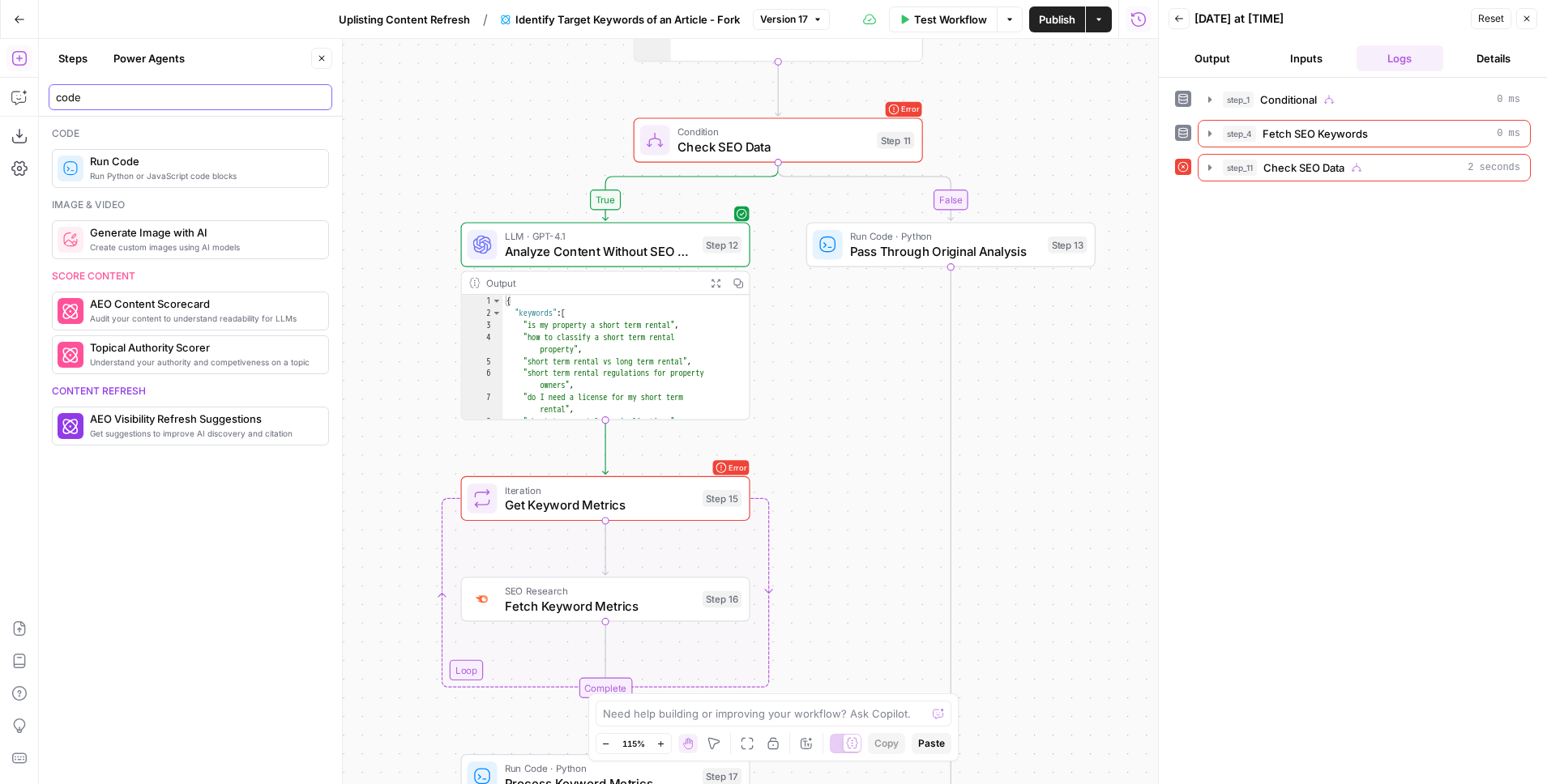 type on "code" 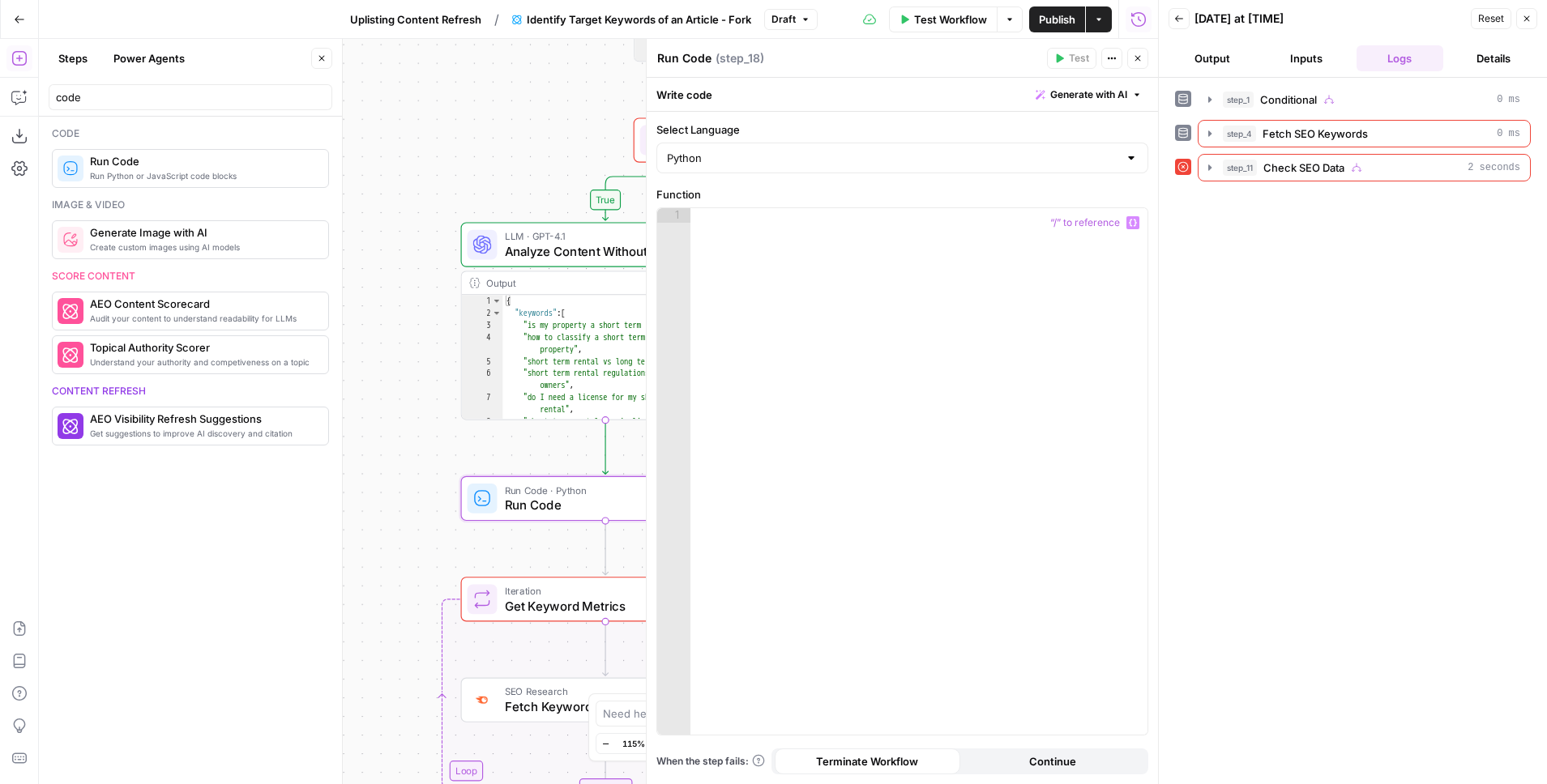 click at bounding box center [919, 486] 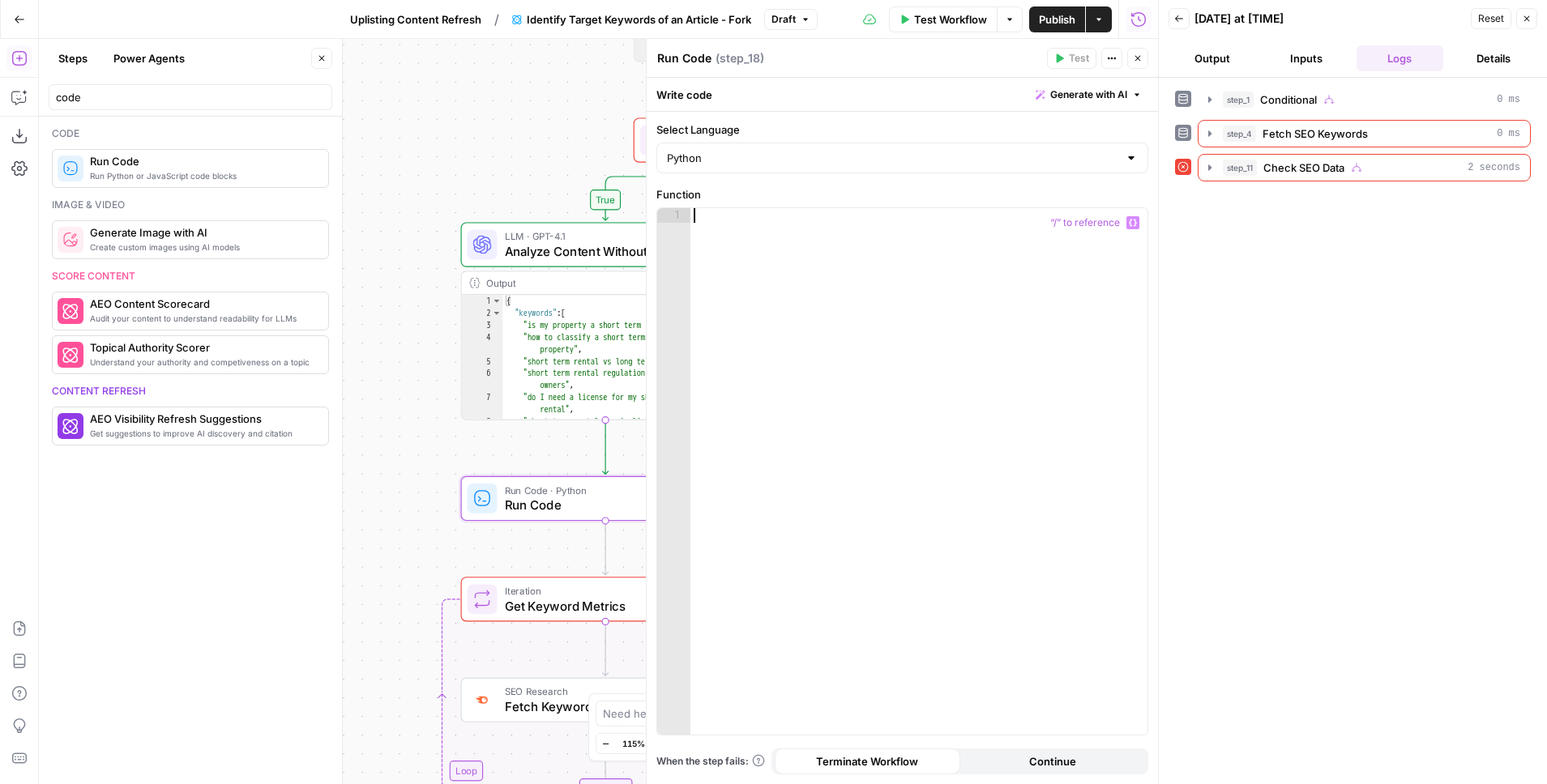 click on "Close" at bounding box center [322, 58] 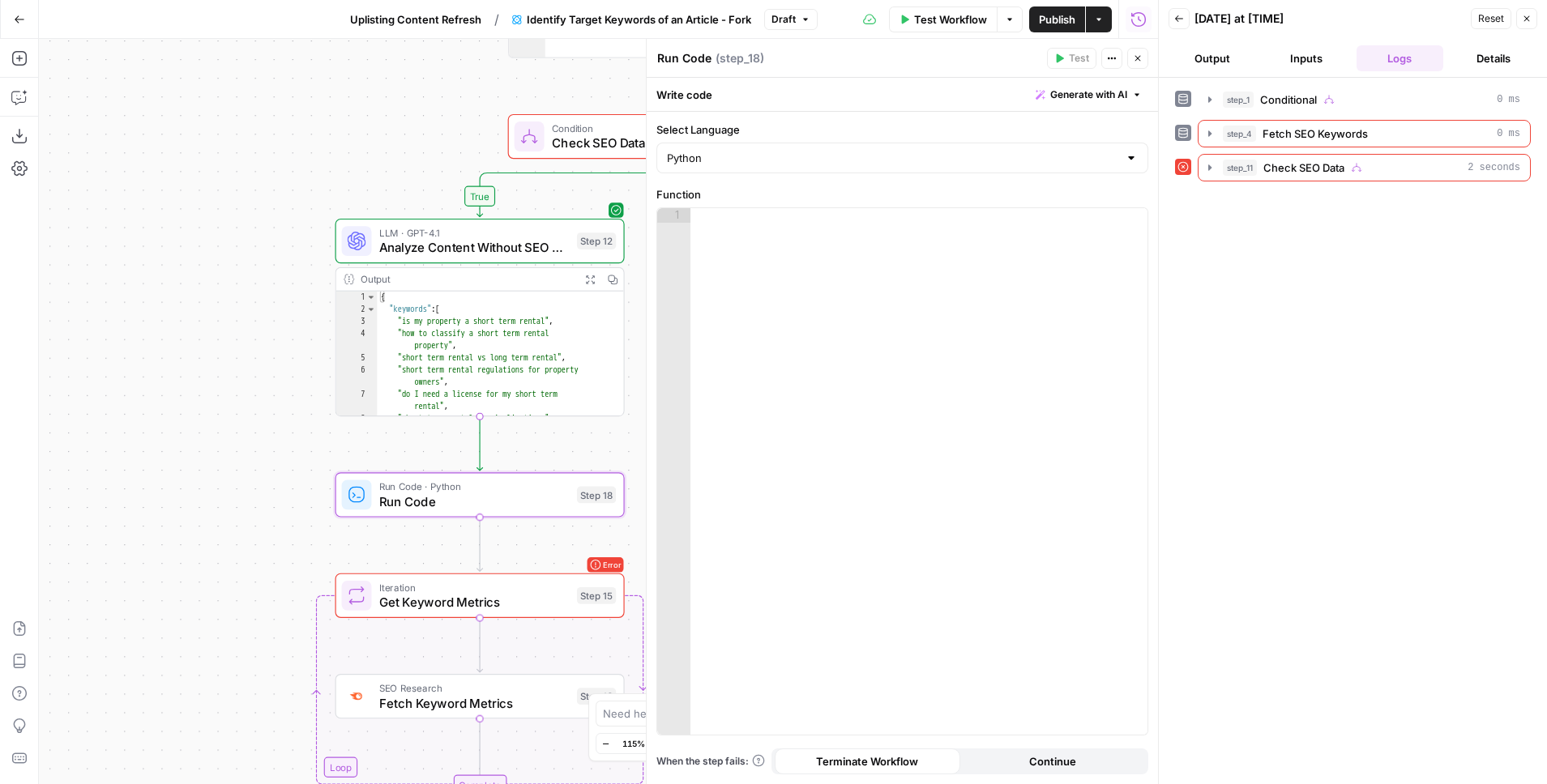 click on "Run Code" at bounding box center (474, 501) 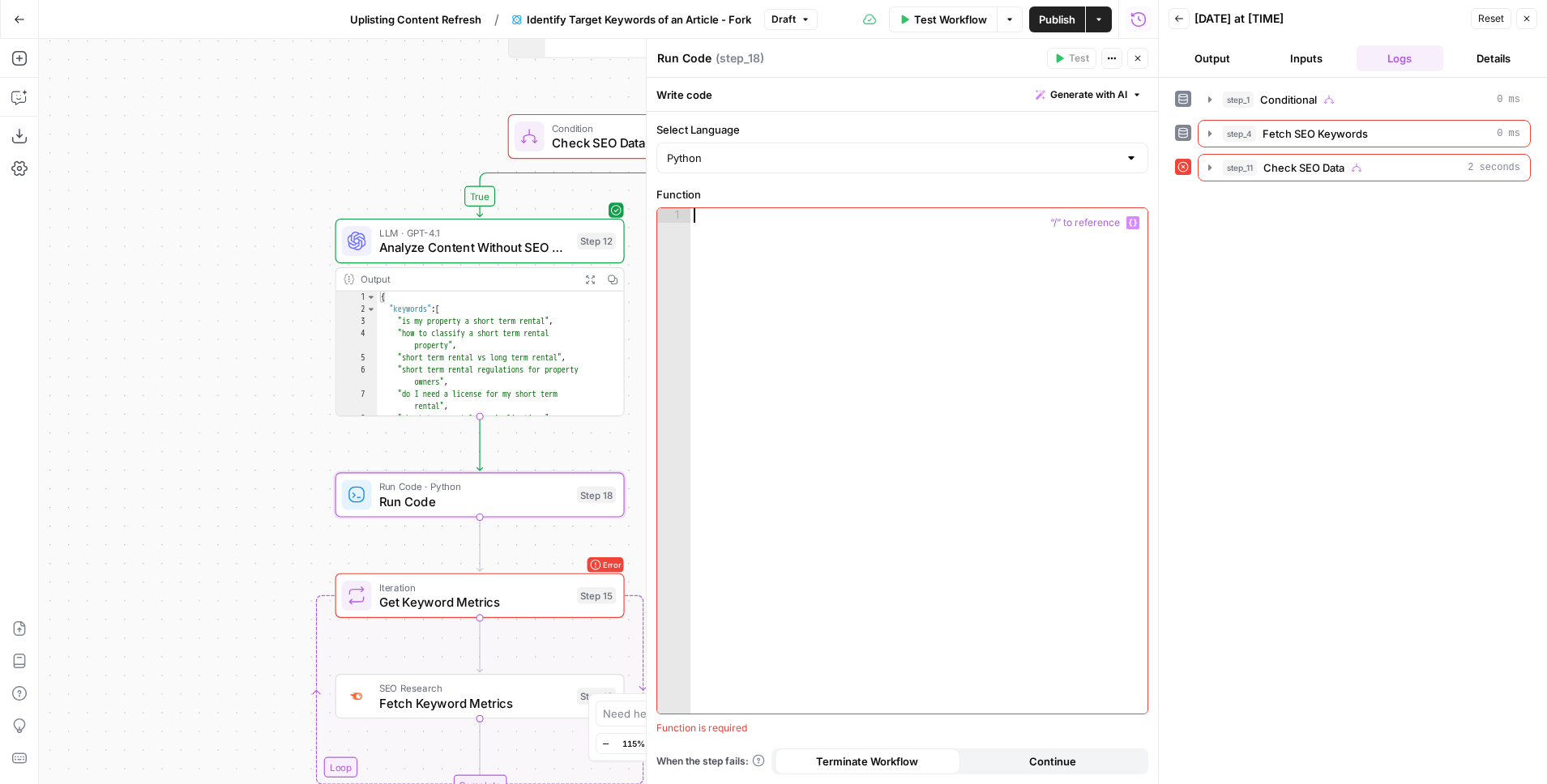 click at bounding box center (919, 475) 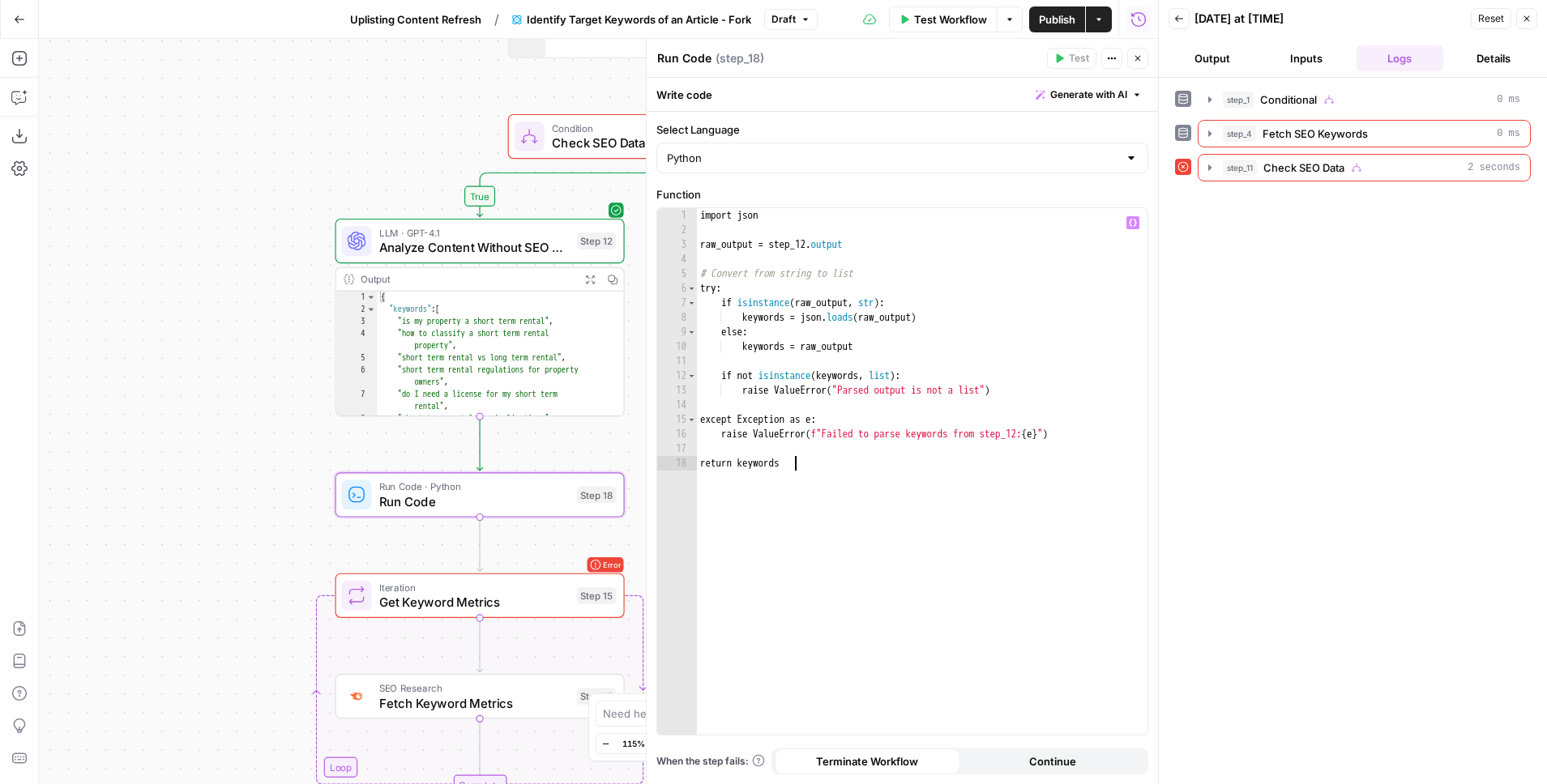 click on "Close" at bounding box center [1138, 58] 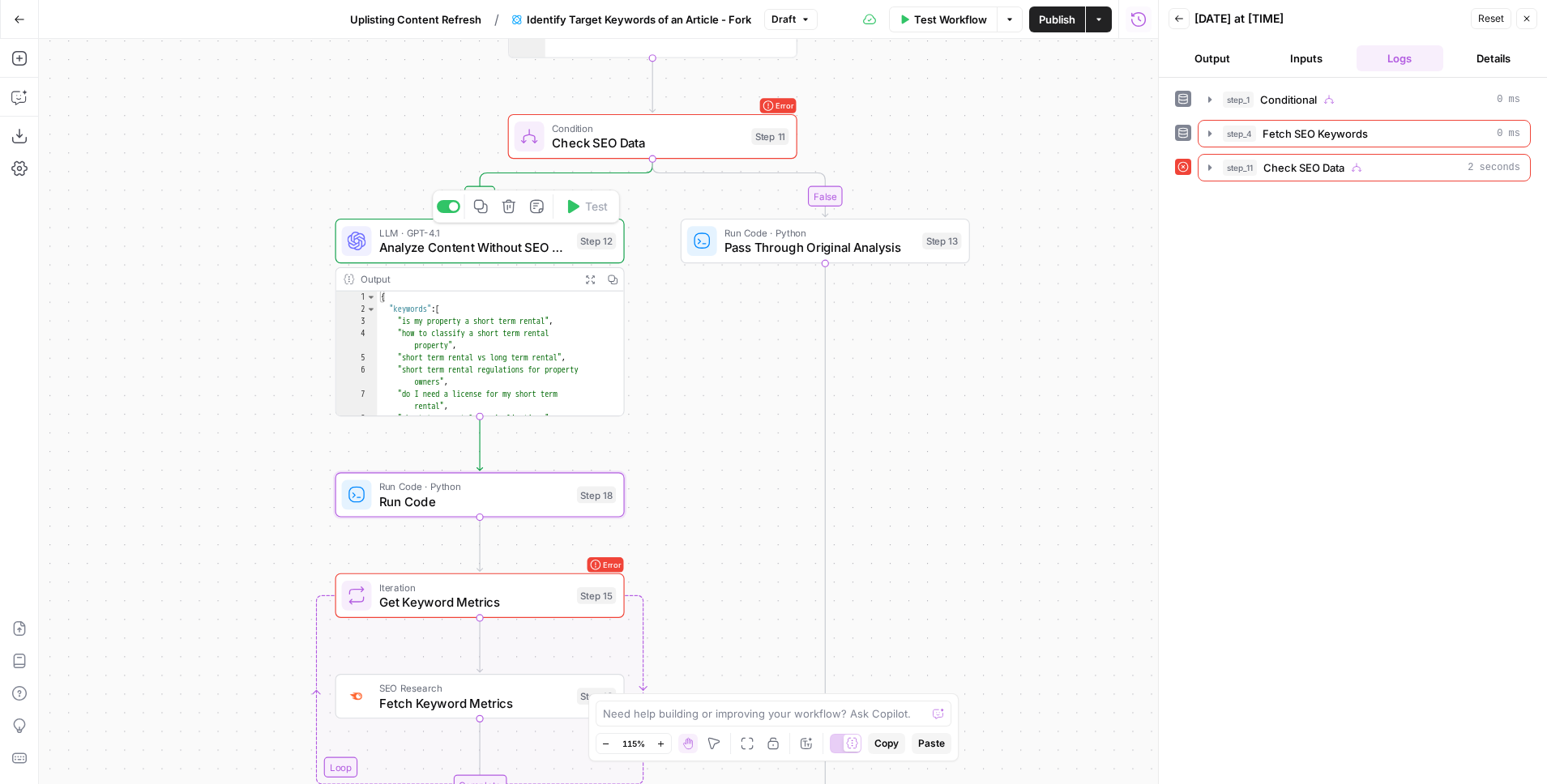 click on "Analyze Content Without SEO Data" at bounding box center [474, 247] 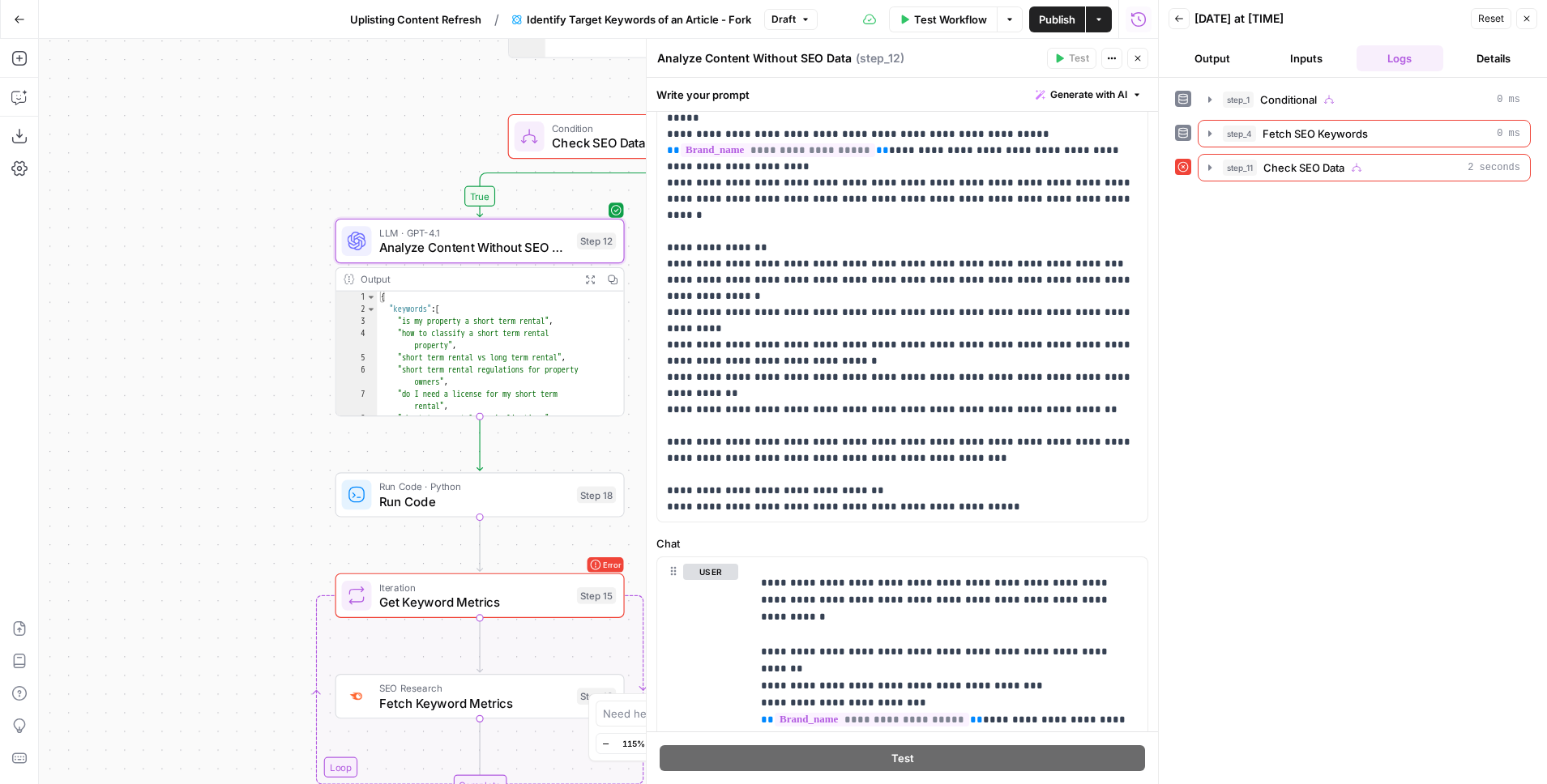scroll, scrollTop: 296, scrollLeft: 0, axis: vertical 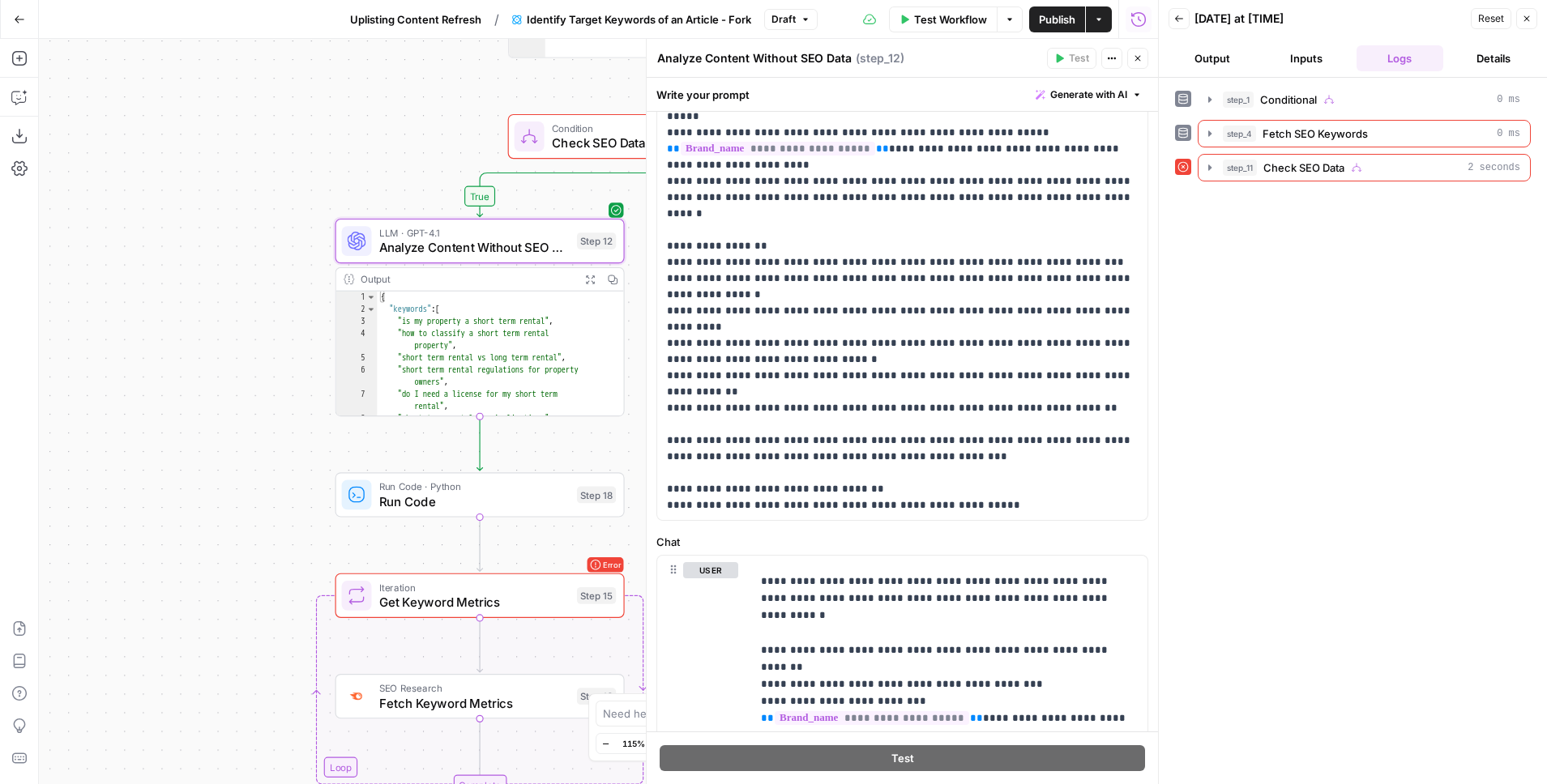 click on "Close" at bounding box center (1527, 19) 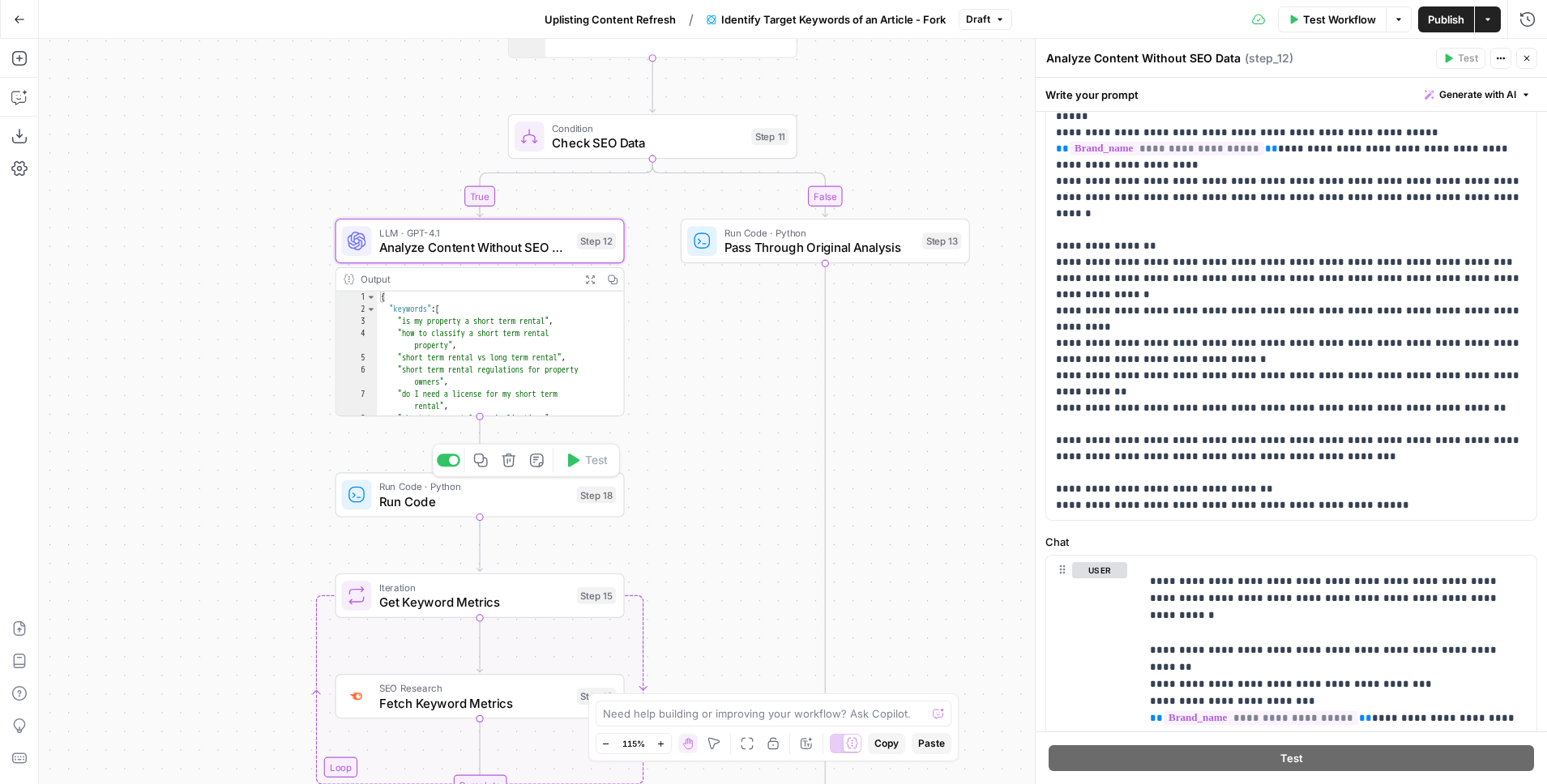 click on "Run Code" at bounding box center (474, 501) 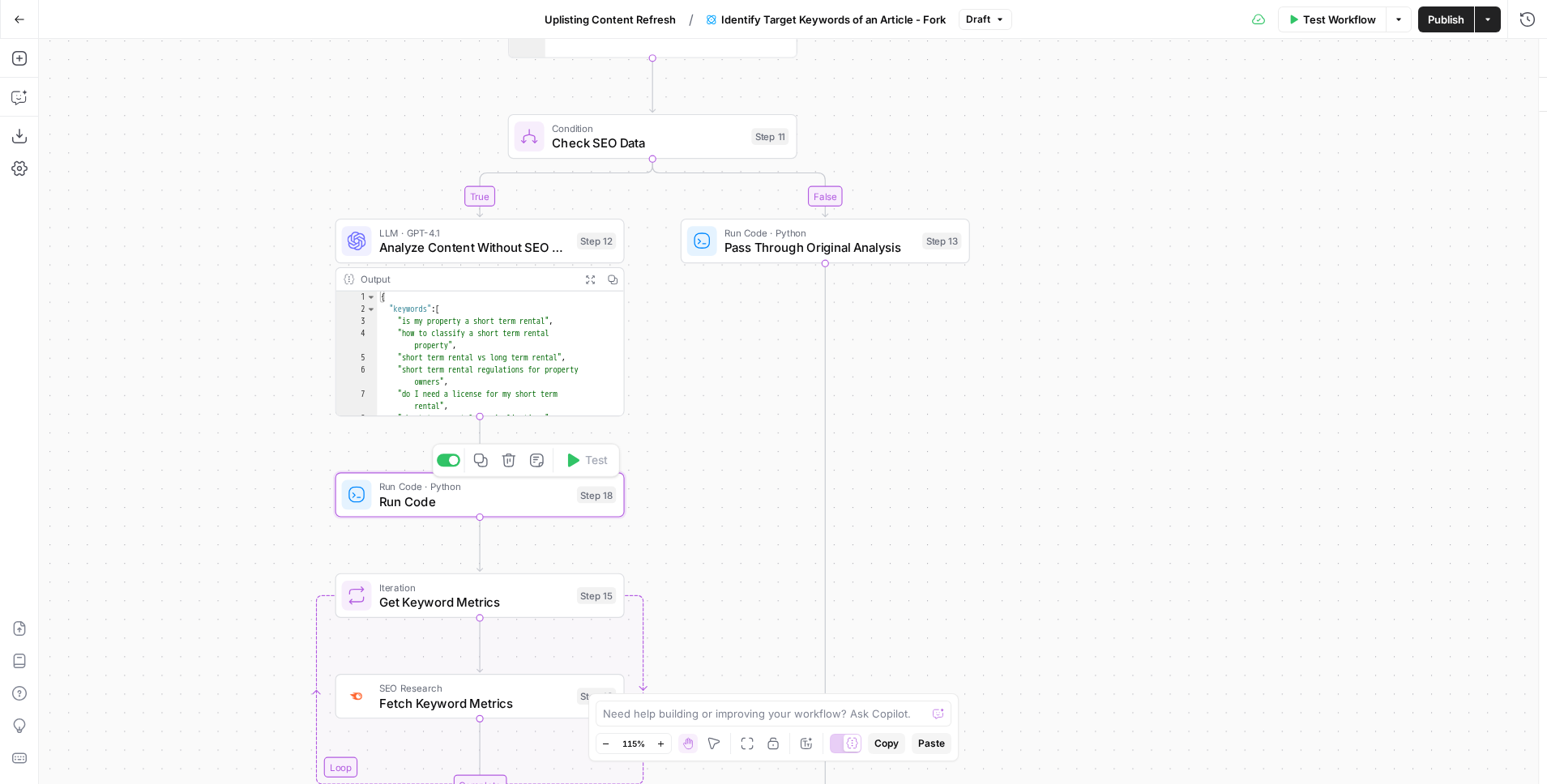 type on "Run Code" 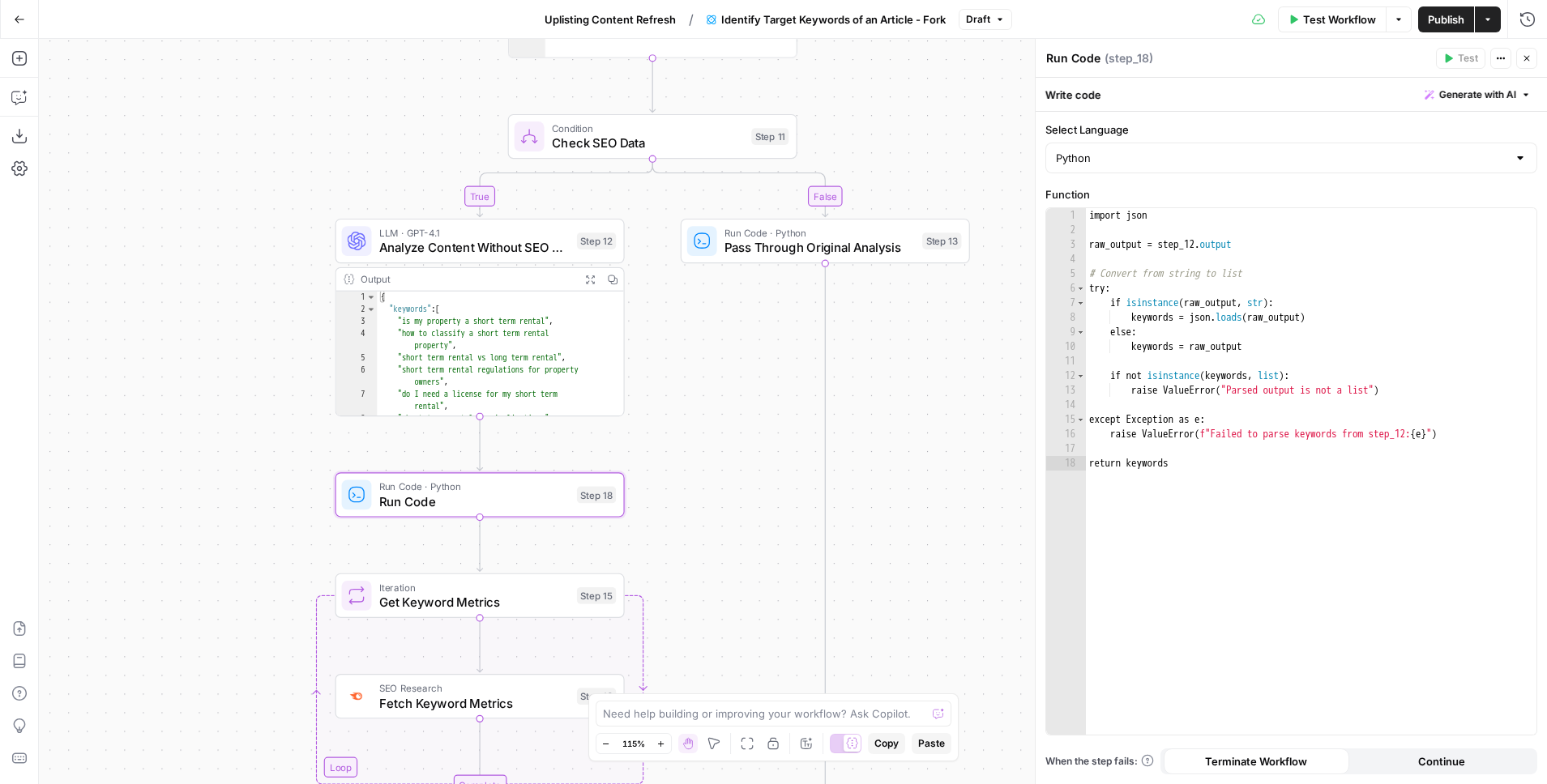 click on "Close" at bounding box center [1527, 58] 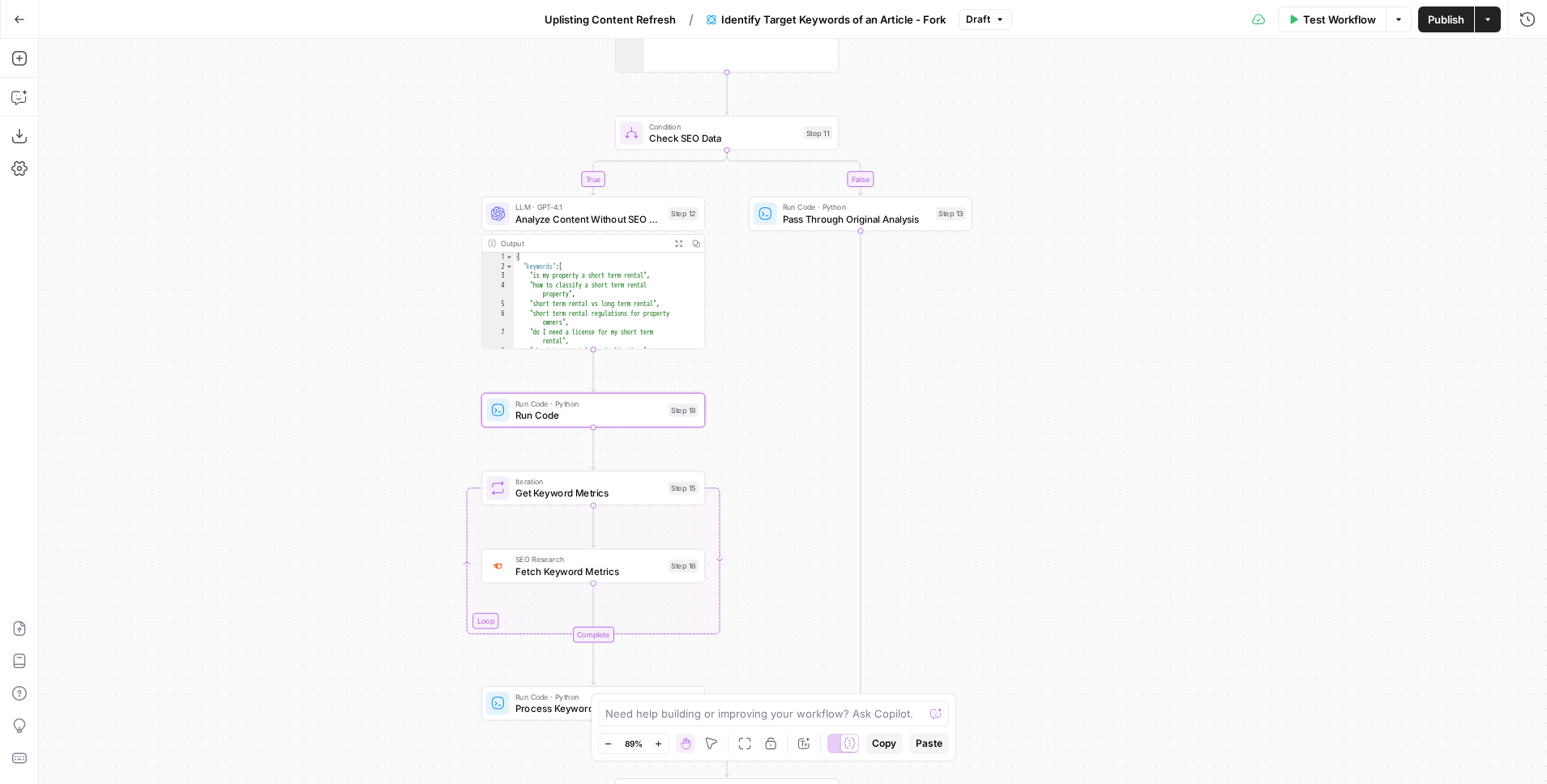 click on "Get Keyword Metrics" at bounding box center [589, 493] 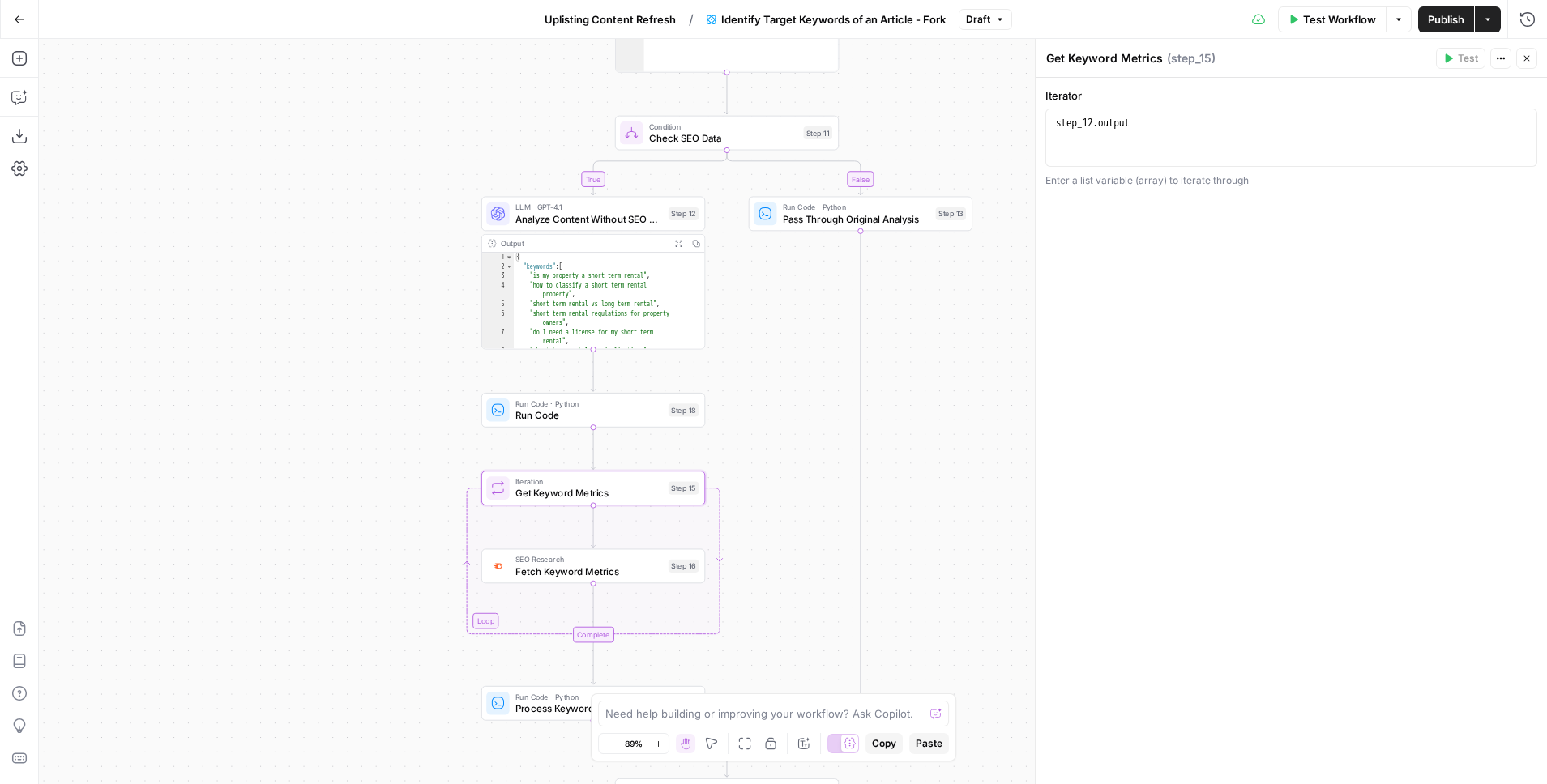 click on "1 step_12 . output     XXXXXXXXXXXXXXXXXXXXXXXXXXXXXXXXXXXXXXXXXXXXXXXXXXXXXXXXXXXXXXXXXXXXXXXXXXXXXXXXXXXXXXXXXXXXXXXXXXXXXXXXXXXXXXXXXXXXXXXXXXXXXXXXXXXXXXXXXXXXXXXXXXXXXXXXXXXXXXXXXXXXXXXXXXXXXXXXXXXXXXXXXXXXXXXXXXXXXXXXXXXXXXXXXXXXXXXXXXXXXXXXXXXXXXXXXXXXXXXXXXXXXXXXXXXXXXXXXXXXXXXXXXXXXXXXXXXXXXXXXXXXXXXXXXXXXXXXXXXXXXXXXXXXXXXXXXXXXXXXXXXXXXXXXXXXXXXXXXXXXXXXXXXXXXXXXXXXXXXXXXXXXXXXXXXXXXXXXXXXXXXXXXXXXXXXXXXXXXXXXXXXXXXXXXXXXXXXXXXXXXXXXXXXXXXXXXXXXXXXXXXXXXXXXXXXXXXXXXXXXXXXXXXXXXXXXXXXXXXXXXXXXXXXXXXXXXXXXXXXXXXXXXXXXXXX Variables Menu" at bounding box center [1291, 138] 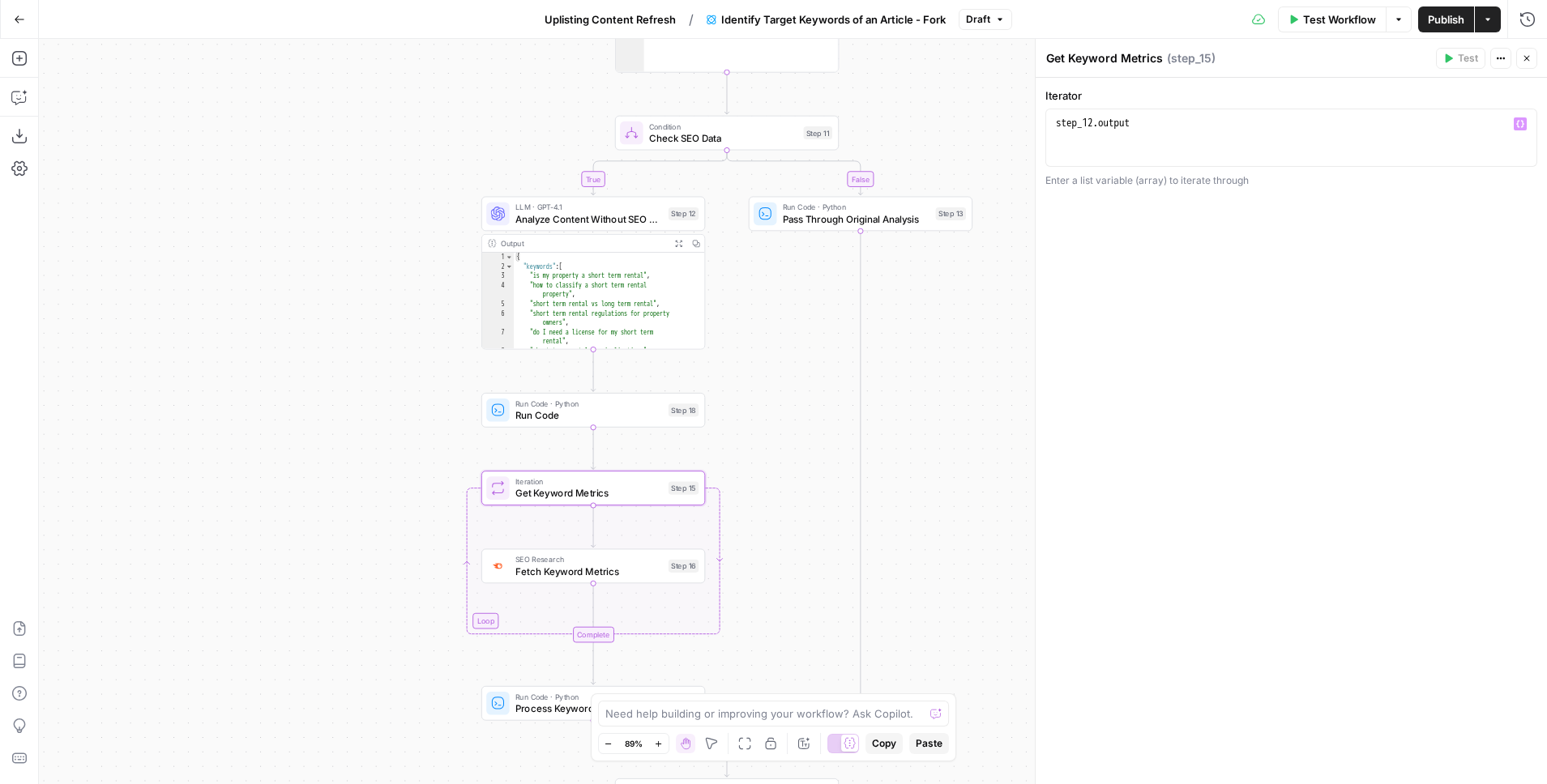 click on "1 step_12 . output     XXXXXXXXXXXXXXXXXXXXXXXXXXXXXXXXXXXXXXXXXXXXXXXXXXXXXXXXXXXXXXXXXXXXXXXXXXXXXXXXXXXXXXXXXXXXXXXXXXXXXXXXXXXXXXXXXXXXXXXXXXXXXXXXXXXXXXXXXXXXXXXXXXXXXXXXXXXXXXXXXXXXXXXXXXXXXXXXXXXXXXXXXXXXXXXXXXXXXXXXXXXXXXXXXXXXXXXXXXXXXXXXXXXXXXXXXXXXXXXXXXXXXXXXXXXXXXXXXXXXXXXXXXXXXXXXXXXXXXXXXXXXXXXXXXXXXXXXXXXXXXXXXXXXXXXXXXXXXXXXXXXXXXXXXXXXXXXXXXXXXXXXXXXXXXXXXXXXXXXXXXXXXXXXXXXXXXXXXXXXXXXXXXXXXXXXXXXXXXXXXXXXXXXXXXXXXXXXXXXXXXXXXXXXXXXXXXXXXXXXXXXXXXXXXXXXXXXXXXXXXXXXXXXXXXXXXXXXXXXXXXXXXXXXXXXXXXXXXXXXXXXXXXXXXXXX Variables Menu" at bounding box center [1291, 138] 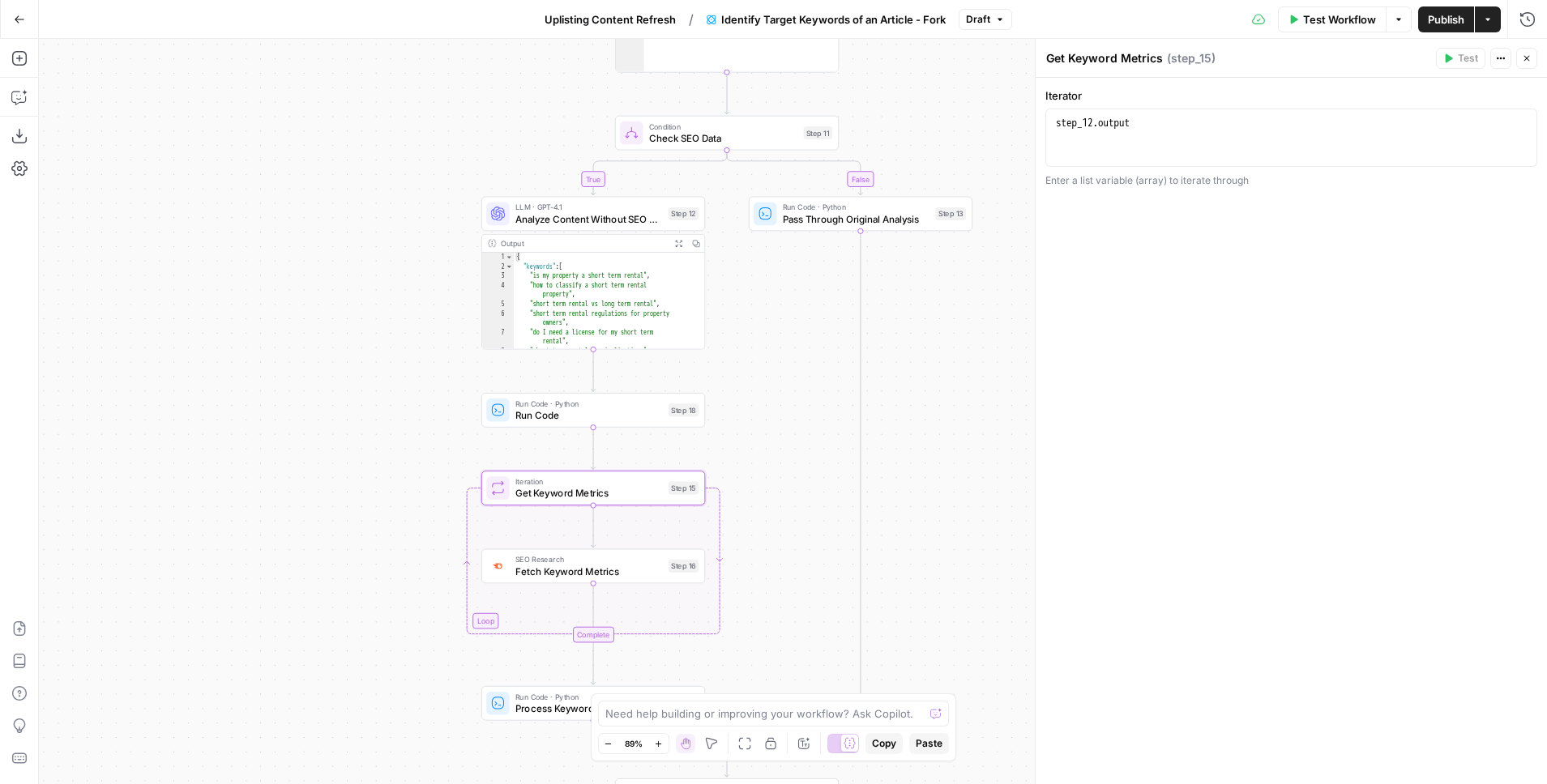type on "**********" 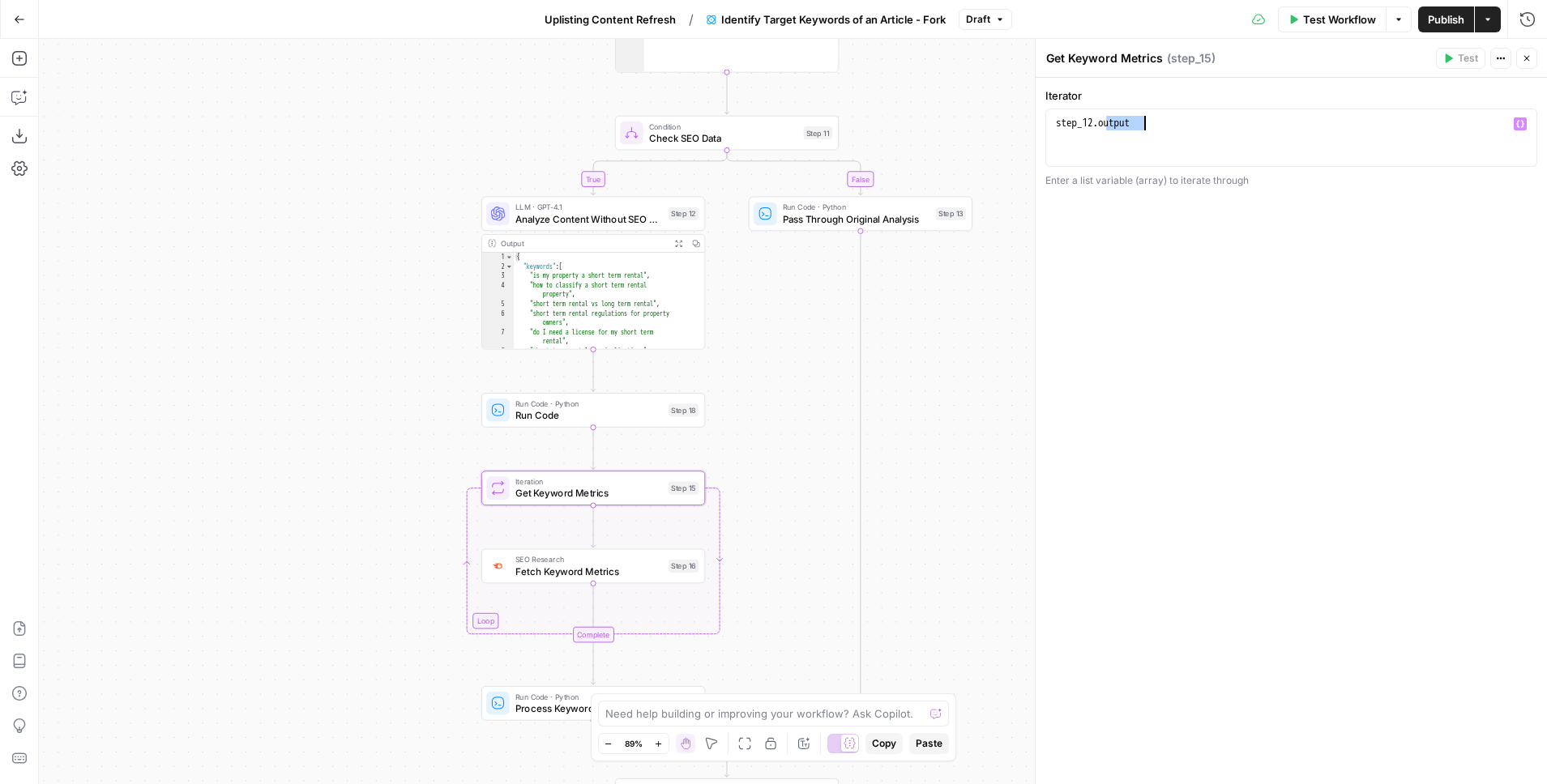 click on "step_12 . output" at bounding box center [1291, 152] 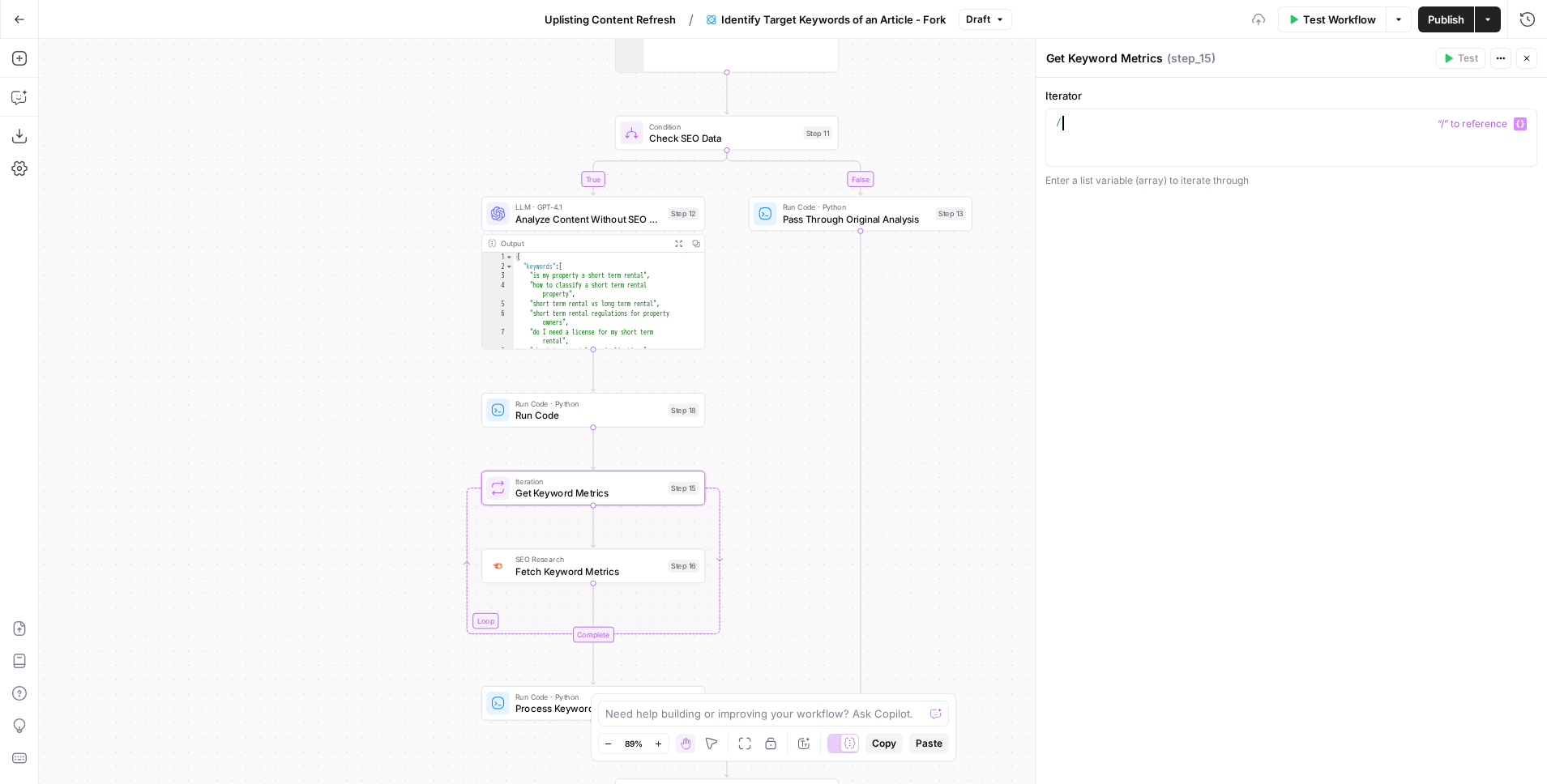 type on "*" 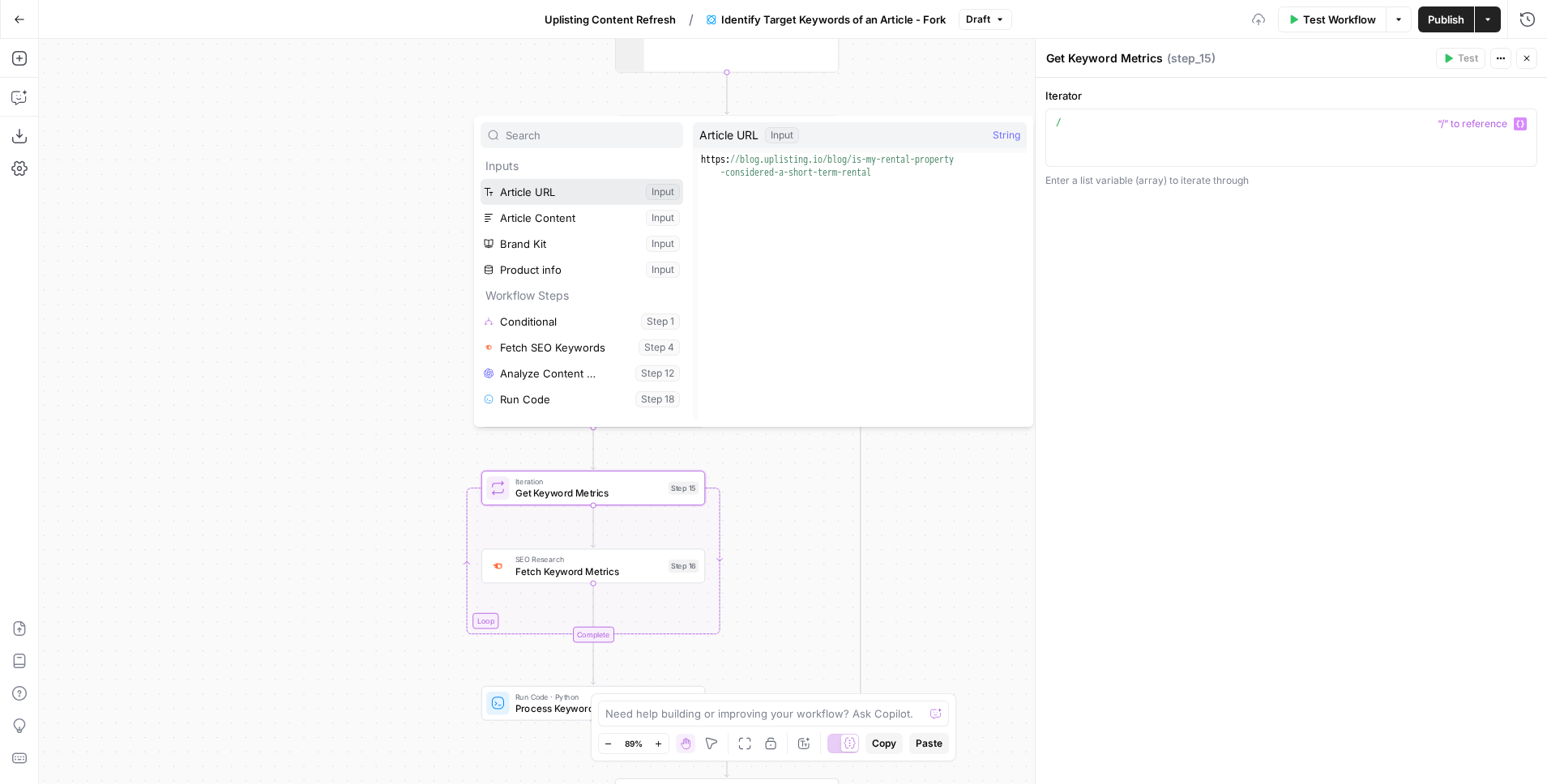 type 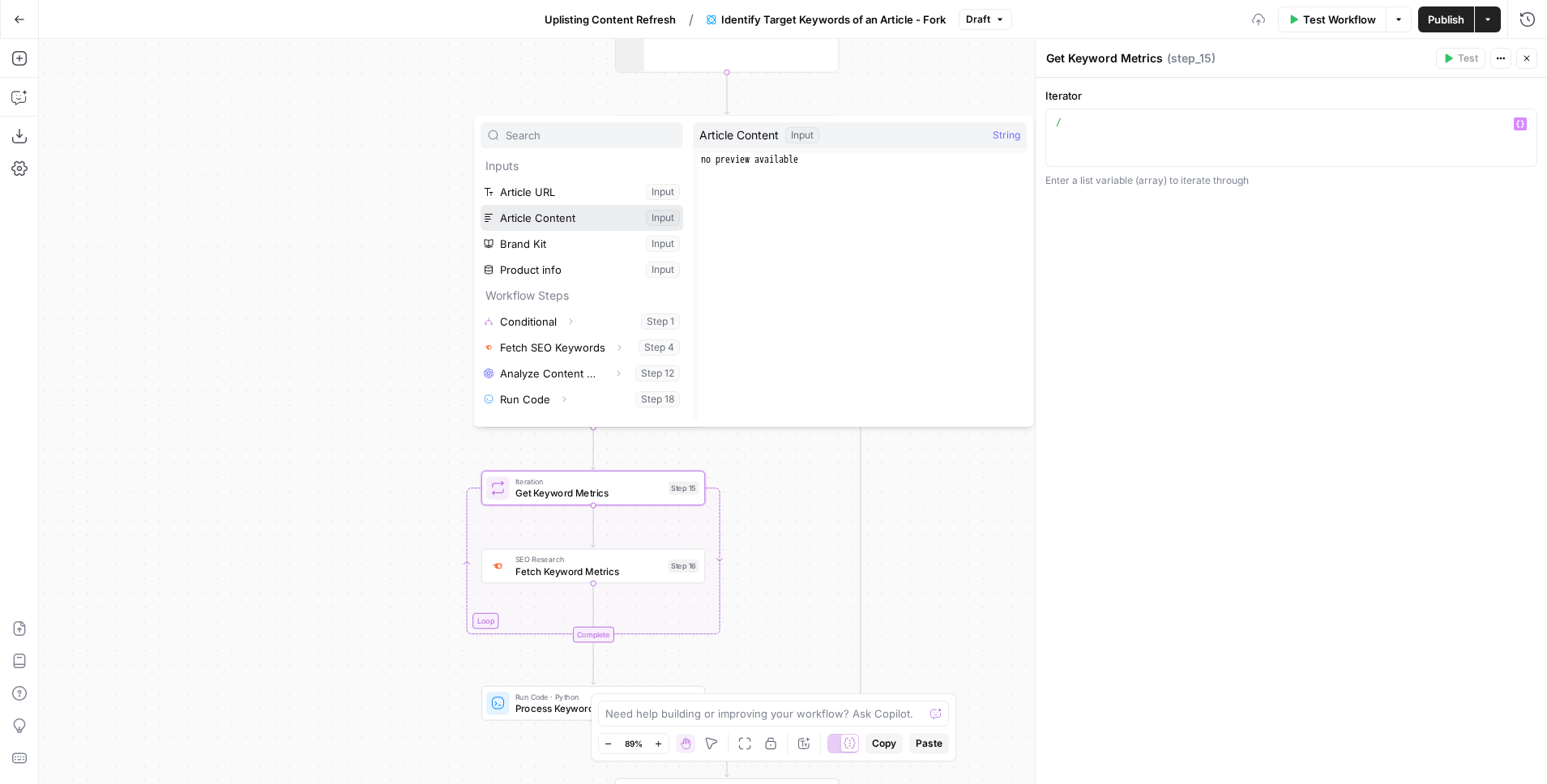 type 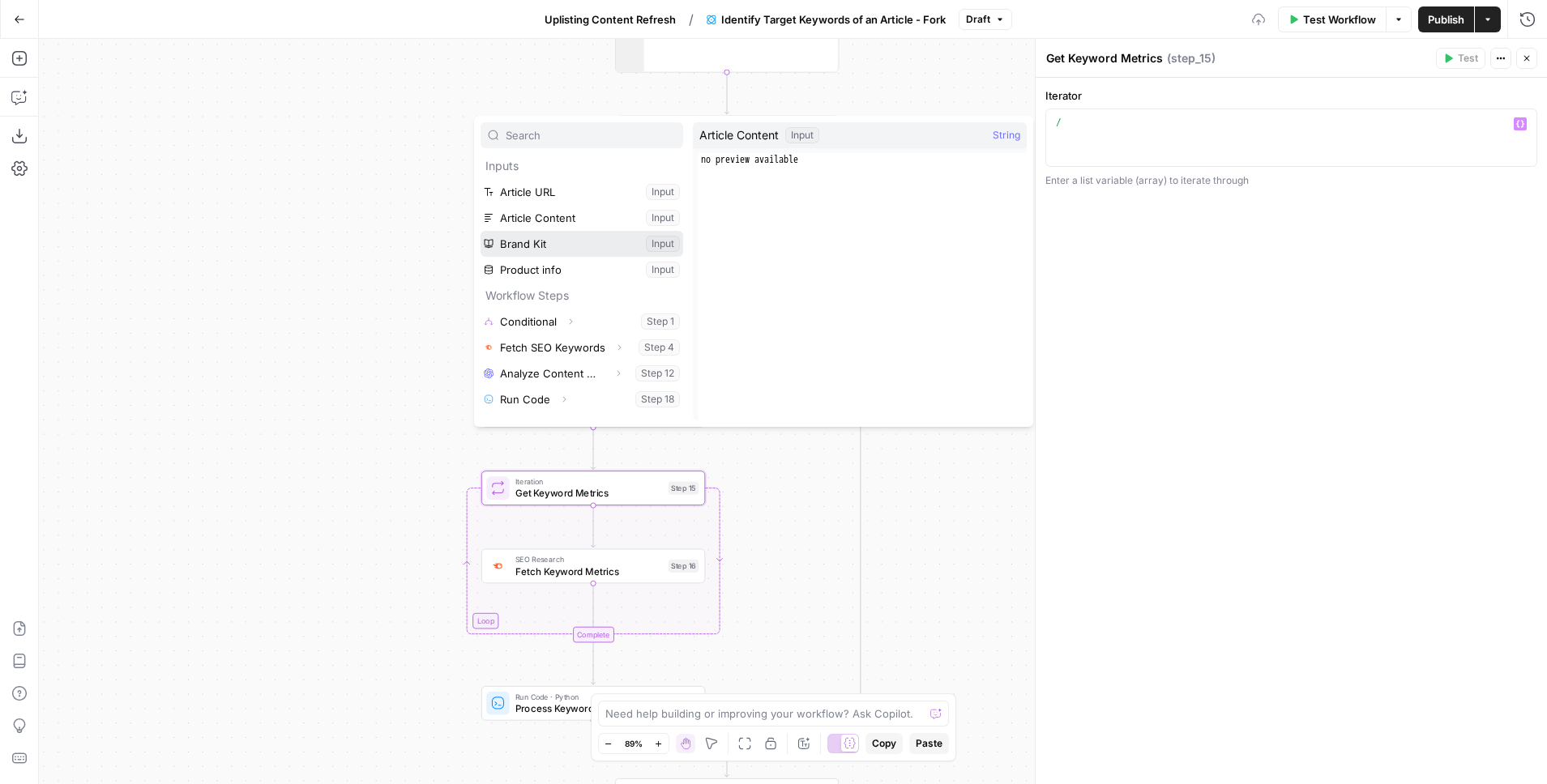 type 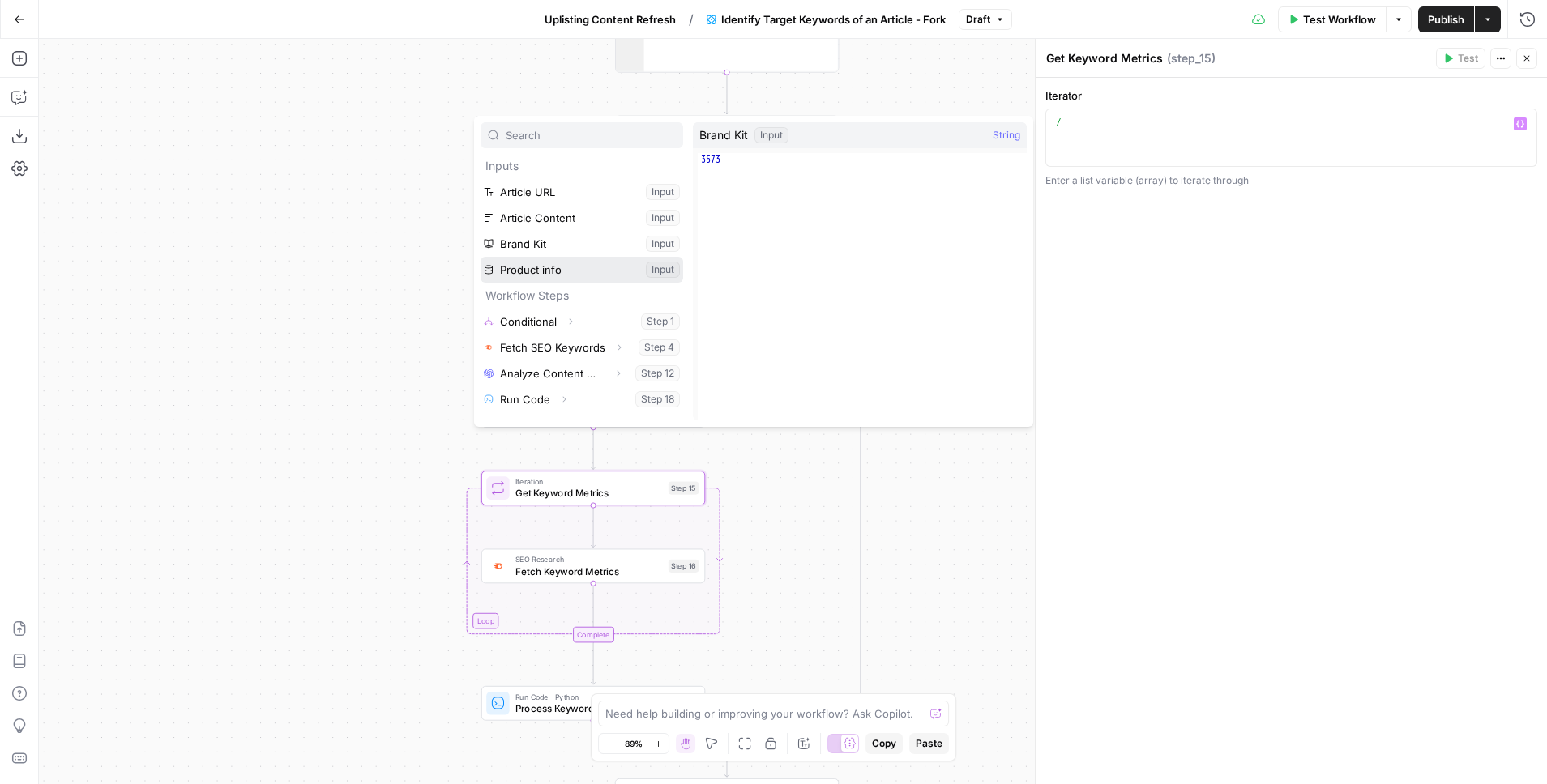 type 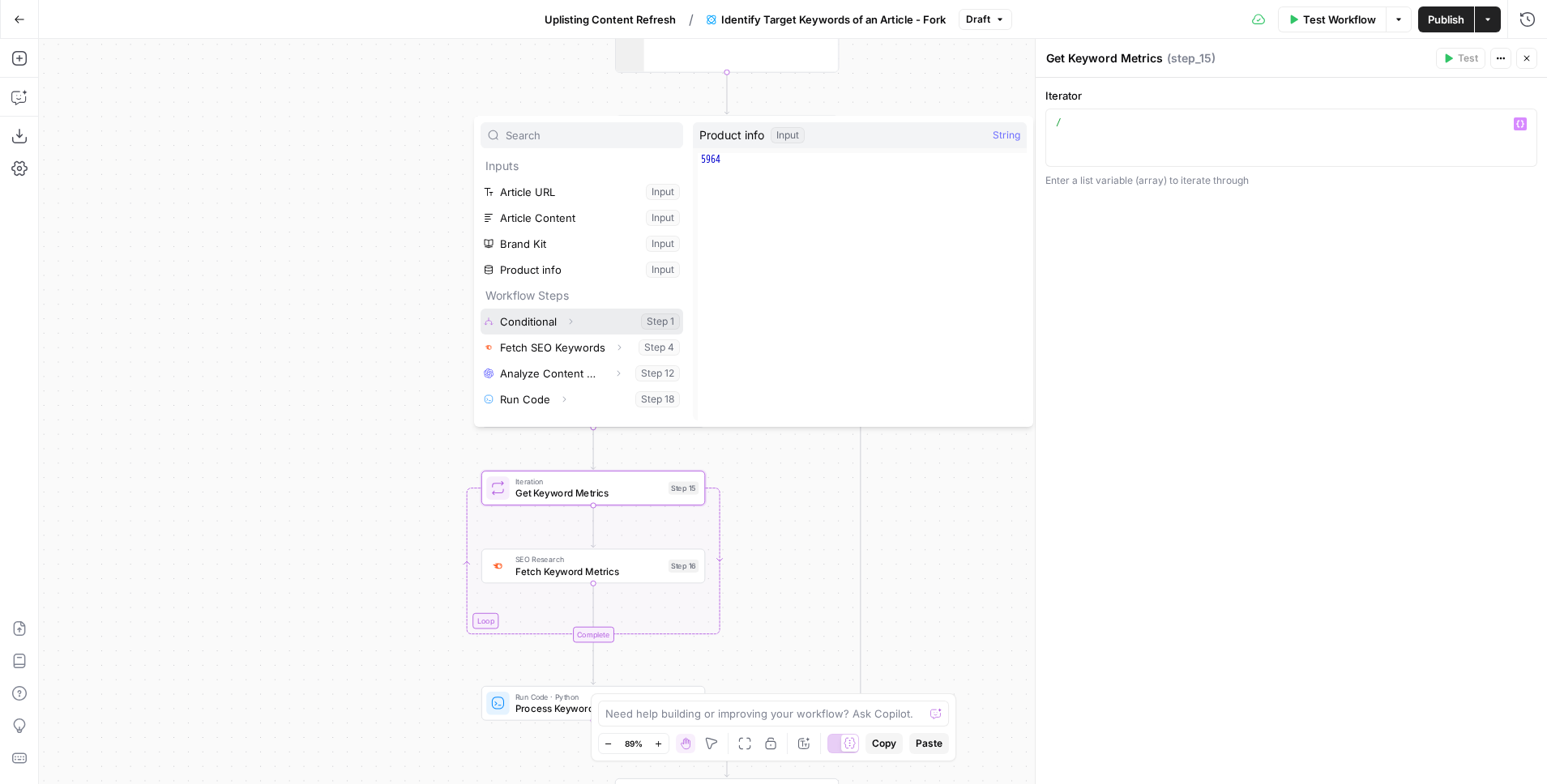 type 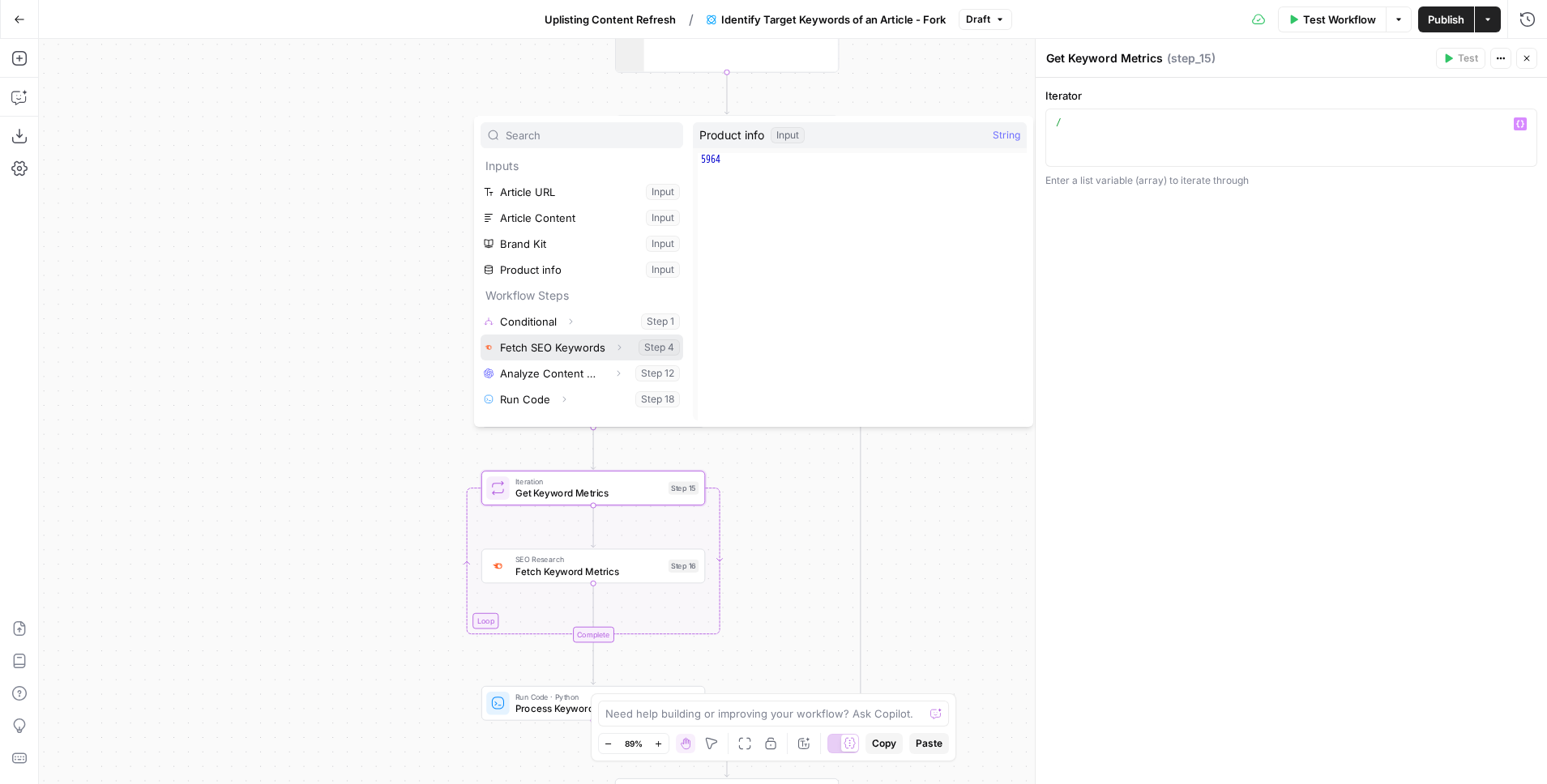 type 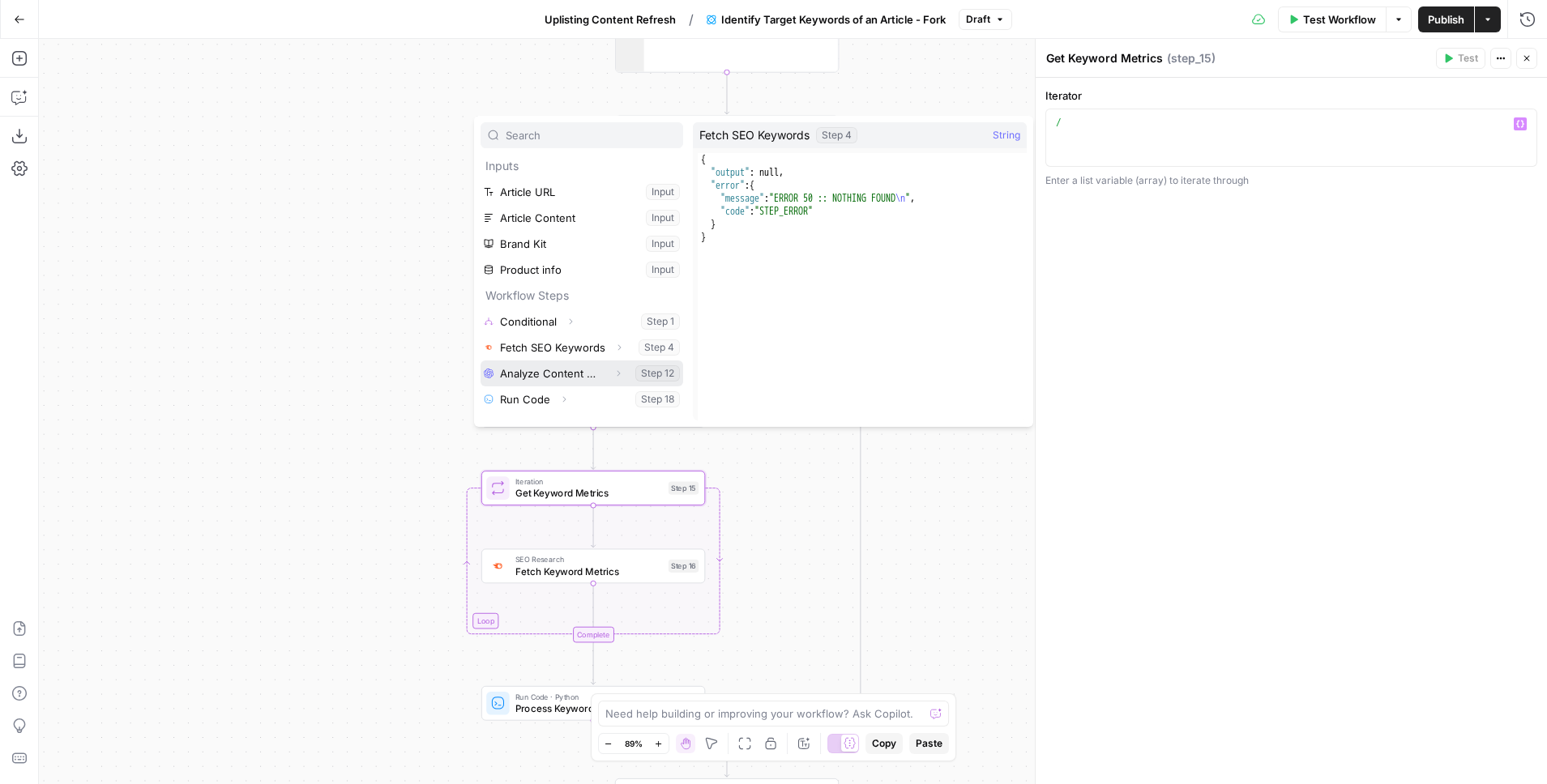 type 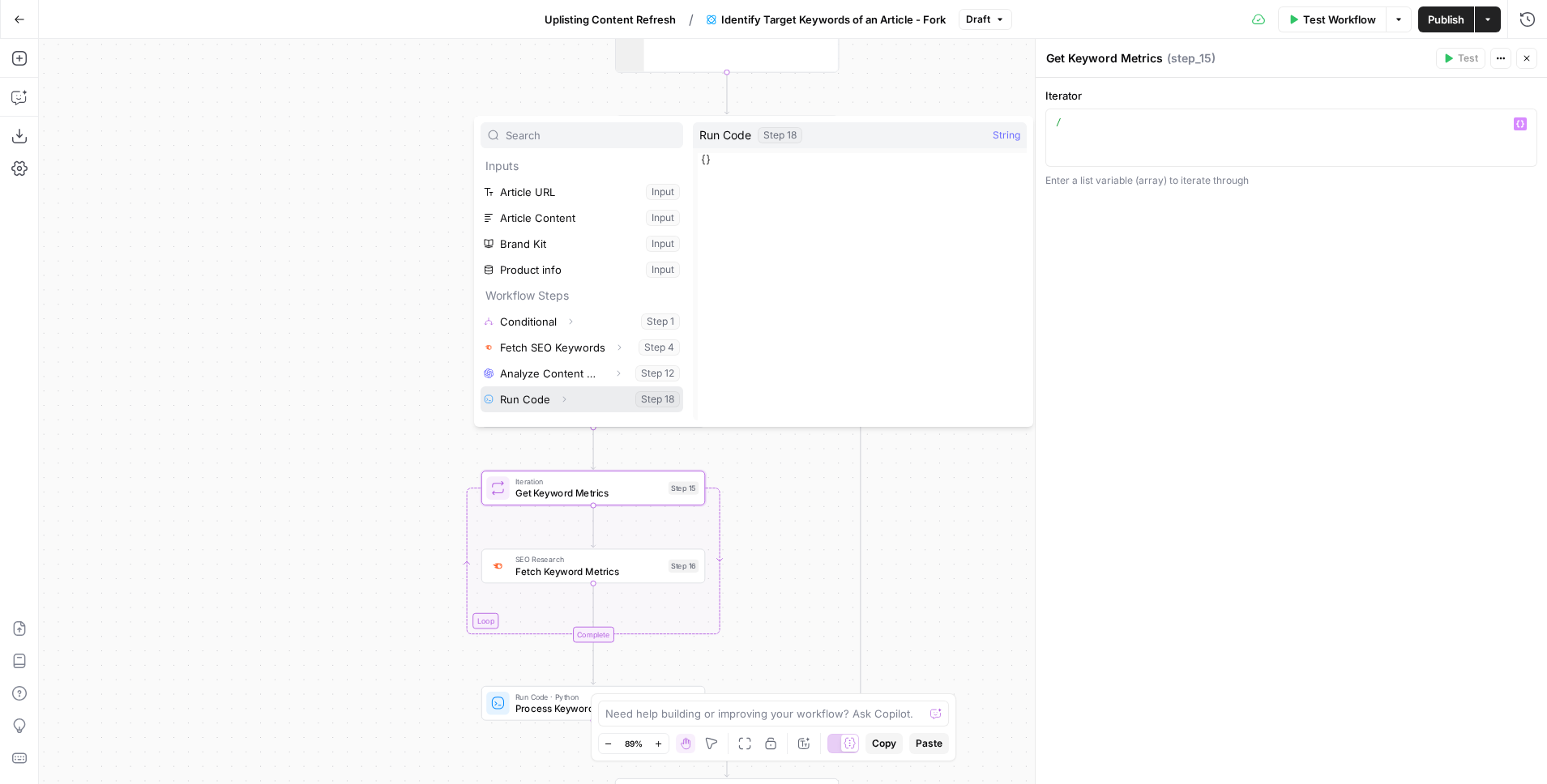 type 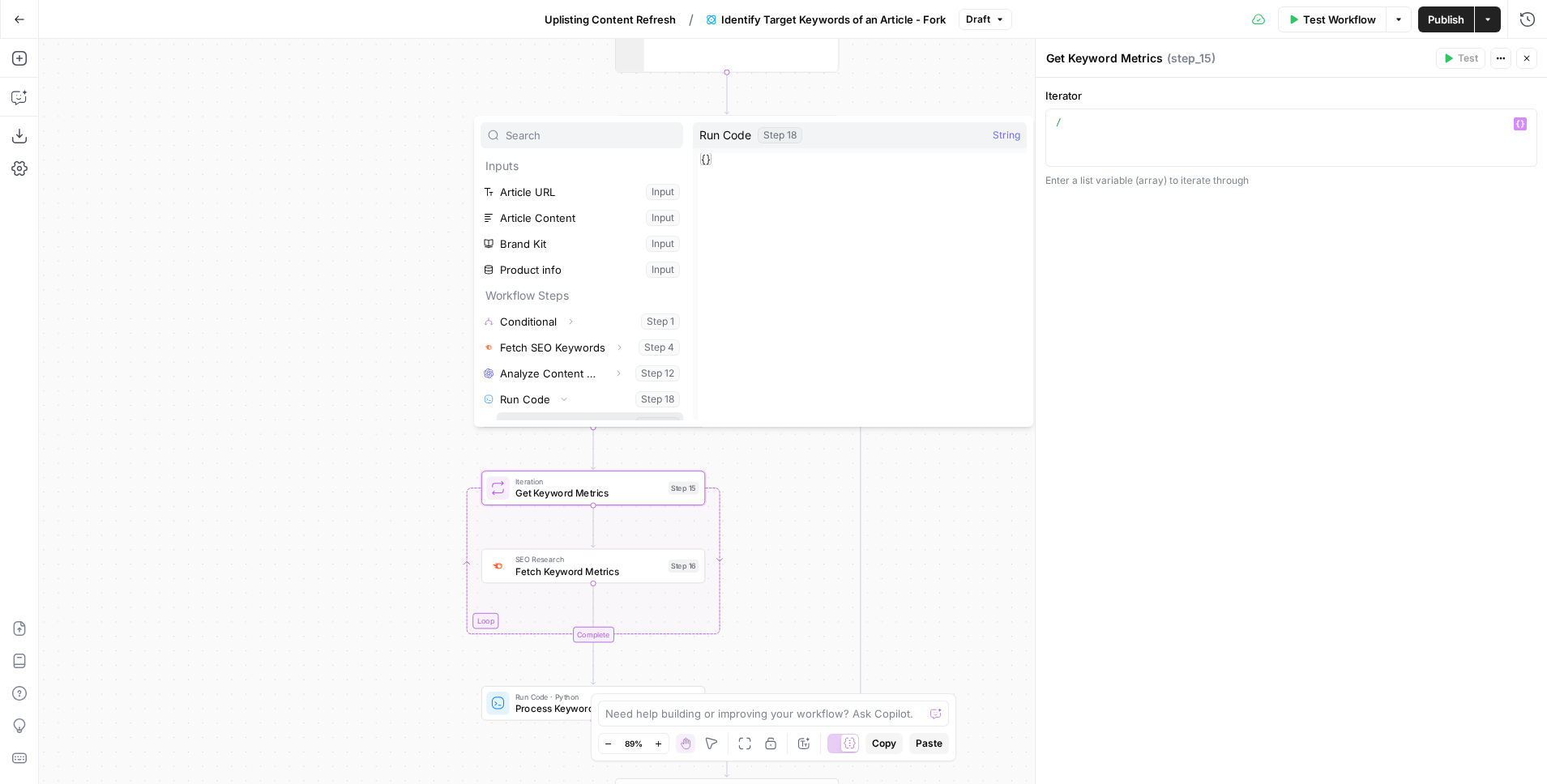 type 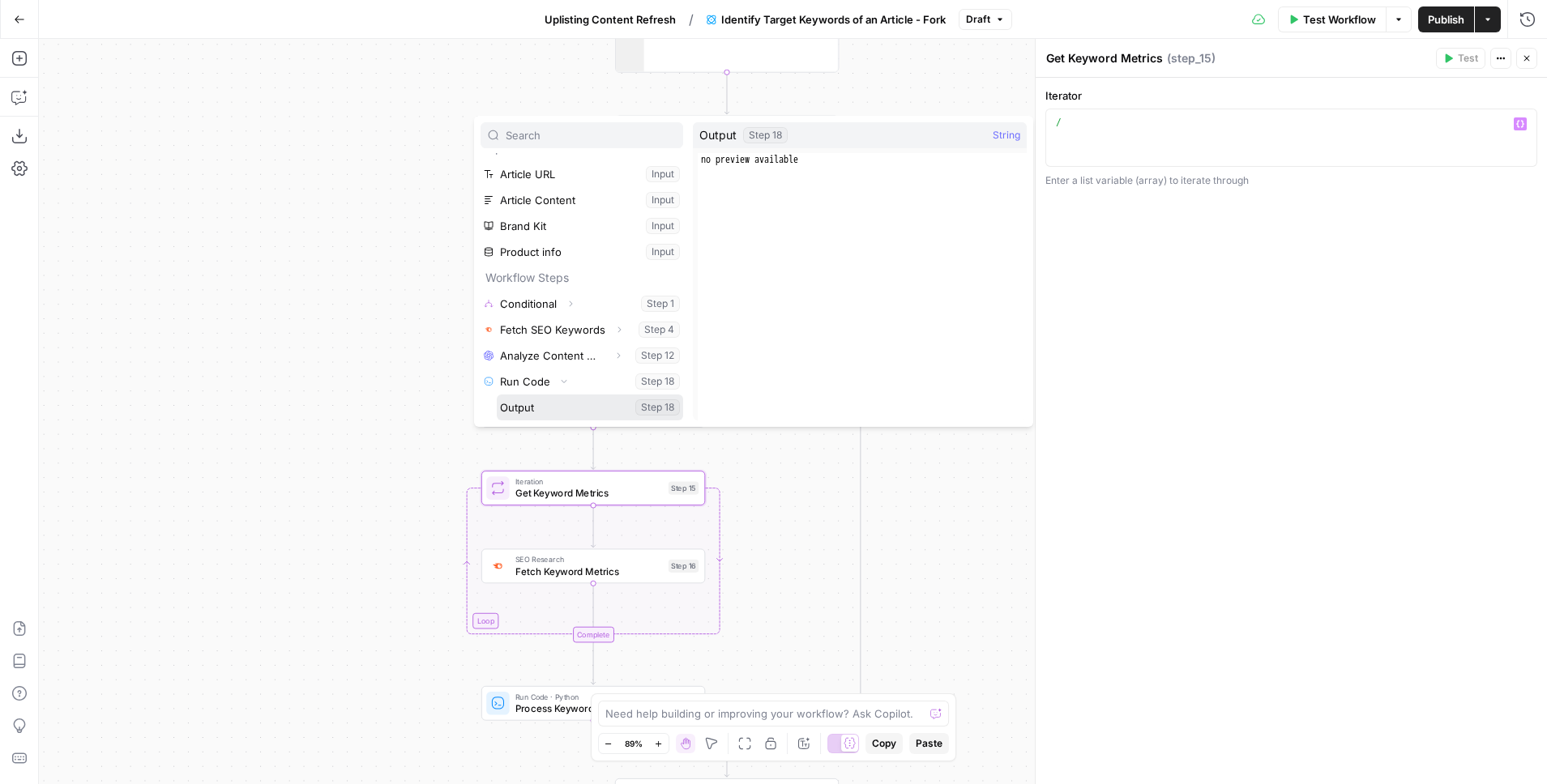 click at bounding box center [590, 407] 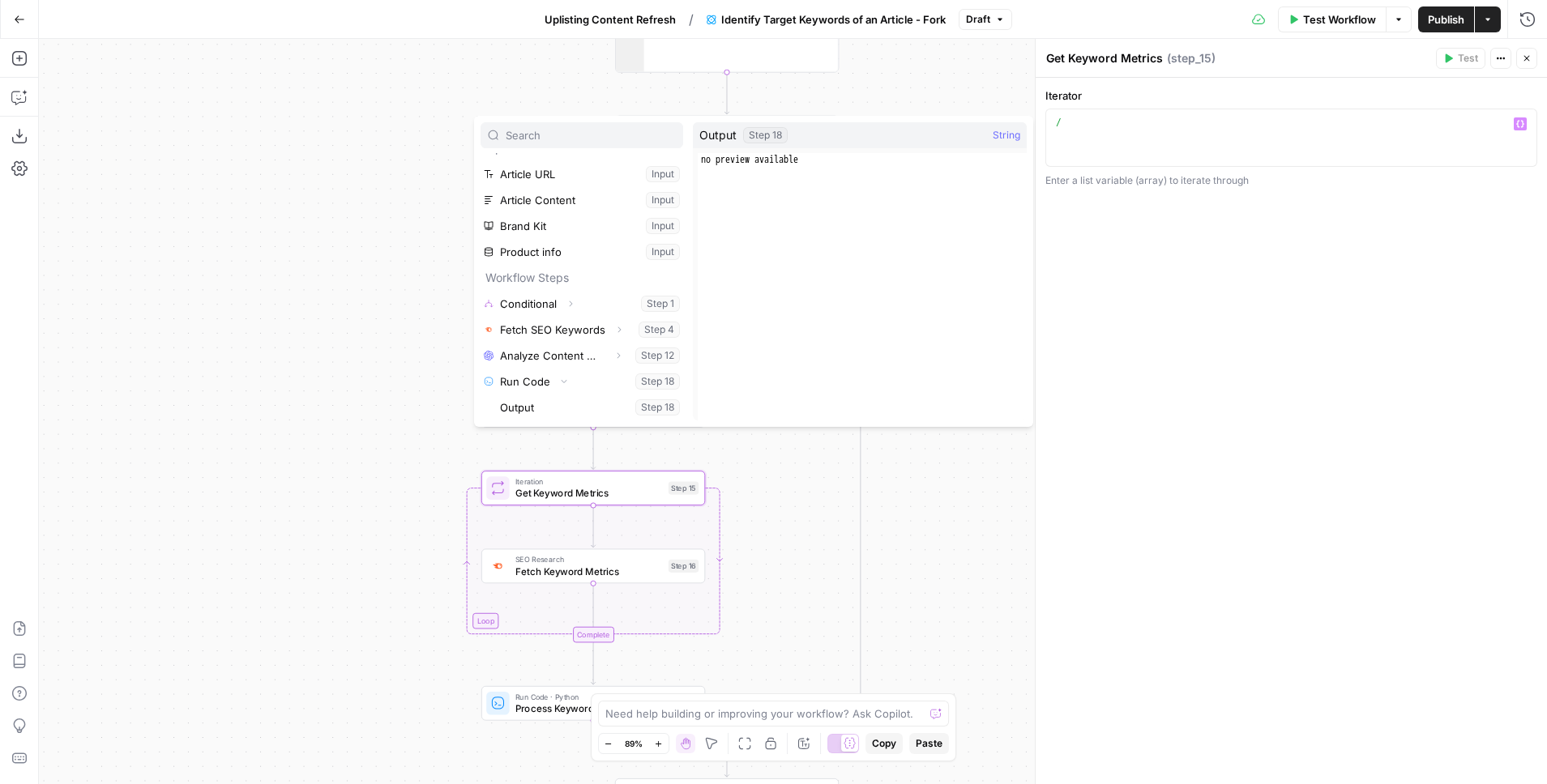 type on "**********" 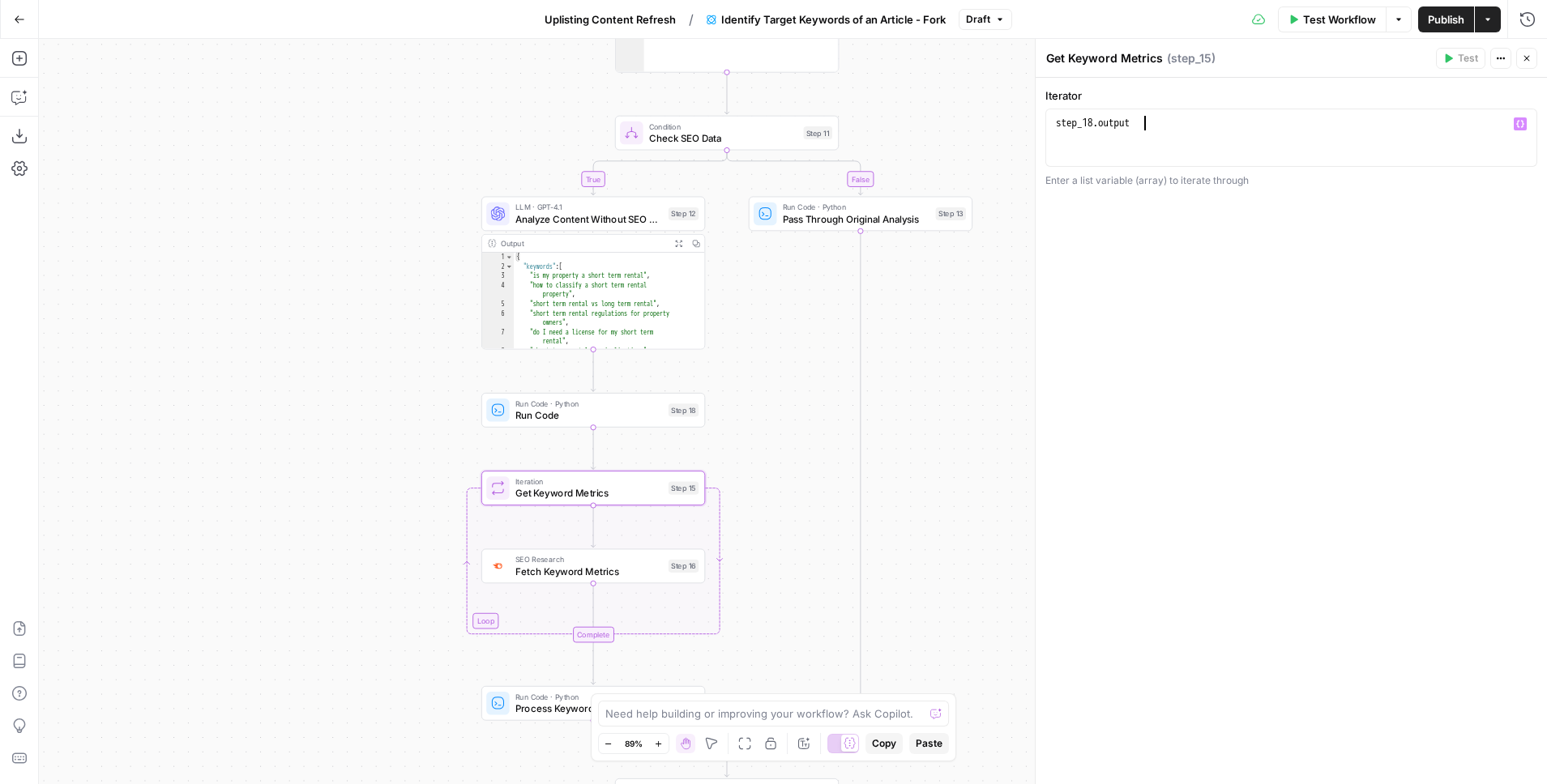 click 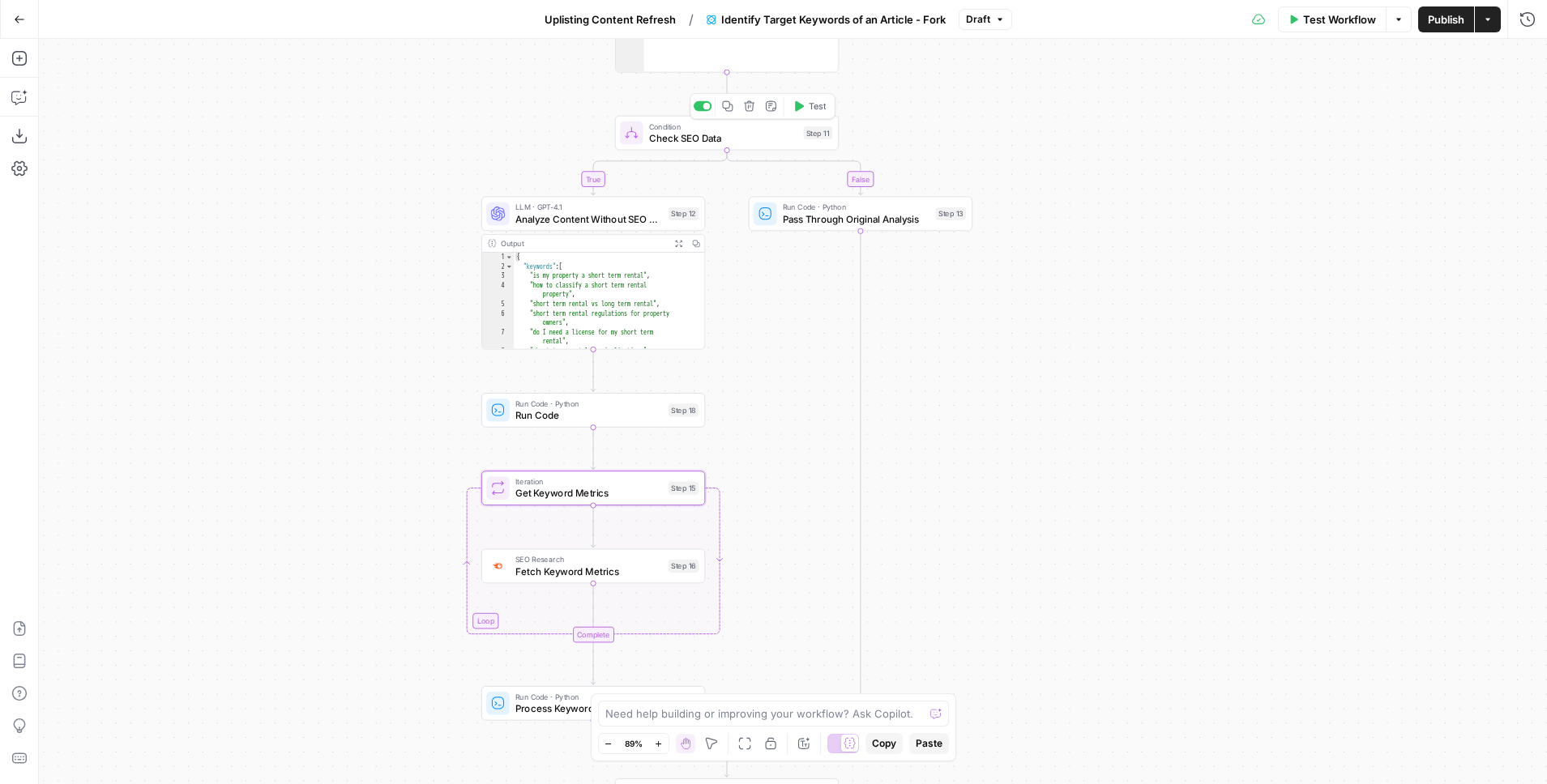click on "Test" at bounding box center [817, 106] 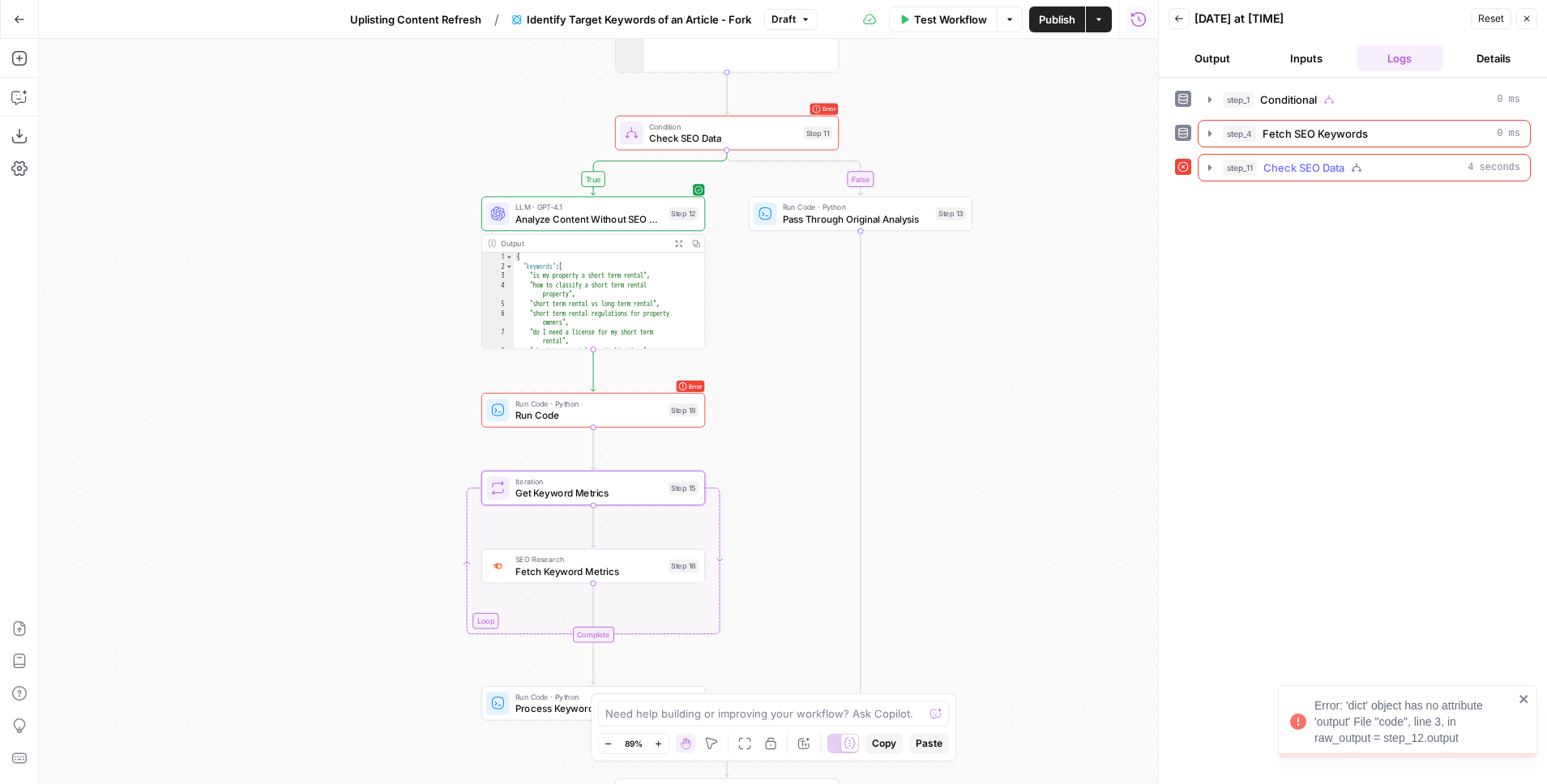 click 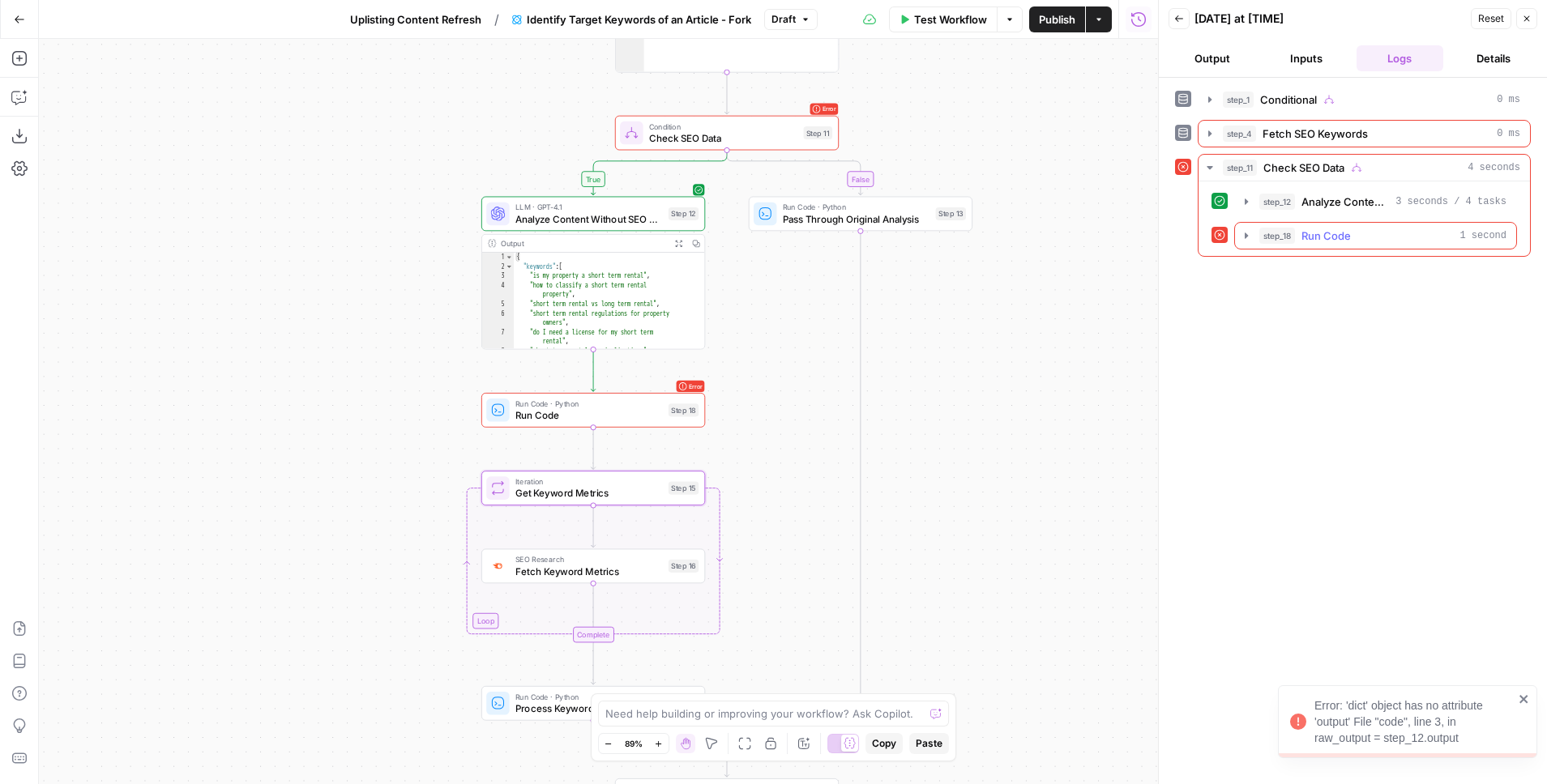 click 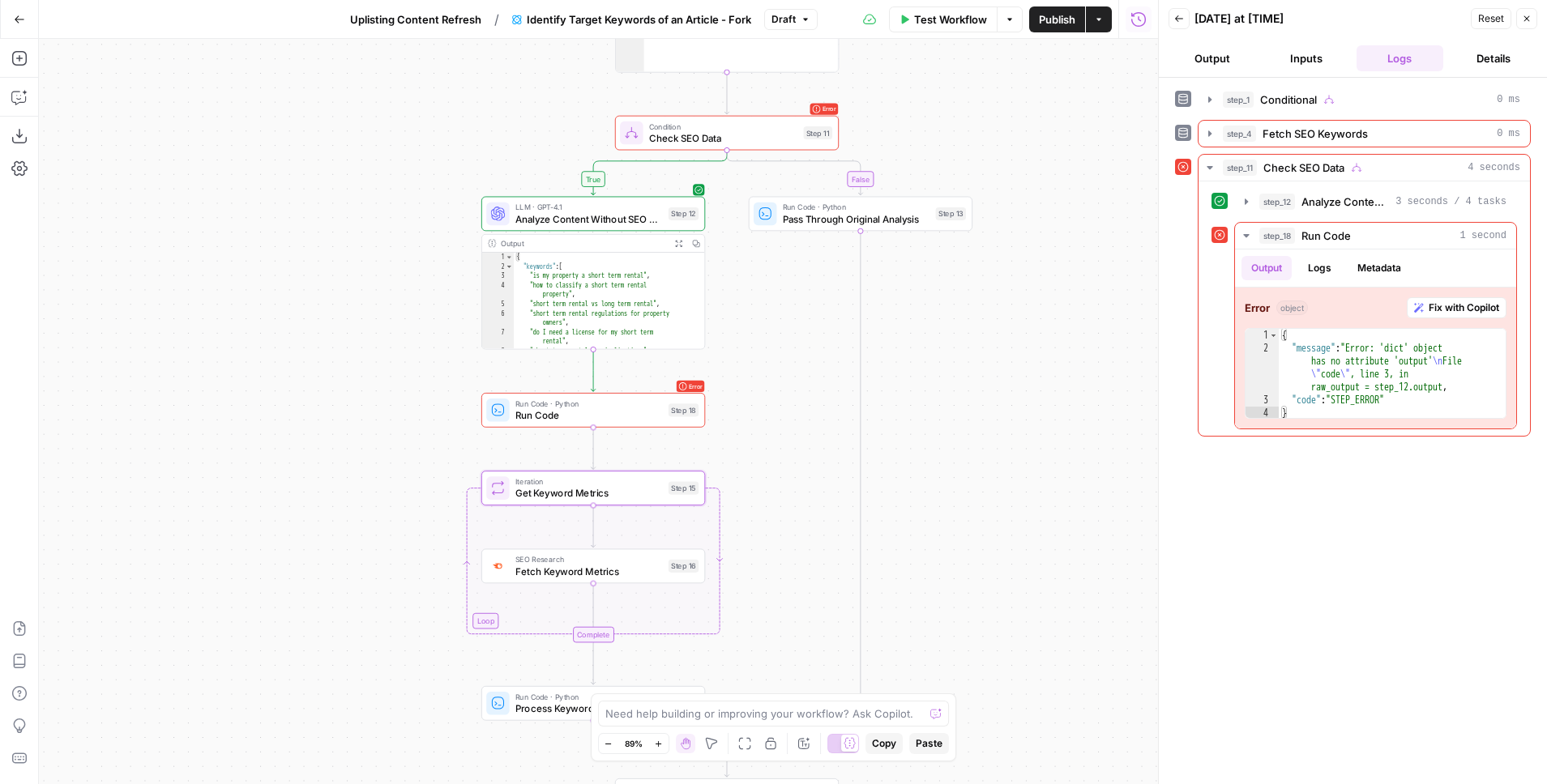 click on "Run Code · Python" at bounding box center [589, 403] 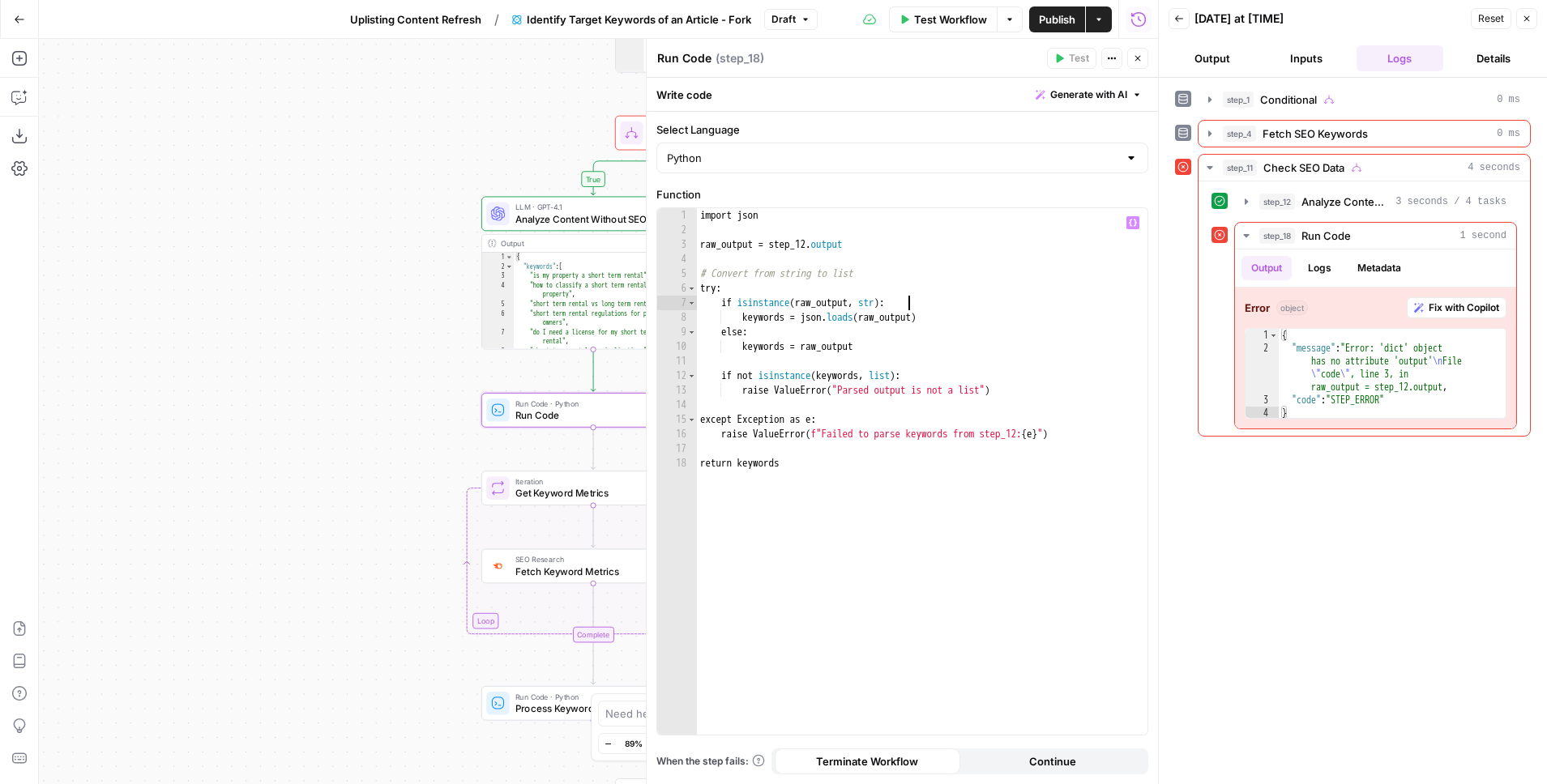 click on "import   json raw_output   =   step_12 . output # Convert from string to list try :      if   isinstance ( raw_output ,   str ) :           keywords   =   json . loads ( raw_output )      else :           keywords   =   raw_output      if   not   isinstance ( keywords ,   list ) :           raise   ValueError ( "Parsed output is not a list" ) except   Exception   as   e :      raise   ValueError ( f"Failed to parse keywords from step_12:  { e } " ) return   keywords" at bounding box center [922, 486] 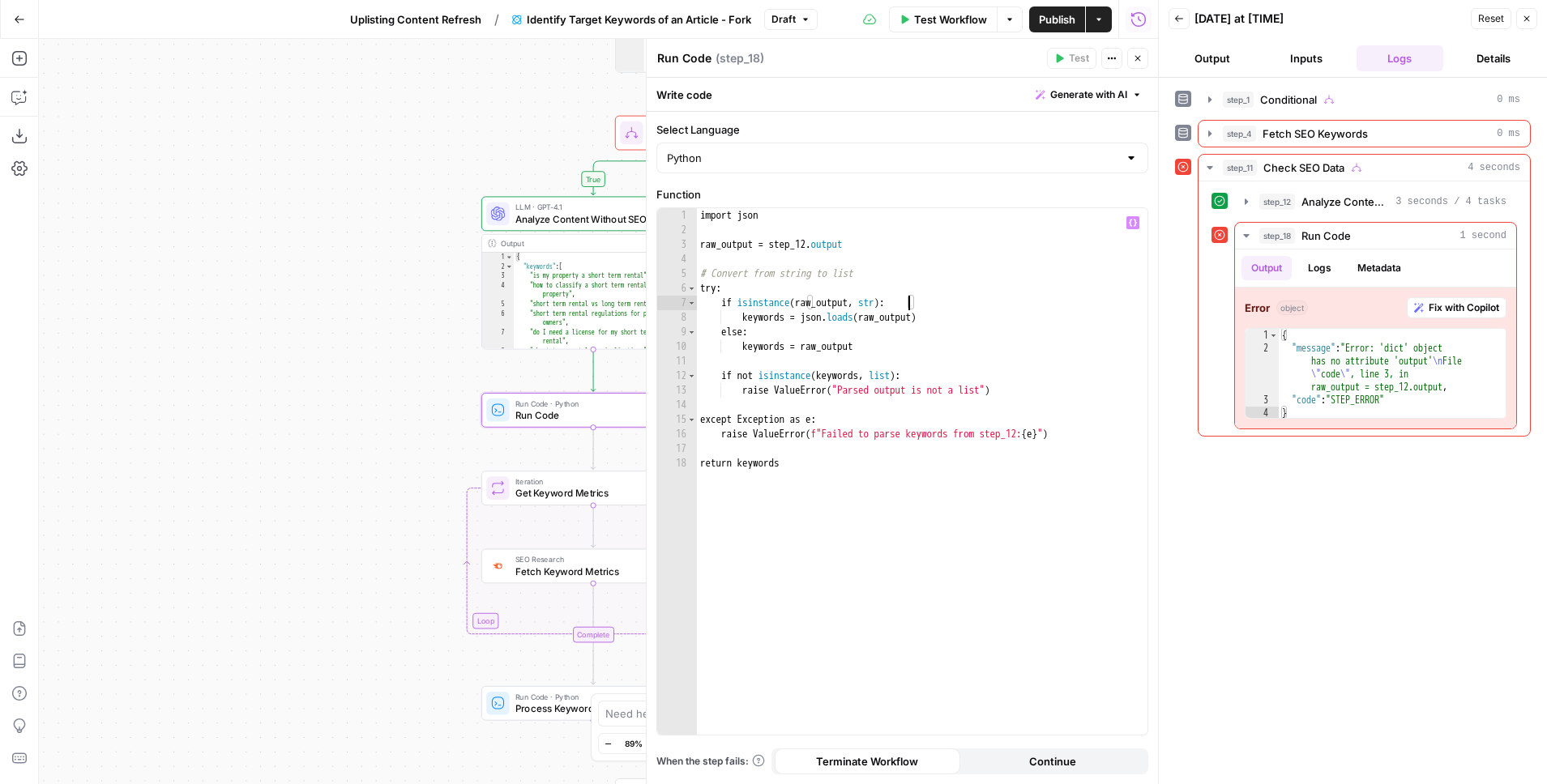 type on "**********" 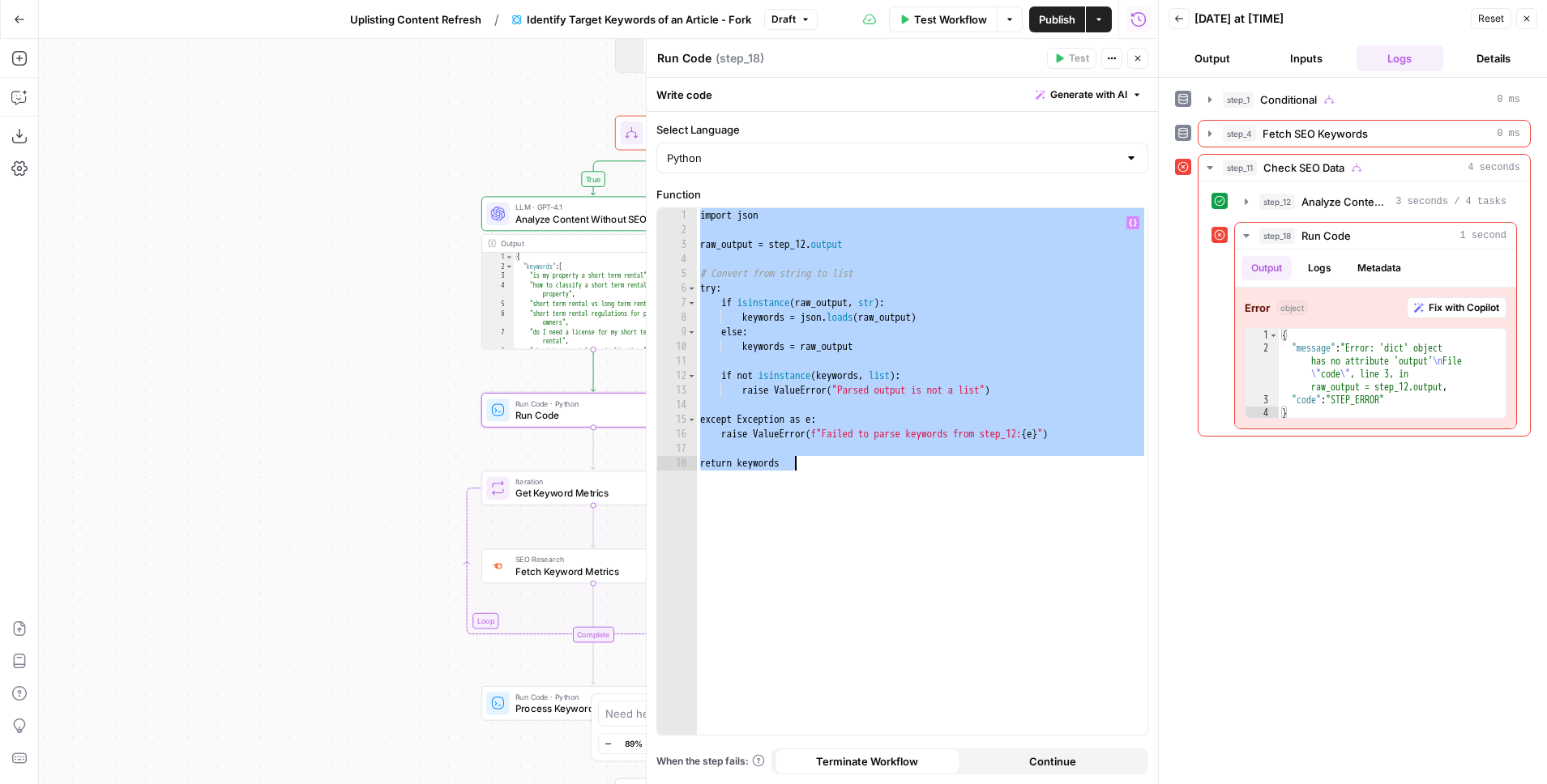 paste on "**********" 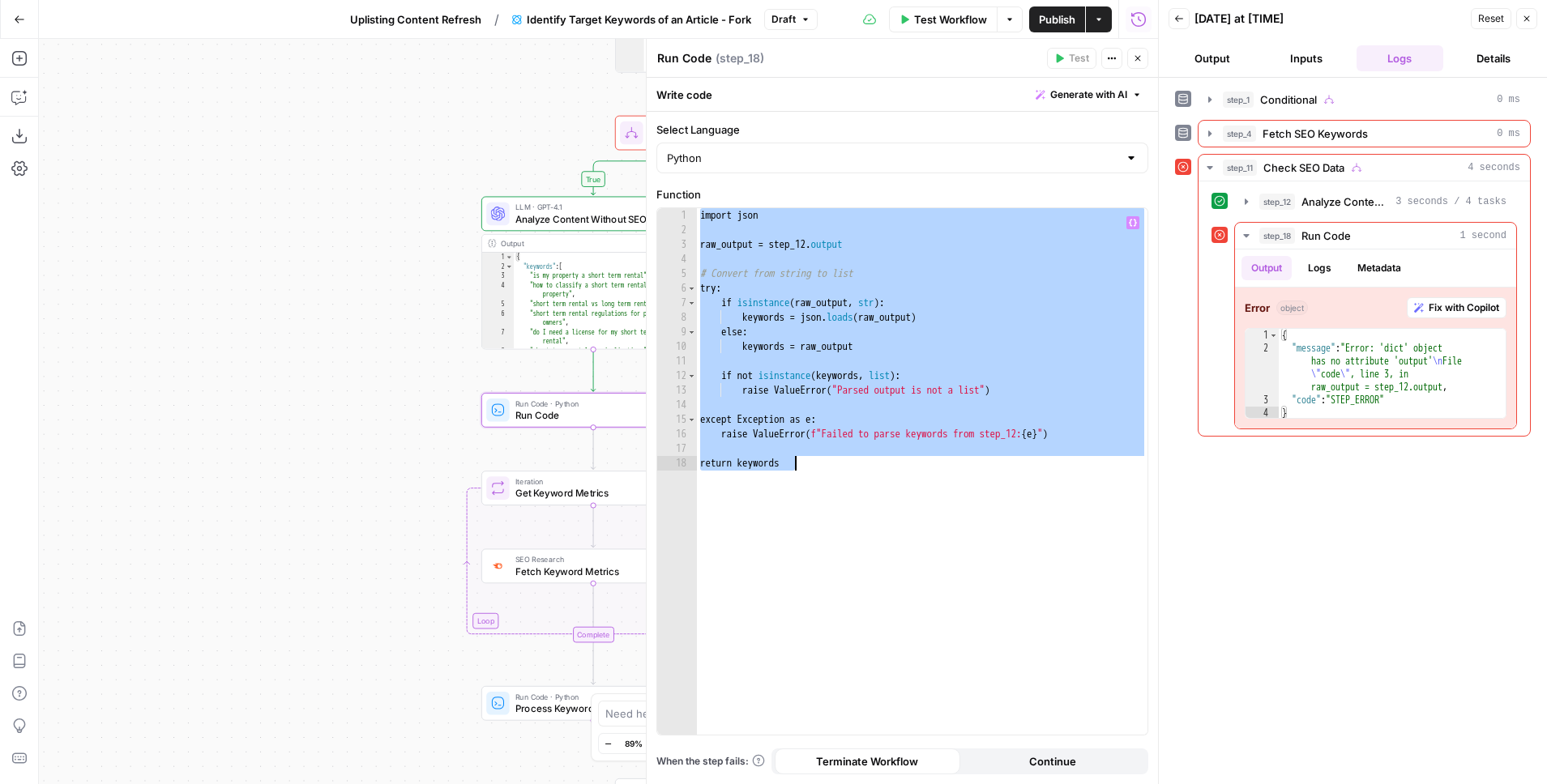 type on "**********" 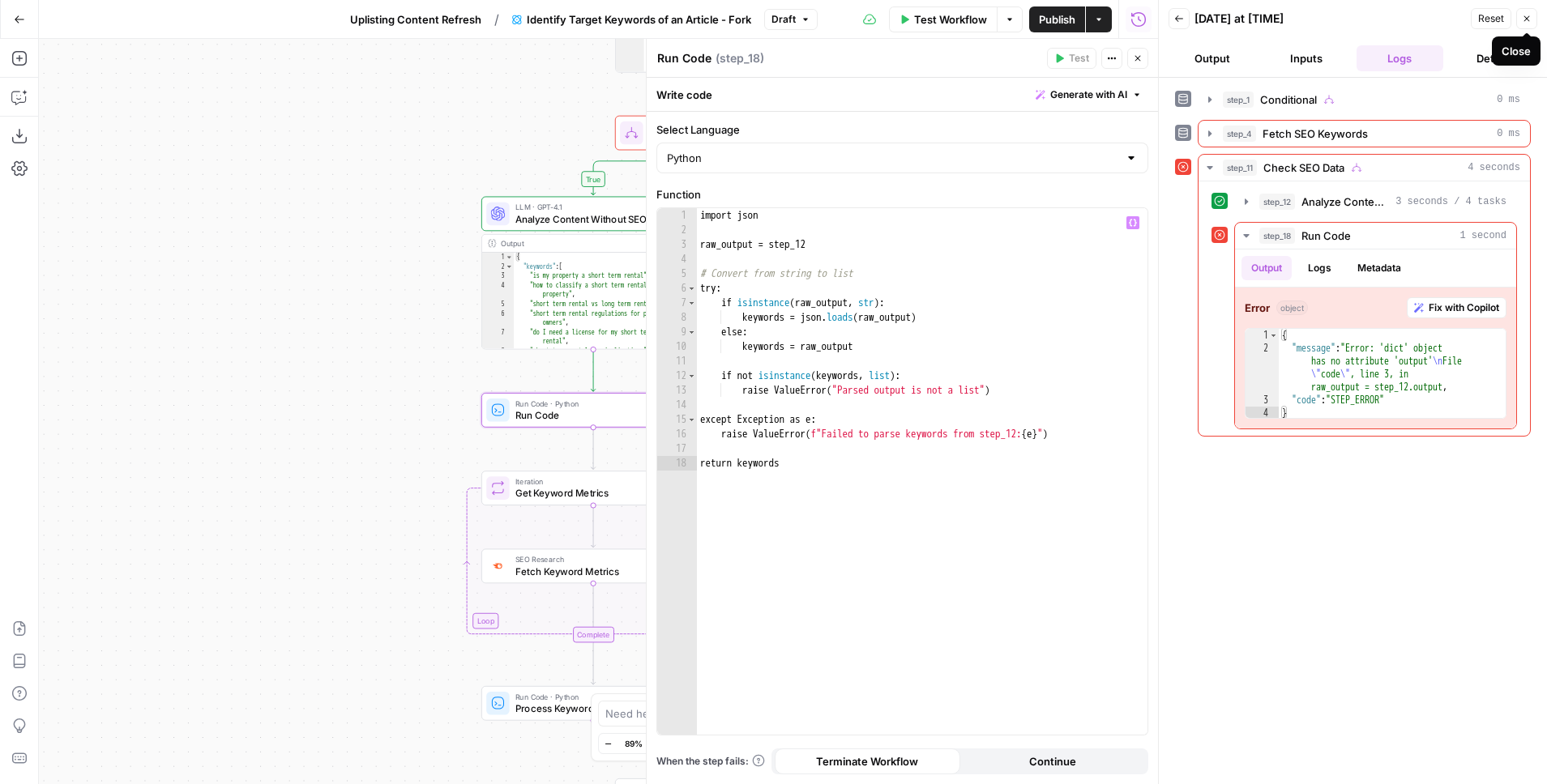click 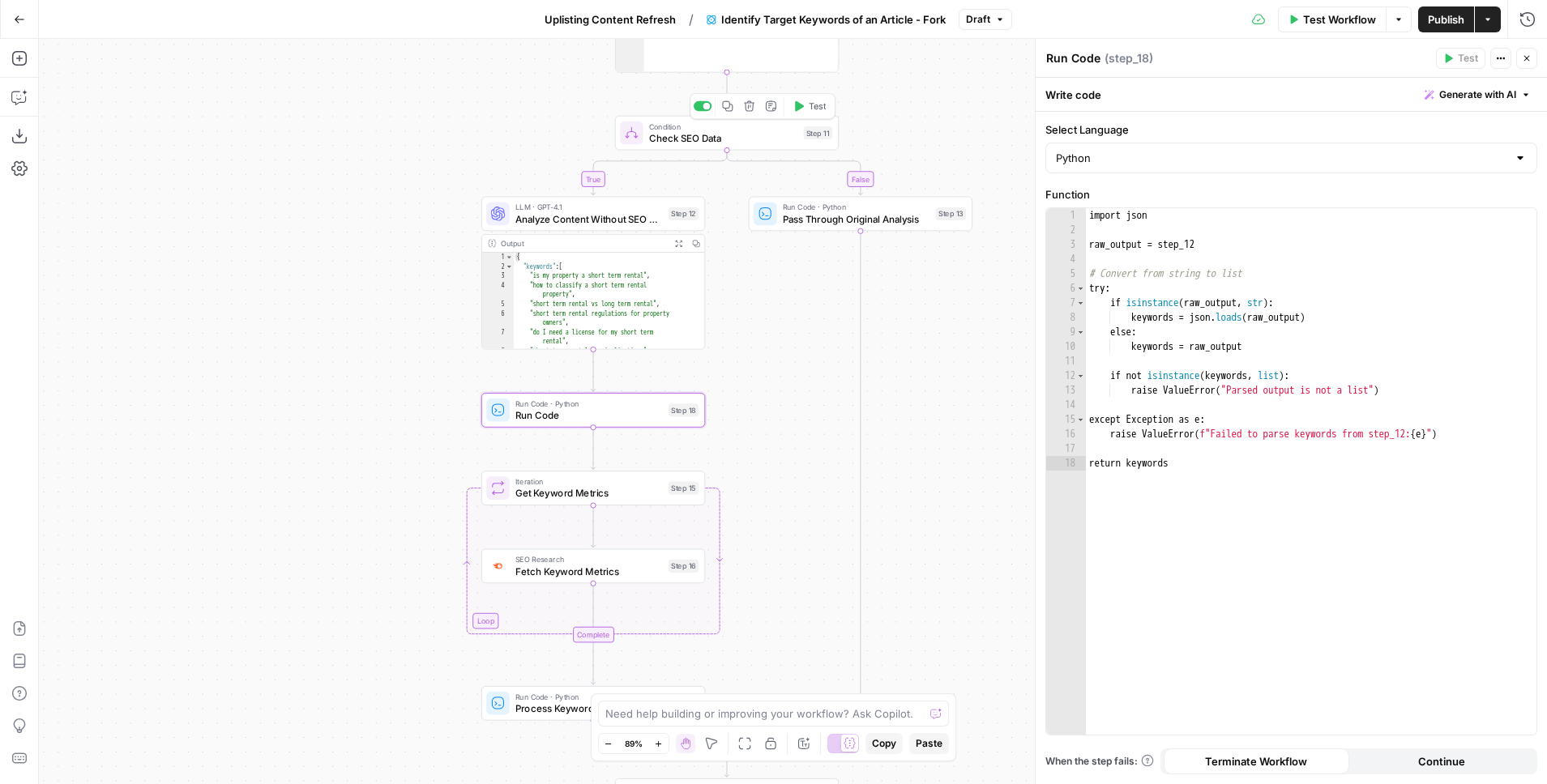 click 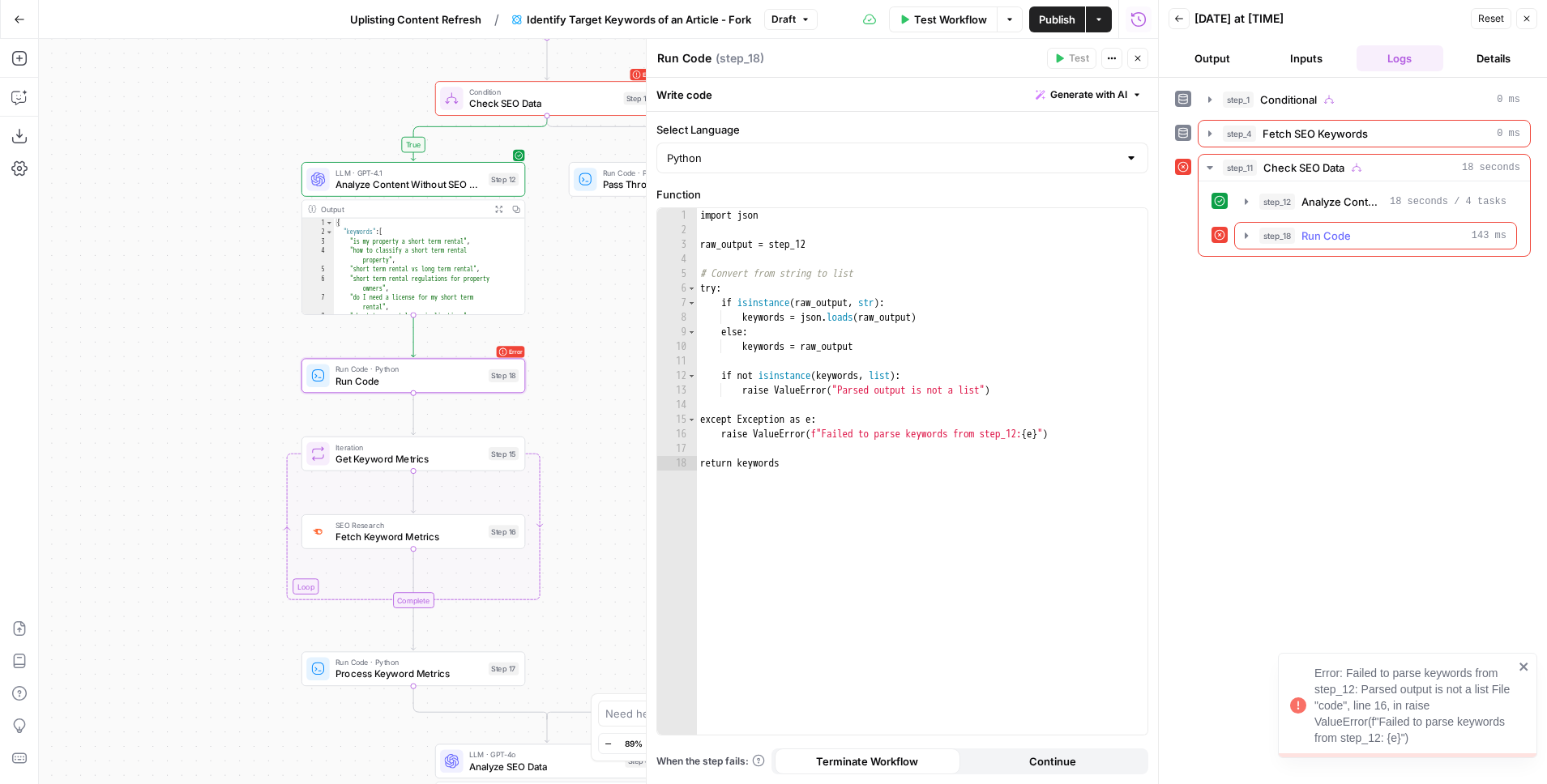 click on "step_18 Run Code 143 ms" at bounding box center [1375, 236] 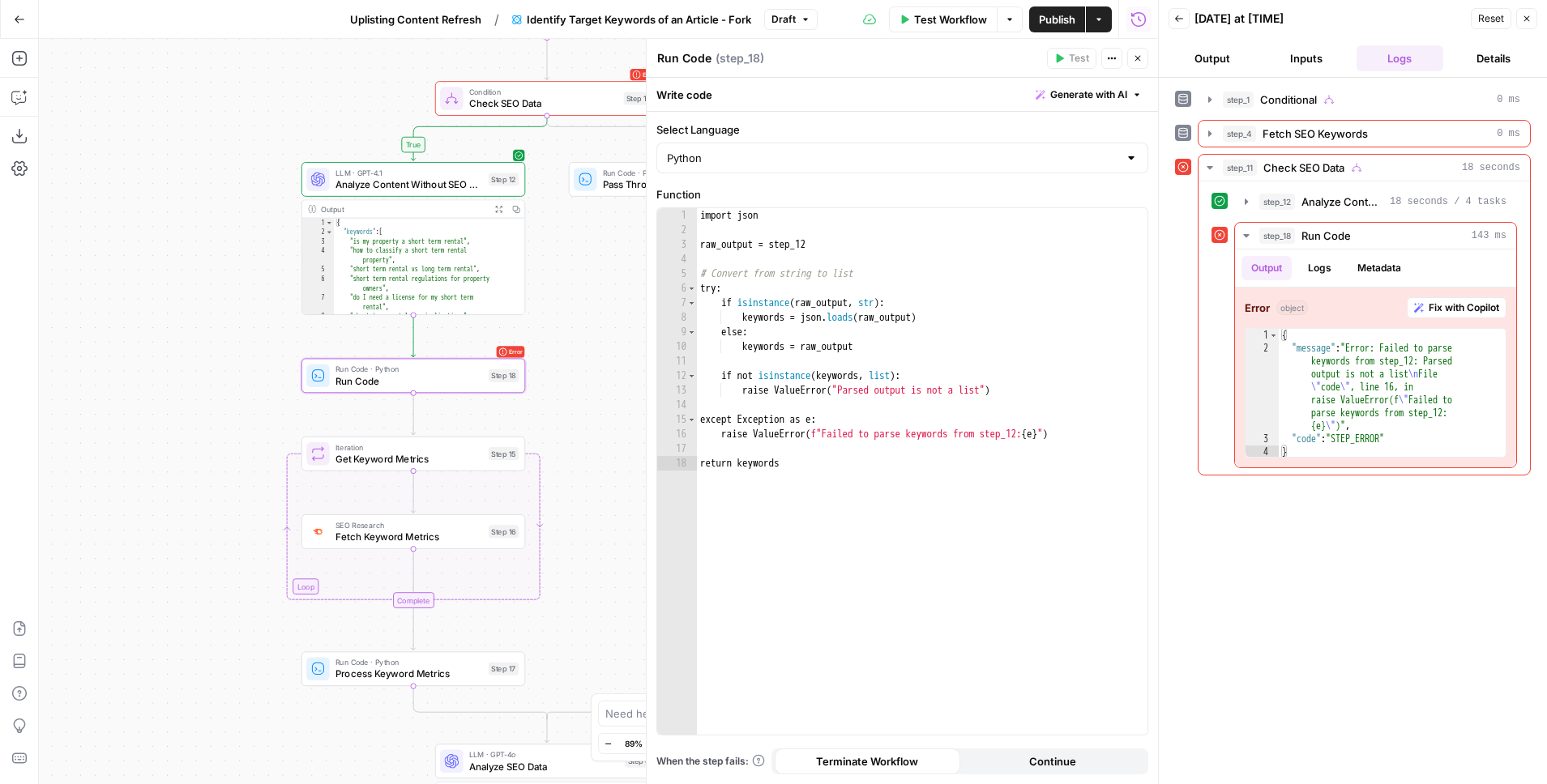 click on "Close" at bounding box center (1138, 58) 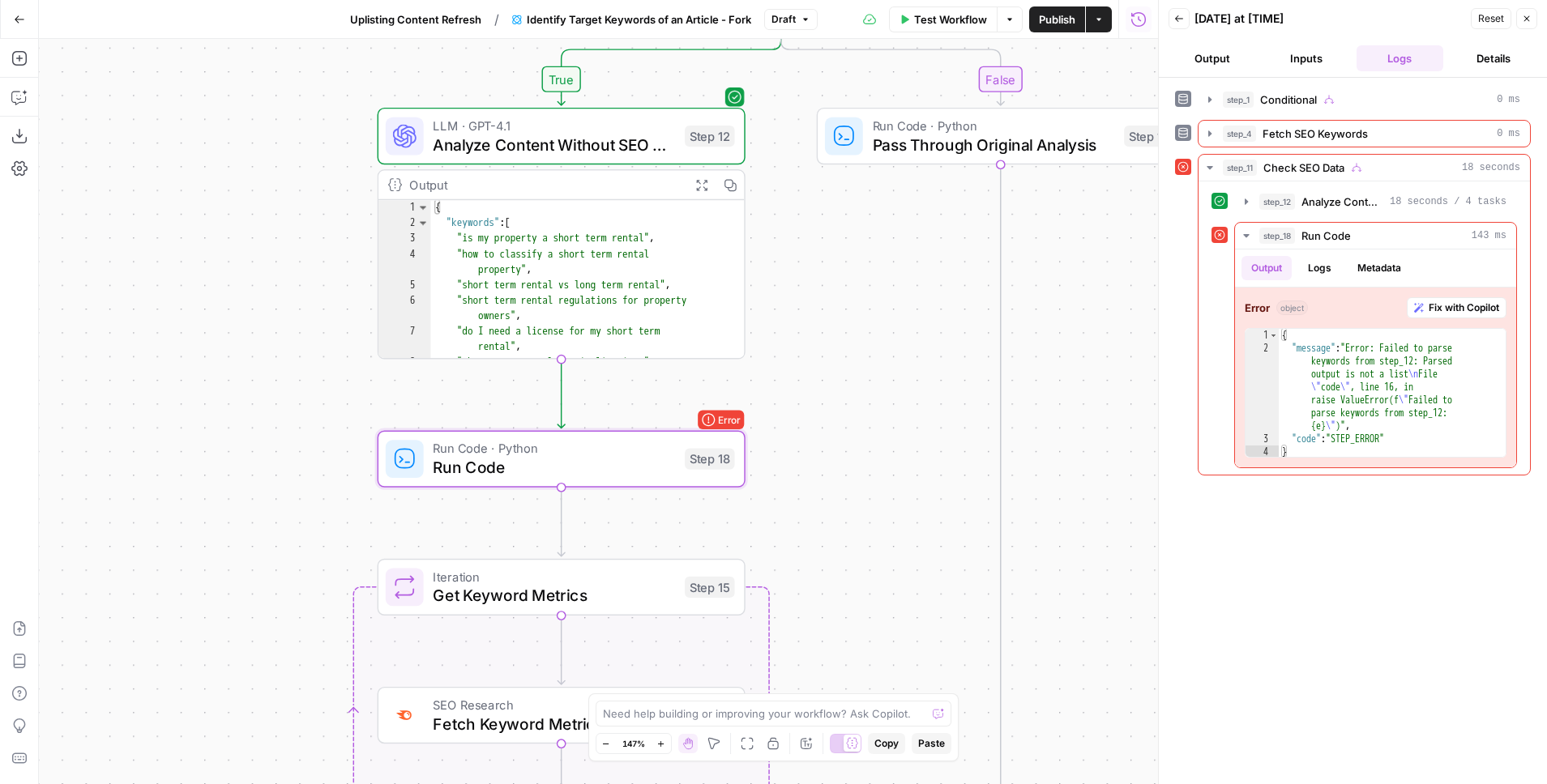 click on "Analyze Content Without SEO Data" at bounding box center [553, 144] 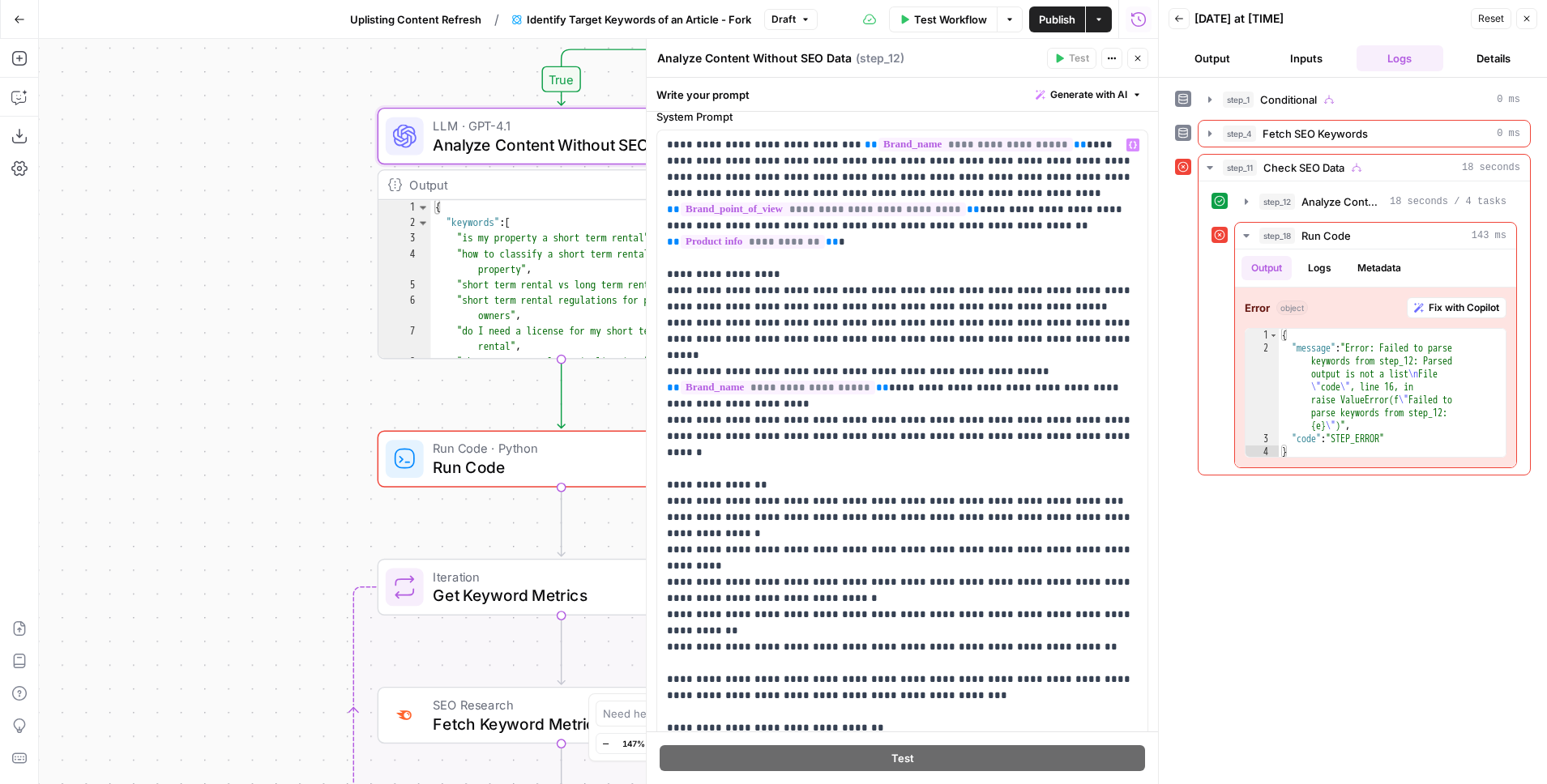 scroll, scrollTop: 49, scrollLeft: 0, axis: vertical 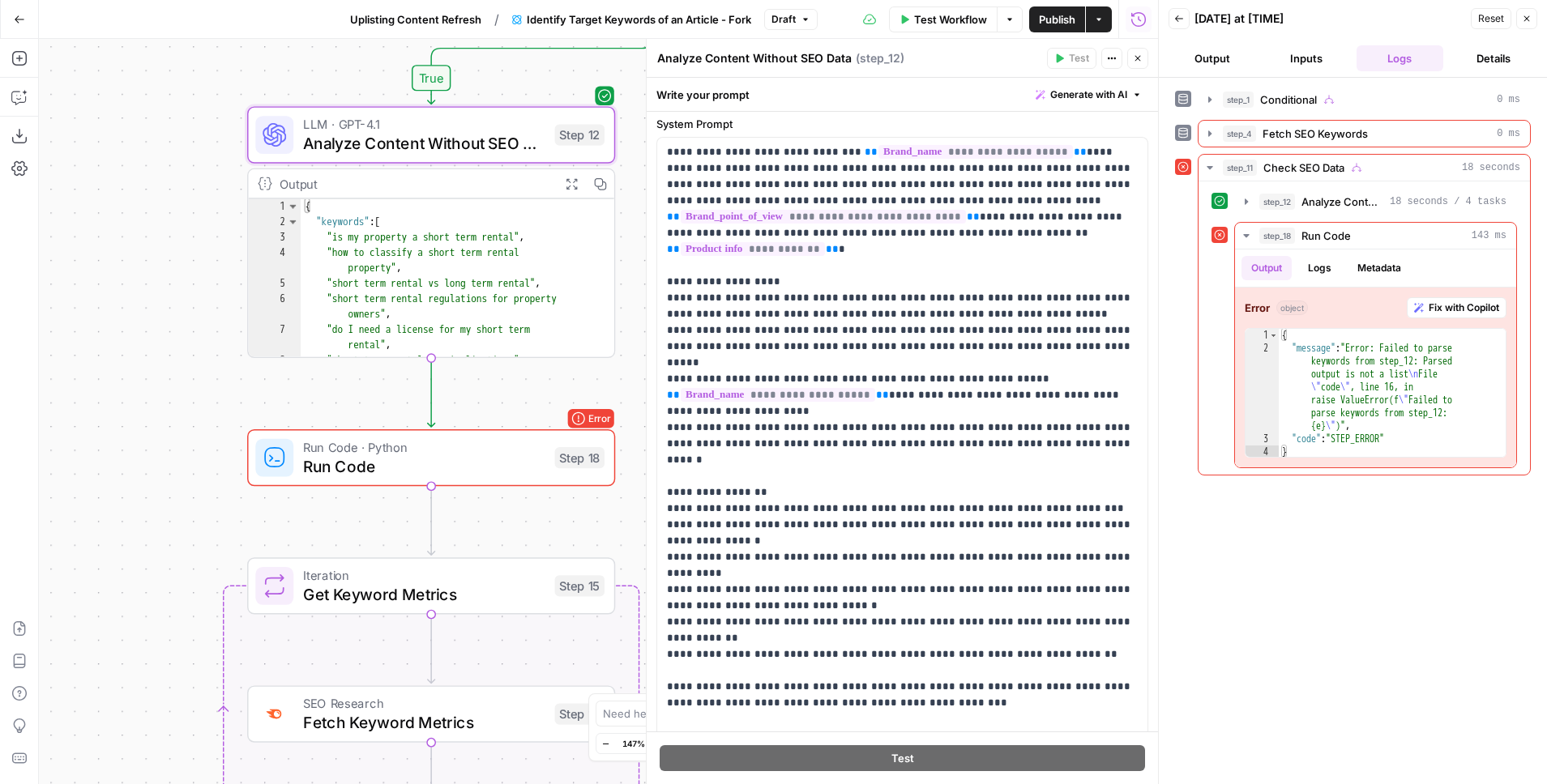 click on "Publish" at bounding box center (1057, 19) 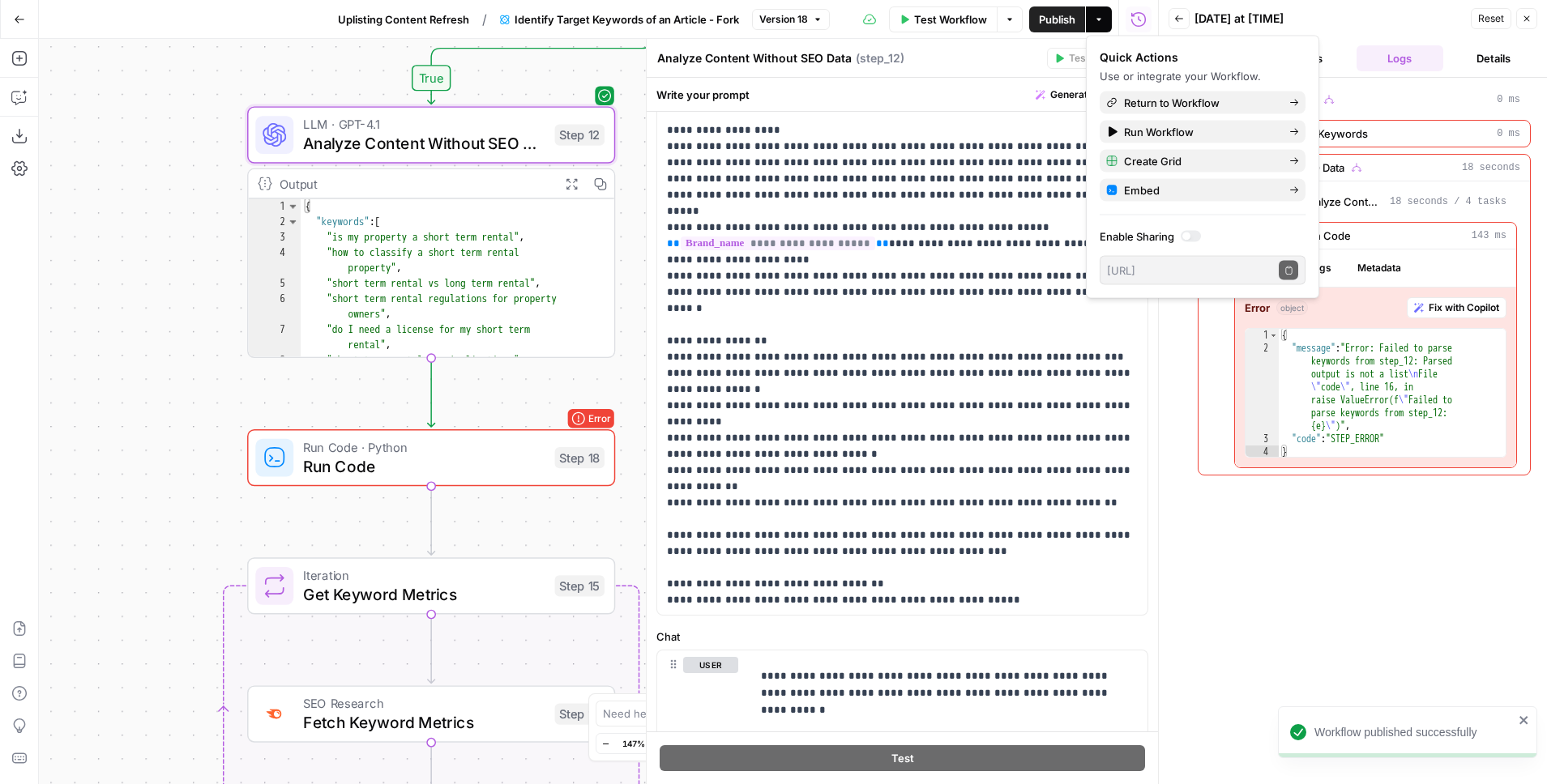 scroll, scrollTop: 277, scrollLeft: 0, axis: vertical 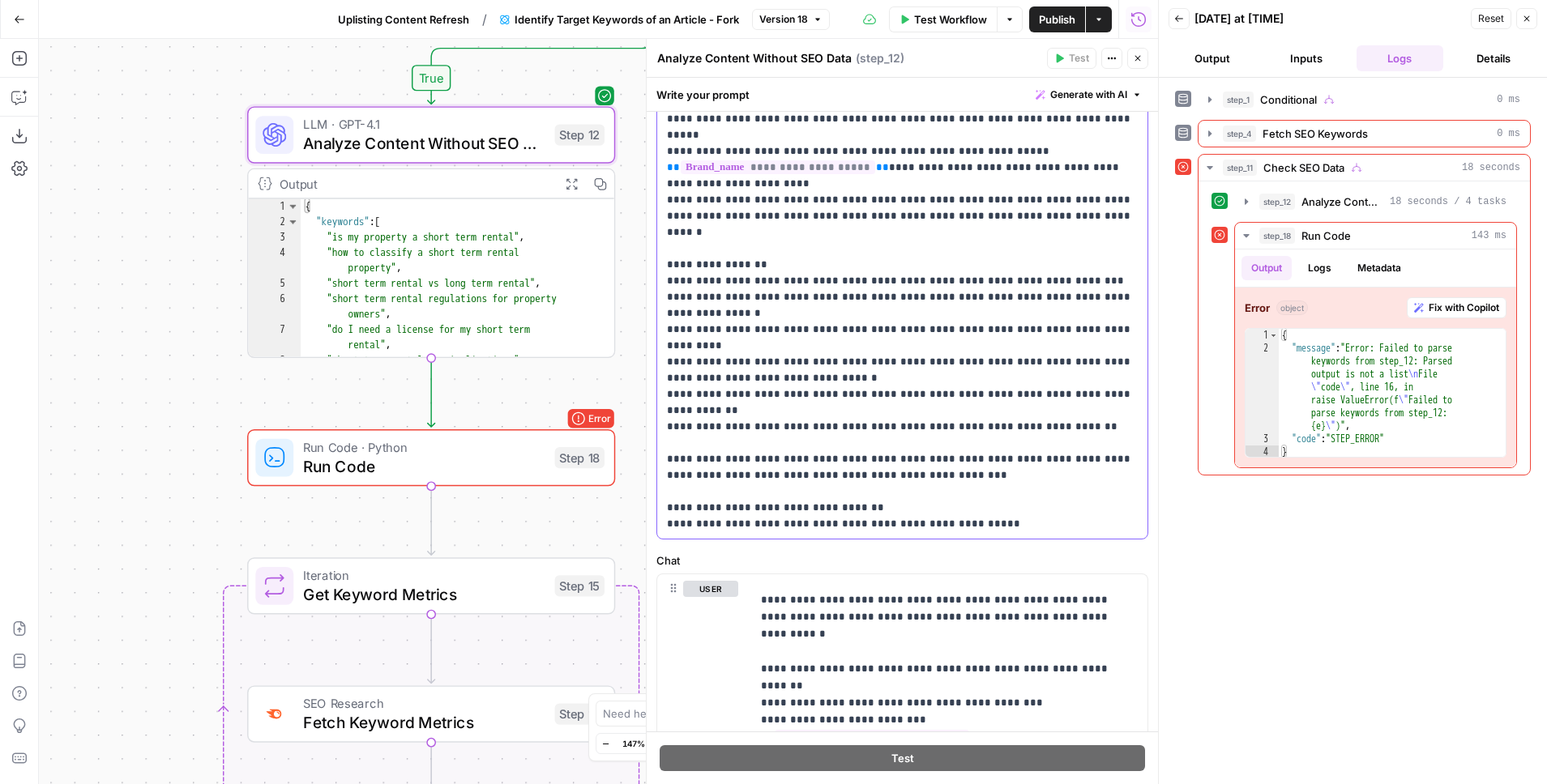drag, startPoint x: 665, startPoint y: 444, endPoint x: 1005, endPoint y: 458, distance: 340.28811 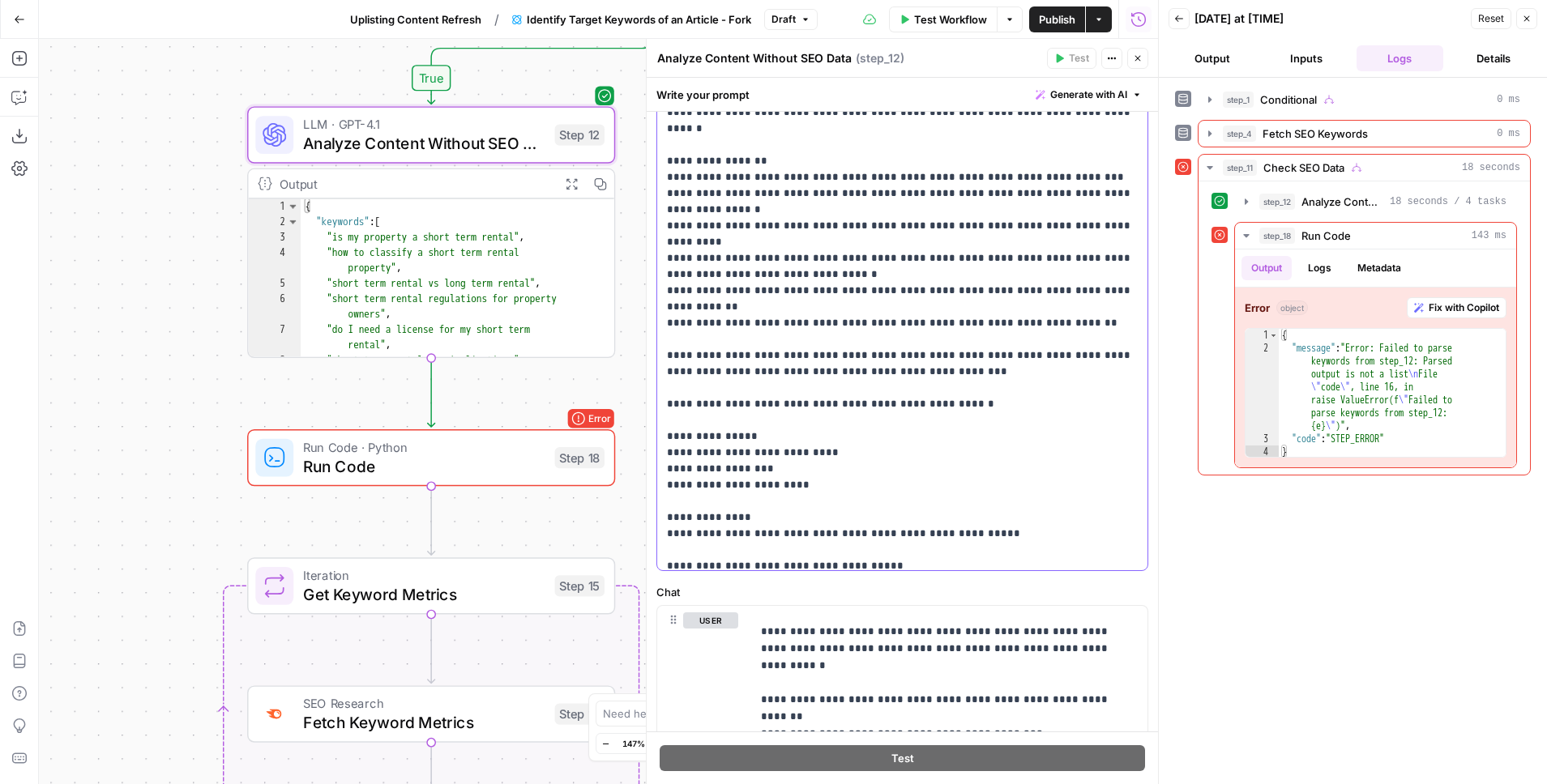 scroll, scrollTop: 114, scrollLeft: 0, axis: vertical 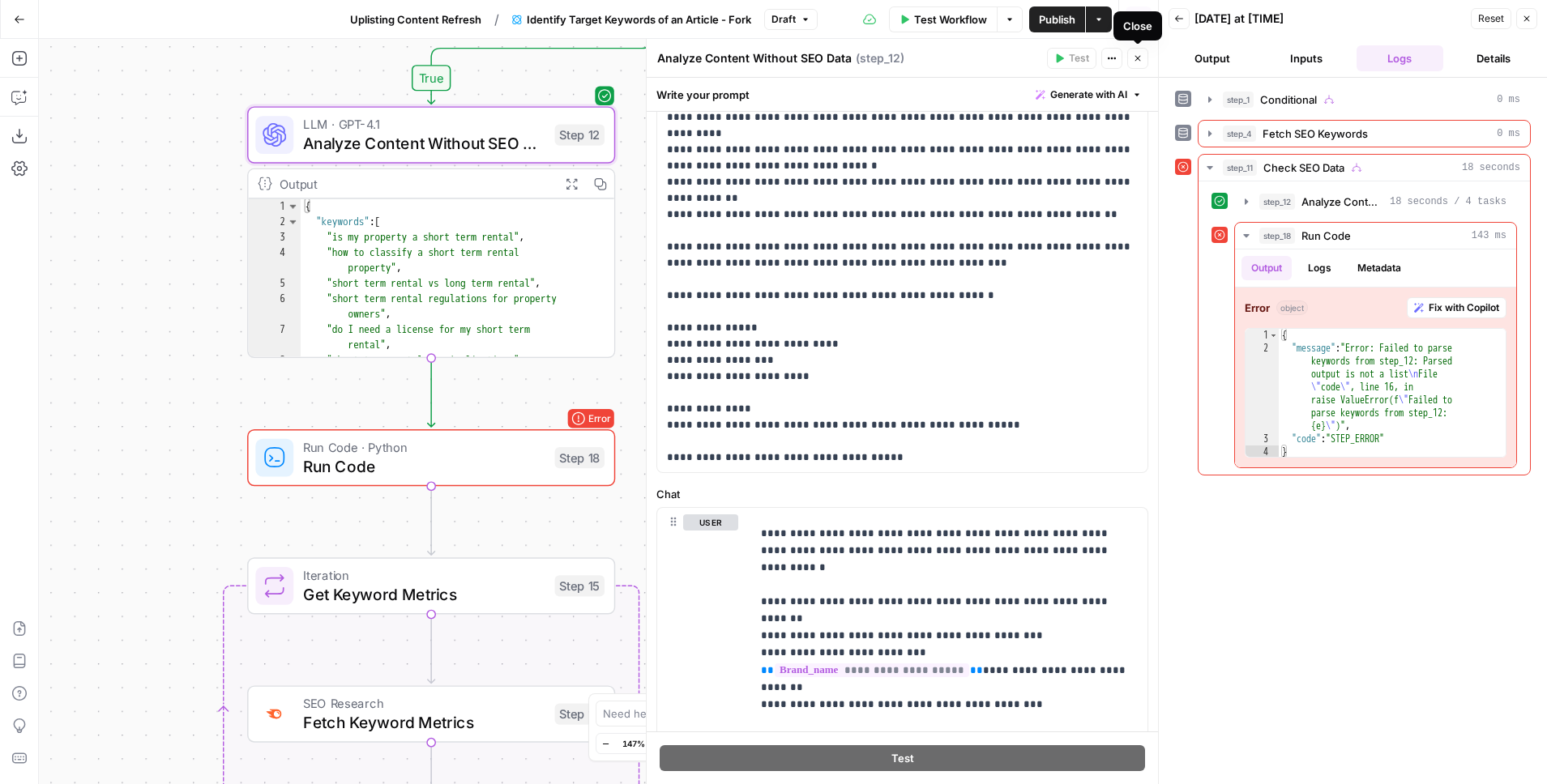 click 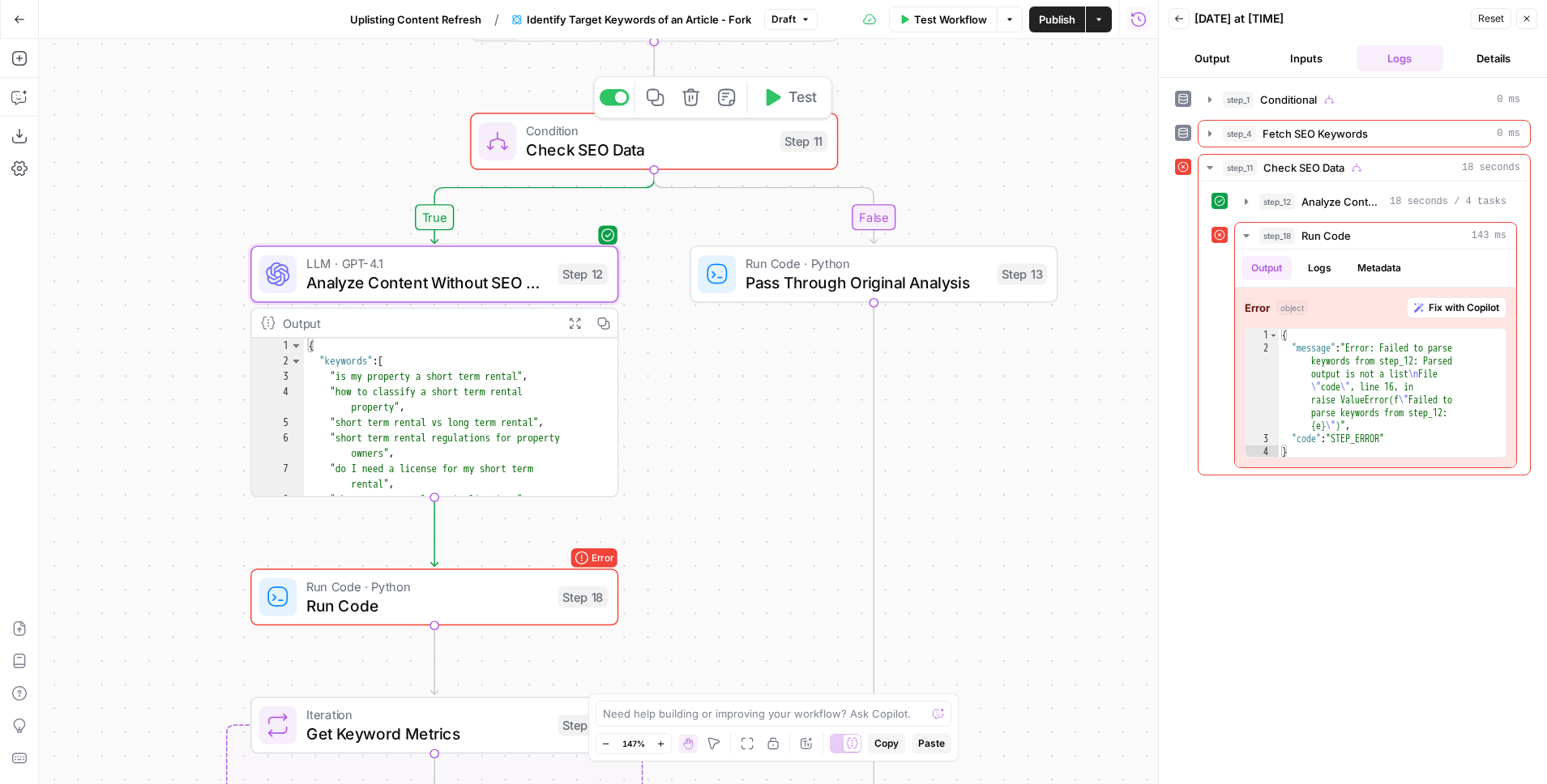 click on "Test" at bounding box center (802, 97) 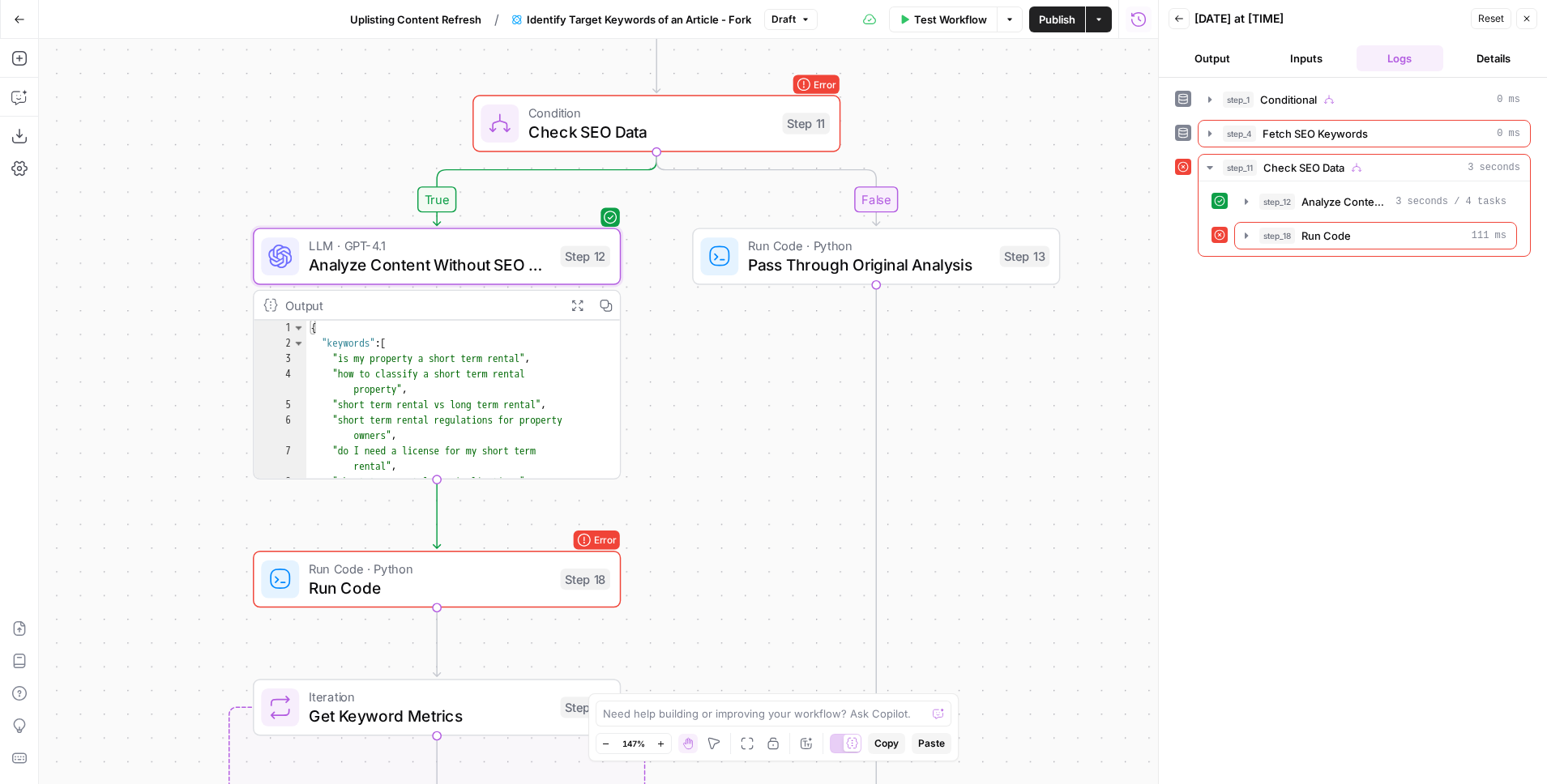 scroll, scrollTop: 0, scrollLeft: 0, axis: both 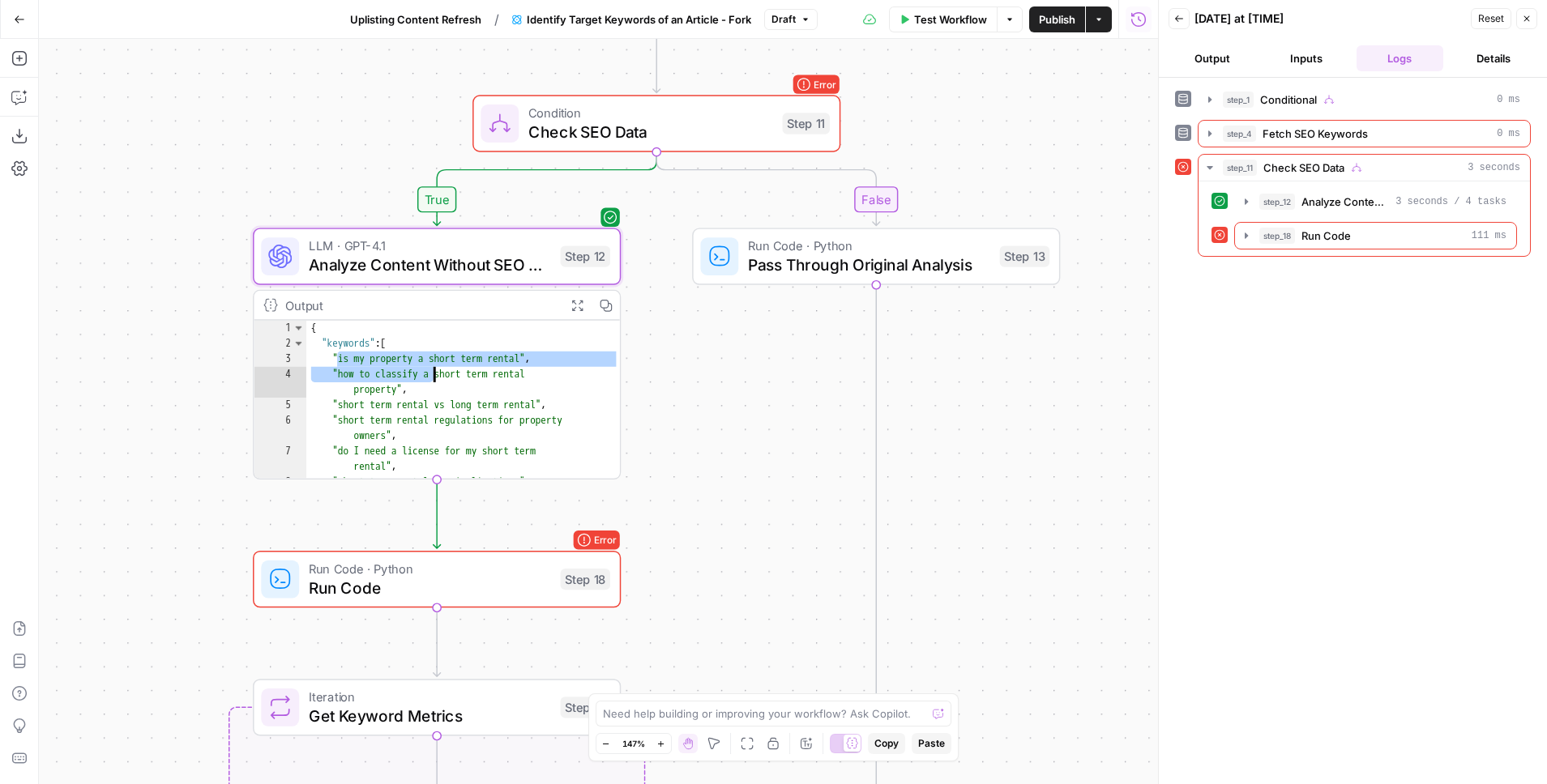 drag, startPoint x: 327, startPoint y: 346, endPoint x: 403, endPoint y: 349, distance: 76.05919 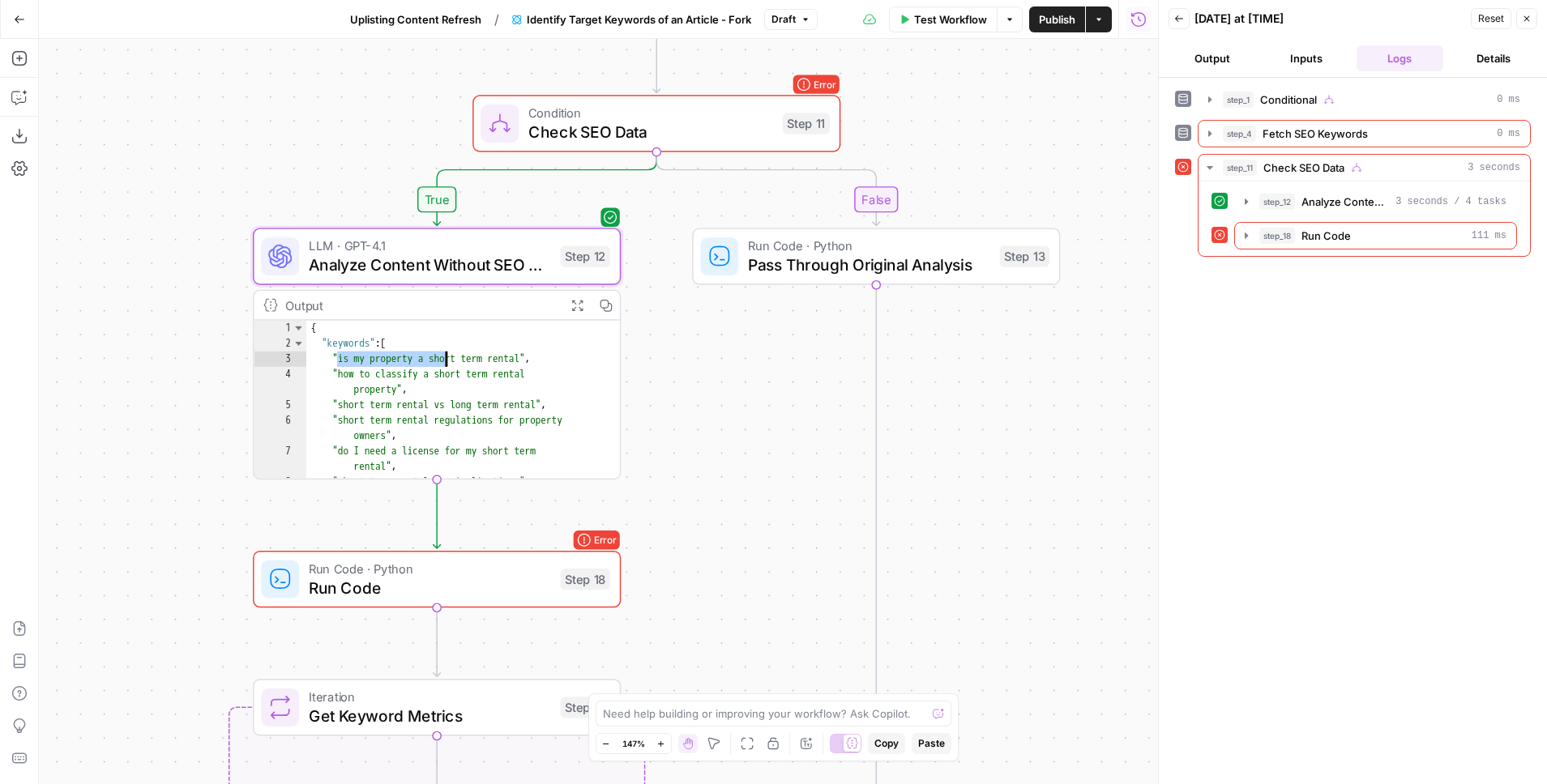 click on "{    "keywords" :  [      "is my property a short term rental" ,      "how to classify a short term rental           property" ,      "short term rental vs long term rental" ,      "short term rental regulations for property           owners" ,      "do I need a license for my short term           rental" ,      "short term rental tax implications" ,      "what is a short term rental lease           agreement" ," at bounding box center (464, 424) 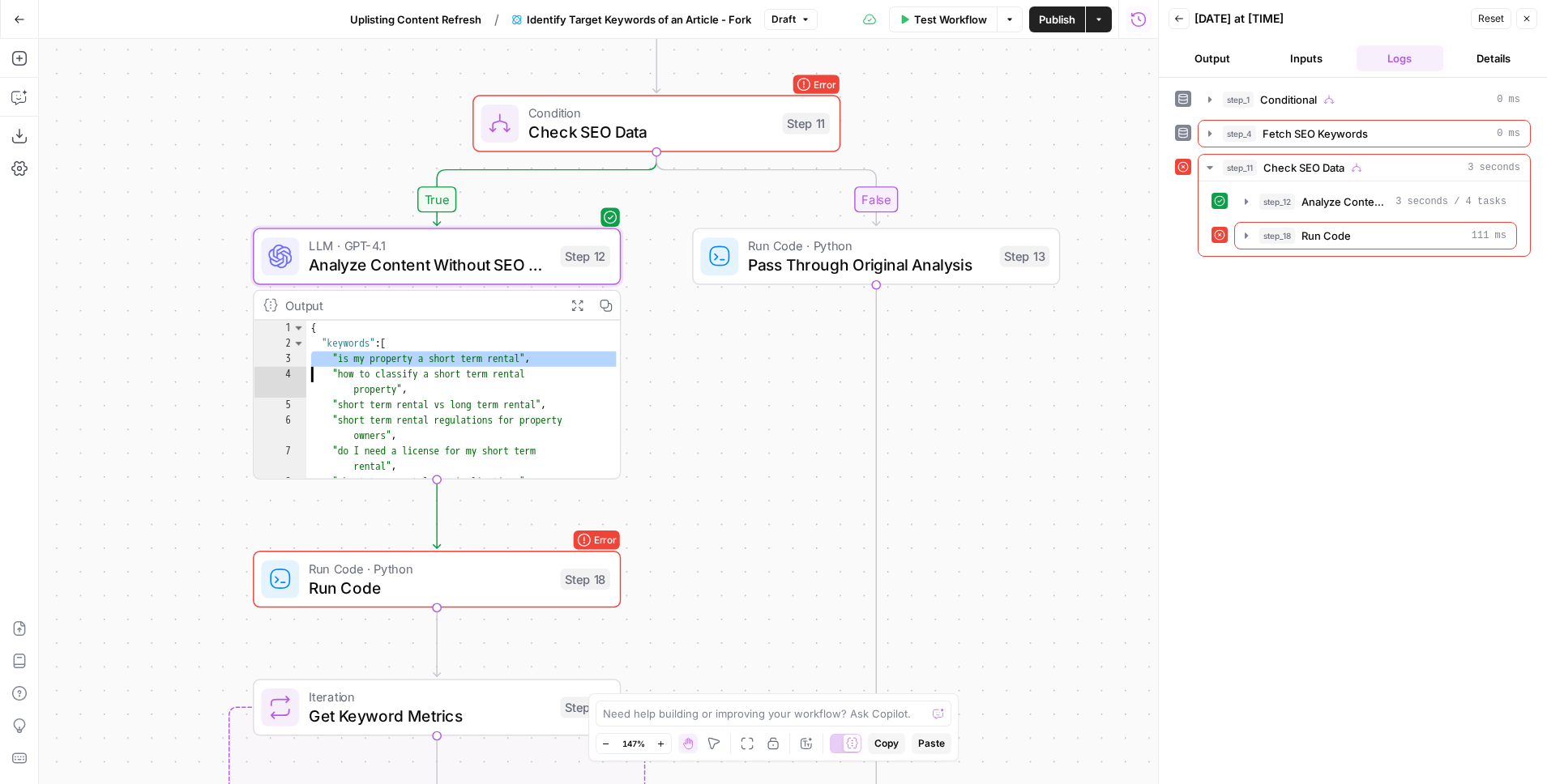 click on "{    "keywords" :  [      "is my property a short term rental" ,      "how to classify a short term rental           property" ,      "short term rental vs long term rental" ,      "short term rental regulations for property           owners" ,      "do I need a license for my short term           rental" ,      "short term rental tax implications" ,      "what is a short term rental lease           agreement" ," at bounding box center [464, 424] 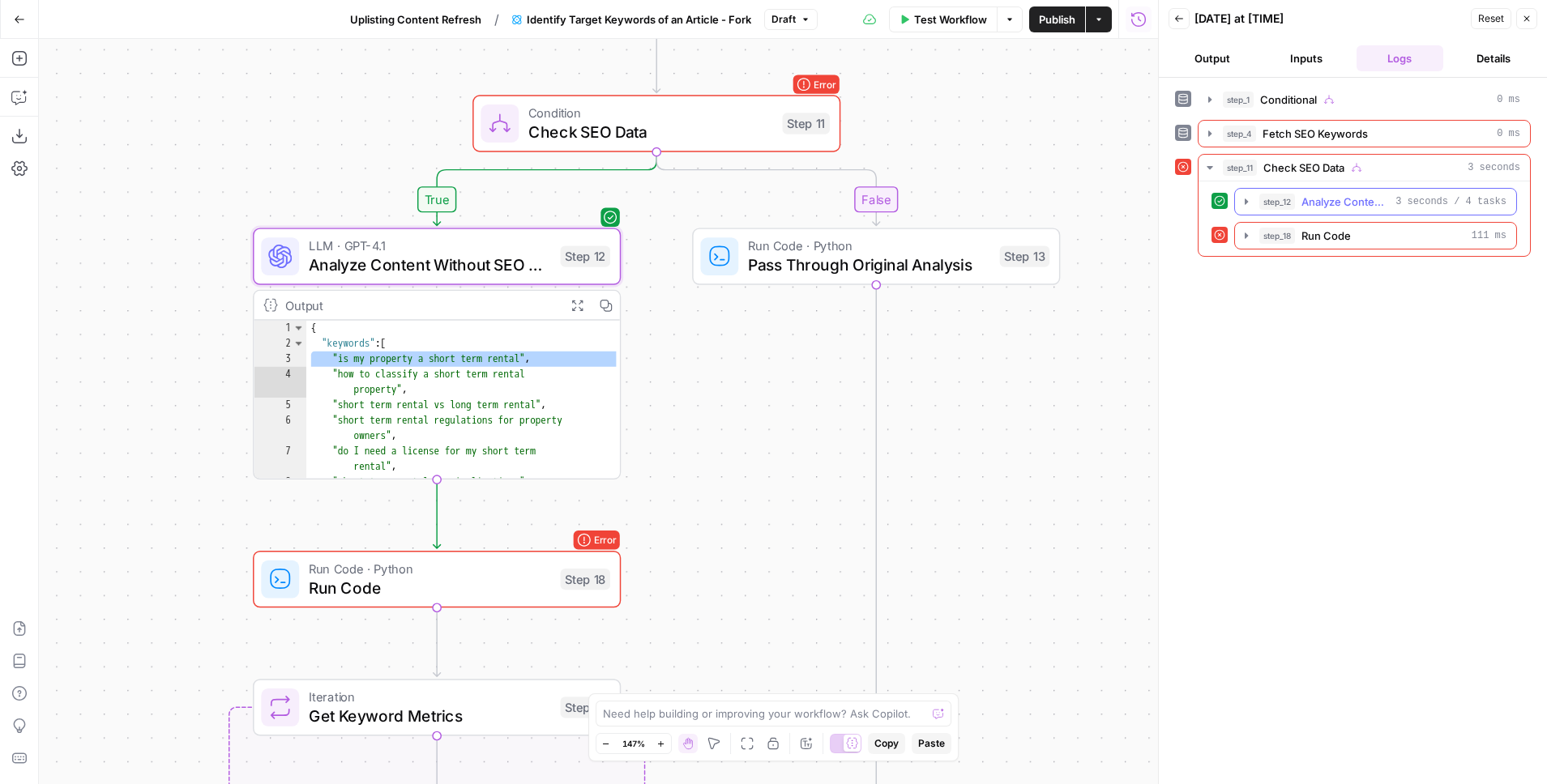 click 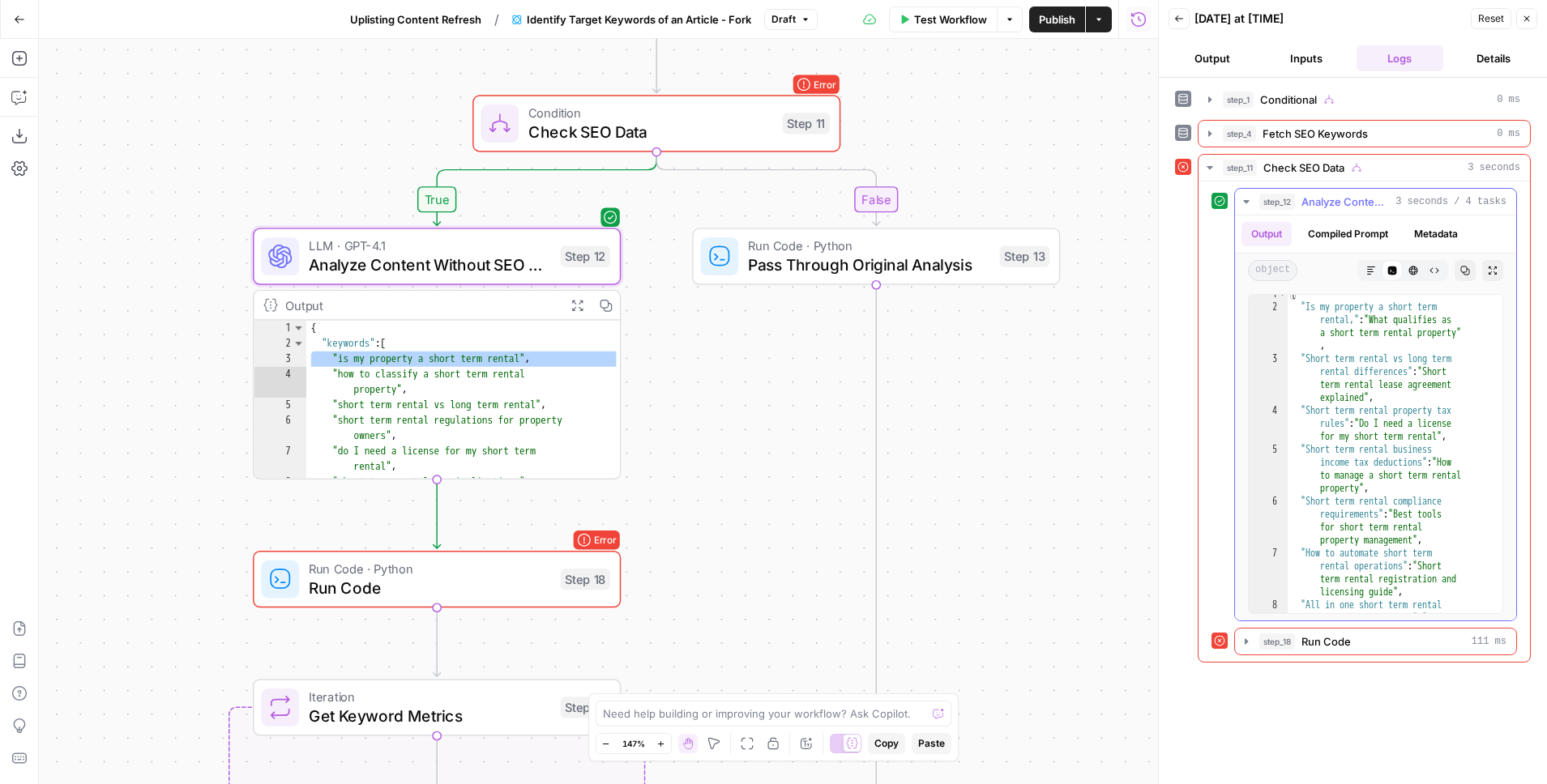 scroll, scrollTop: 0, scrollLeft: 0, axis: both 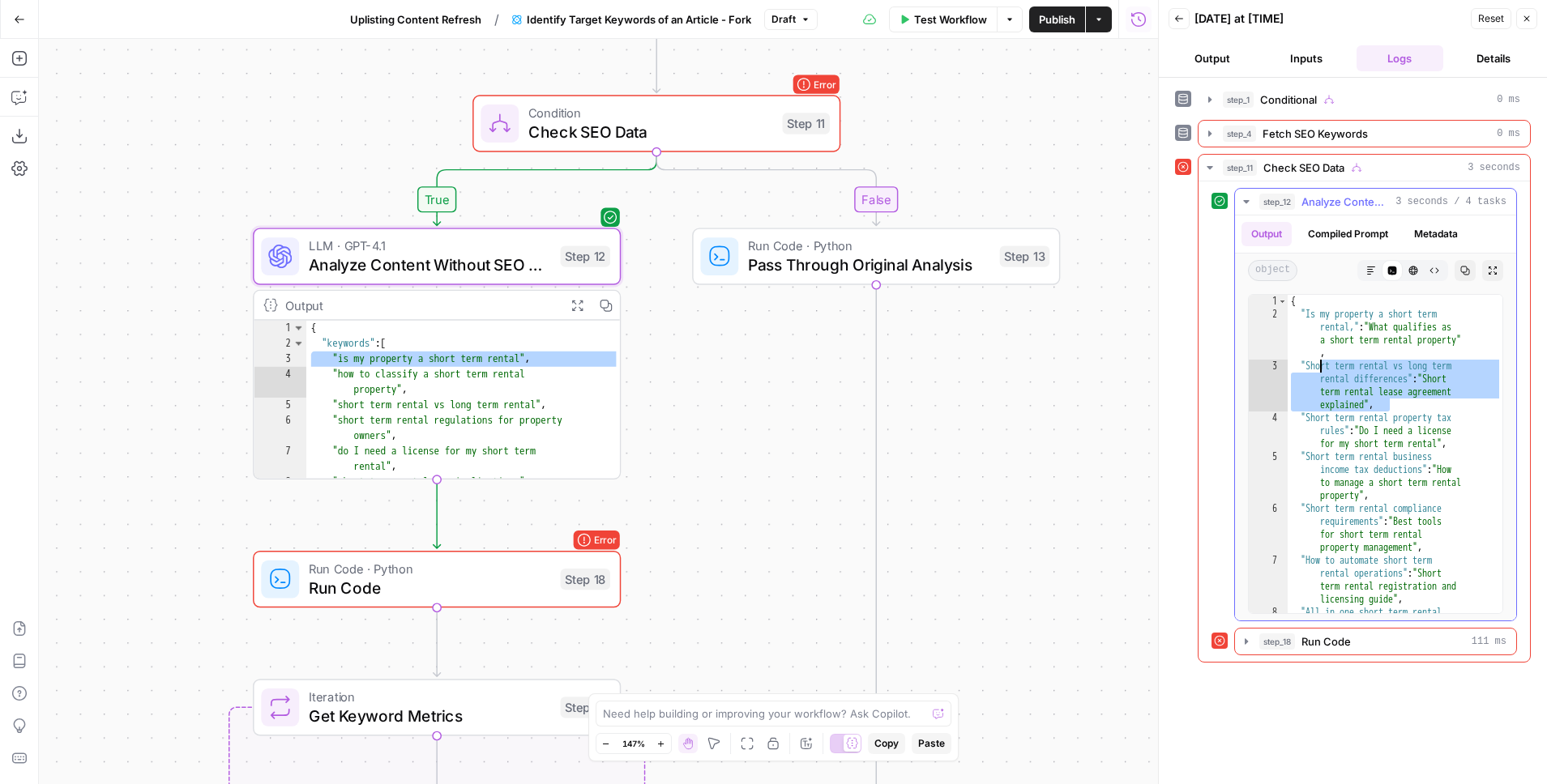 drag, startPoint x: 1395, startPoint y: 406, endPoint x: 1319, endPoint y: 370, distance: 84.095184 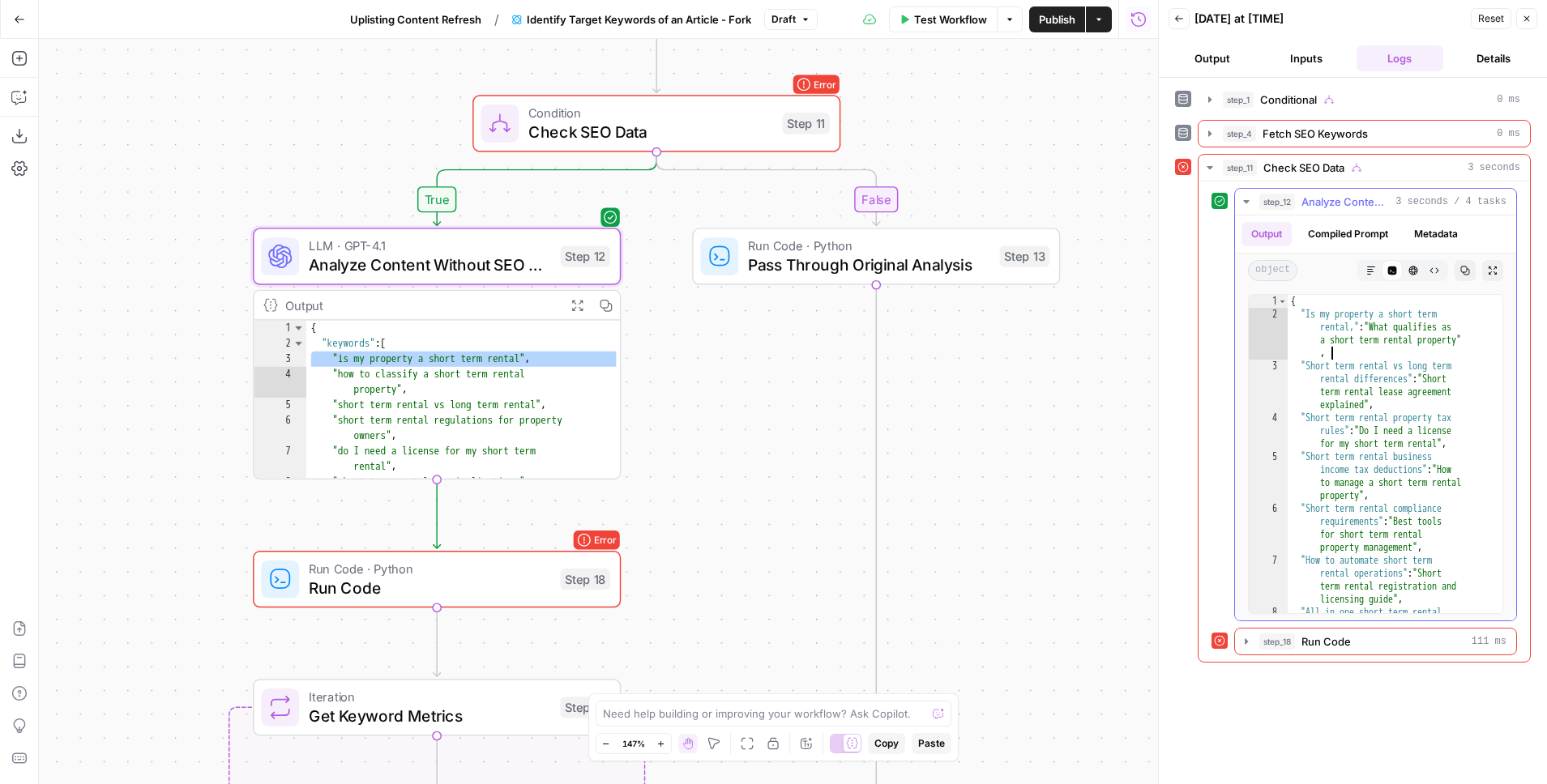click on "{    "Is my property a short term         rental," :  "What qualifies as         a short term rental property"        ,    "Short term rental vs long term         rental differences" :  "Short         term rental lease agreement         explained" ,    "Short term rental property tax         rules" :  "Do I need a license         for my short term rental" ,    "Short term rental business         income tax deductions" :  "How         to manage a short term rental         property" ,    "Short term rental compliance         requirements" :  "Best tools         for short term rental         property management" ,    "How to automate short term         rental operations" :  "Short         term rental registration and         licensing guide" ,    "All in one short term rental         management software" :  "How to         scale your short term rental         business" ," at bounding box center (1395, 486) 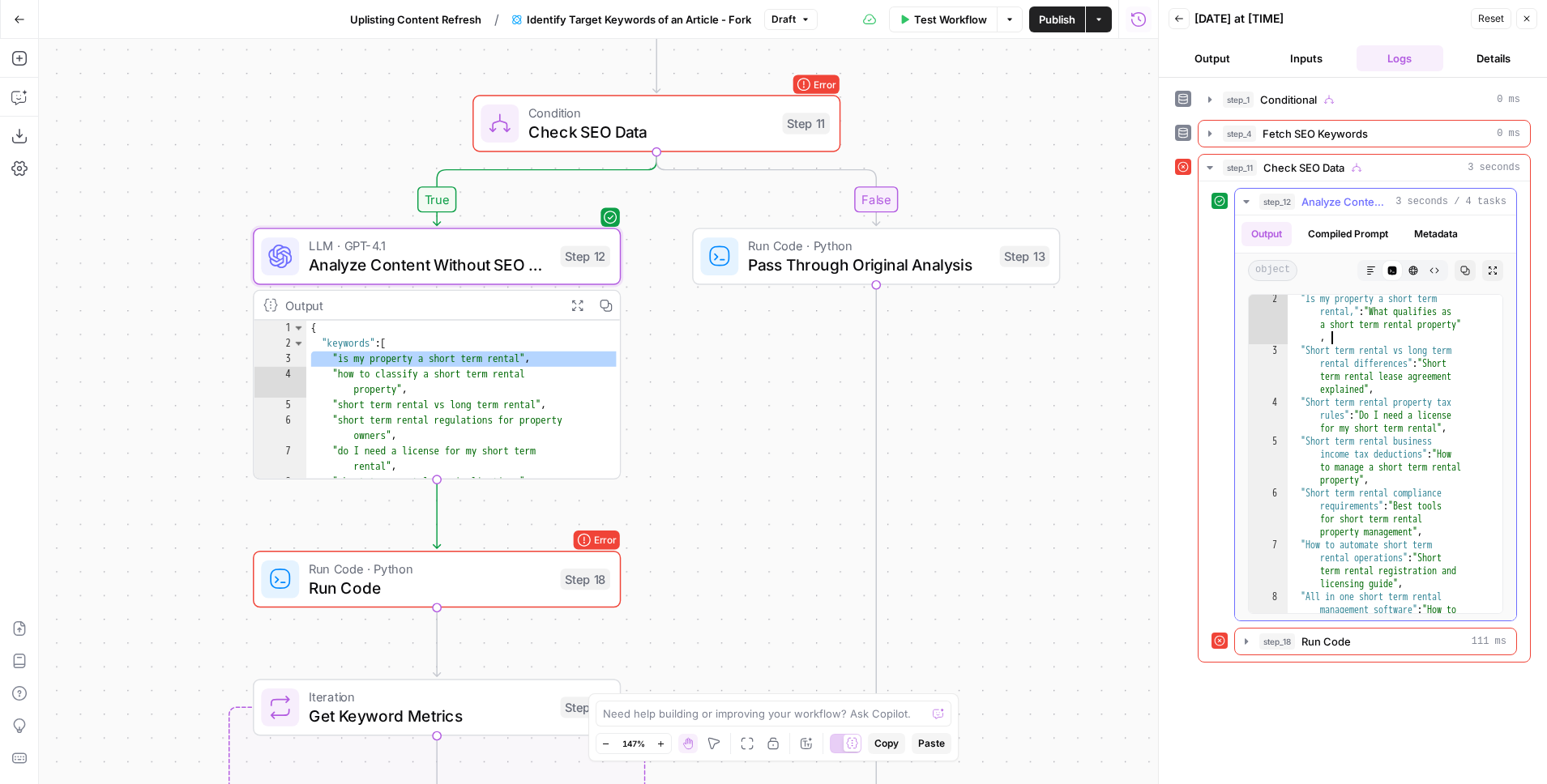 scroll, scrollTop: 0, scrollLeft: 0, axis: both 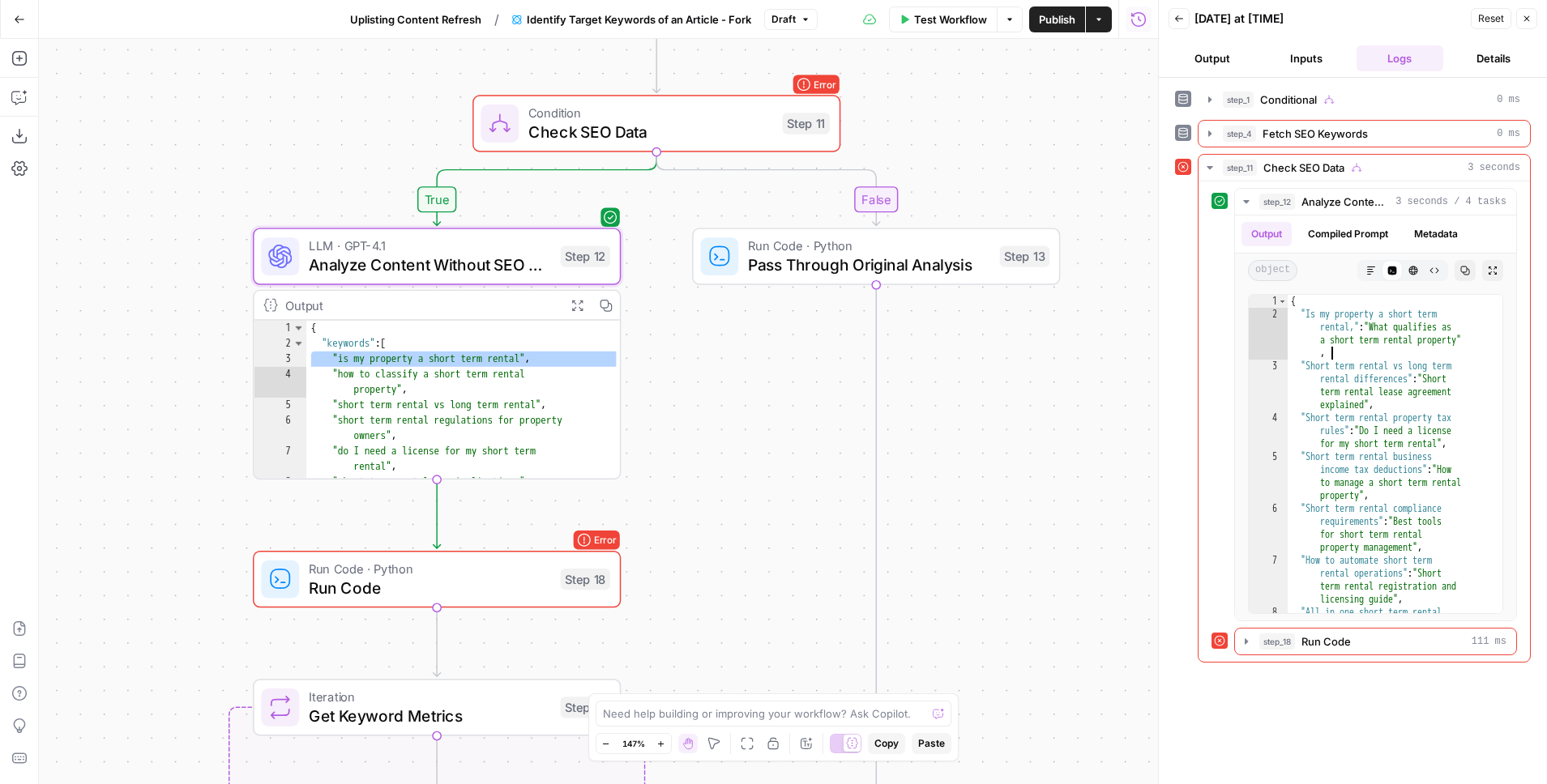 click 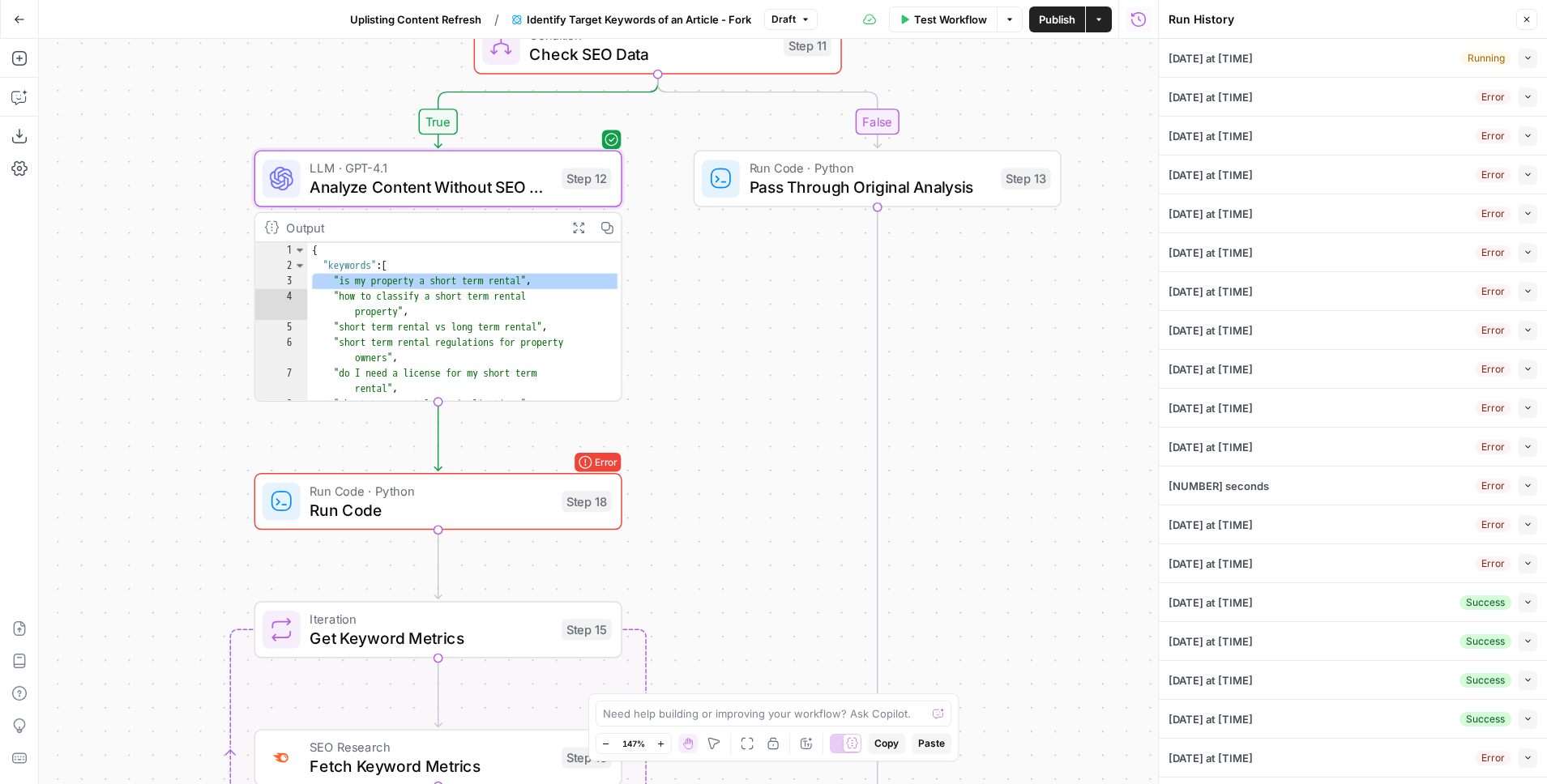 click on "Collapse" at bounding box center [1528, 97] 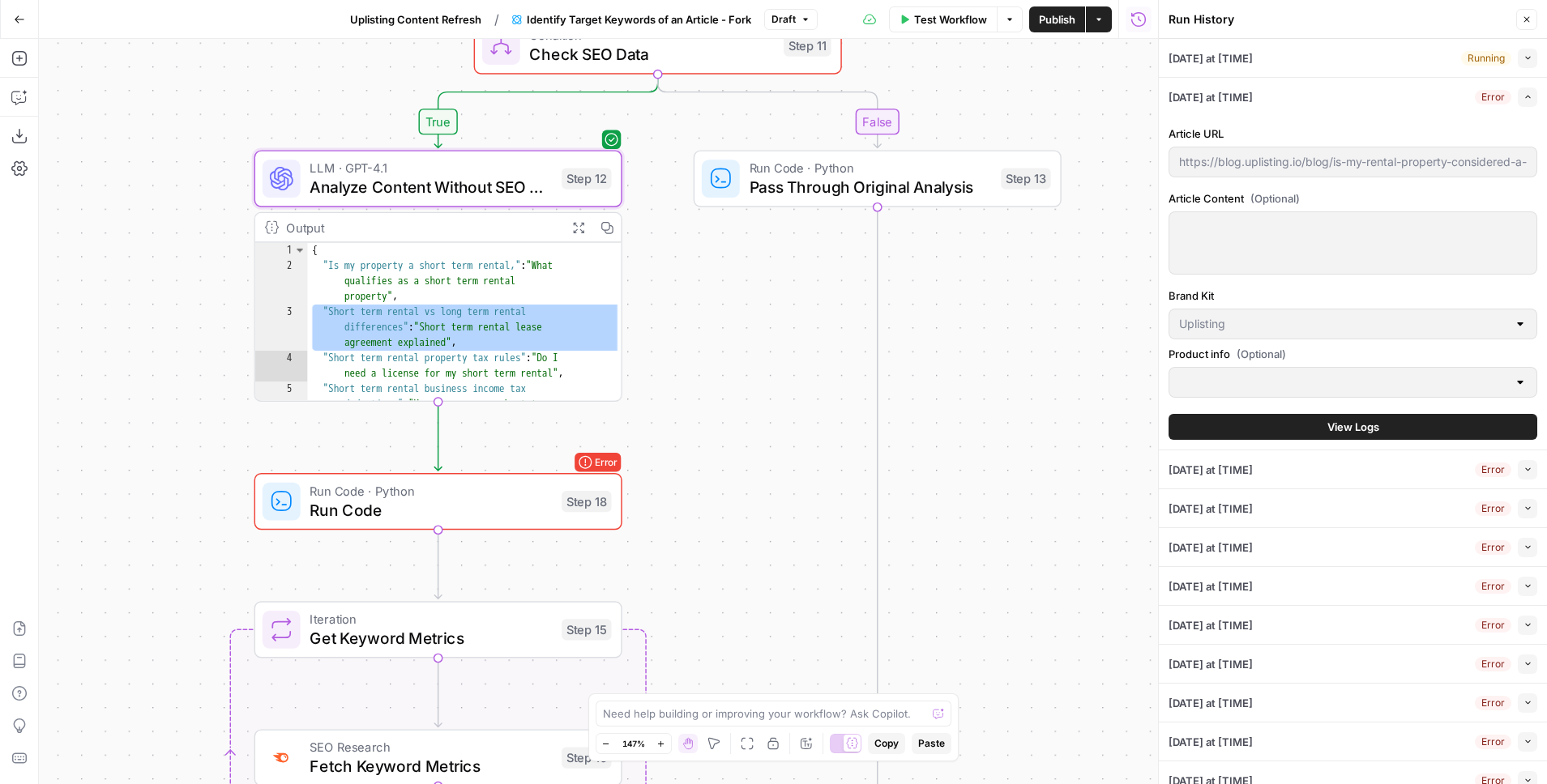 click on "View Logs" at bounding box center [1353, 427] 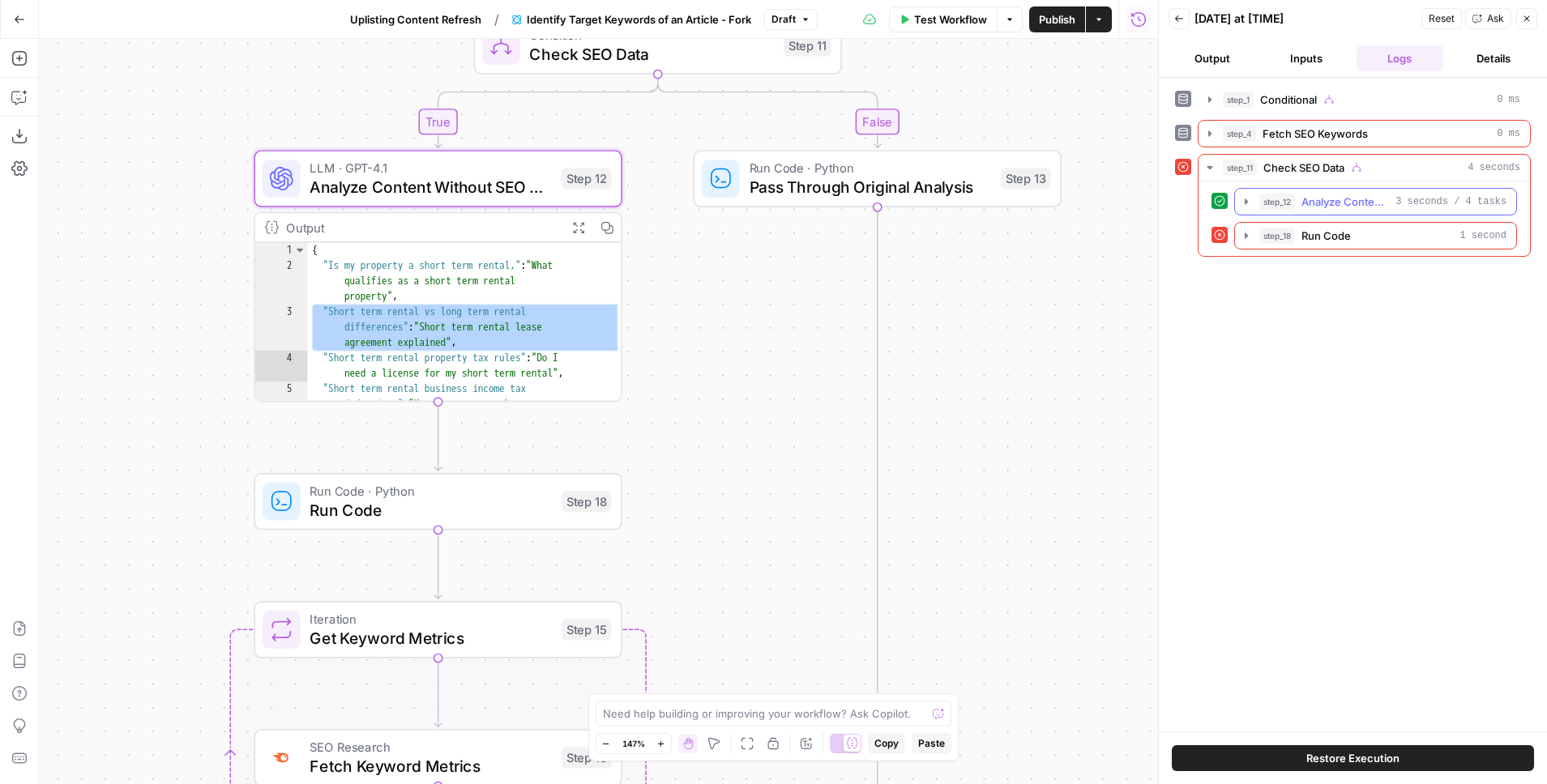 click 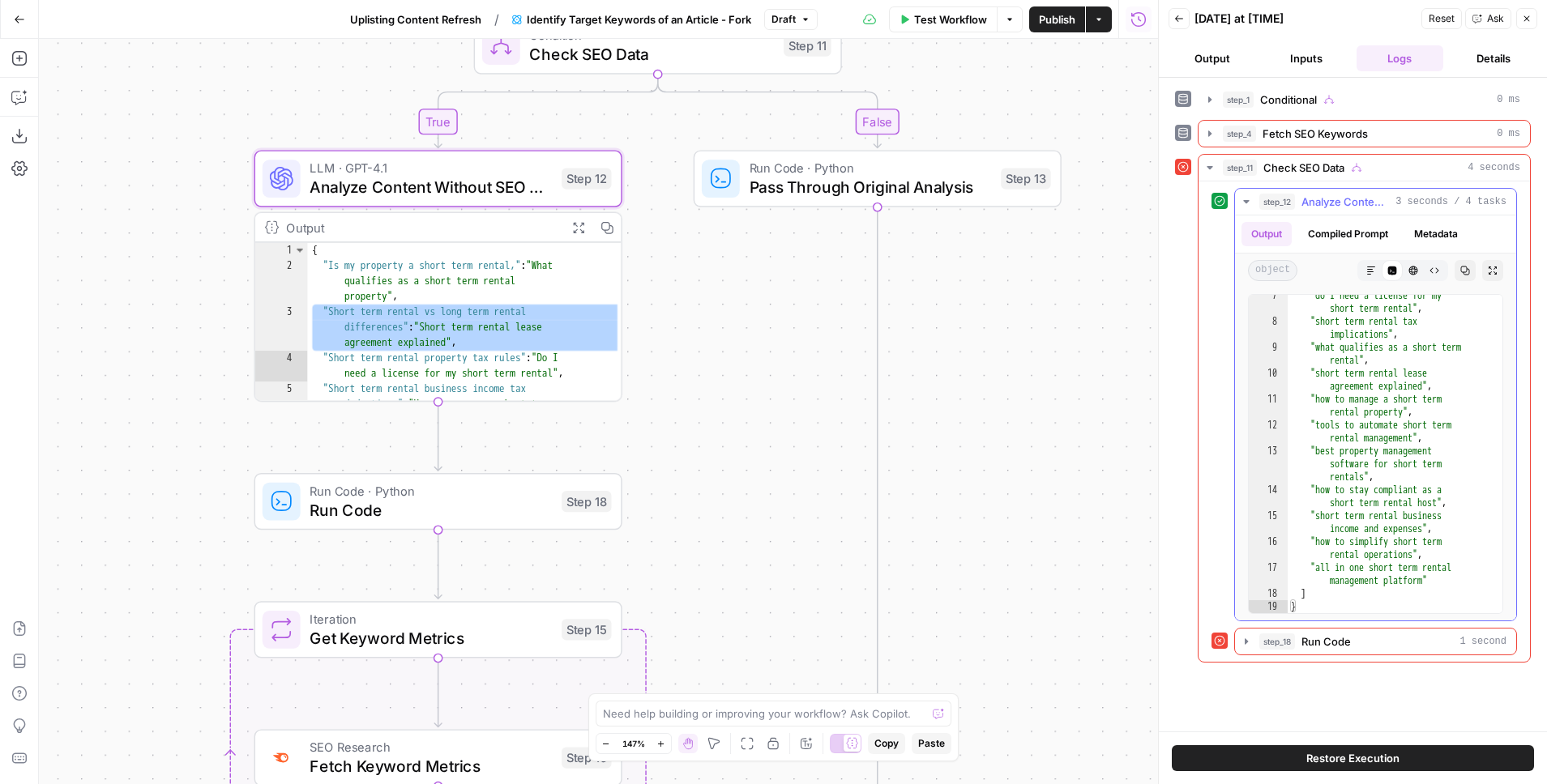 scroll, scrollTop: 0, scrollLeft: 0, axis: both 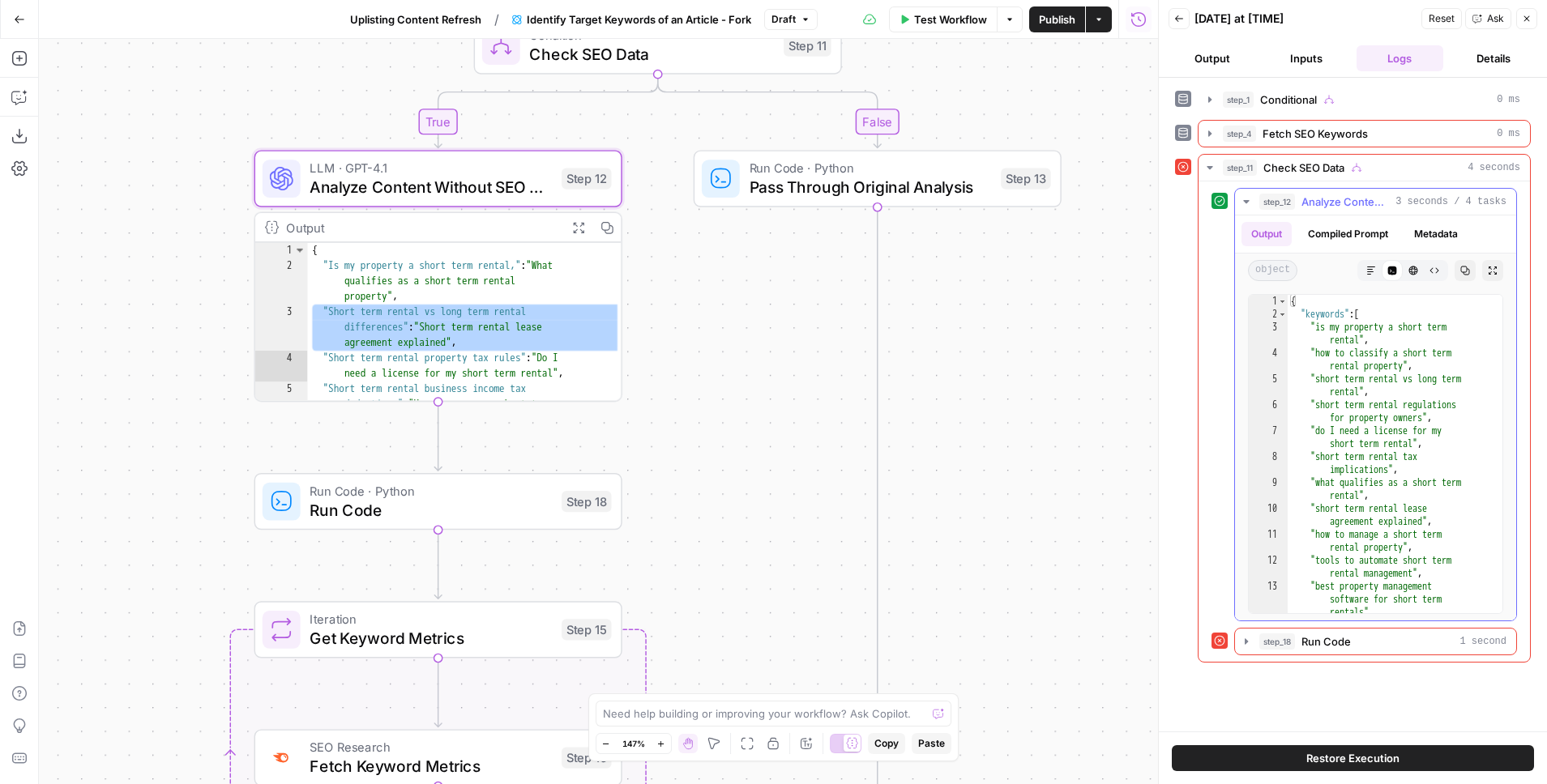 click on "{    "keywords" :  [      "is my property a short term           rental" ,      "how to classify a short term           rental property" ,      "short term rental vs long term           rental" ,      "short term rental regulations           for property owners" ,      "do I need a license for my           short term rental" ,      "short term rental tax           implications" ,      "what qualifies as a short term           rental" ,      "short term rental lease           agreement explained" ,      "how to manage a short term           rental property" ,      "tools to automate short term           rental management" ,      "best property management           software for short term           rentals" ,      "how to stay compliant as a           short term rental host" ," at bounding box center (1395, 473) 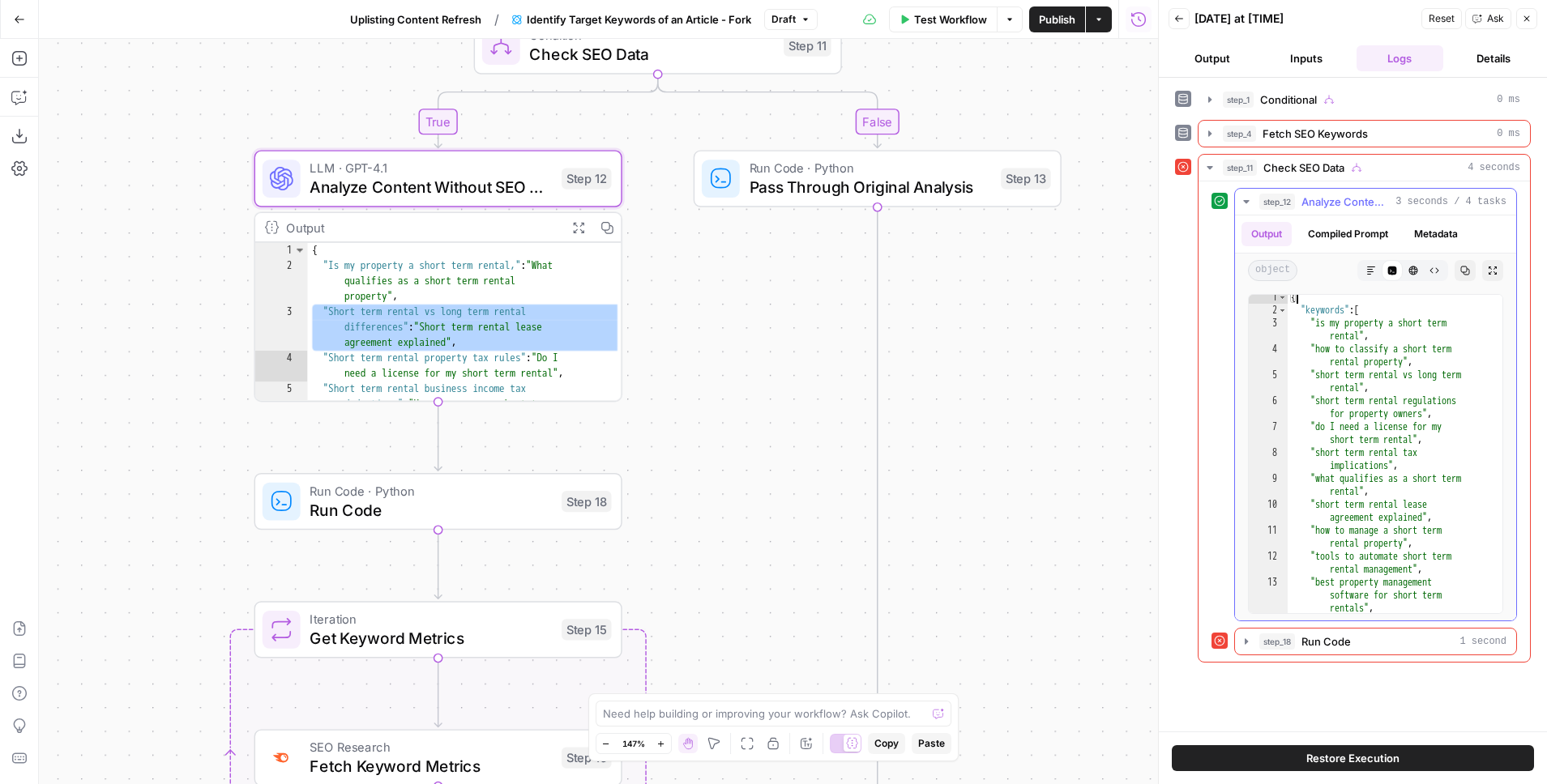 scroll, scrollTop: 11, scrollLeft: 0, axis: vertical 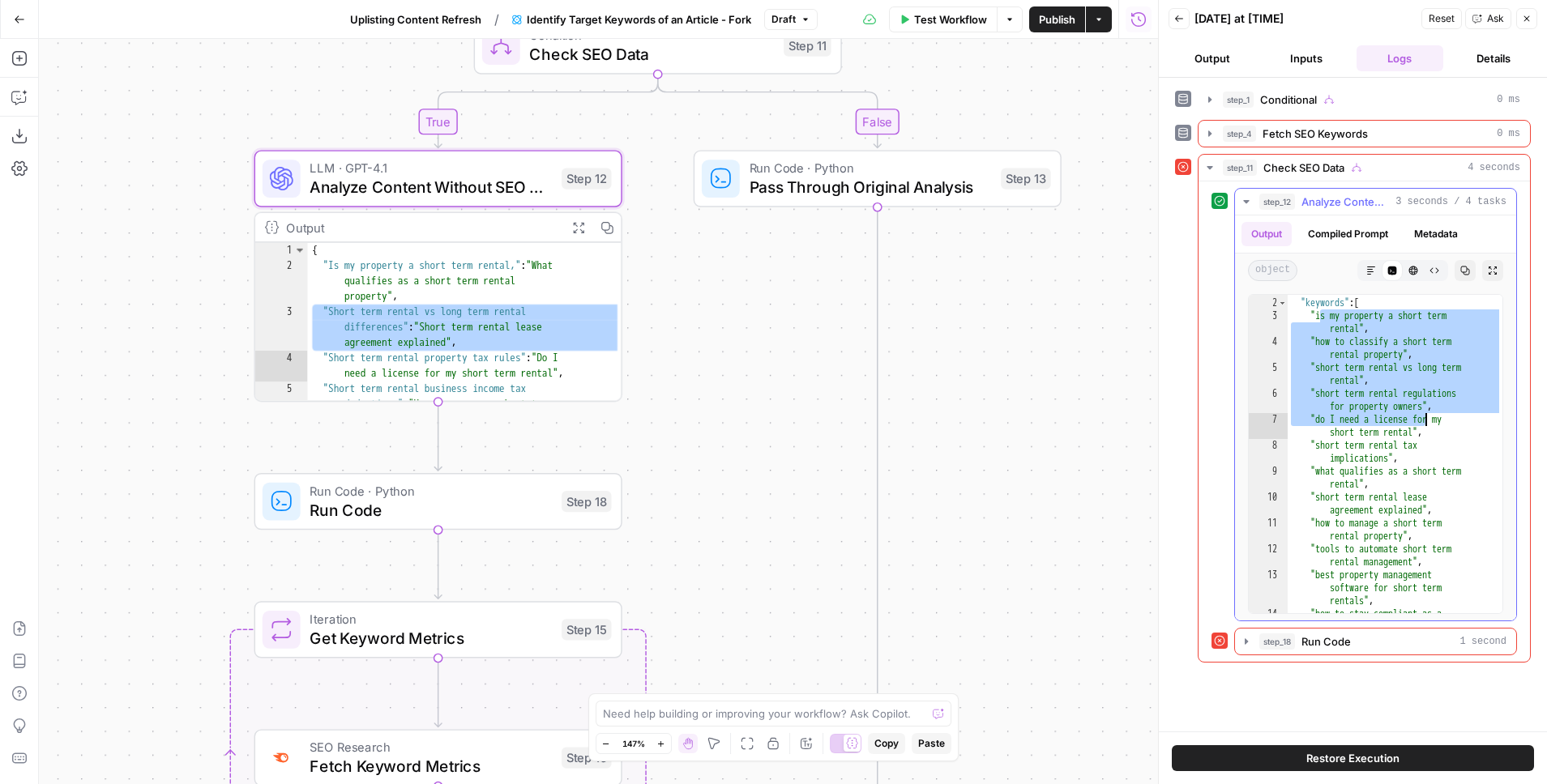 drag, startPoint x: 1319, startPoint y: 313, endPoint x: 1446, endPoint y: 475, distance: 205.84703 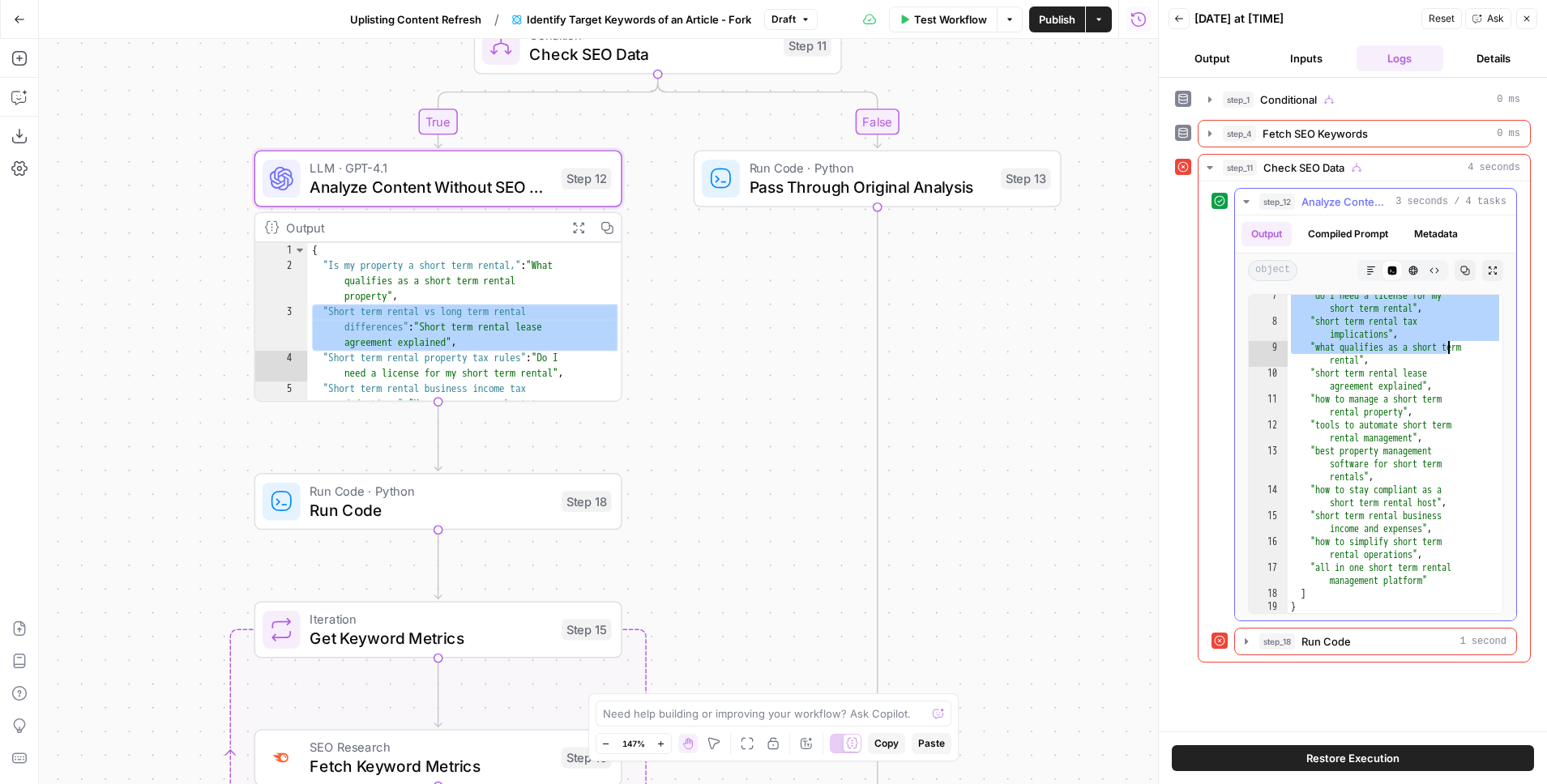 scroll, scrollTop: 135, scrollLeft: 0, axis: vertical 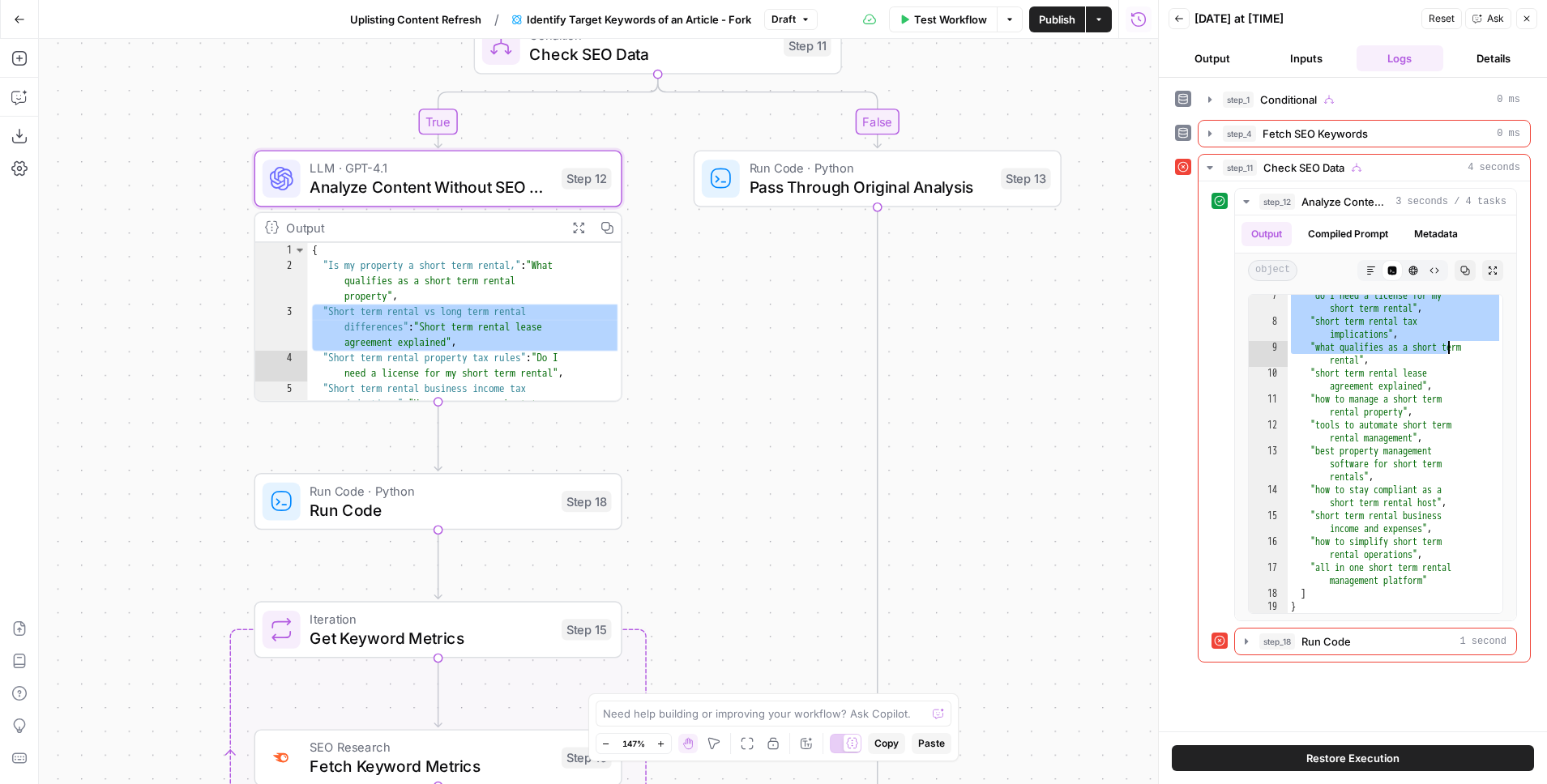 click on "Back" at bounding box center [1179, 19] 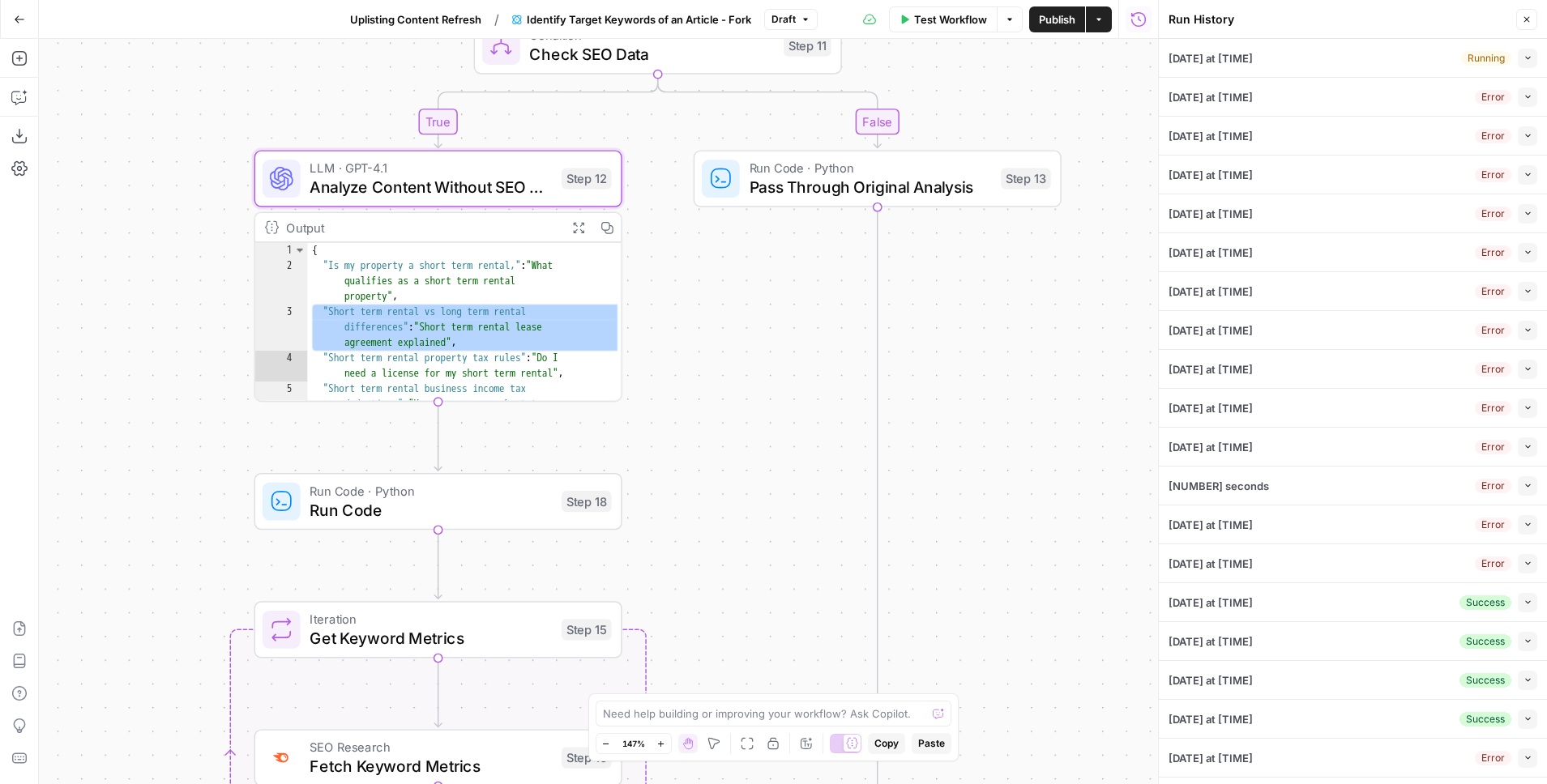 click 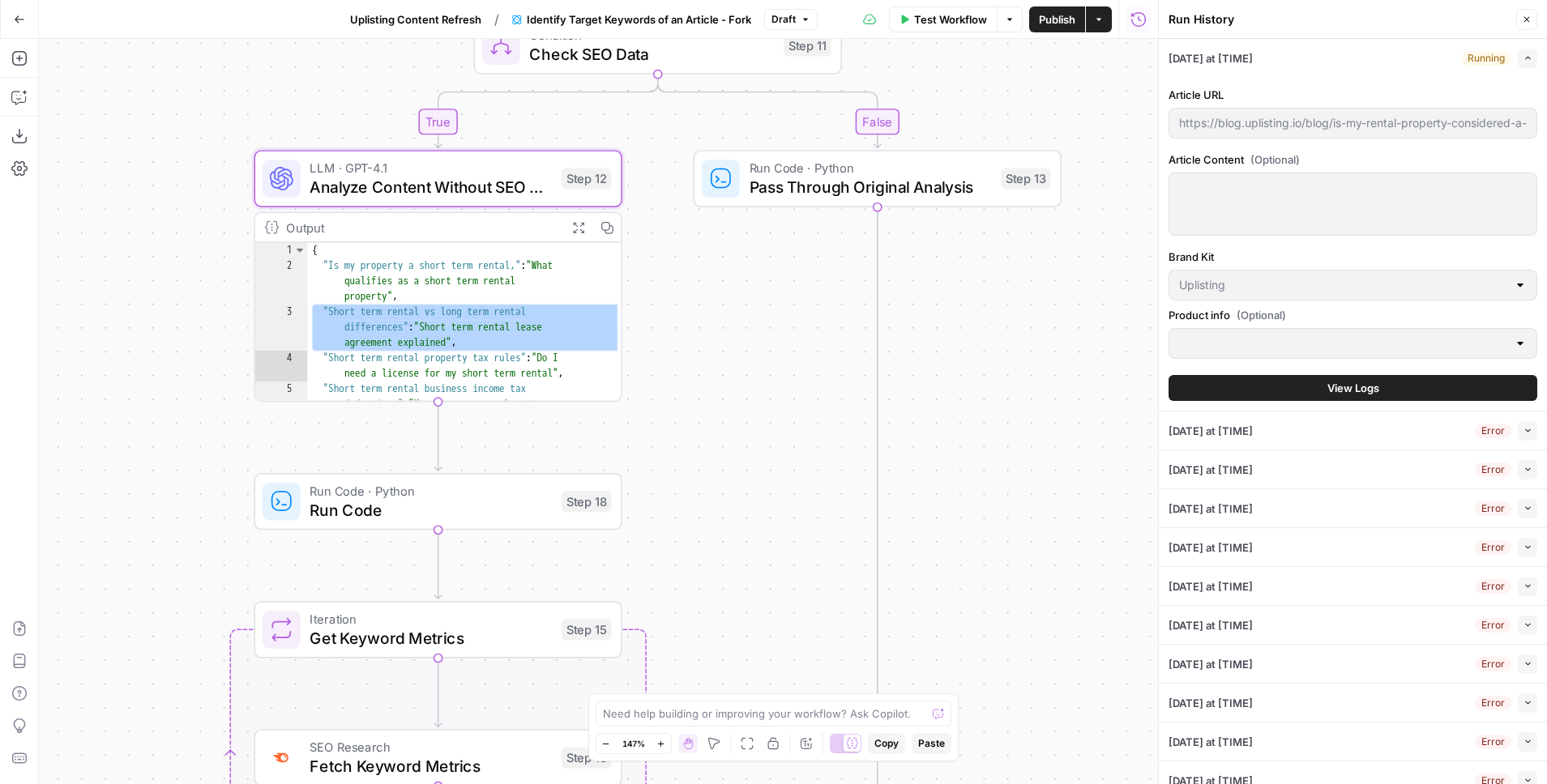 click on "View Logs" at bounding box center [1353, 388] 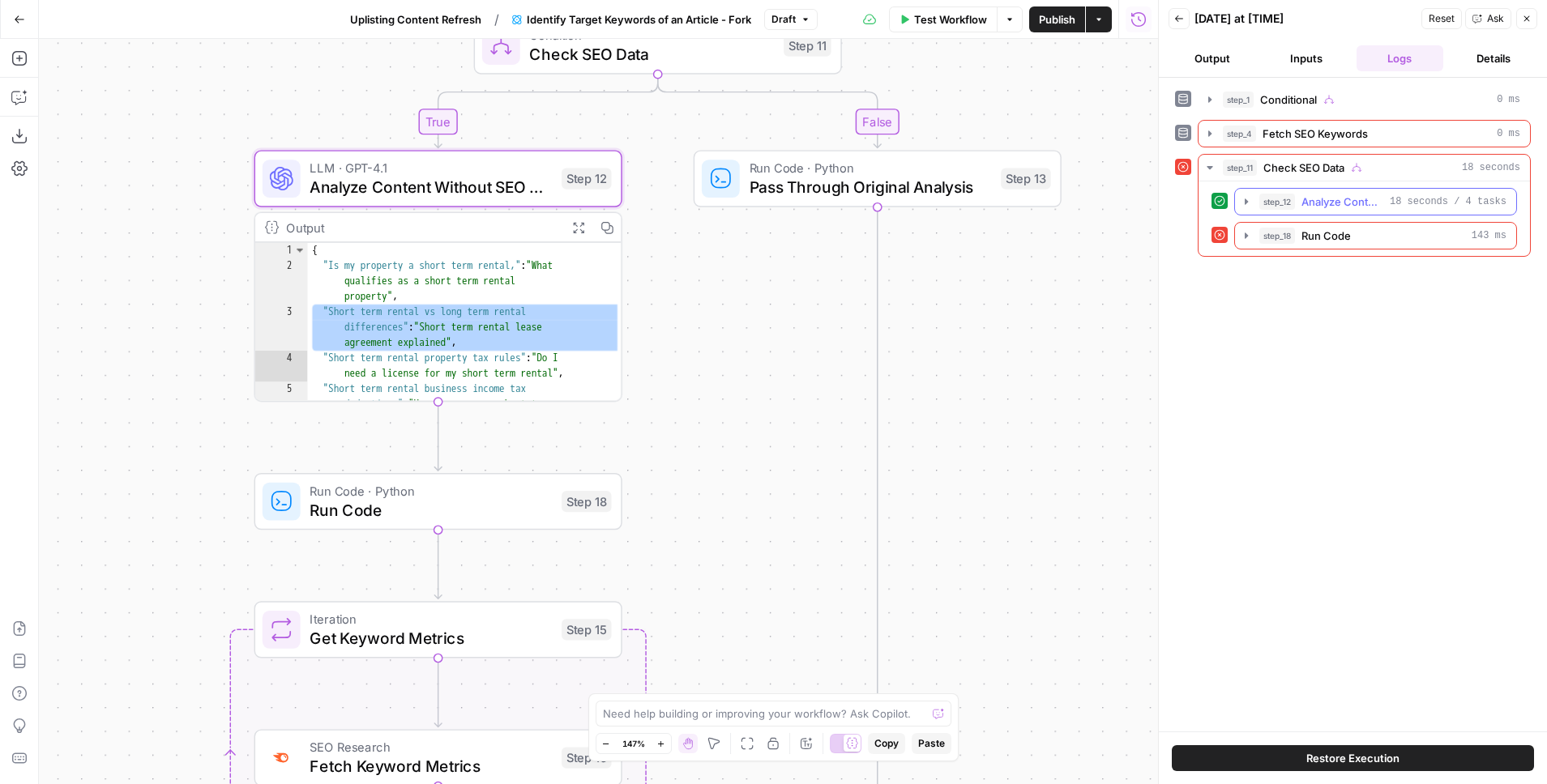 click 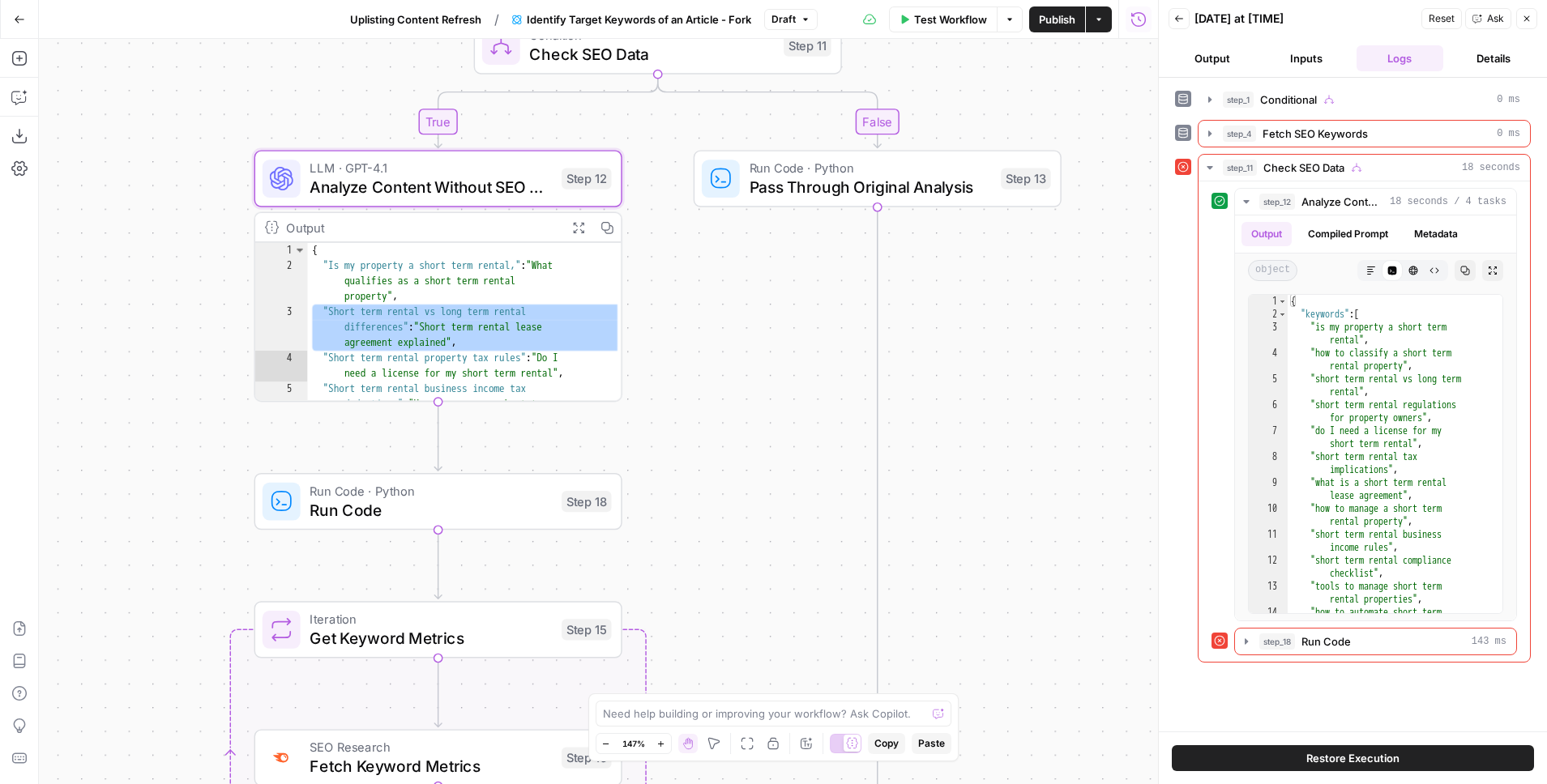 click on "Back" at bounding box center [1179, 19] 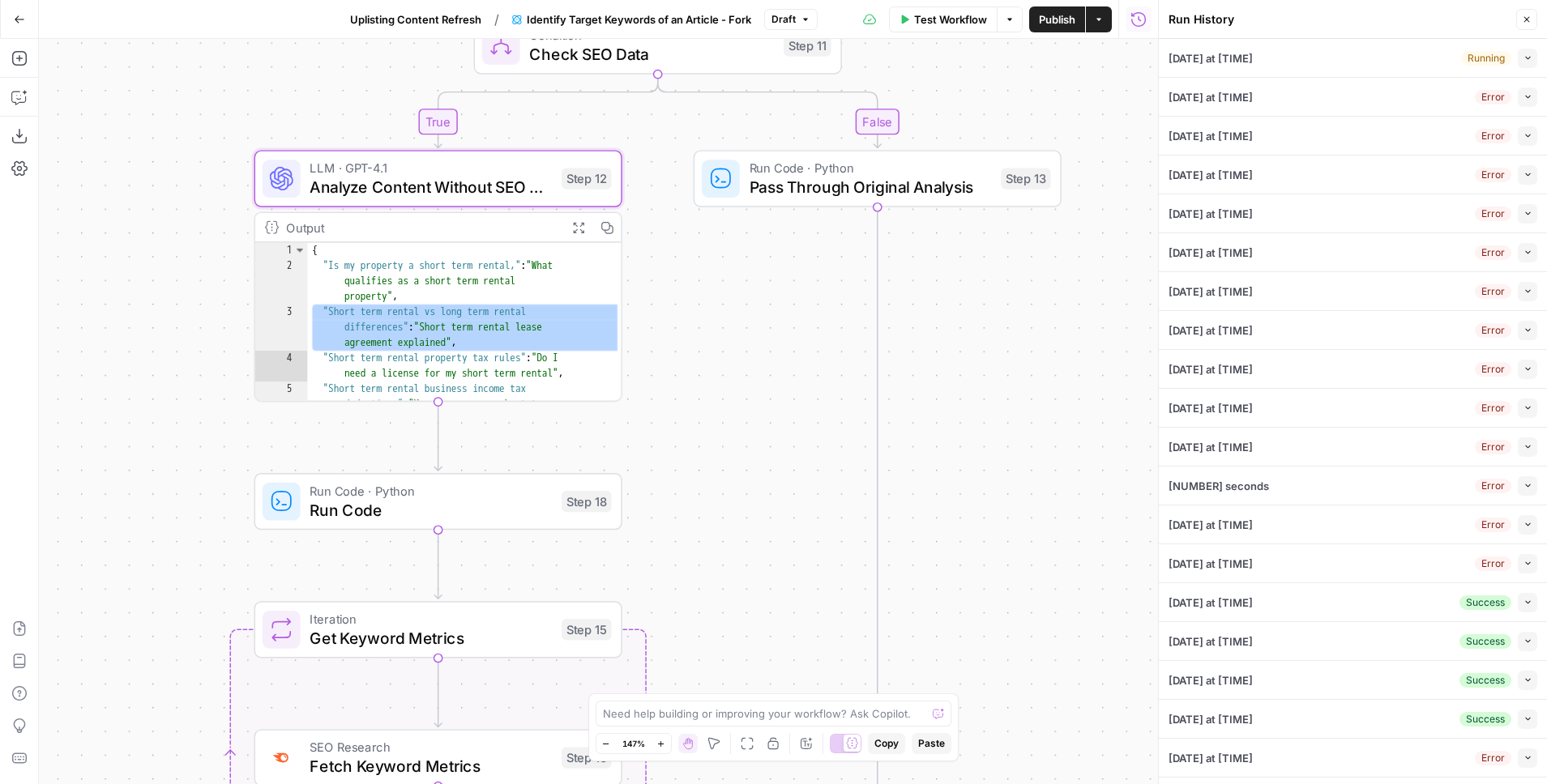 click 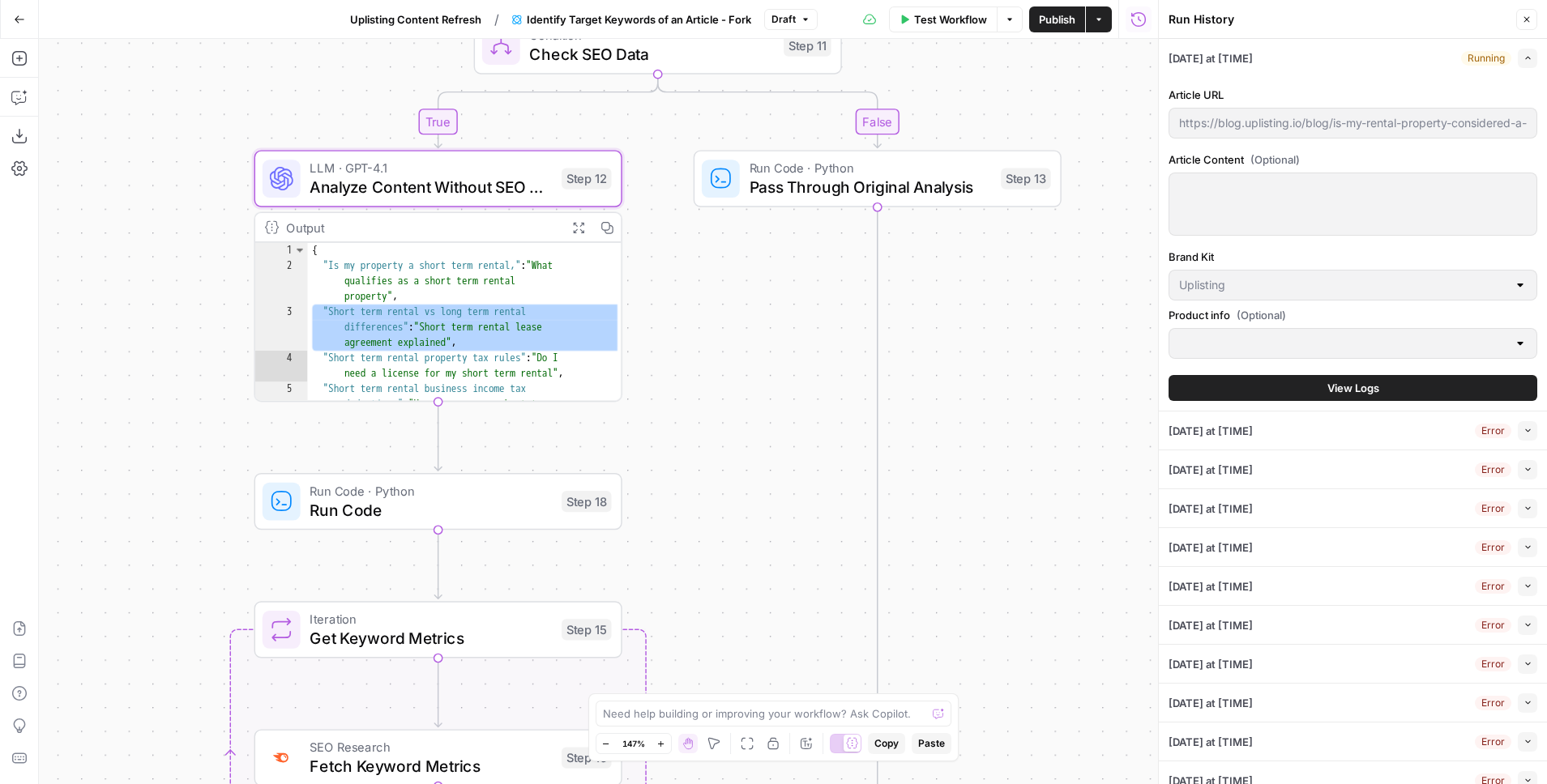 click on "View Logs" at bounding box center [1353, 388] 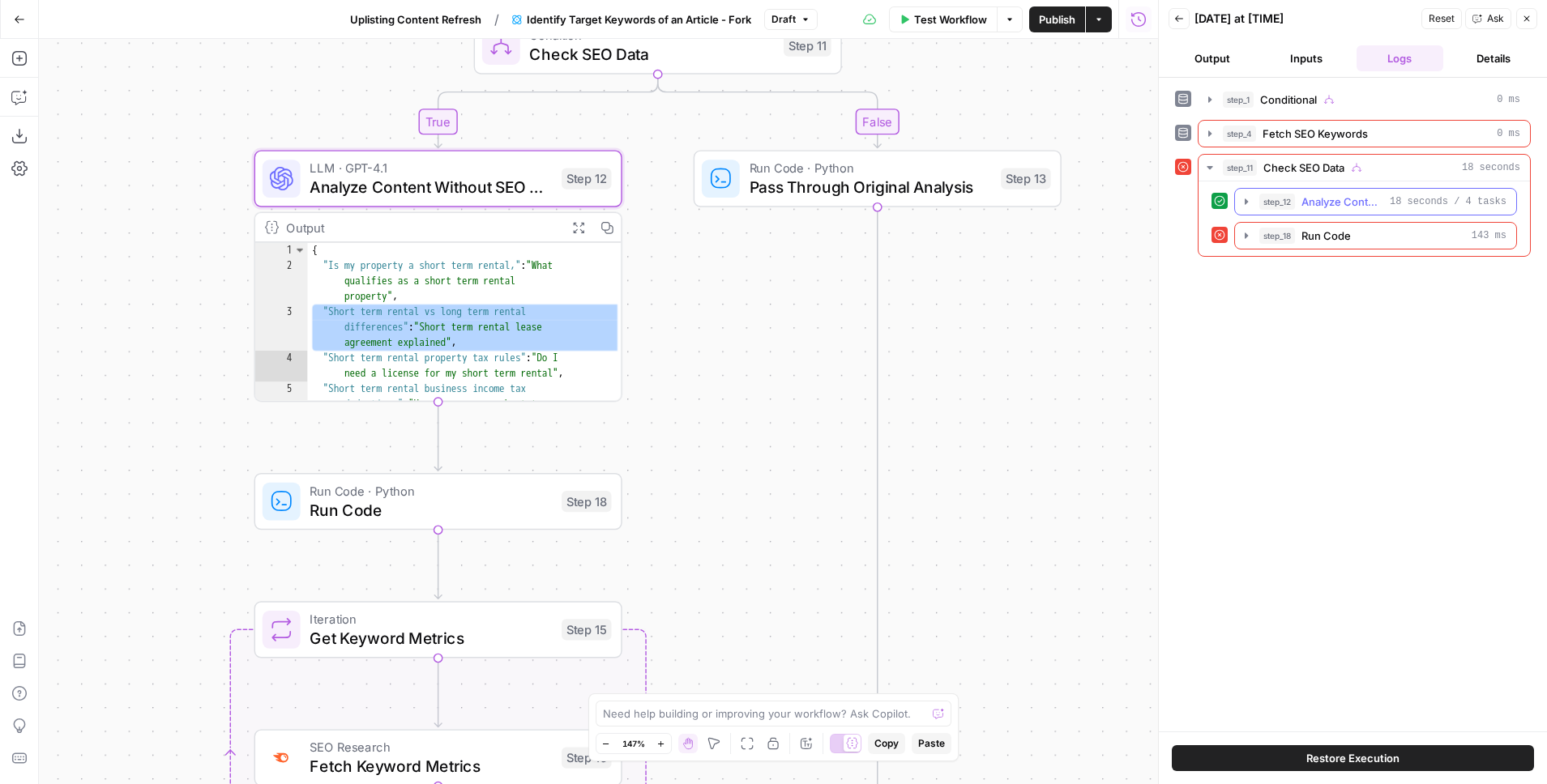 click 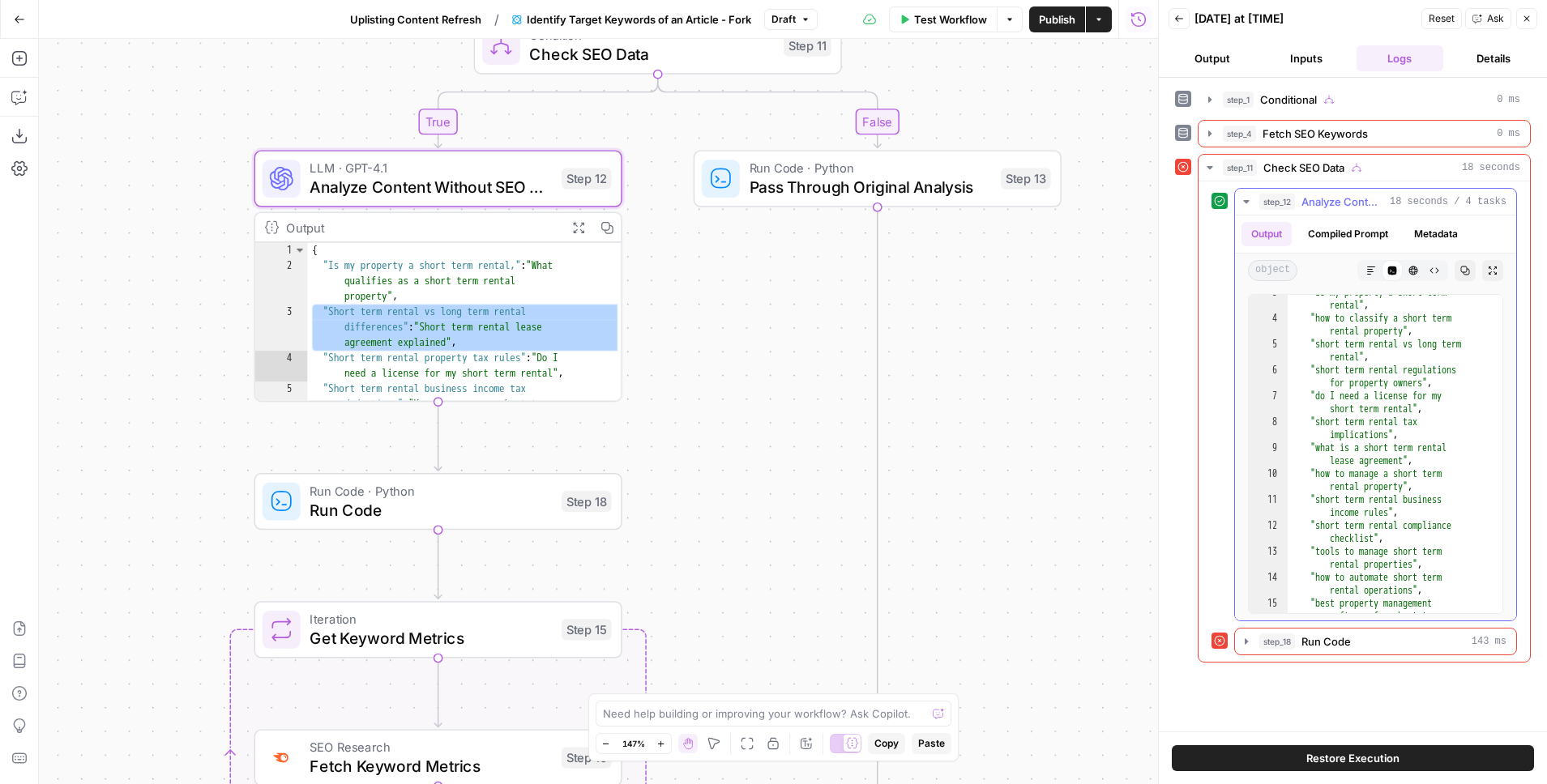 scroll, scrollTop: 0, scrollLeft: 0, axis: both 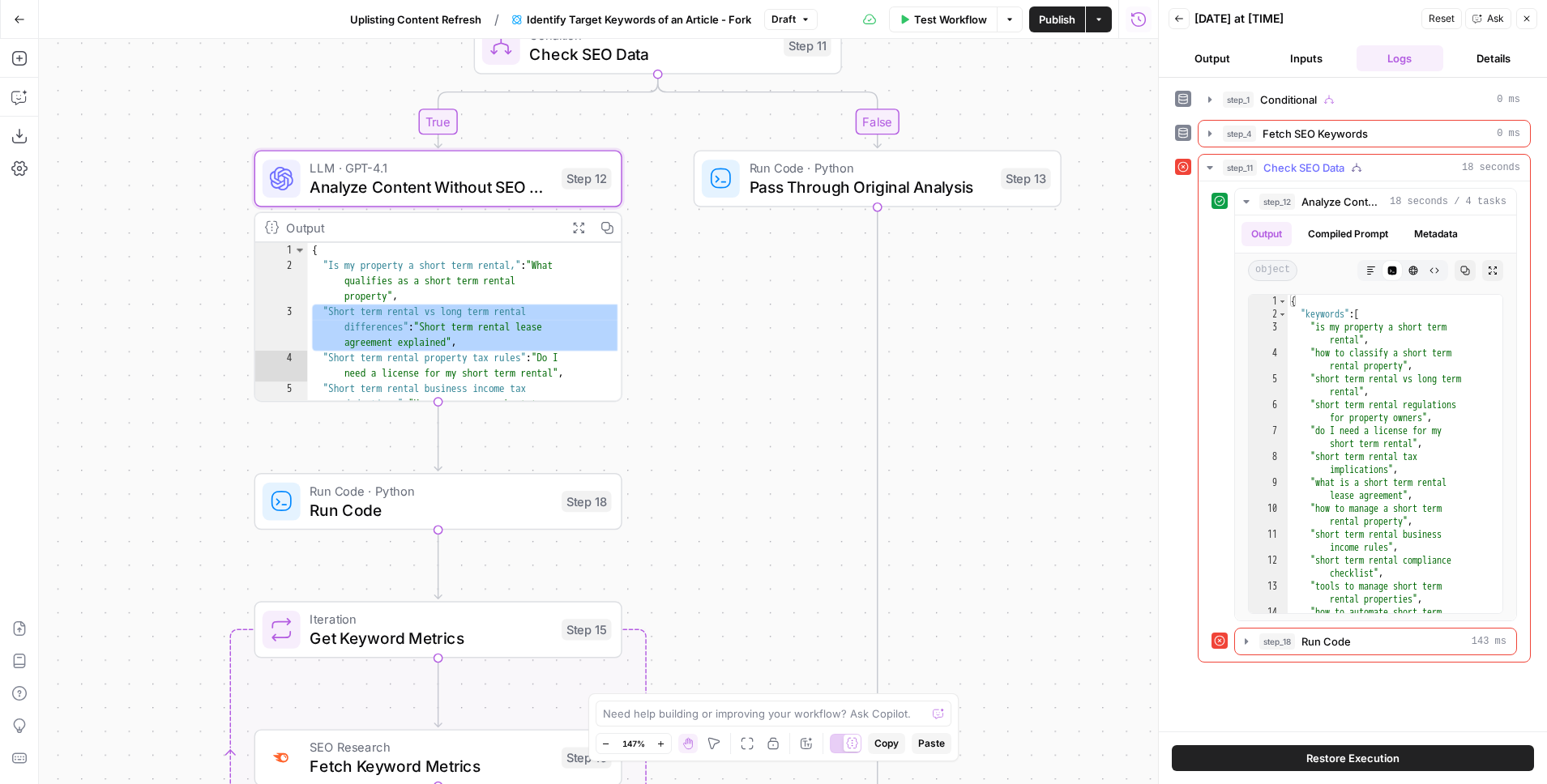 click 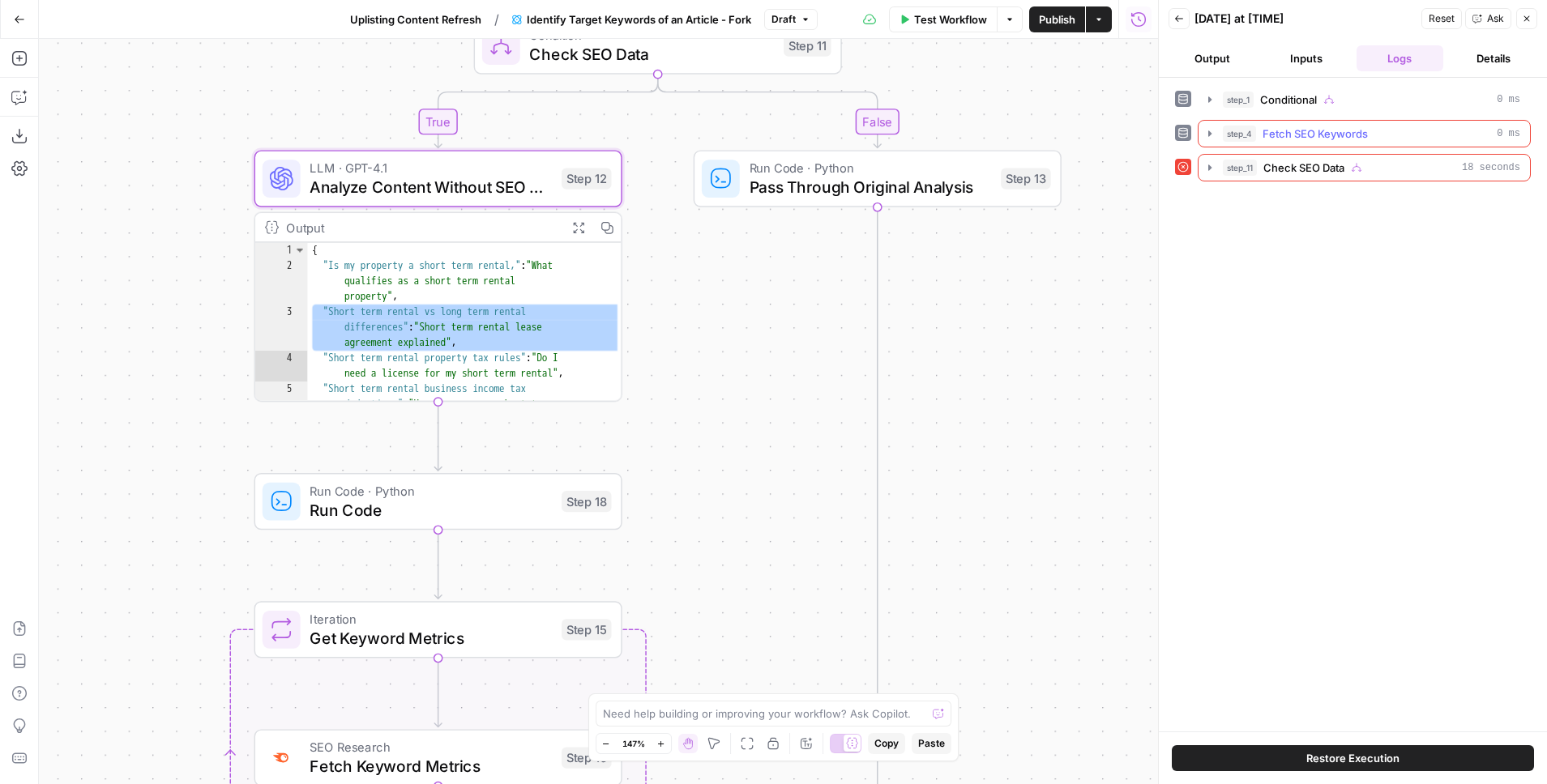click 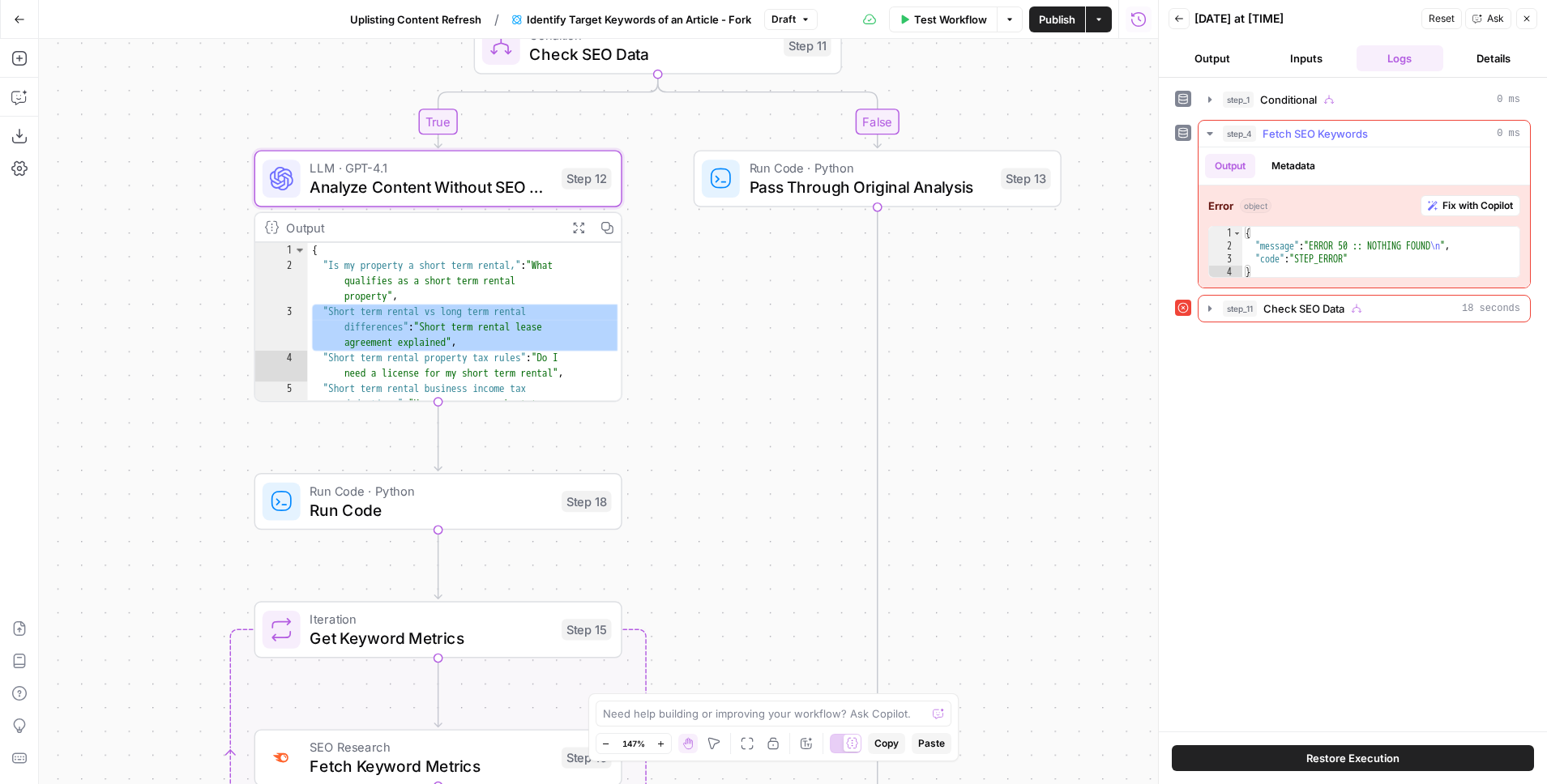 click 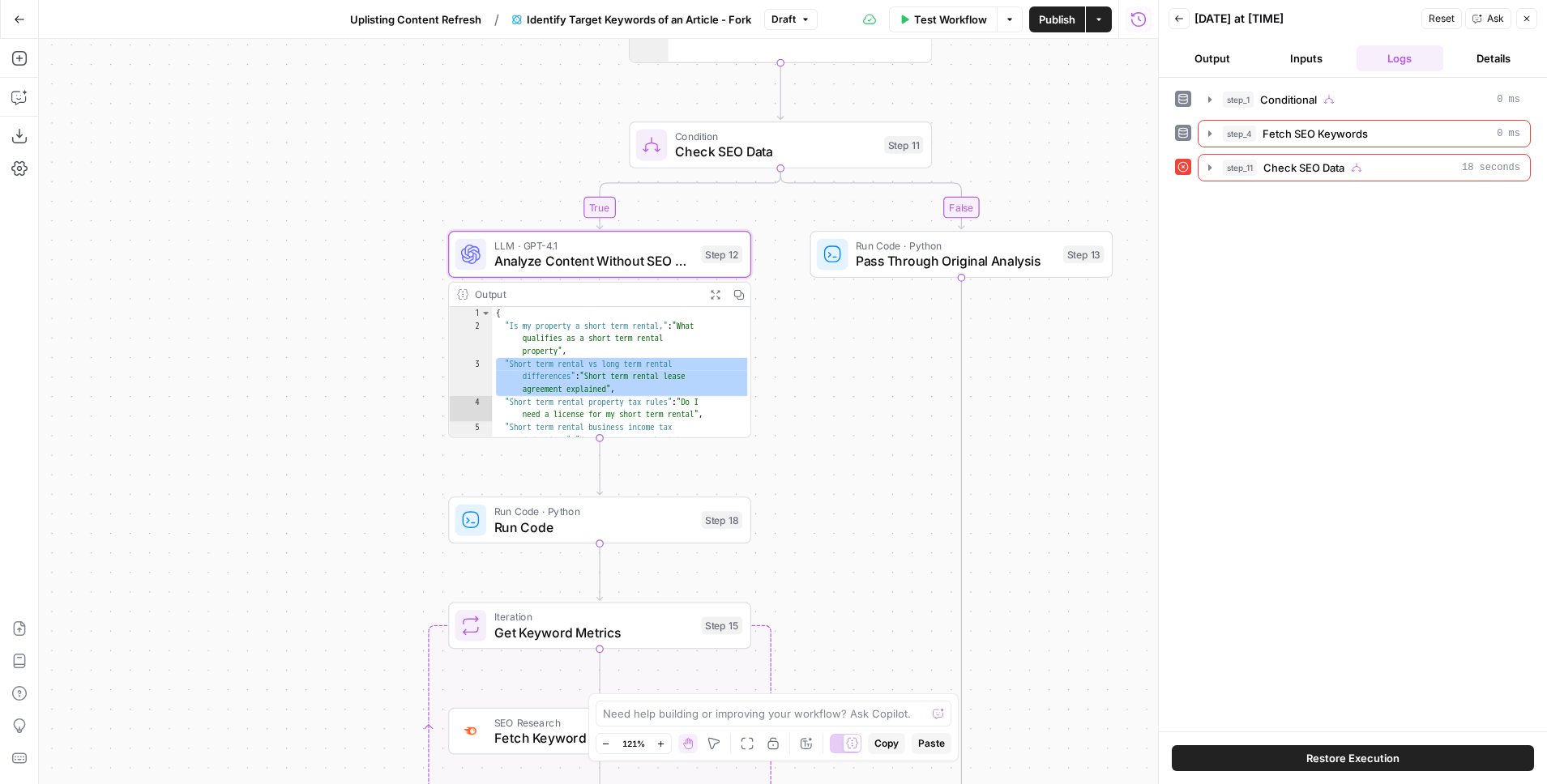 click on "**********" at bounding box center [598, 411] 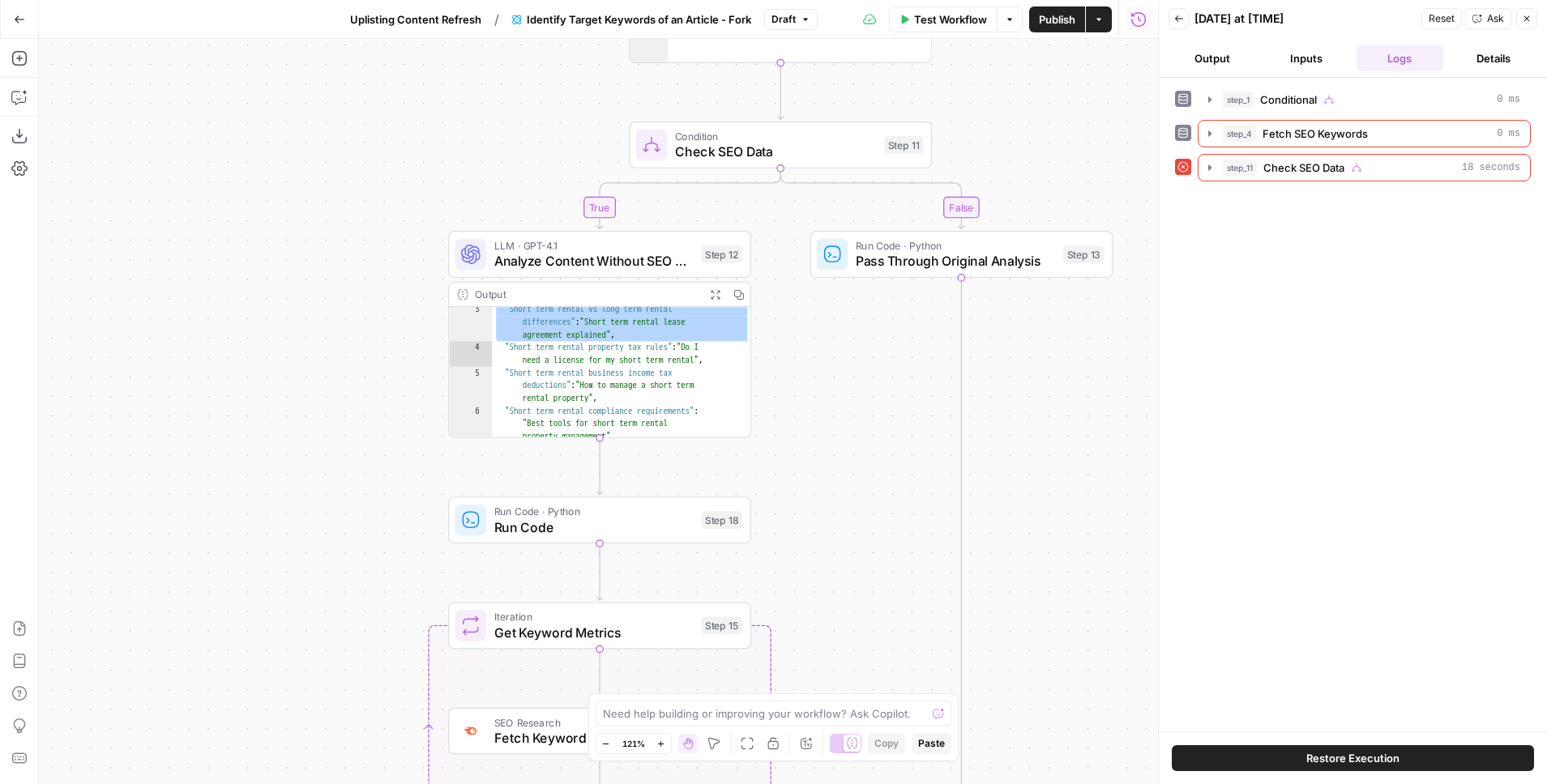 scroll, scrollTop: 0, scrollLeft: 0, axis: both 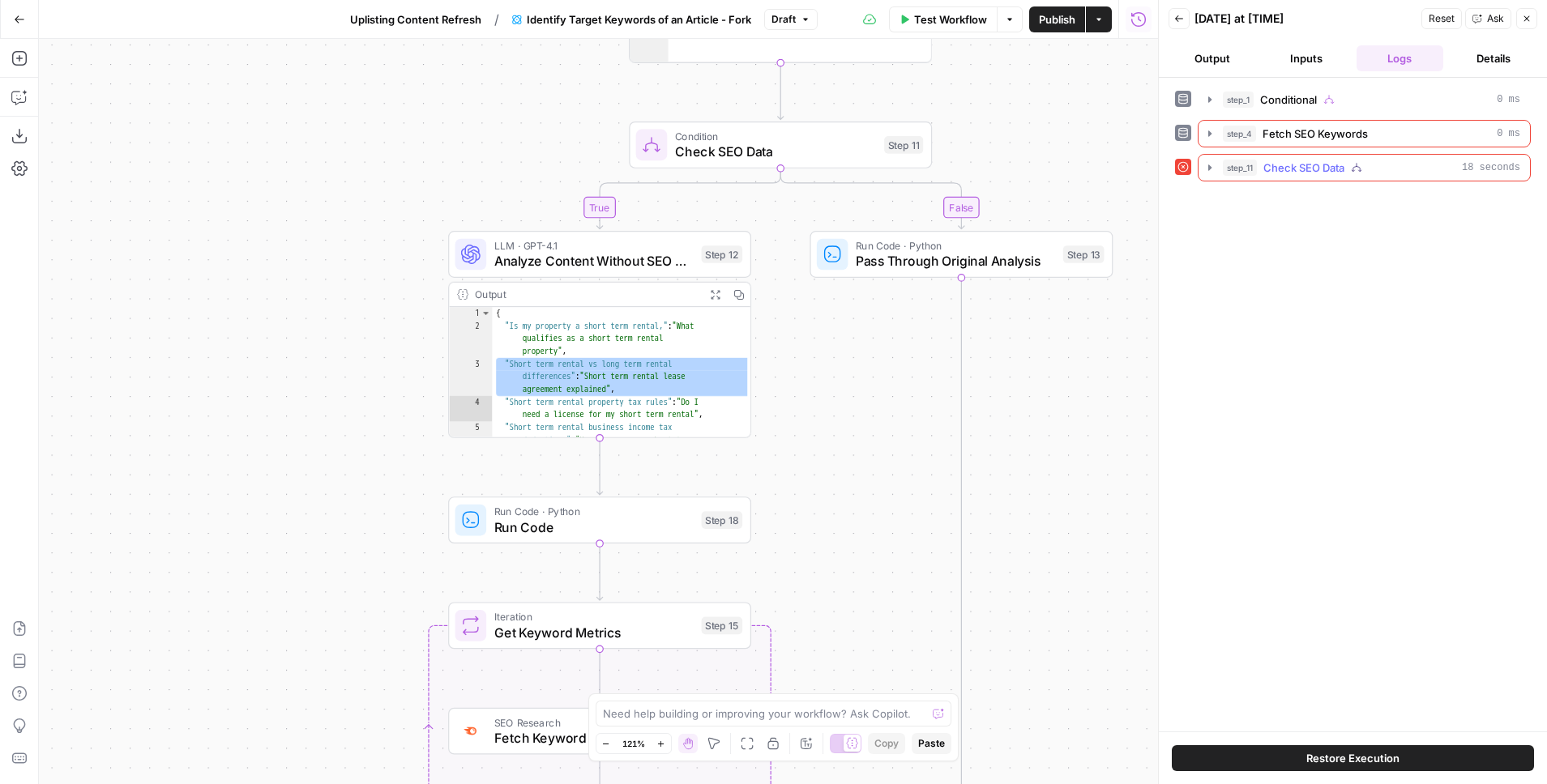 click 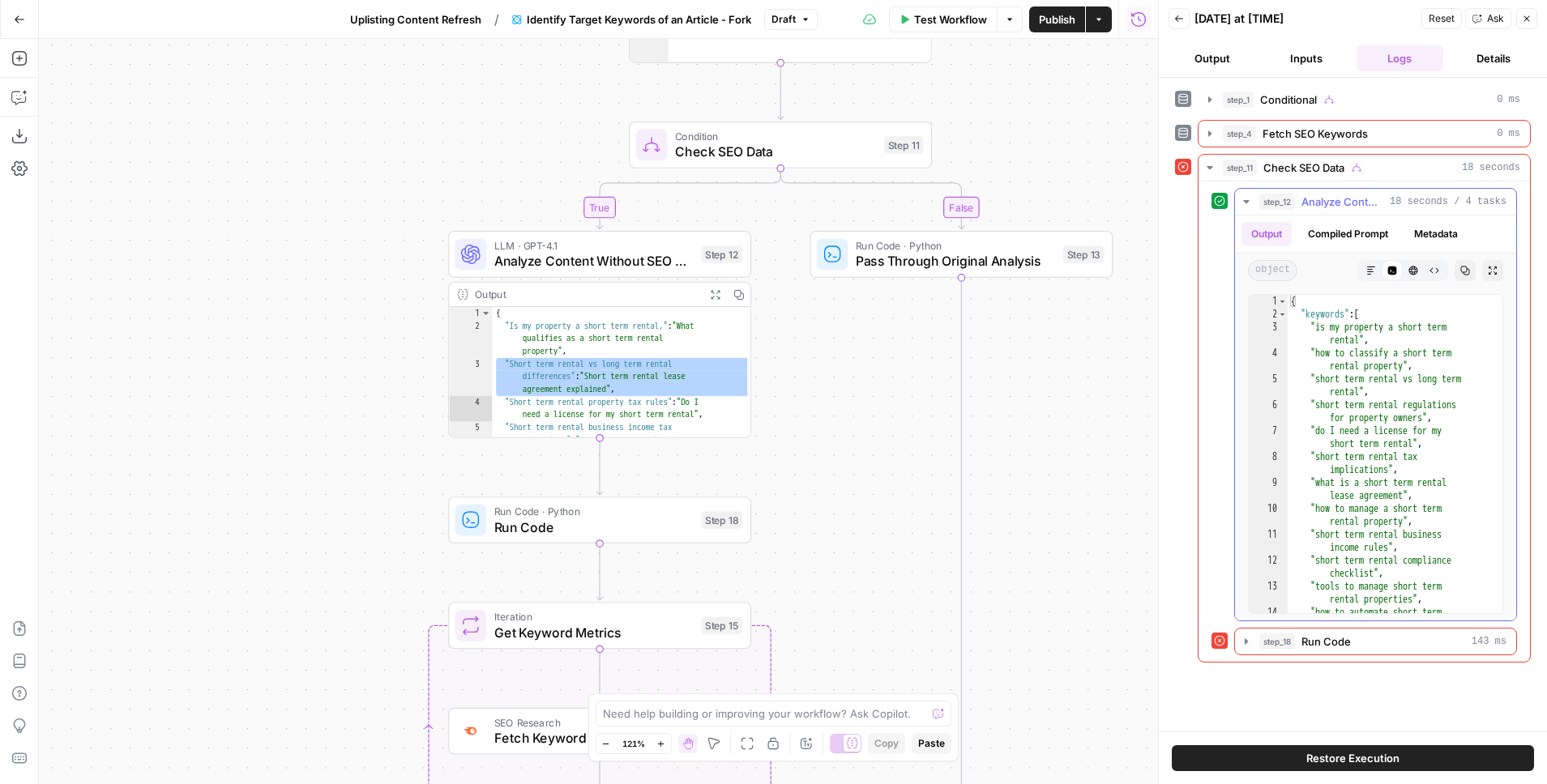 click 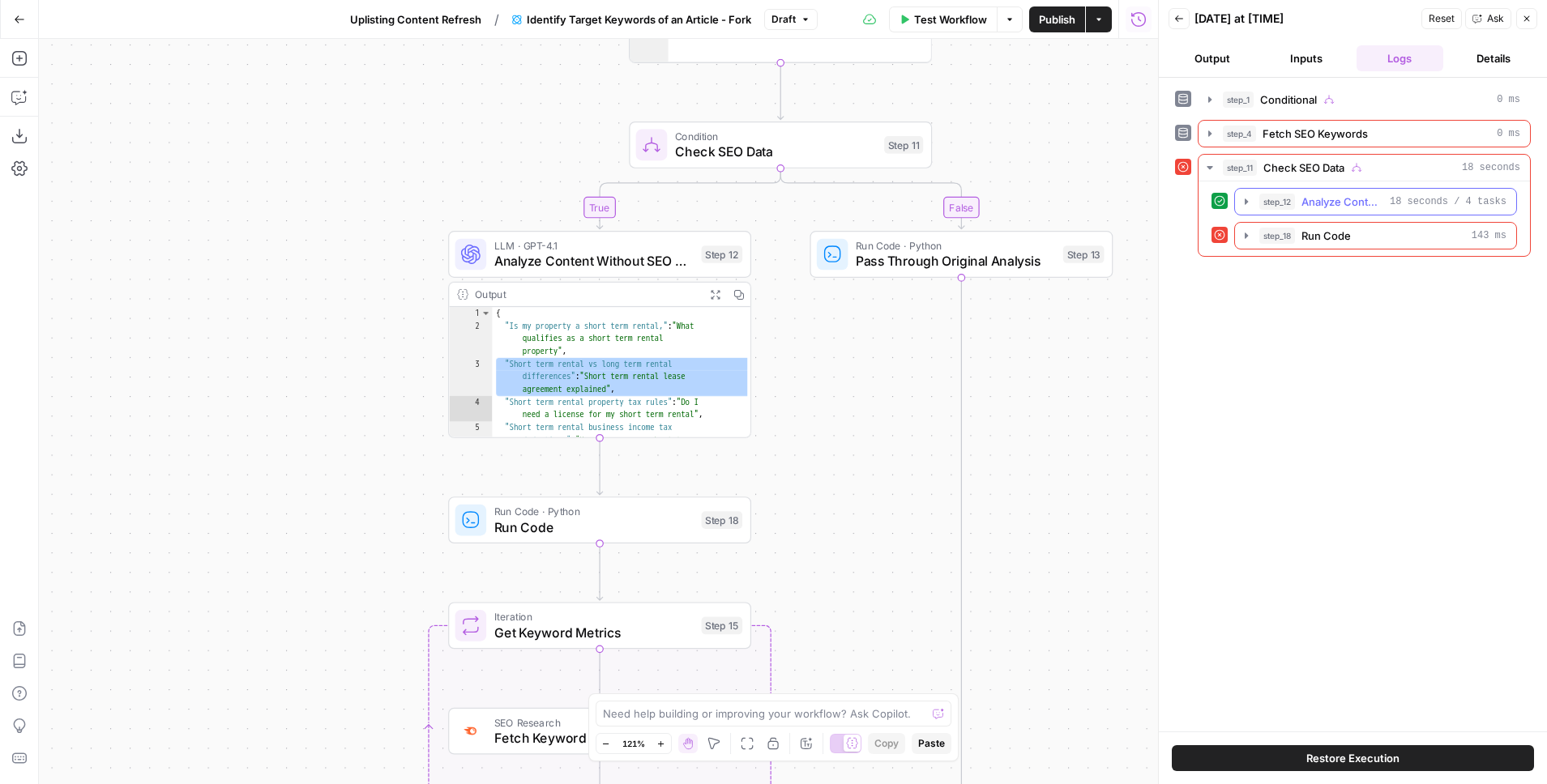 click 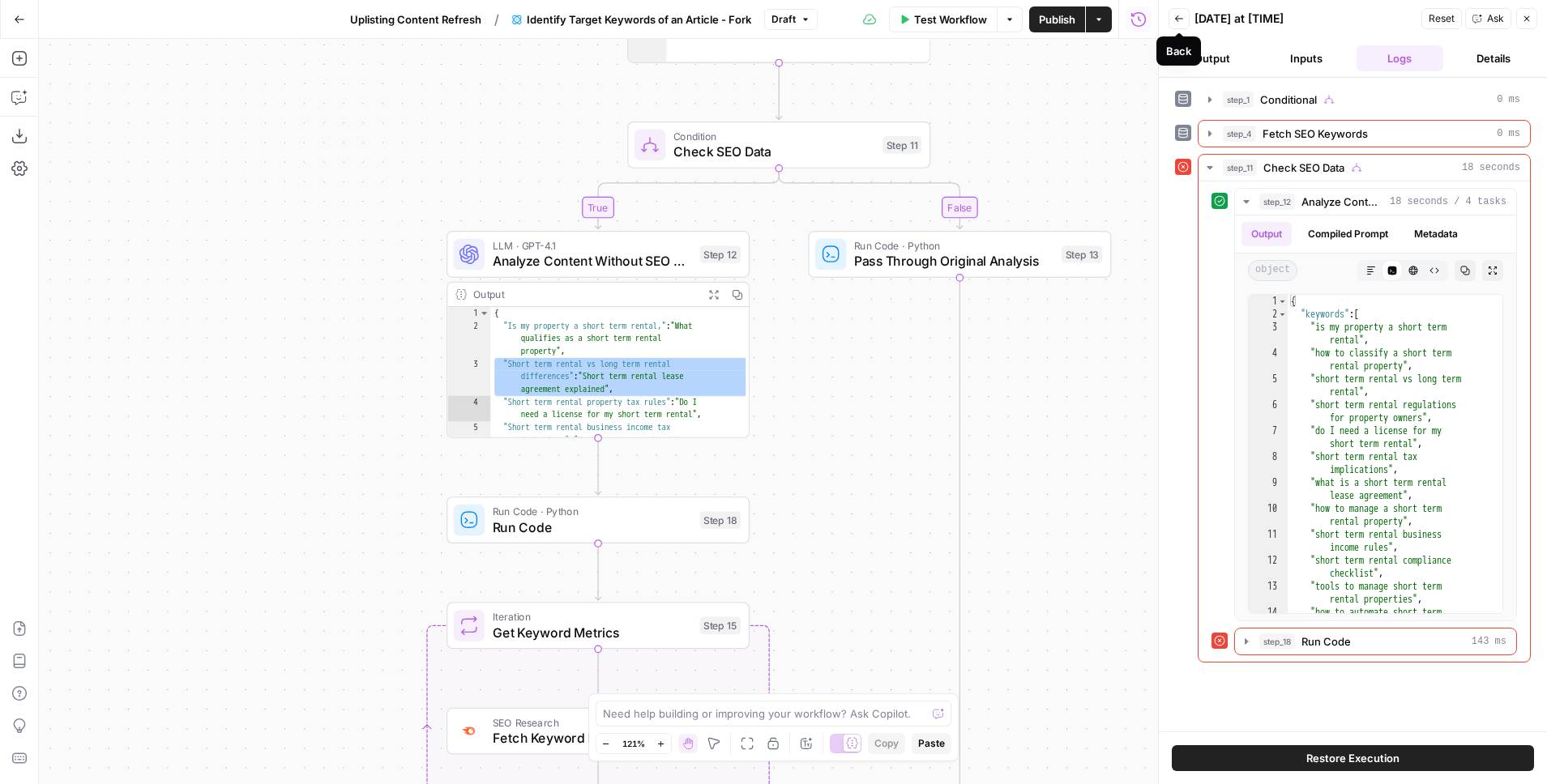 click 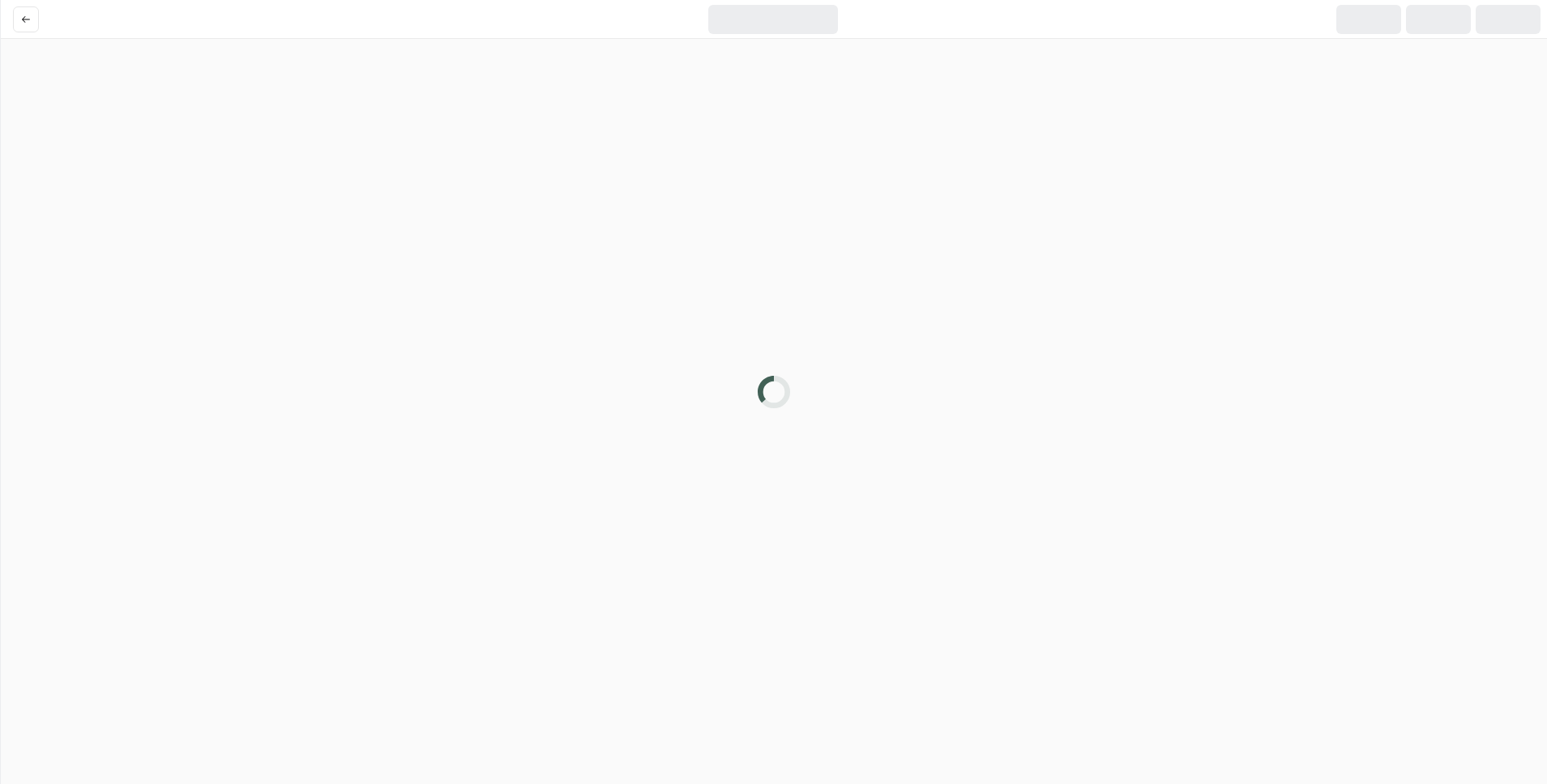 scroll, scrollTop: 0, scrollLeft: 0, axis: both 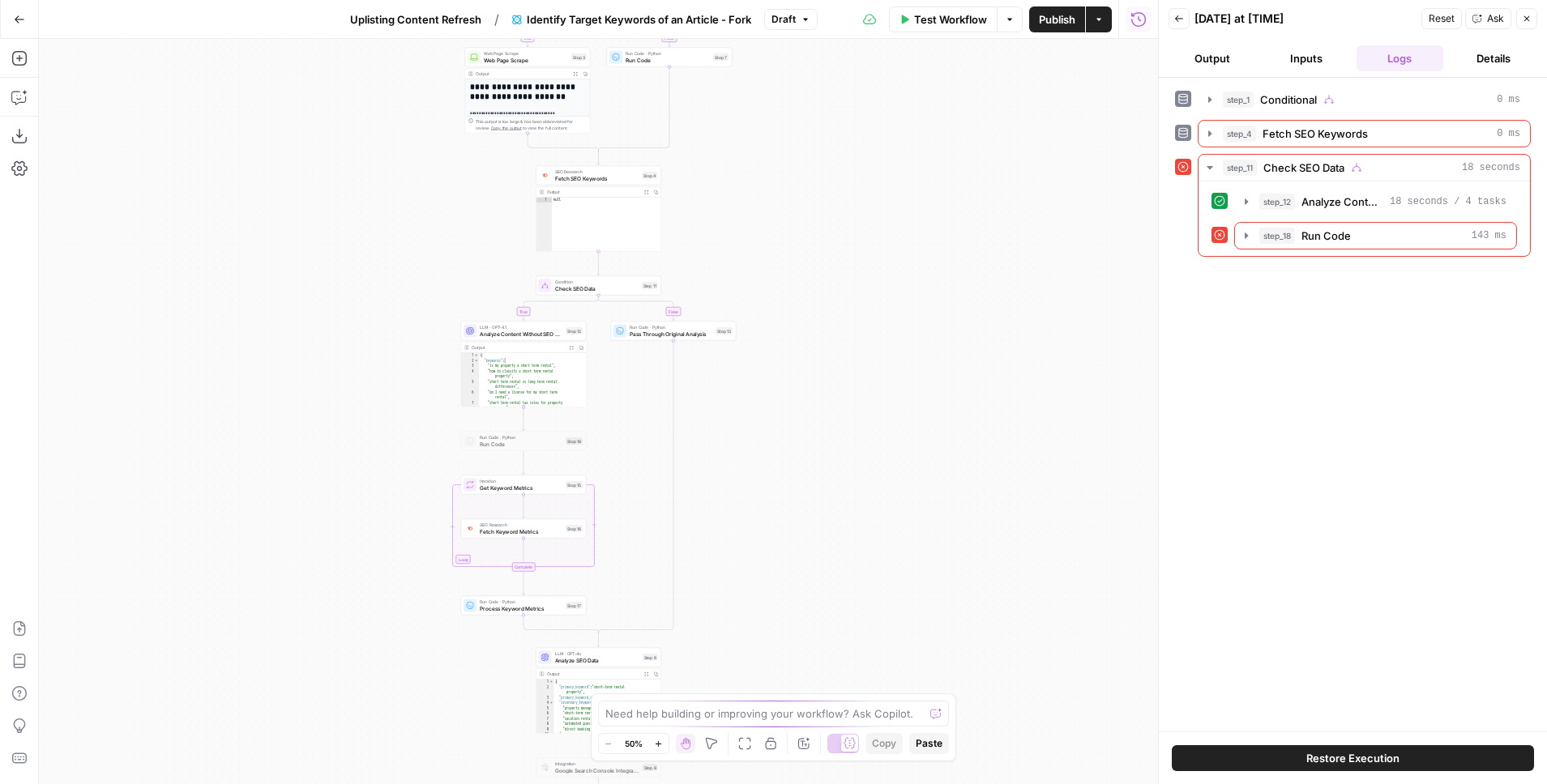 click on "Back" at bounding box center [1179, 19] 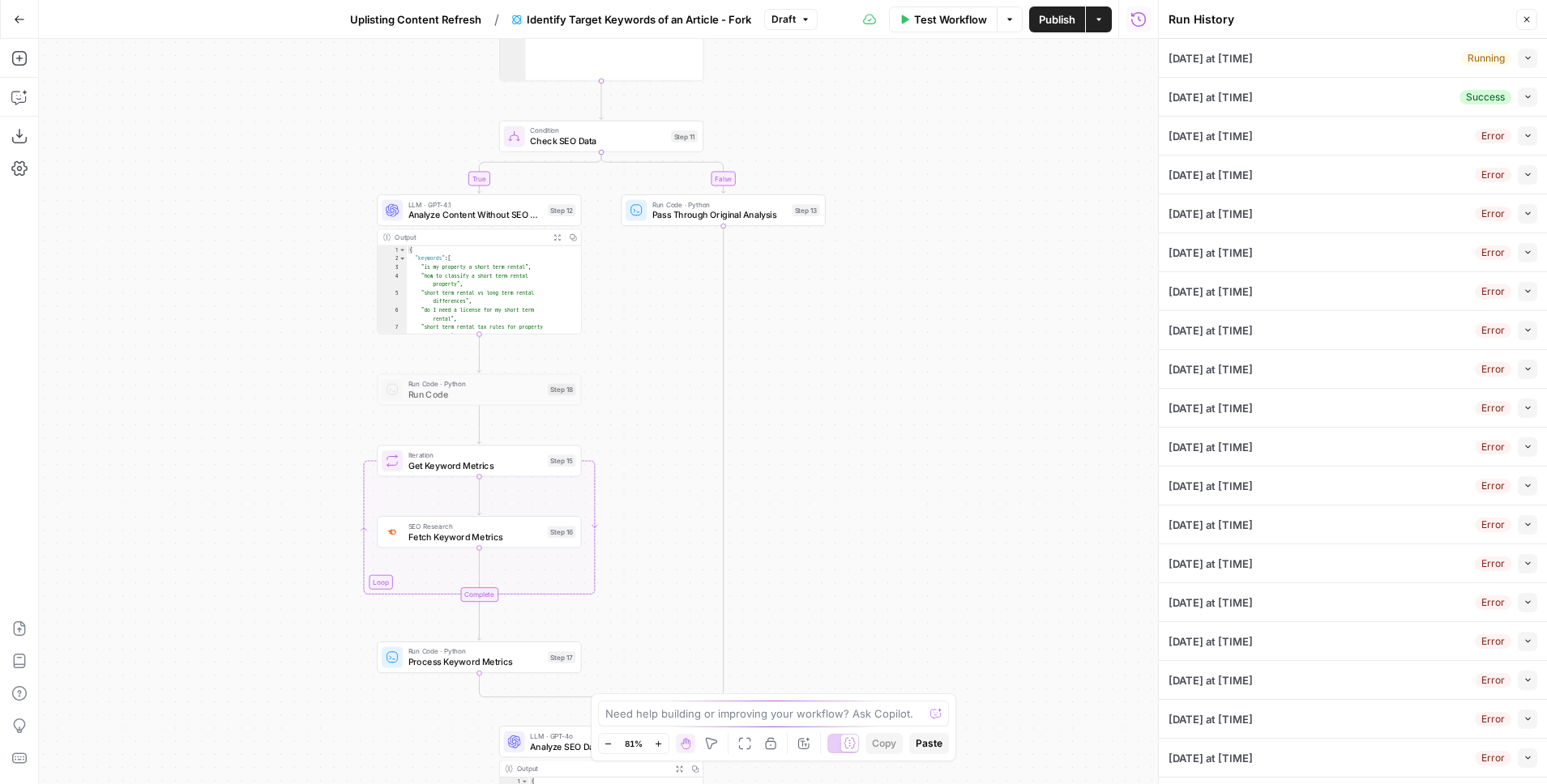 click 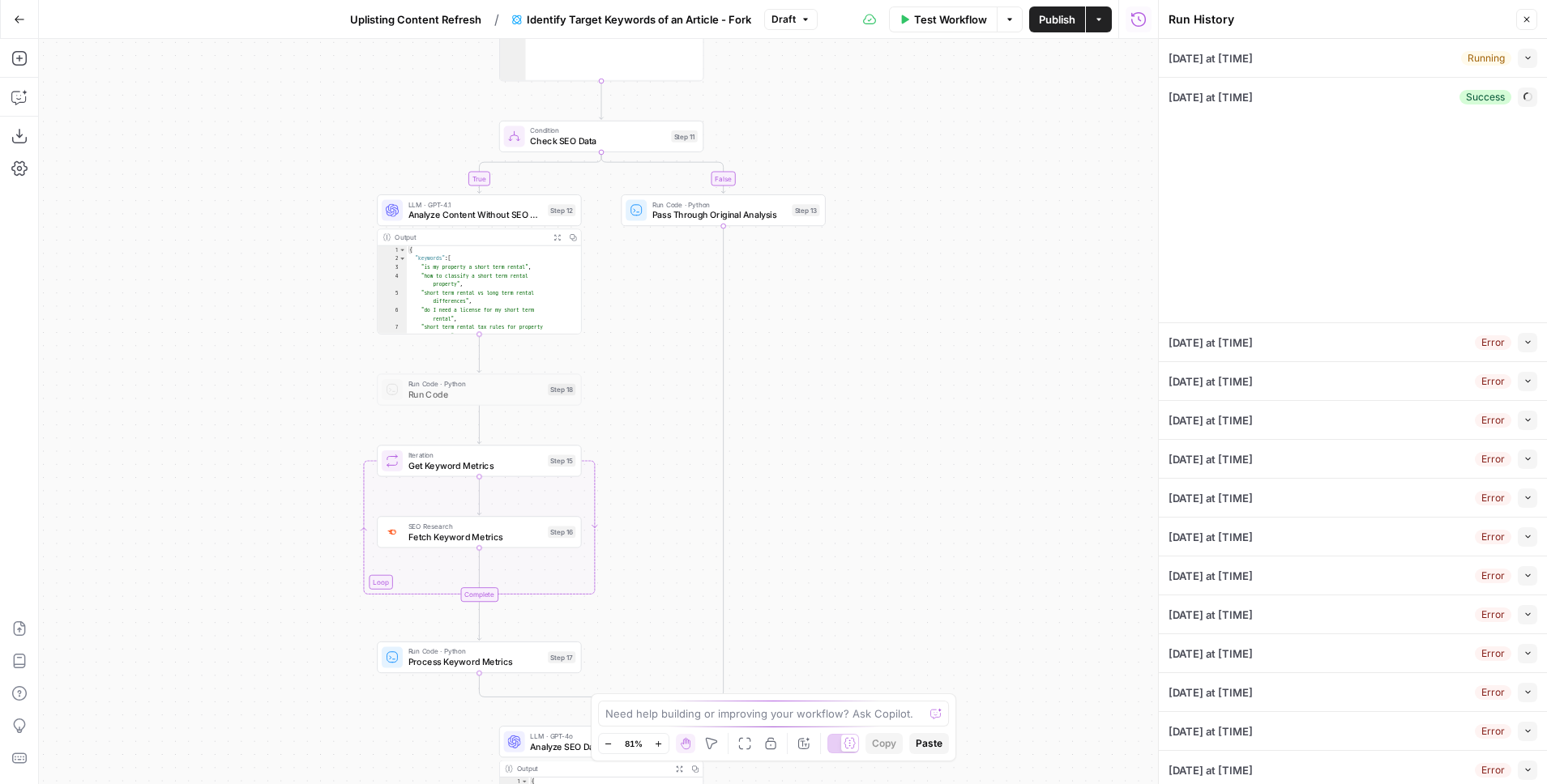type on "Uplisting" 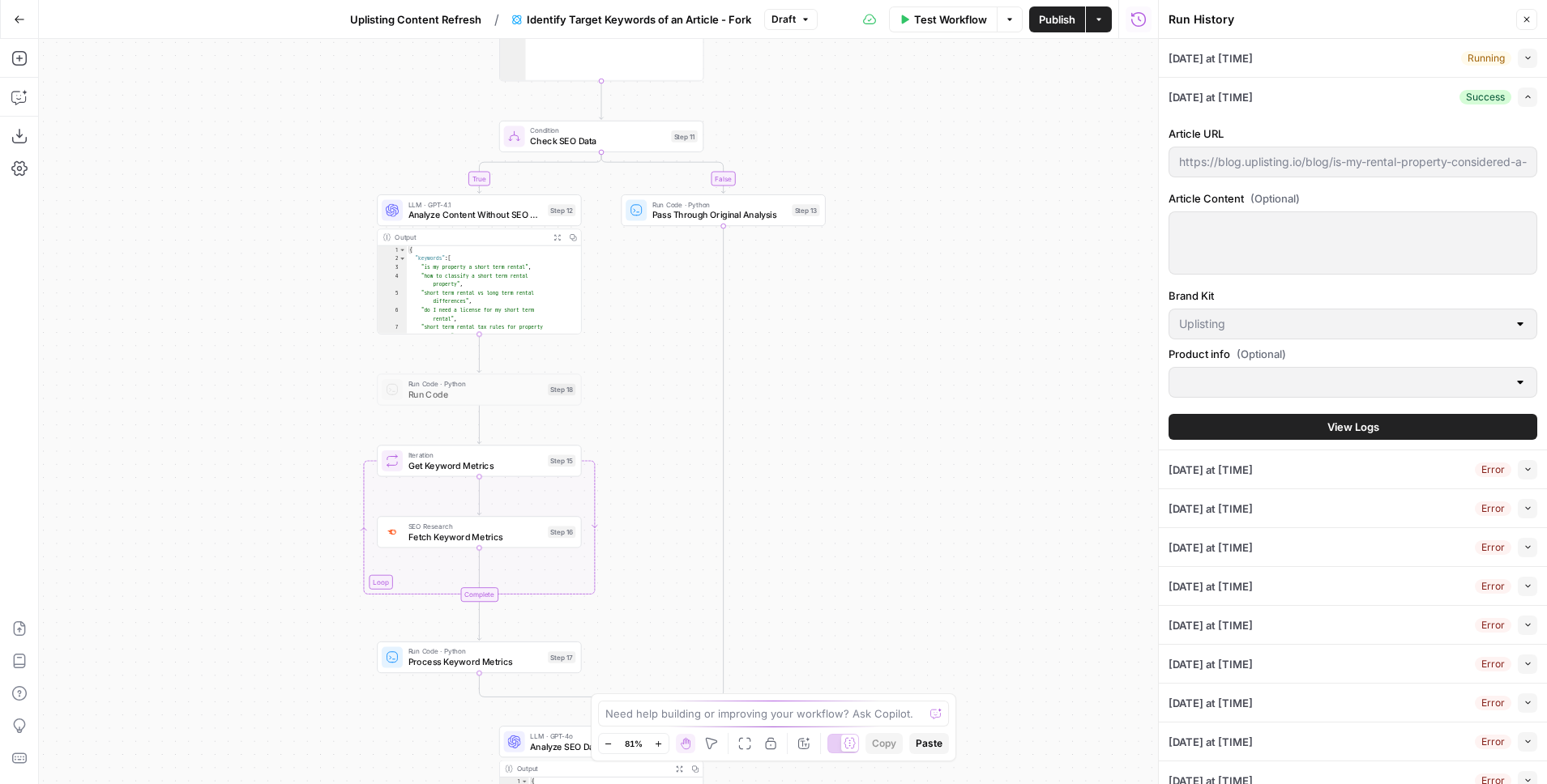 click on "View Logs" at bounding box center [1353, 427] 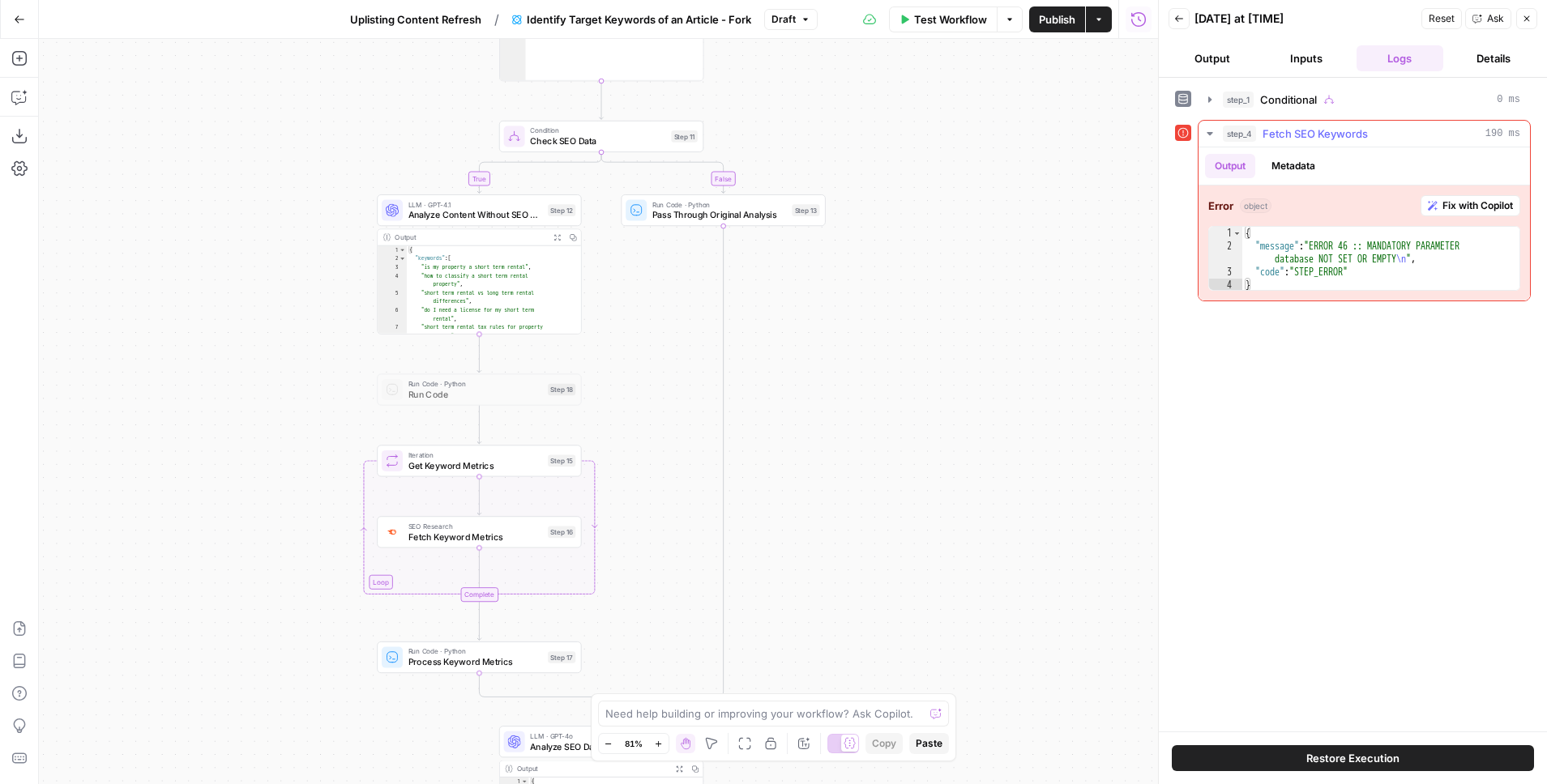 click 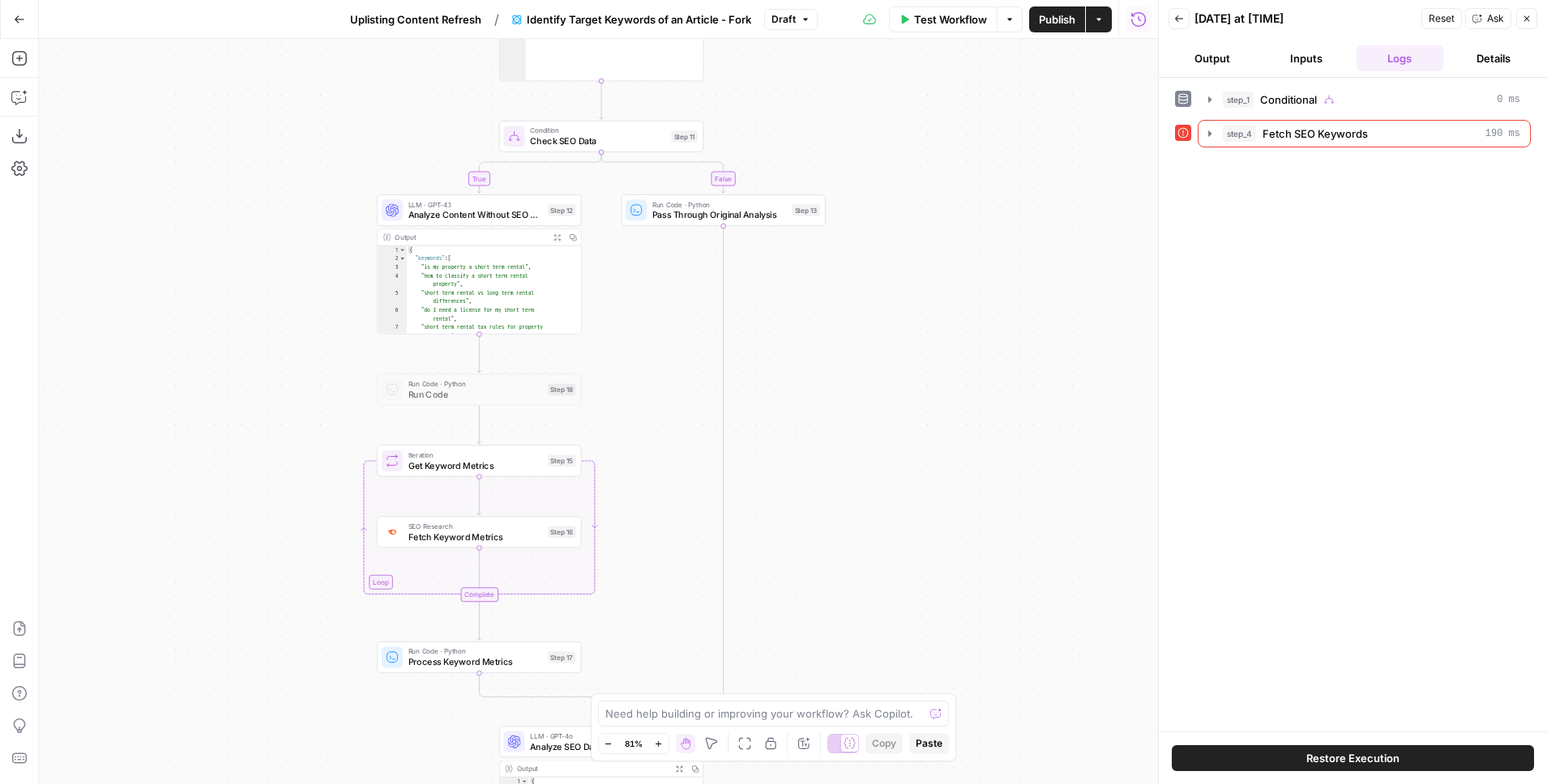 click 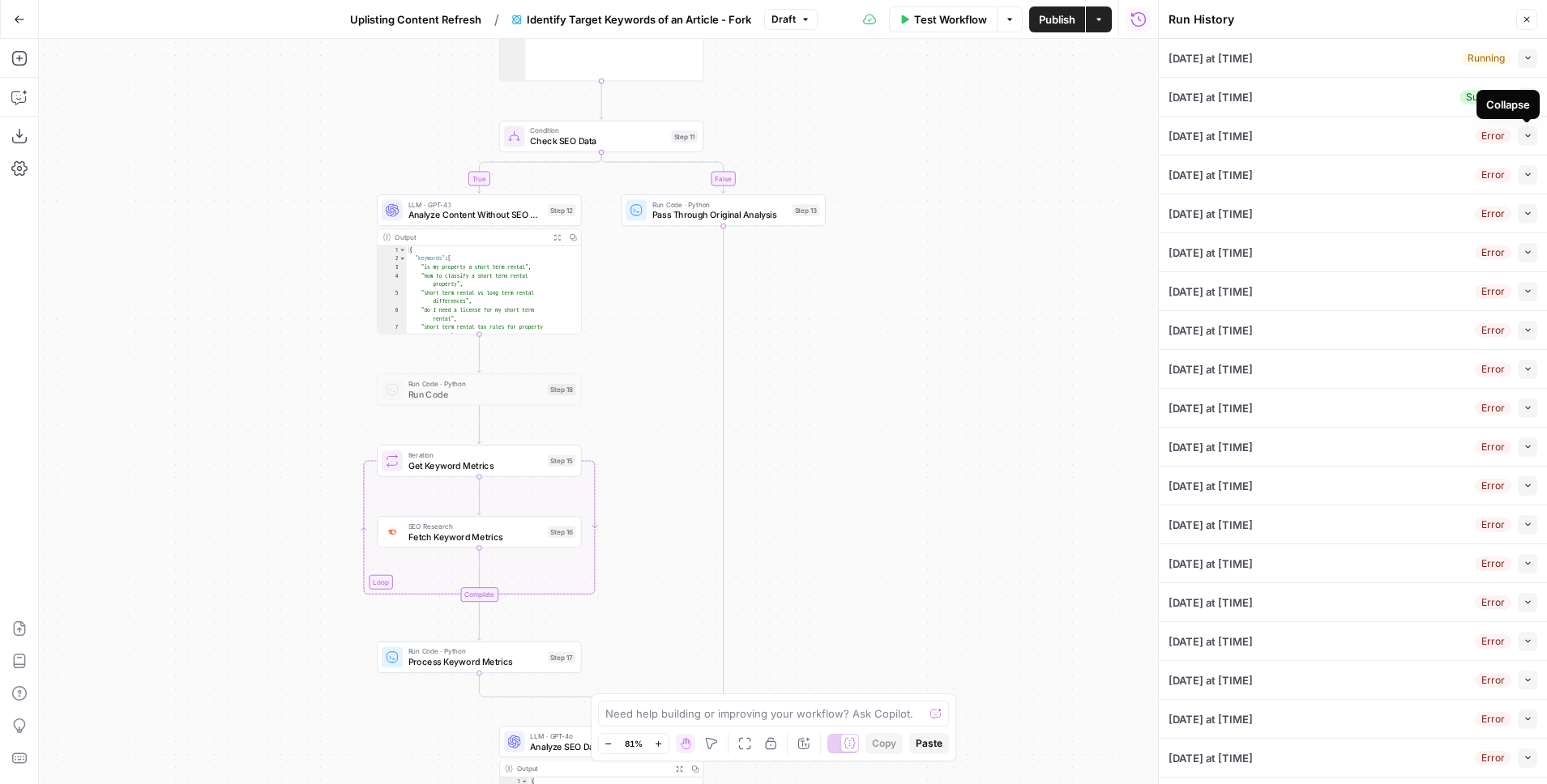 click 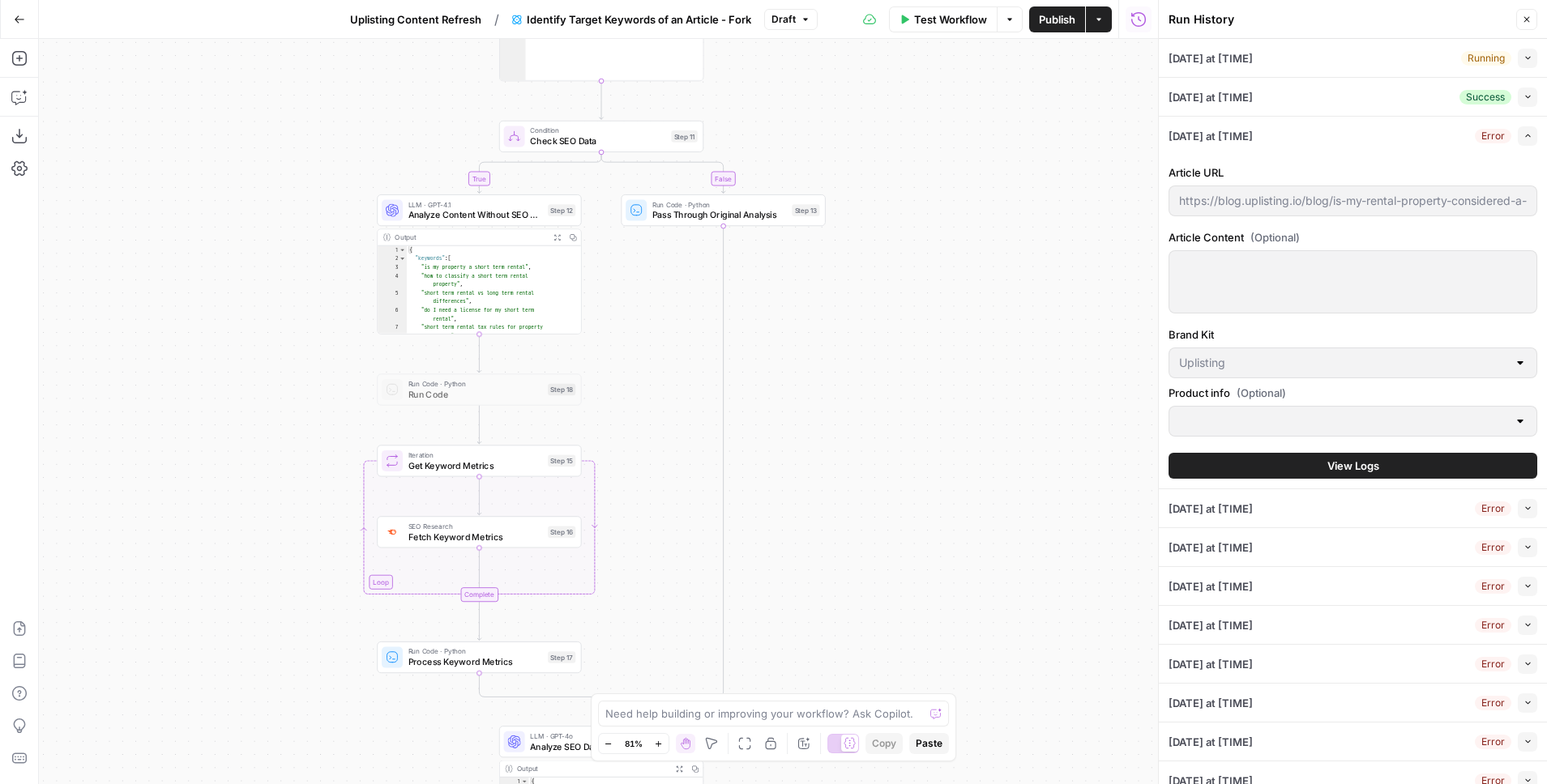 click on "Article URL https://blog.uplisting.io/blog/is-my-rental-property-considered-a-short-term-rental Article Content   (Optional) Brand Kit Uplisting Product info   (Optional) View Logs" at bounding box center [1353, 322] 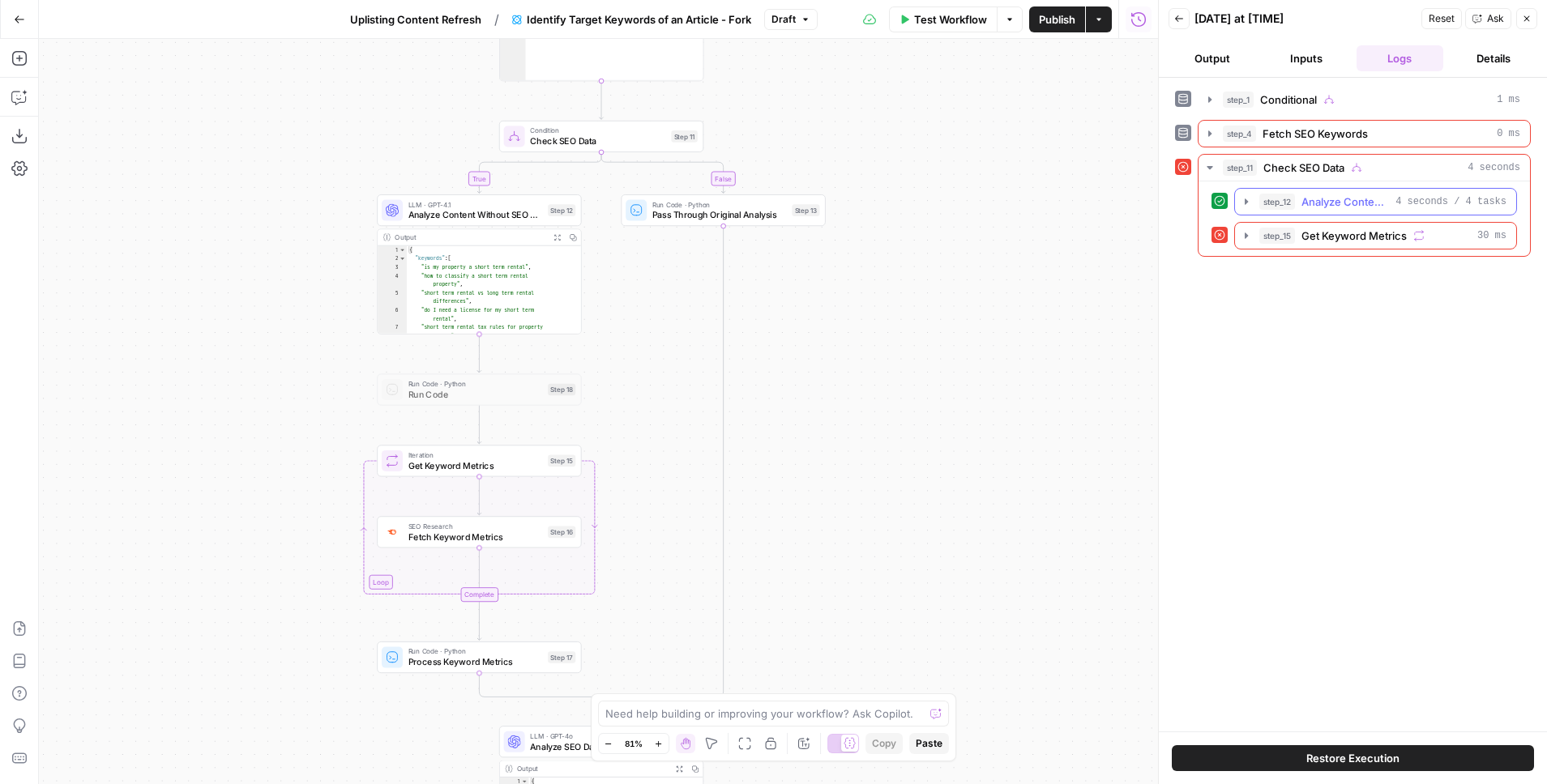 click 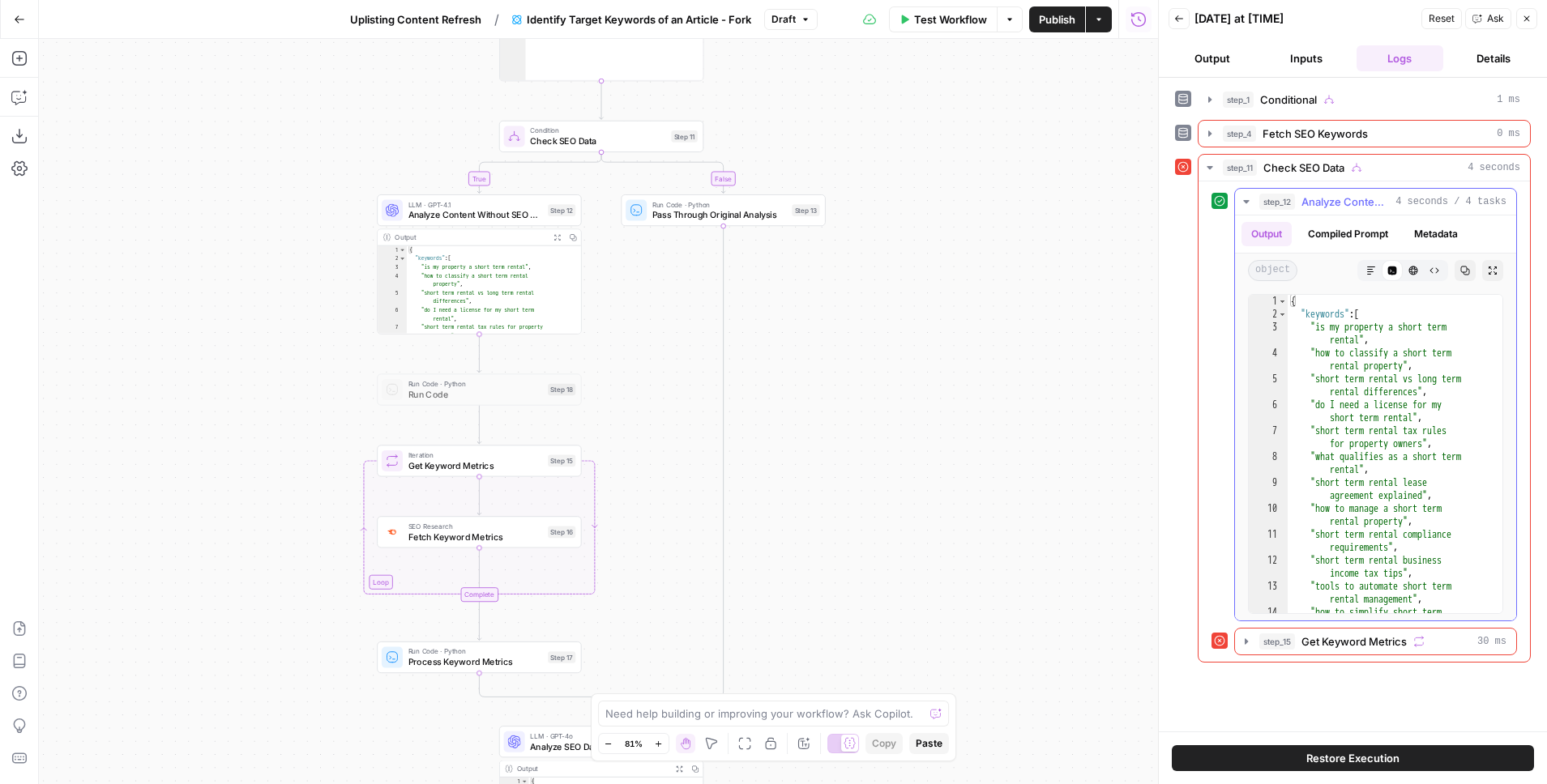 scroll, scrollTop: 0, scrollLeft: 0, axis: both 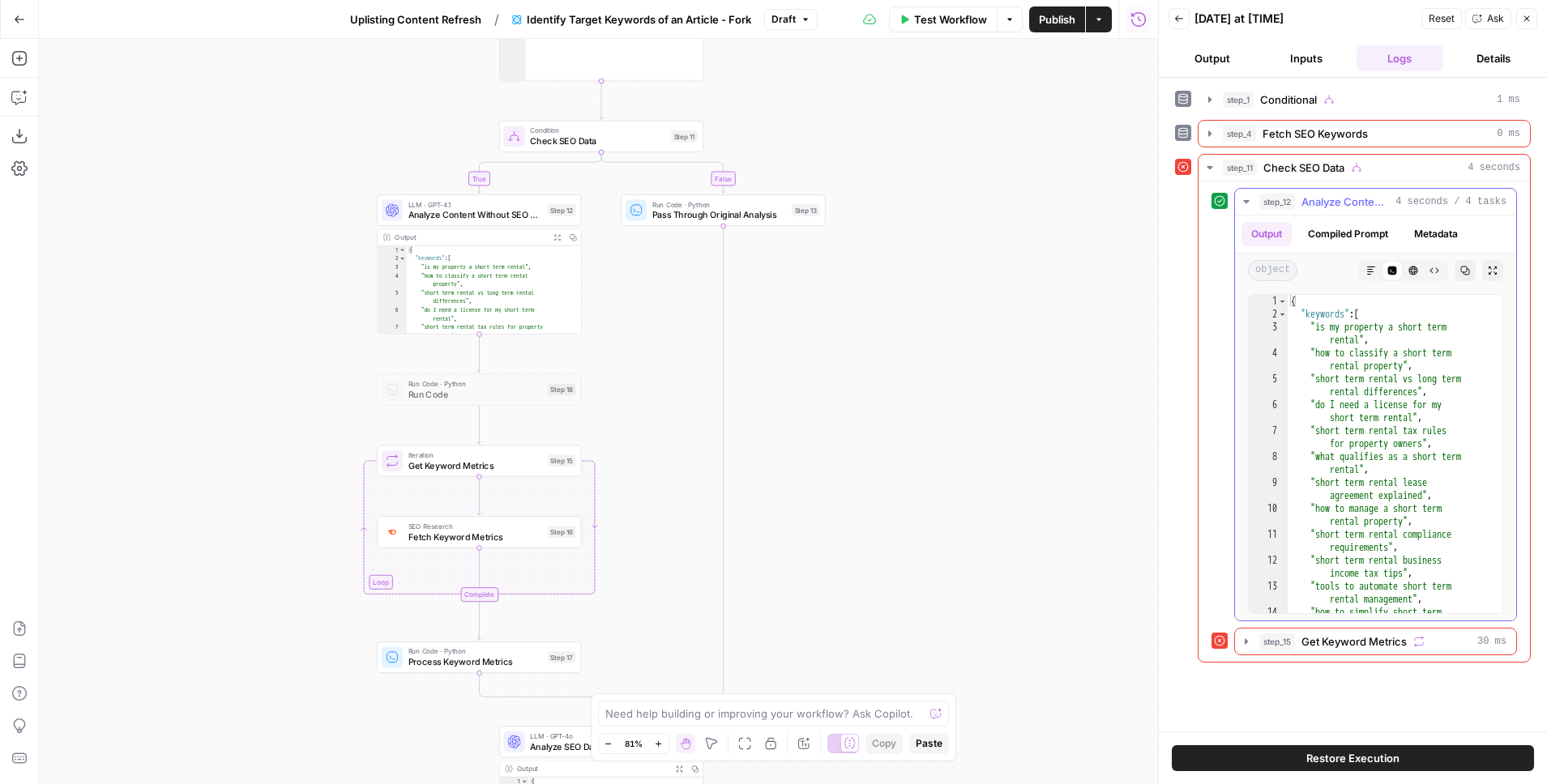click 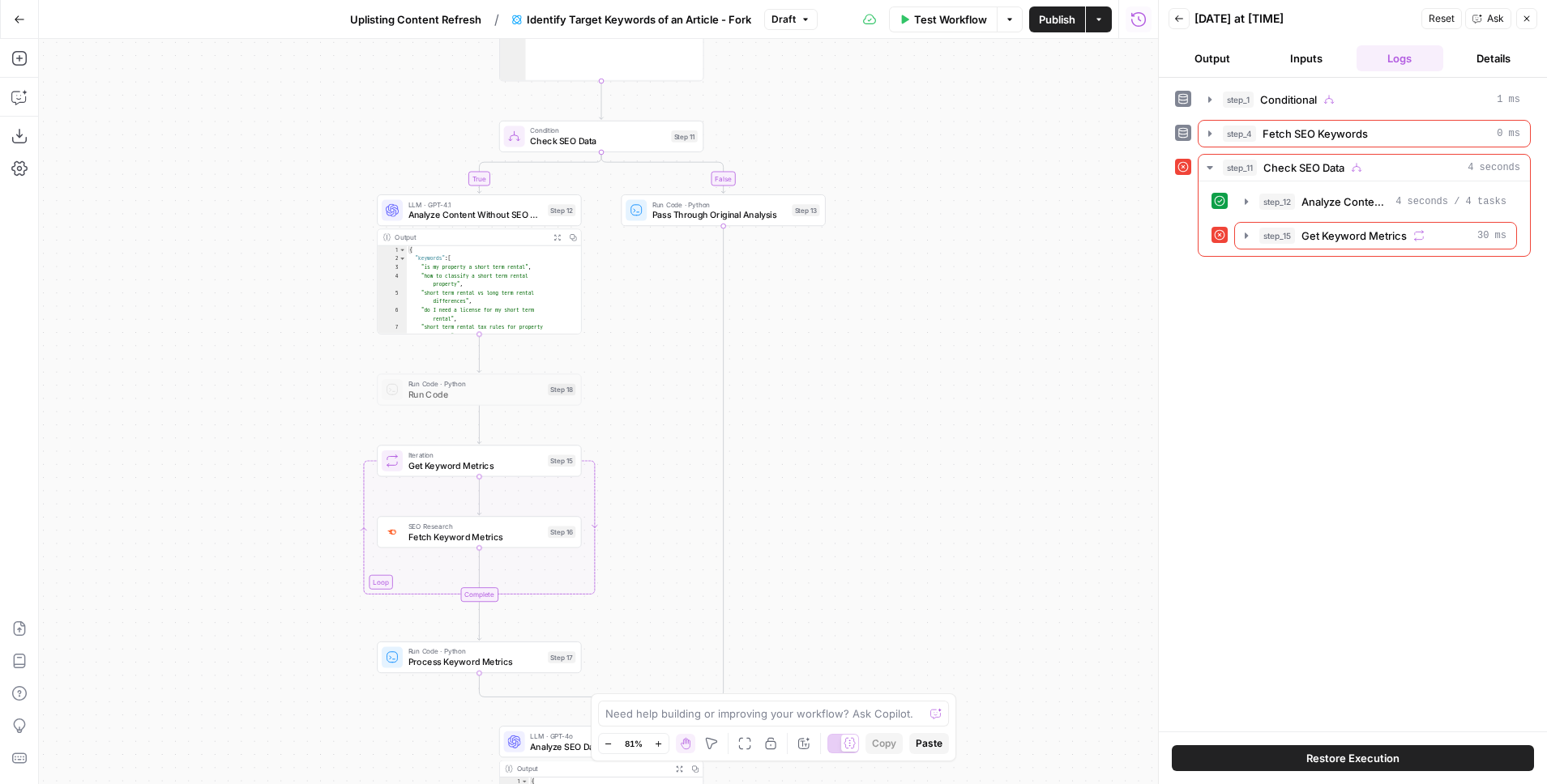 click 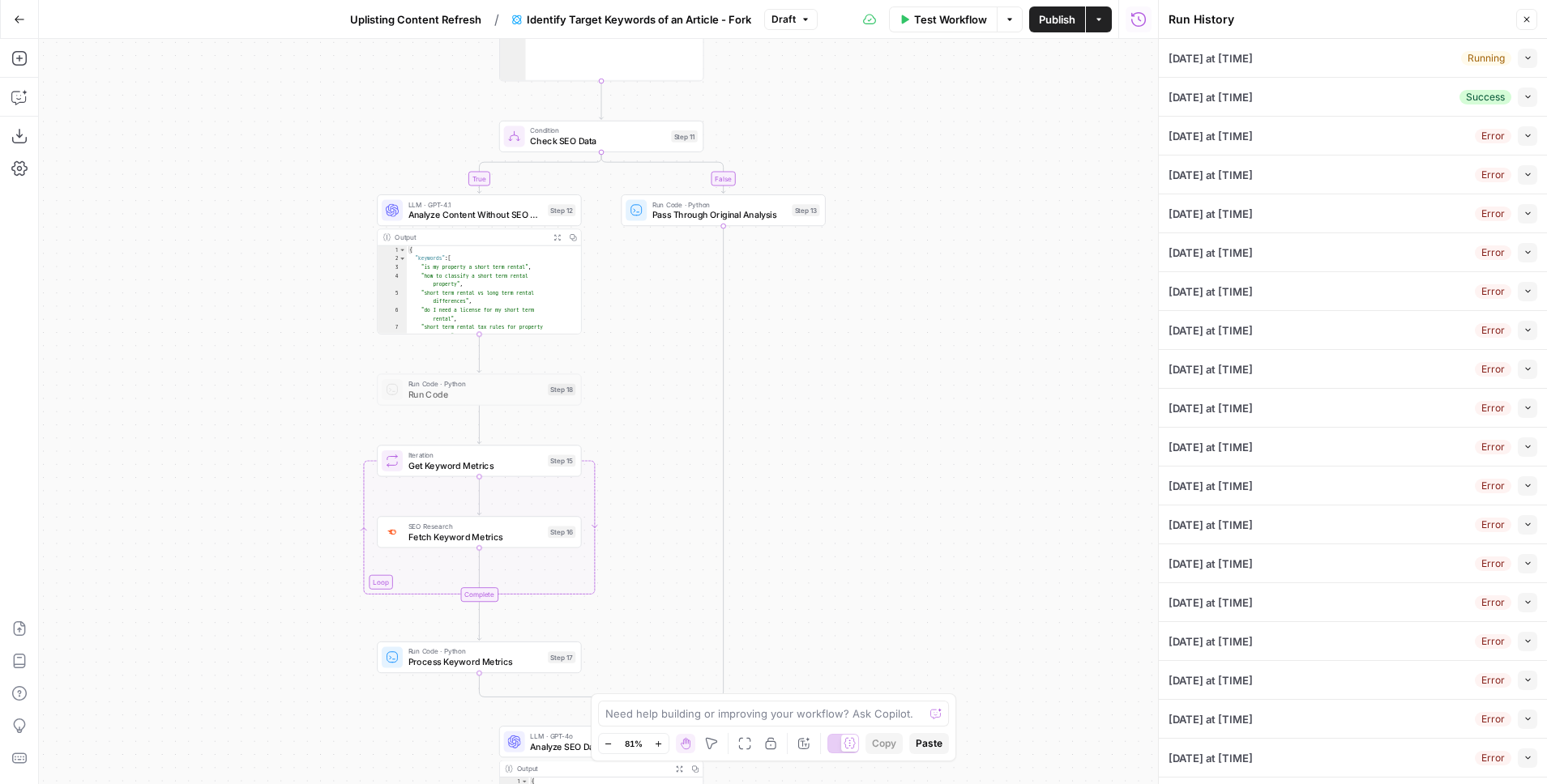 click 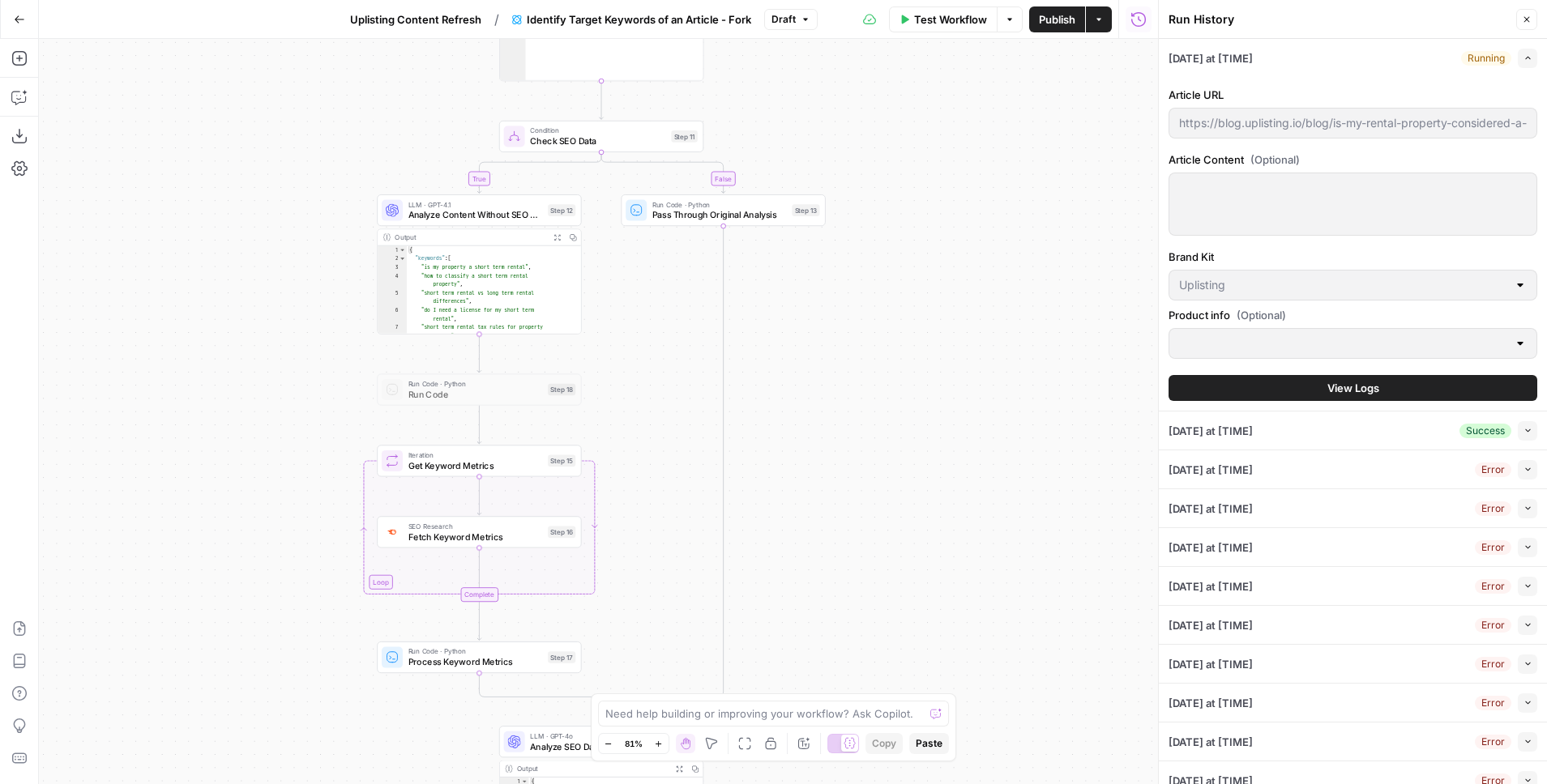 click on "View Logs" at bounding box center (1353, 388) 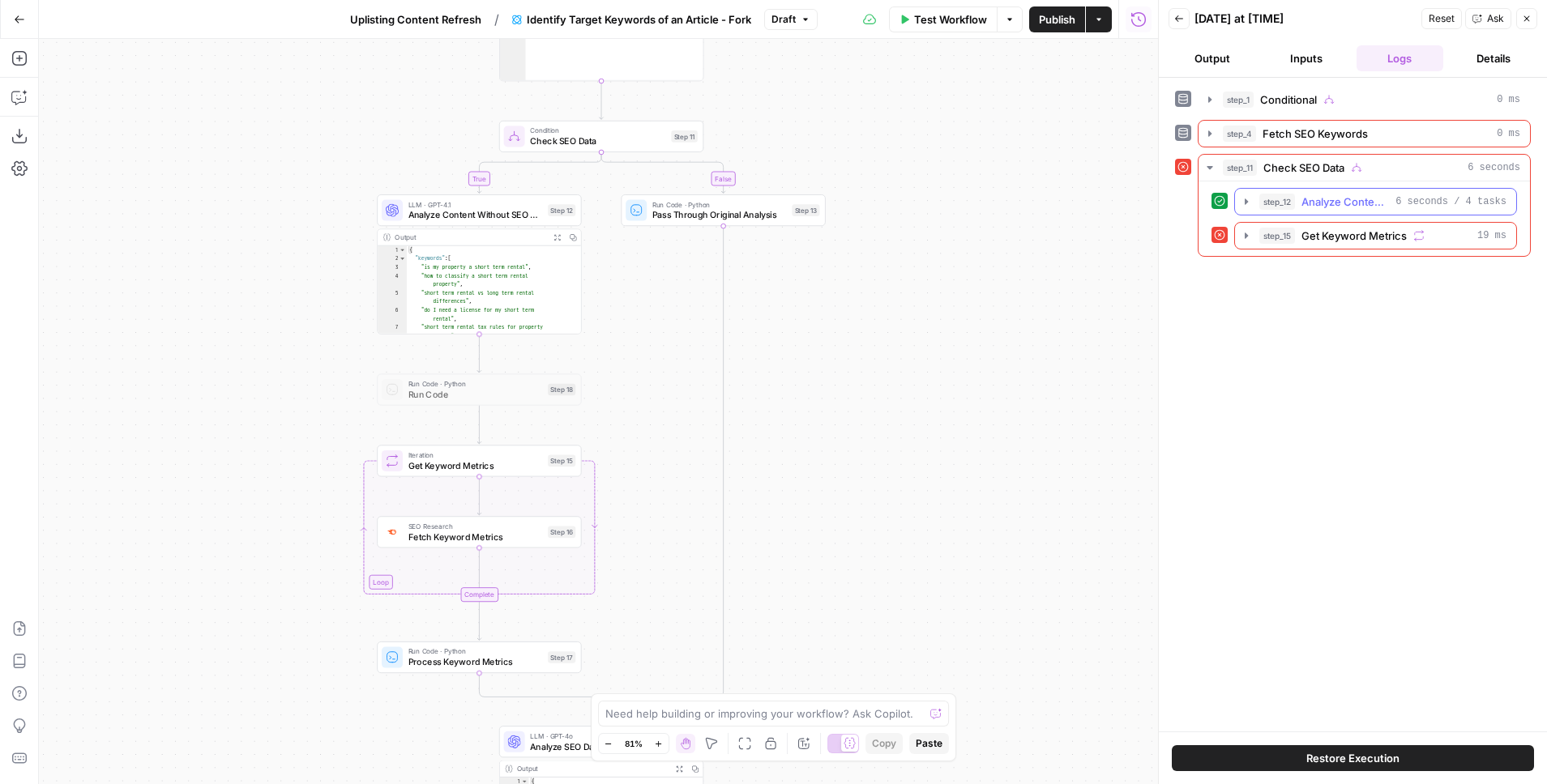click 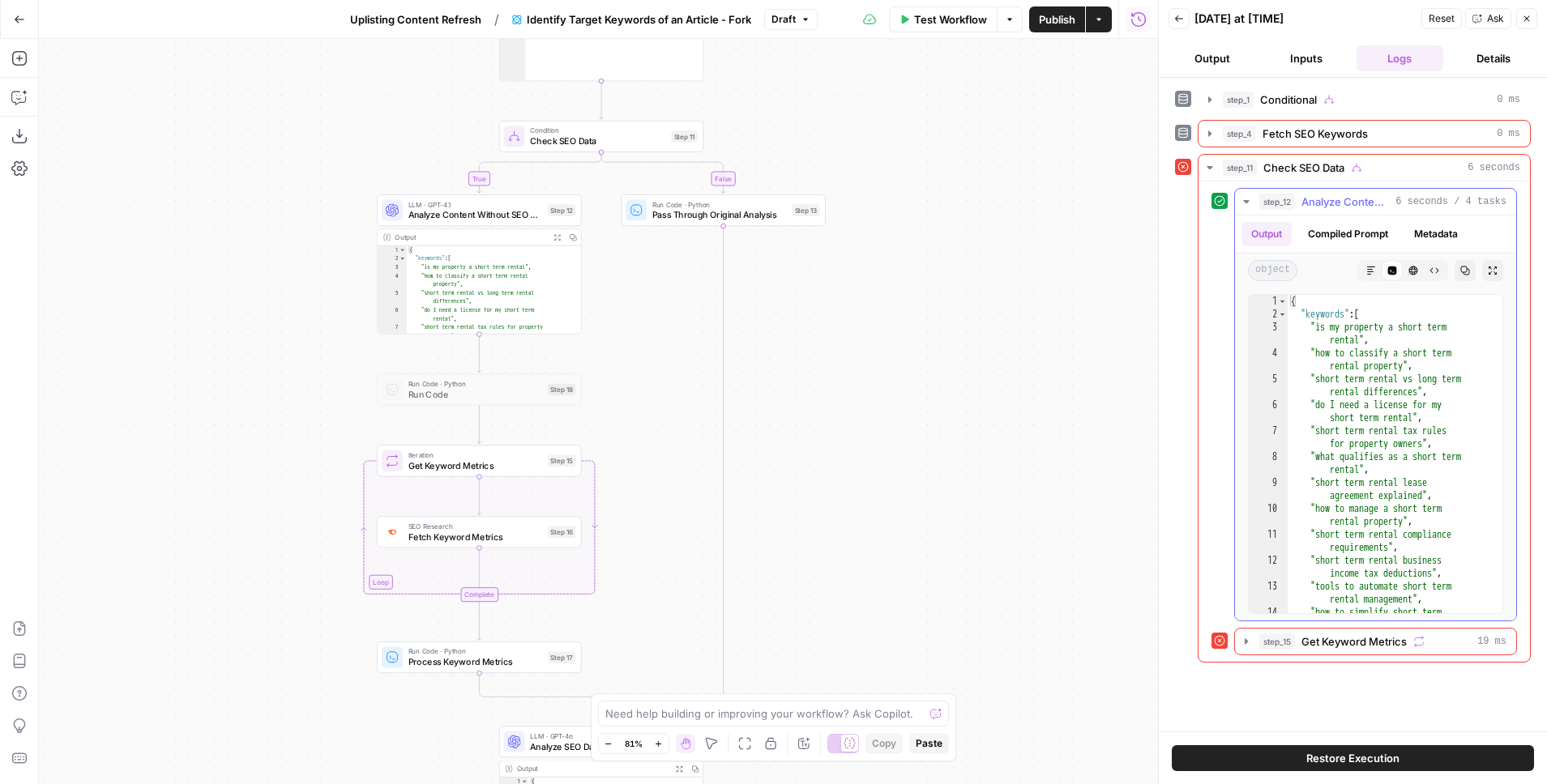 click 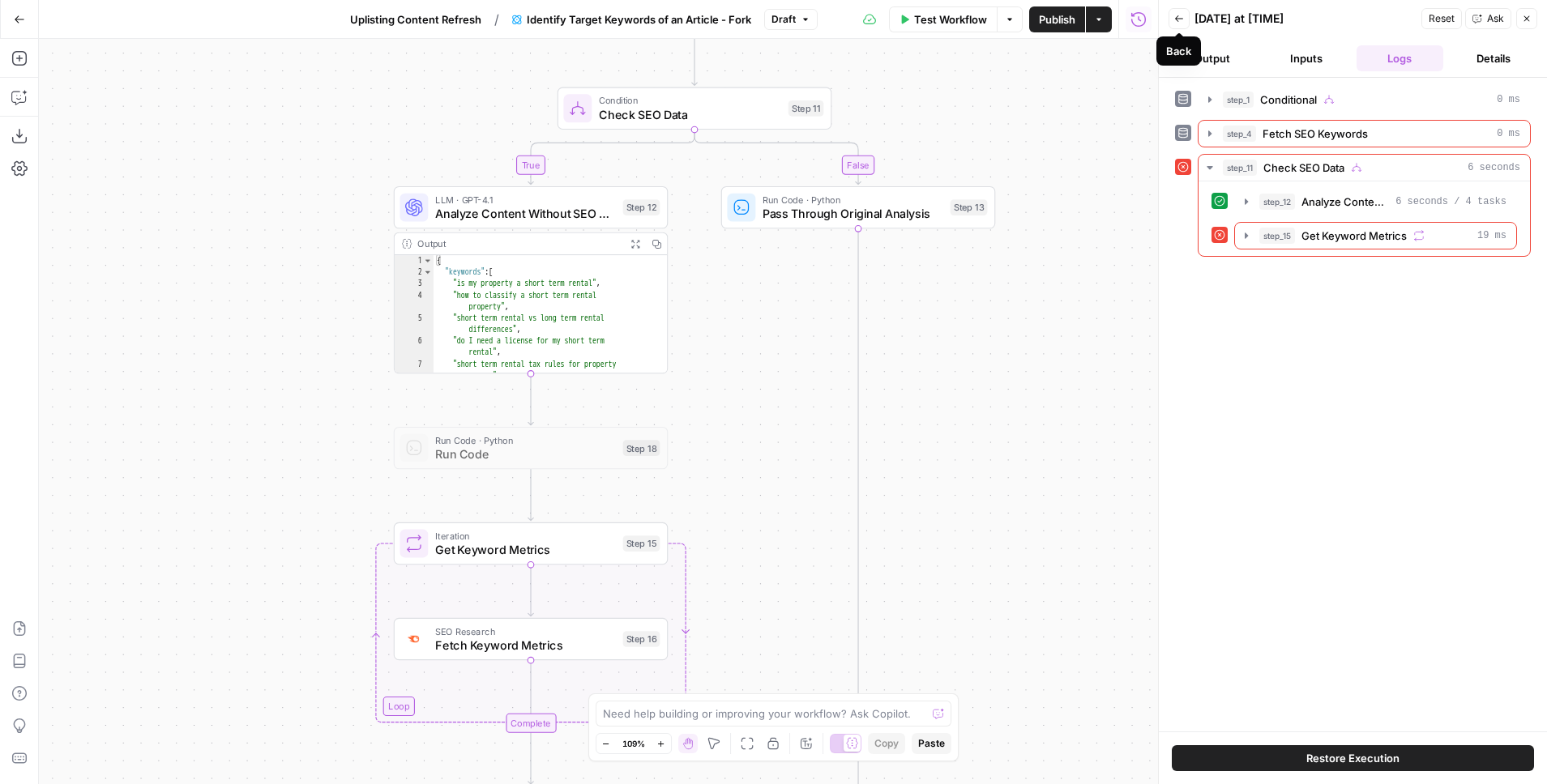 click 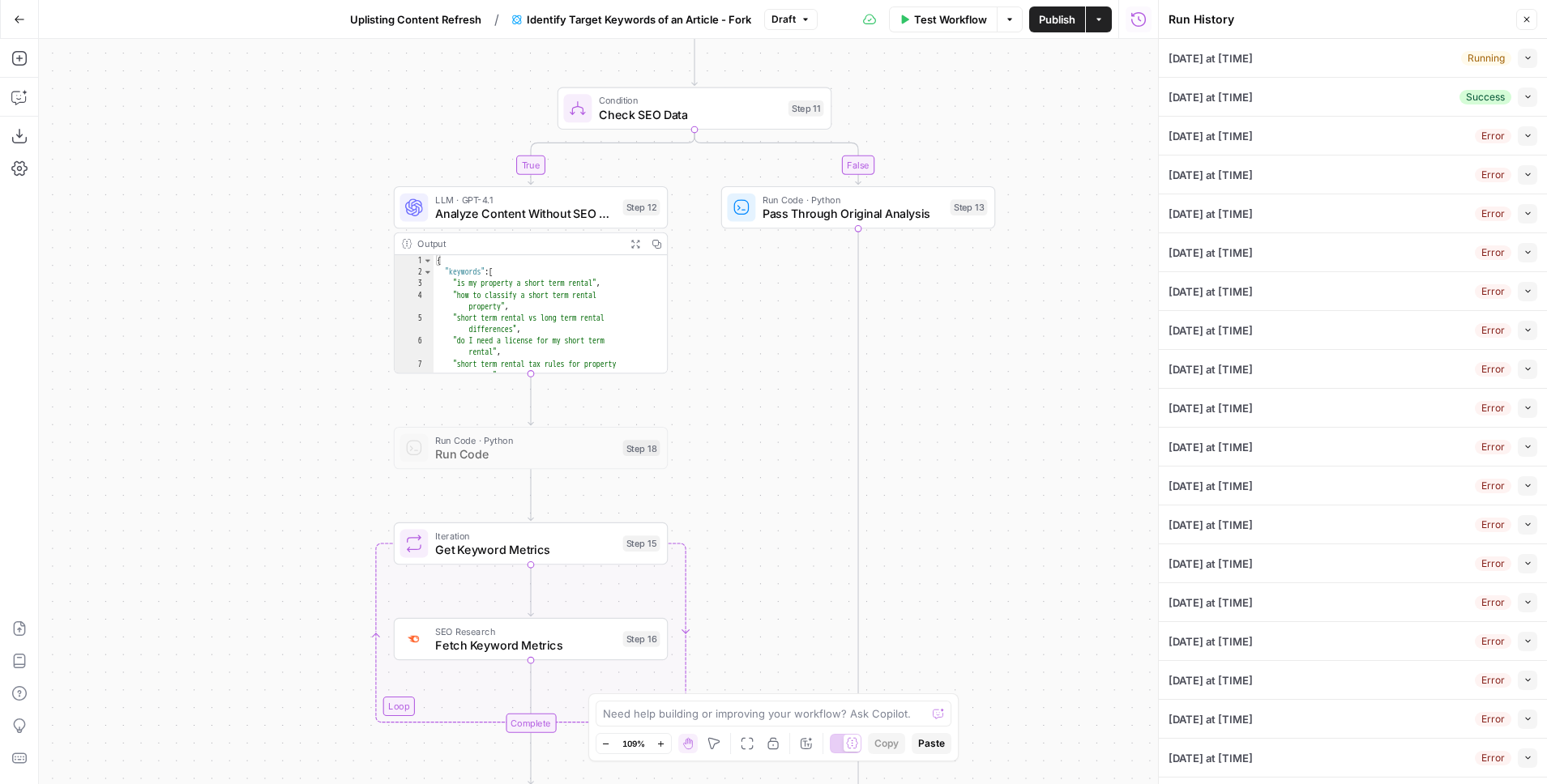 click 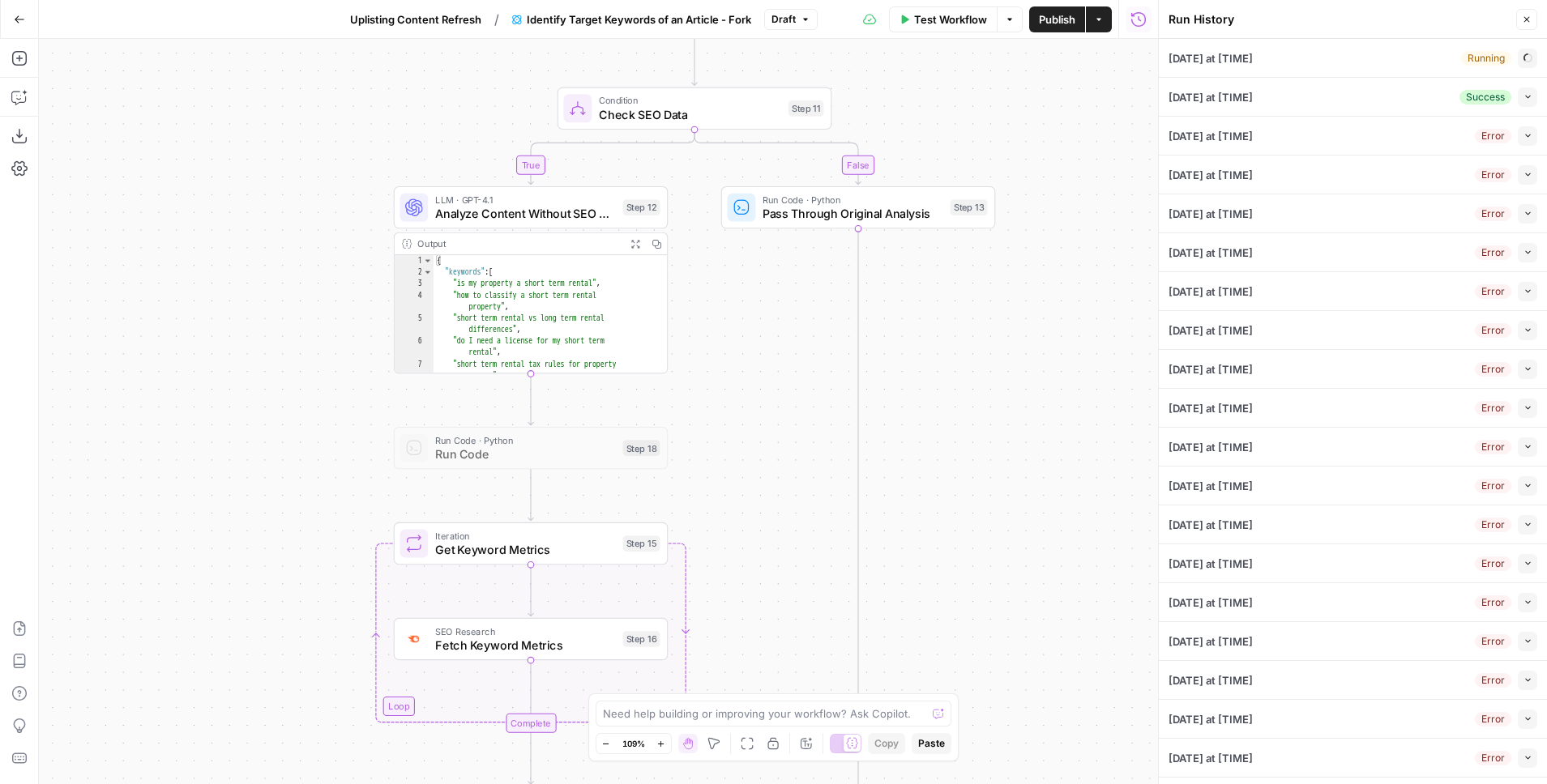 type on "https://blog.uplisting.io/blog/is-my-rental-property-considered-a-short-term-rental" 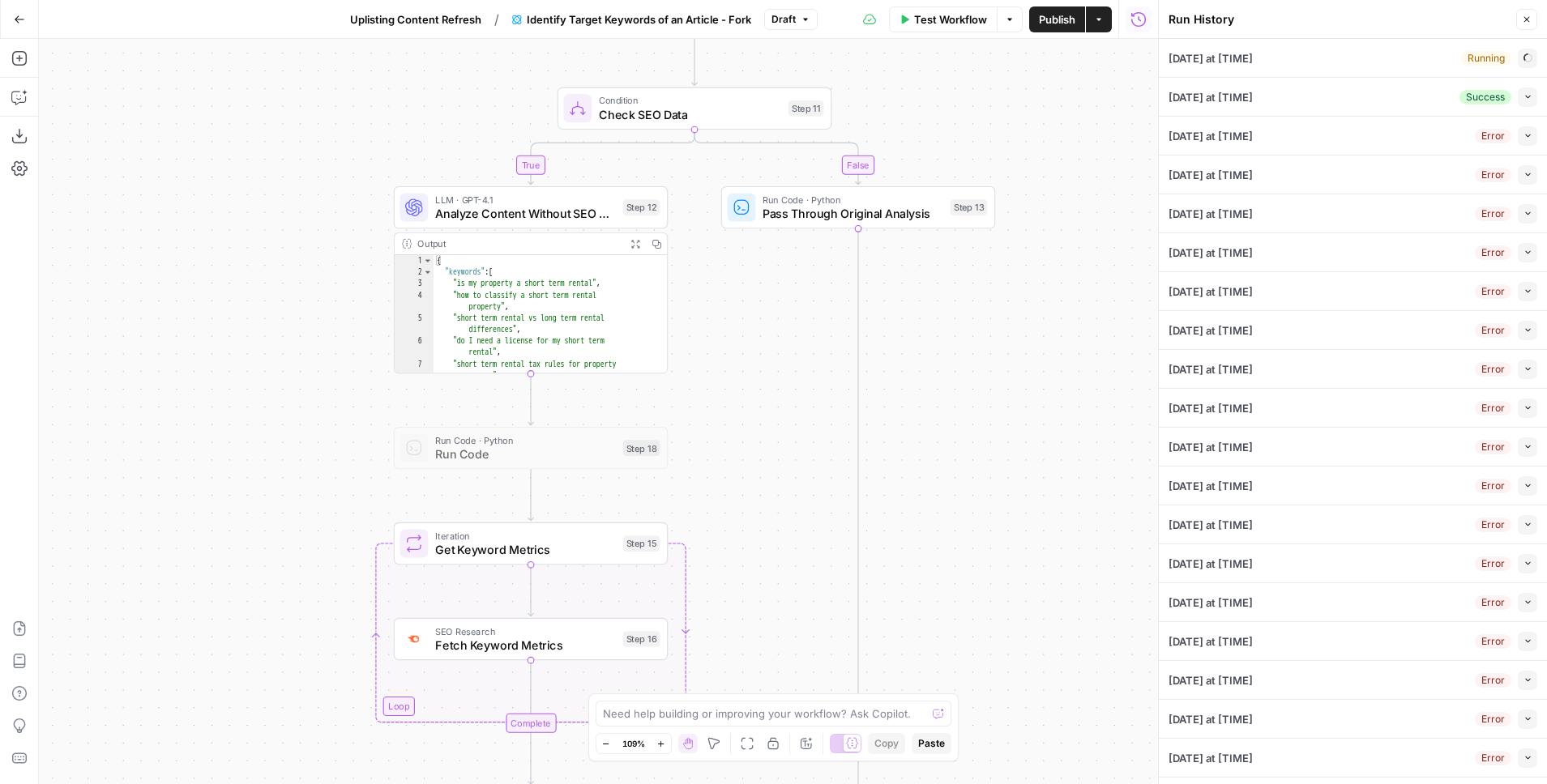 type on "Uplisting" 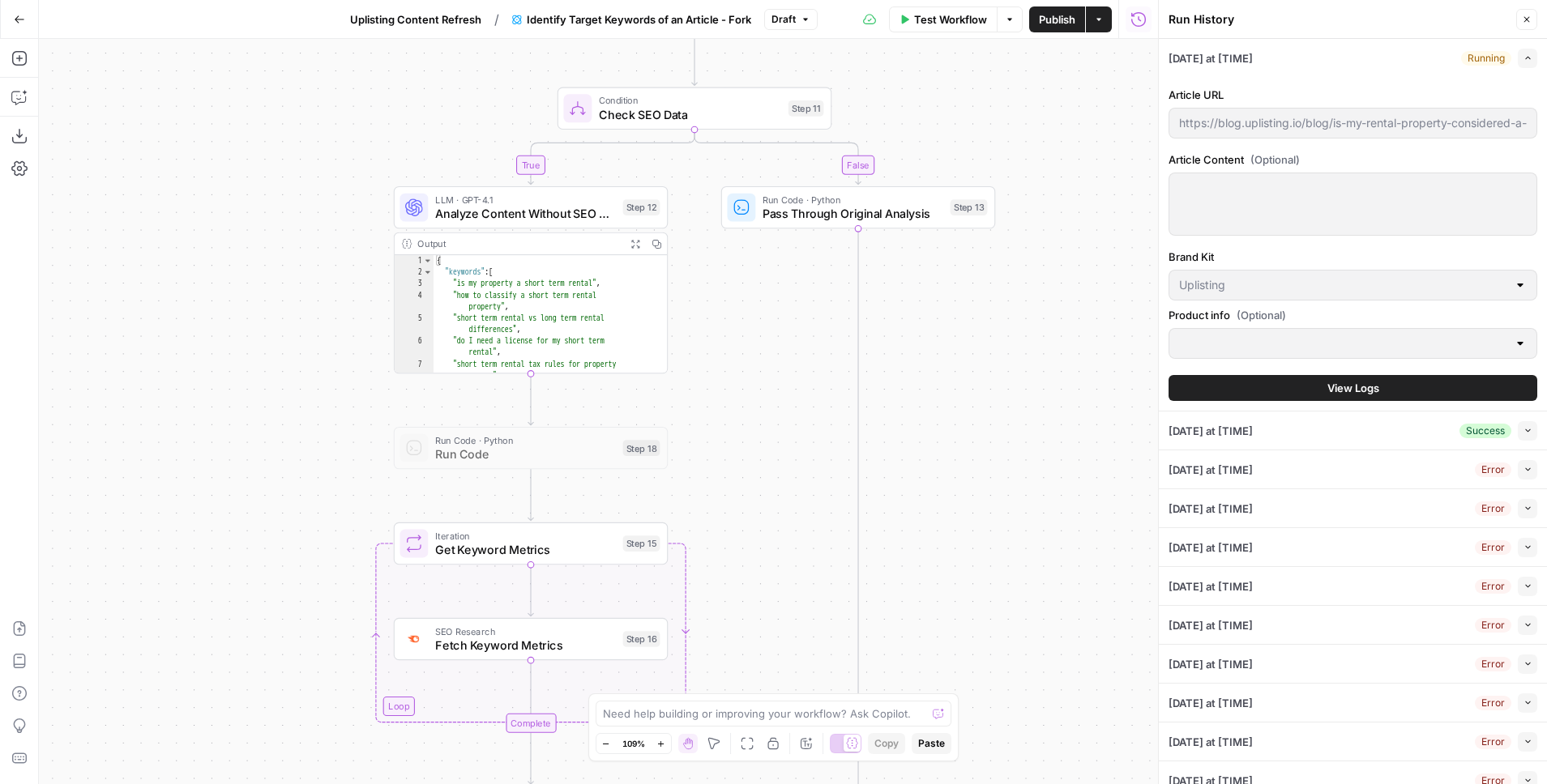 click on "View Logs" at bounding box center [1353, 388] 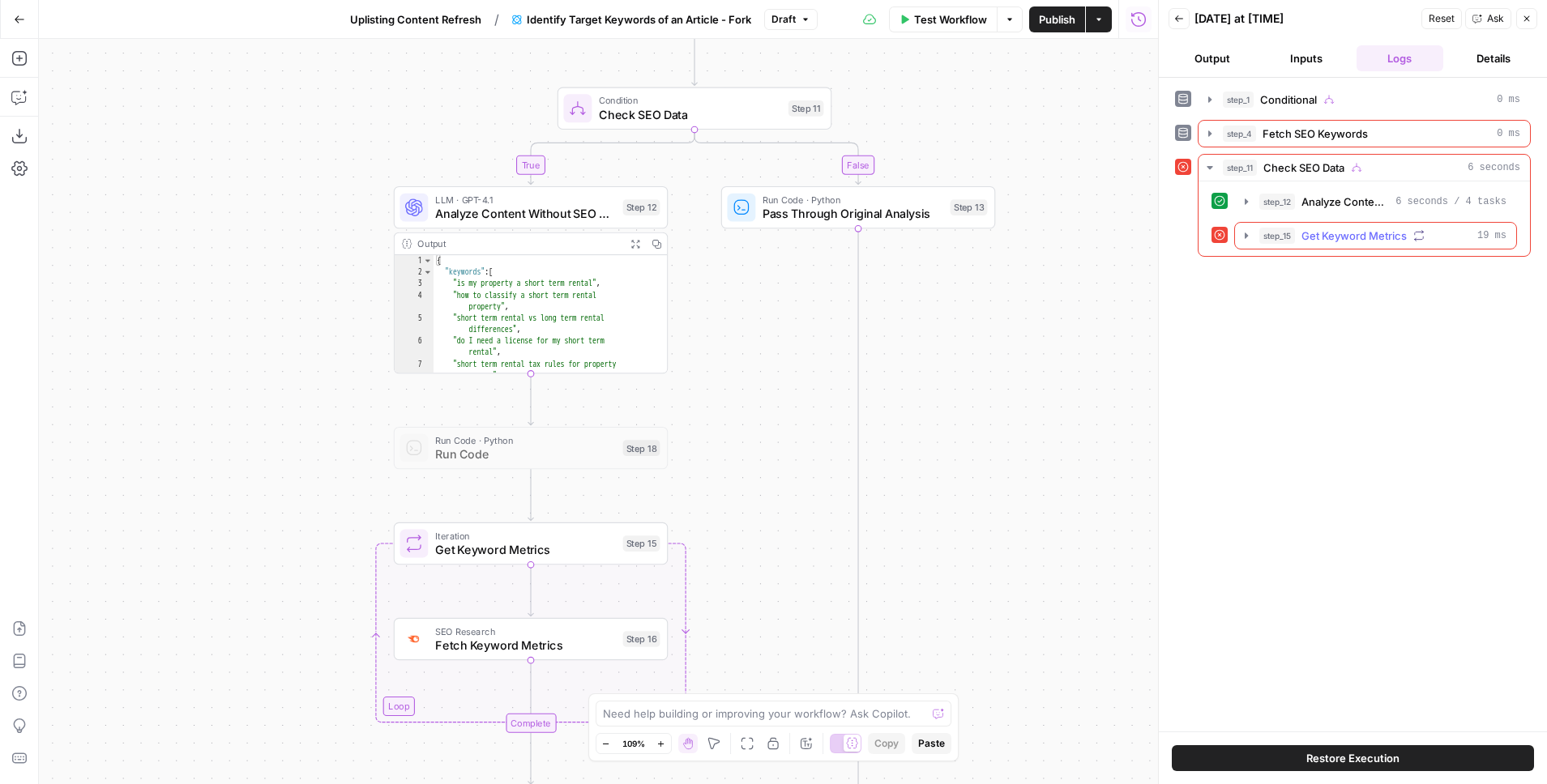 click 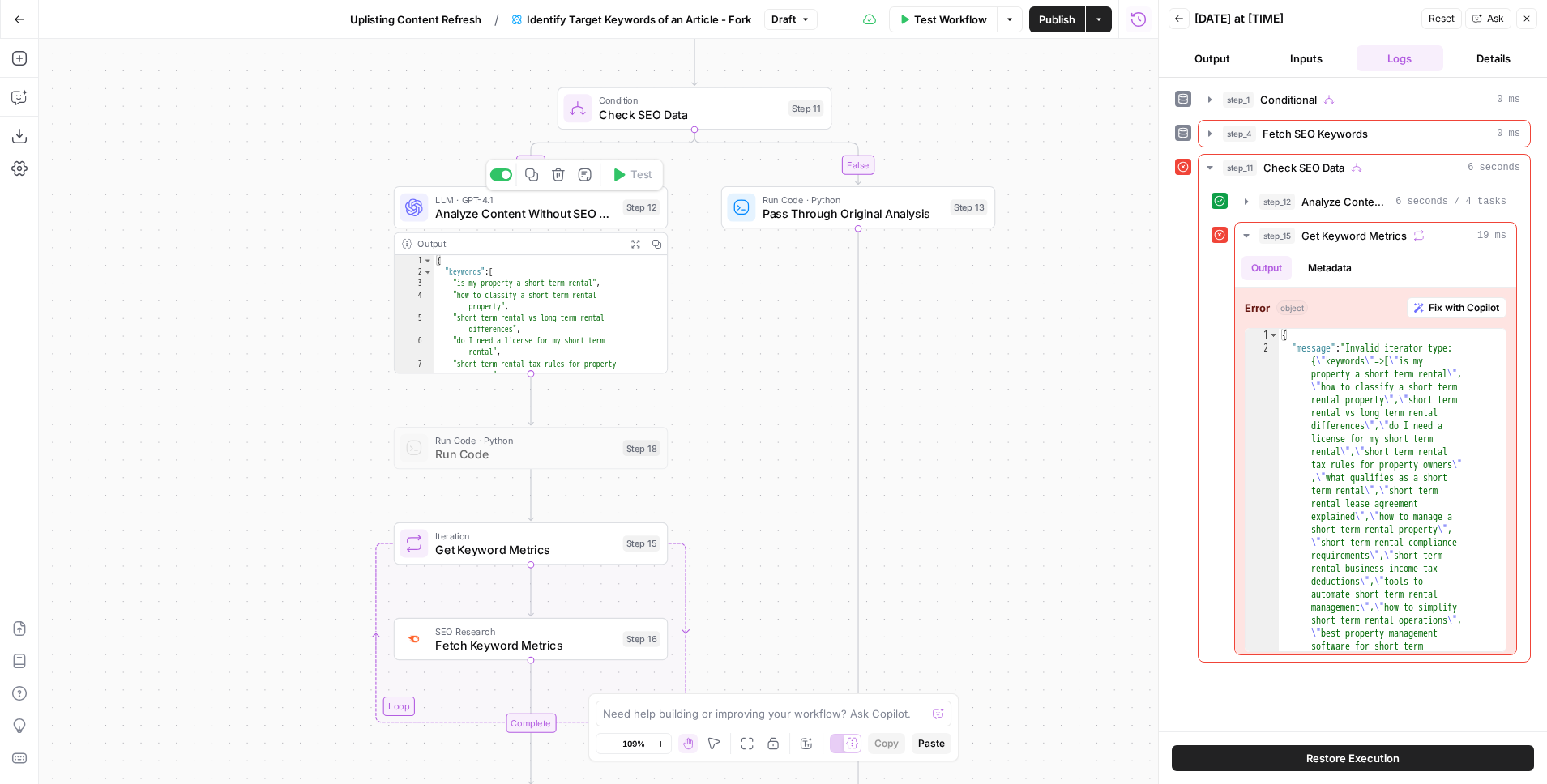 click on "Analyze Content Without SEO Data" at bounding box center [525, 214] 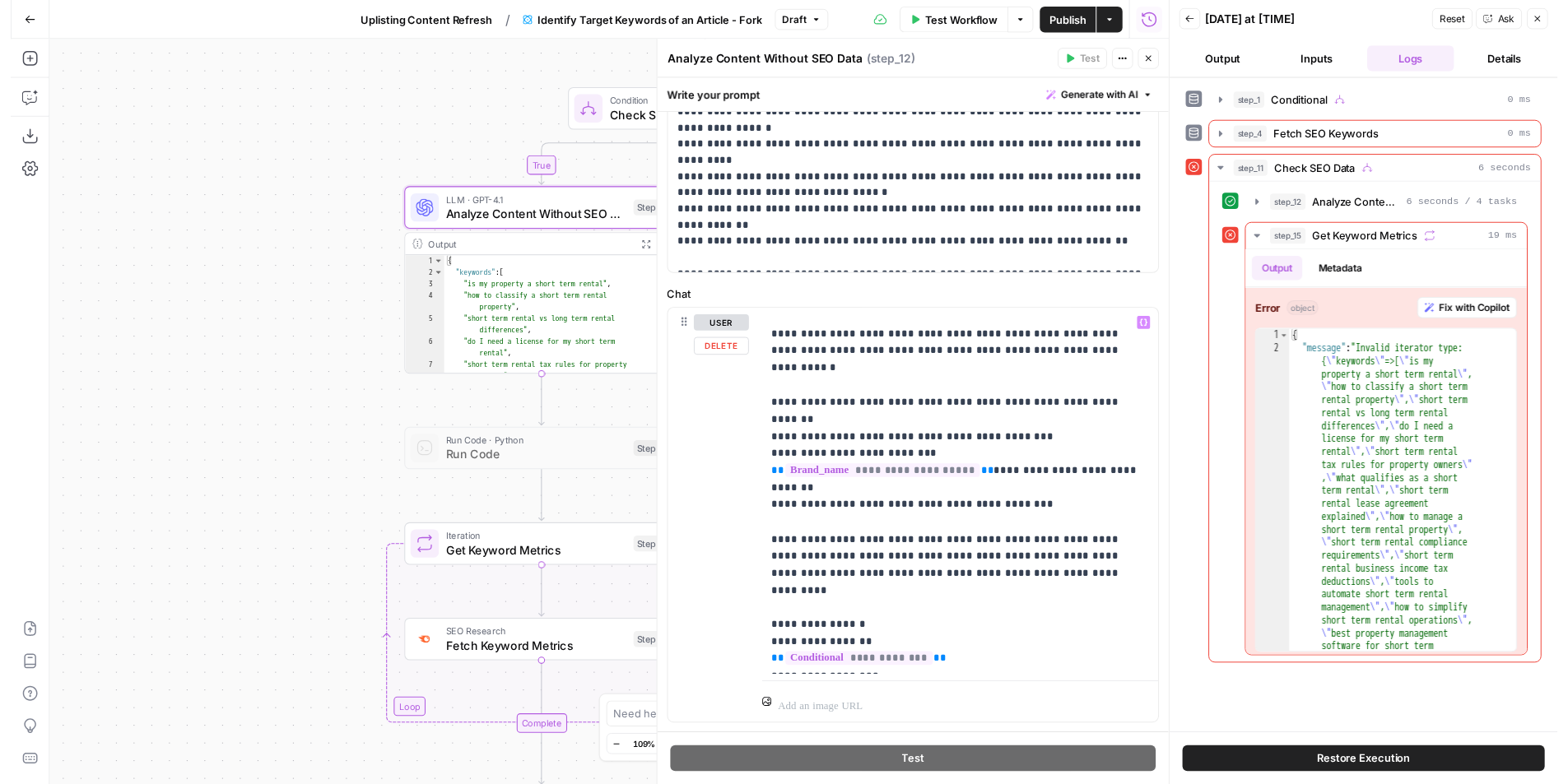 scroll, scrollTop: 547, scrollLeft: 0, axis: vertical 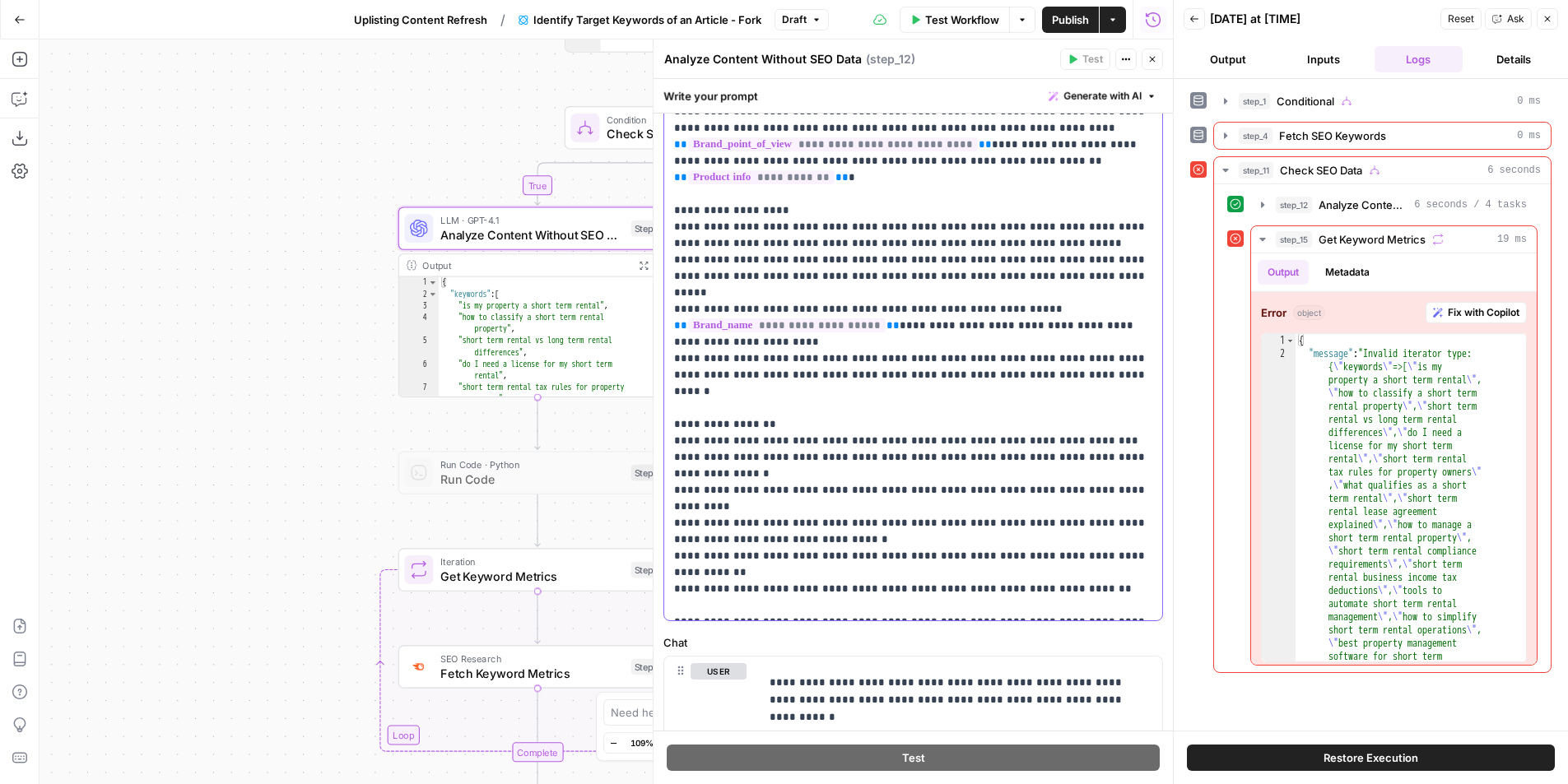 click on "**********" at bounding box center [913, 342] 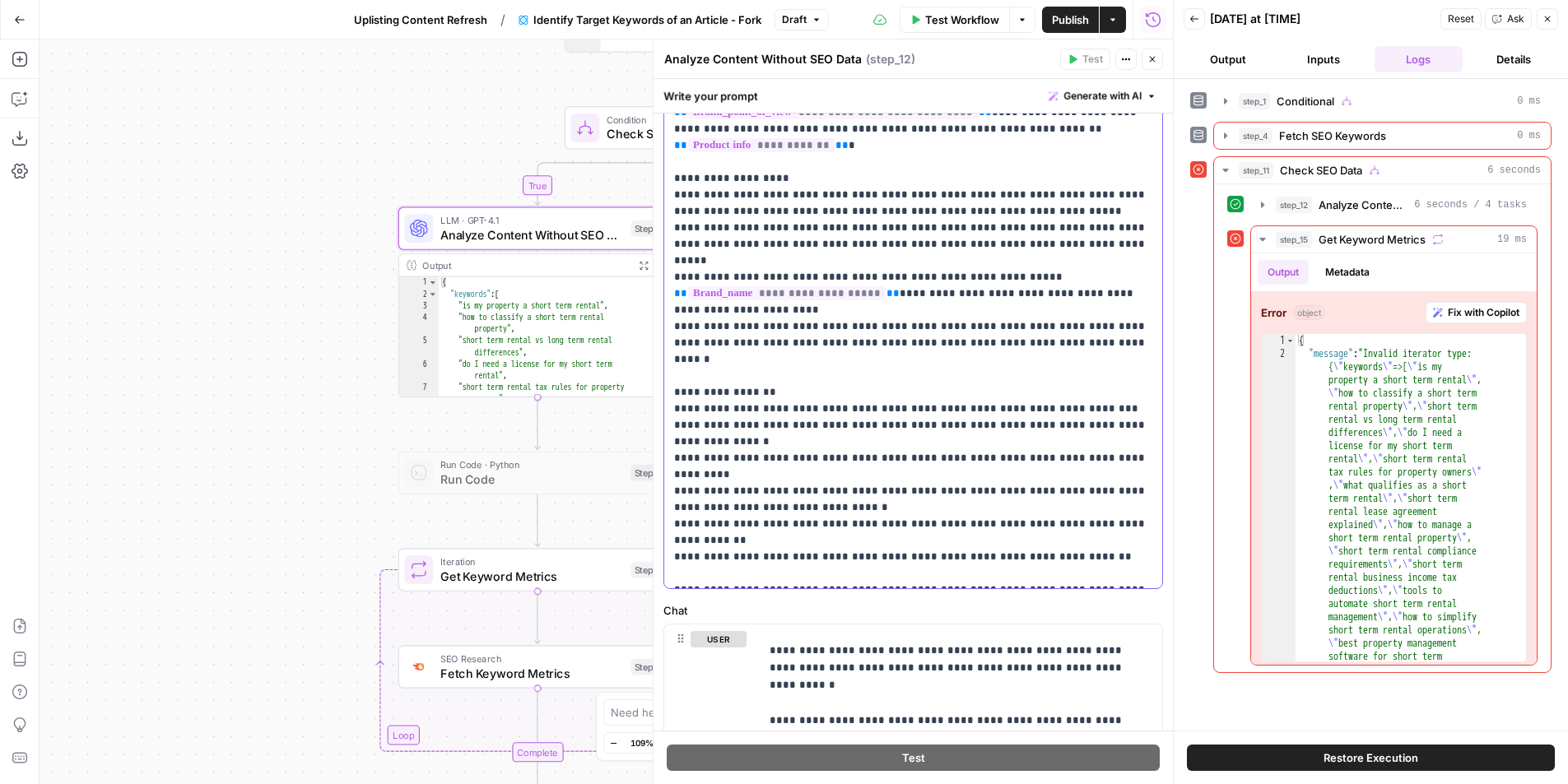 scroll, scrollTop: 159, scrollLeft: 0, axis: vertical 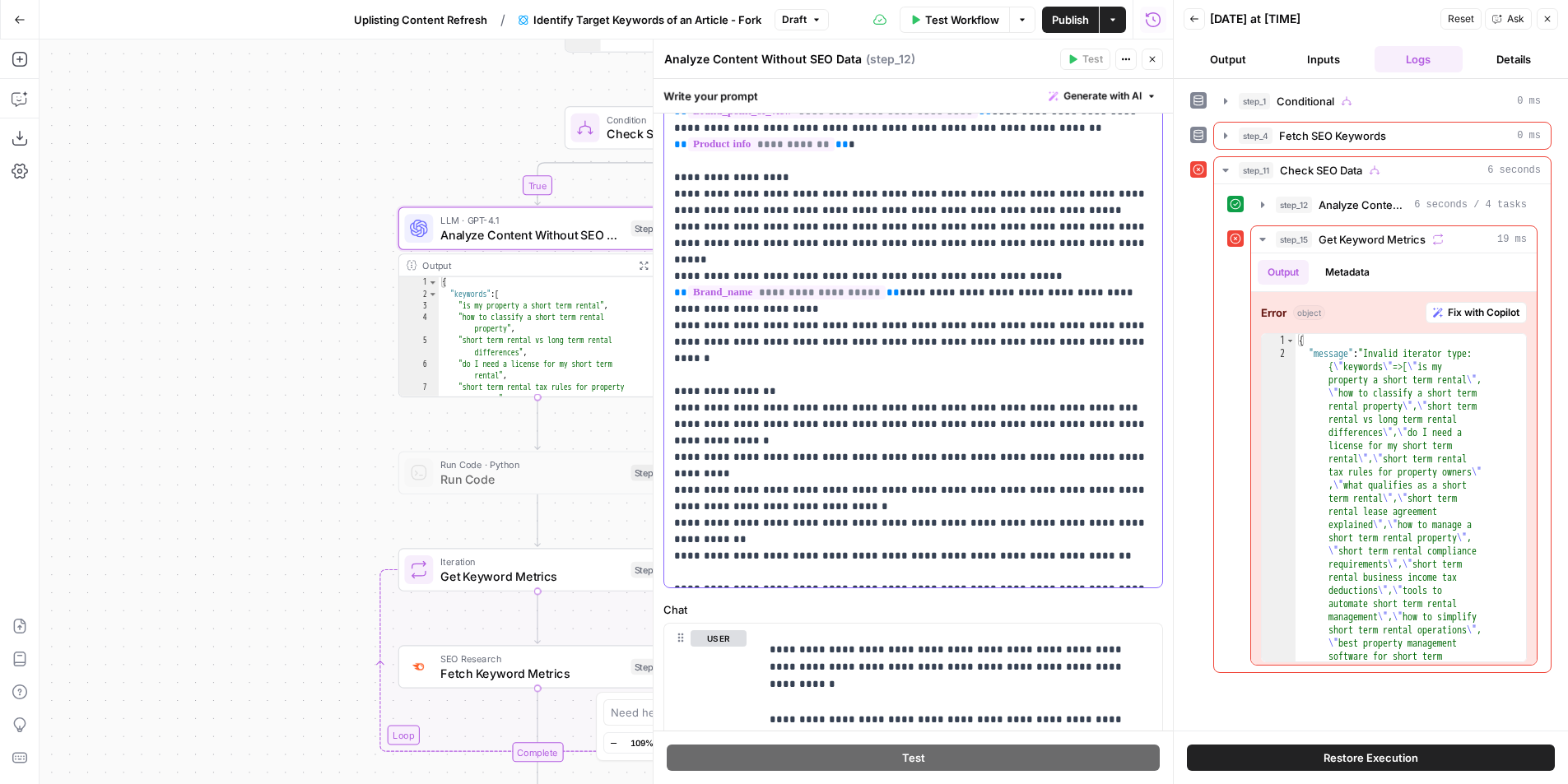 drag, startPoint x: 675, startPoint y: 355, endPoint x: 1177, endPoint y: 604, distance: 560.36149 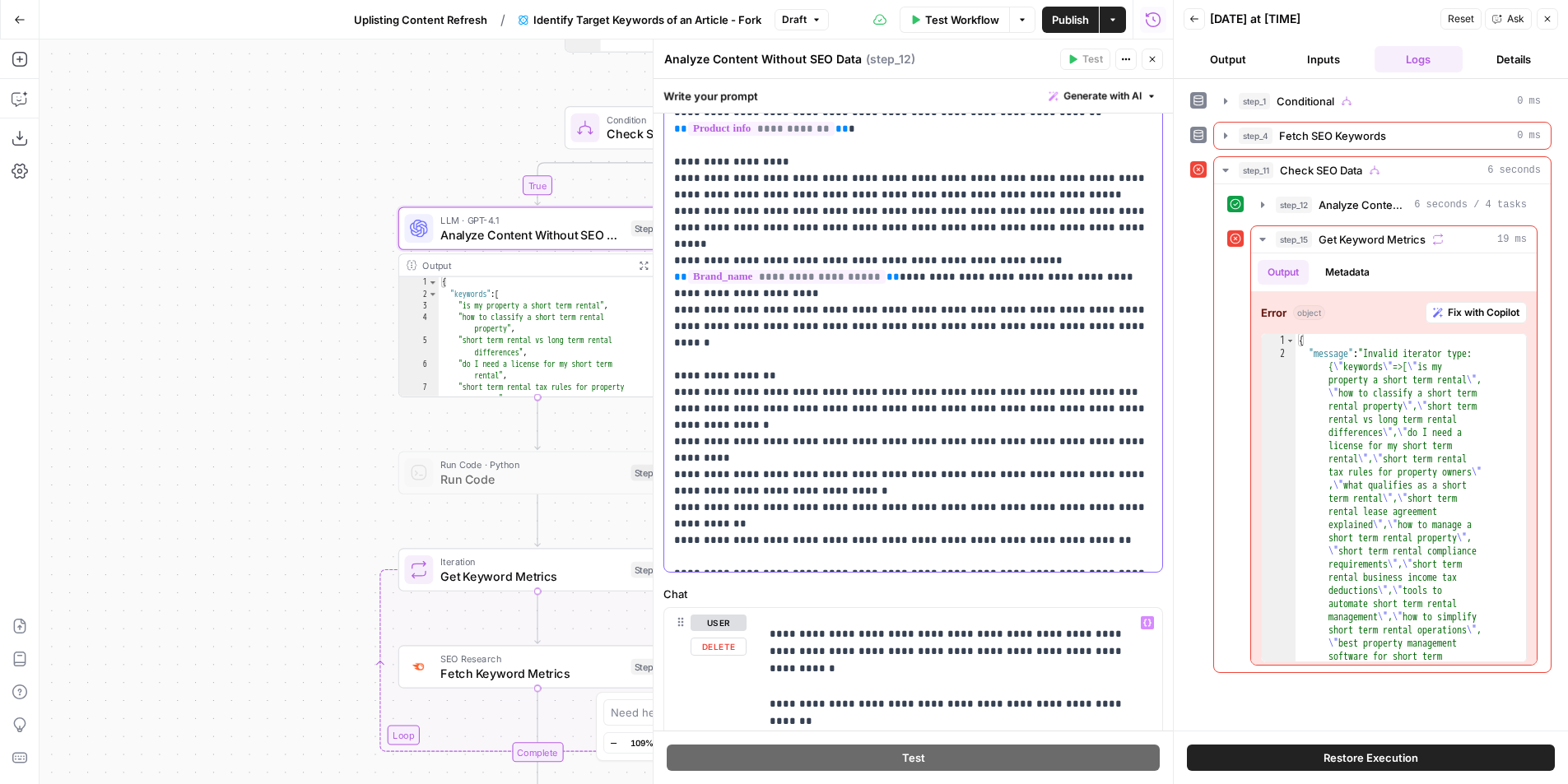 scroll, scrollTop: 160, scrollLeft: 0, axis: vertical 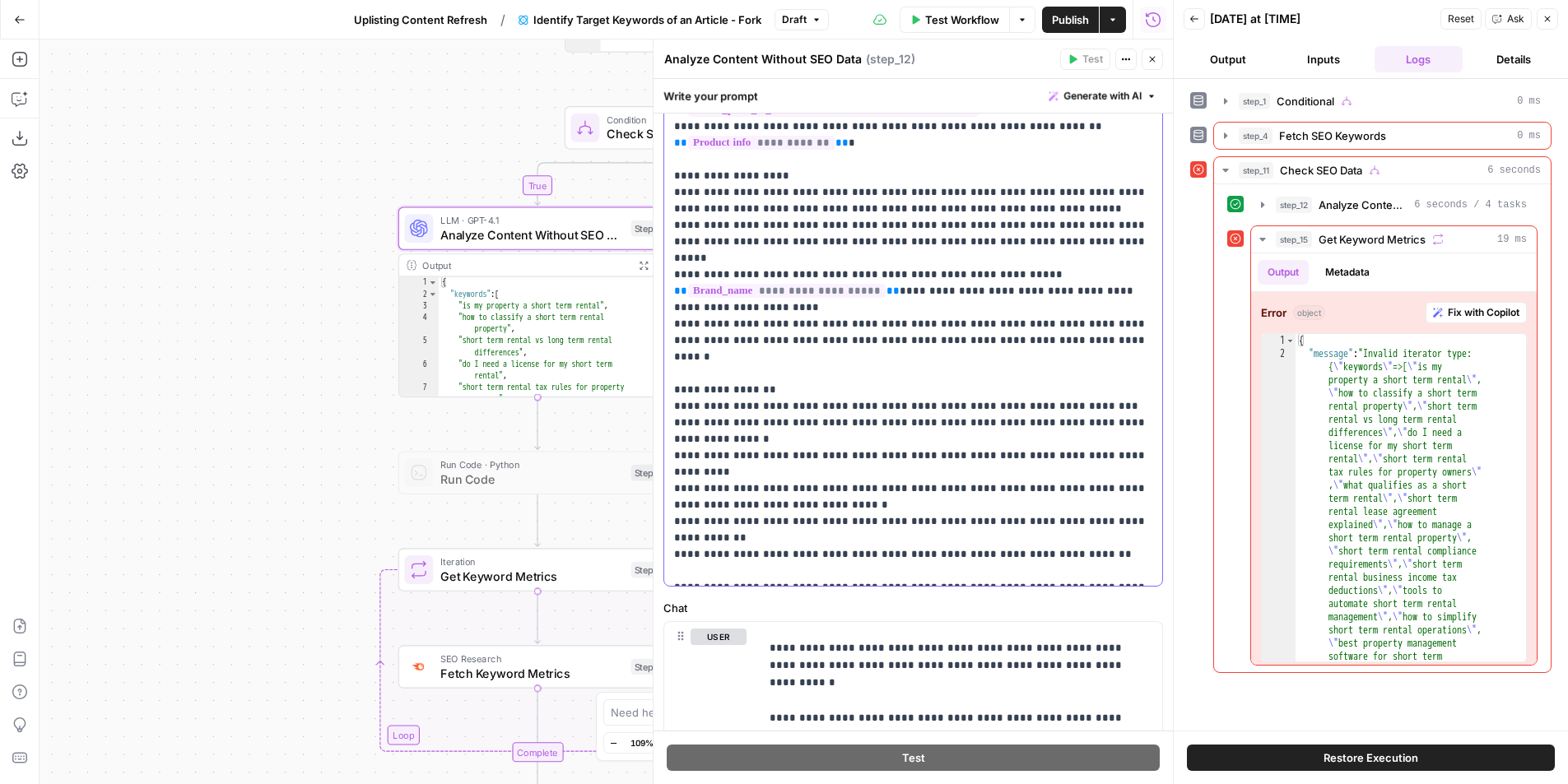 click on "**********" at bounding box center [913, 308] 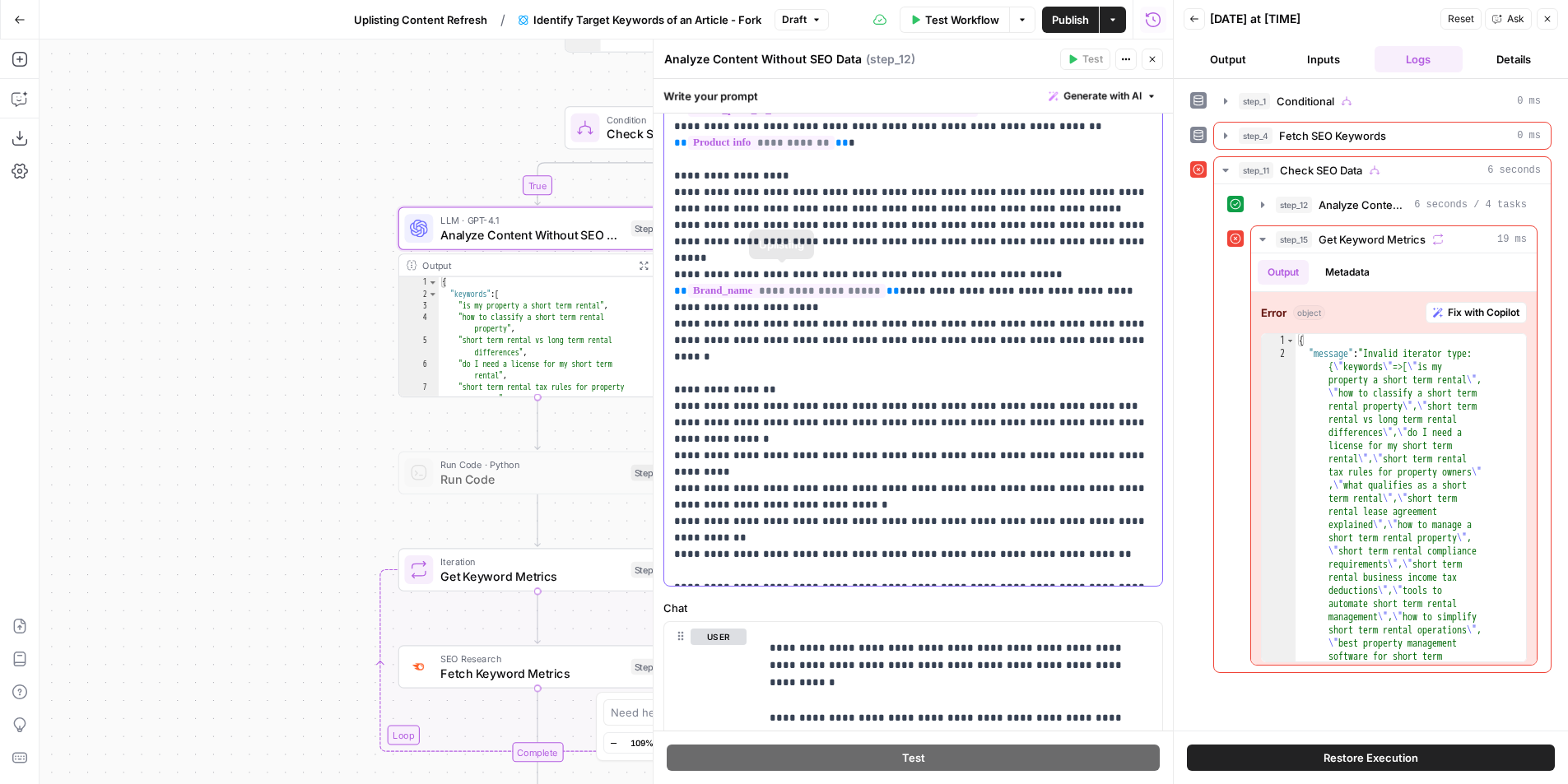 click on "**********" at bounding box center (913, 308) 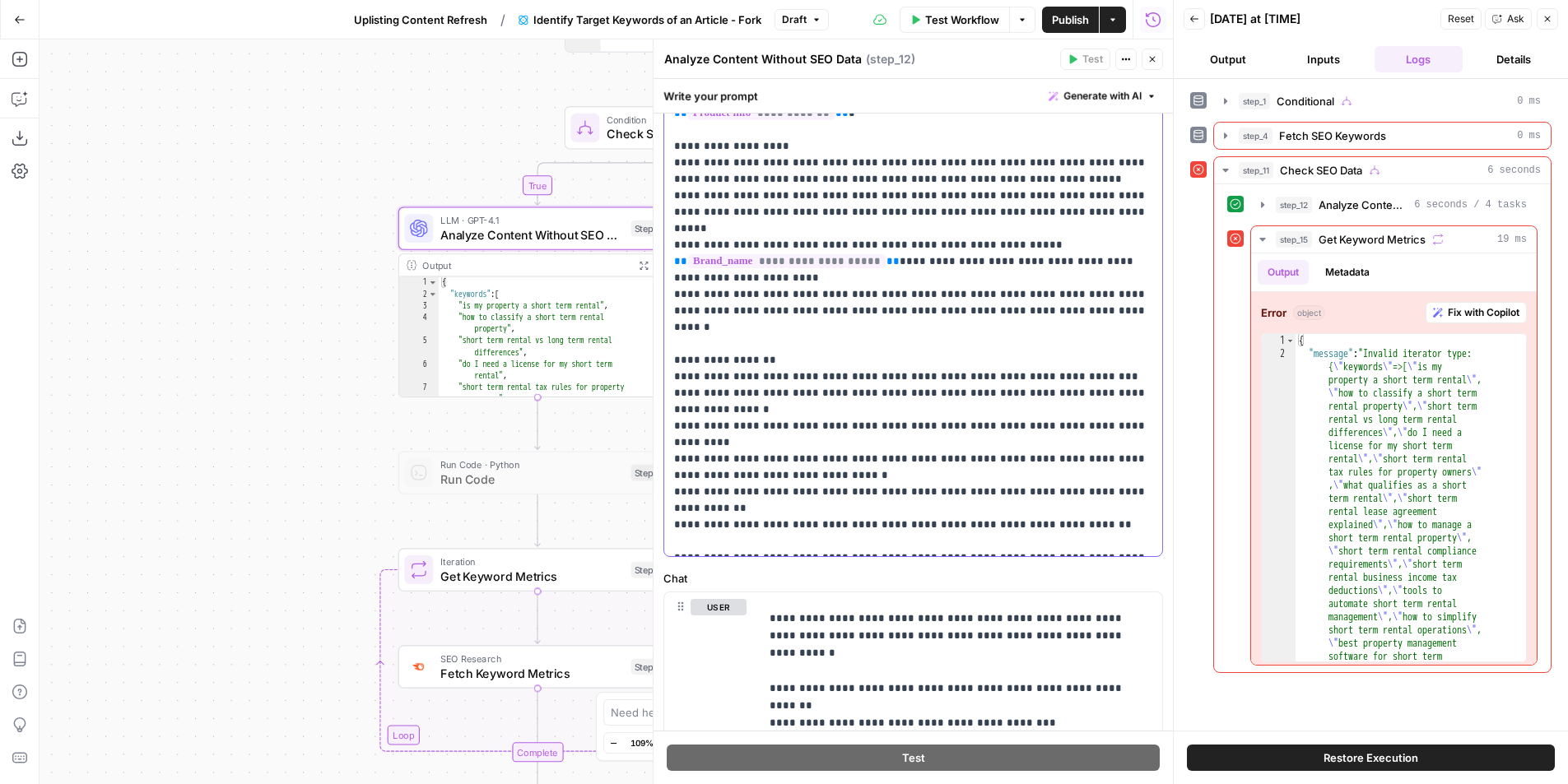 scroll, scrollTop: 197, scrollLeft: 0, axis: vertical 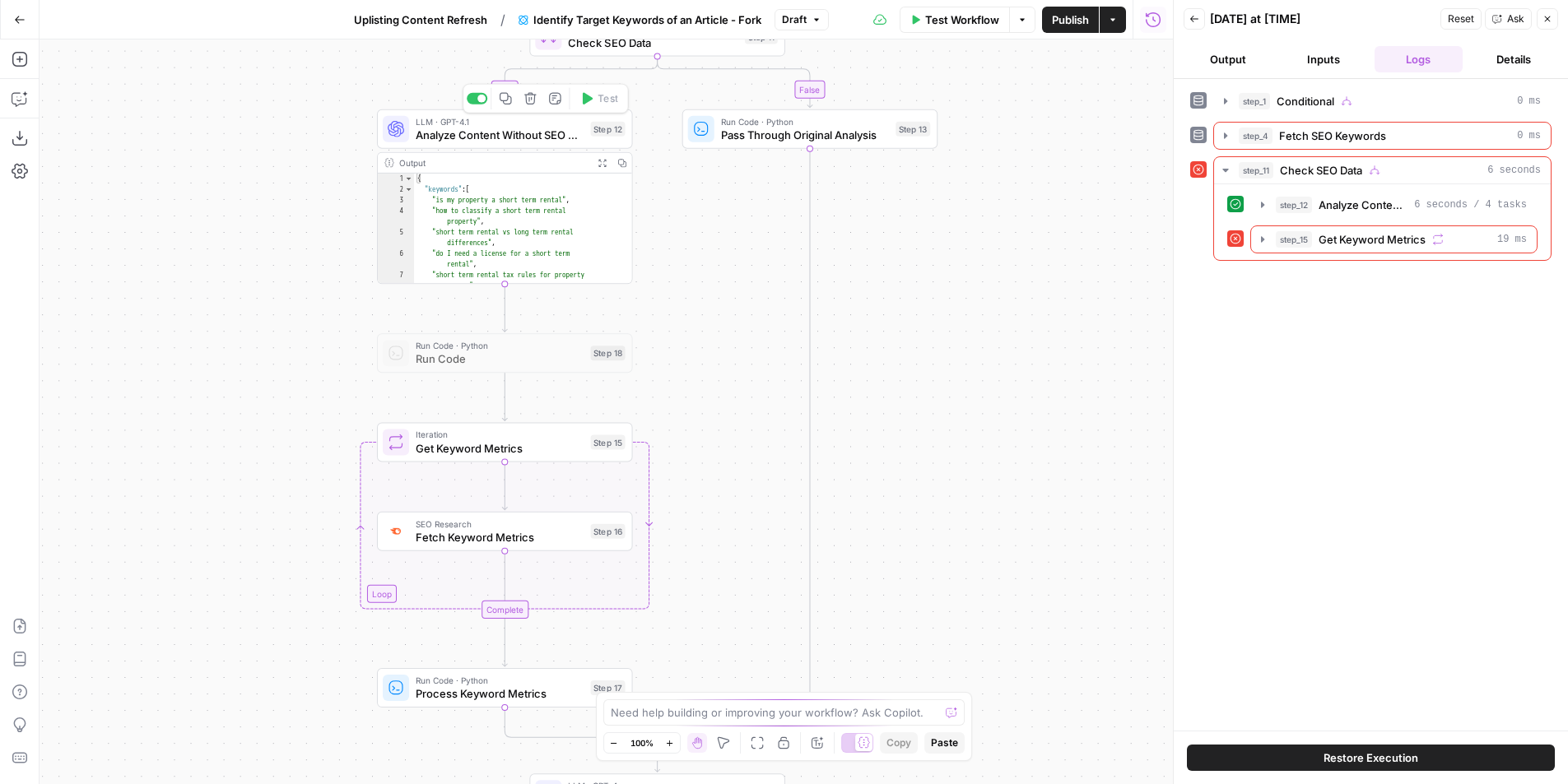 click on "Analyze Content Without SEO Data" at bounding box center [500, 135] 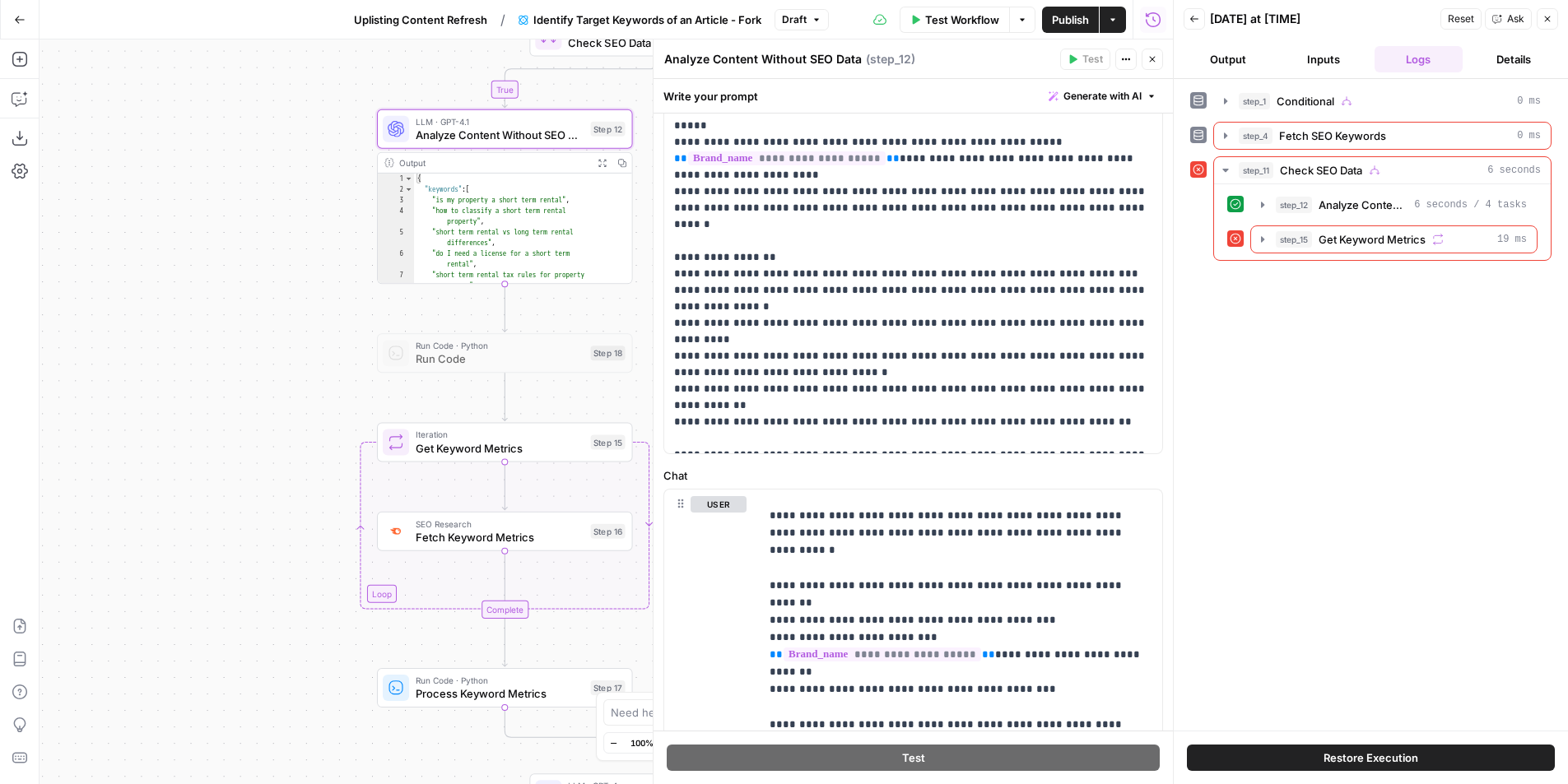 scroll, scrollTop: 202, scrollLeft: 0, axis: vertical 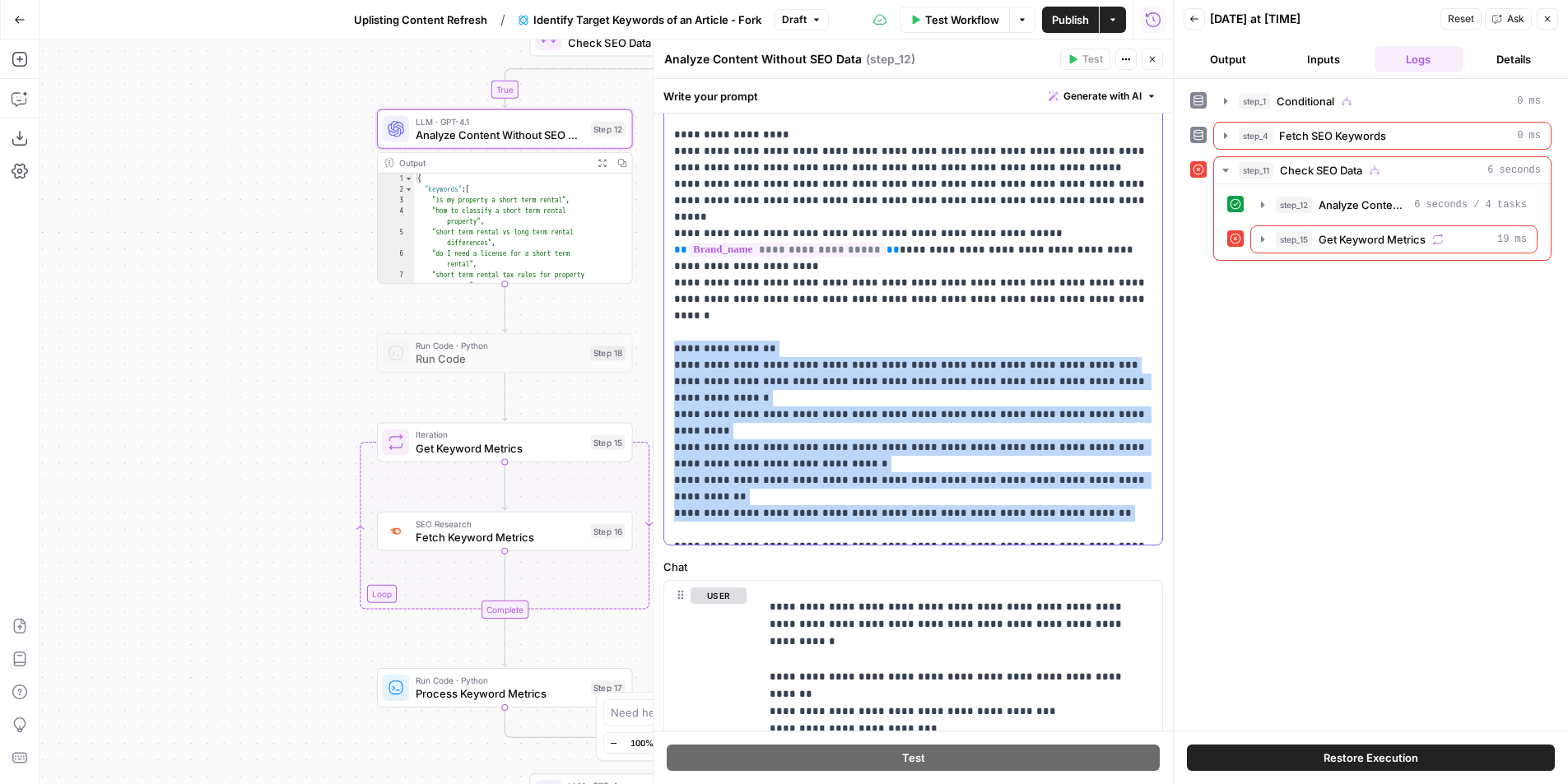 drag, startPoint x: 675, startPoint y: 318, endPoint x: 960, endPoint y: 458, distance: 317.52953 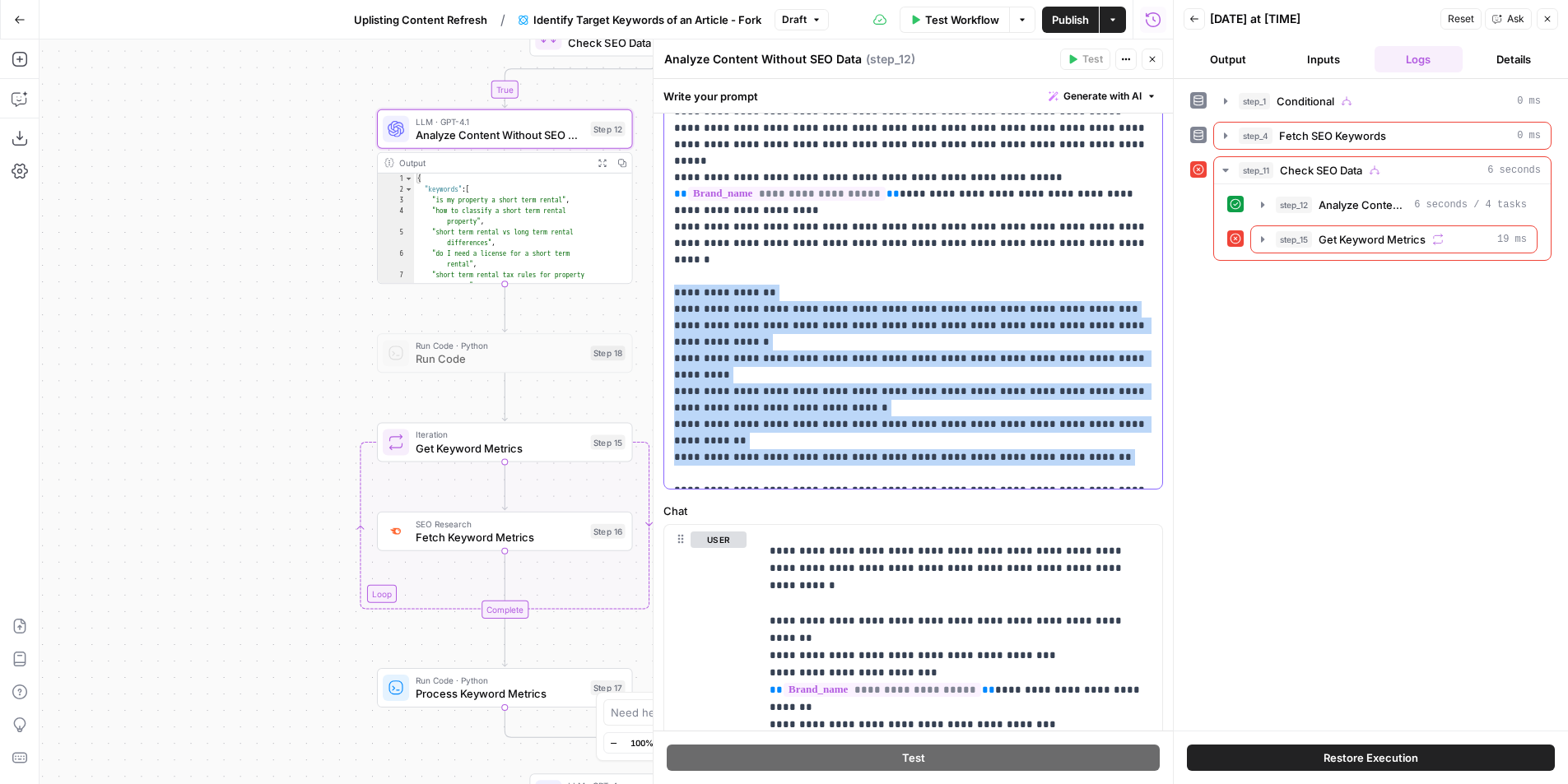 scroll, scrollTop: 262, scrollLeft: 0, axis: vertical 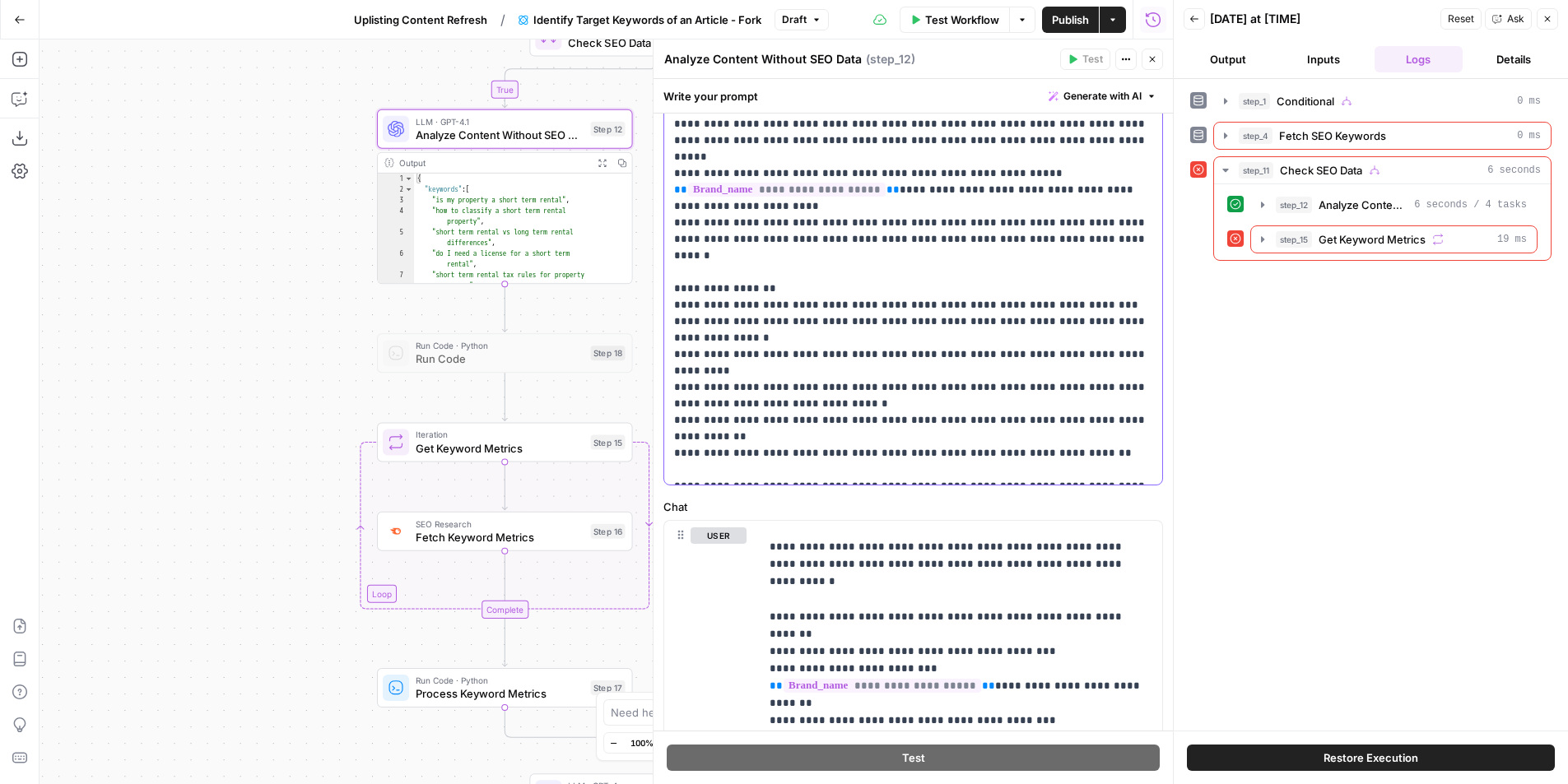 click on "**********" at bounding box center [913, 206] 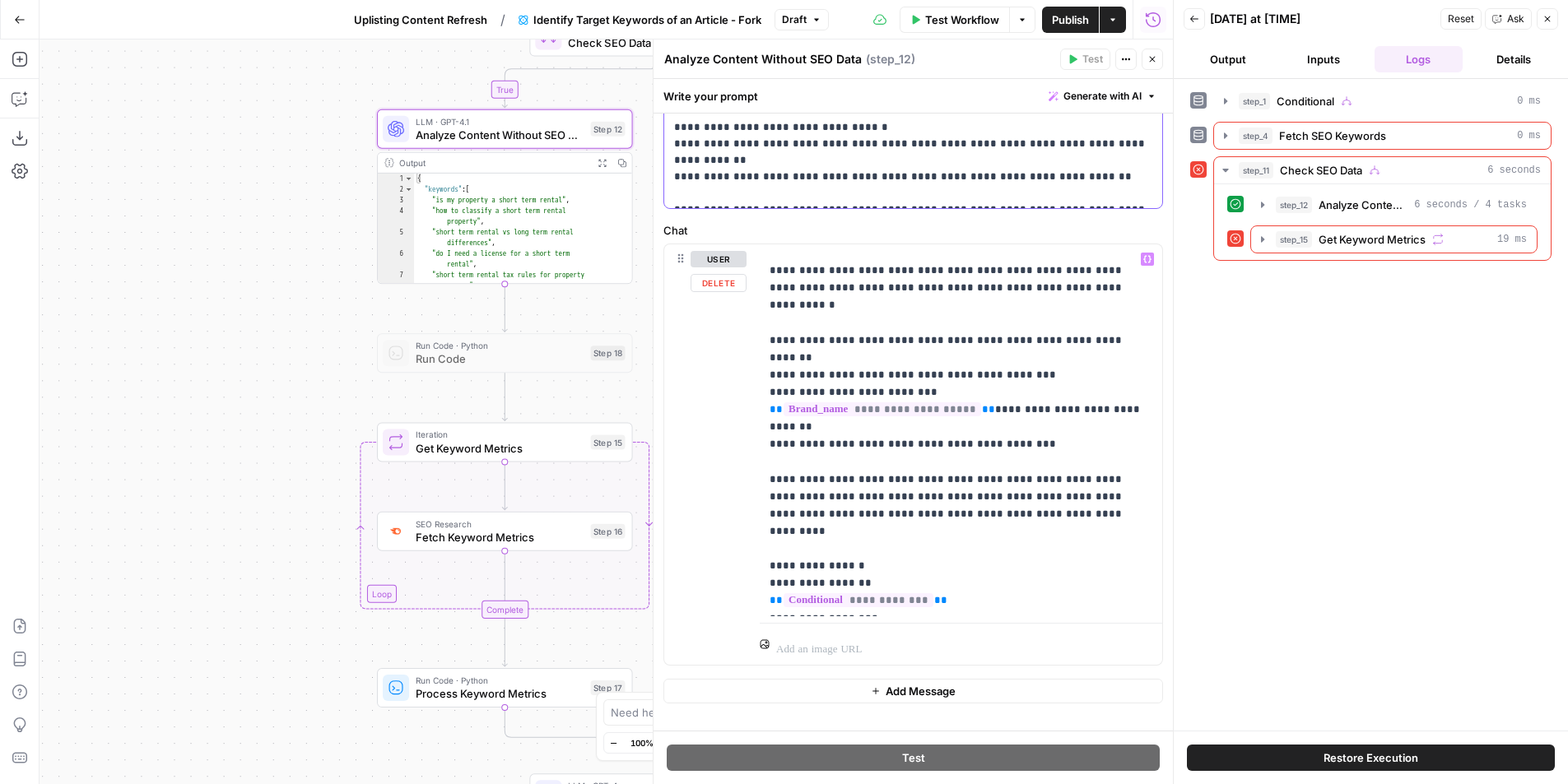 scroll, scrollTop: 559, scrollLeft: 0, axis: vertical 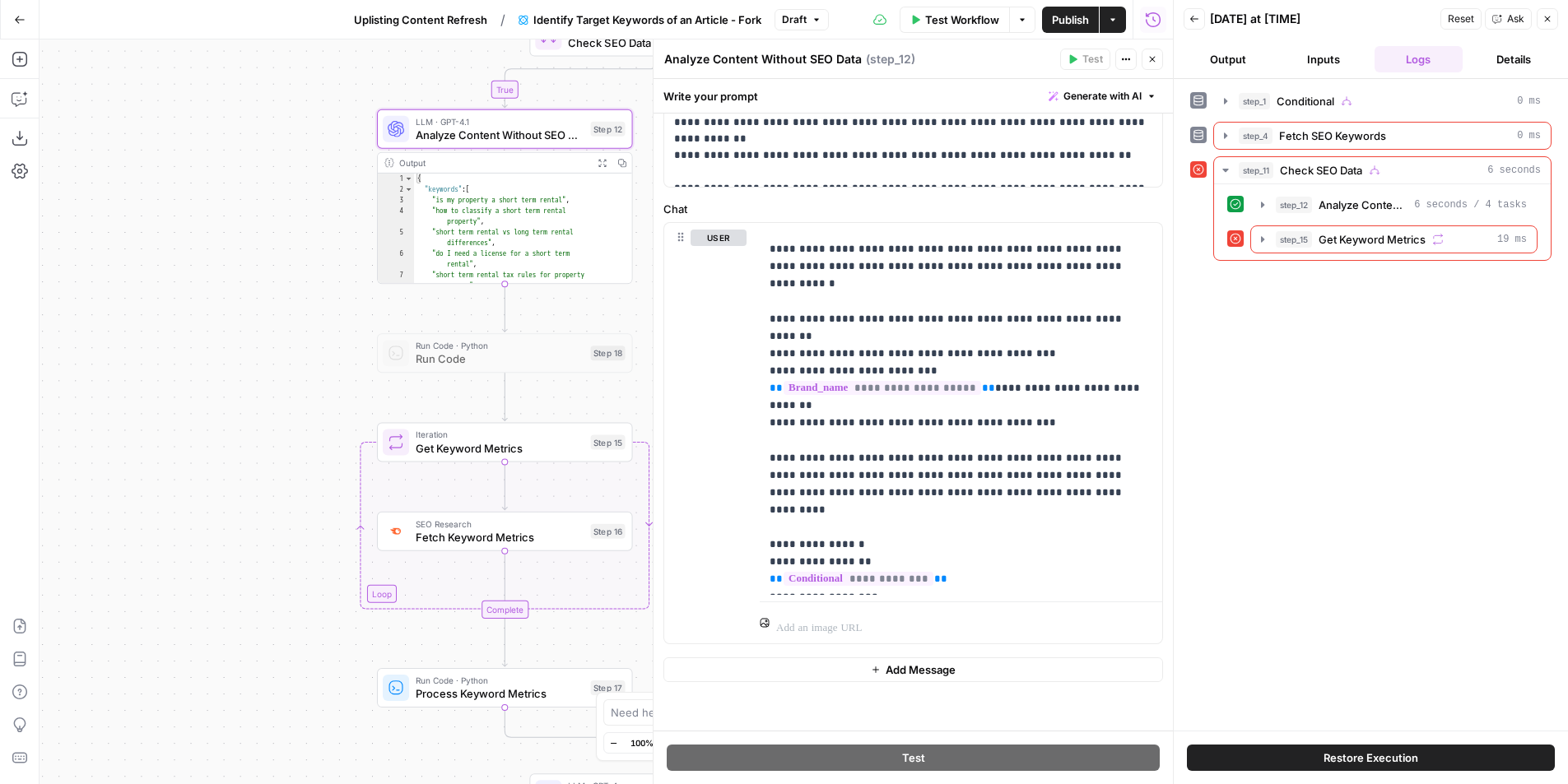 click on "Add Message" at bounding box center [920, 670] 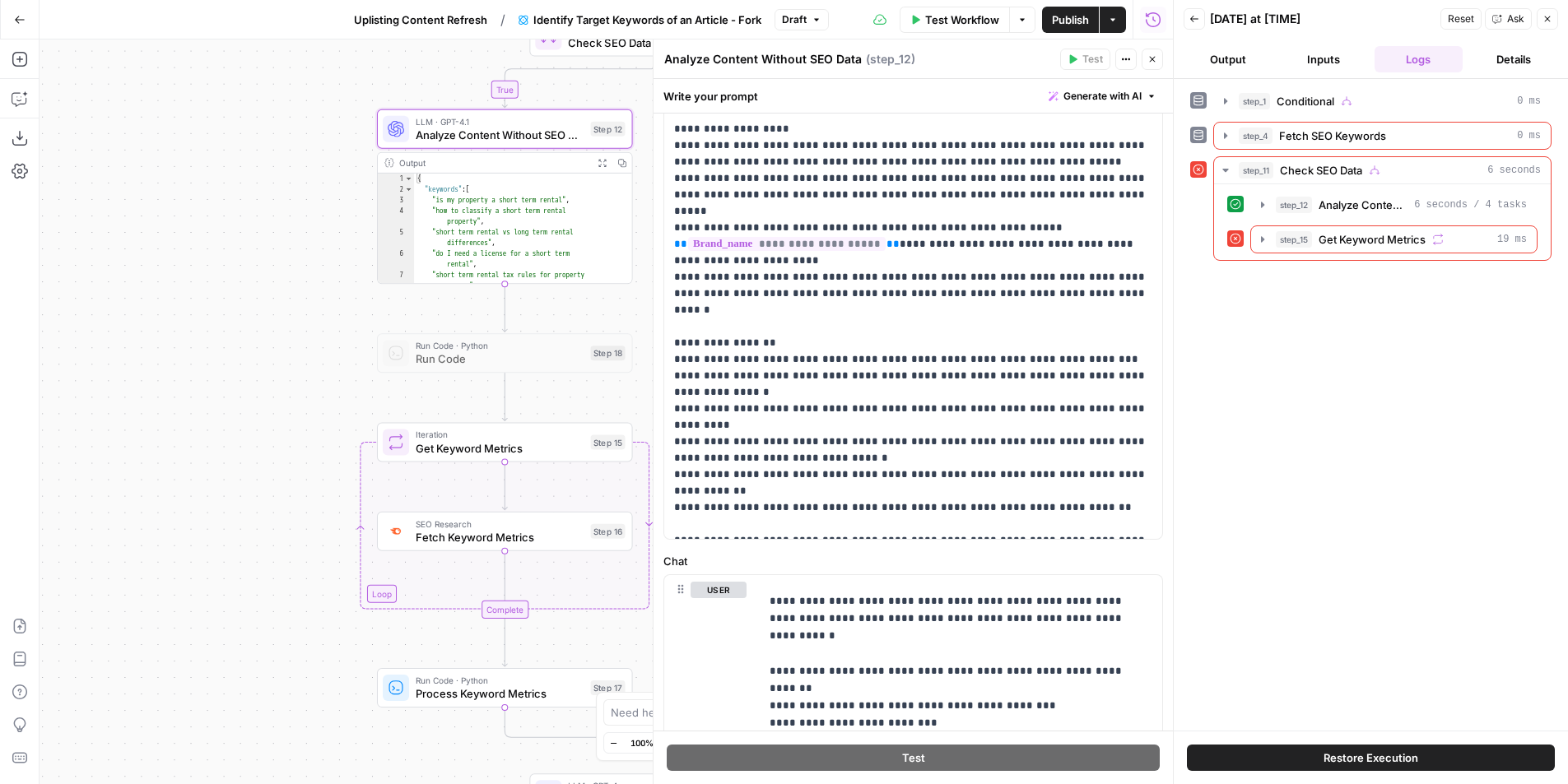 scroll, scrollTop: 226, scrollLeft: 0, axis: vertical 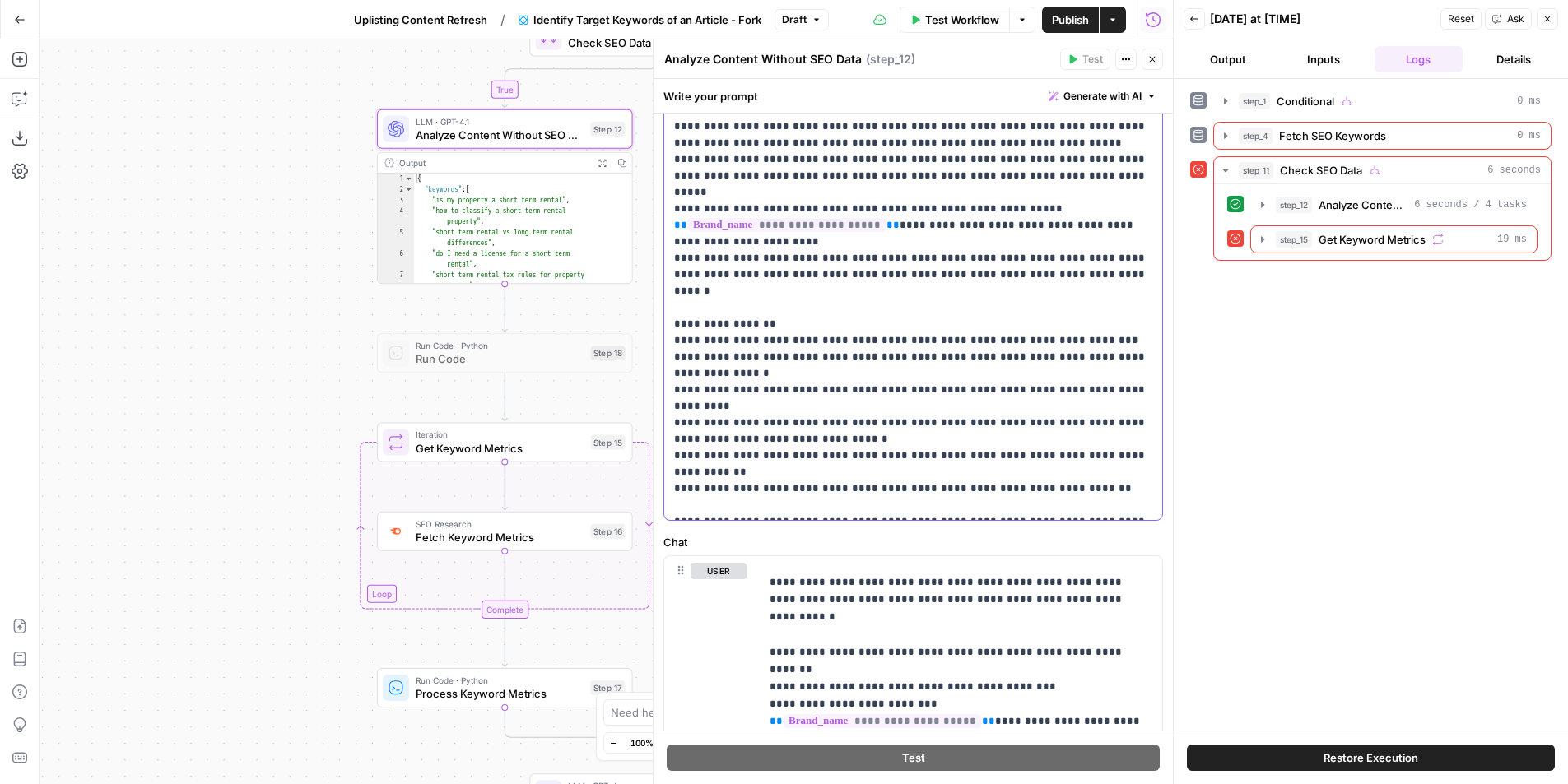 click on "**********" at bounding box center [913, 242] 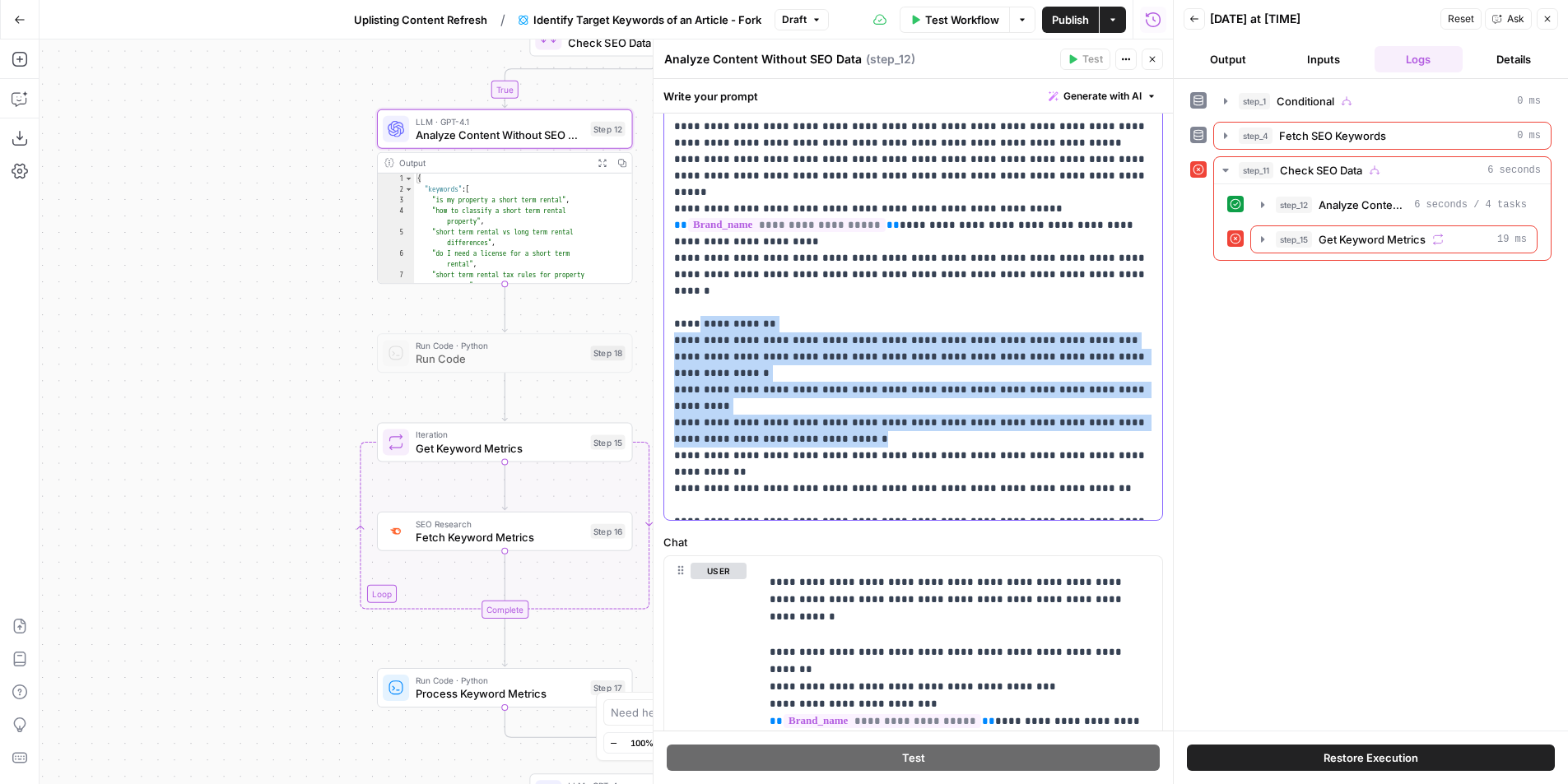 drag, startPoint x: 697, startPoint y: 290, endPoint x: 858, endPoint y: 389, distance: 189.00265 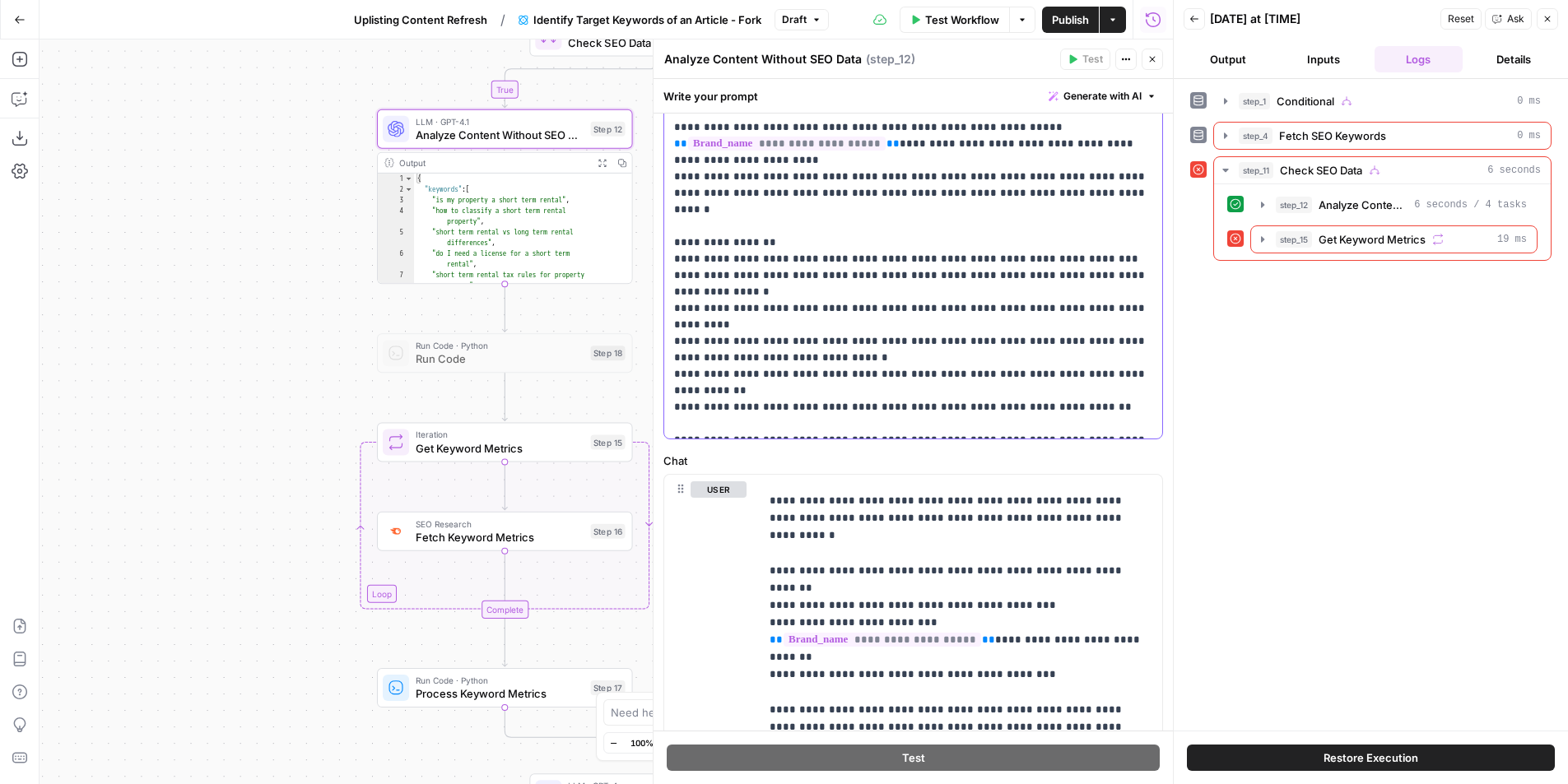 click on "**********" at bounding box center [913, 160] 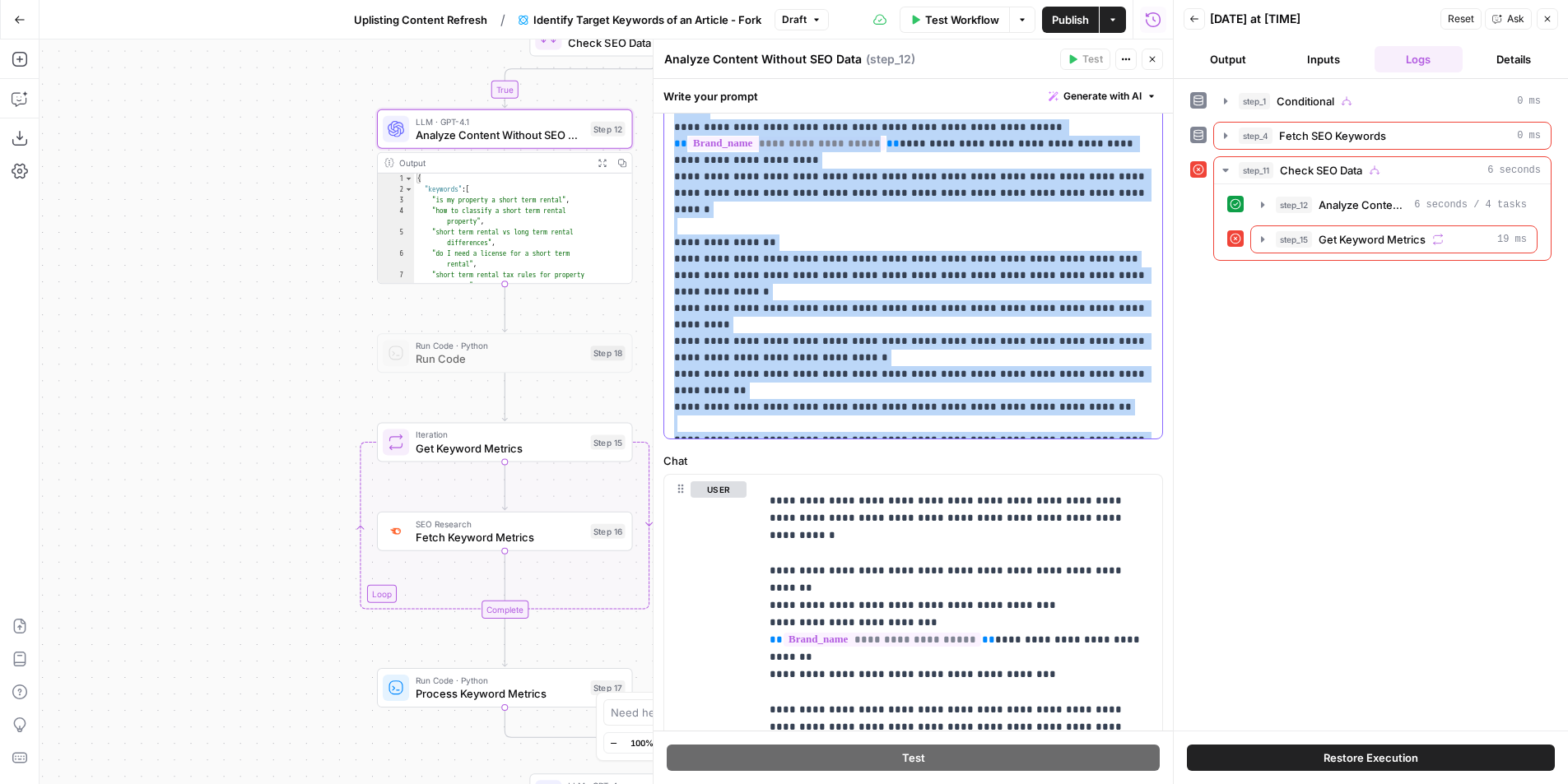 click on "**********" at bounding box center [913, 160] 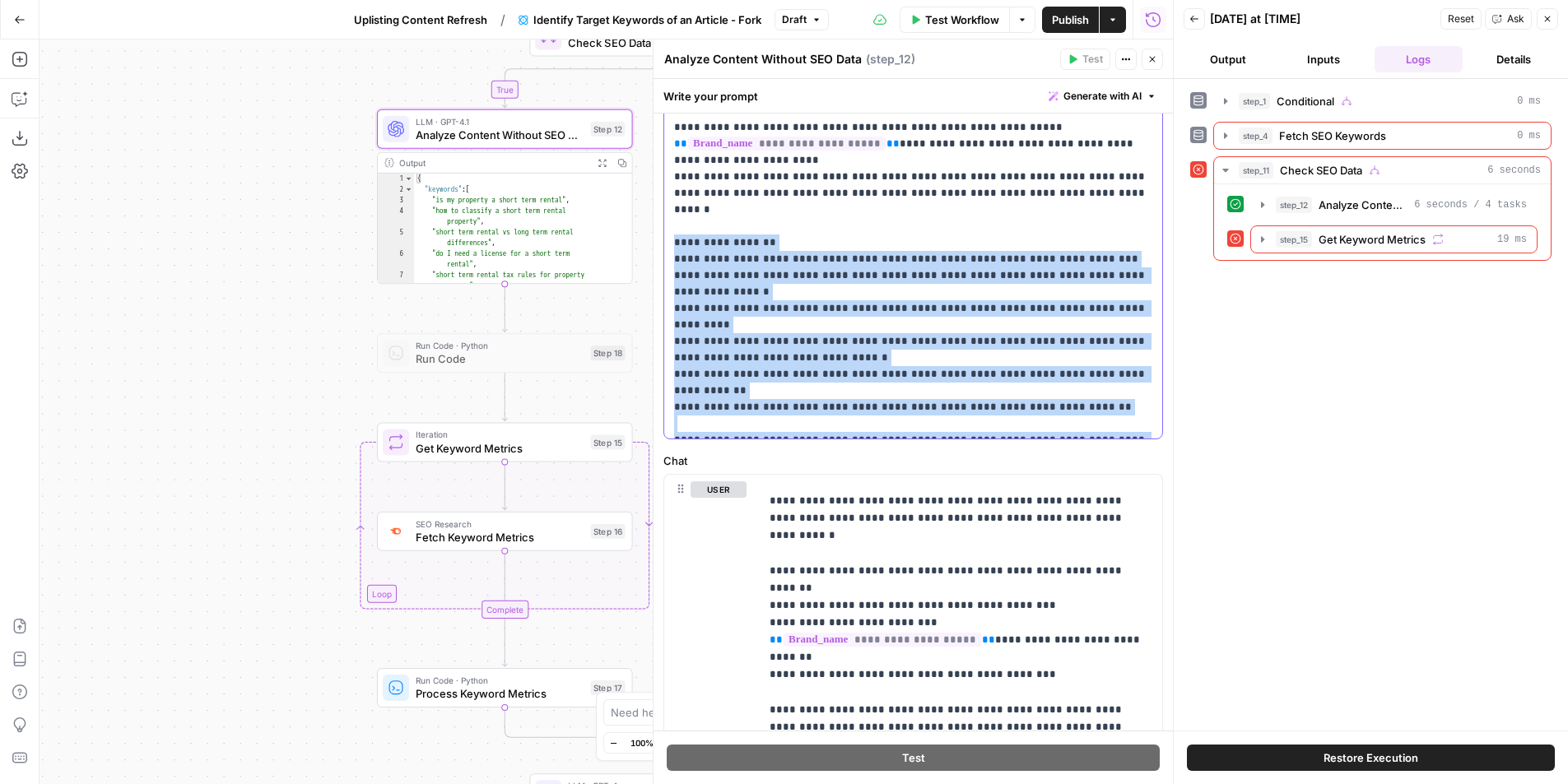 drag, startPoint x: 670, startPoint y: 211, endPoint x: 1007, endPoint y: 437, distance: 405.76471 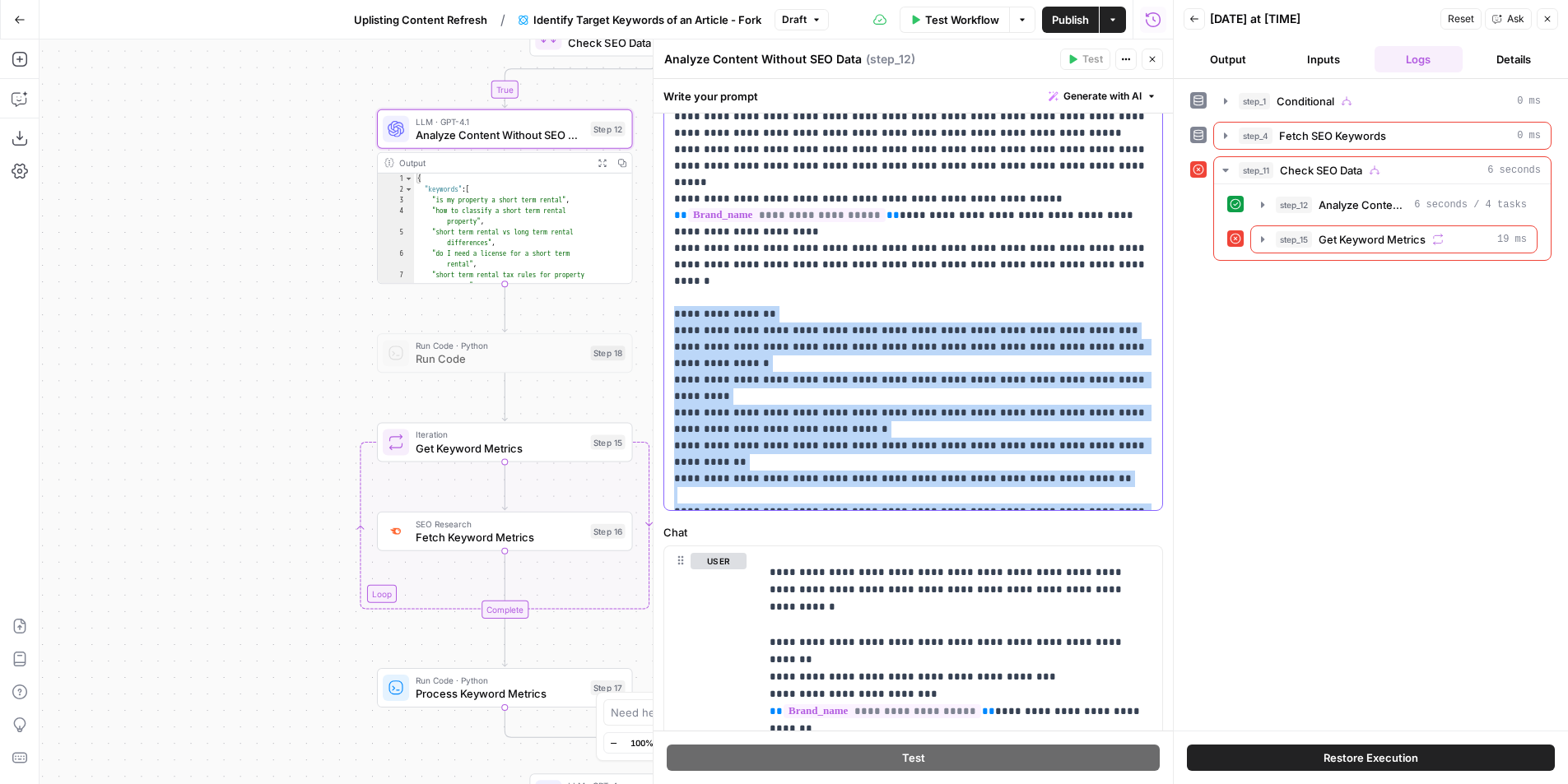 scroll, scrollTop: 239, scrollLeft: 0, axis: vertical 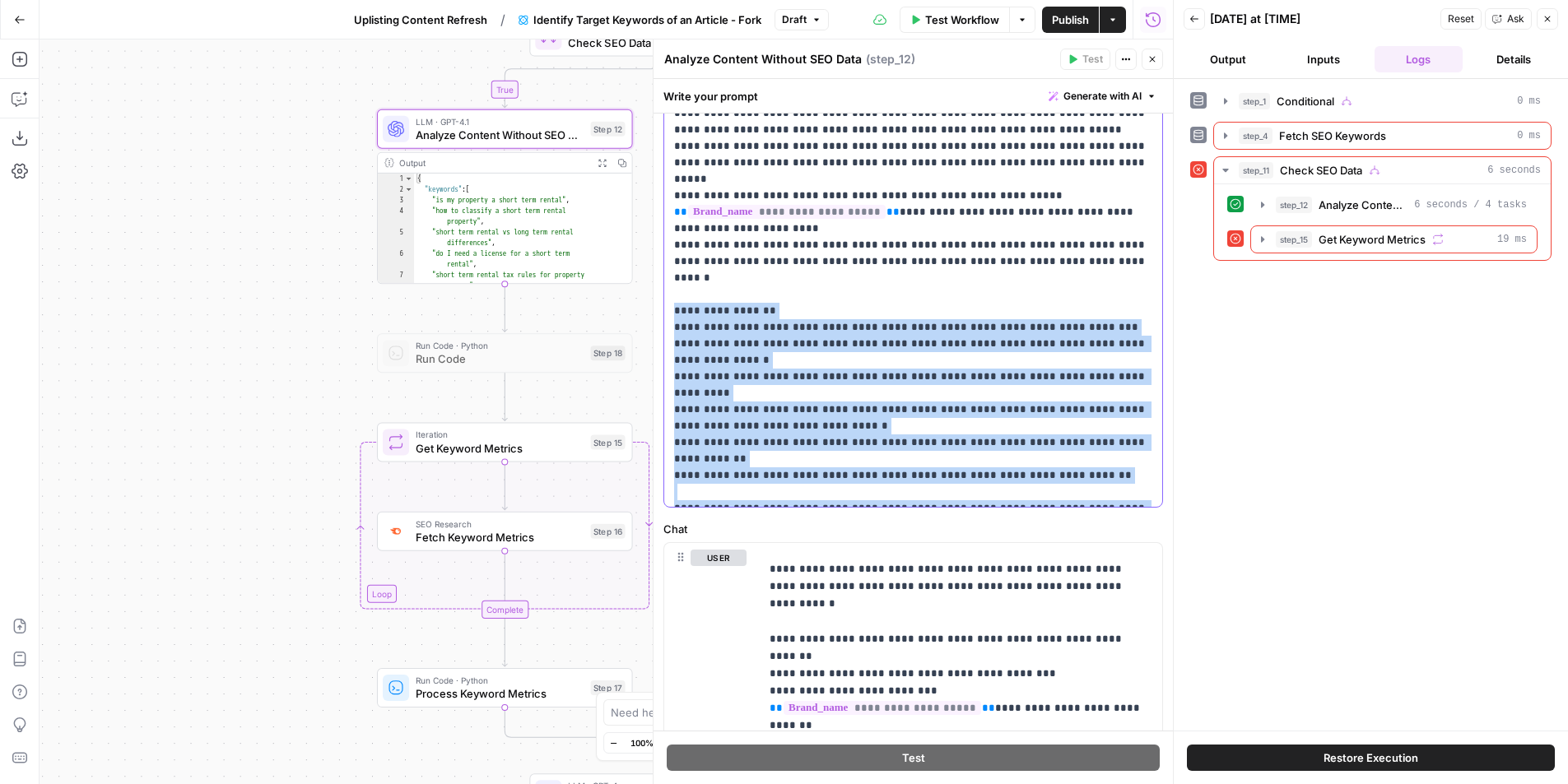 click on "**********" at bounding box center (913, 229) 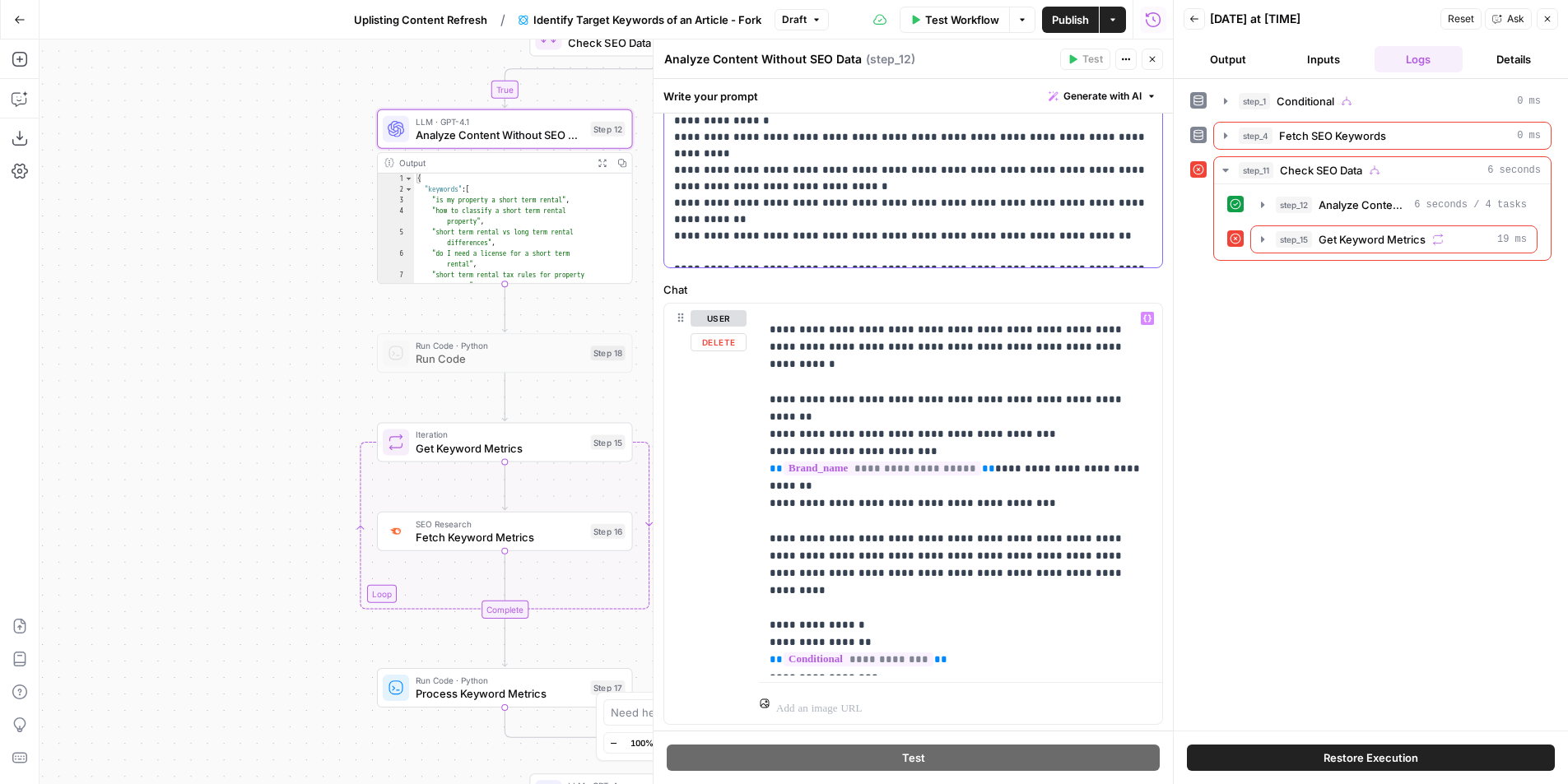 scroll, scrollTop: 463, scrollLeft: 0, axis: vertical 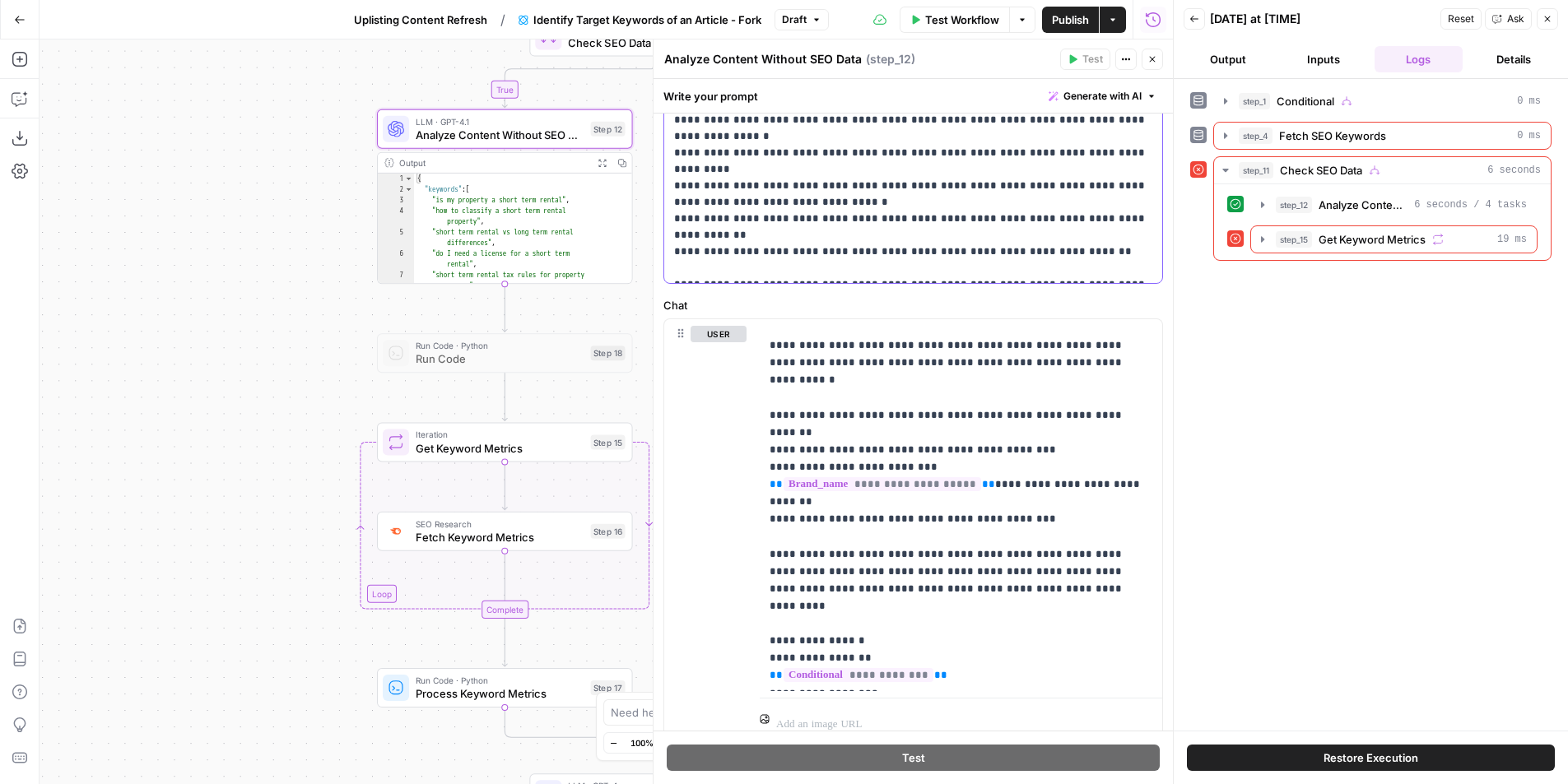 click on "**********" at bounding box center (913, 5) 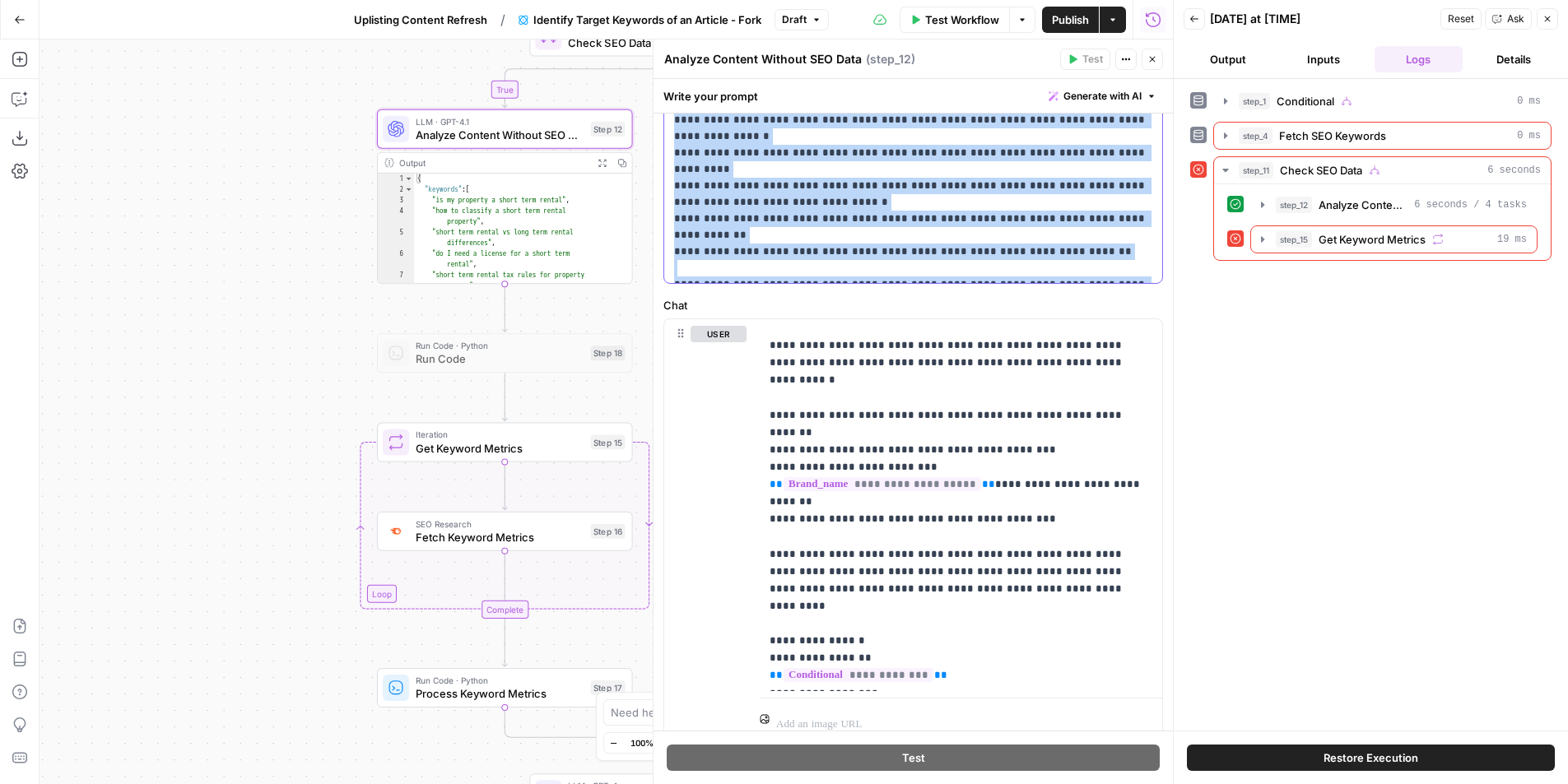 click on "**********" at bounding box center [913, 5] 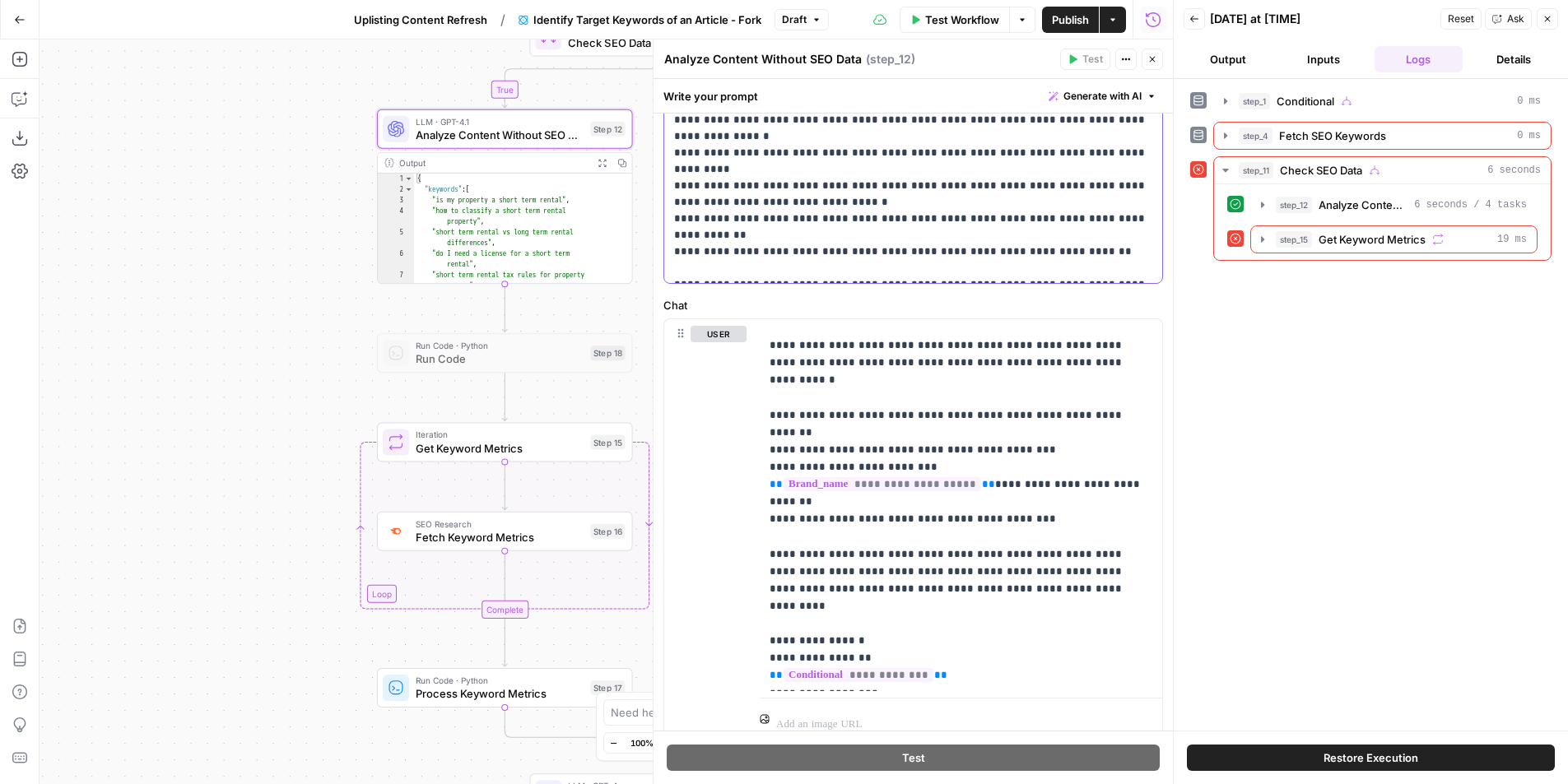 drag, startPoint x: 1020, startPoint y: 265, endPoint x: 676, endPoint y: 269, distance: 344.0233 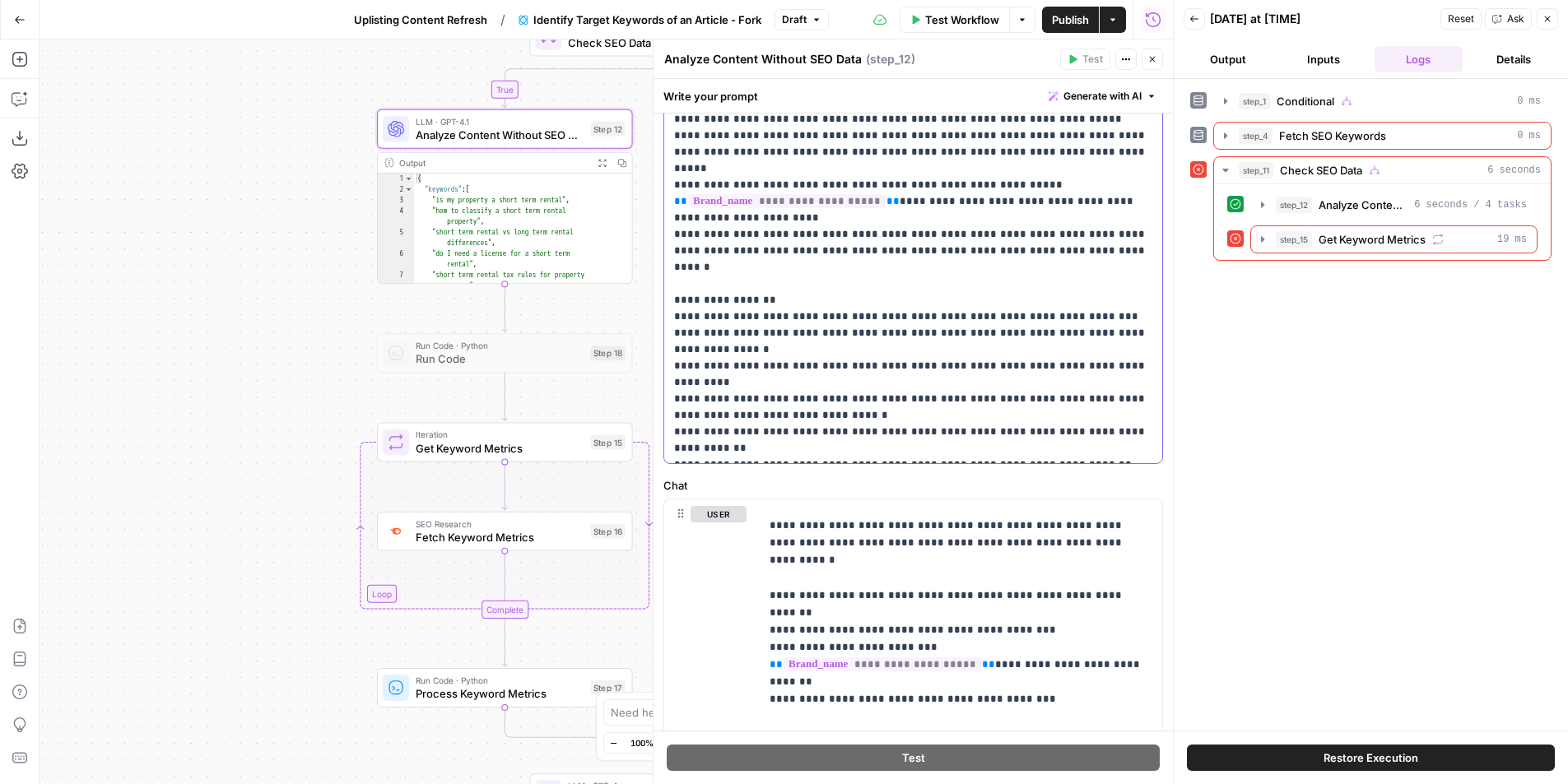 scroll, scrollTop: 244, scrollLeft: 0, axis: vertical 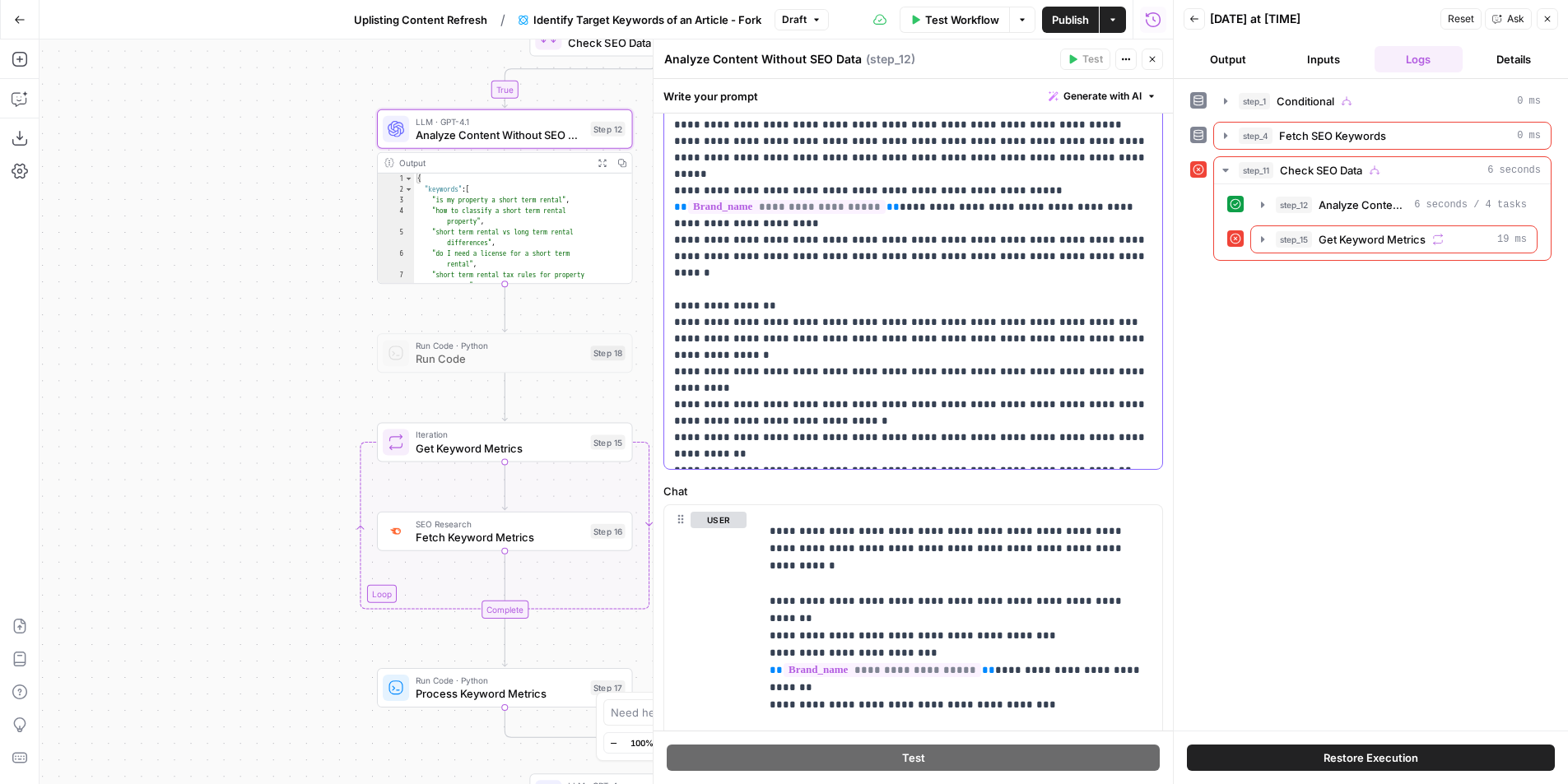drag, startPoint x: 893, startPoint y: 446, endPoint x: 673, endPoint y: 443, distance: 220.02045 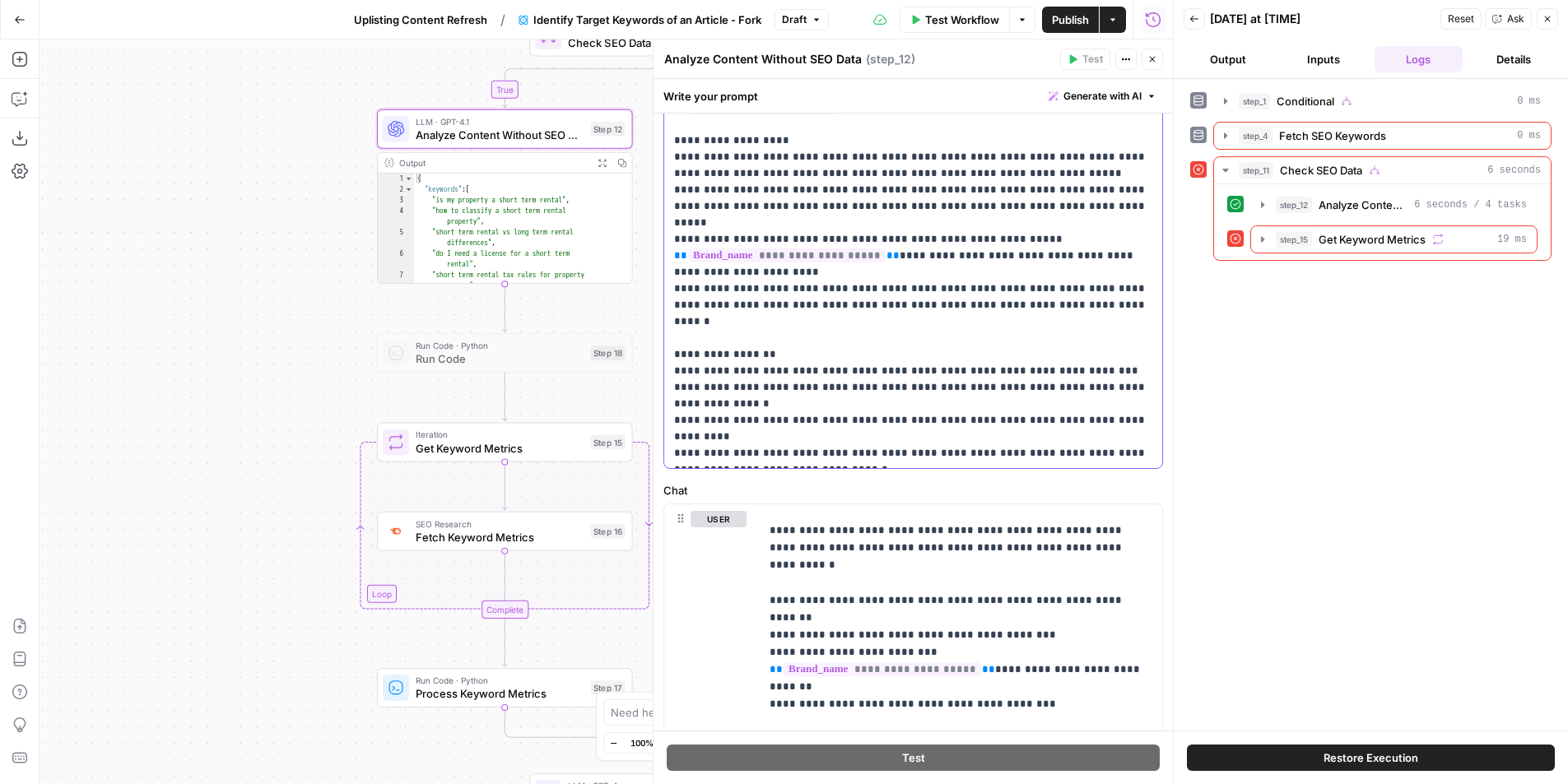 scroll, scrollTop: 203, scrollLeft: 0, axis: vertical 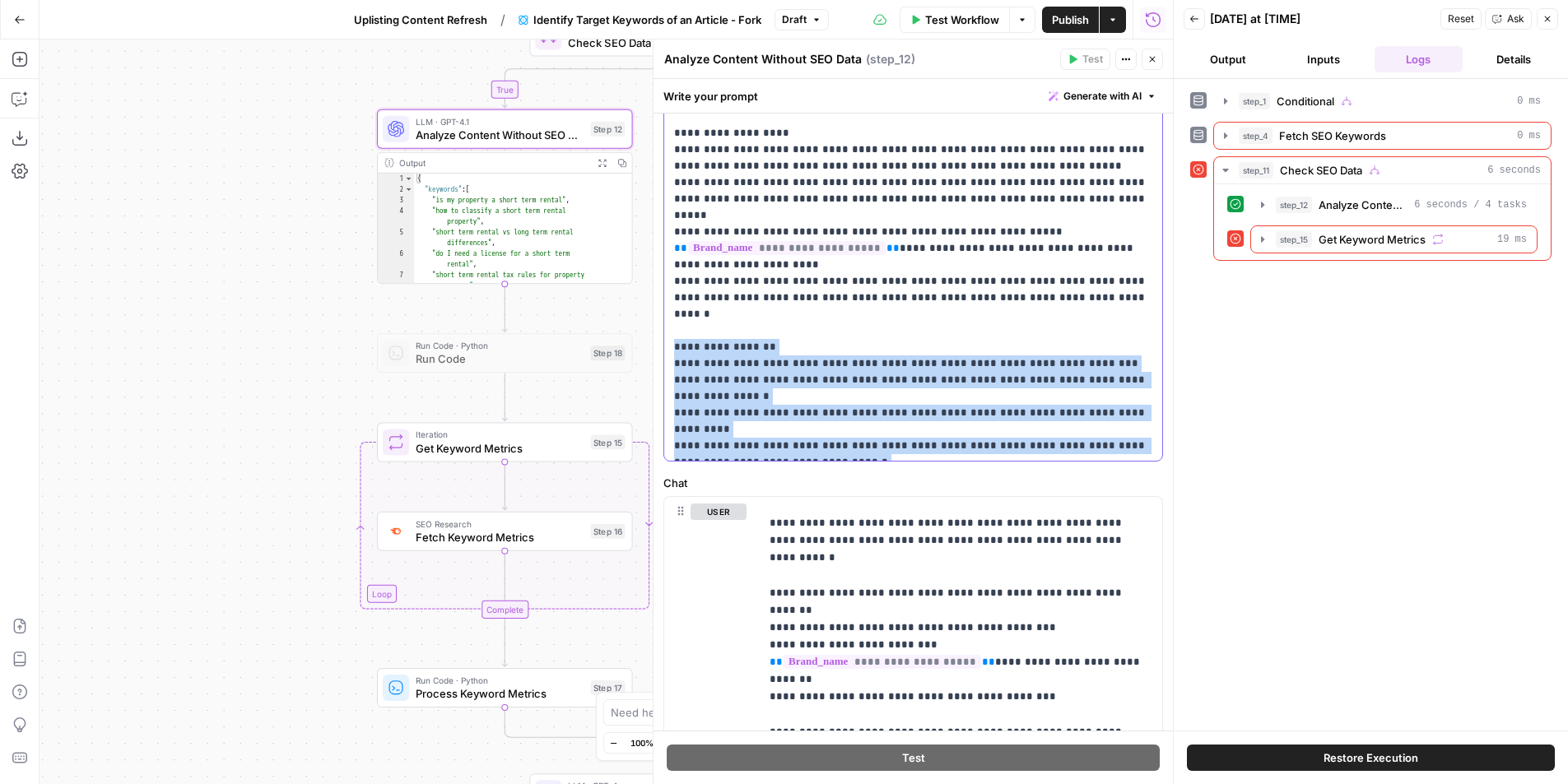 drag, startPoint x: 675, startPoint y: 316, endPoint x: 1088, endPoint y: 447, distance: 433.2782 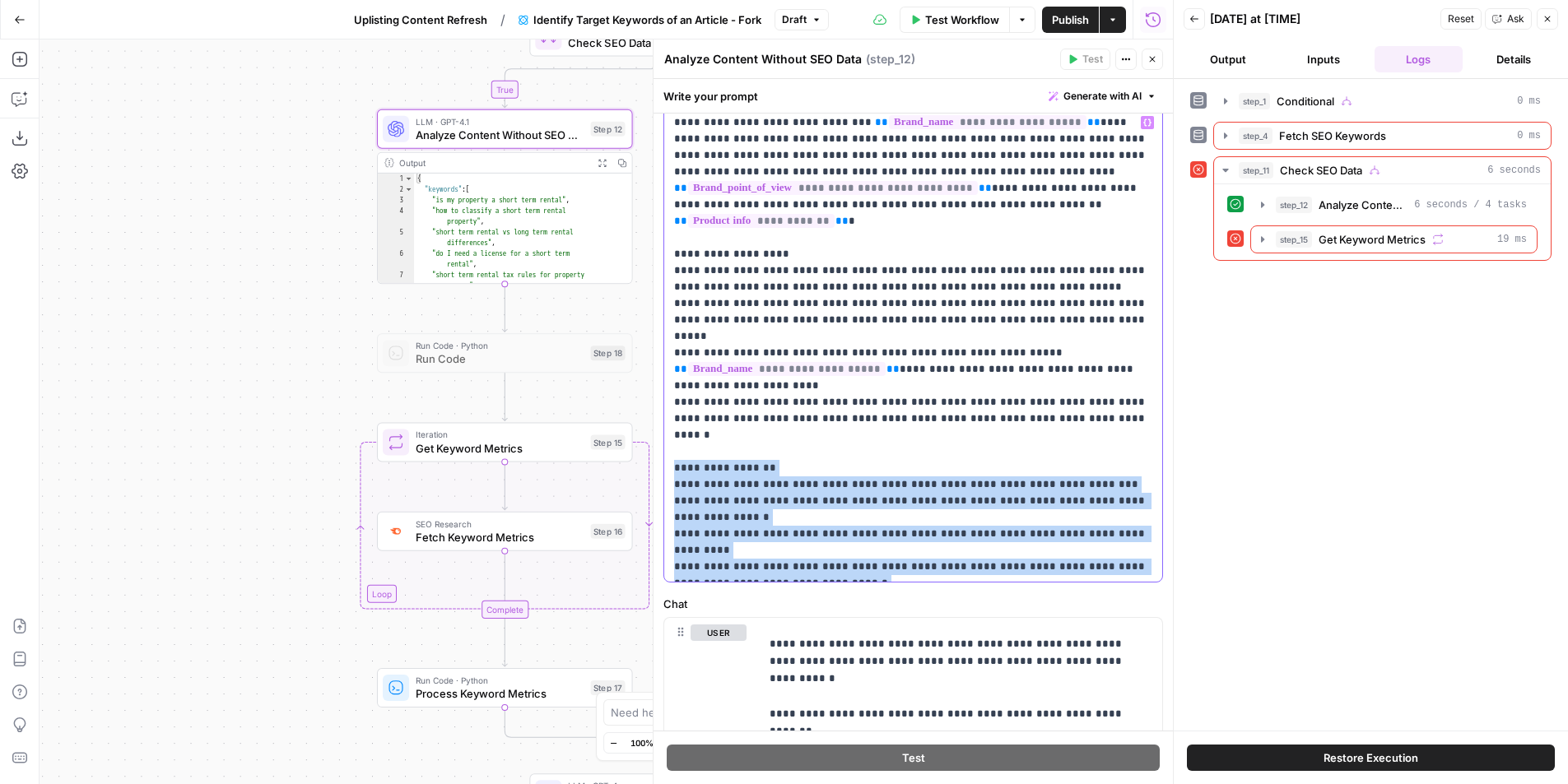 scroll, scrollTop: 87, scrollLeft: 0, axis: vertical 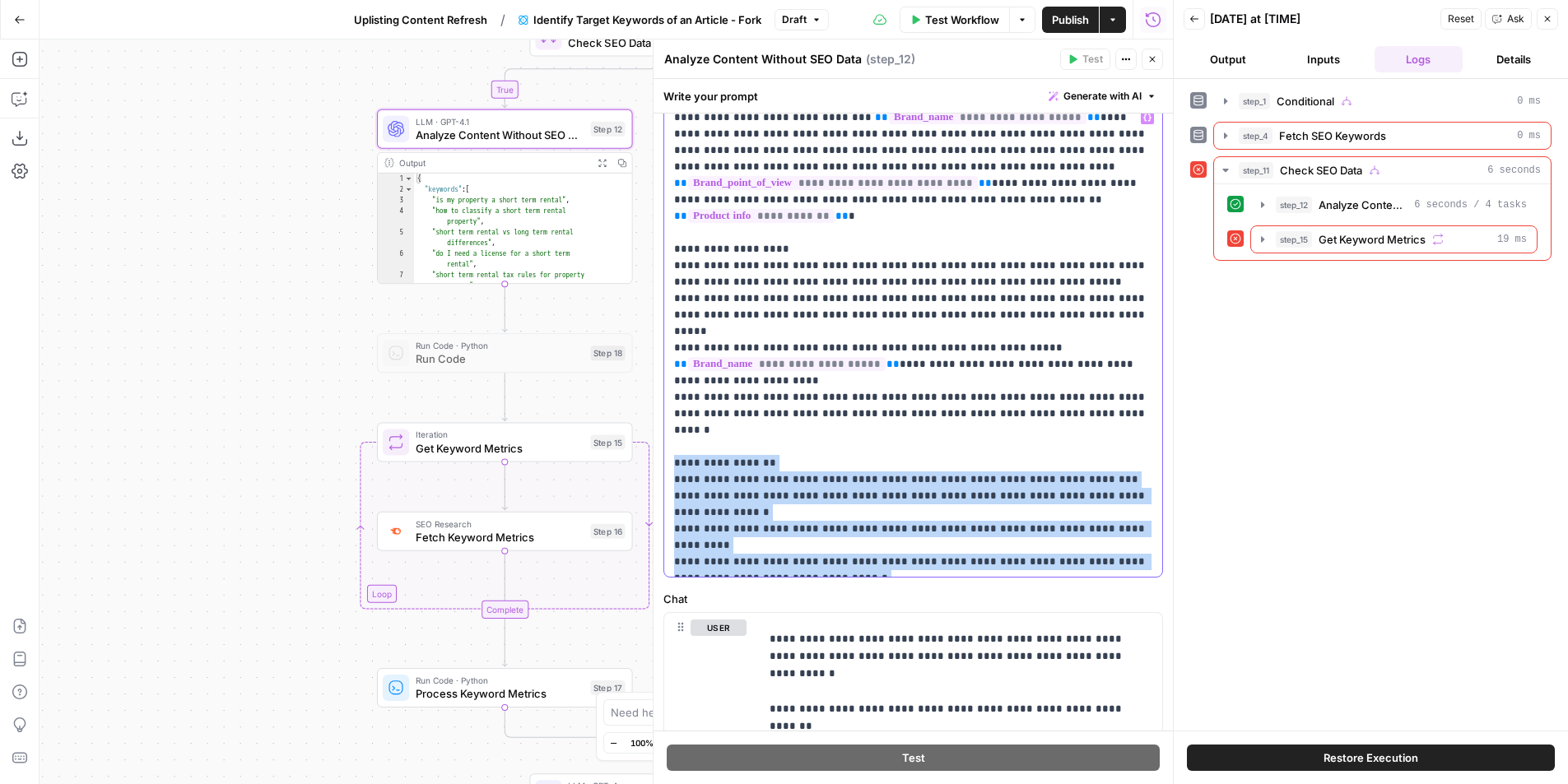 copy on "**********" 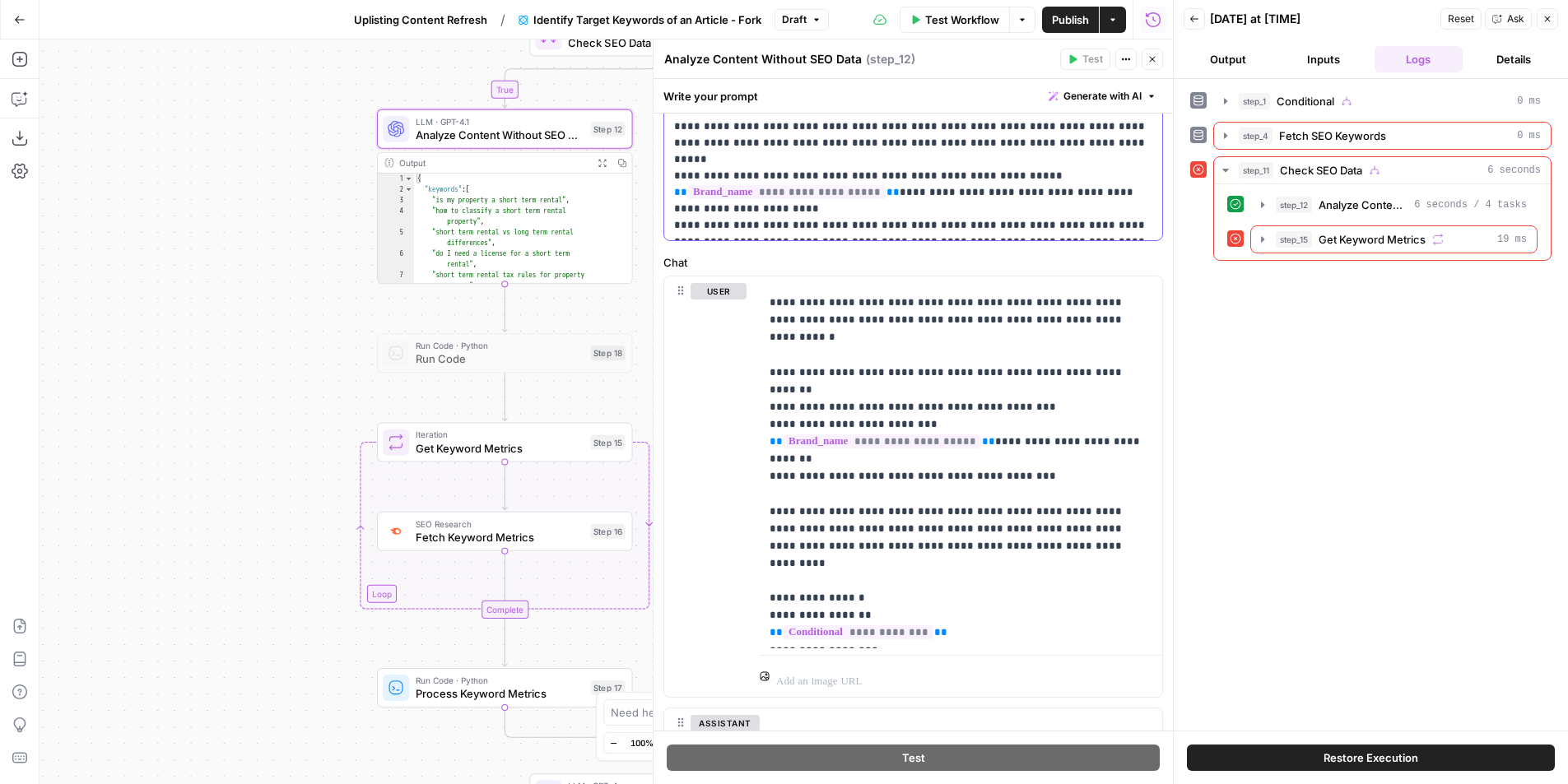 scroll, scrollTop: 471, scrollLeft: 0, axis: vertical 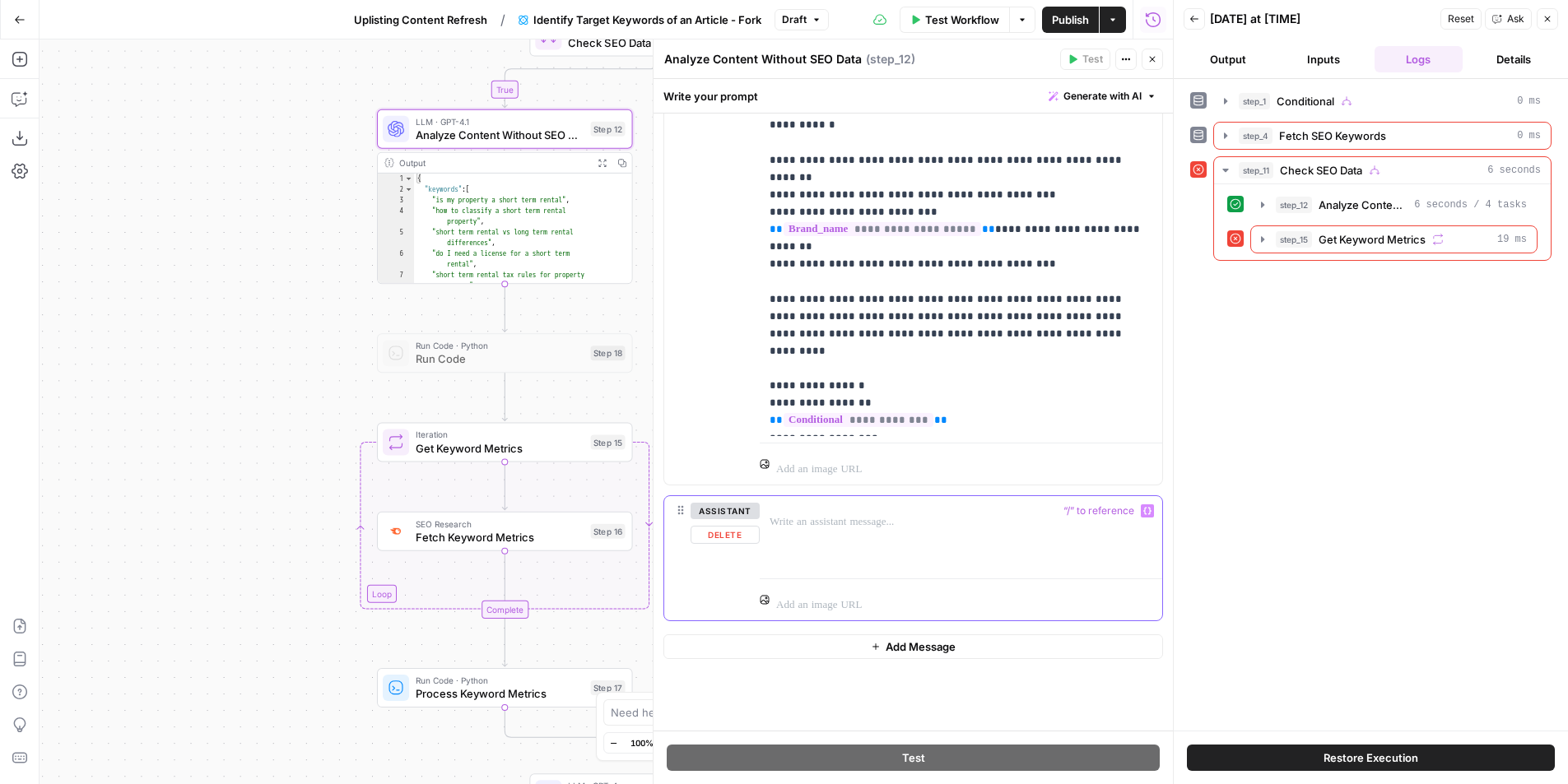 click at bounding box center (961, 534) 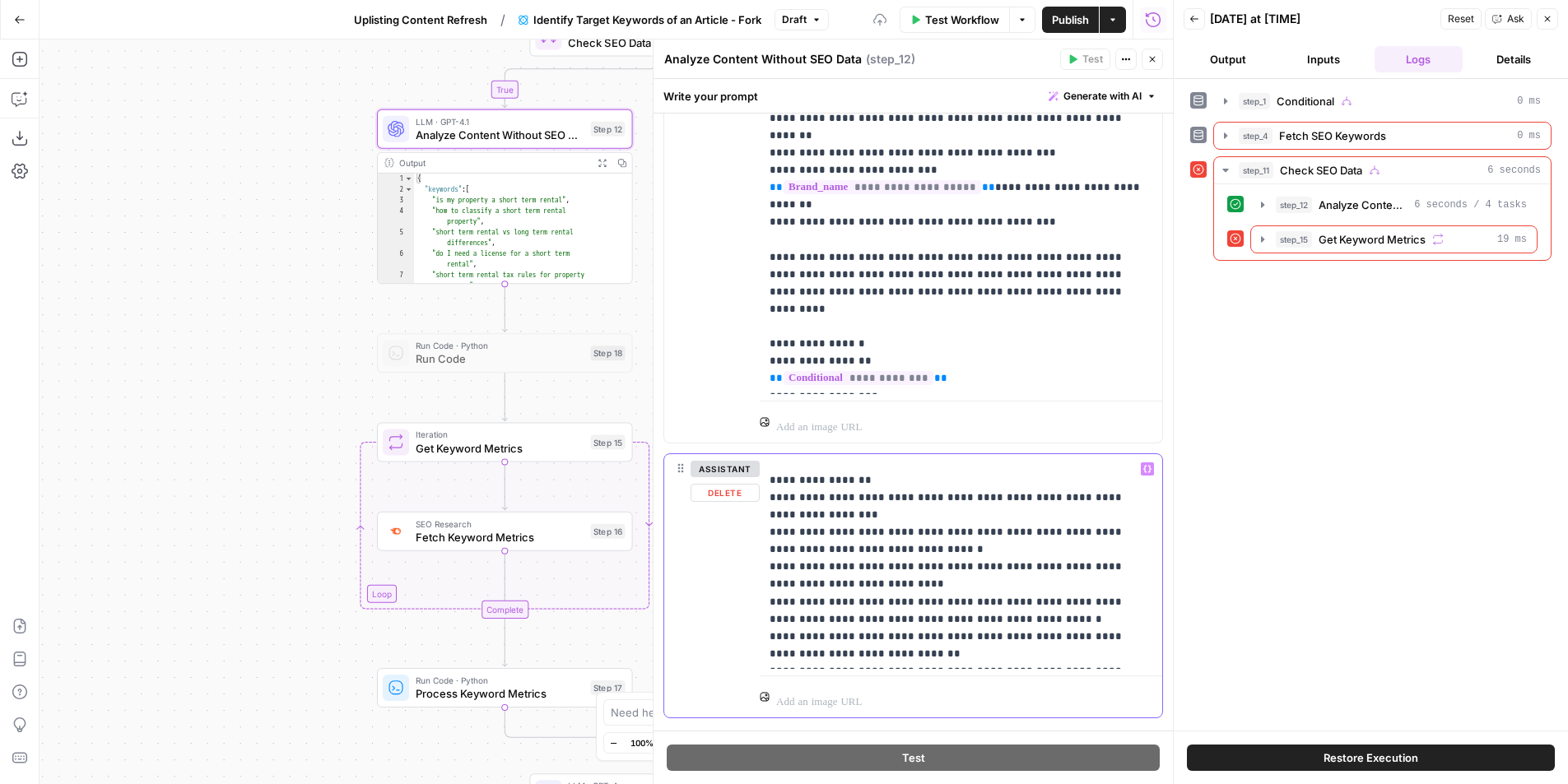 scroll, scrollTop: 537, scrollLeft: 0, axis: vertical 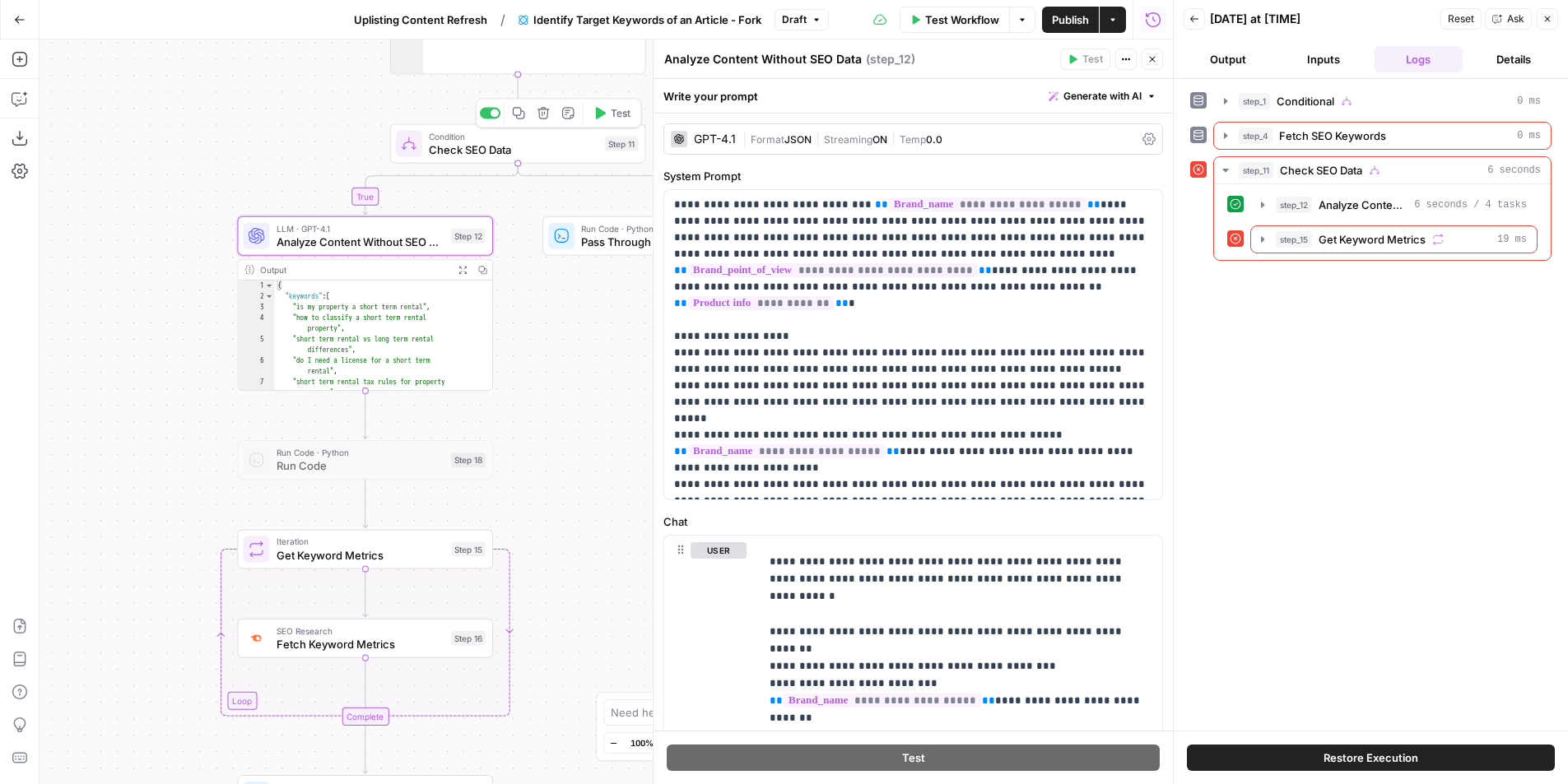 click on "Test" at bounding box center [612, 113] 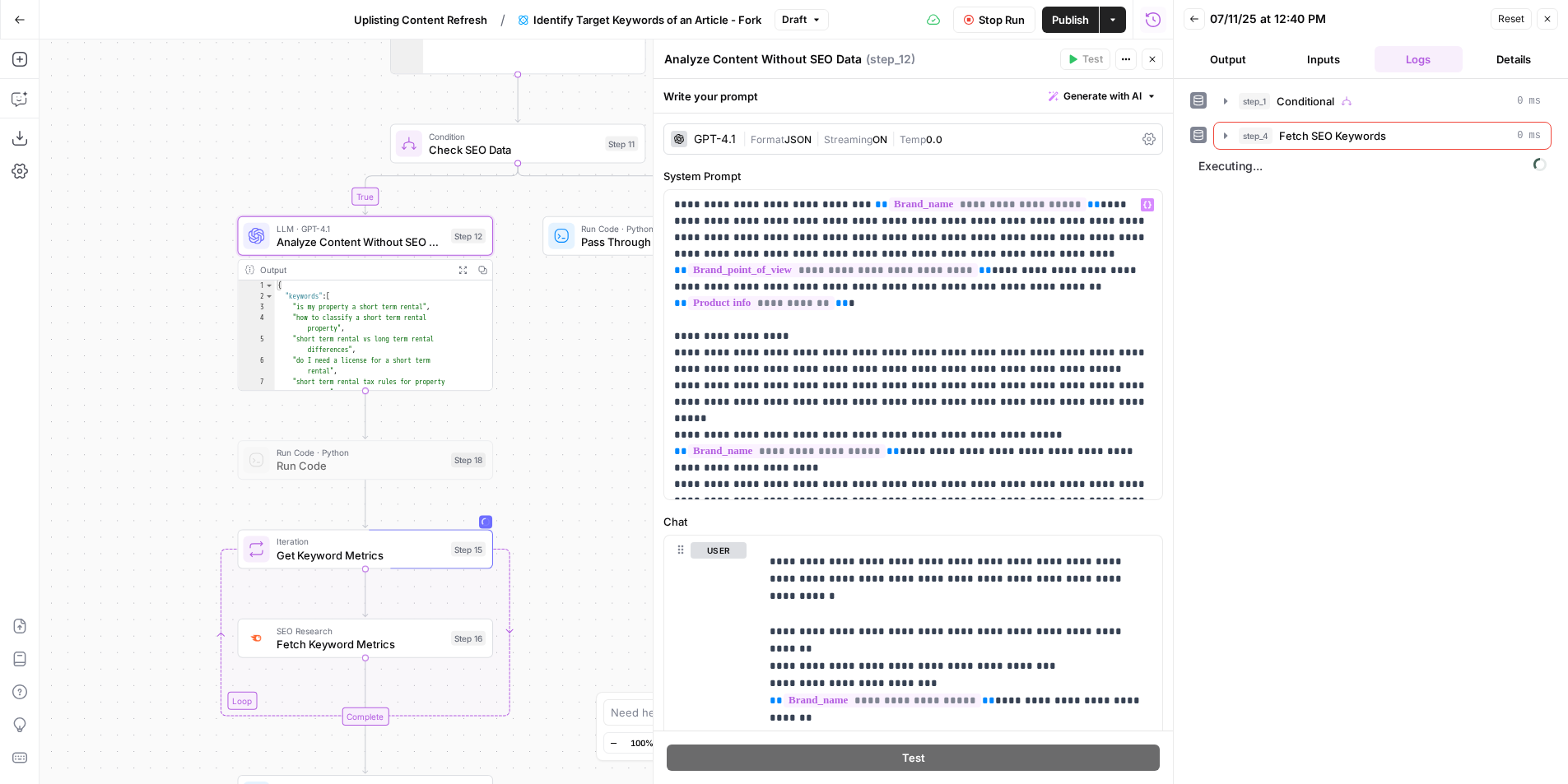 scroll, scrollTop: 666, scrollLeft: 0, axis: vertical 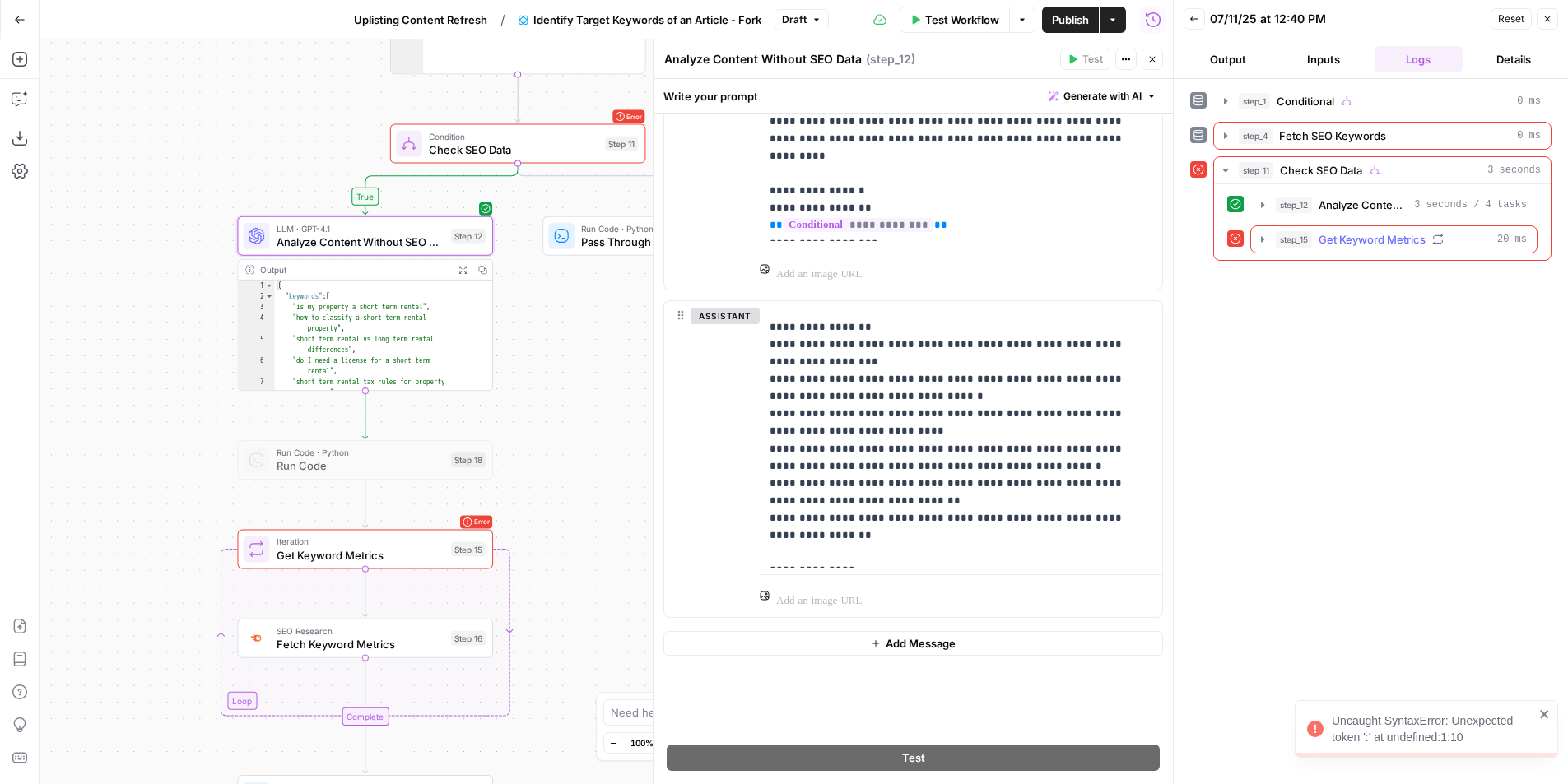 click 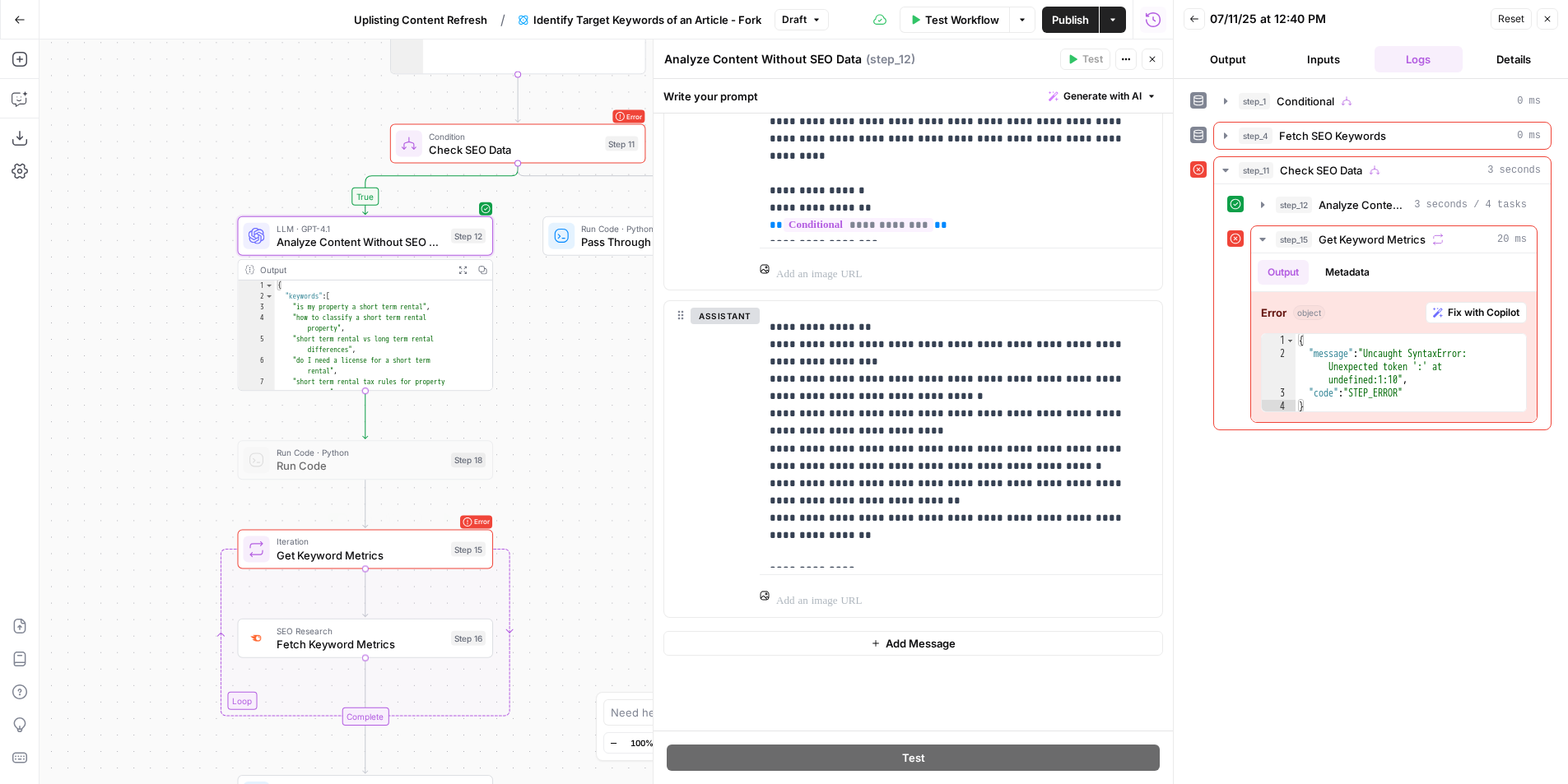 click on "Get Keyword Metrics" at bounding box center [361, 554] 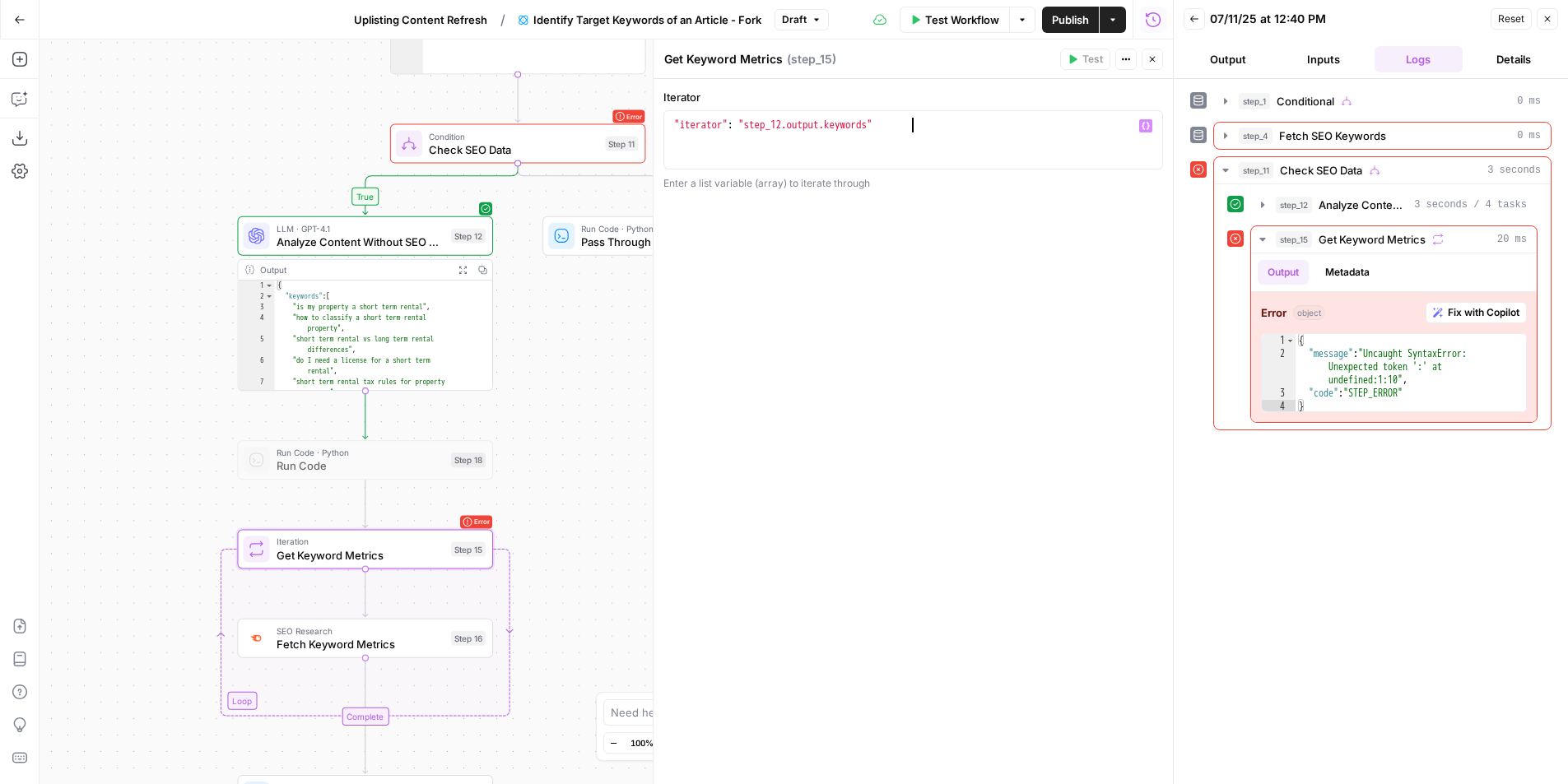 click on ""iterator" :   "step_12.output.keywords"" at bounding box center [913, 155] 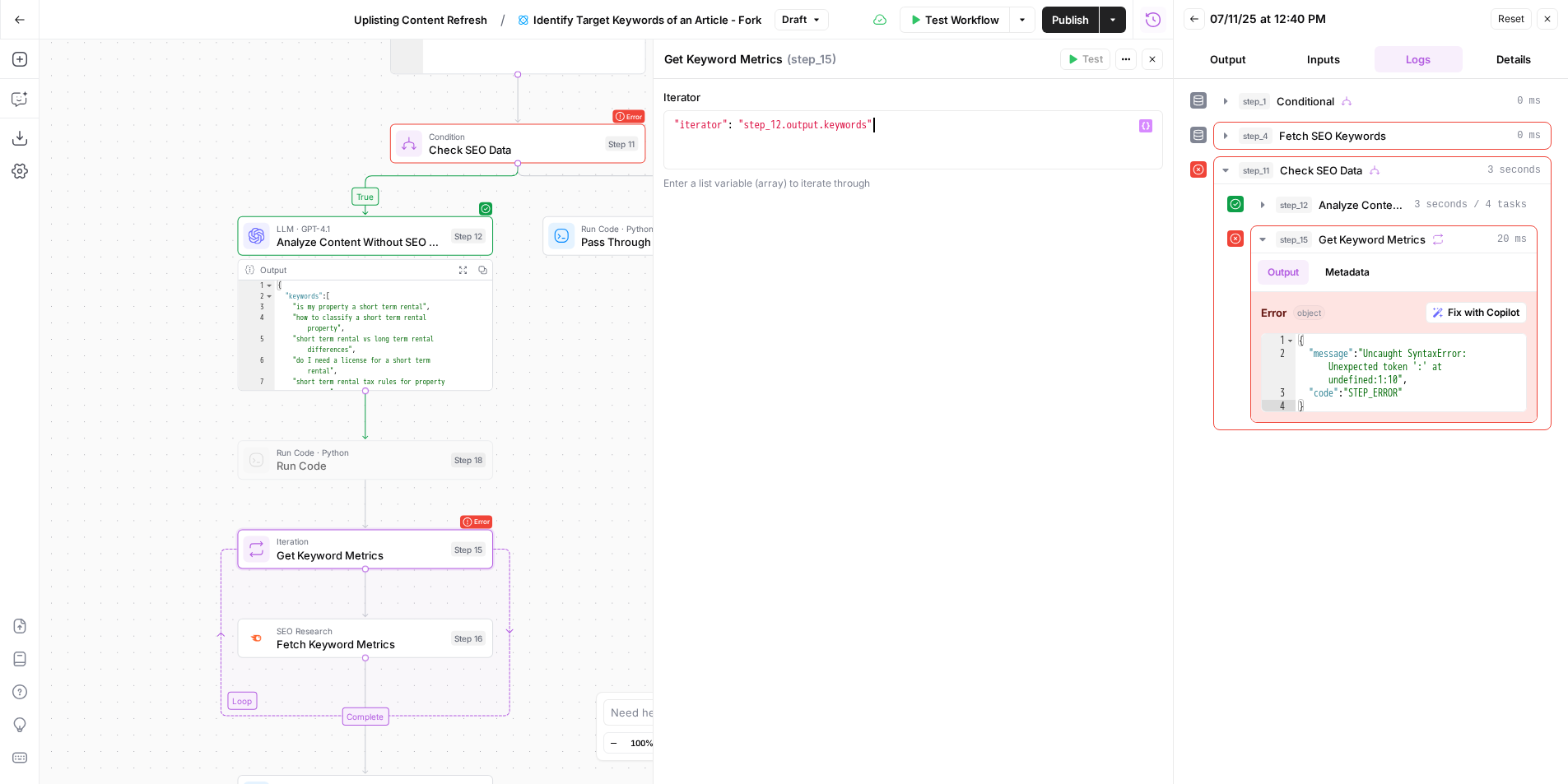 click on ""iterator" :   "step_12.output.keywords"" at bounding box center (913, 155) 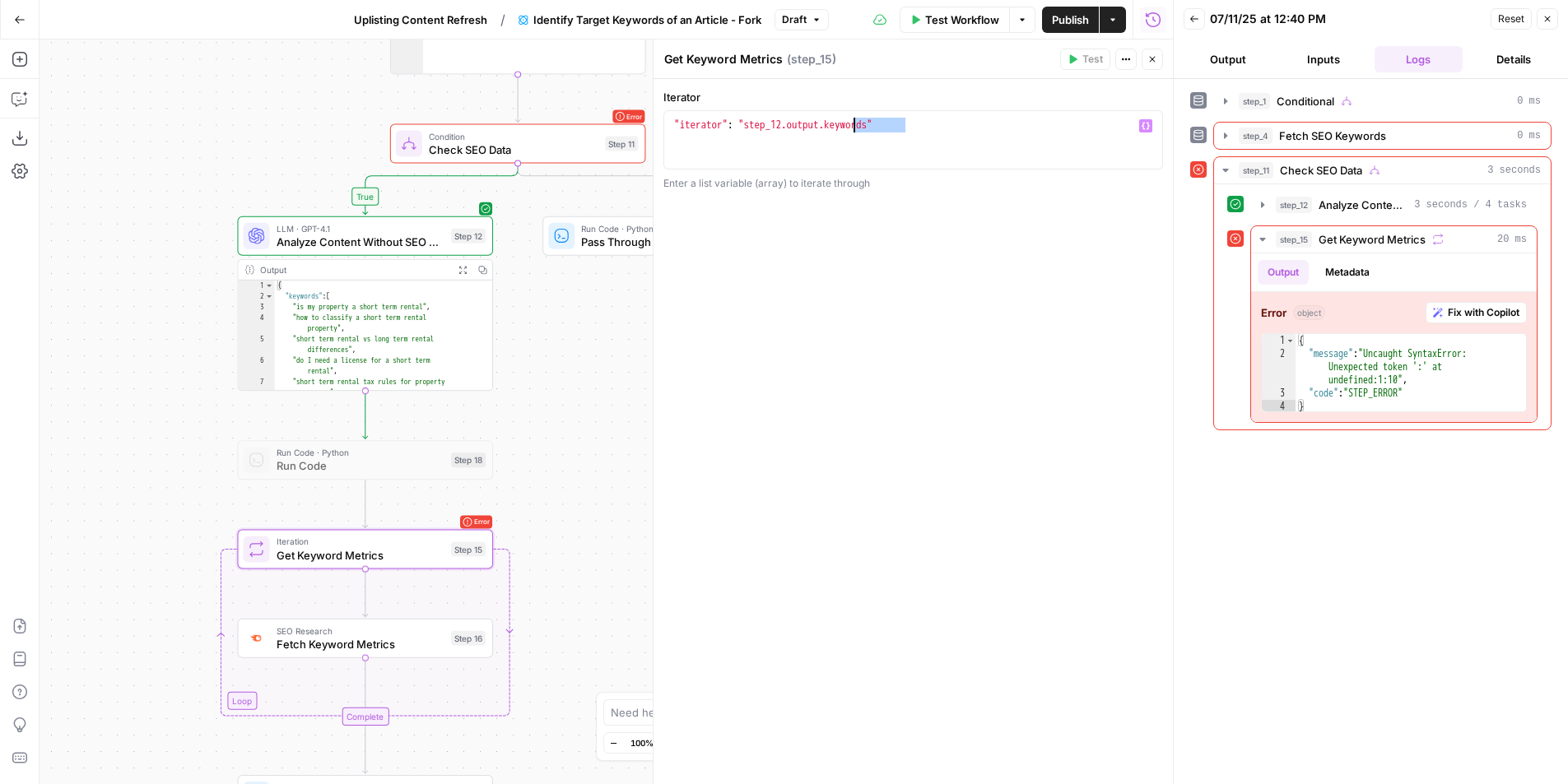 click on ""iterator" :   "step_12.output.keywords"" at bounding box center (913, 155) 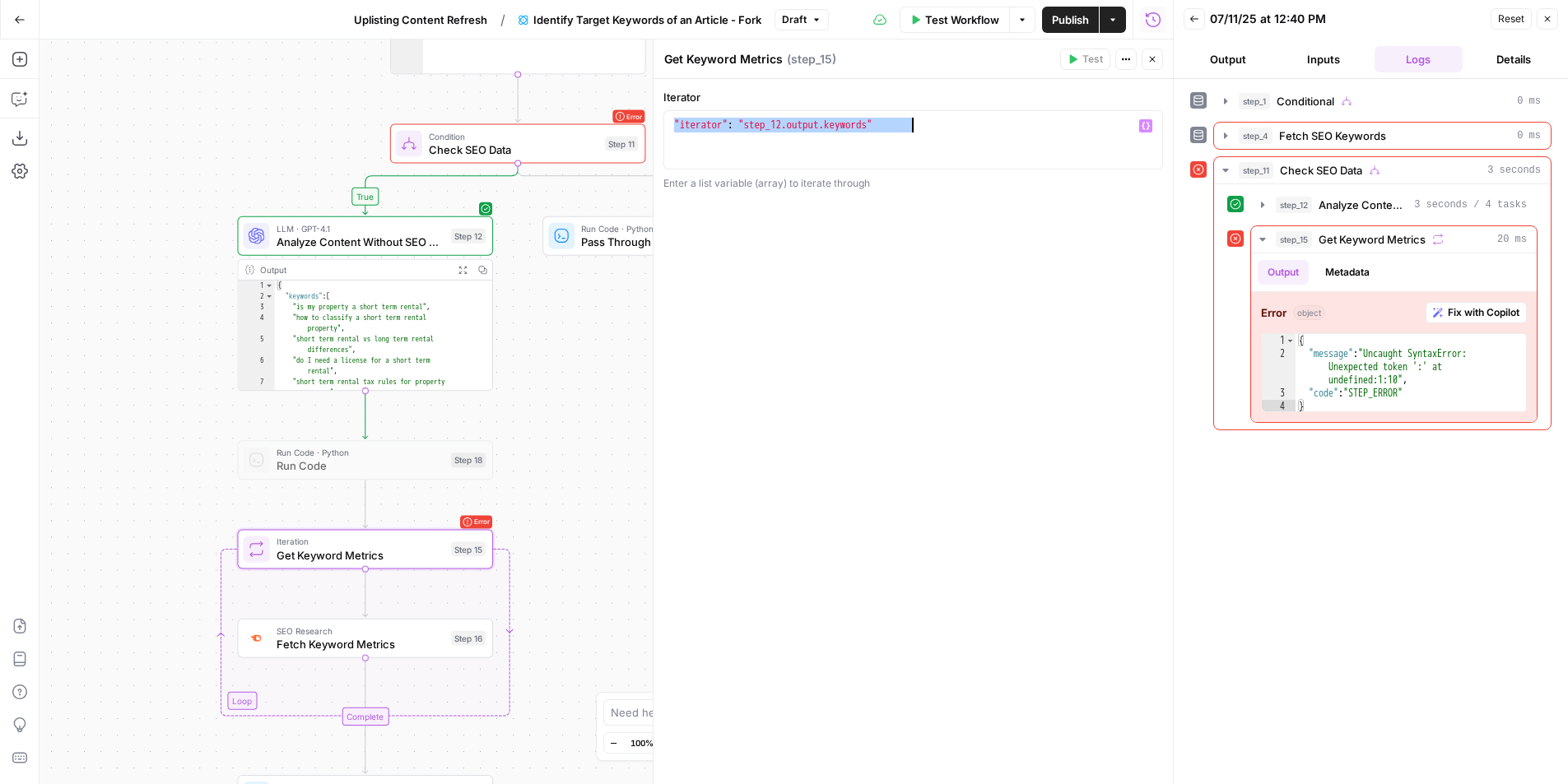 click on ""iterator" :   "step_12.output.keywords"" at bounding box center (913, 155) 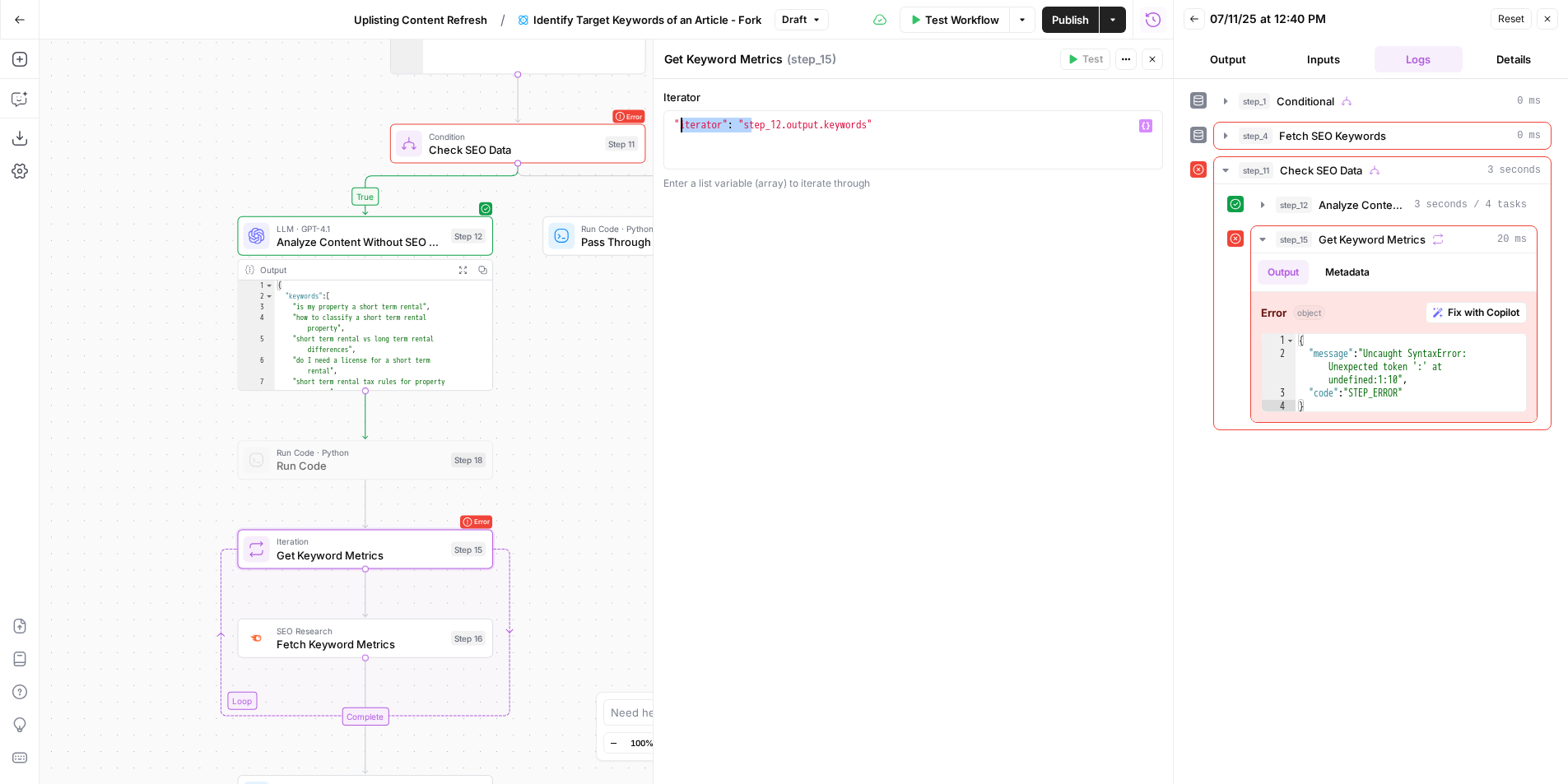 drag, startPoint x: 753, startPoint y: 127, endPoint x: 676, endPoint y: 127, distance: 77 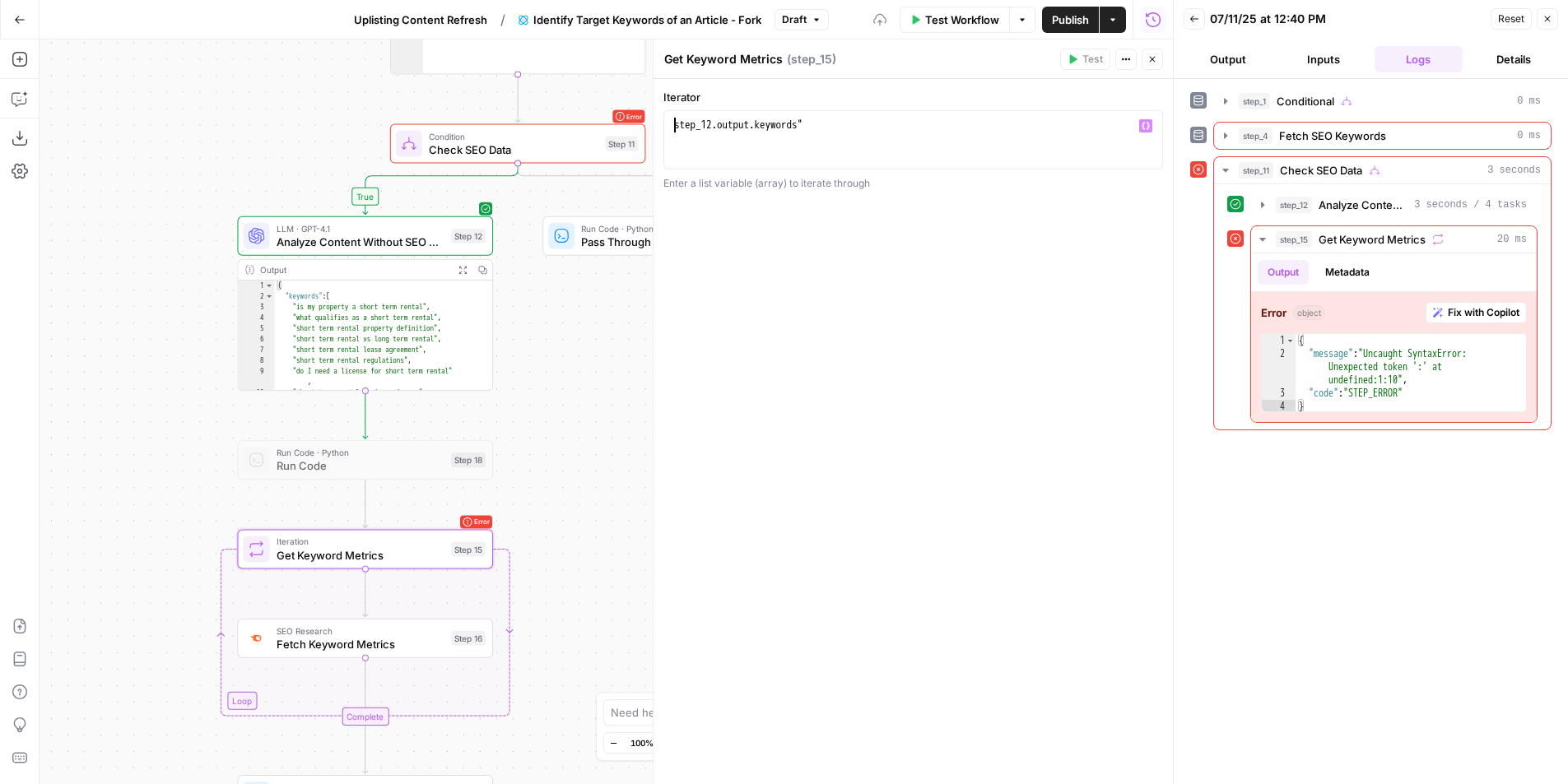 click on "**********" at bounding box center (913, 140) 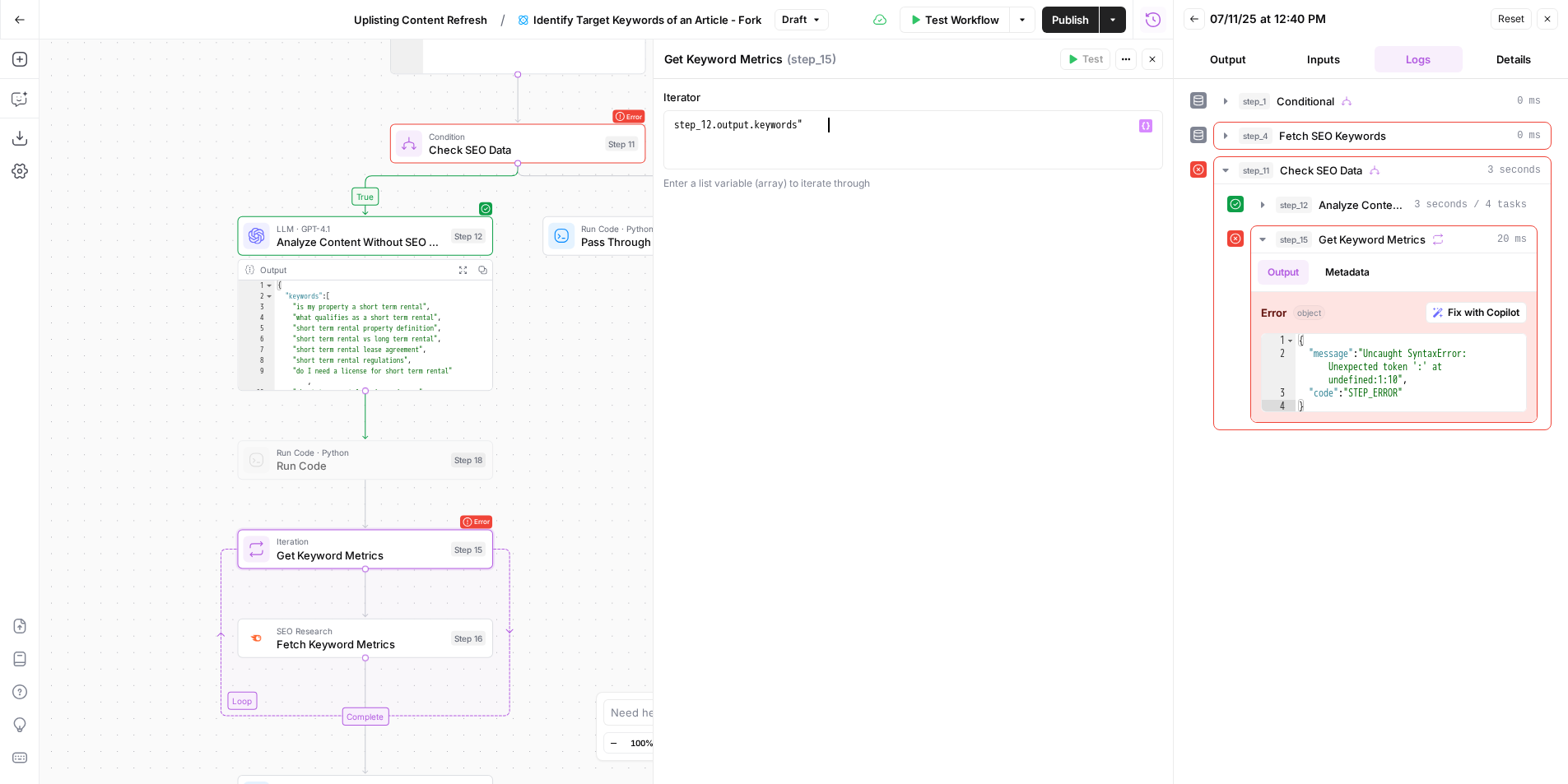 click on "step_12 . output . keywords "" at bounding box center (913, 155) 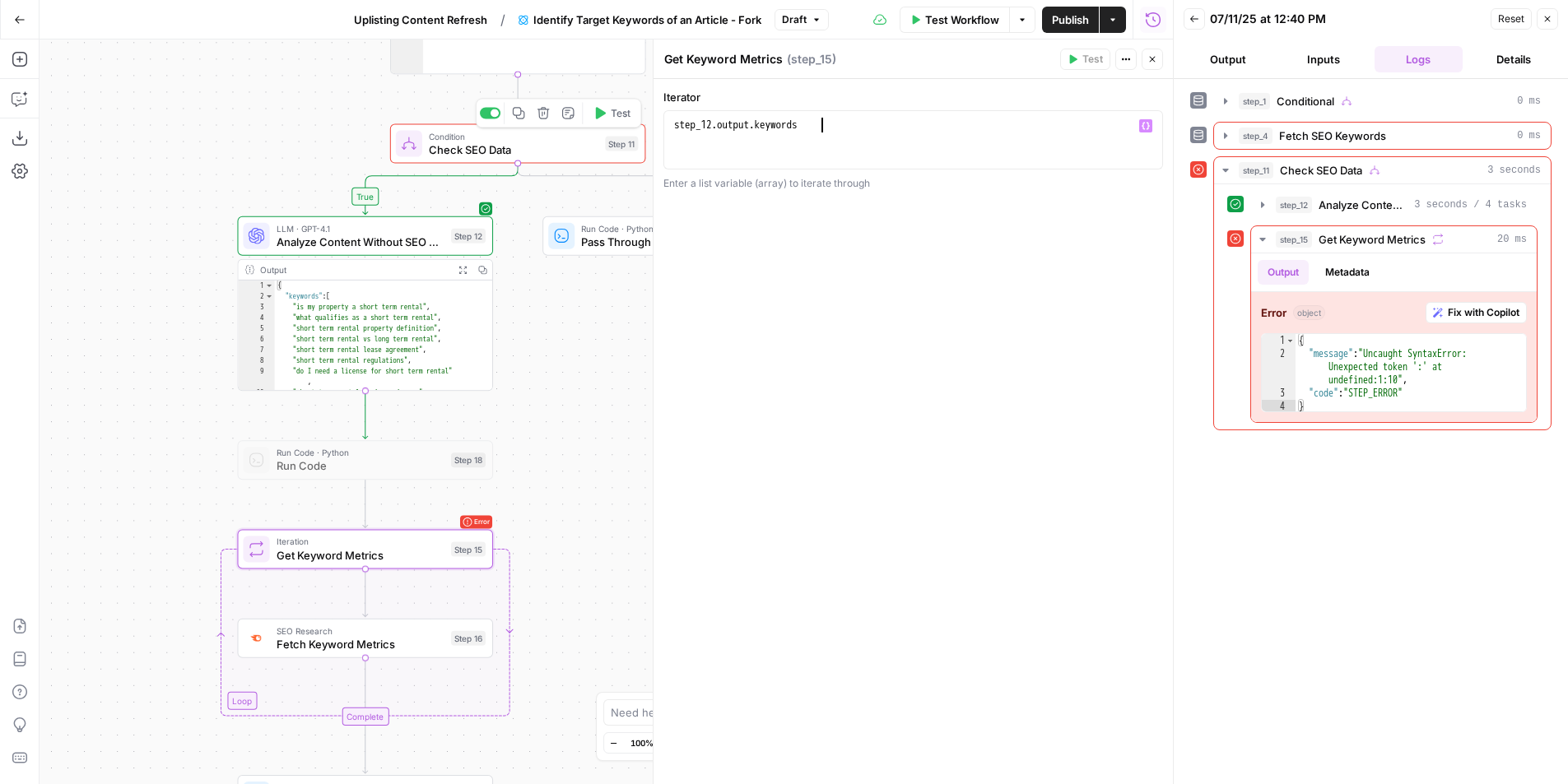 click on "Test" at bounding box center [612, 113] 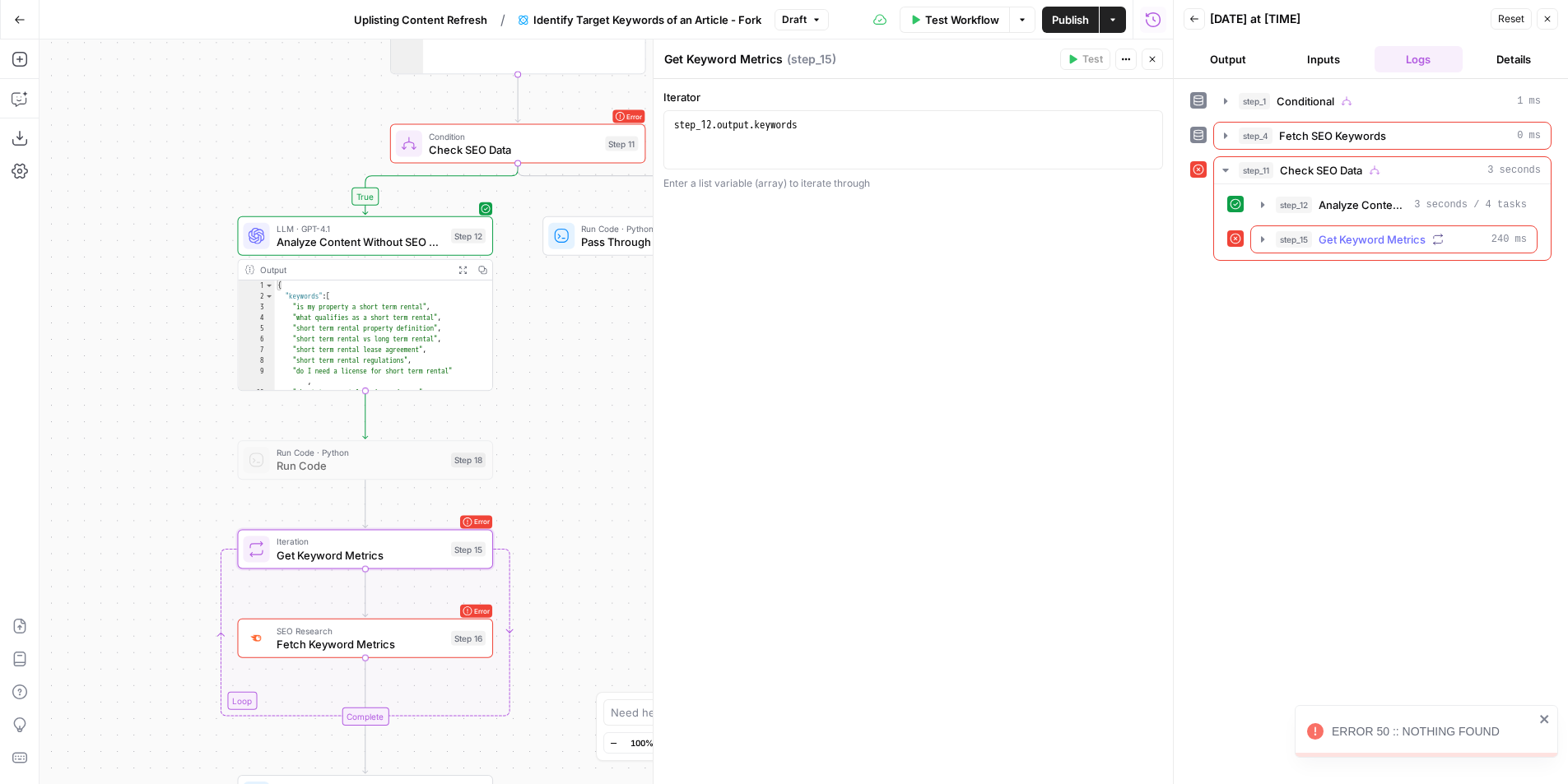 click 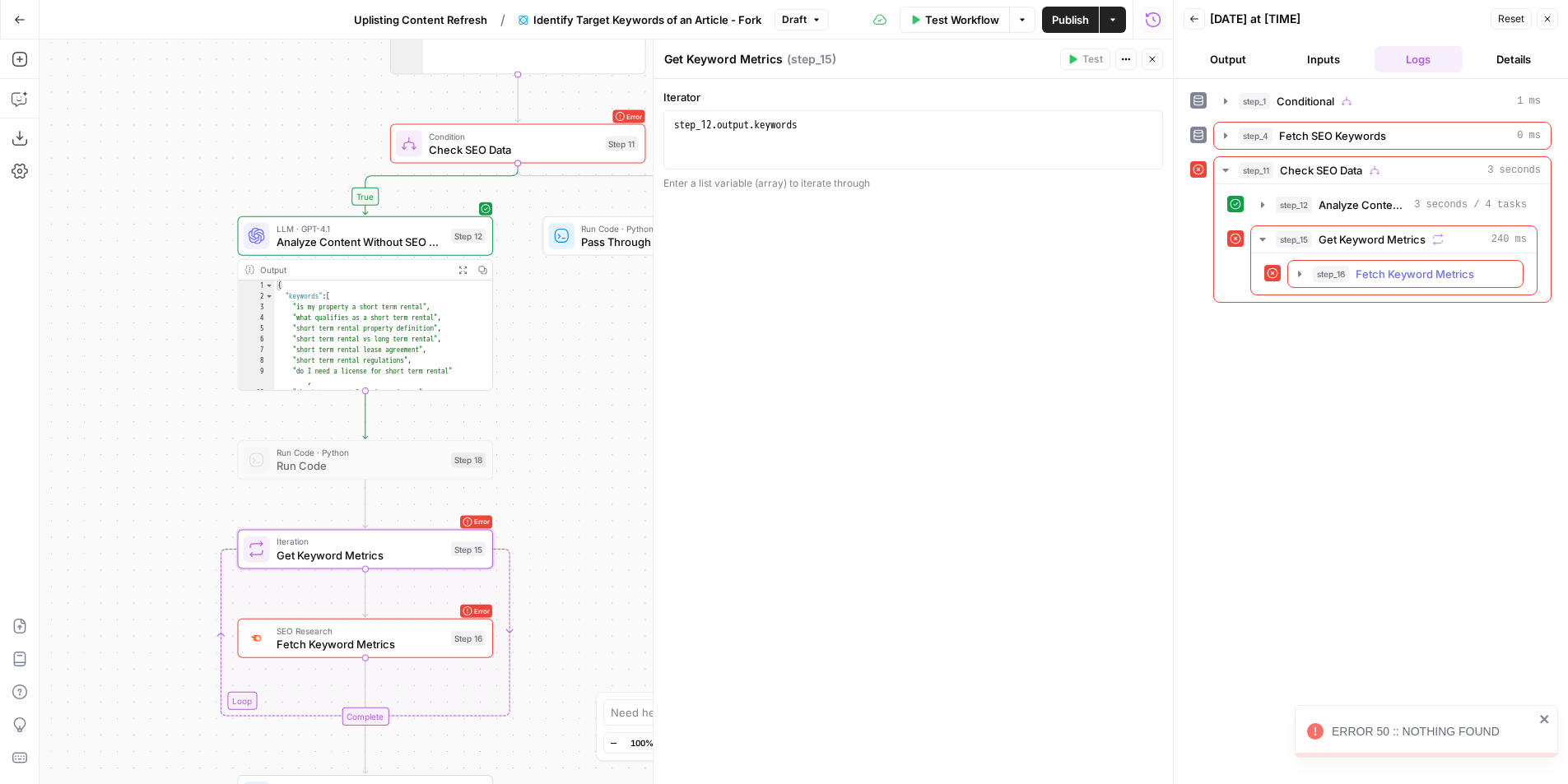 click 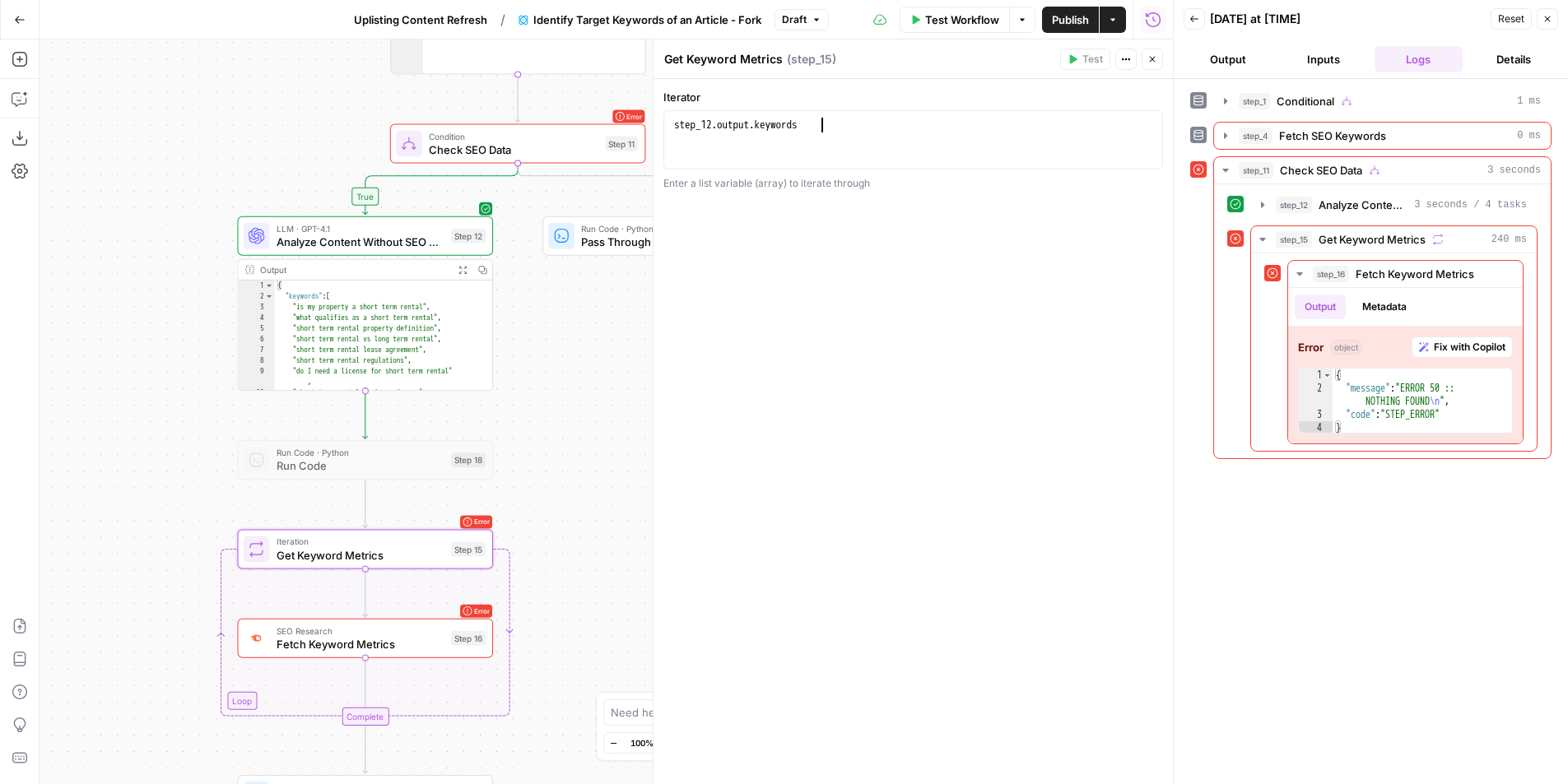 click on "step_12 . output . keywords" at bounding box center (913, 155) 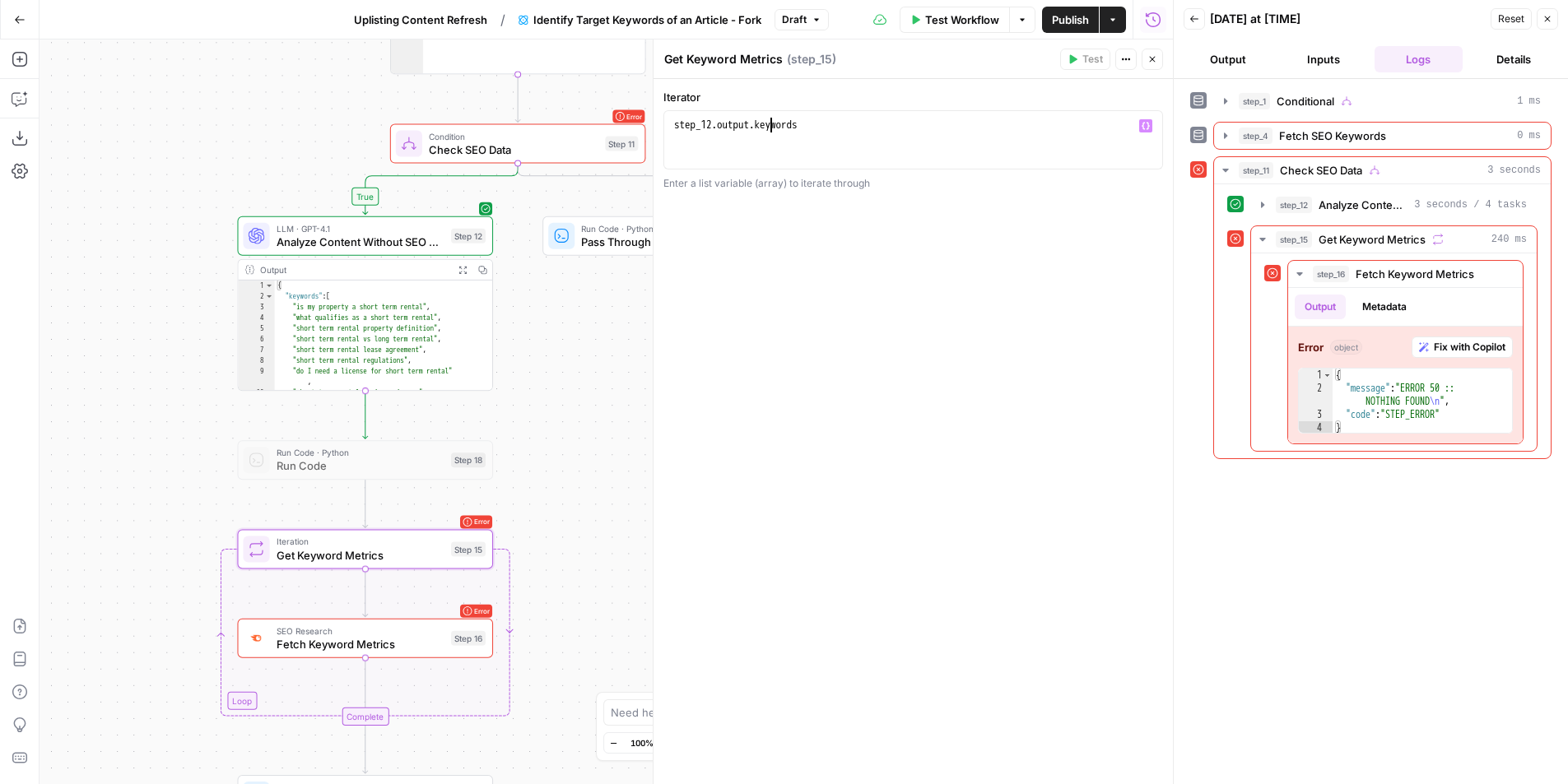 drag, startPoint x: 769, startPoint y: 129, endPoint x: 898, endPoint y: 122, distance: 129.18978 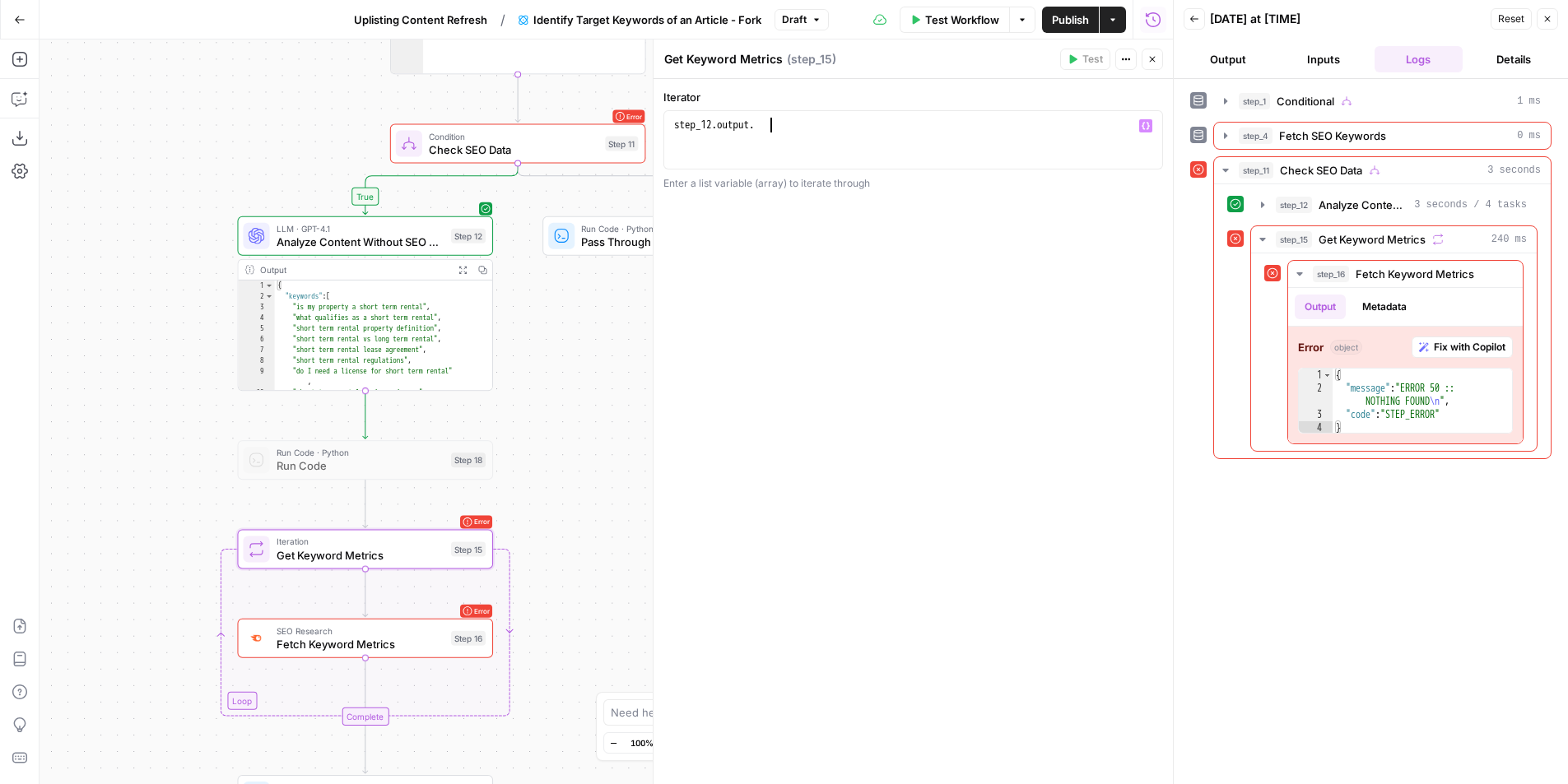 type on "**********" 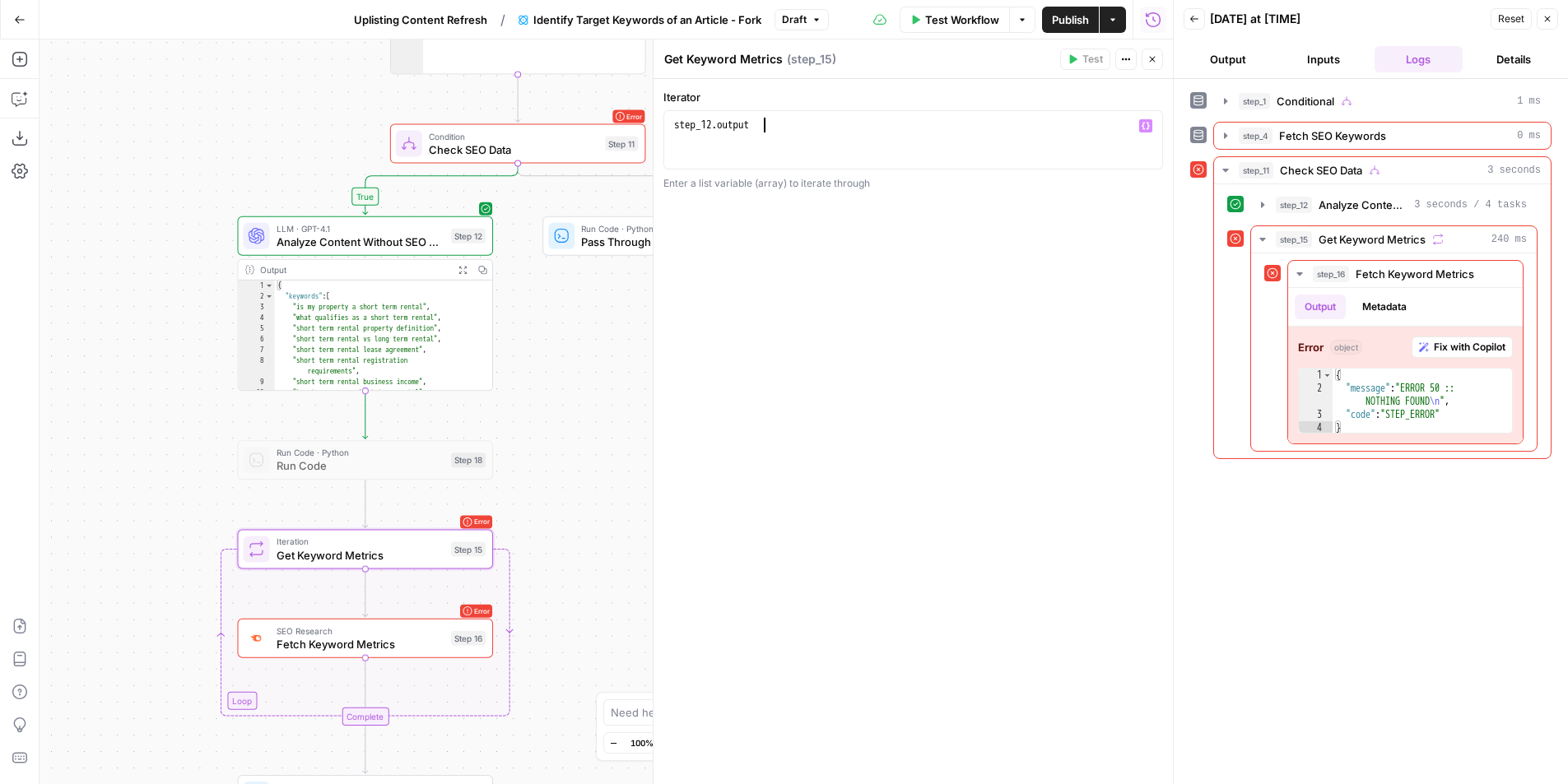 click on "step_12 . output" at bounding box center (913, 155) 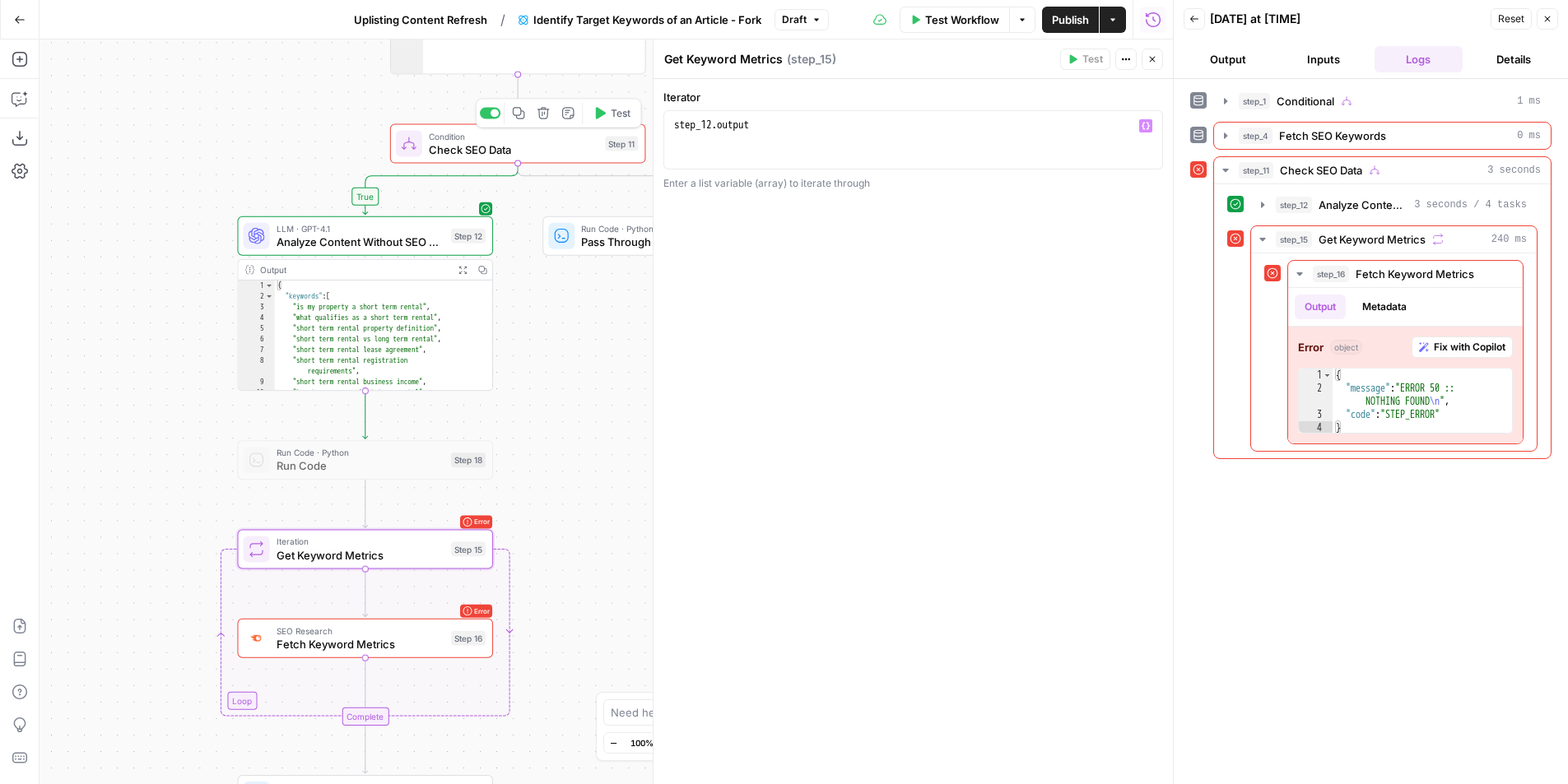 click on "Test" at bounding box center [612, 113] 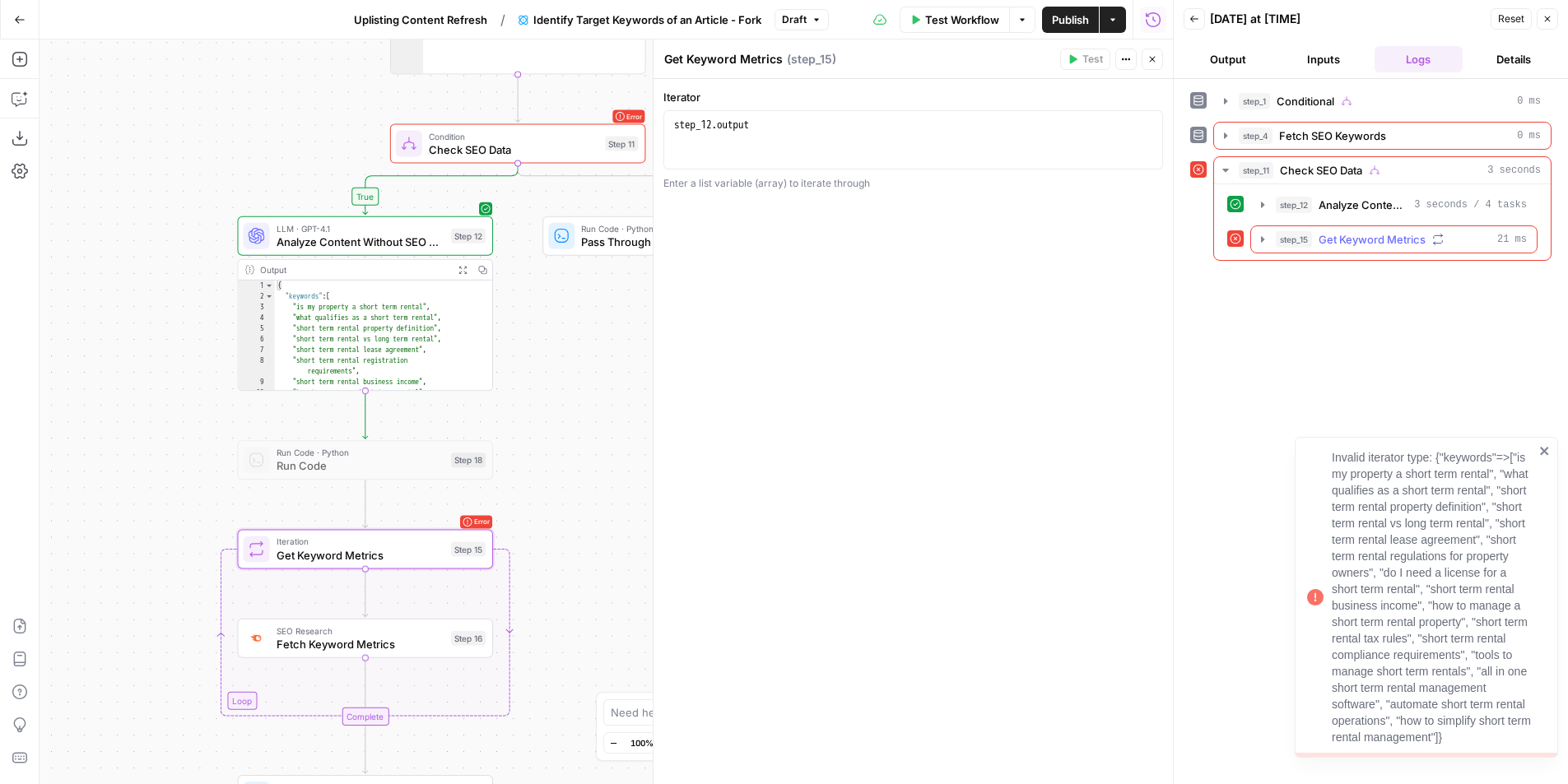 click 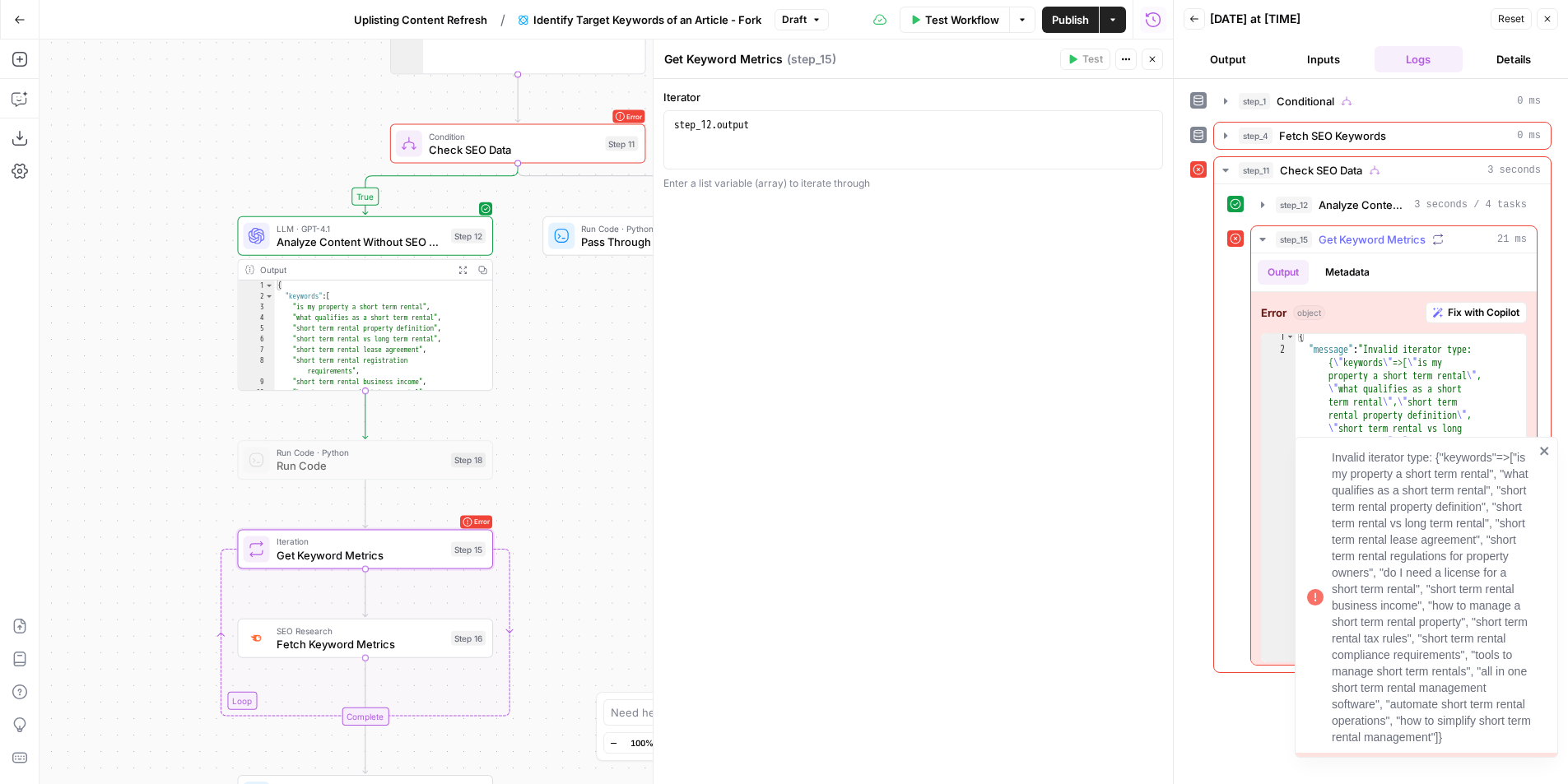 scroll, scrollTop: 2, scrollLeft: 0, axis: vertical 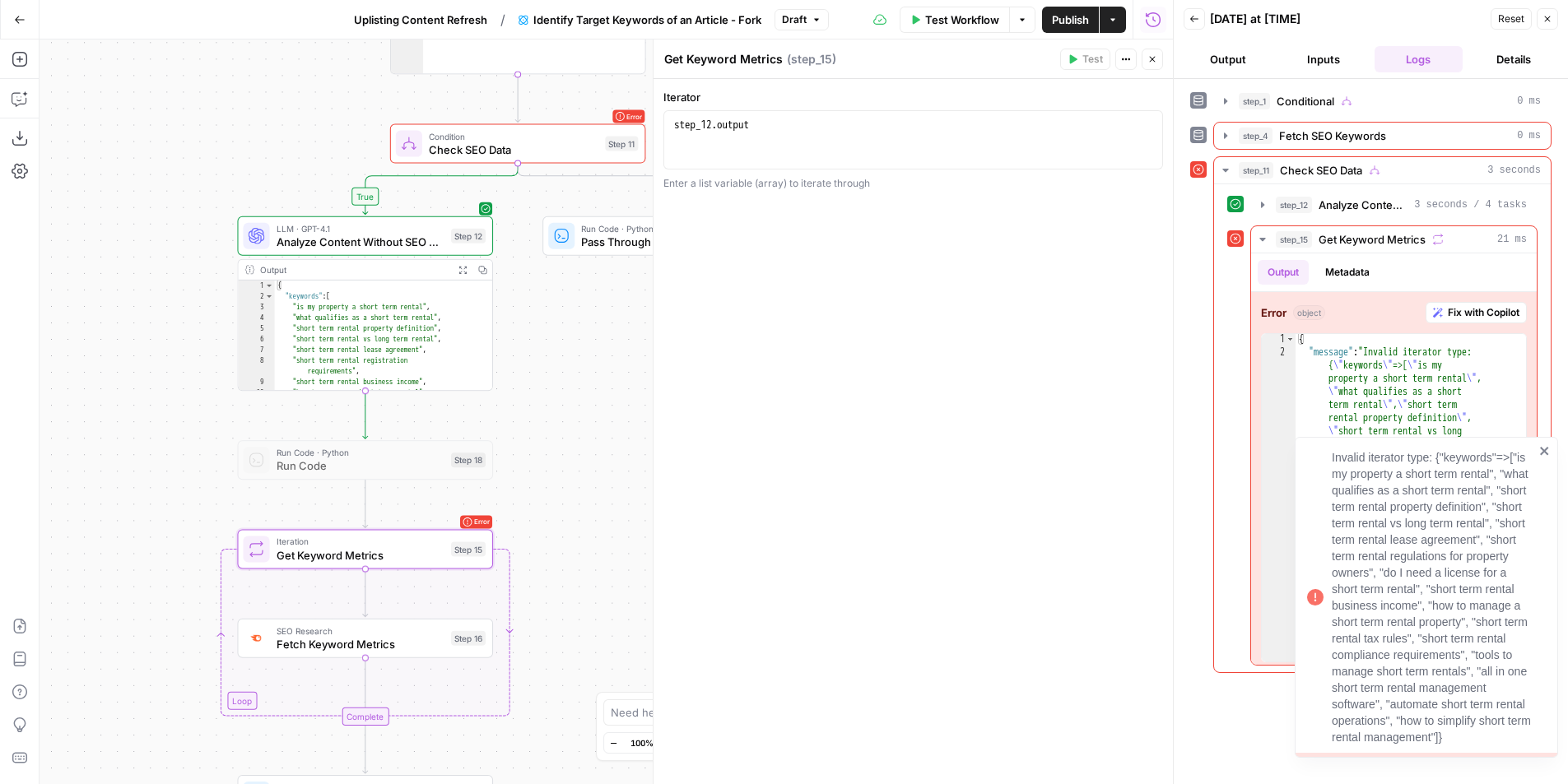 click 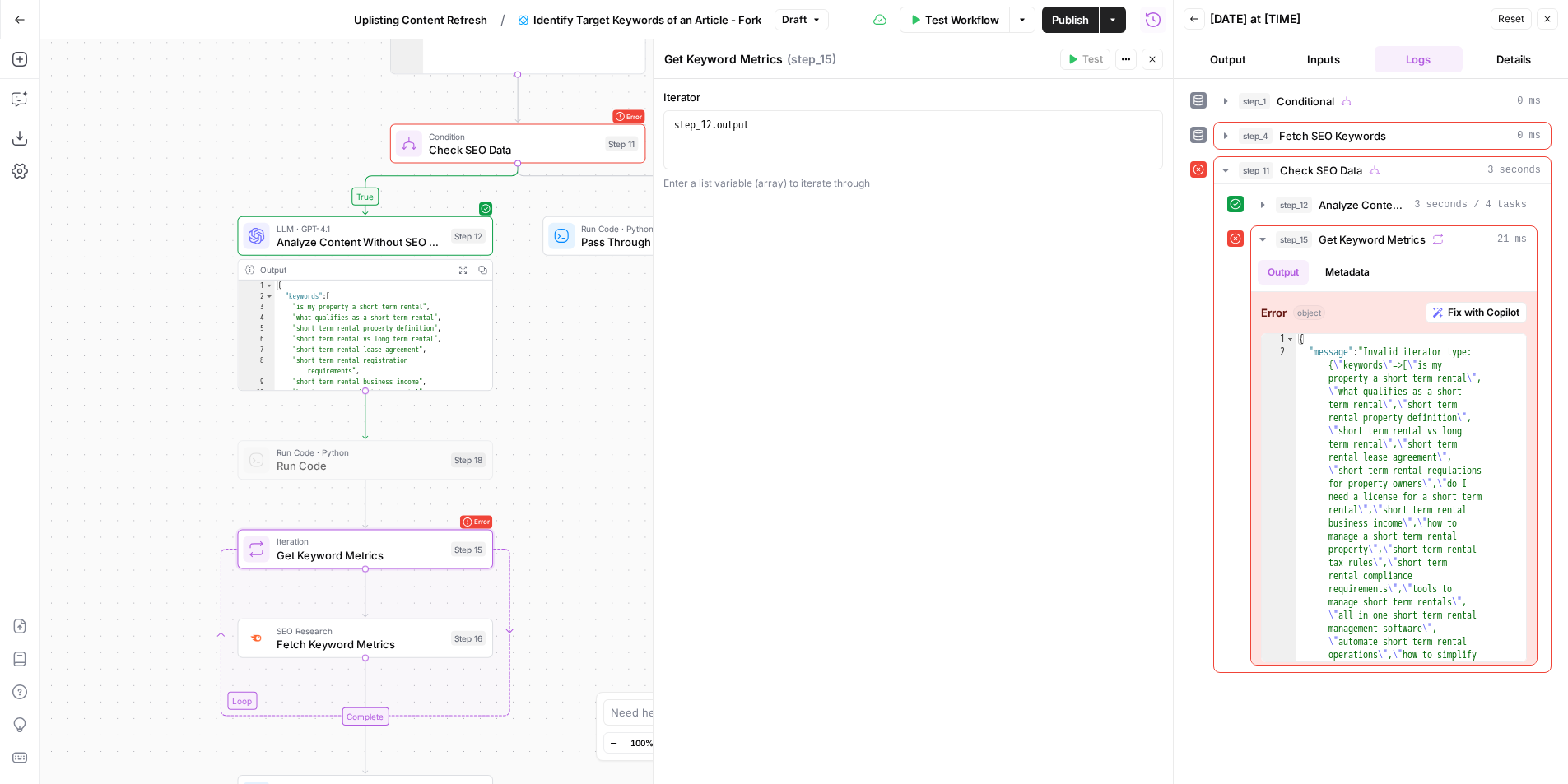 scroll, scrollTop: 0, scrollLeft: 0, axis: both 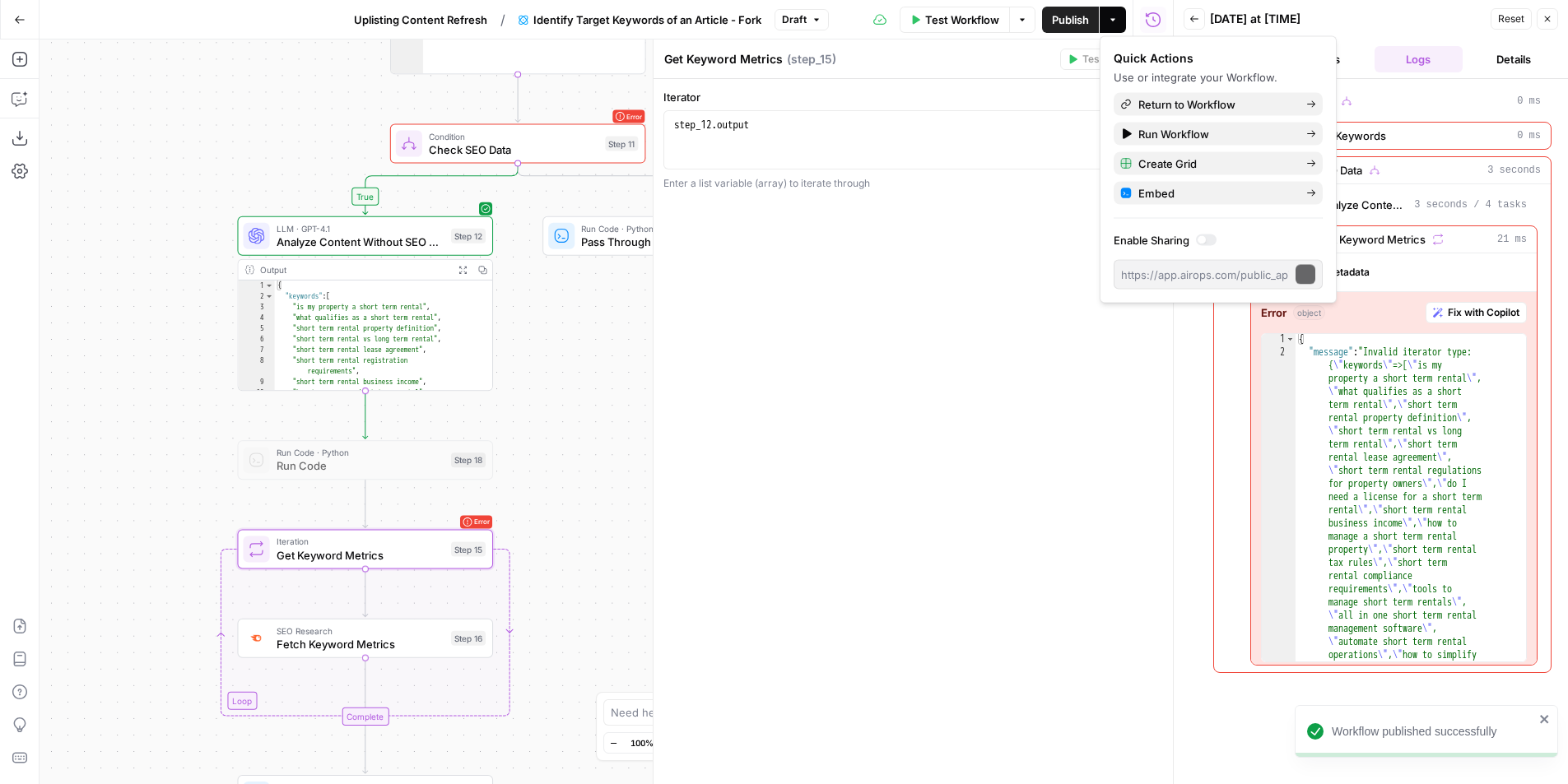 click on "Quick Actions" at bounding box center (1218, 58) 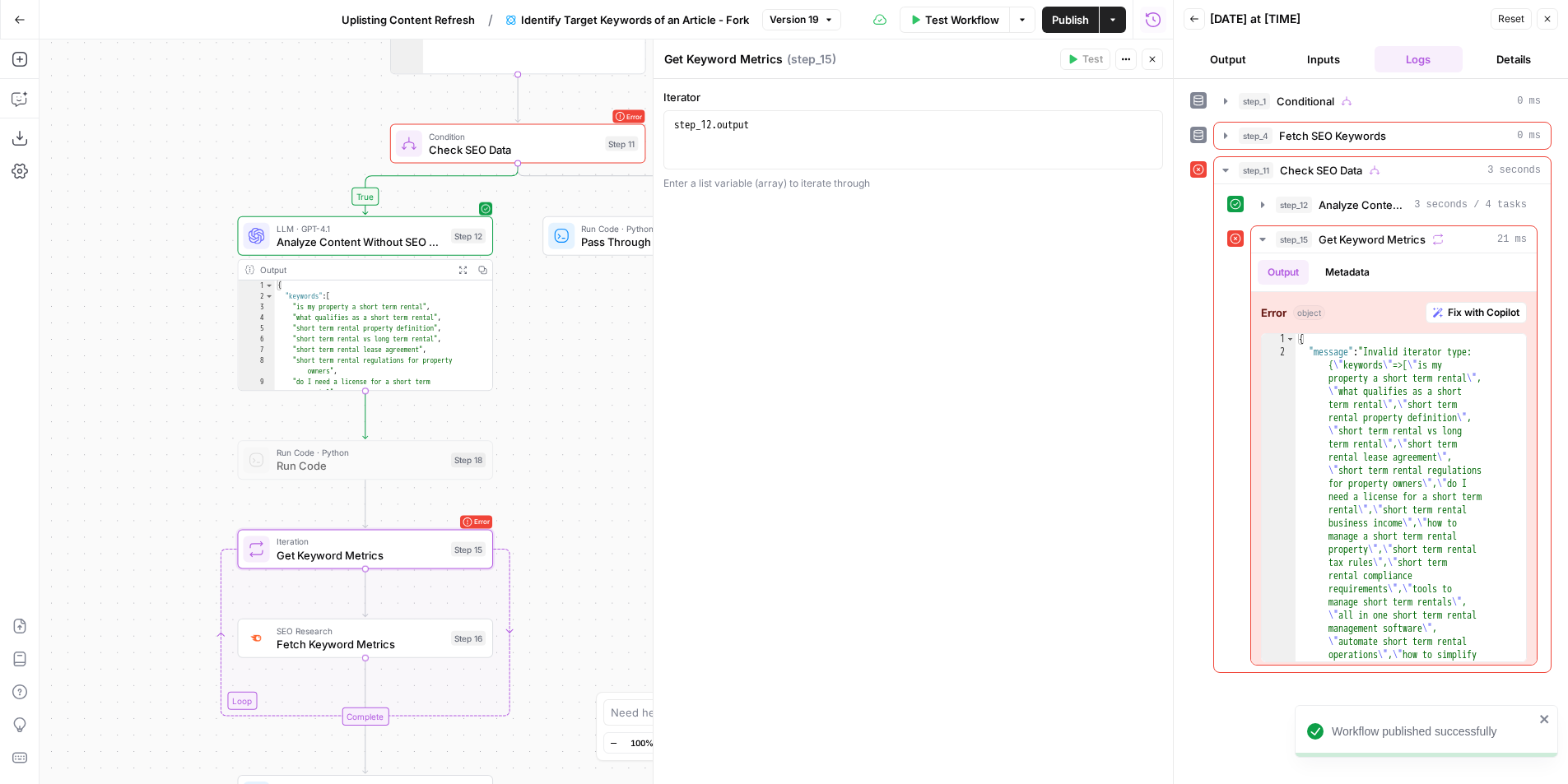 click on "LLM · GPT-4.1 Analyze Content Without SEO Data Step 12 Copy step Delete step Add Note Test" at bounding box center [365, 236] 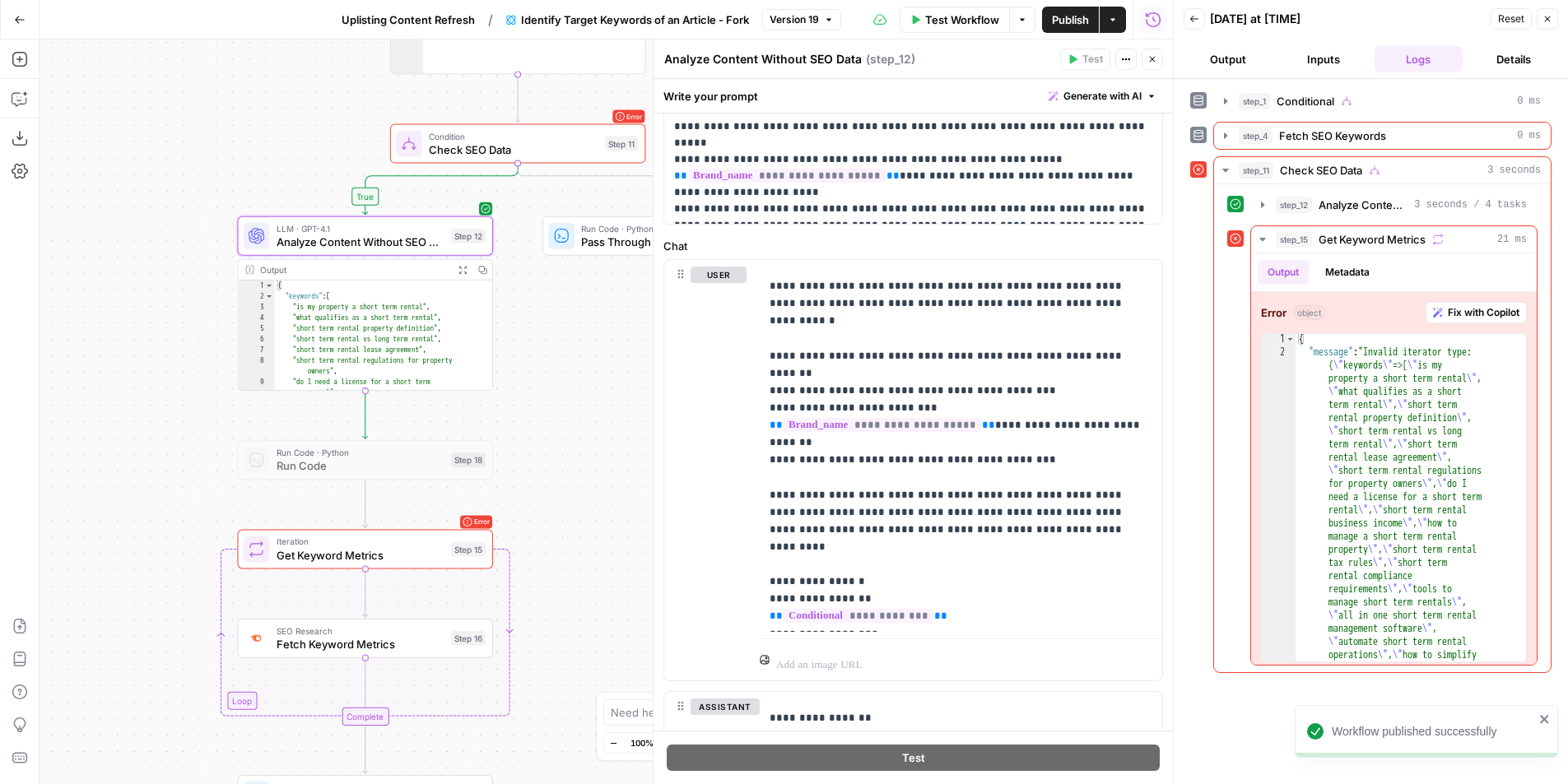 scroll, scrollTop: 326, scrollLeft: 0, axis: vertical 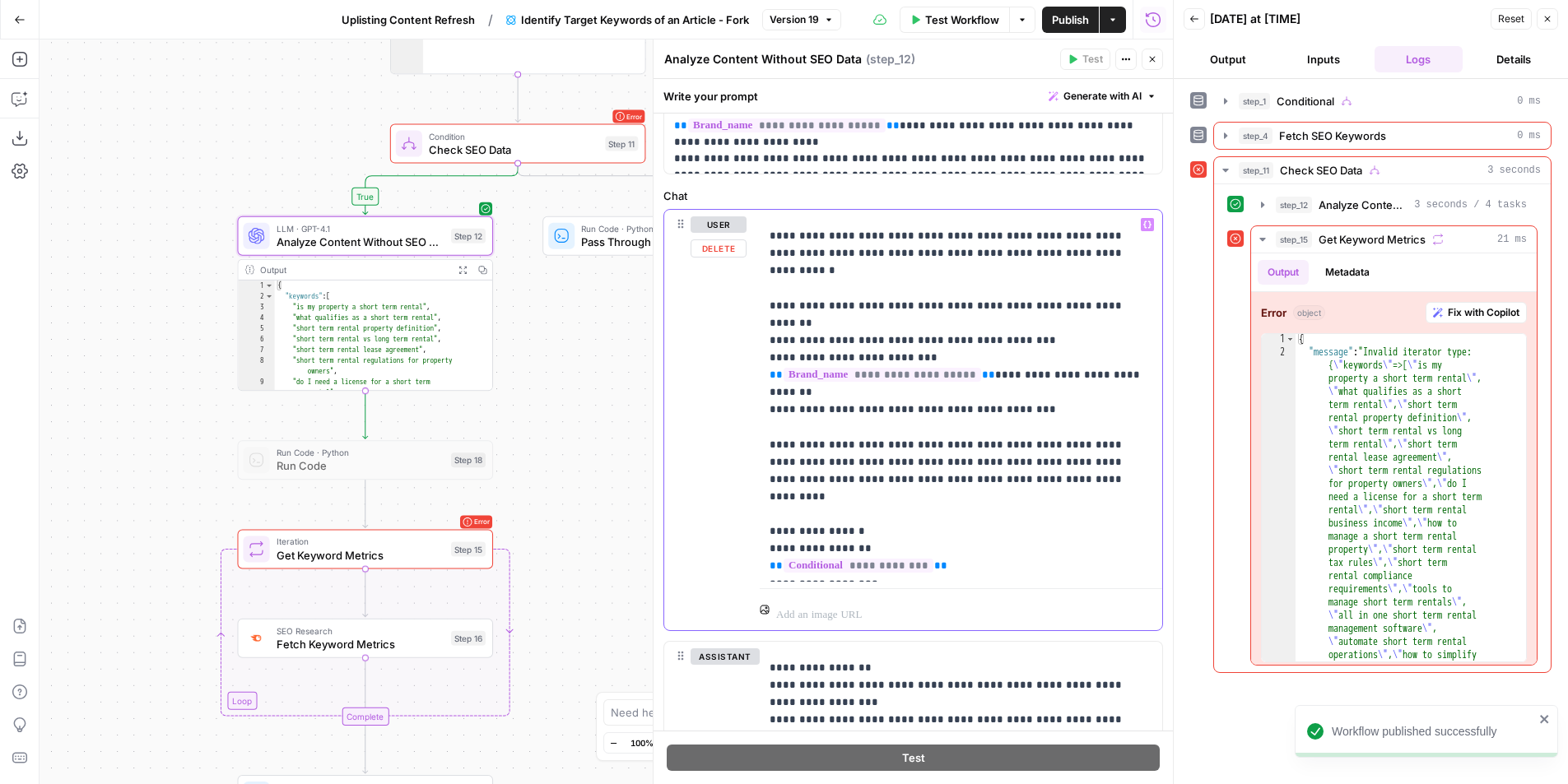 click on "**********" at bounding box center [961, 401] 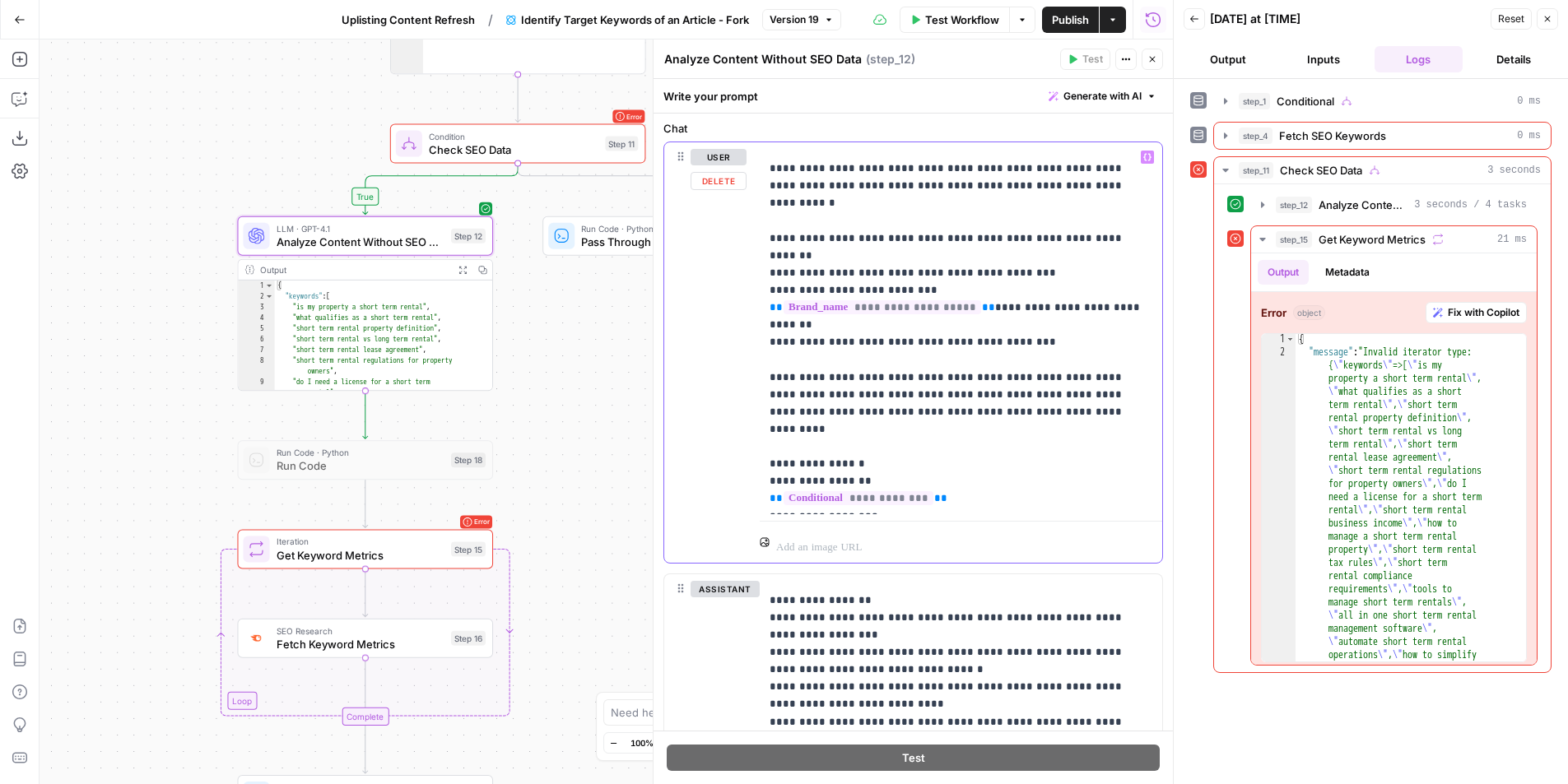 scroll, scrollTop: 666, scrollLeft: 0, axis: vertical 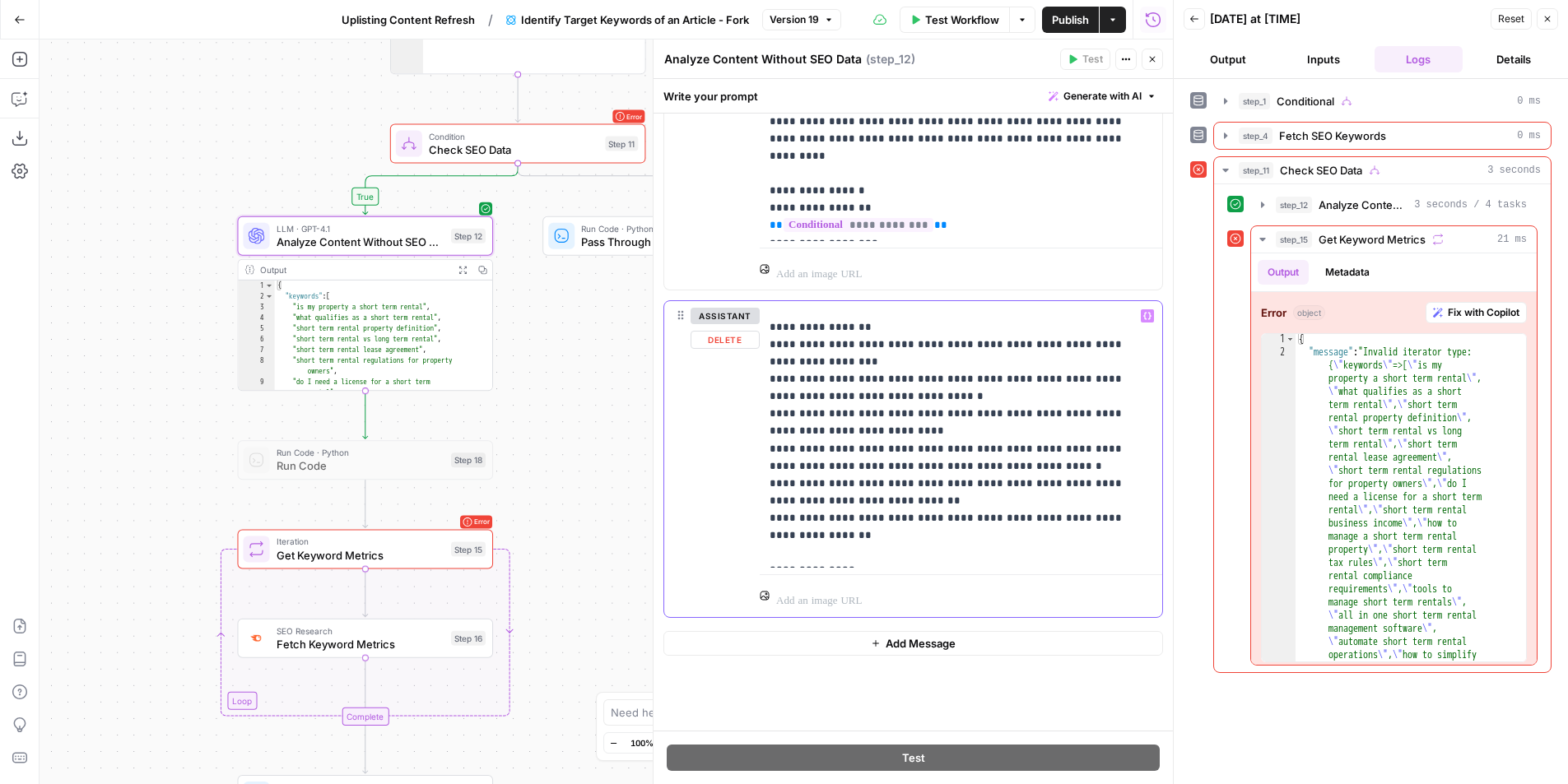 drag, startPoint x: 770, startPoint y: 326, endPoint x: 735, endPoint y: 339, distance: 37.33631 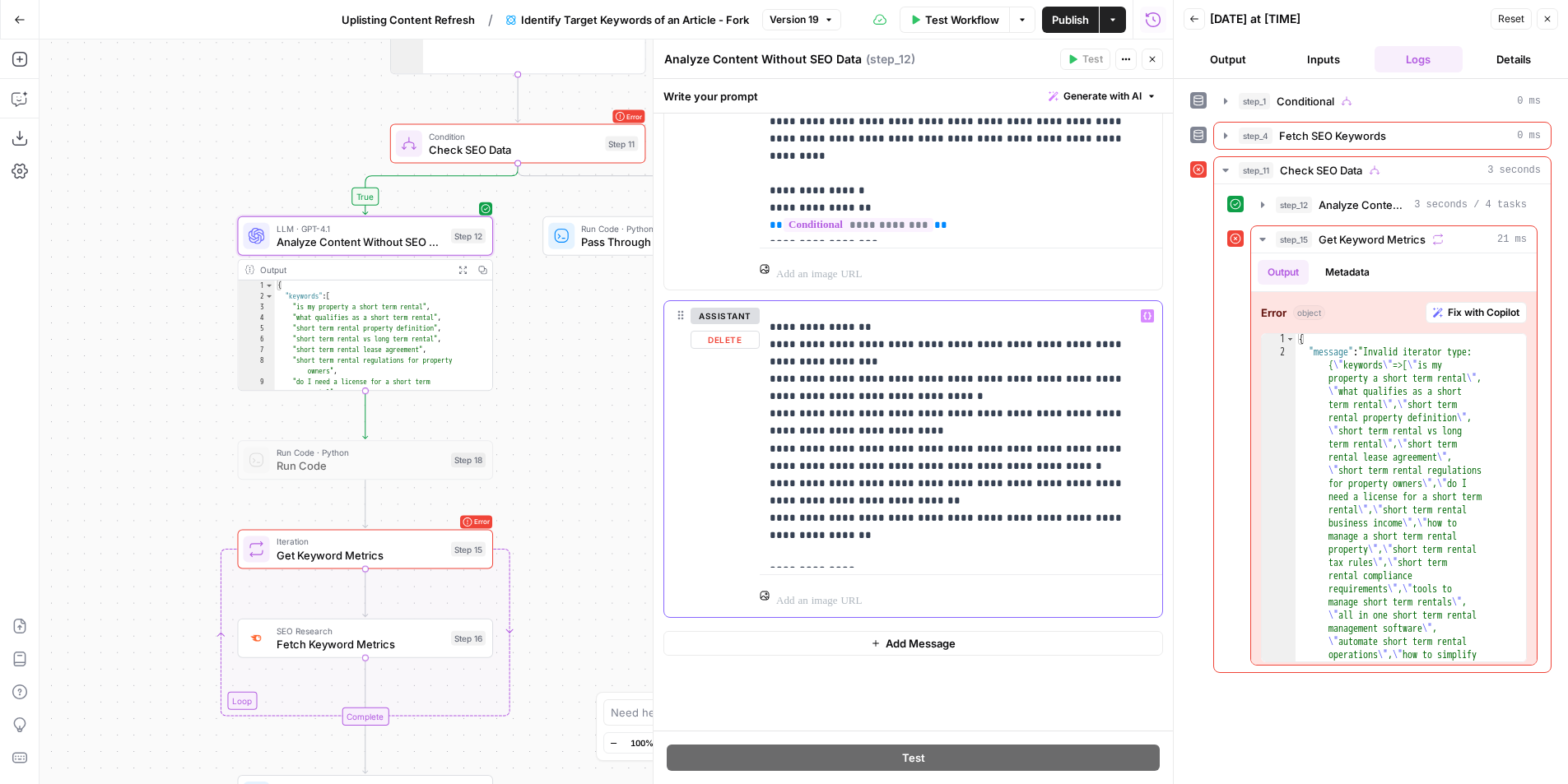 click on "Delete" at bounding box center (725, 340) 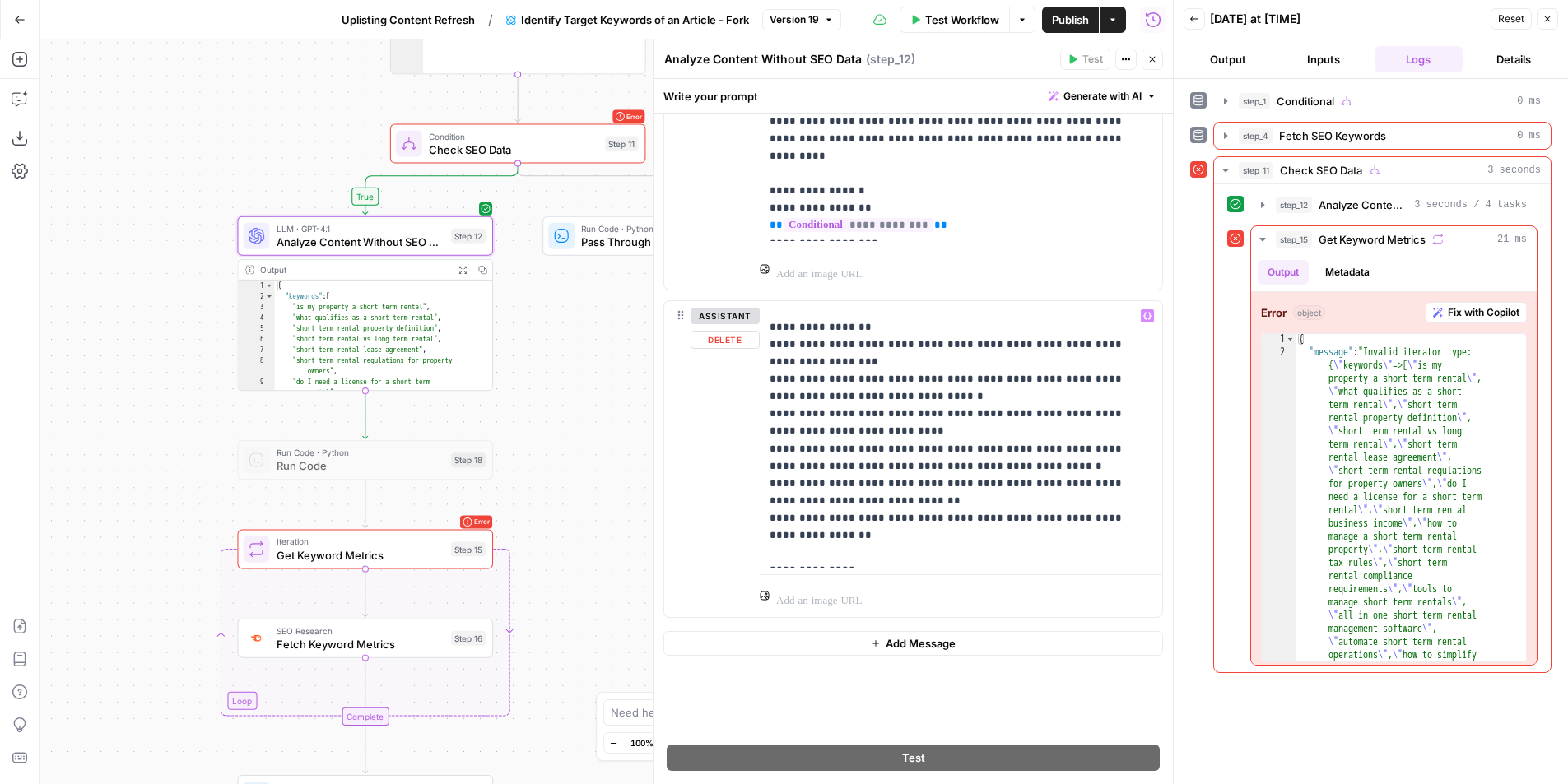 scroll, scrollTop: 313, scrollLeft: 0, axis: vertical 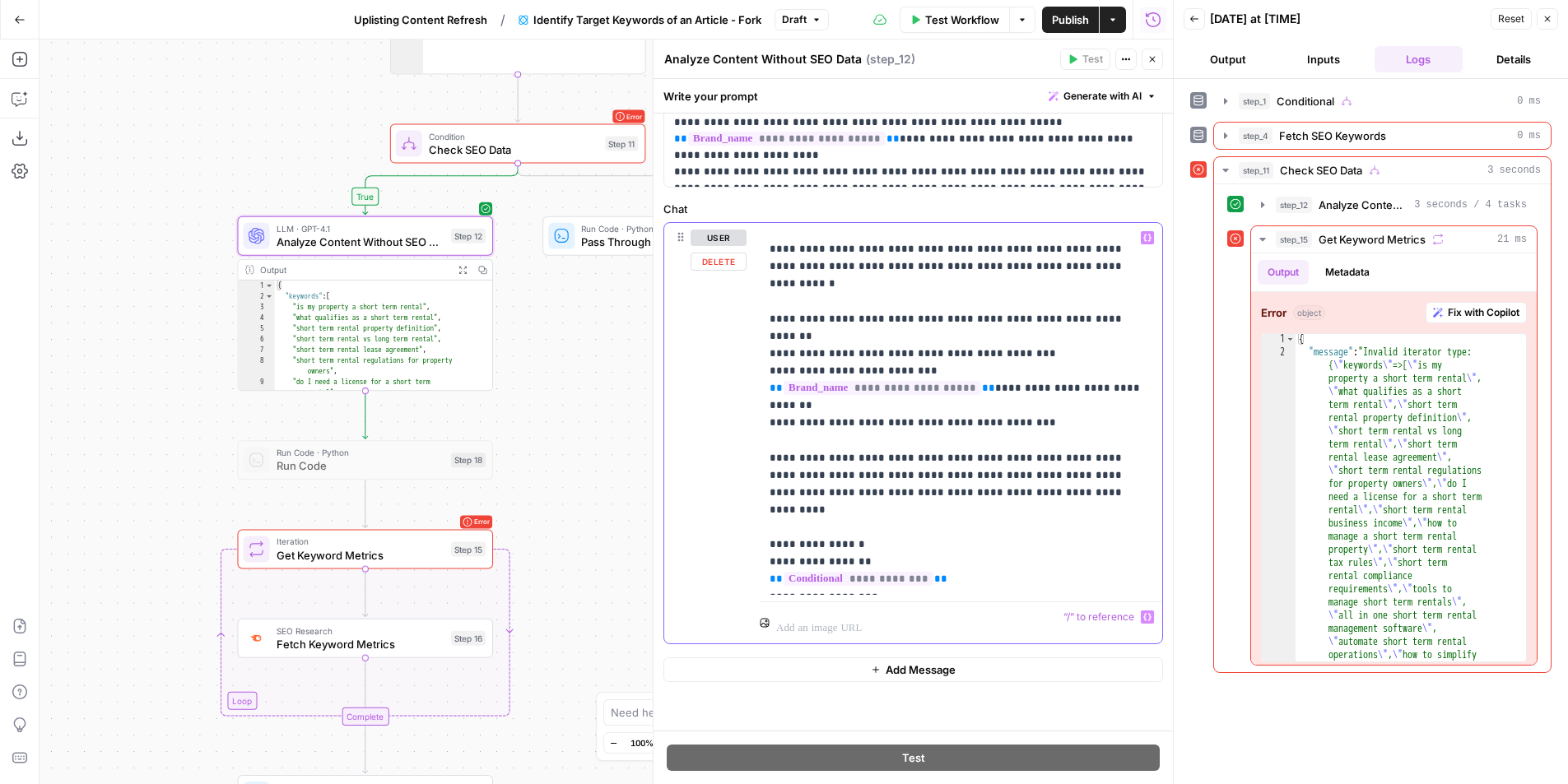 drag, startPoint x: 770, startPoint y: 249, endPoint x: 981, endPoint y: 613, distance: 420.73388 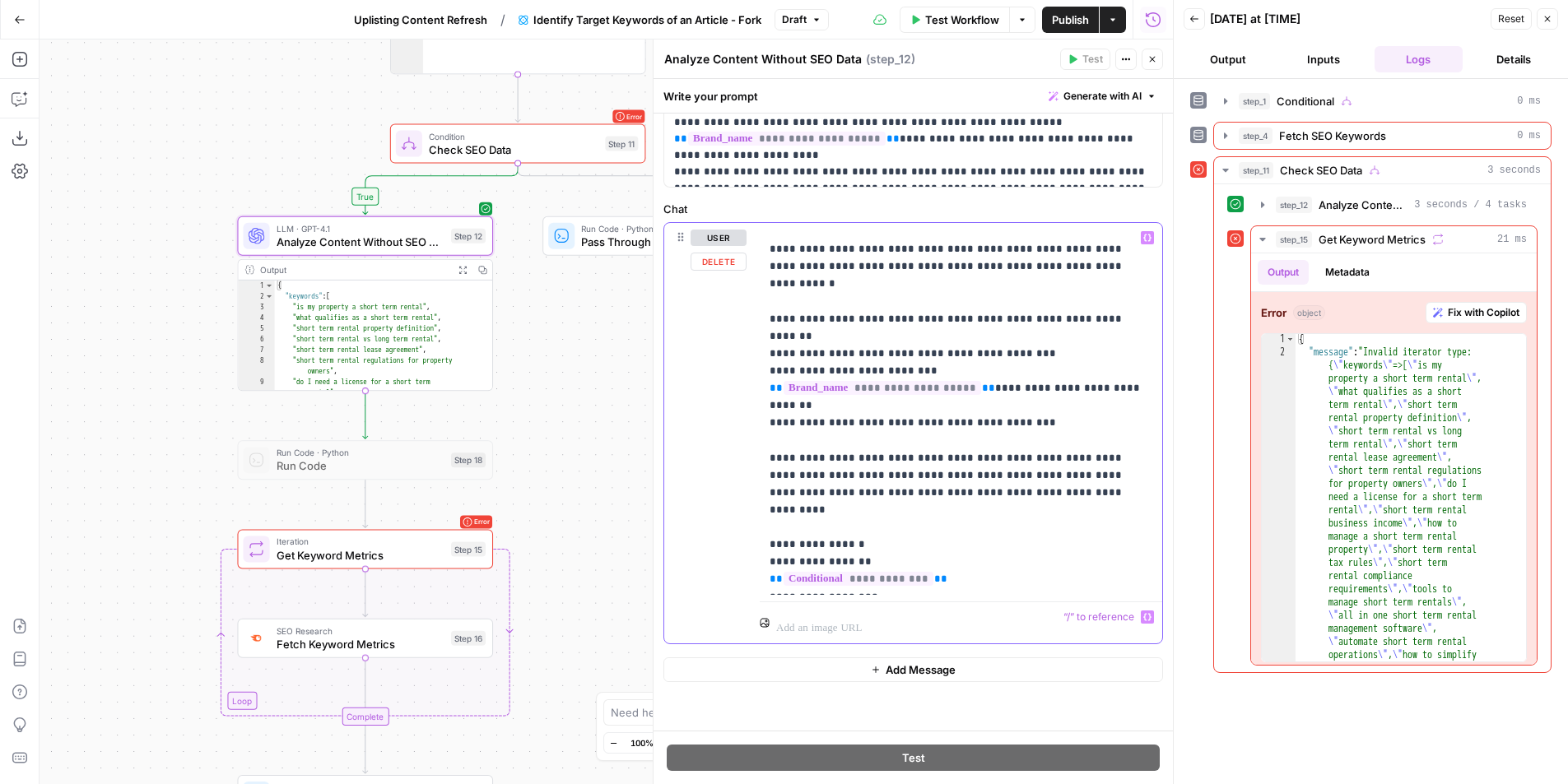 click on "**********" at bounding box center [961, 433] 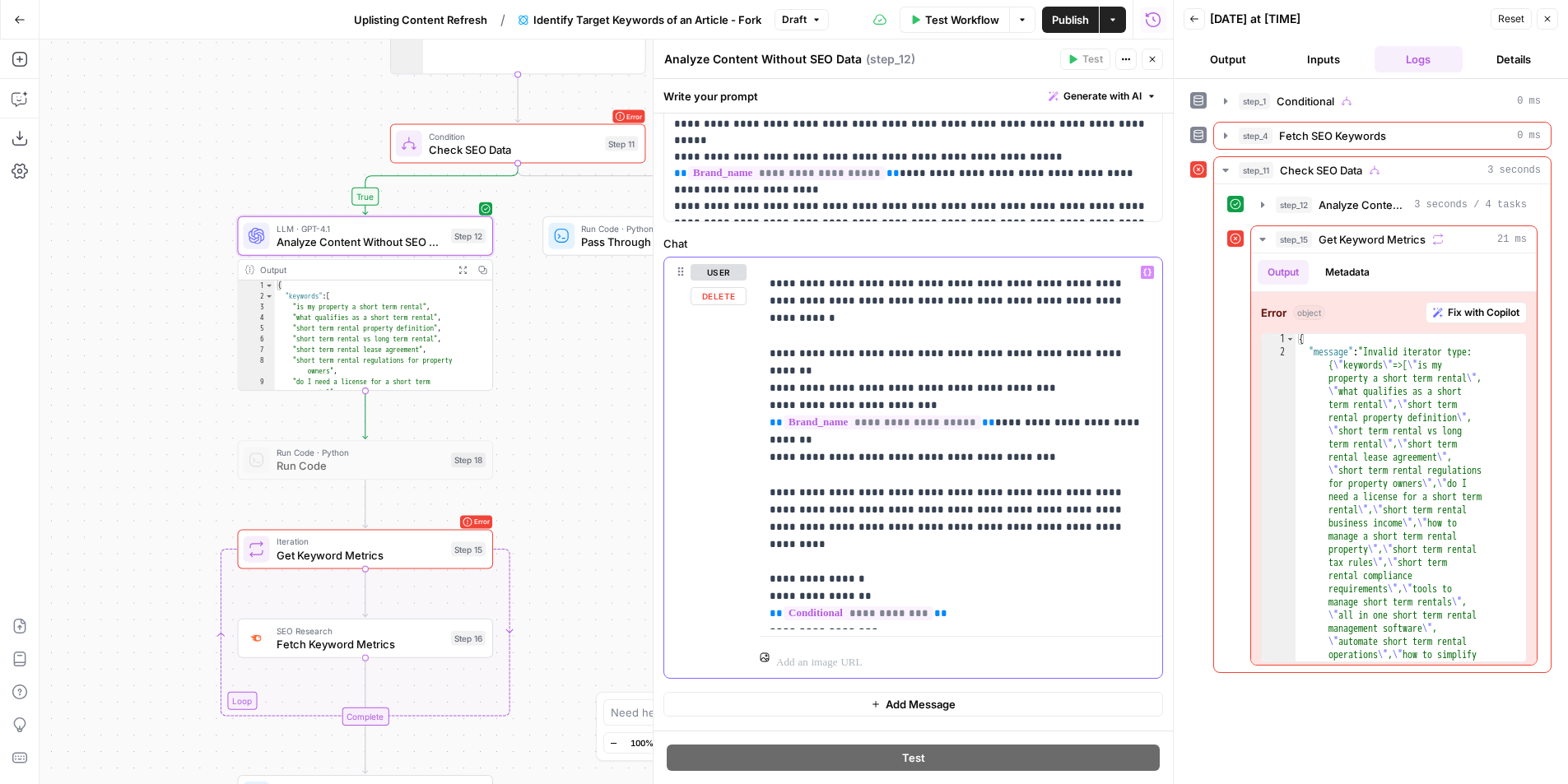 scroll, scrollTop: 313, scrollLeft: 0, axis: vertical 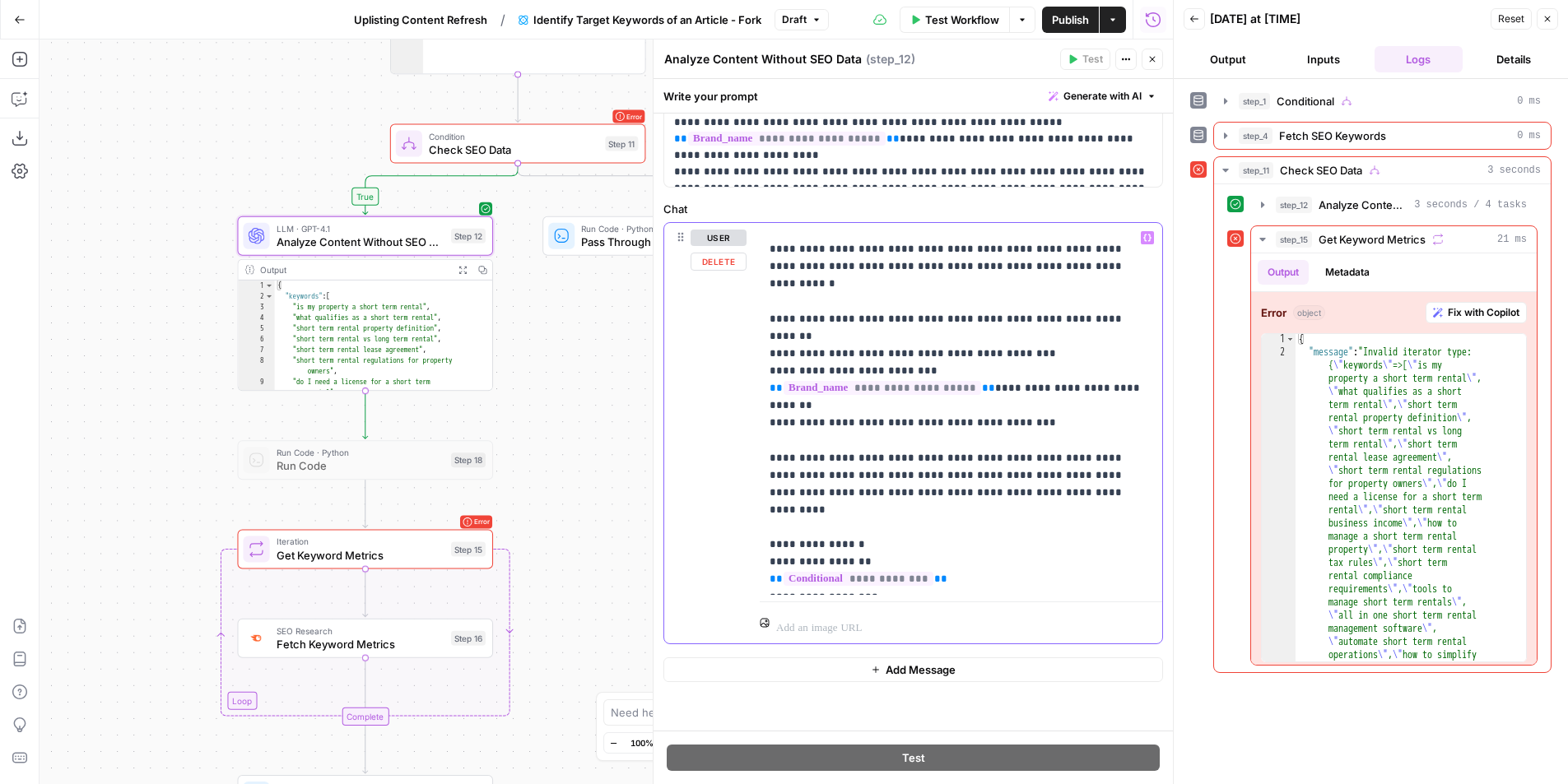 click on "**********" at bounding box center (961, 414) 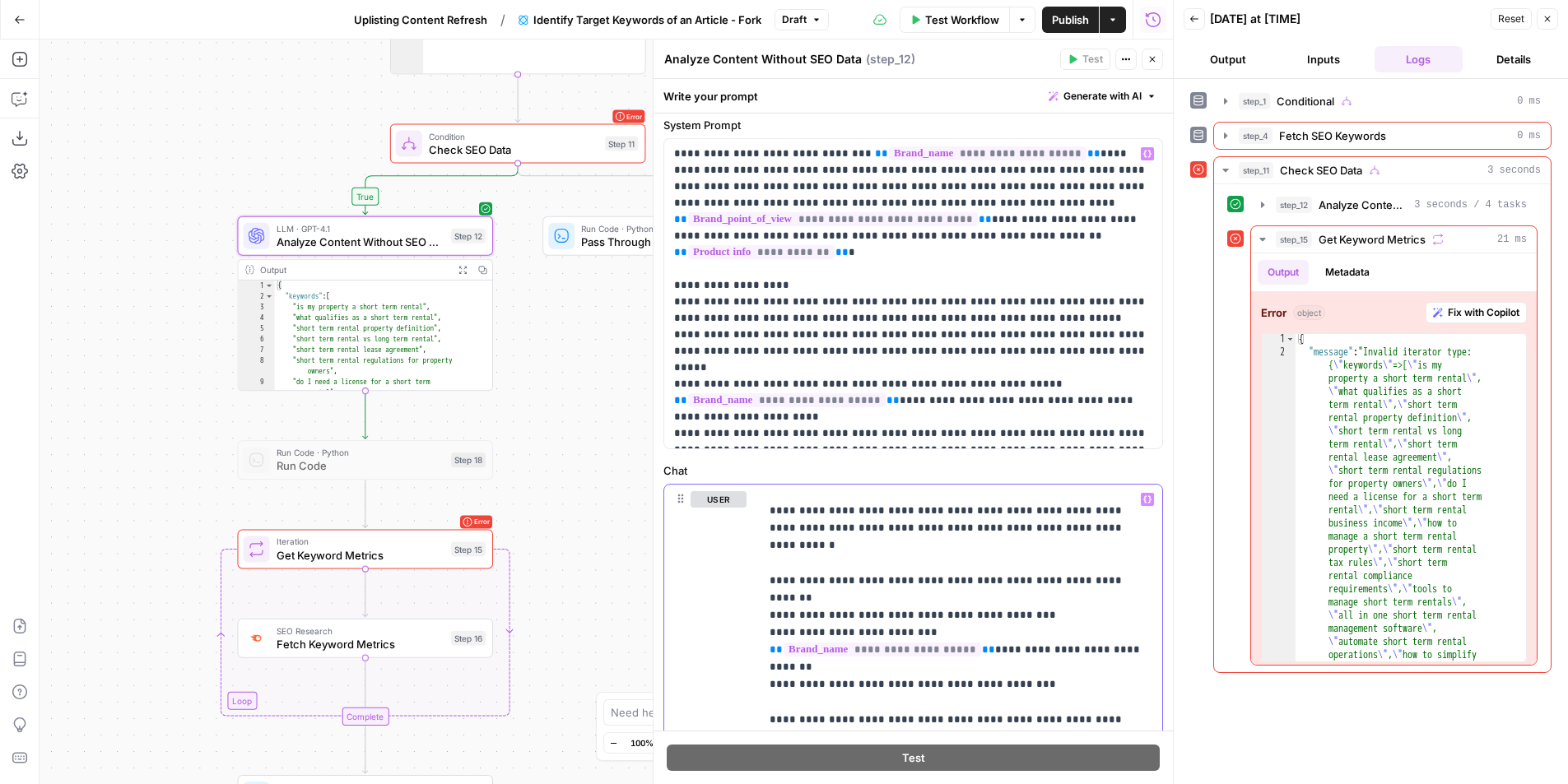 scroll, scrollTop: 0, scrollLeft: 0, axis: both 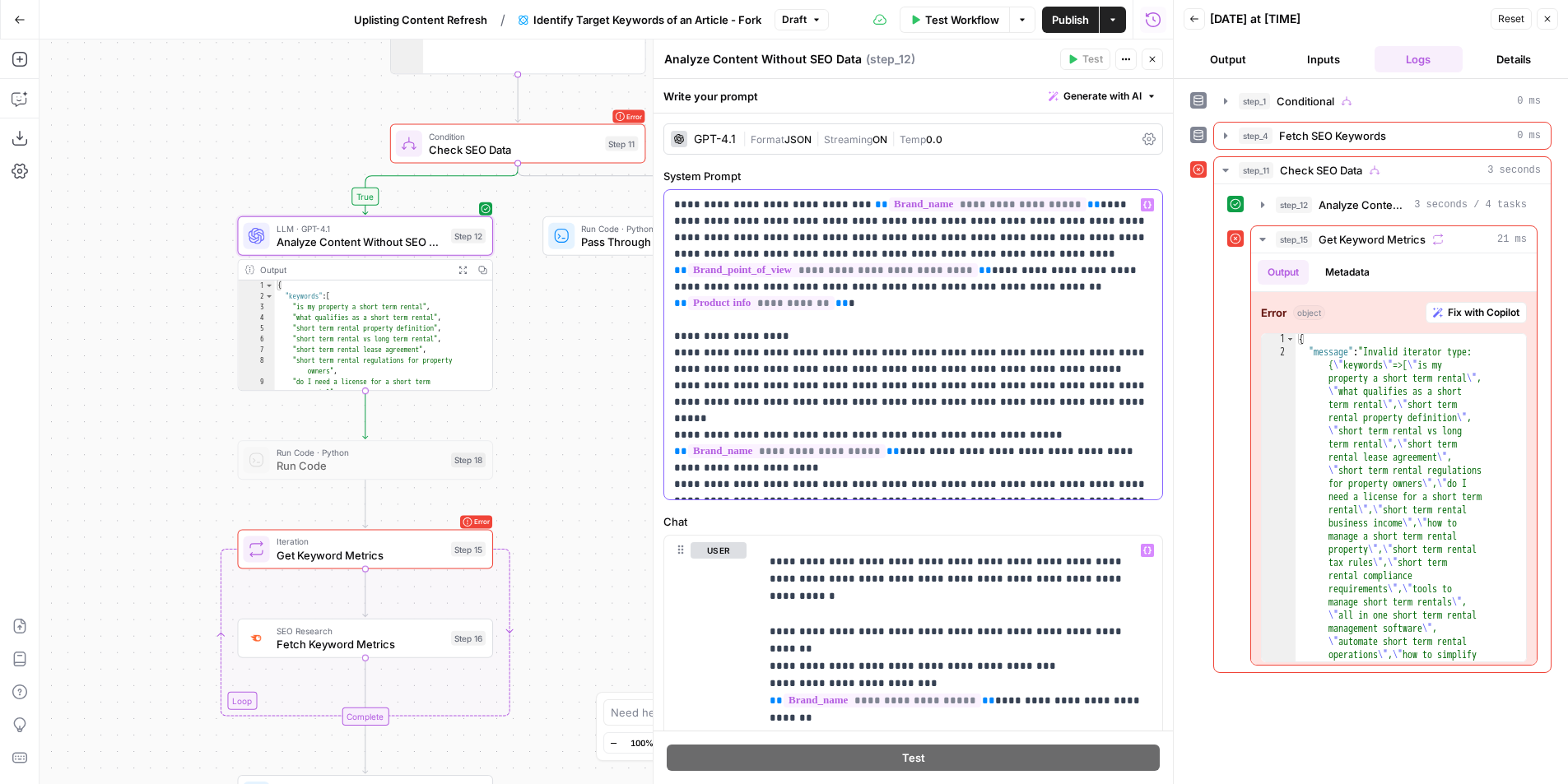 click on "**********" at bounding box center [913, 345] 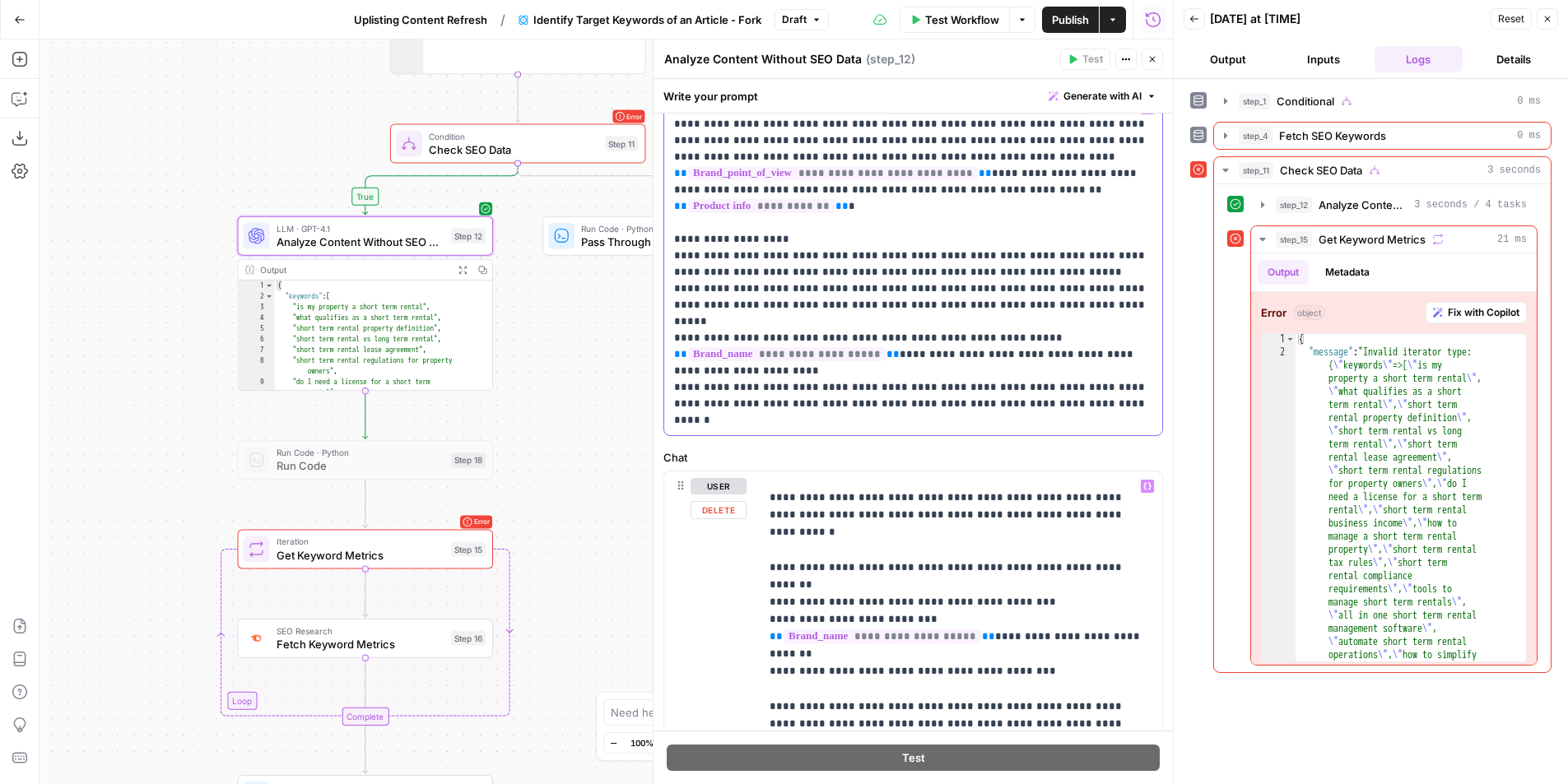 scroll, scrollTop: 139, scrollLeft: 0, axis: vertical 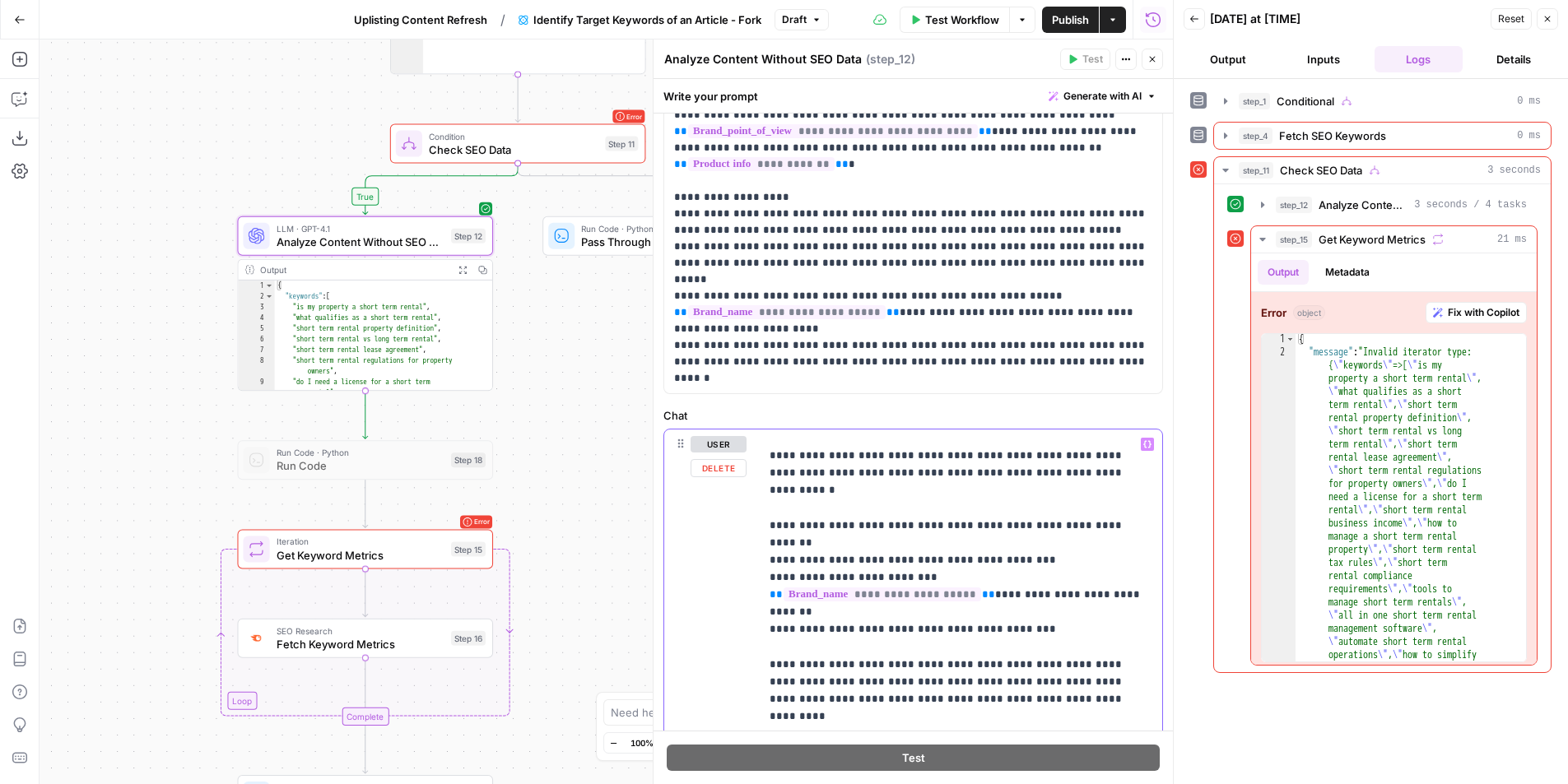 click on "**********" at bounding box center [961, 620] 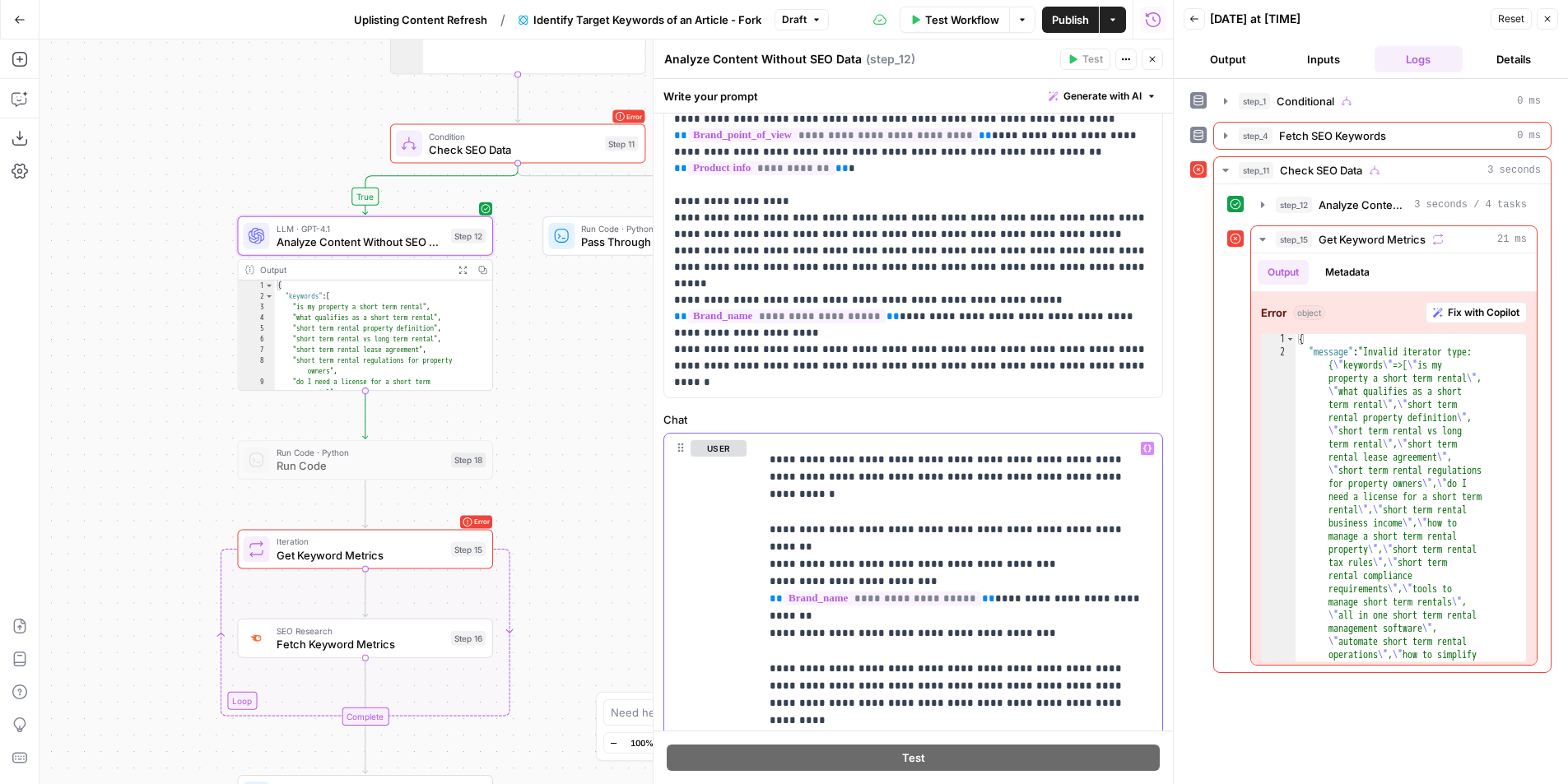 scroll, scrollTop: 205, scrollLeft: 0, axis: vertical 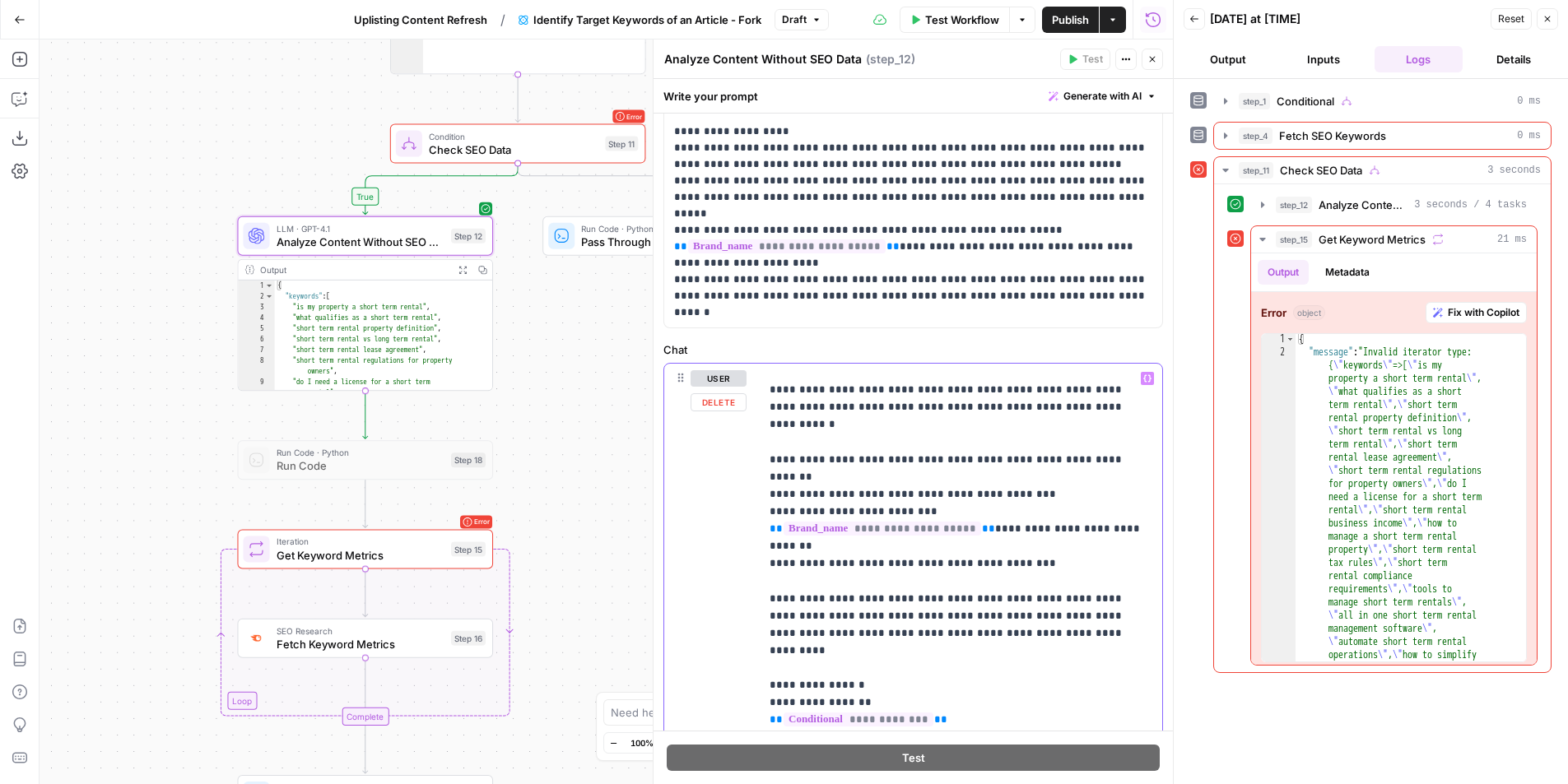 drag, startPoint x: 769, startPoint y: 545, endPoint x: 989, endPoint y: 544, distance: 220.00227 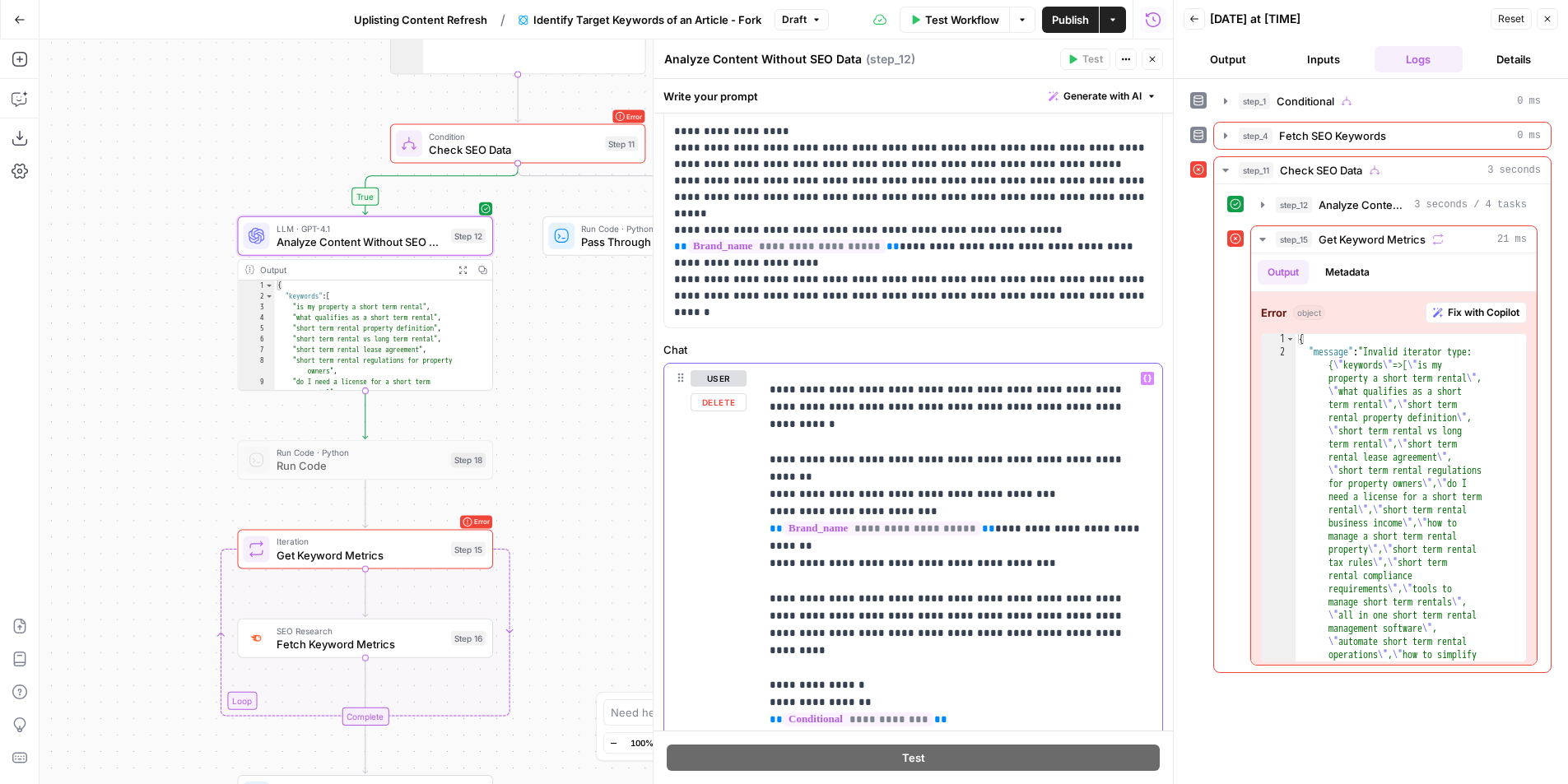 click on "**********" at bounding box center [961, 554] 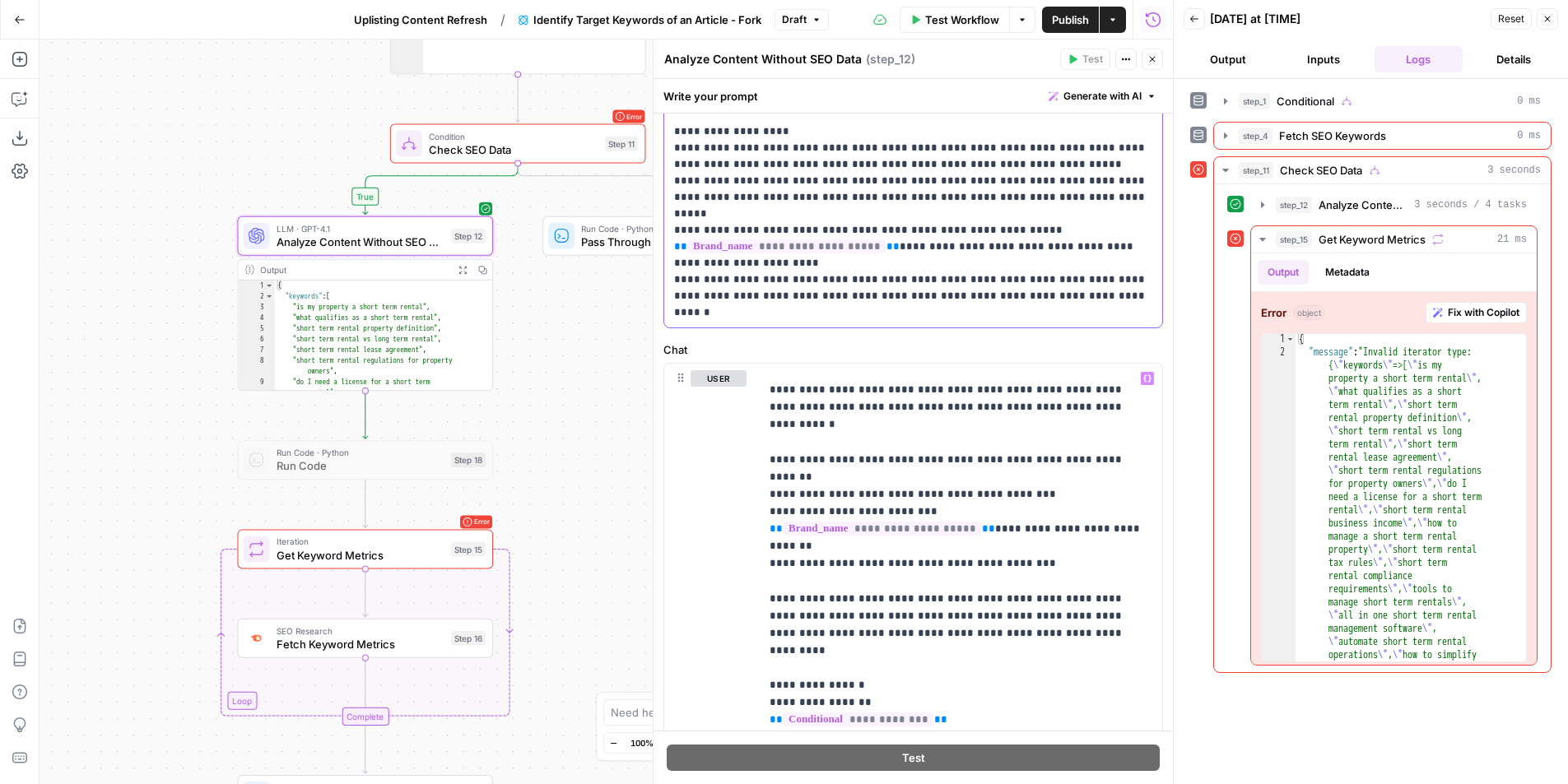 click on "**********" at bounding box center [913, 156] 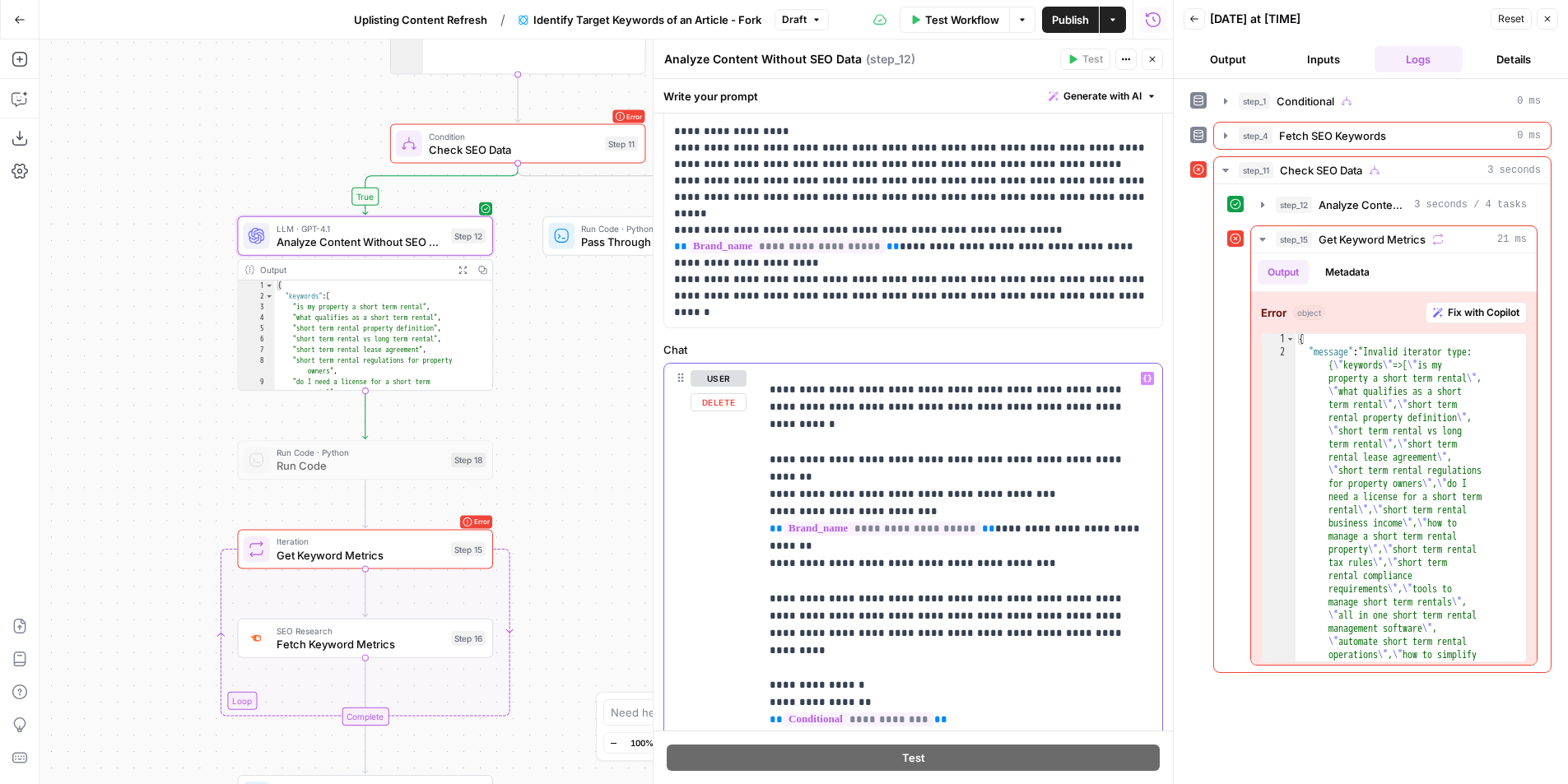 drag, startPoint x: 768, startPoint y: 544, endPoint x: 1128, endPoint y: 582, distance: 362 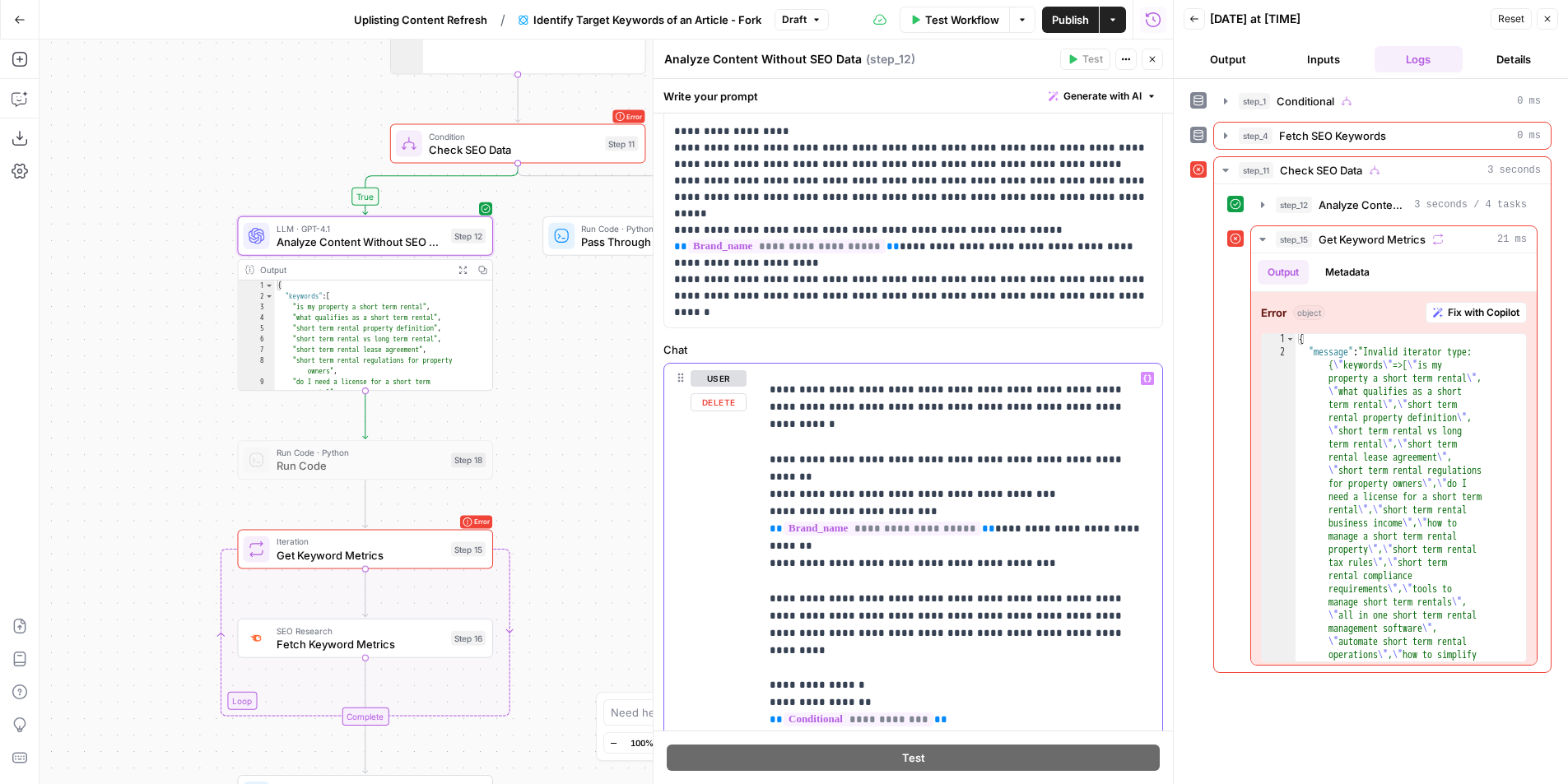 click on "**********" at bounding box center [961, 550] 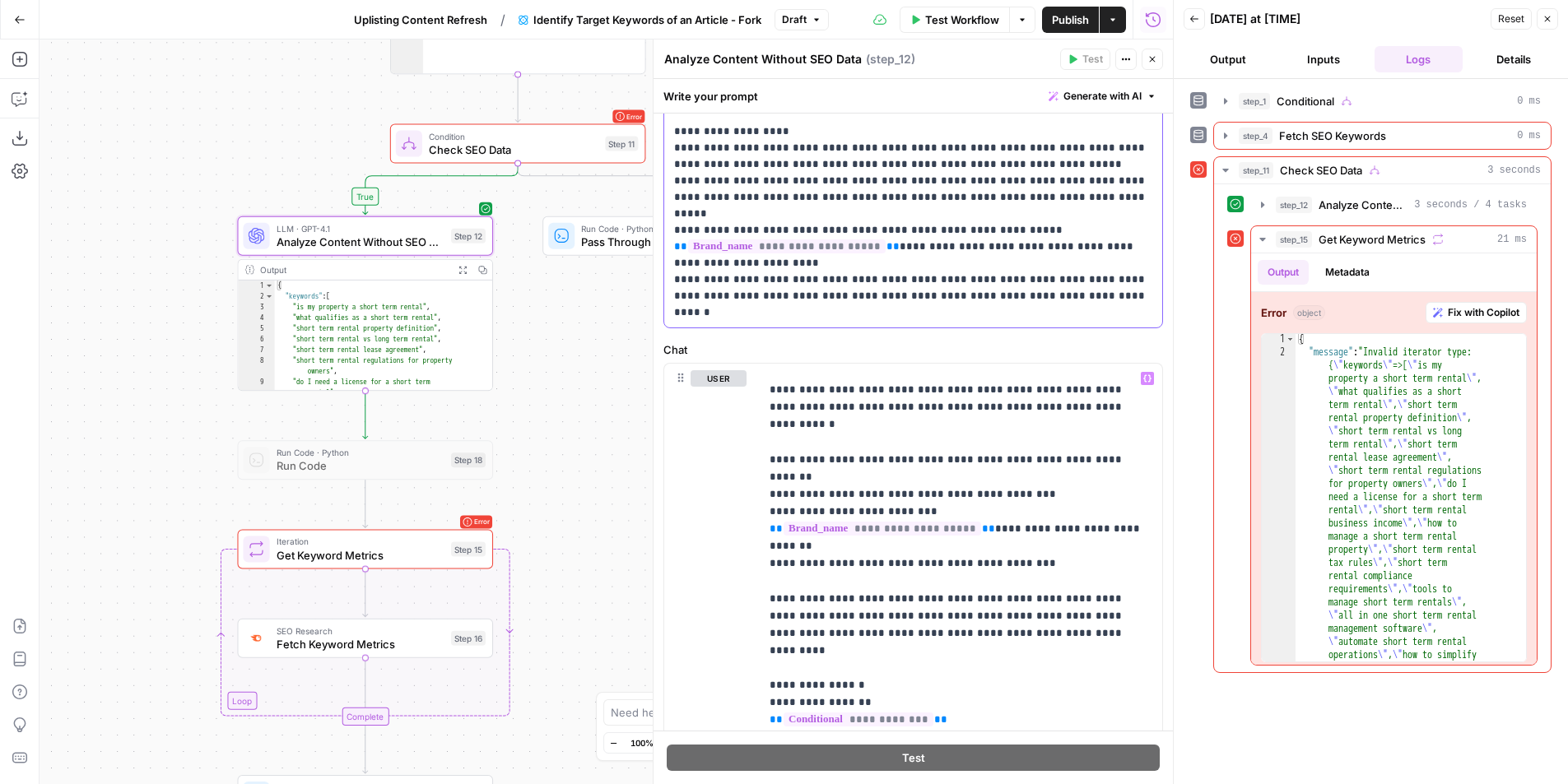 click on "**********" at bounding box center (913, 156) 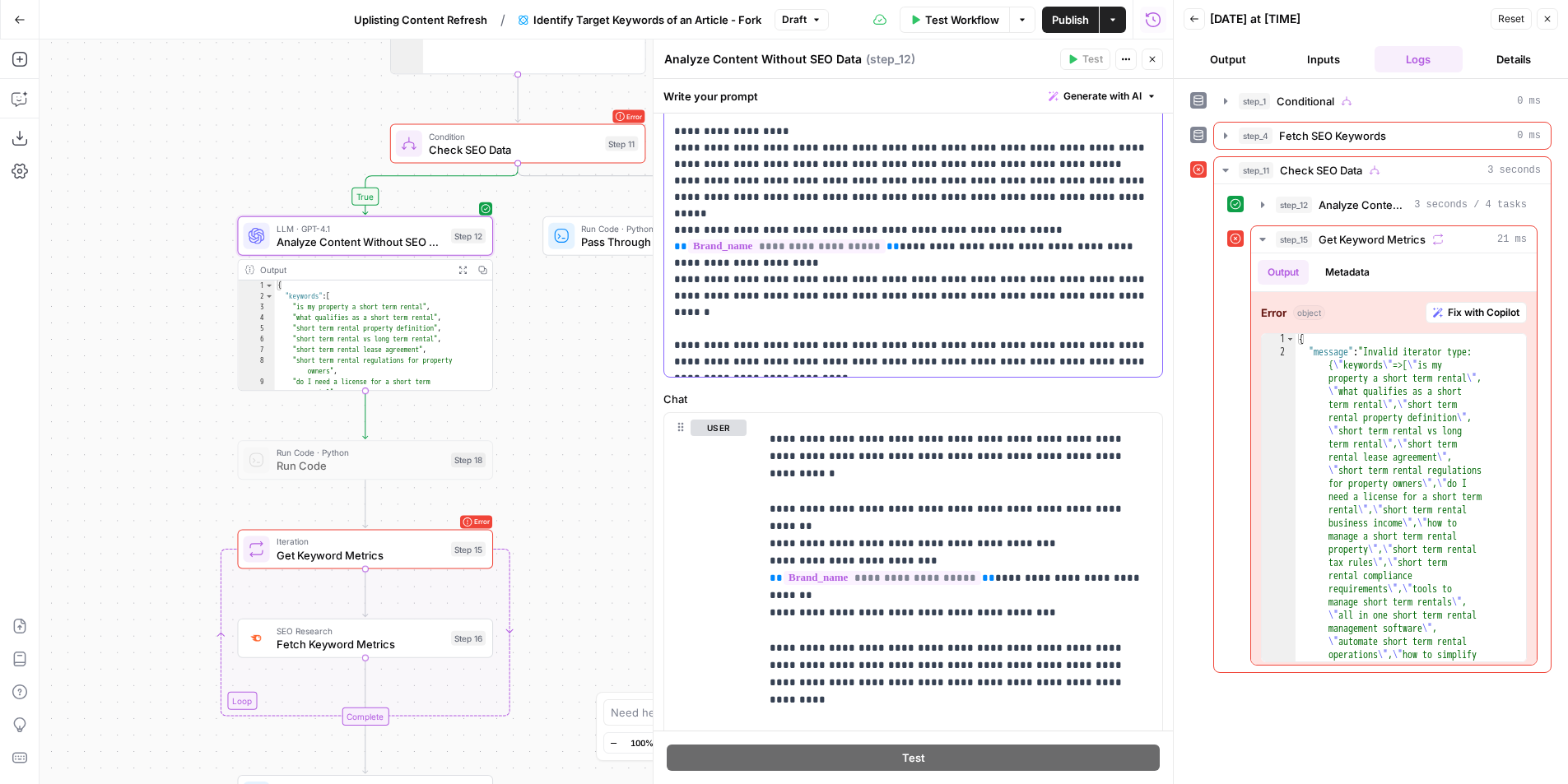 scroll, scrollTop: 229, scrollLeft: 0, axis: vertical 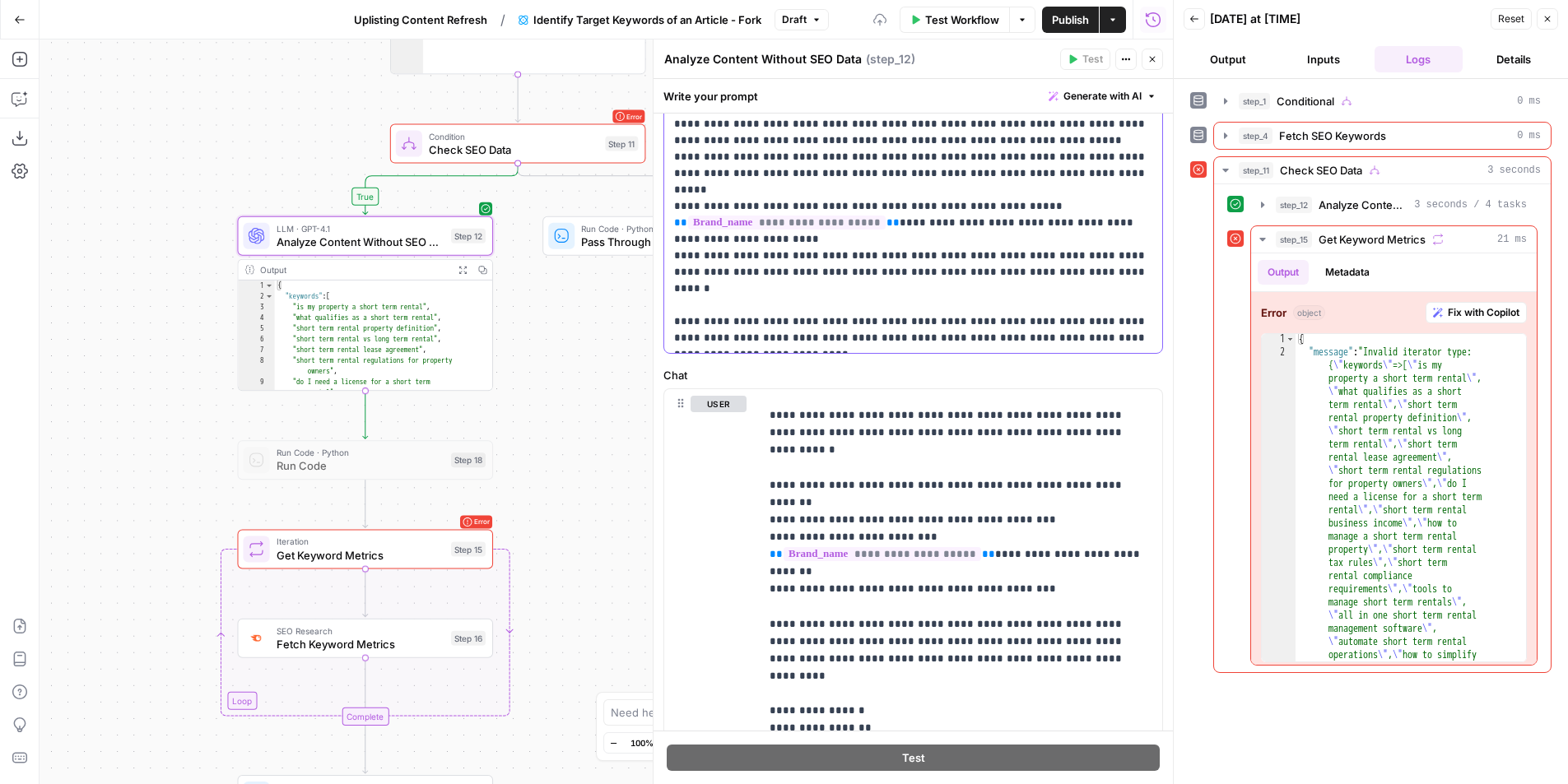 click on "**********" at bounding box center [913, 157] 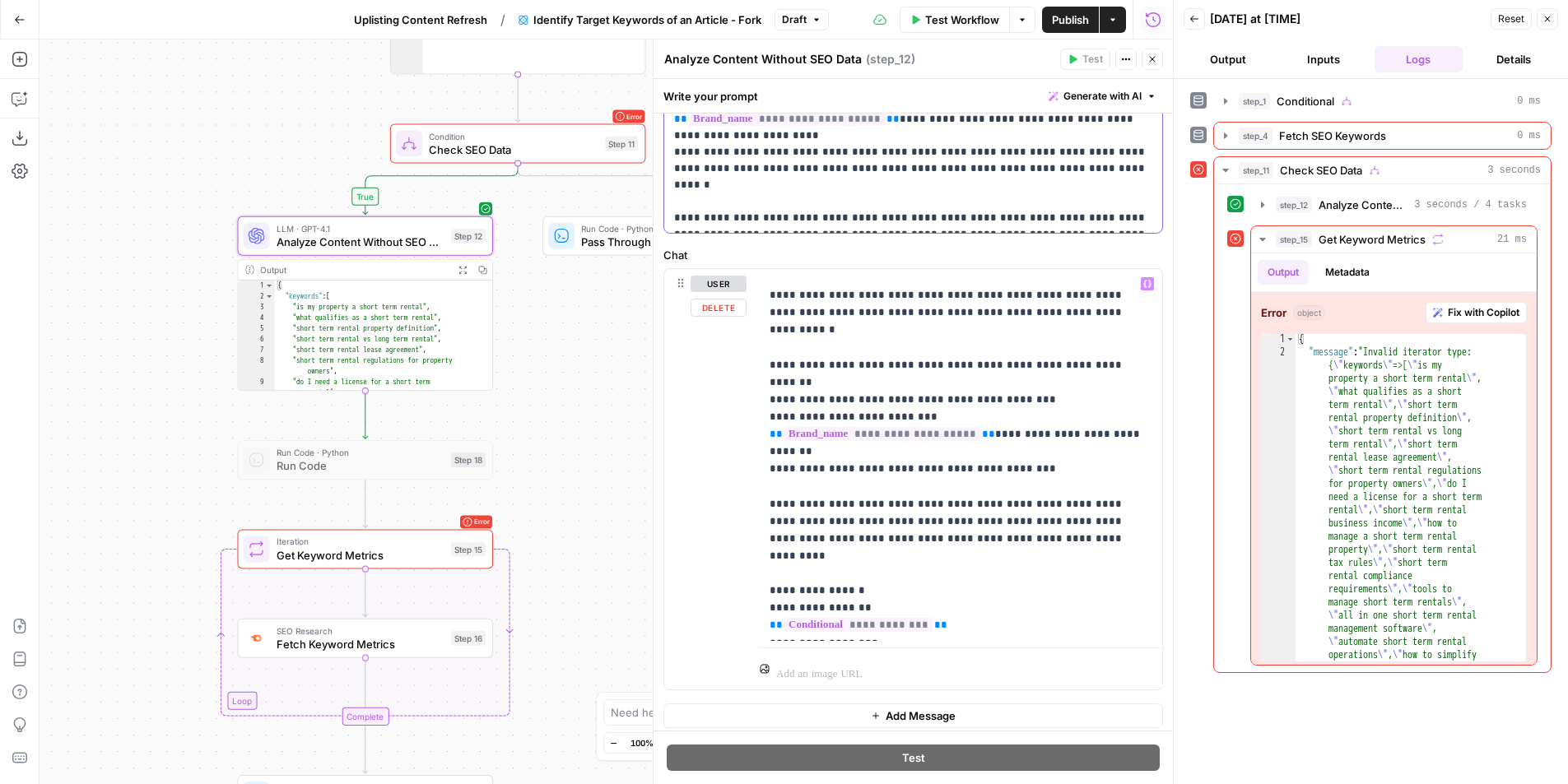 scroll, scrollTop: 378, scrollLeft: 0, axis: vertical 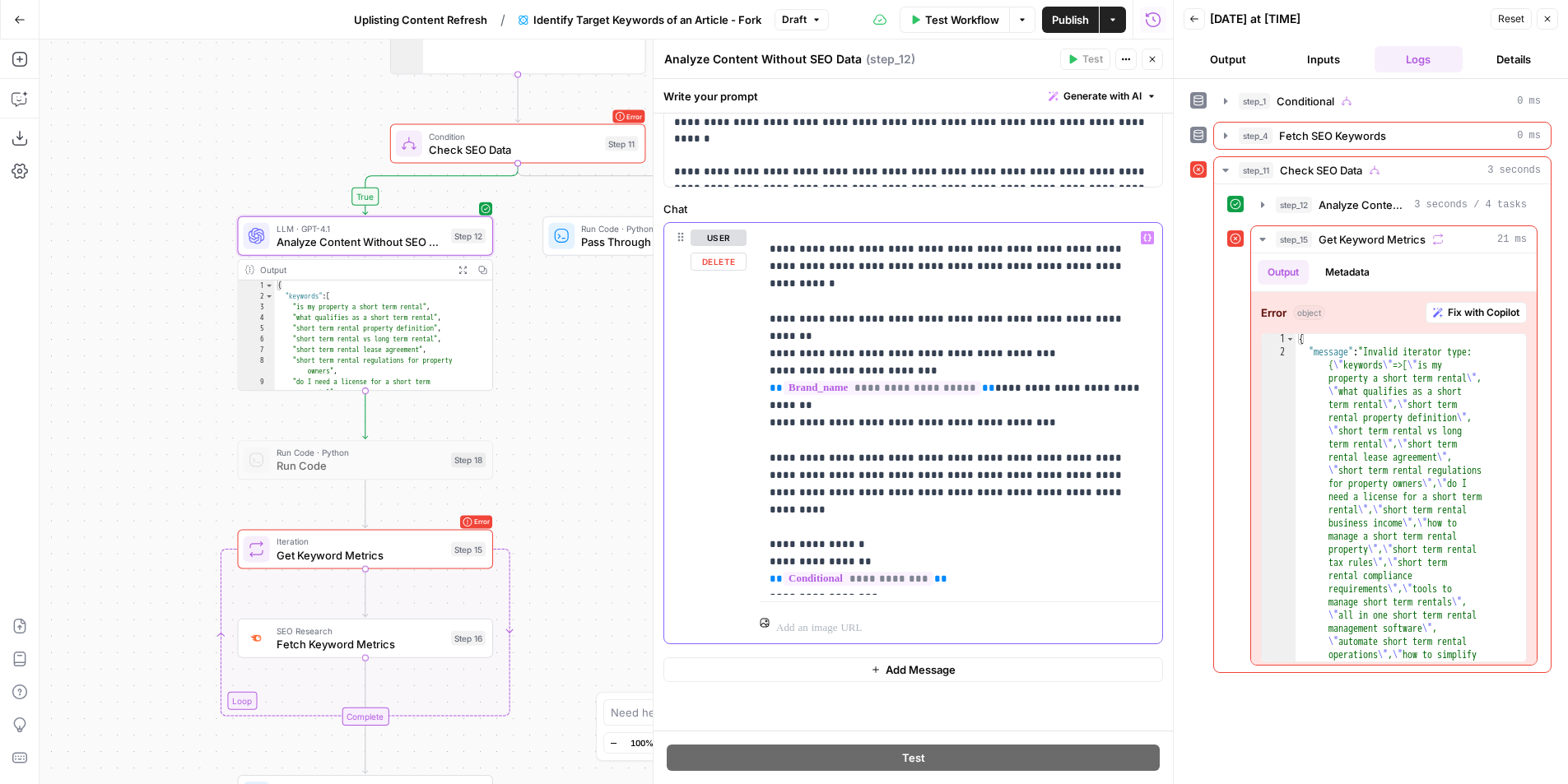 drag, startPoint x: 888, startPoint y: 547, endPoint x: 737, endPoint y: 239, distance: 343.02332 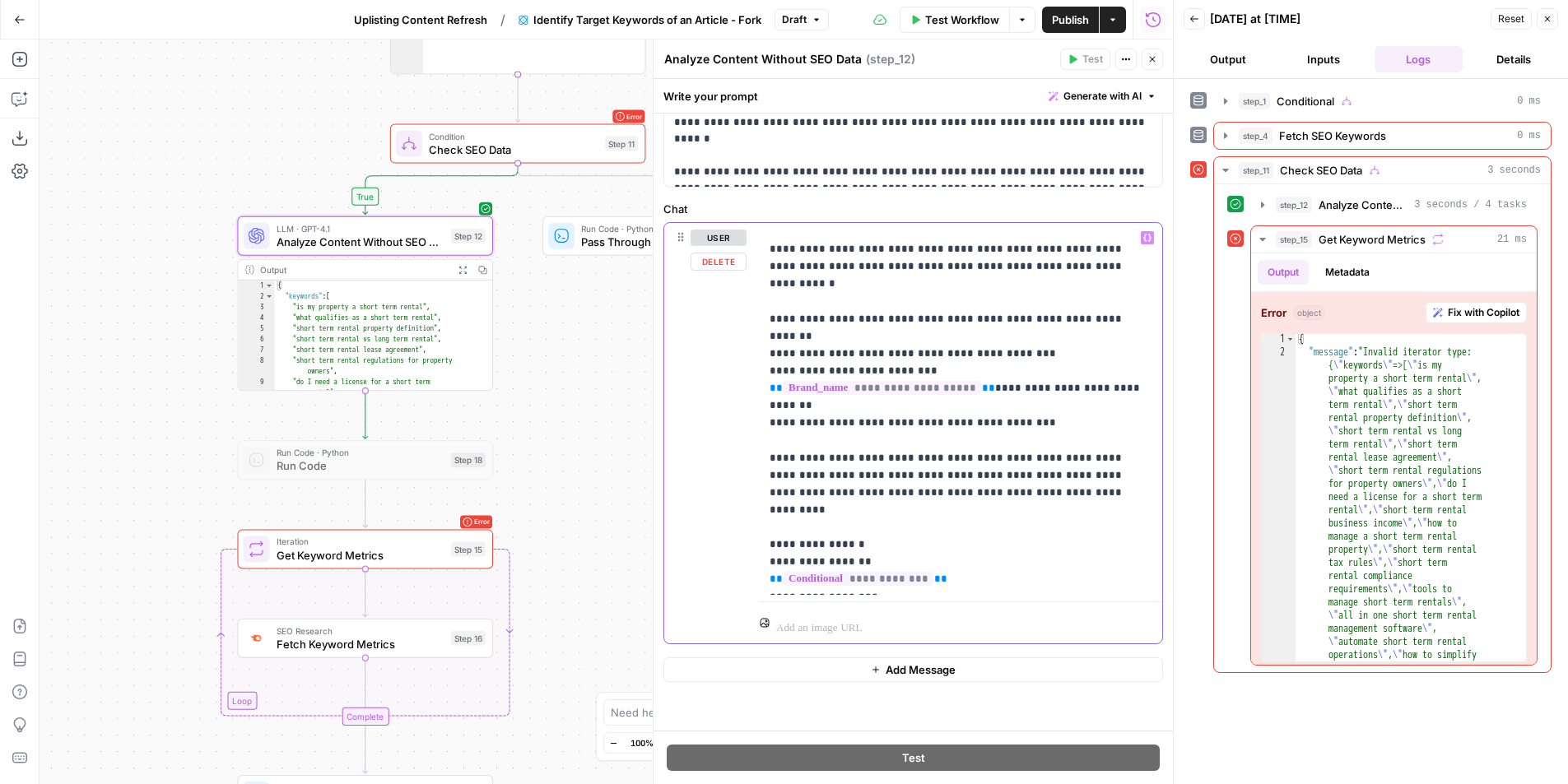 click on "**********" at bounding box center (913, 433) 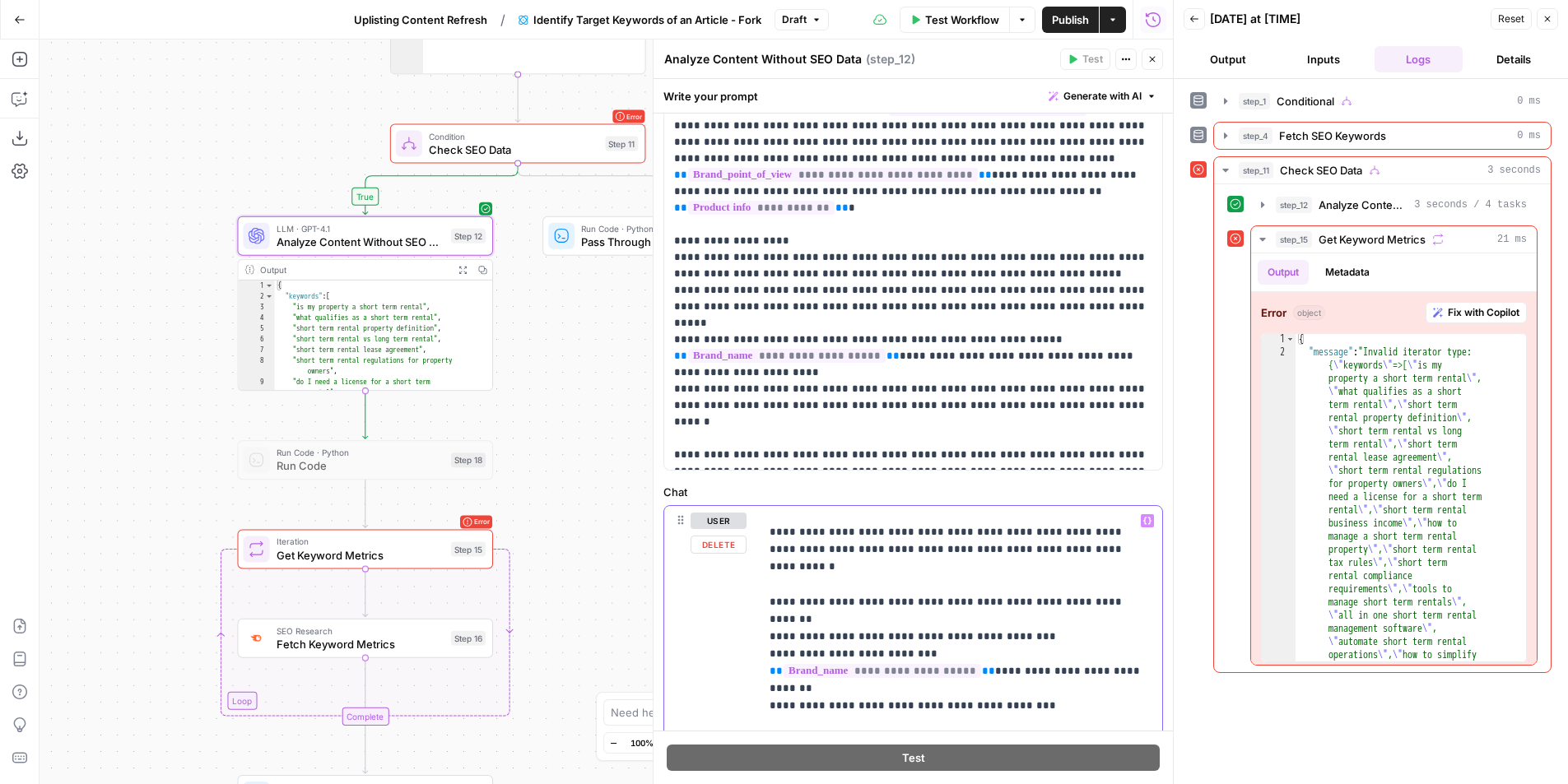 scroll, scrollTop: 0, scrollLeft: 0, axis: both 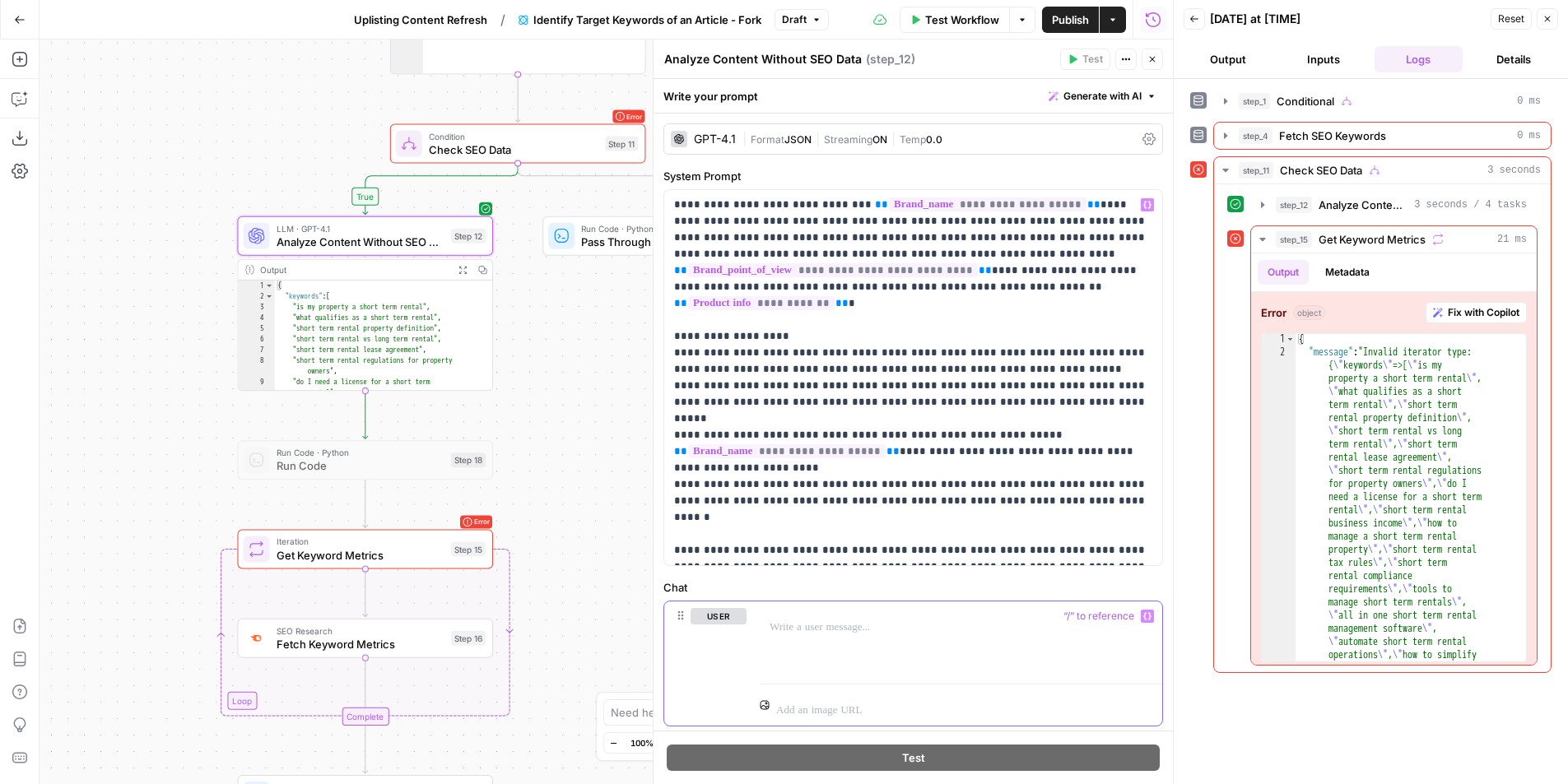 click at bounding box center (961, 639) 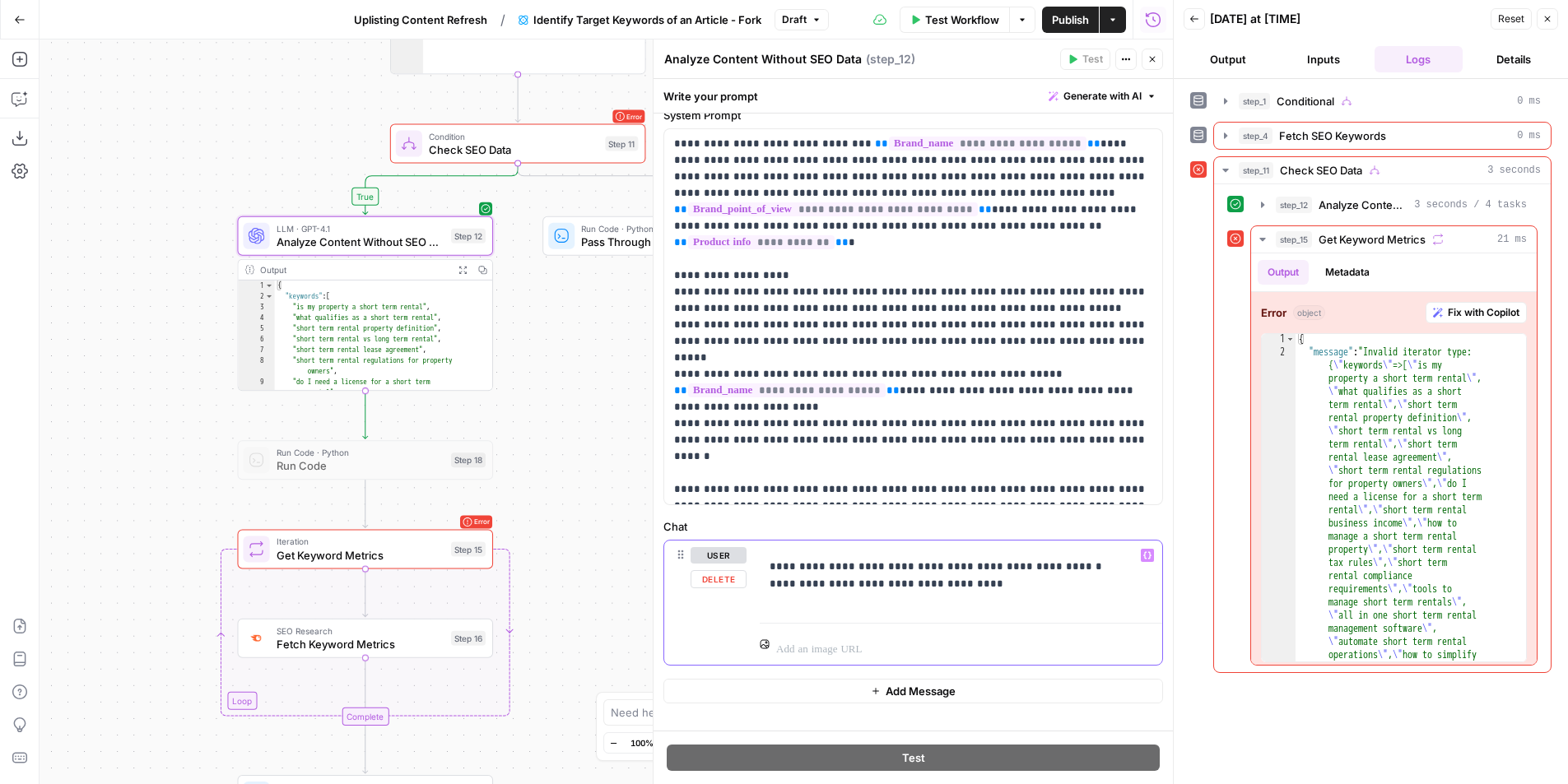 scroll, scrollTop: 83, scrollLeft: 0, axis: vertical 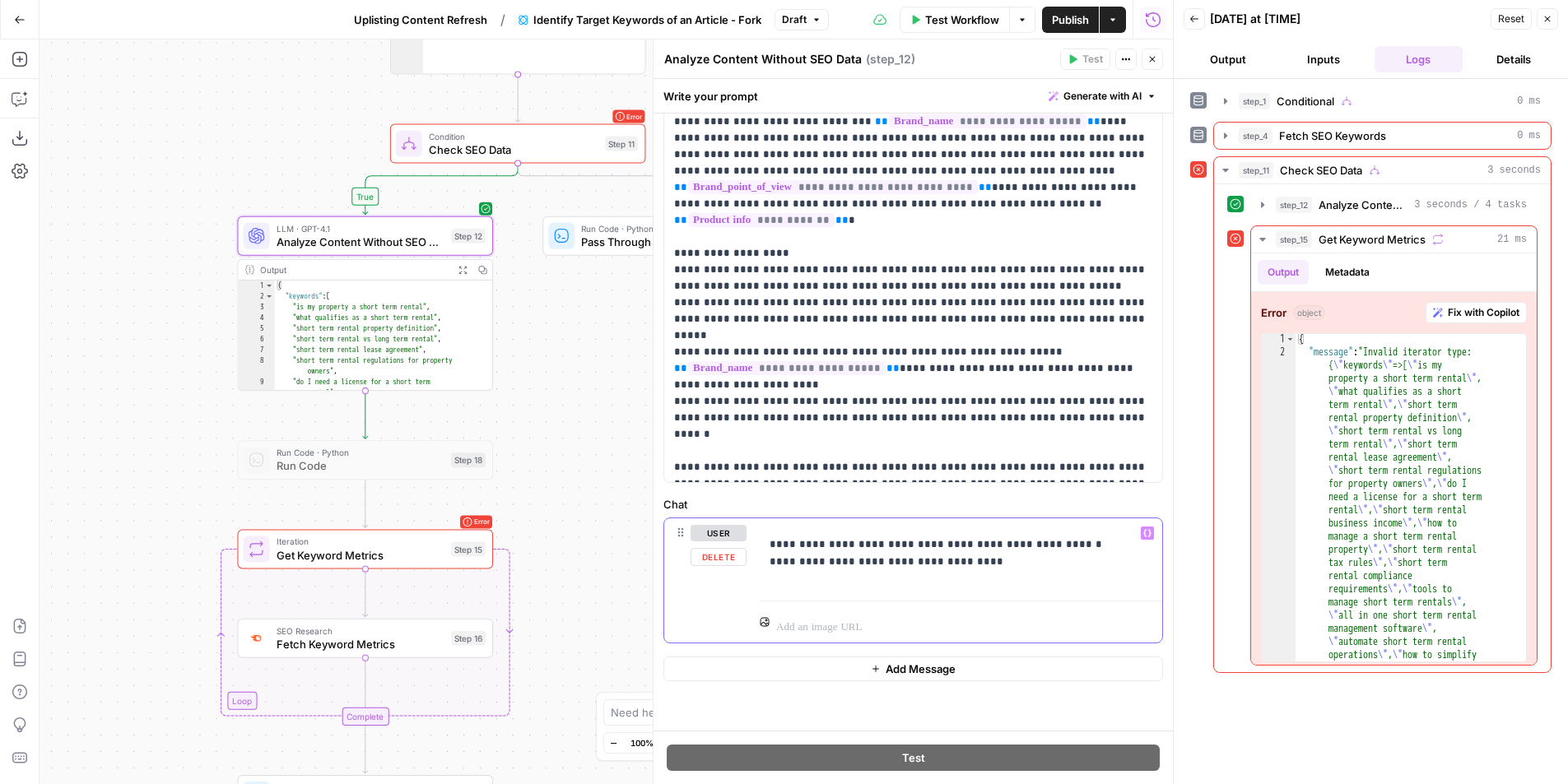 click on "**********" at bounding box center [961, 556] 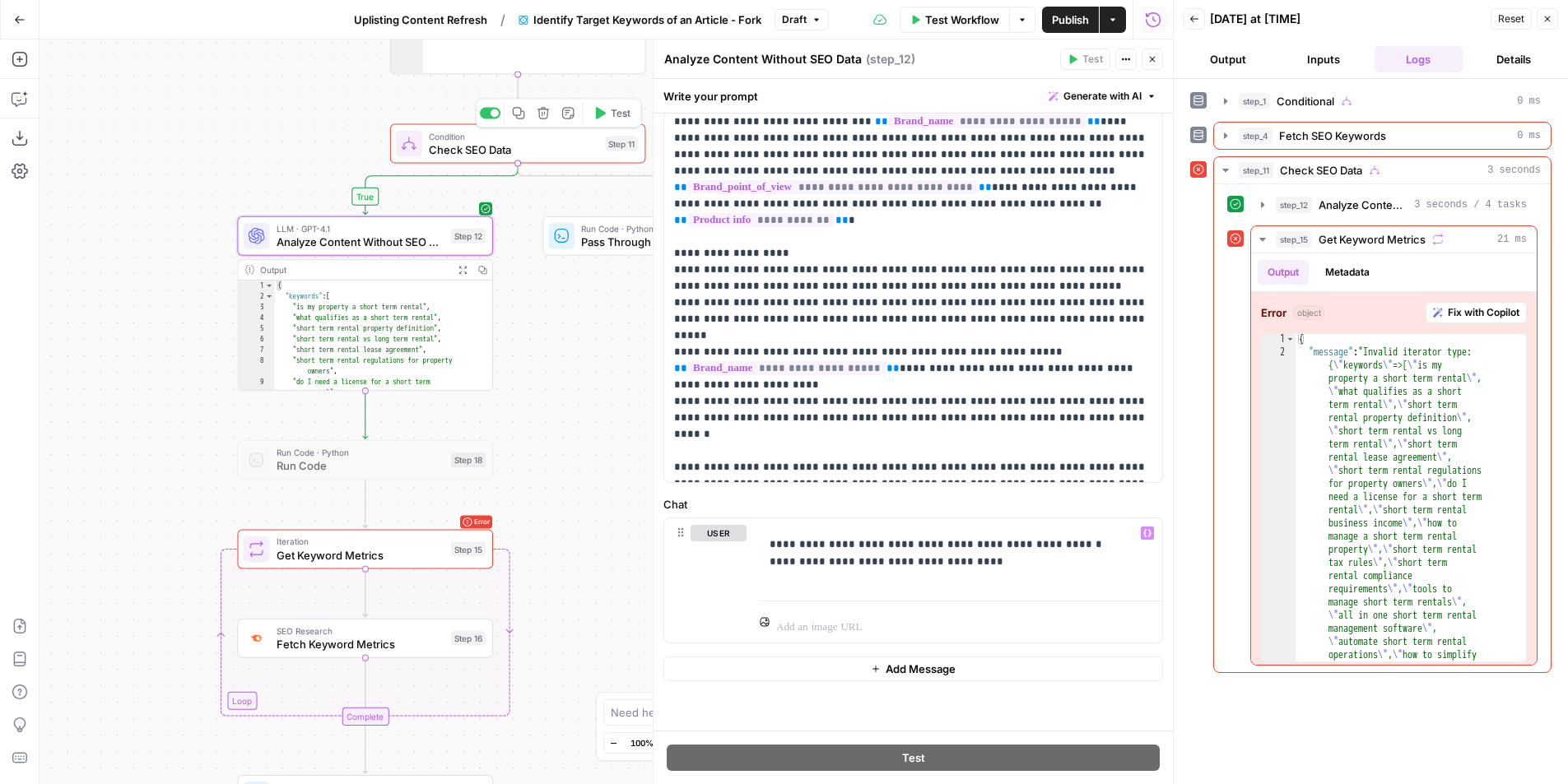 click 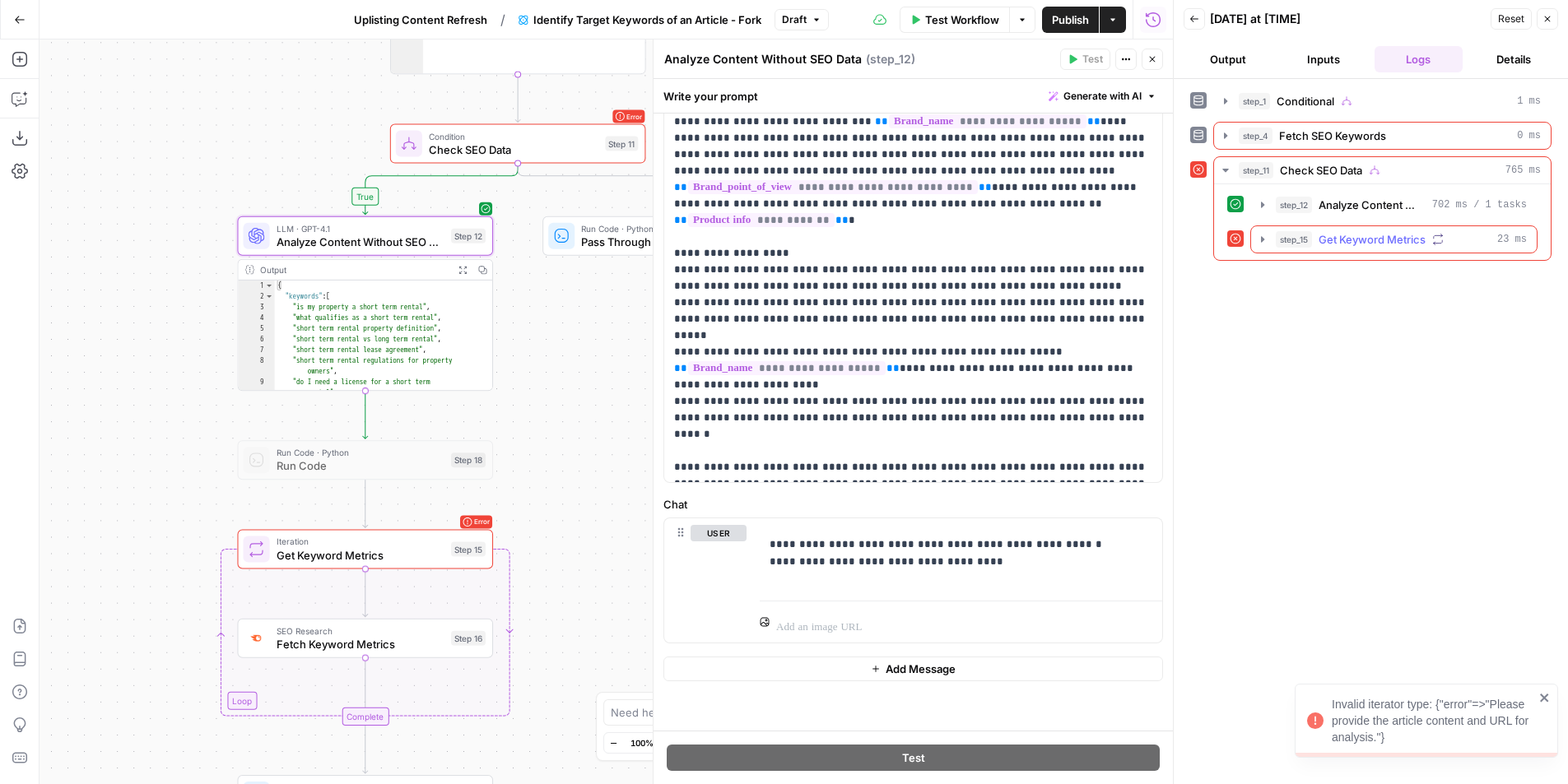 click 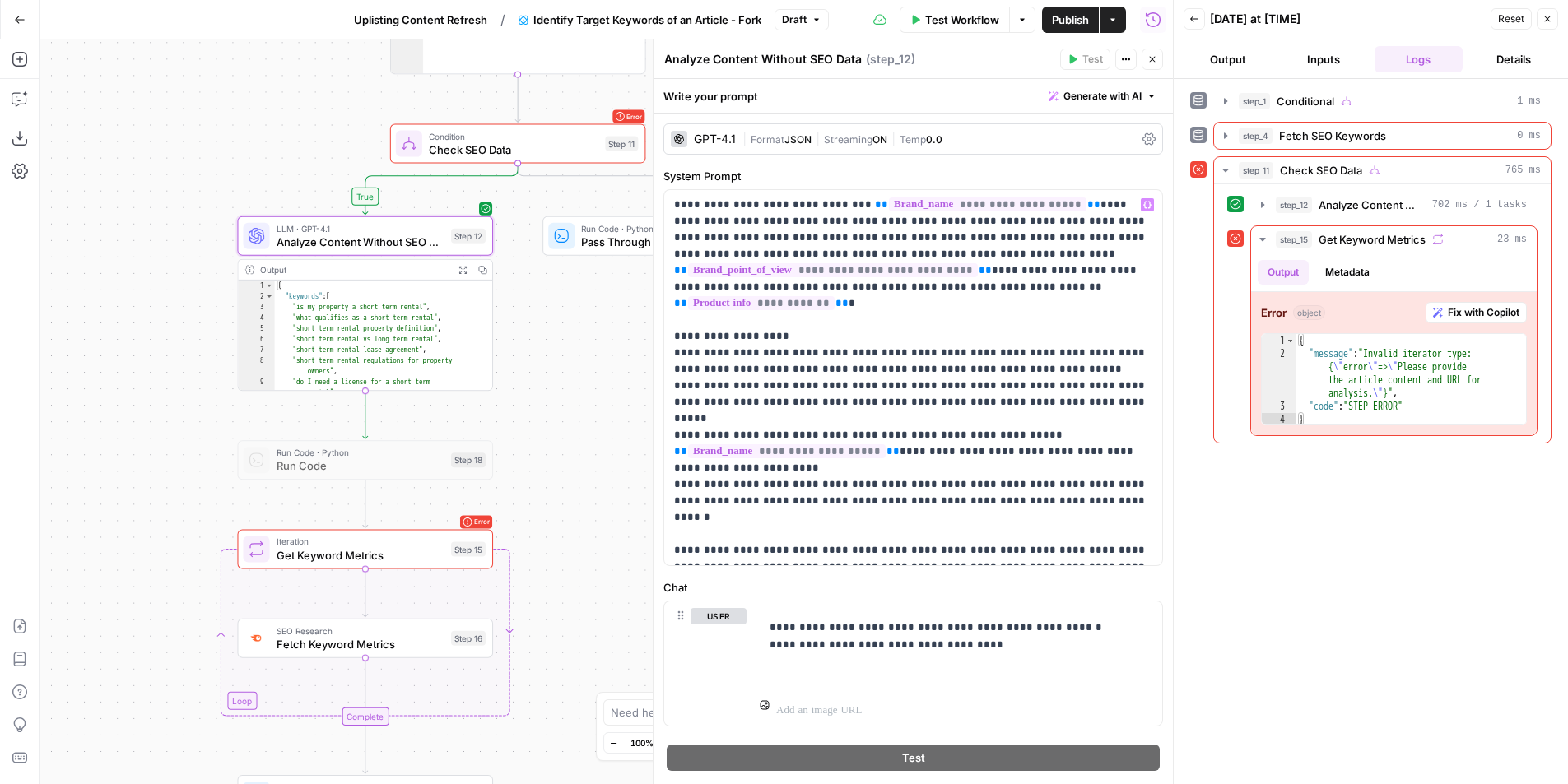 scroll, scrollTop: 83, scrollLeft: 0, axis: vertical 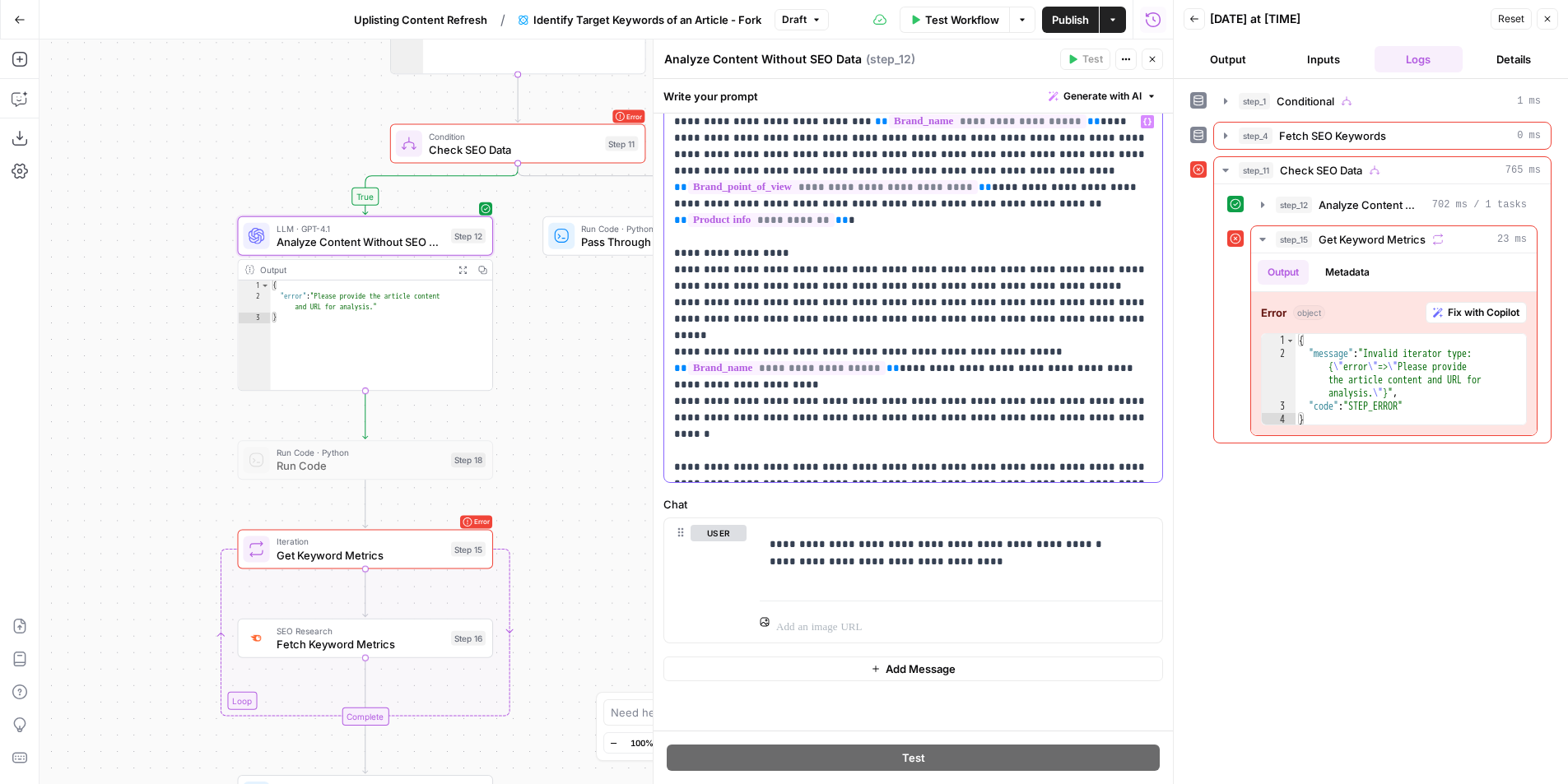 click on "**********" at bounding box center [913, 295] 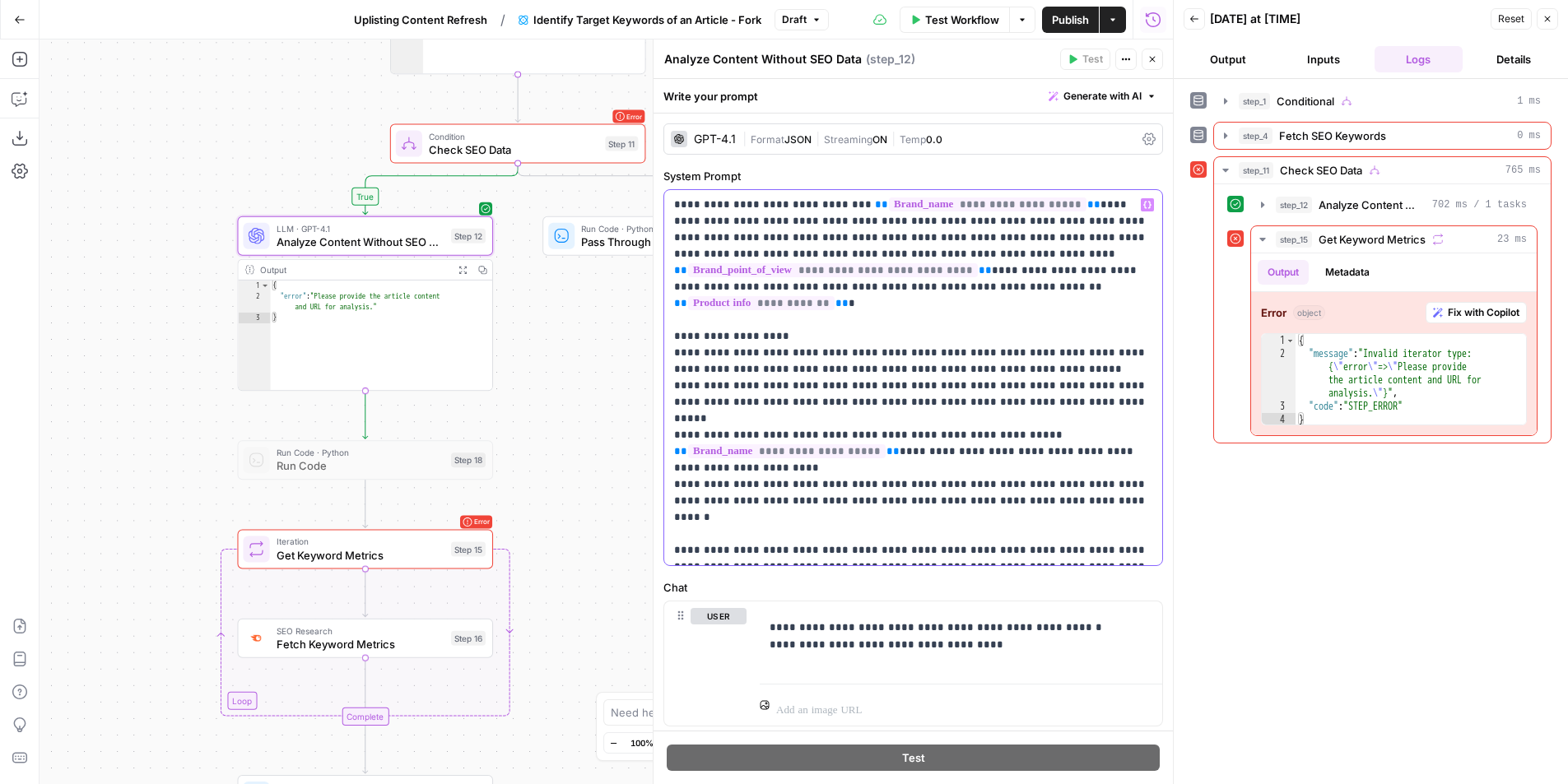 scroll, scrollTop: 83, scrollLeft: 0, axis: vertical 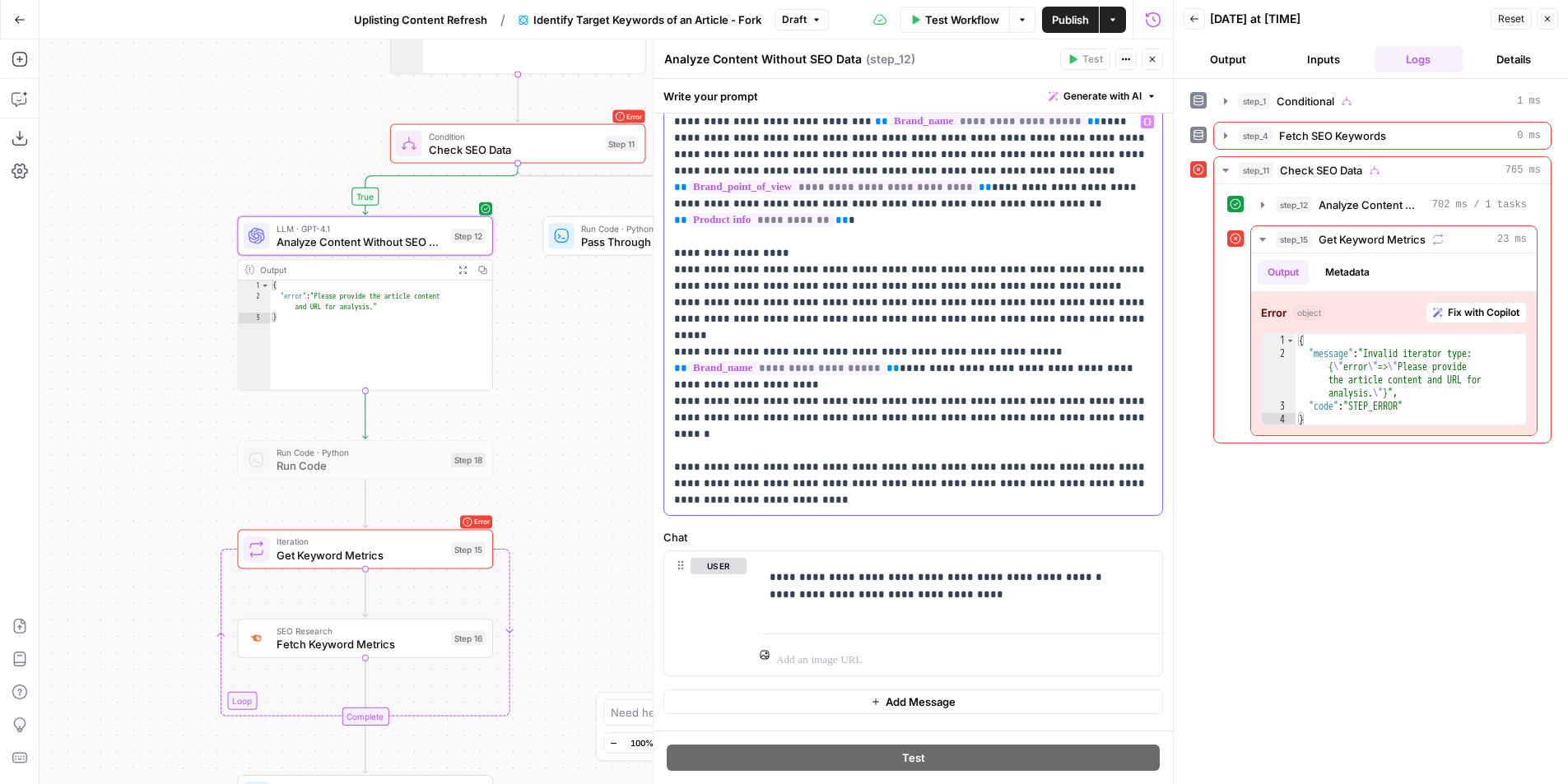 type 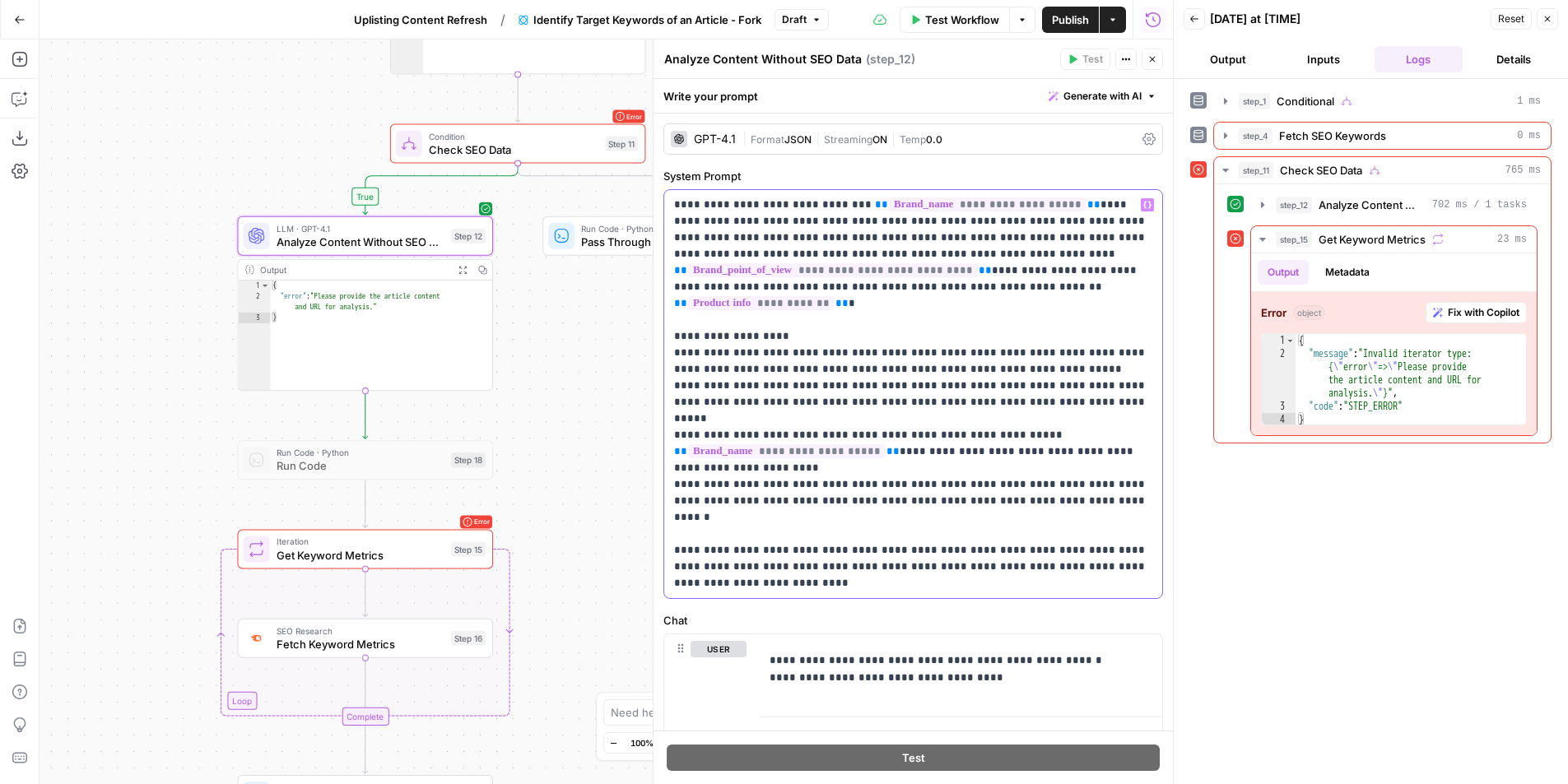 drag, startPoint x: 691, startPoint y: 360, endPoint x: 1050, endPoint y: 376, distance: 359.35637 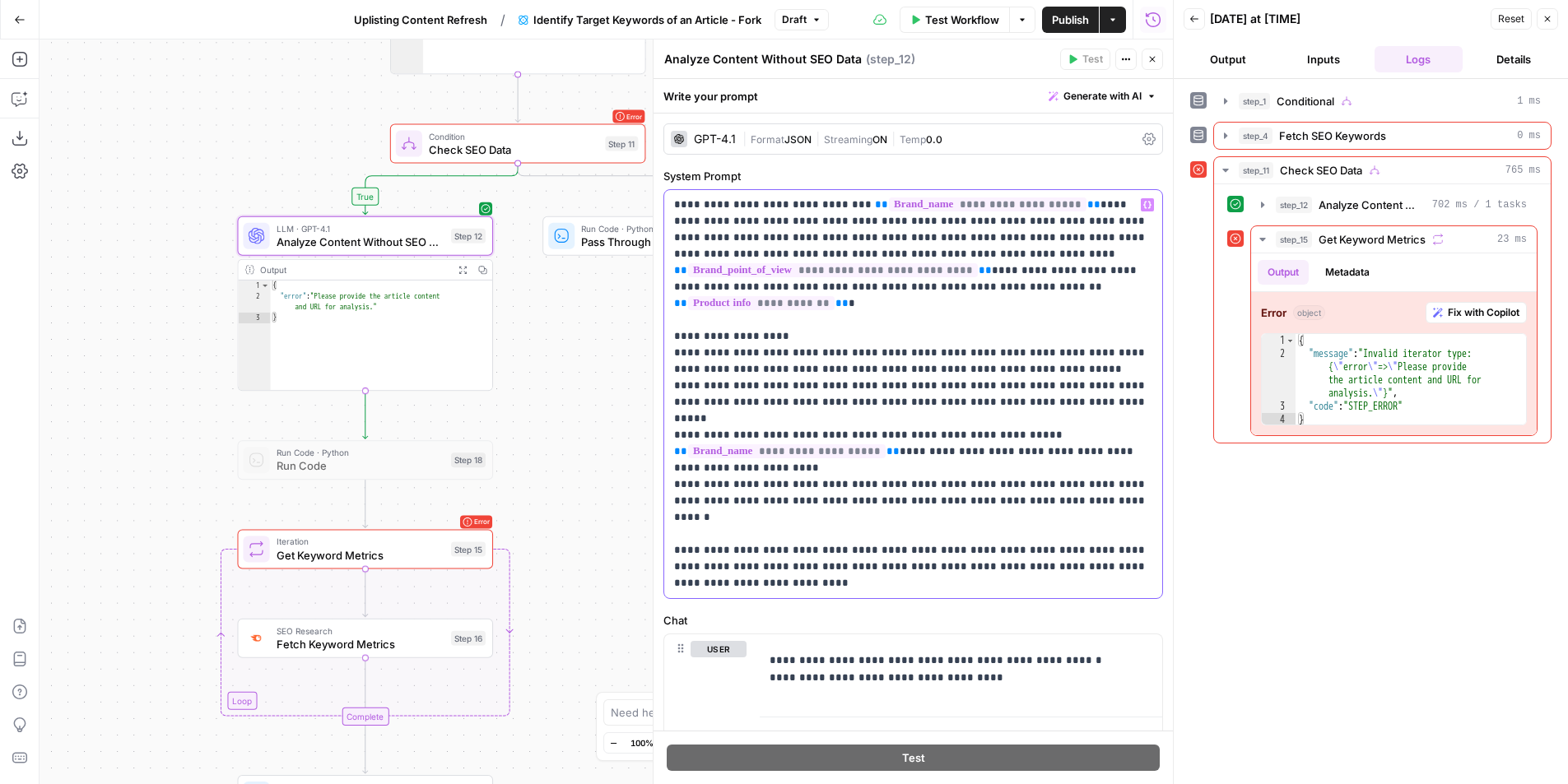 click on "**********" at bounding box center (913, 394) 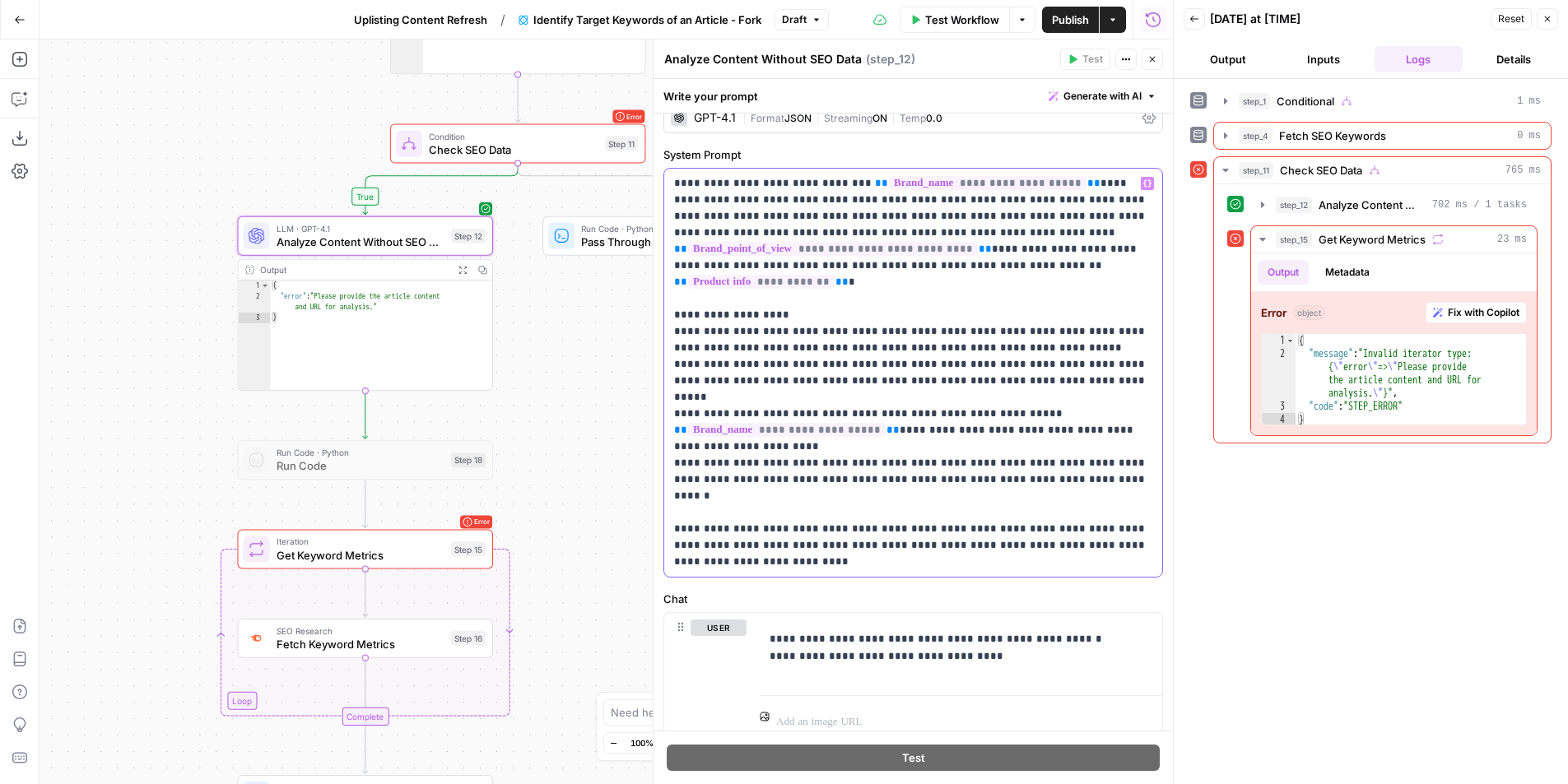 scroll, scrollTop: 116, scrollLeft: 0, axis: vertical 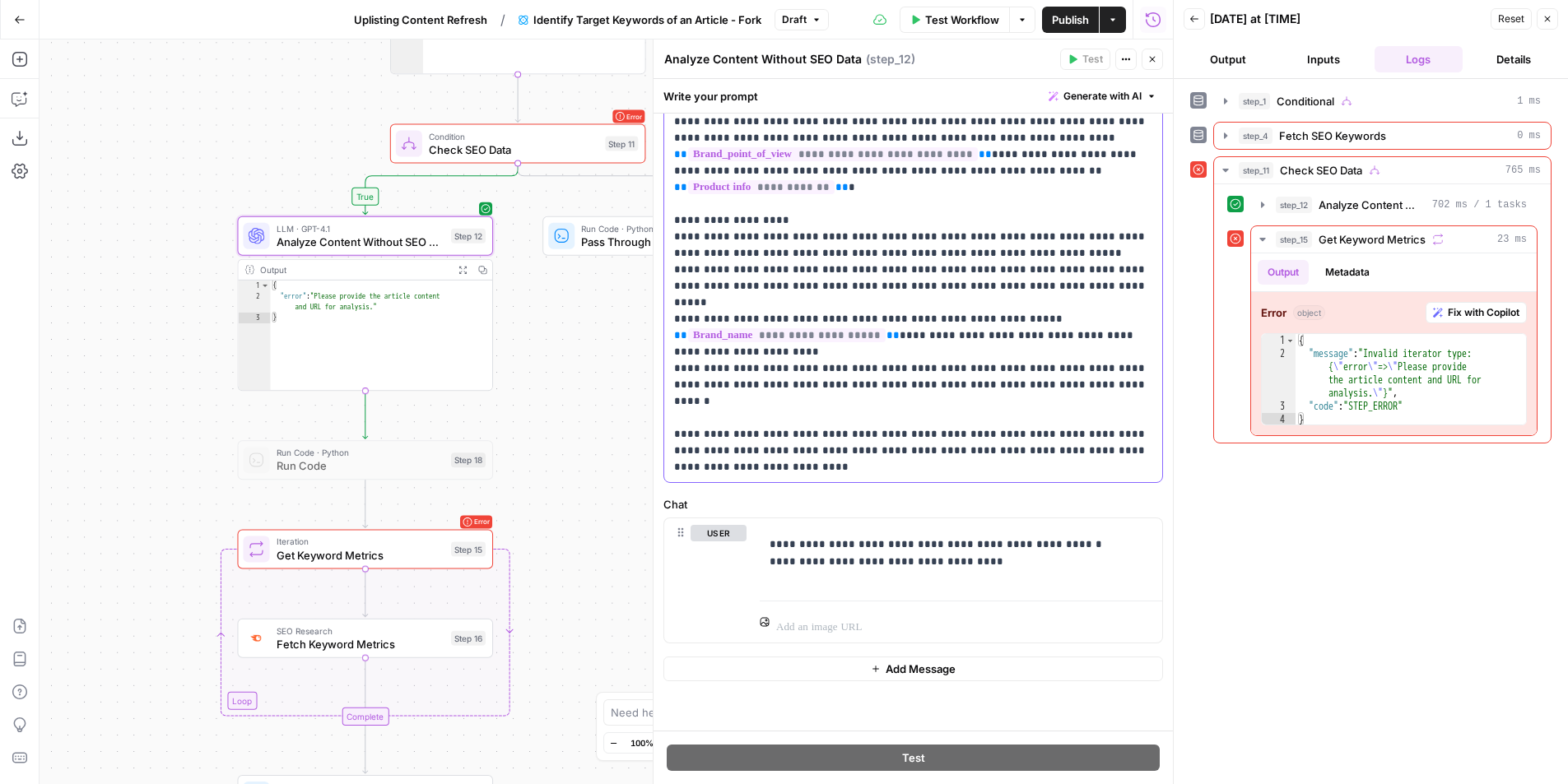 click on "**********" at bounding box center (913, 278) 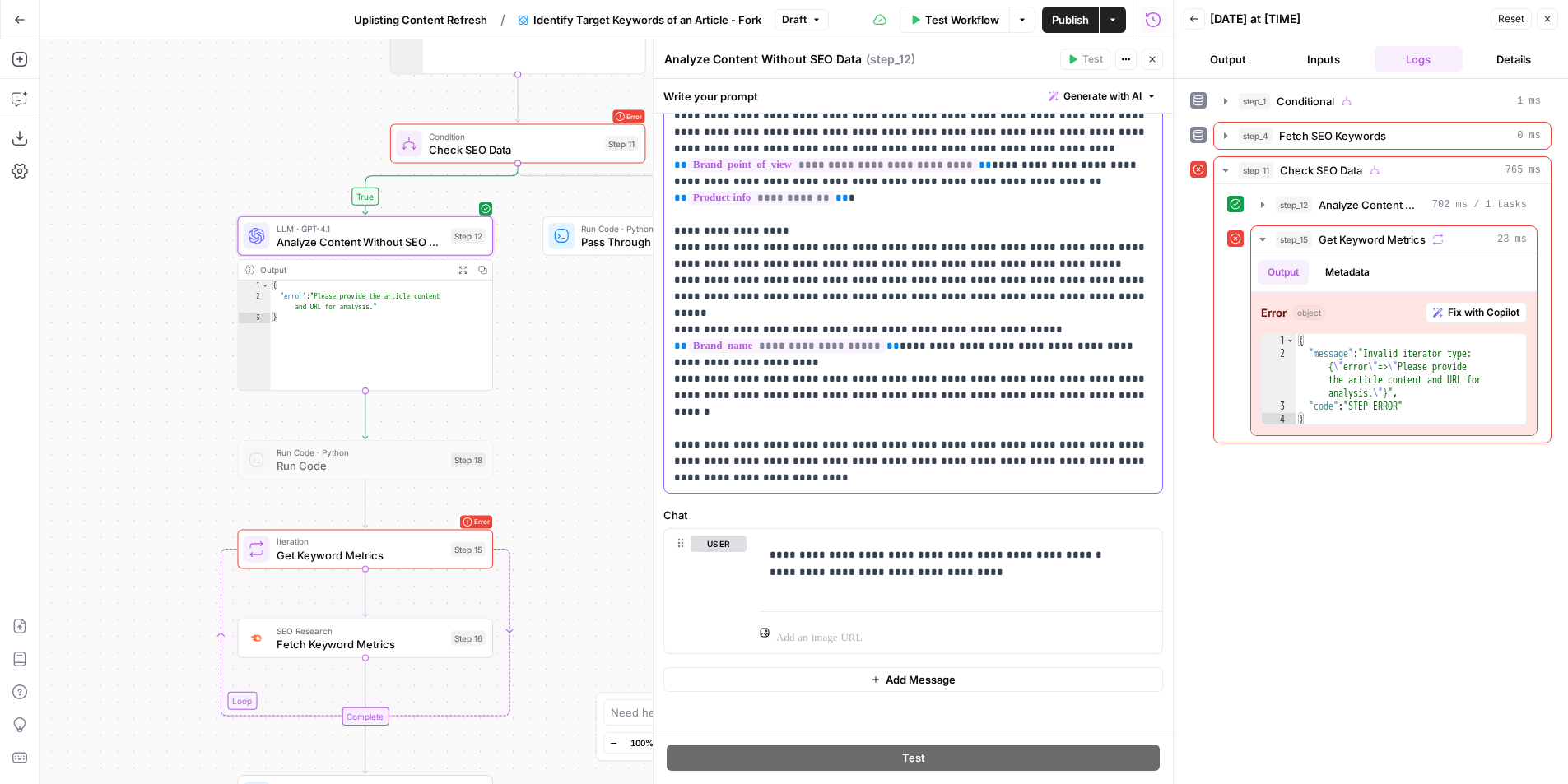 click on "**********" at bounding box center [913, 289] 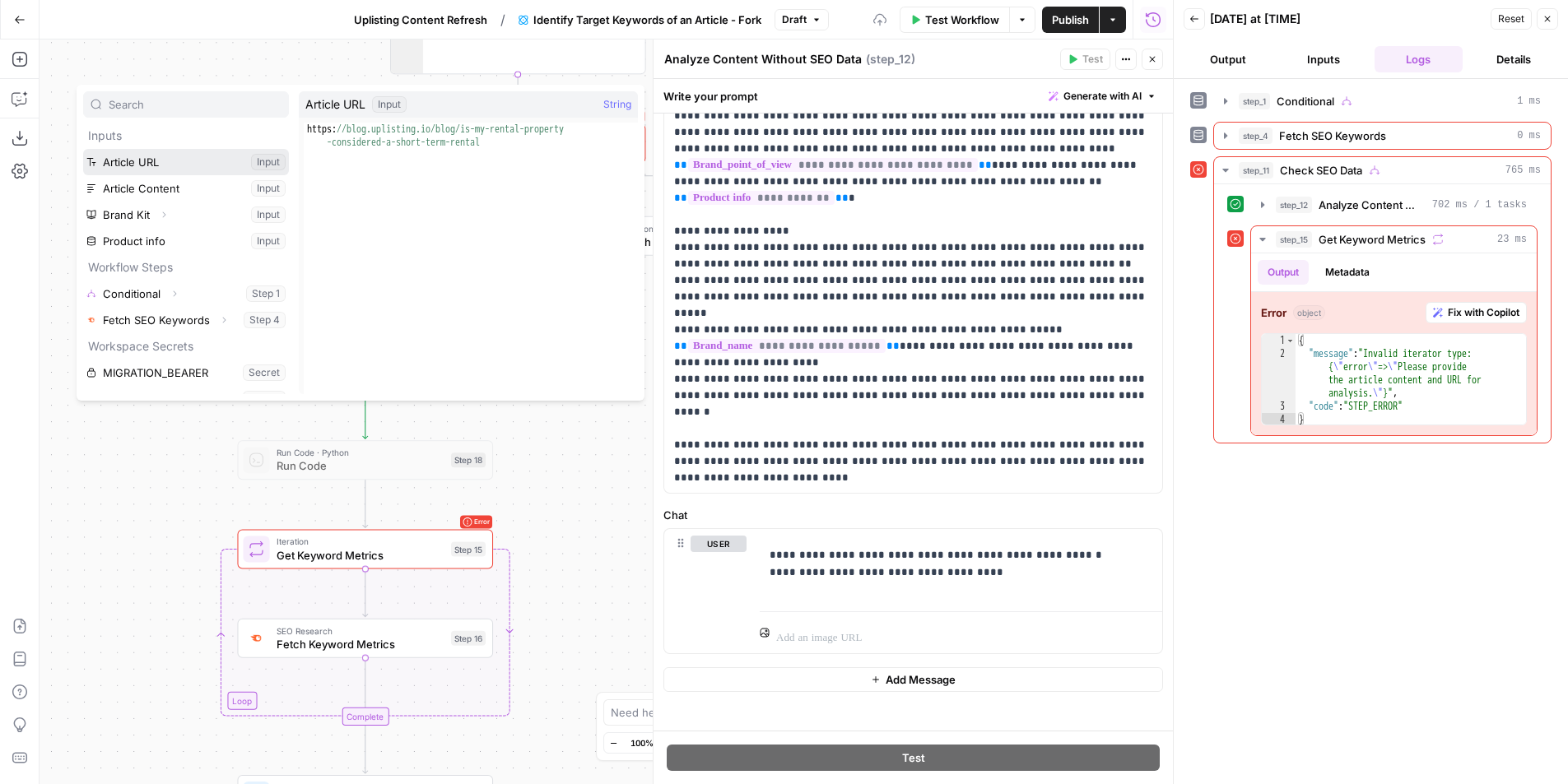 type 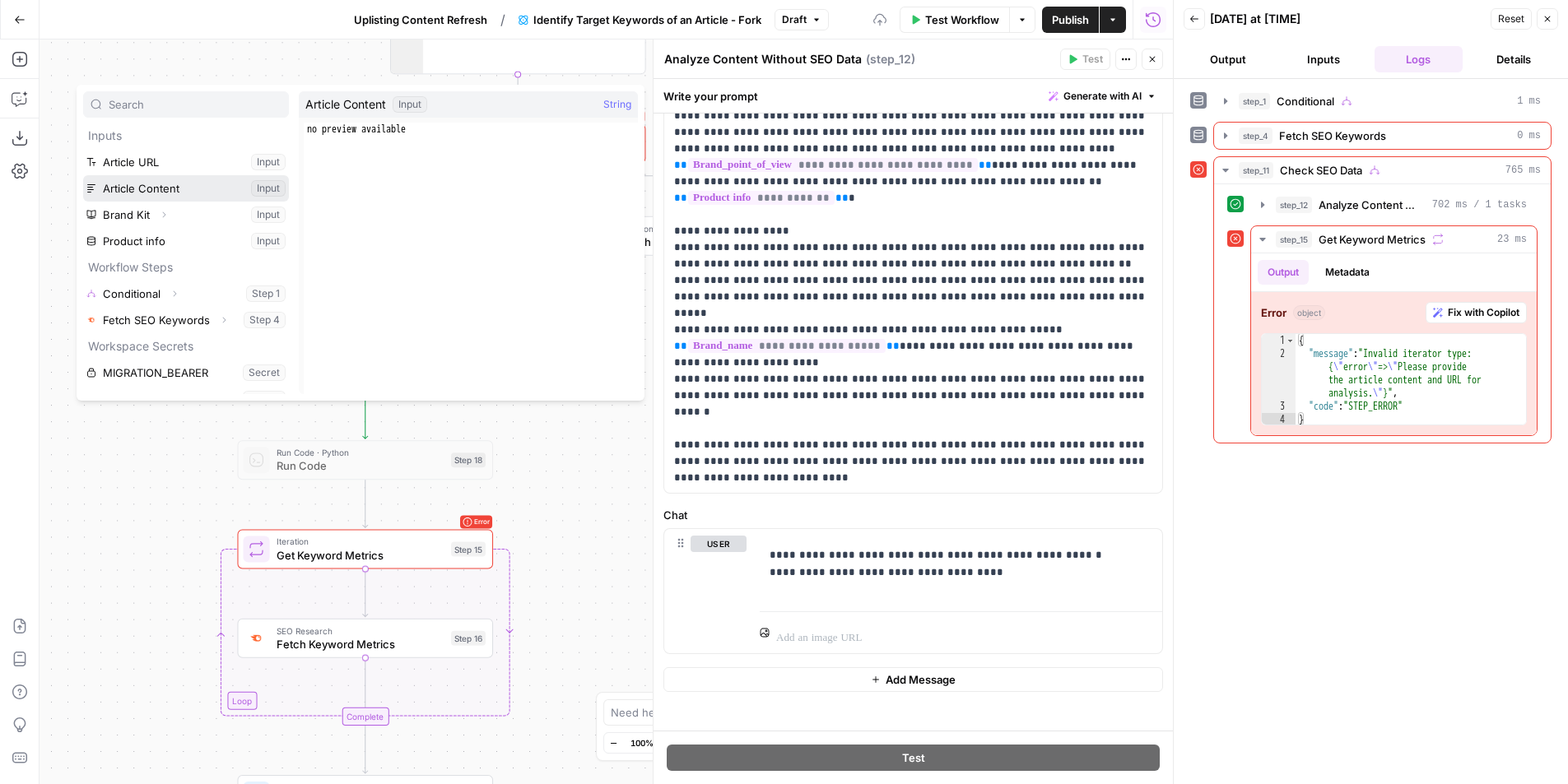 type 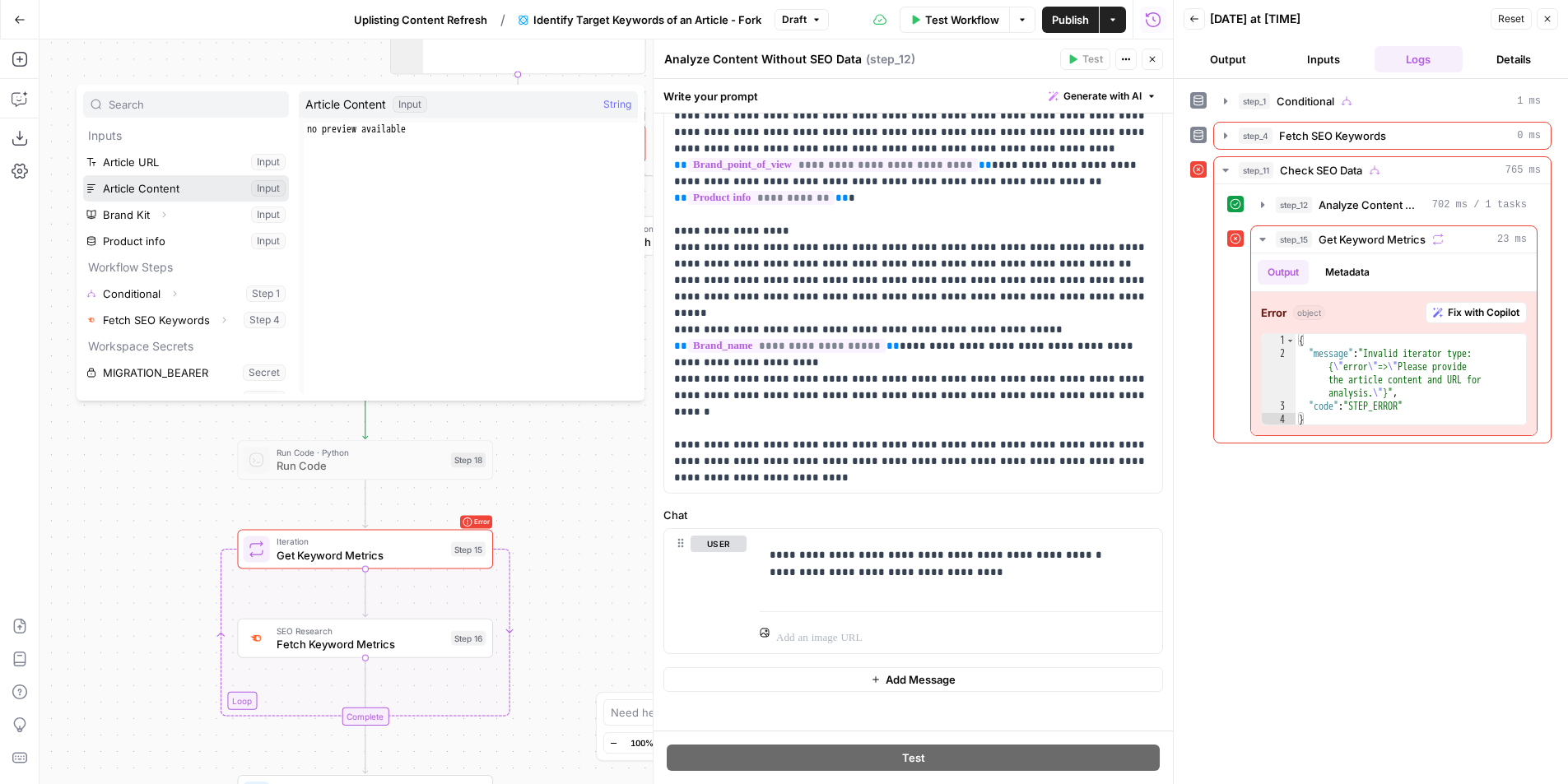 click at bounding box center [186, 188] 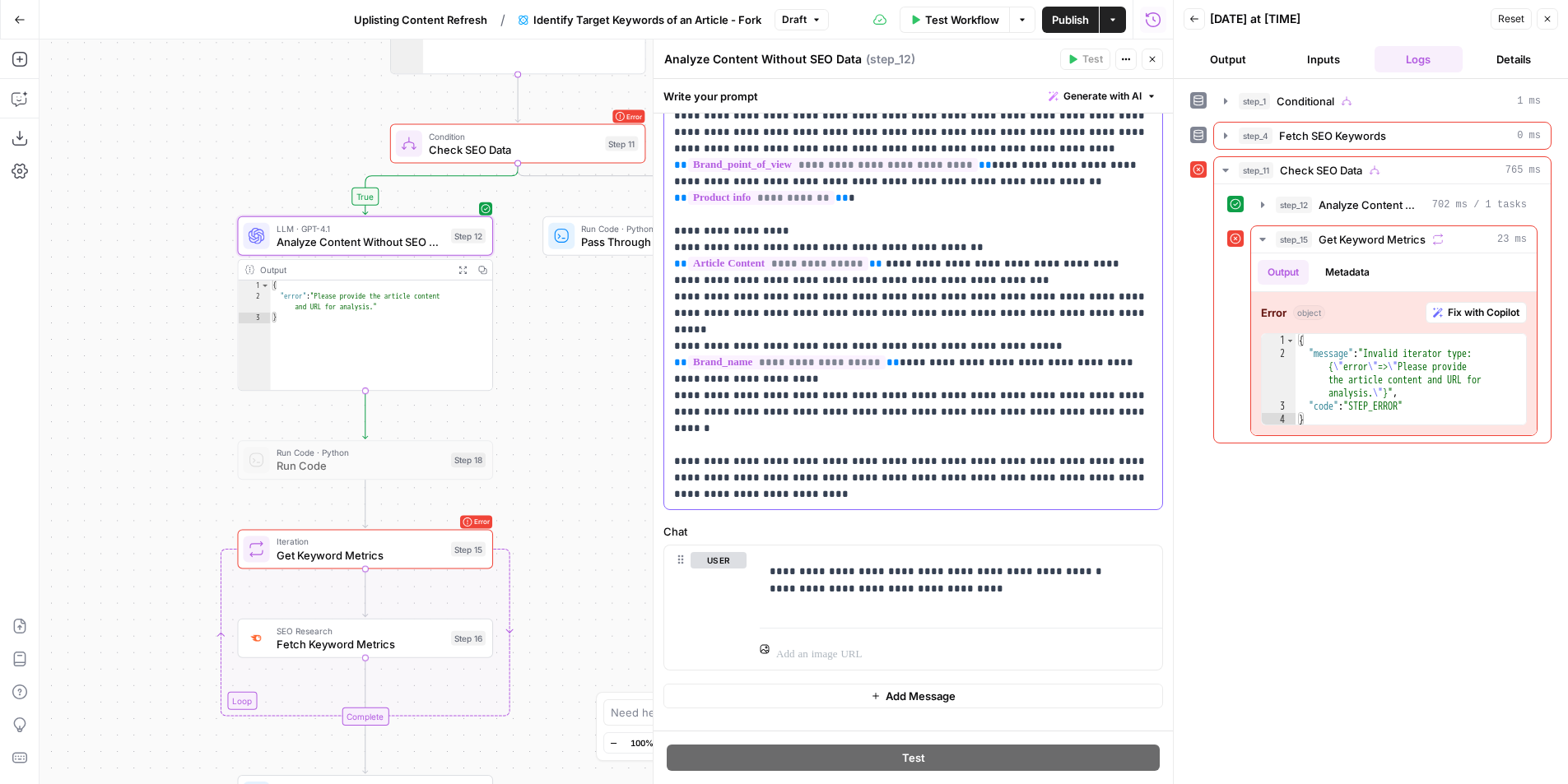 click on "**********" at bounding box center (913, 297) 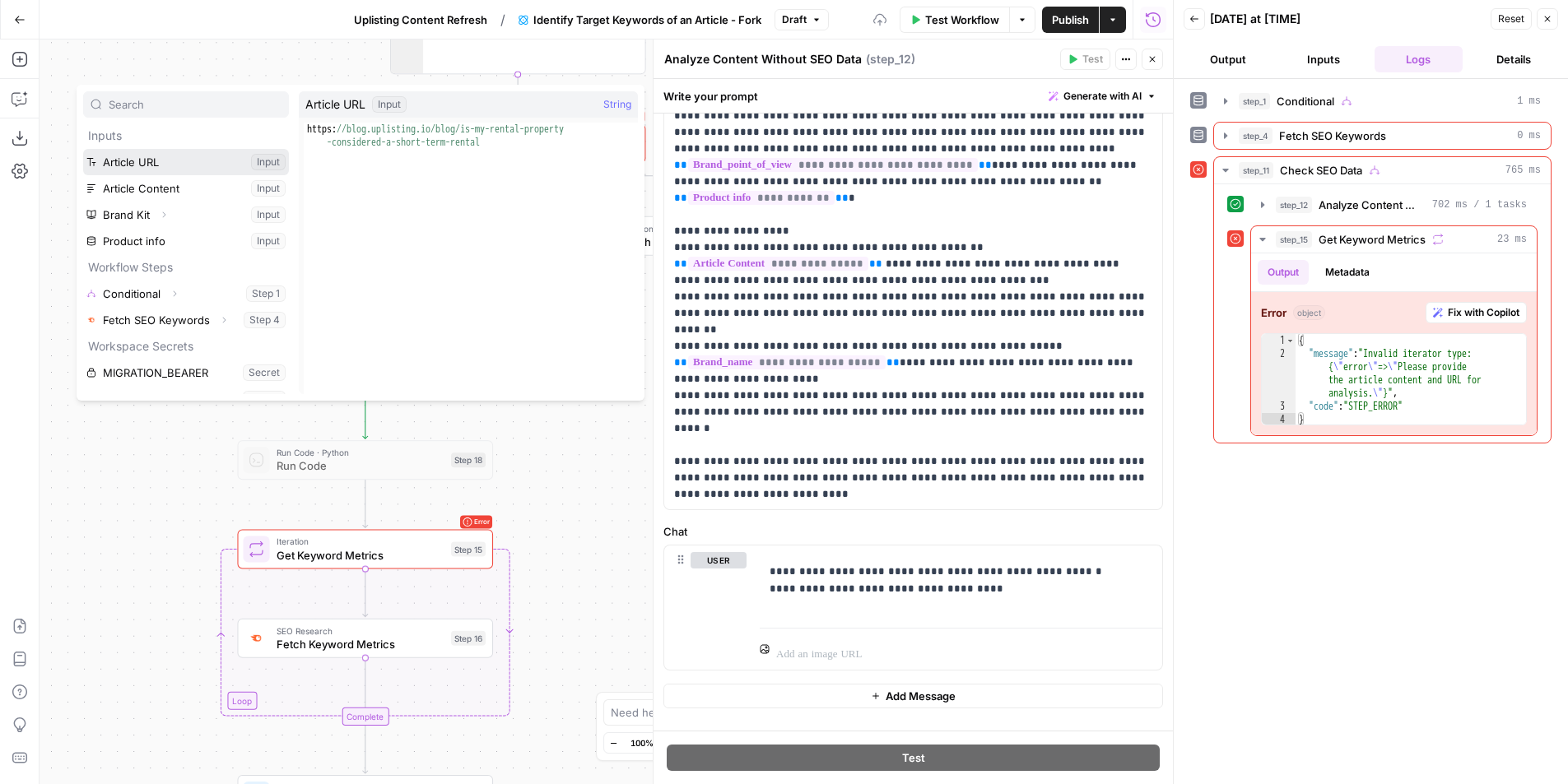 type 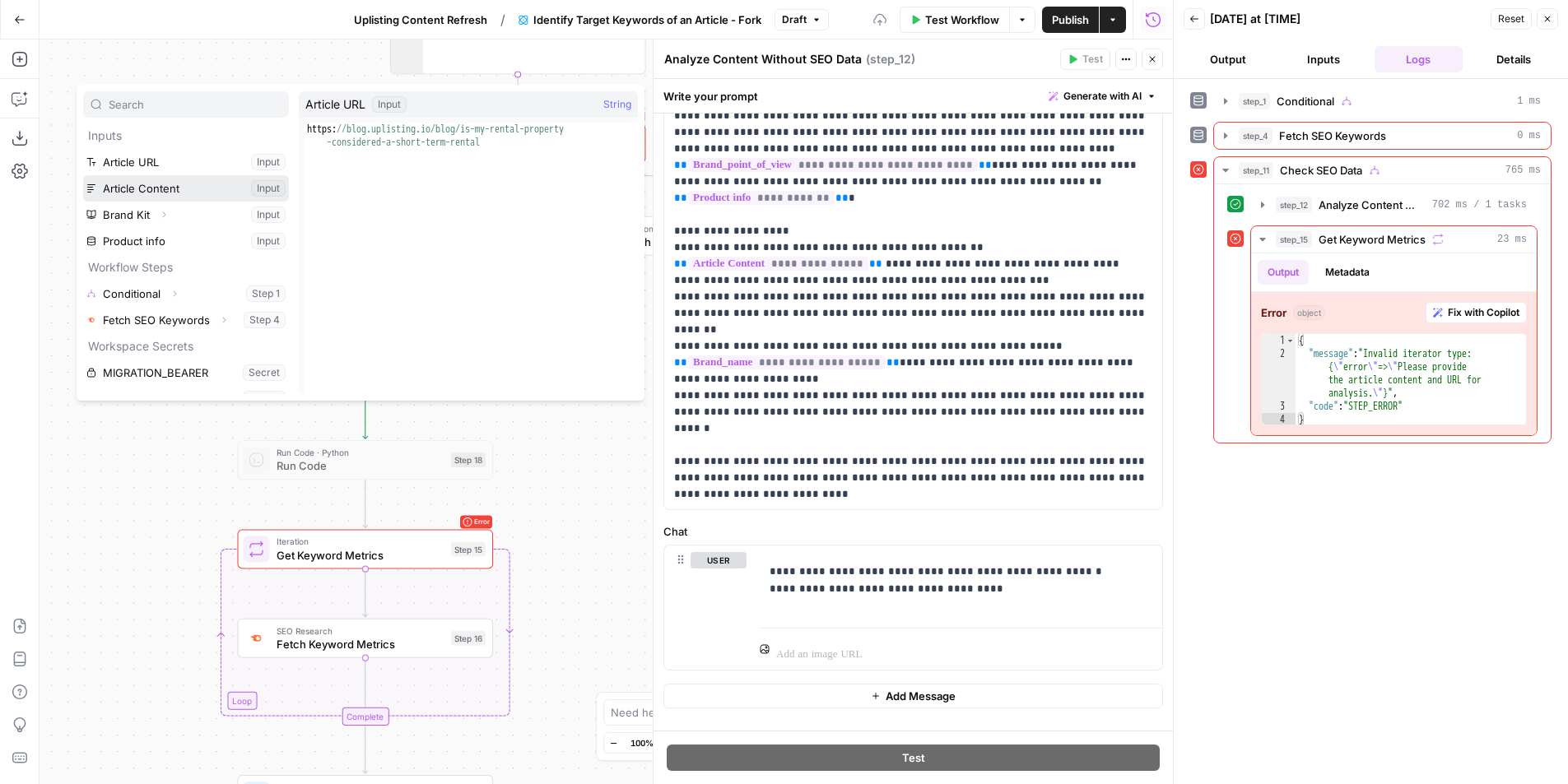 type 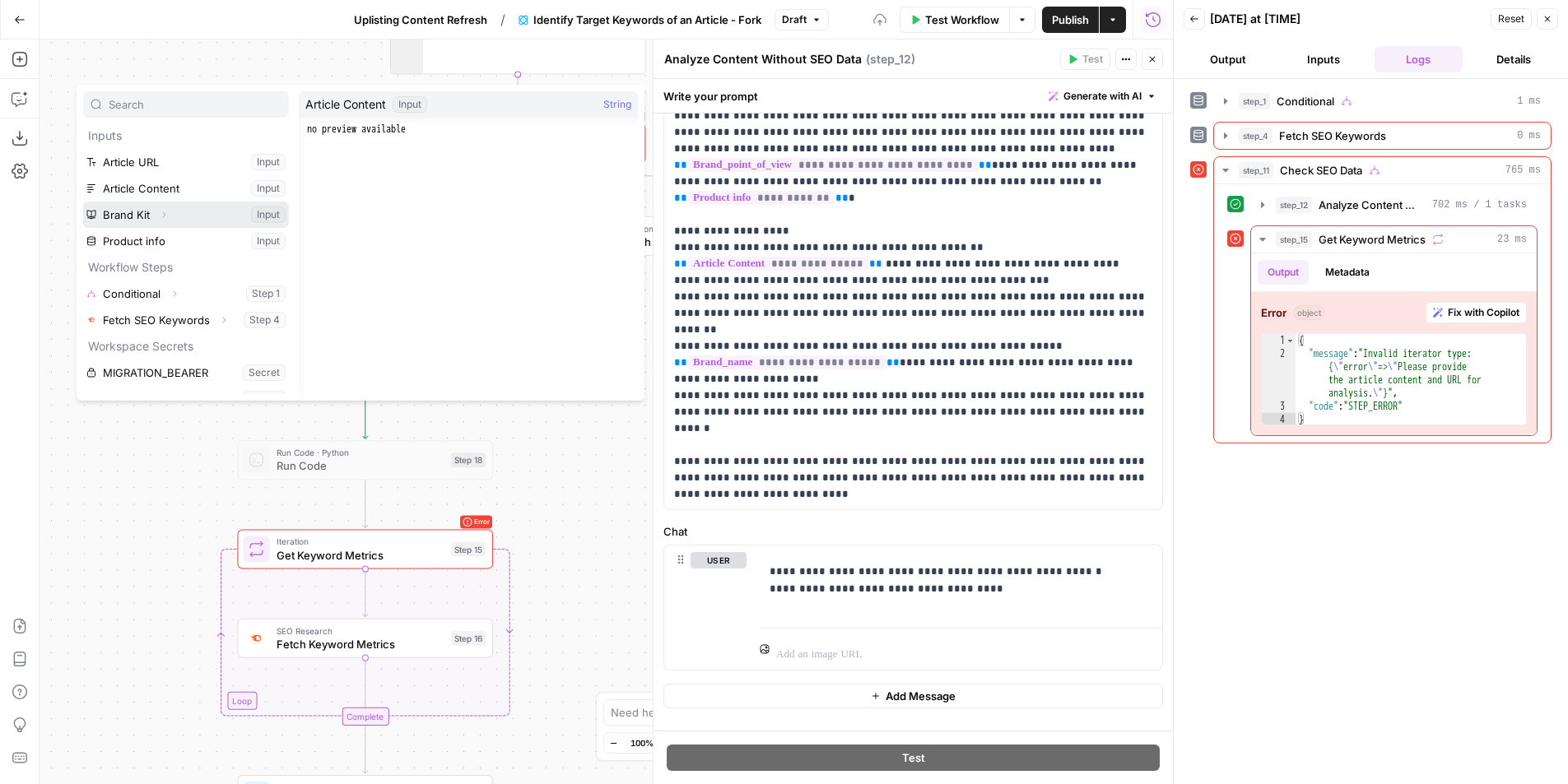 type 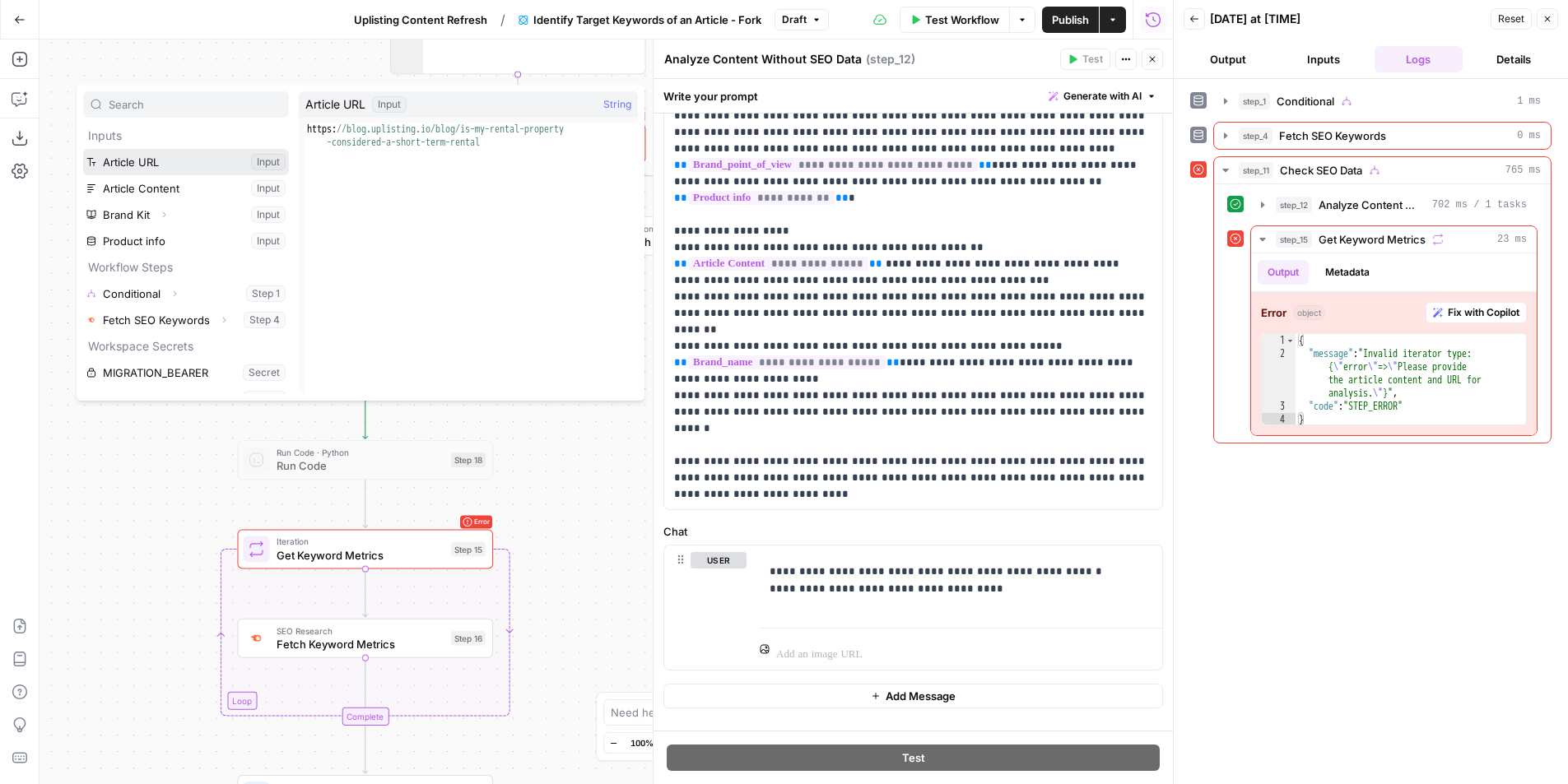 click at bounding box center (186, 162) 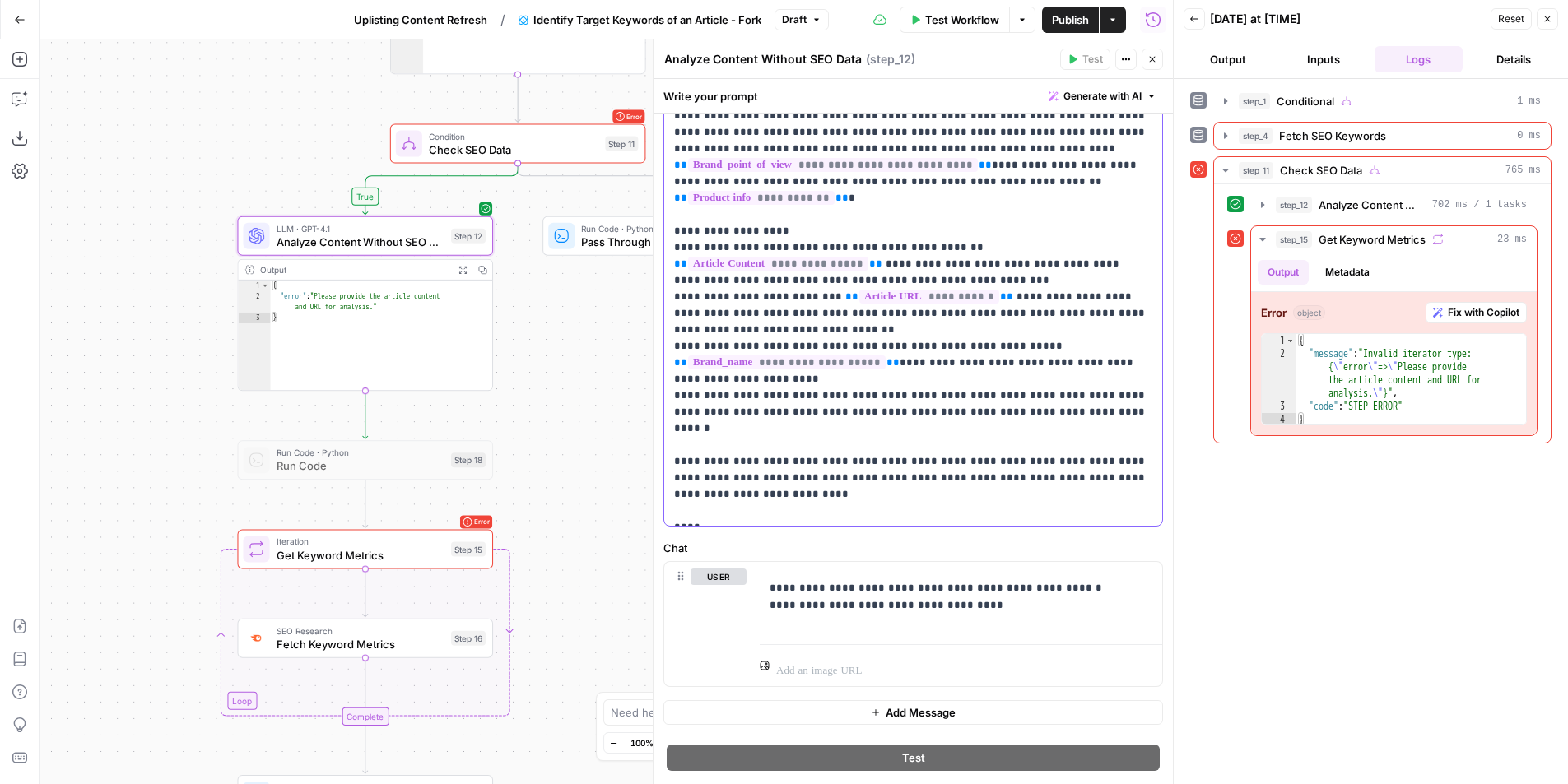 scroll, scrollTop: 149, scrollLeft: 0, axis: vertical 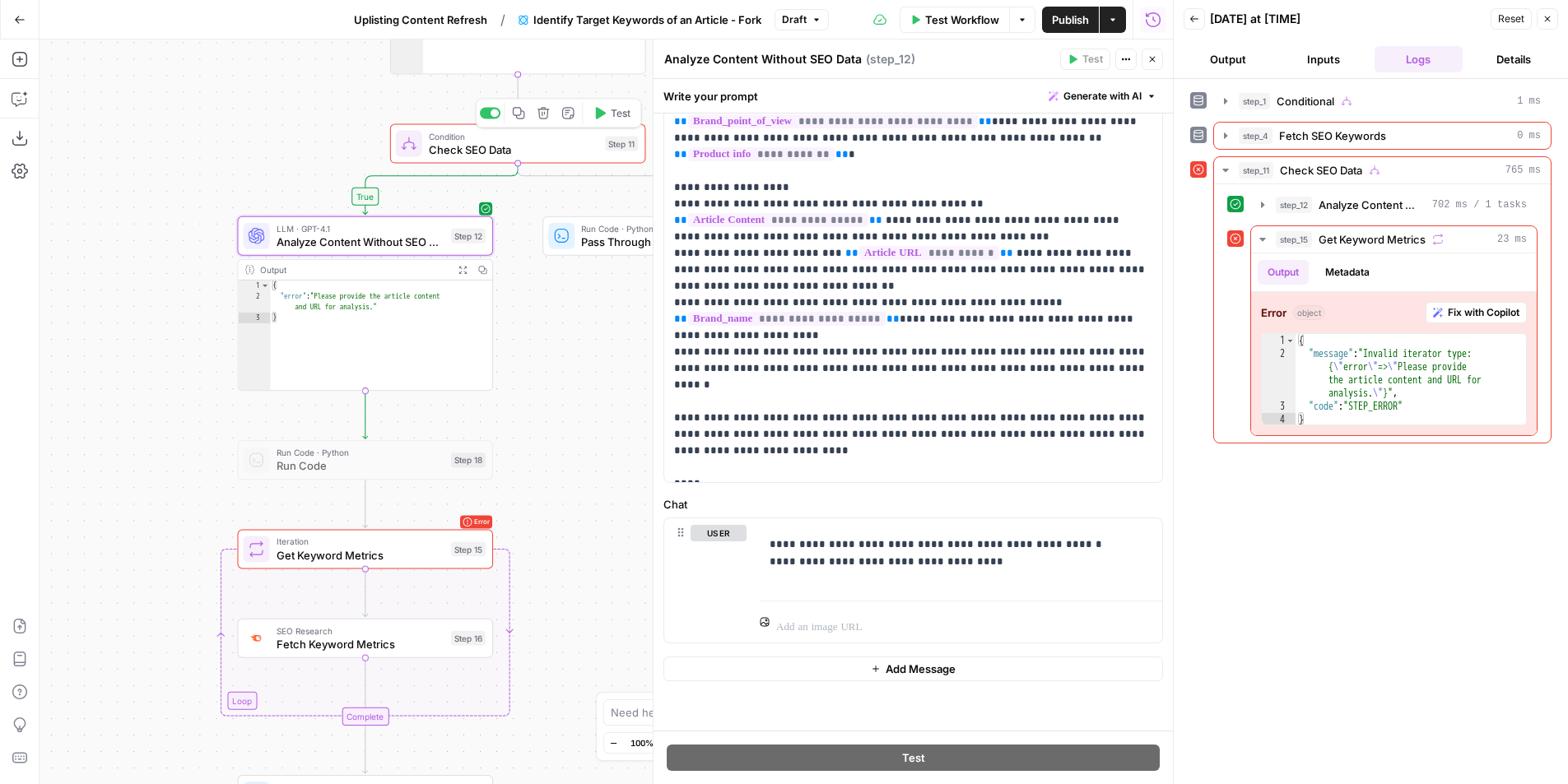 click on "Test" at bounding box center [612, 113] 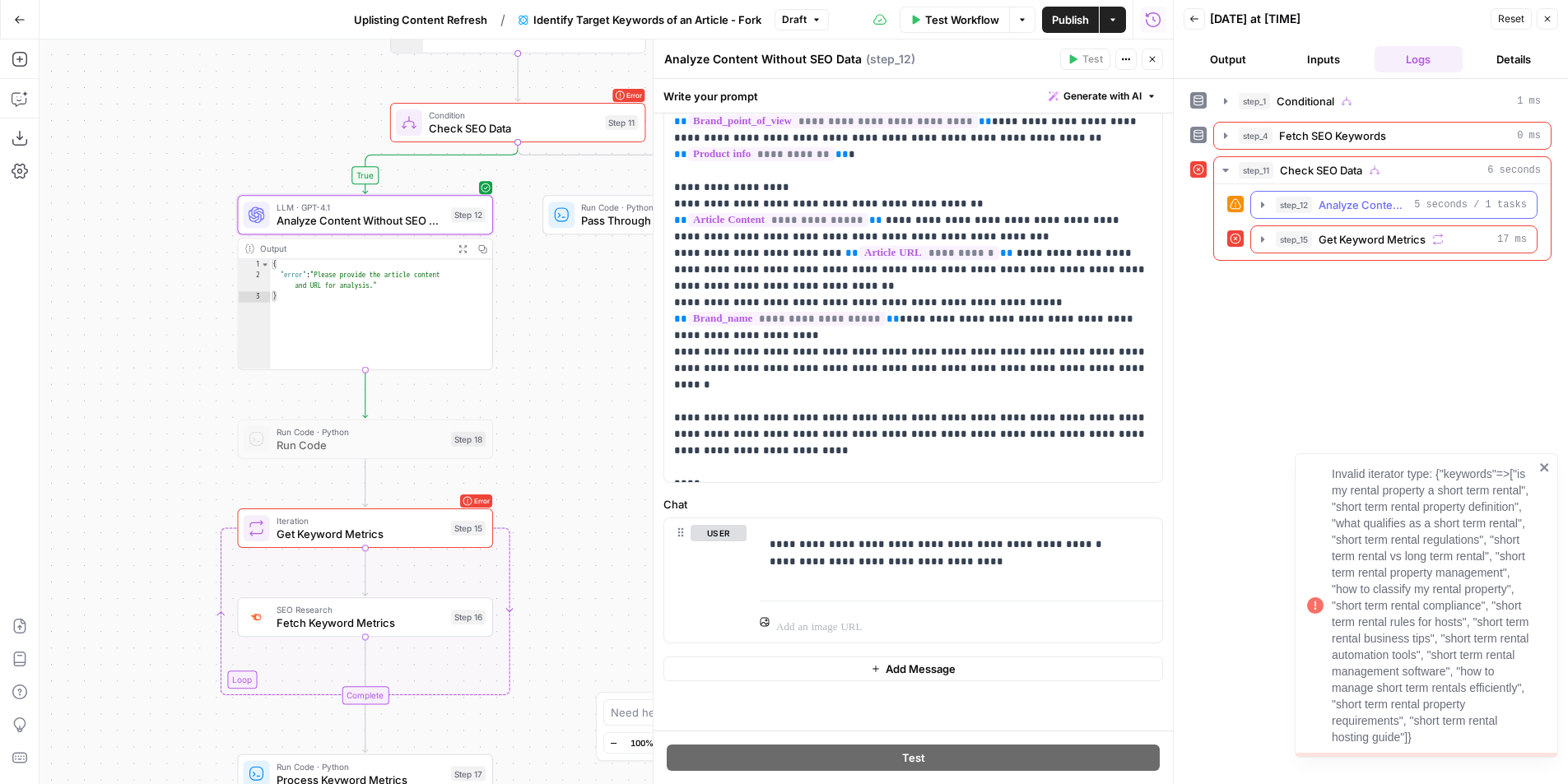 click 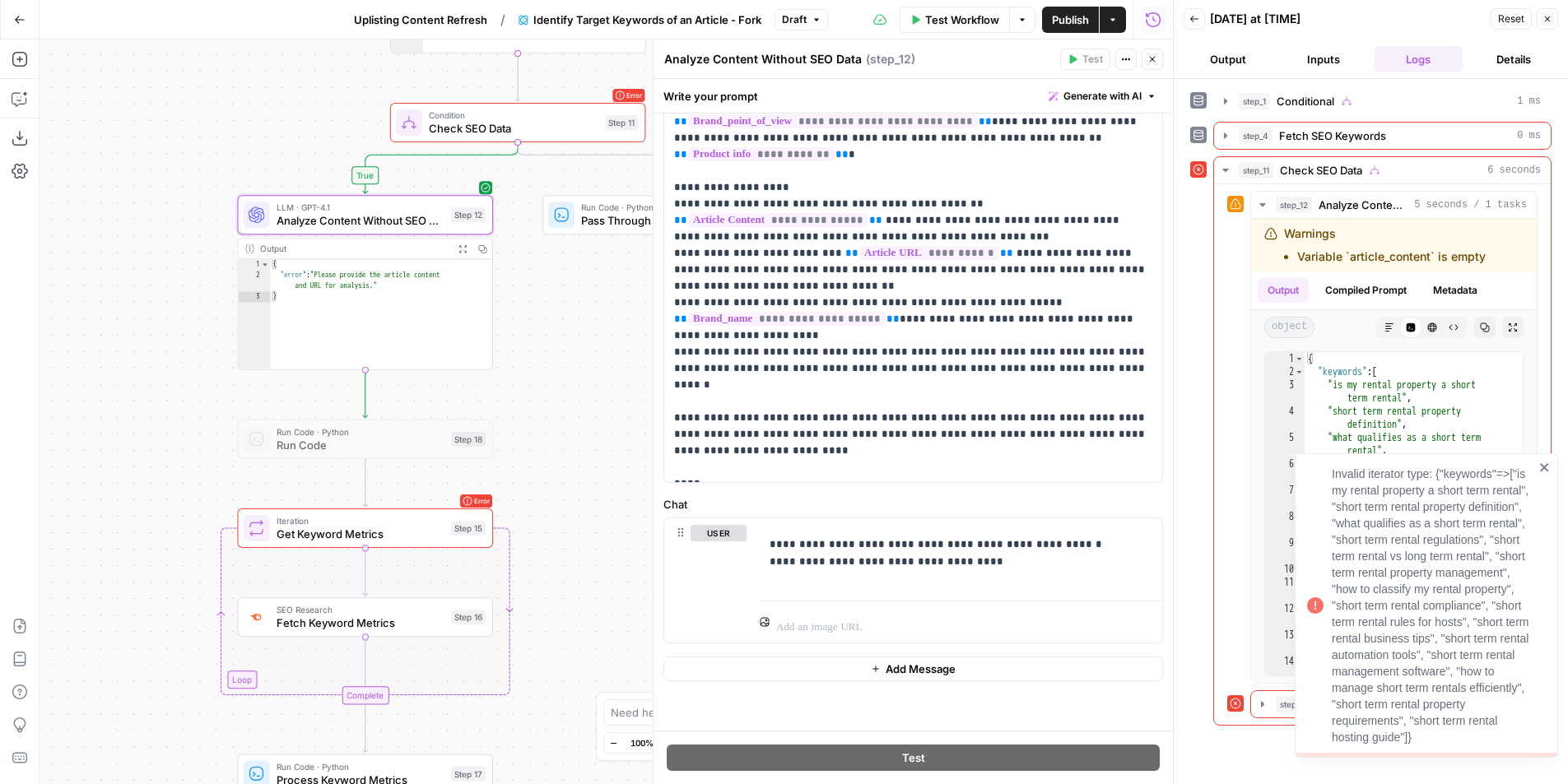 click 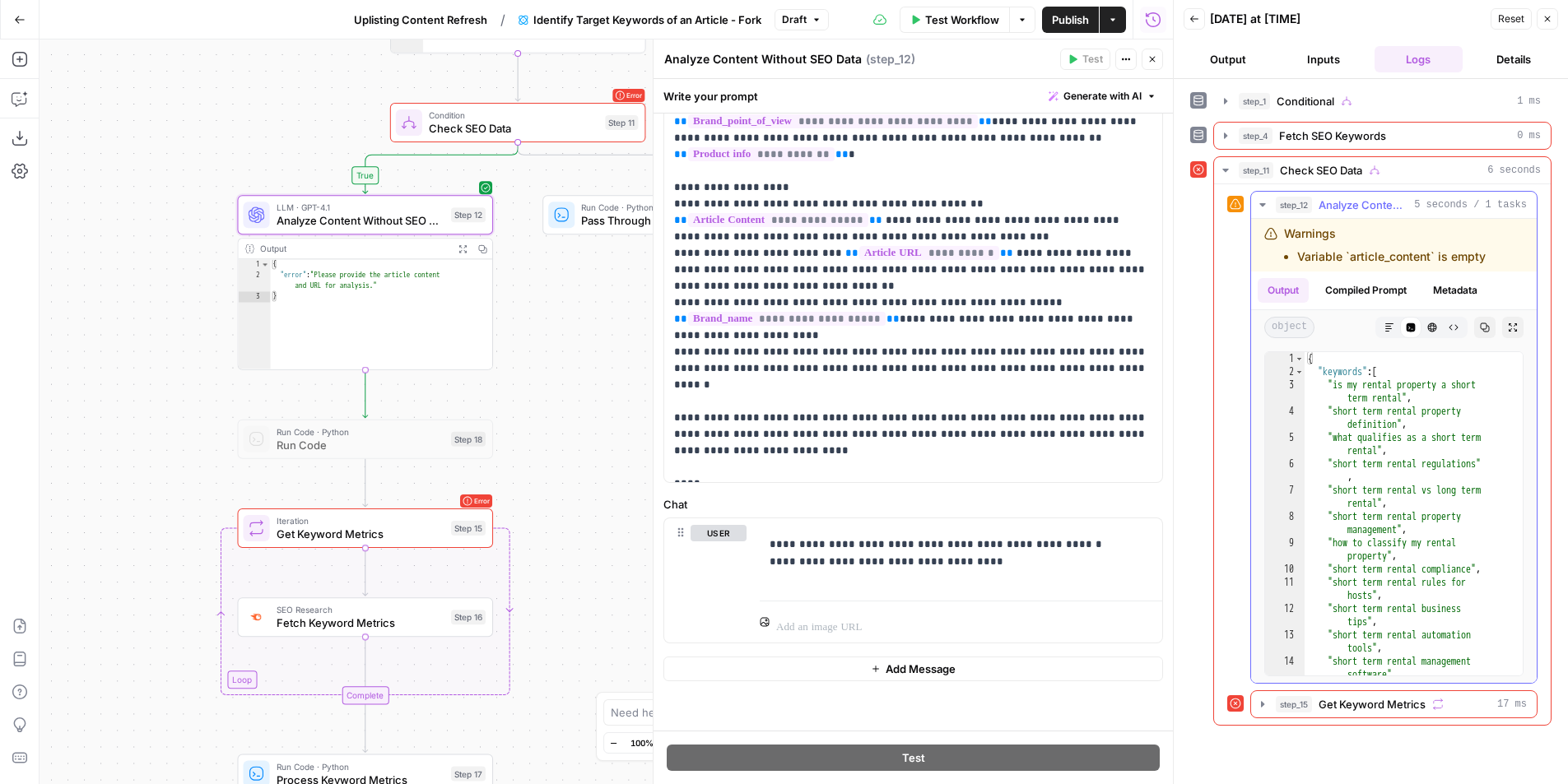 click 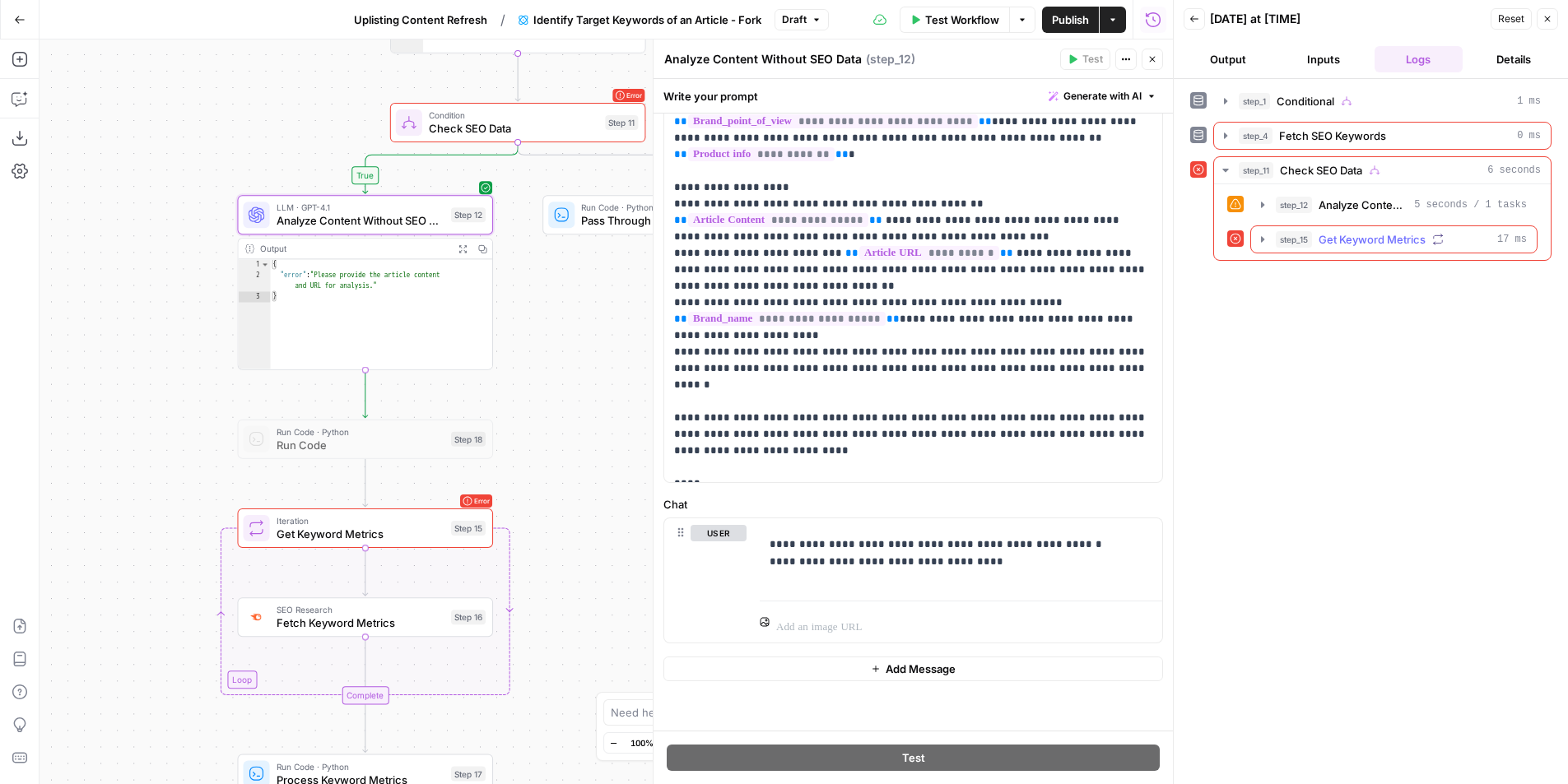 click 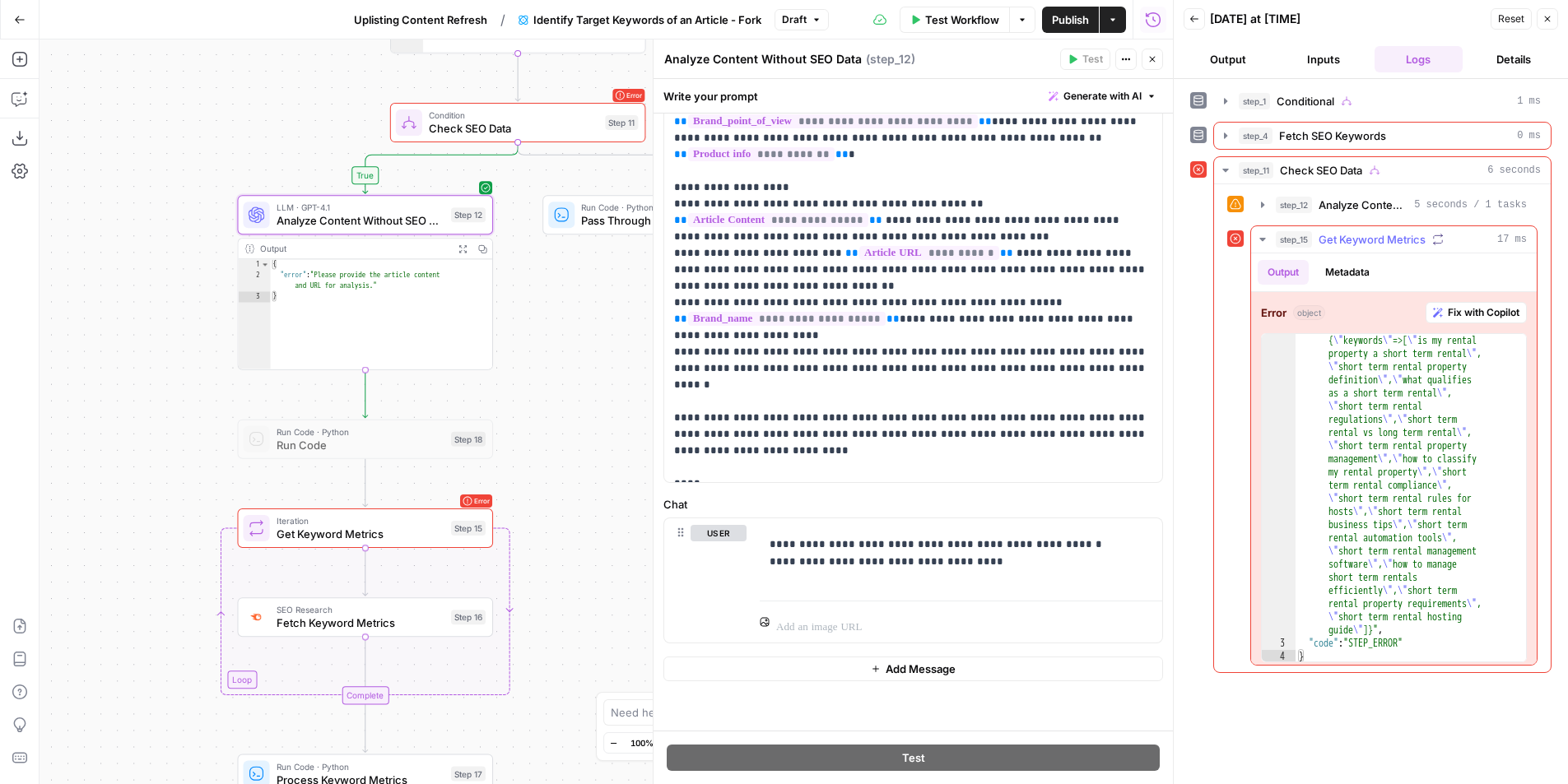 scroll, scrollTop: 0, scrollLeft: 0, axis: both 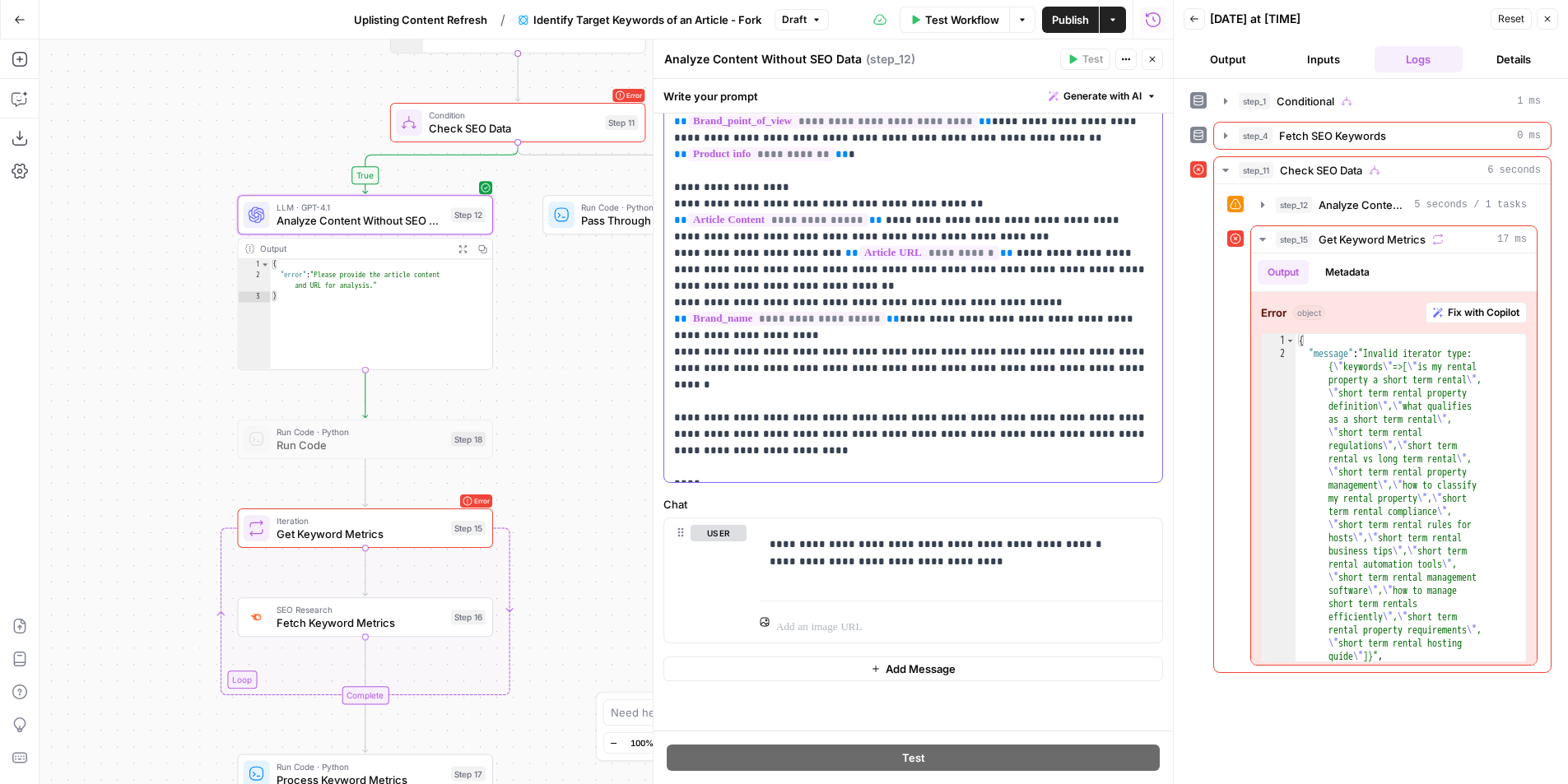 click on "**********" at bounding box center (913, 262) 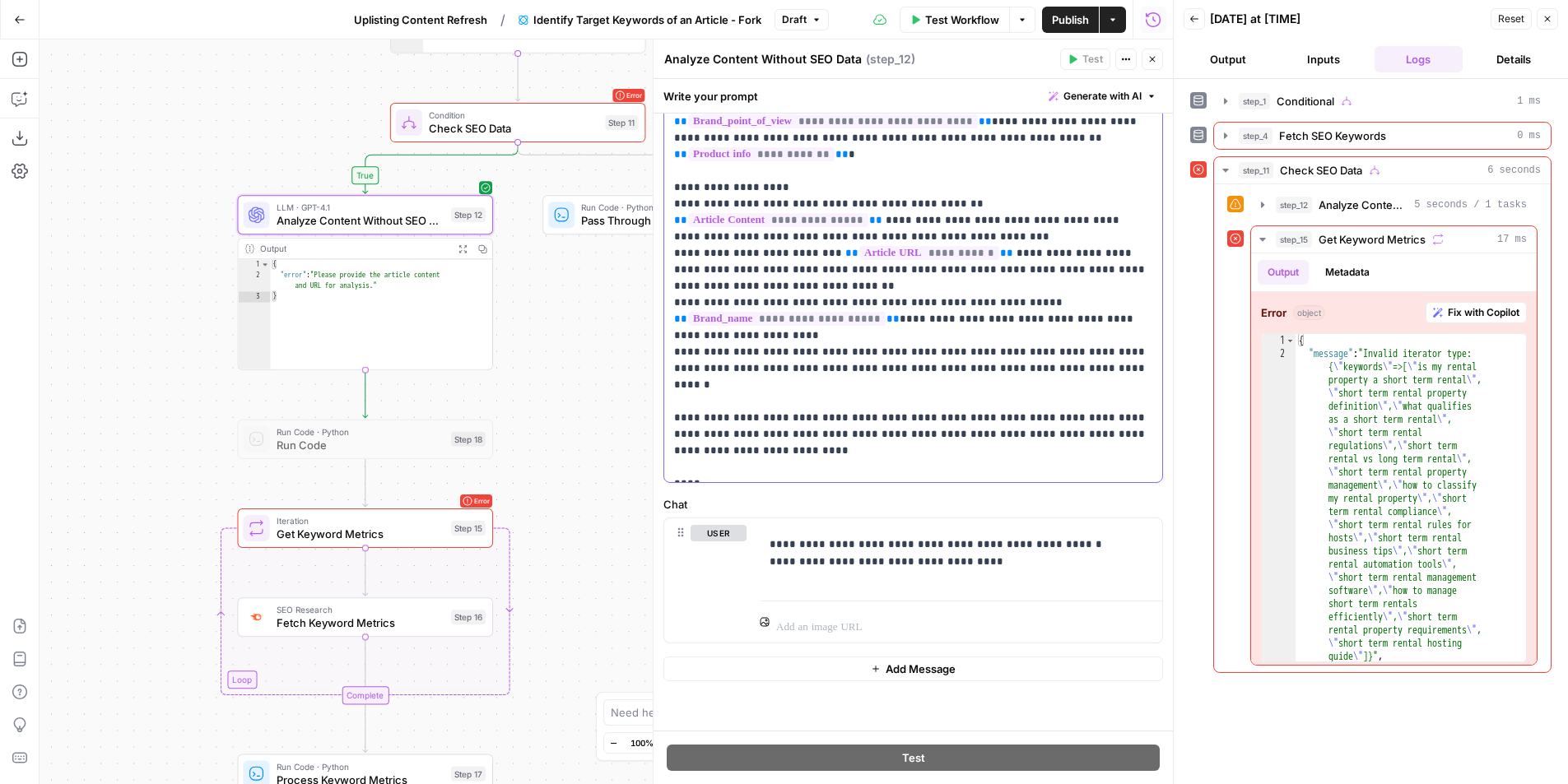 drag, startPoint x: 700, startPoint y: 467, endPoint x: 656, endPoint y: 457, distance: 45.122057 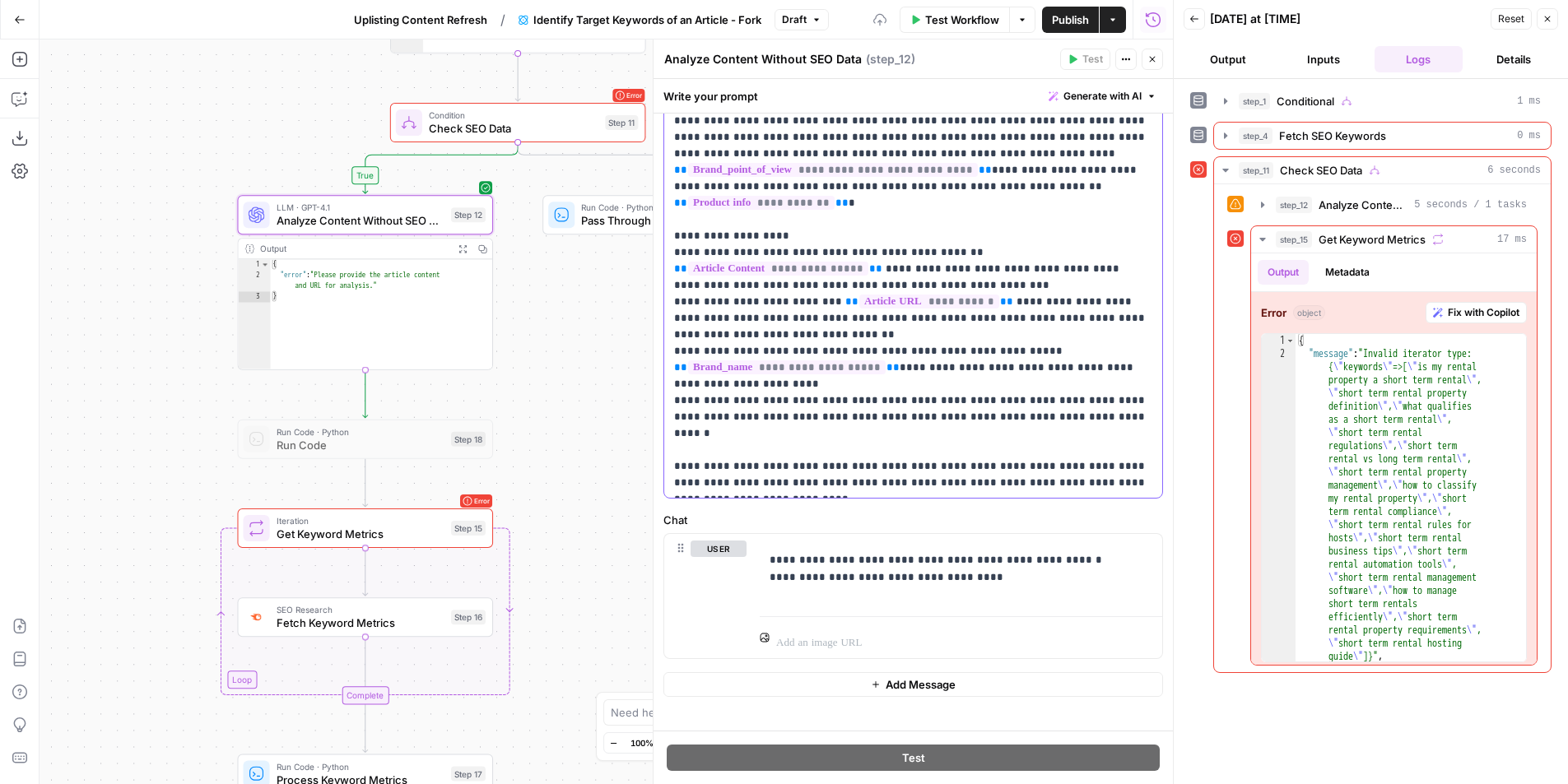 scroll, scrollTop: 116, scrollLeft: 0, axis: vertical 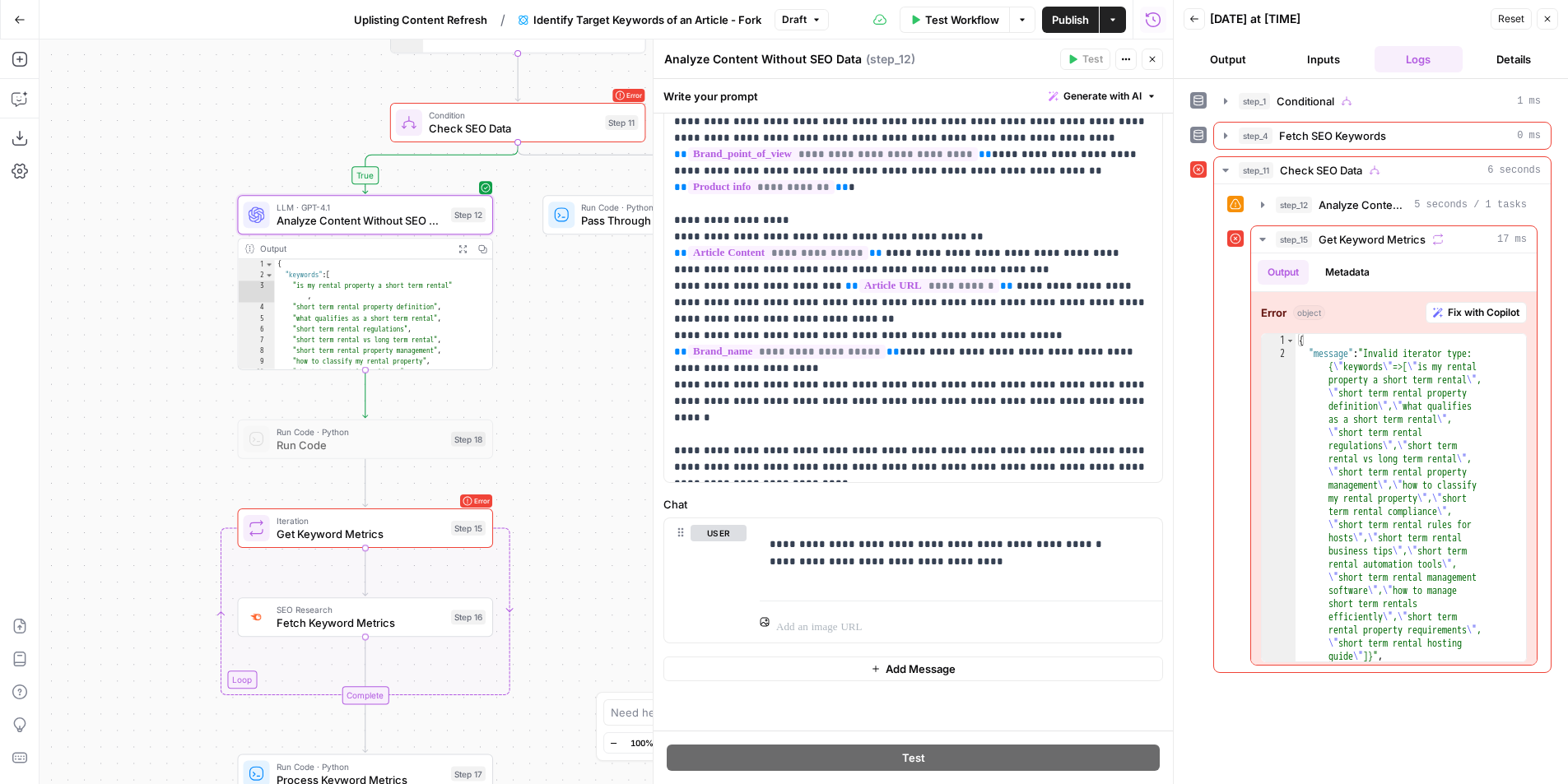 click on "**********" at bounding box center (606, 411) 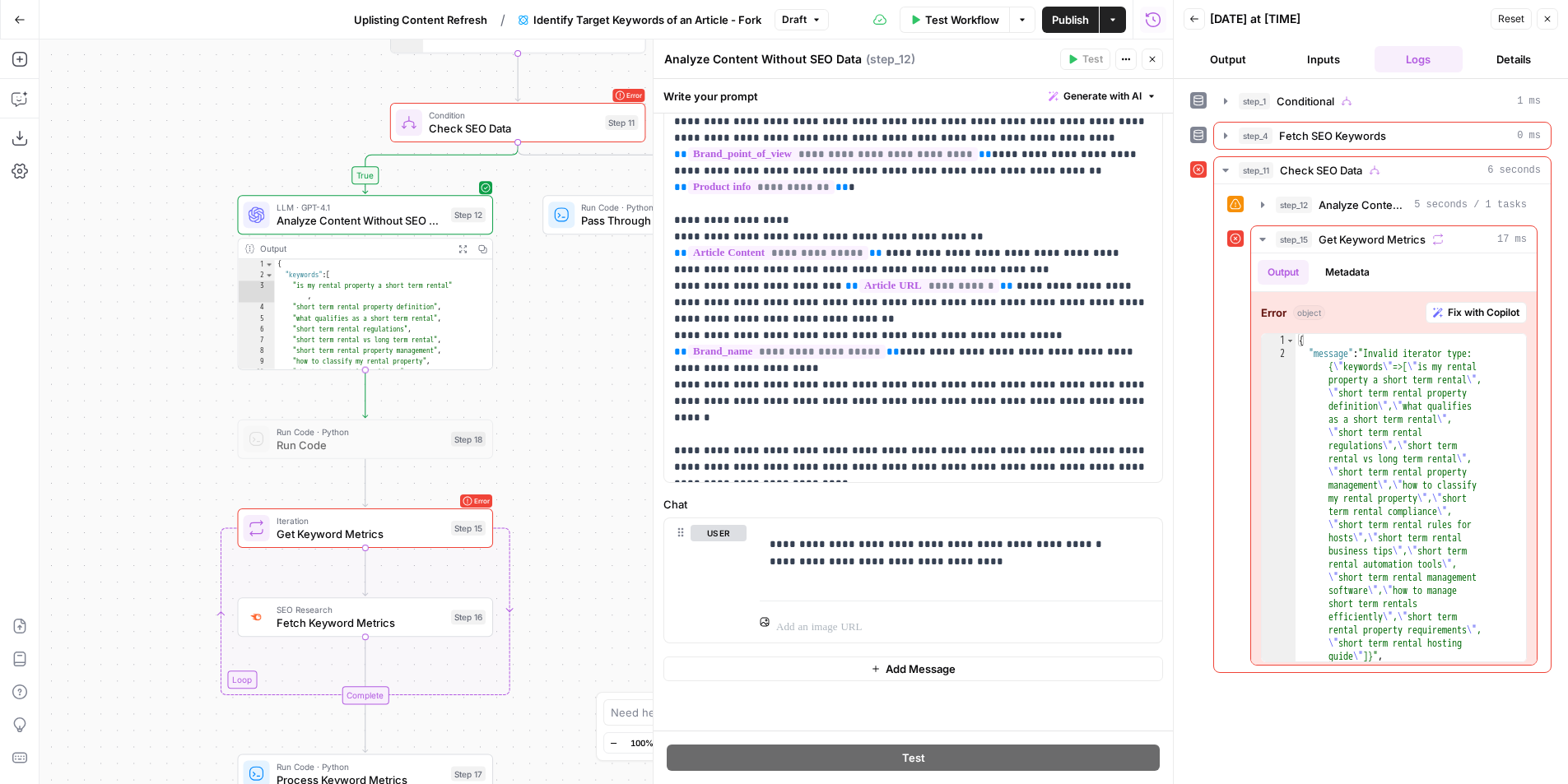 click on "Get Keyword Metrics" at bounding box center [361, 534] 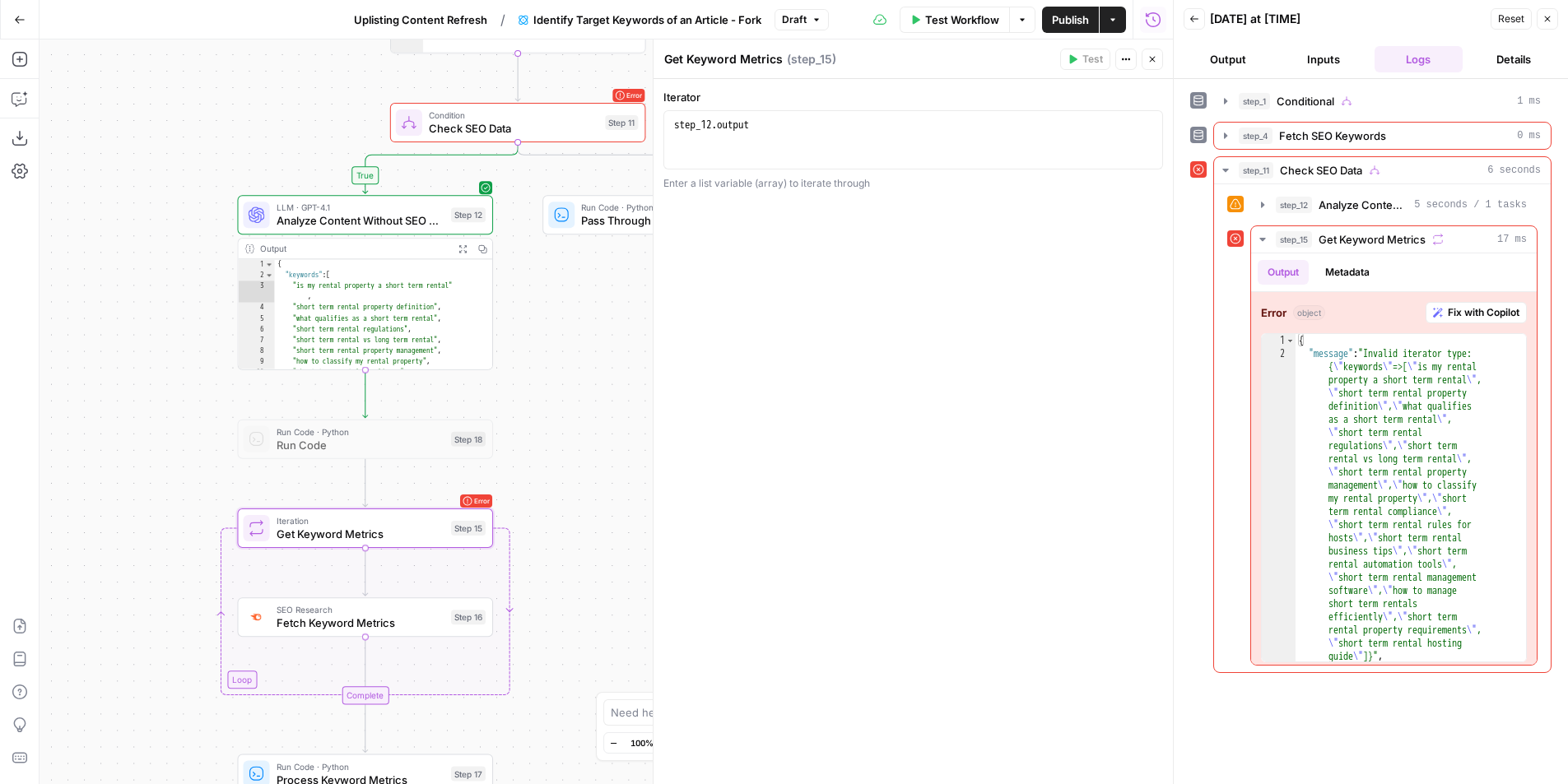 type on "**********" 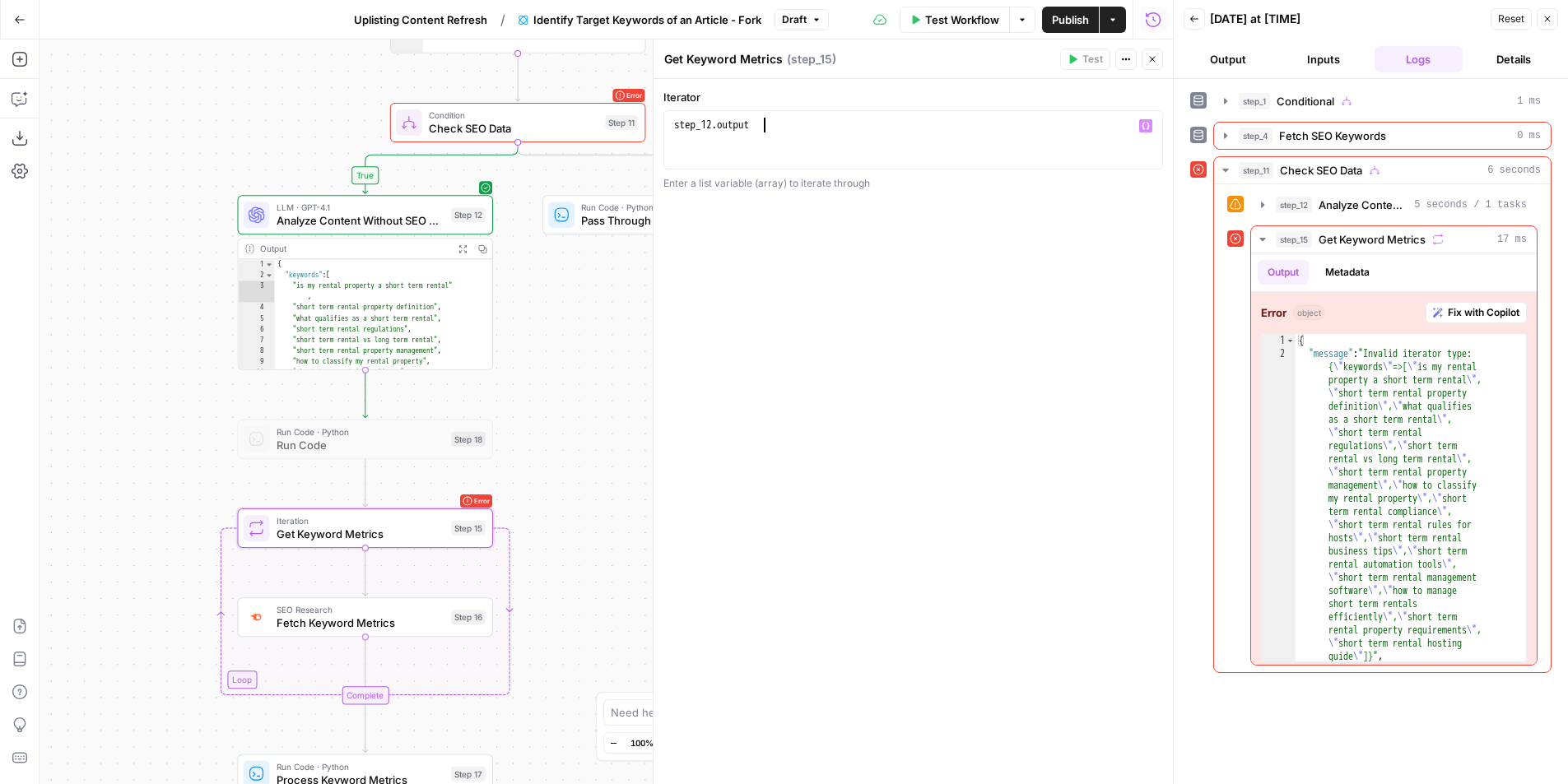 click on "step_12 . output" at bounding box center (913, 155) 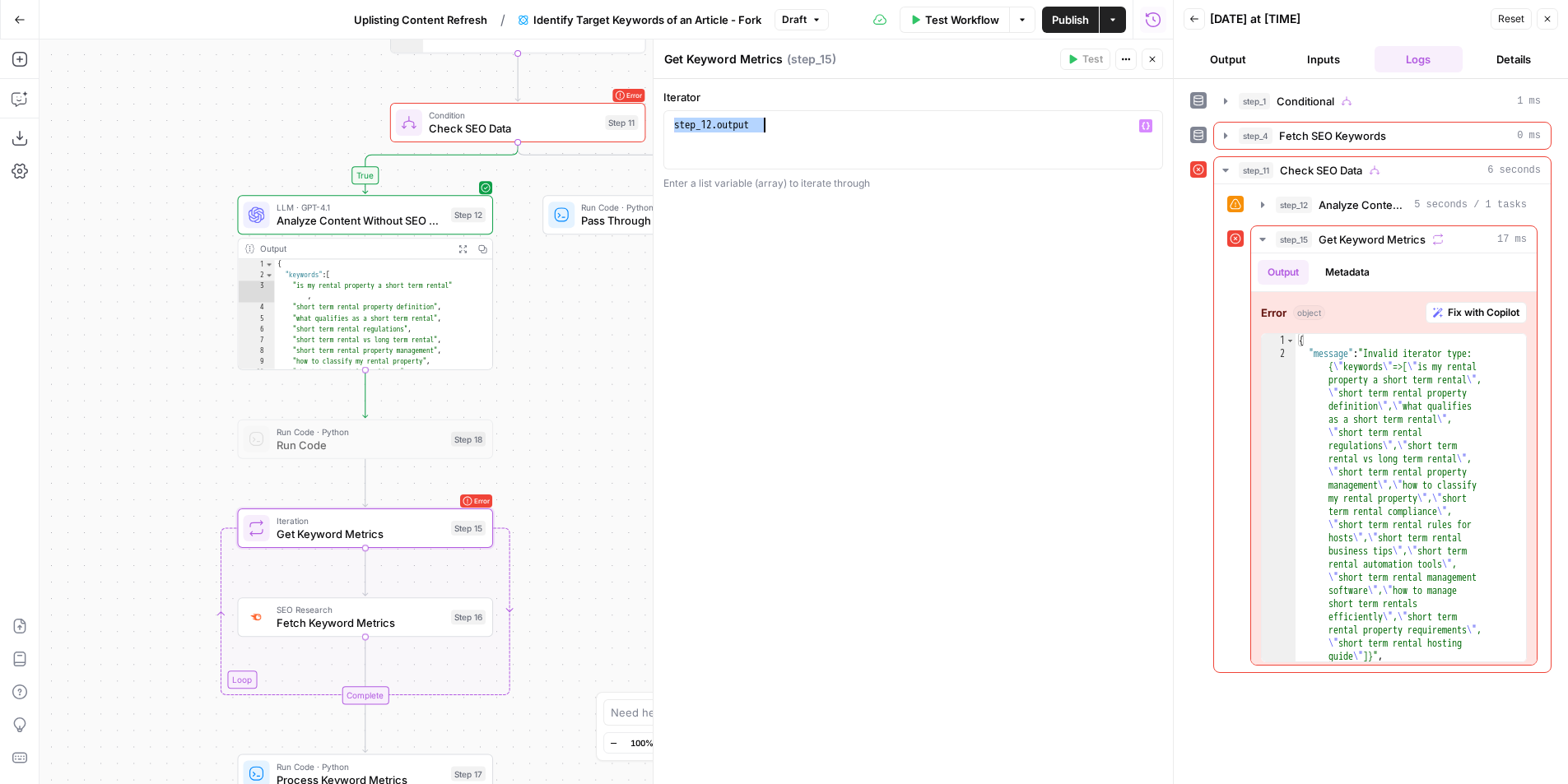 click on "step_12 . output" at bounding box center [913, 155] 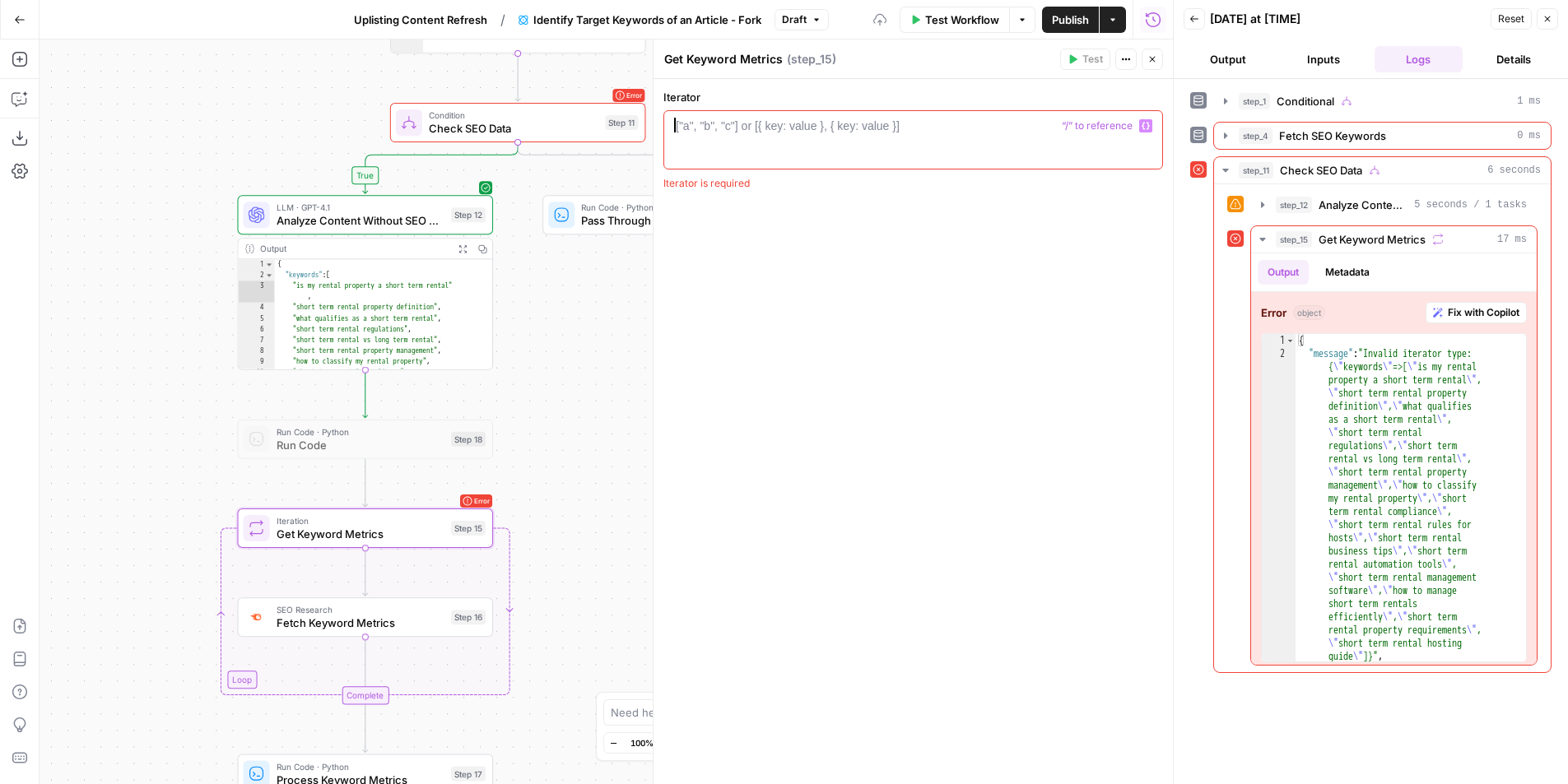 type on "*" 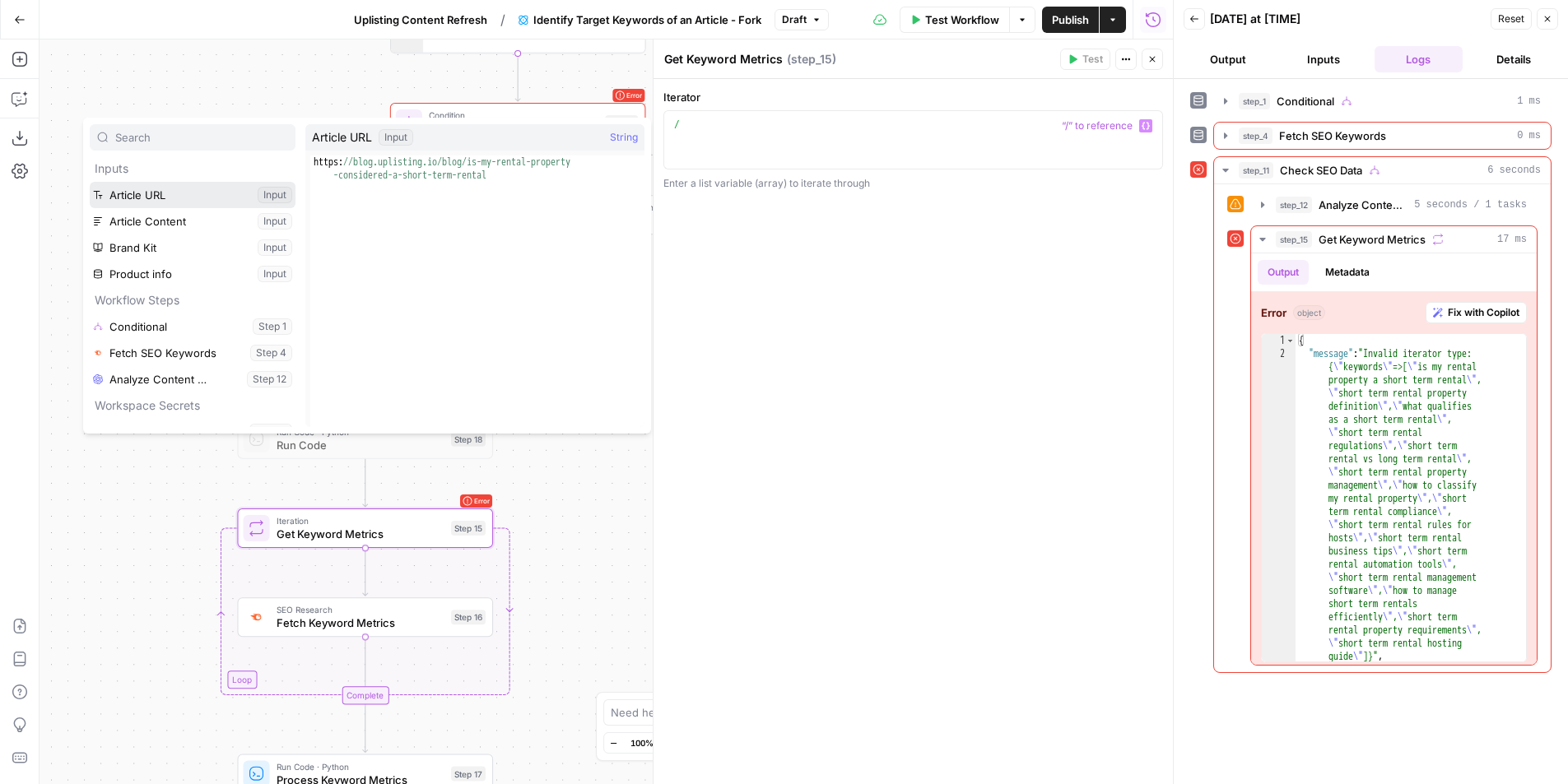 type 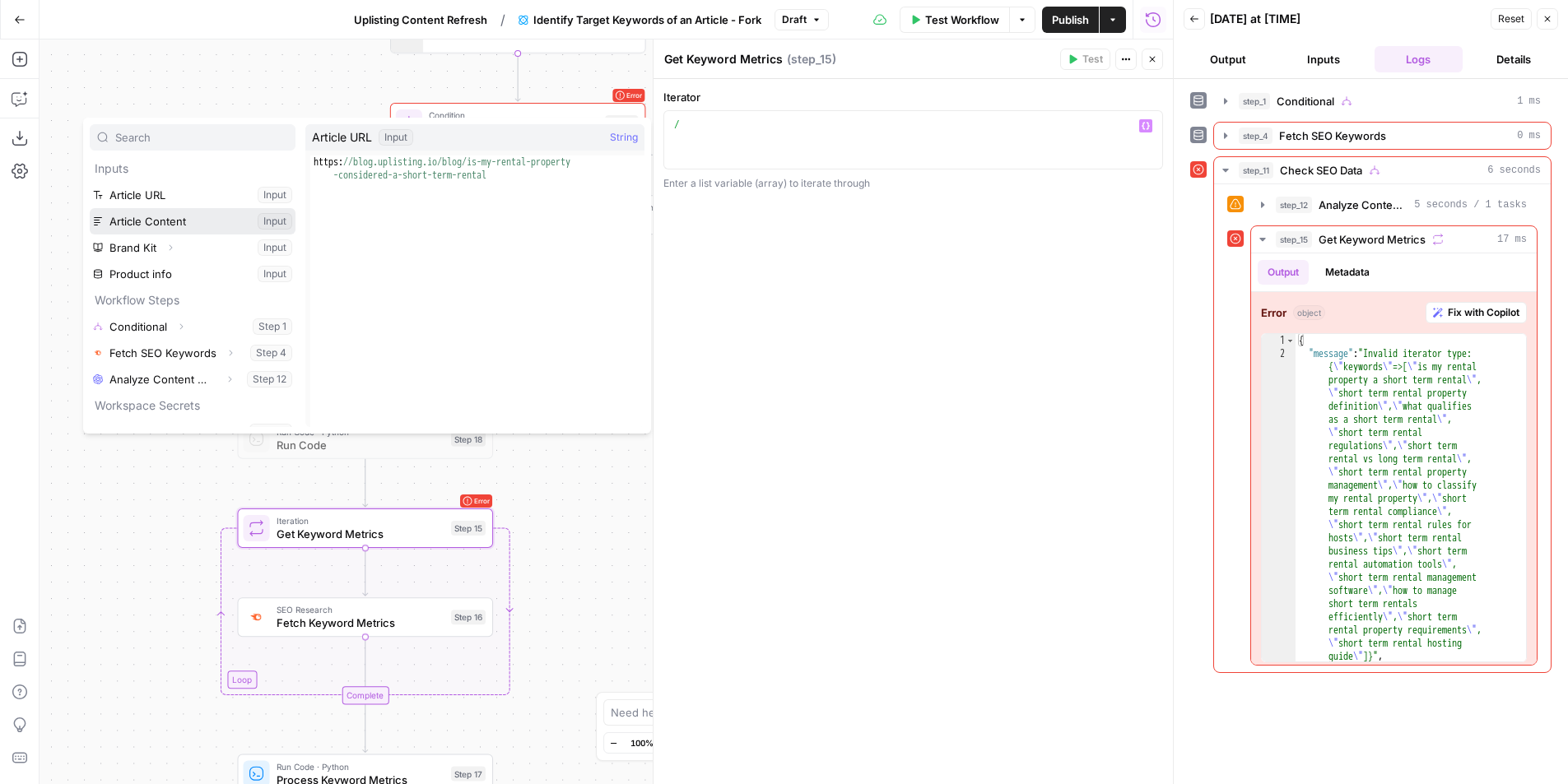 type 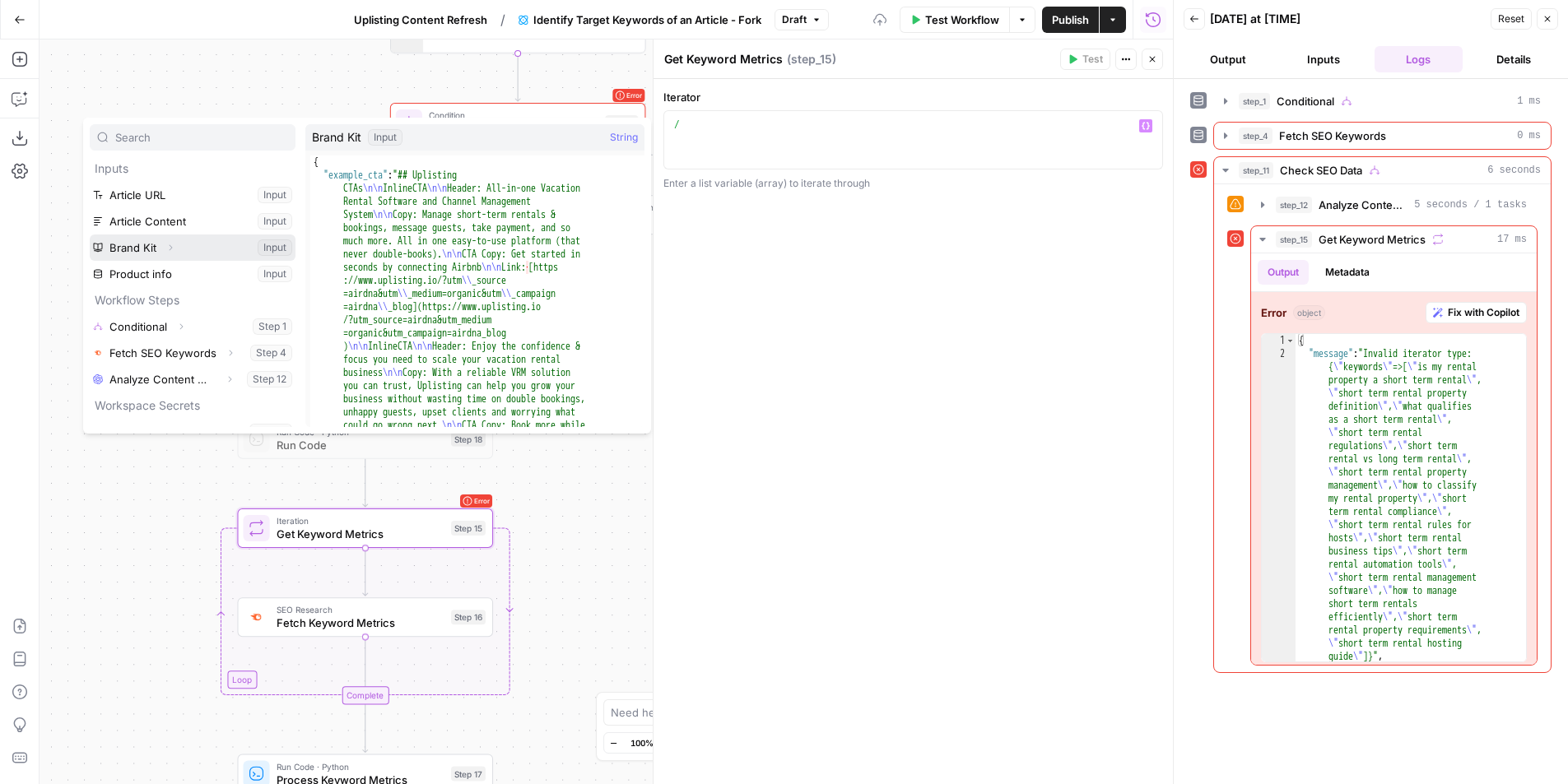 type 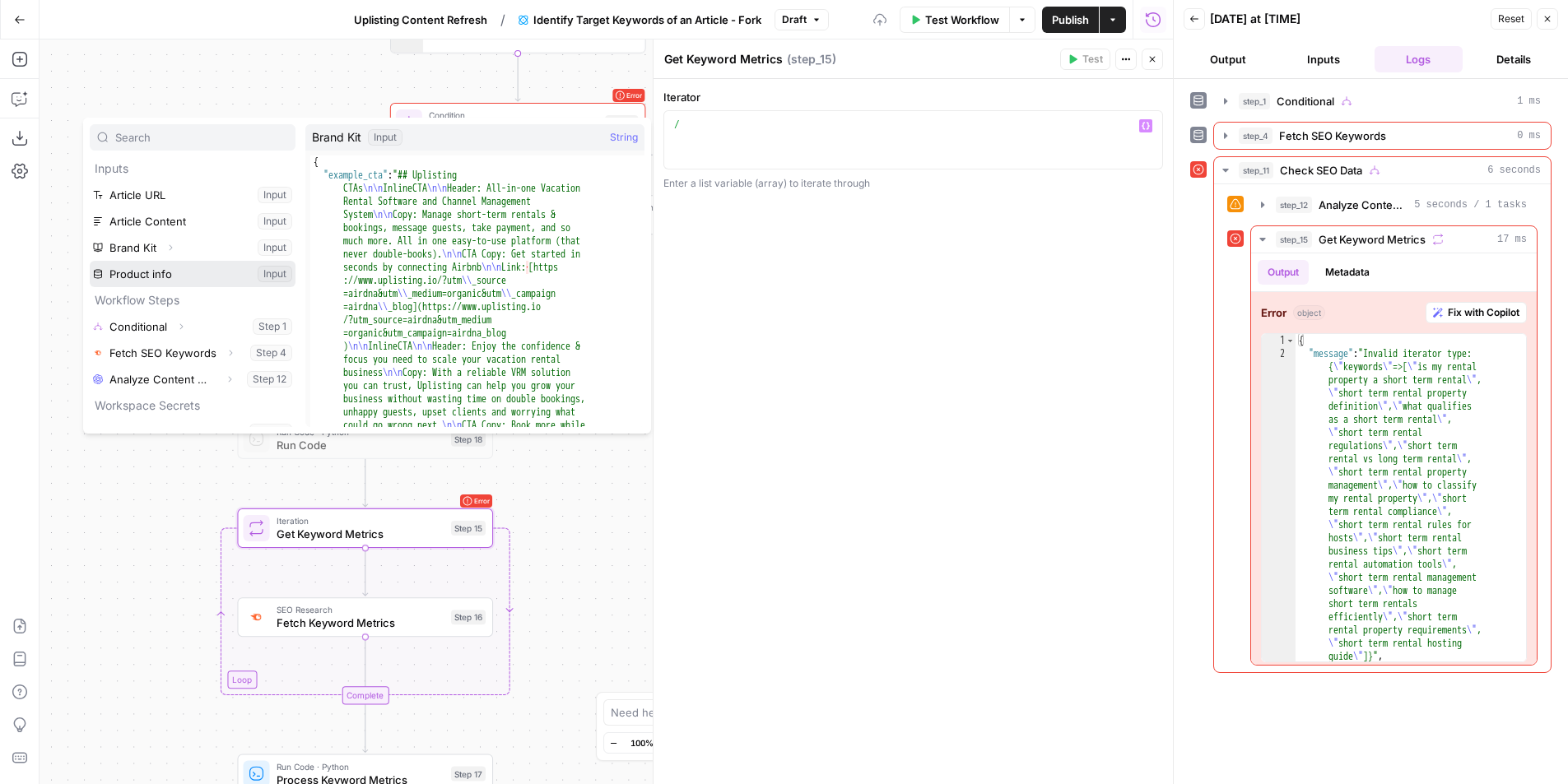type 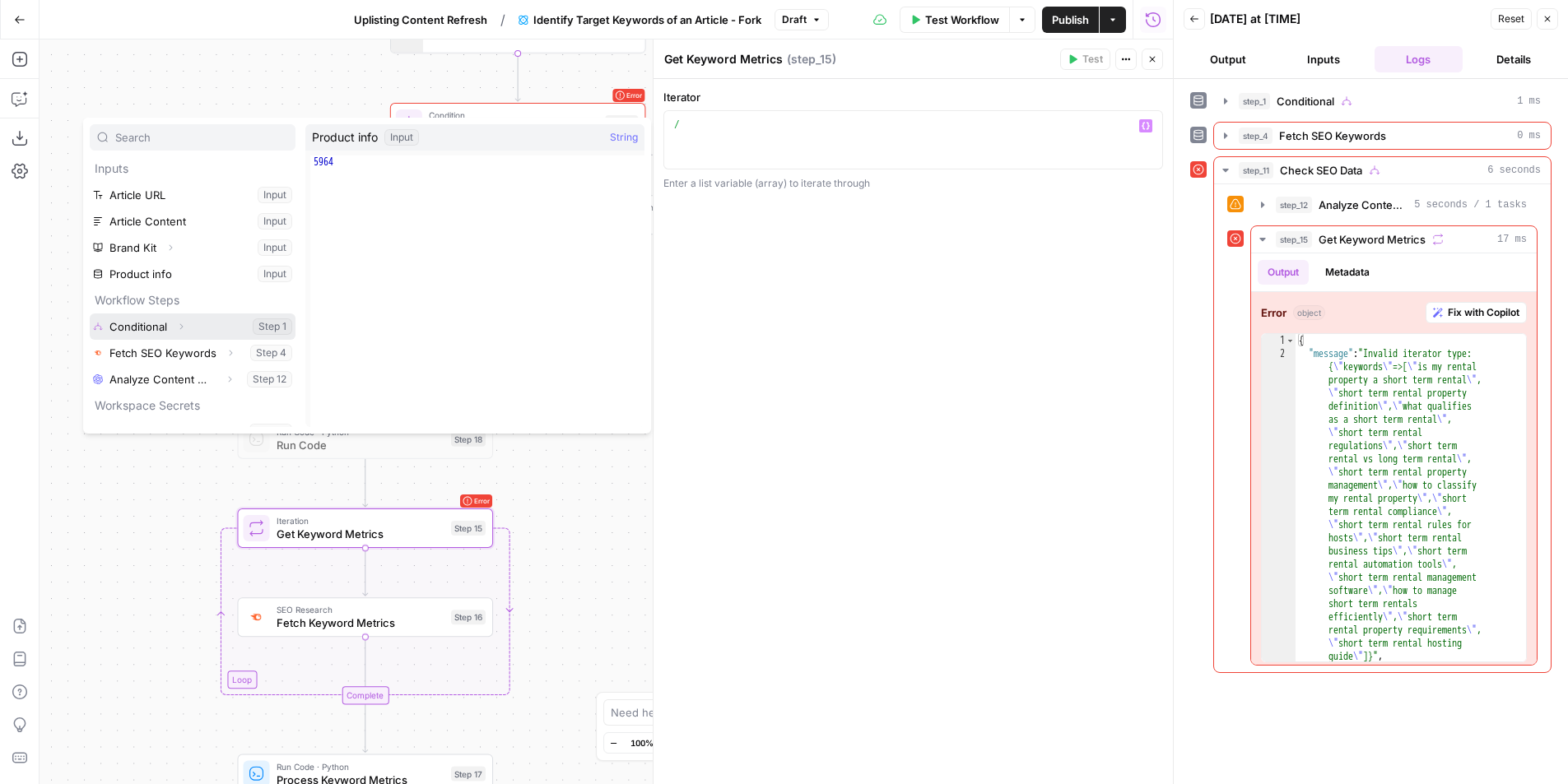 type 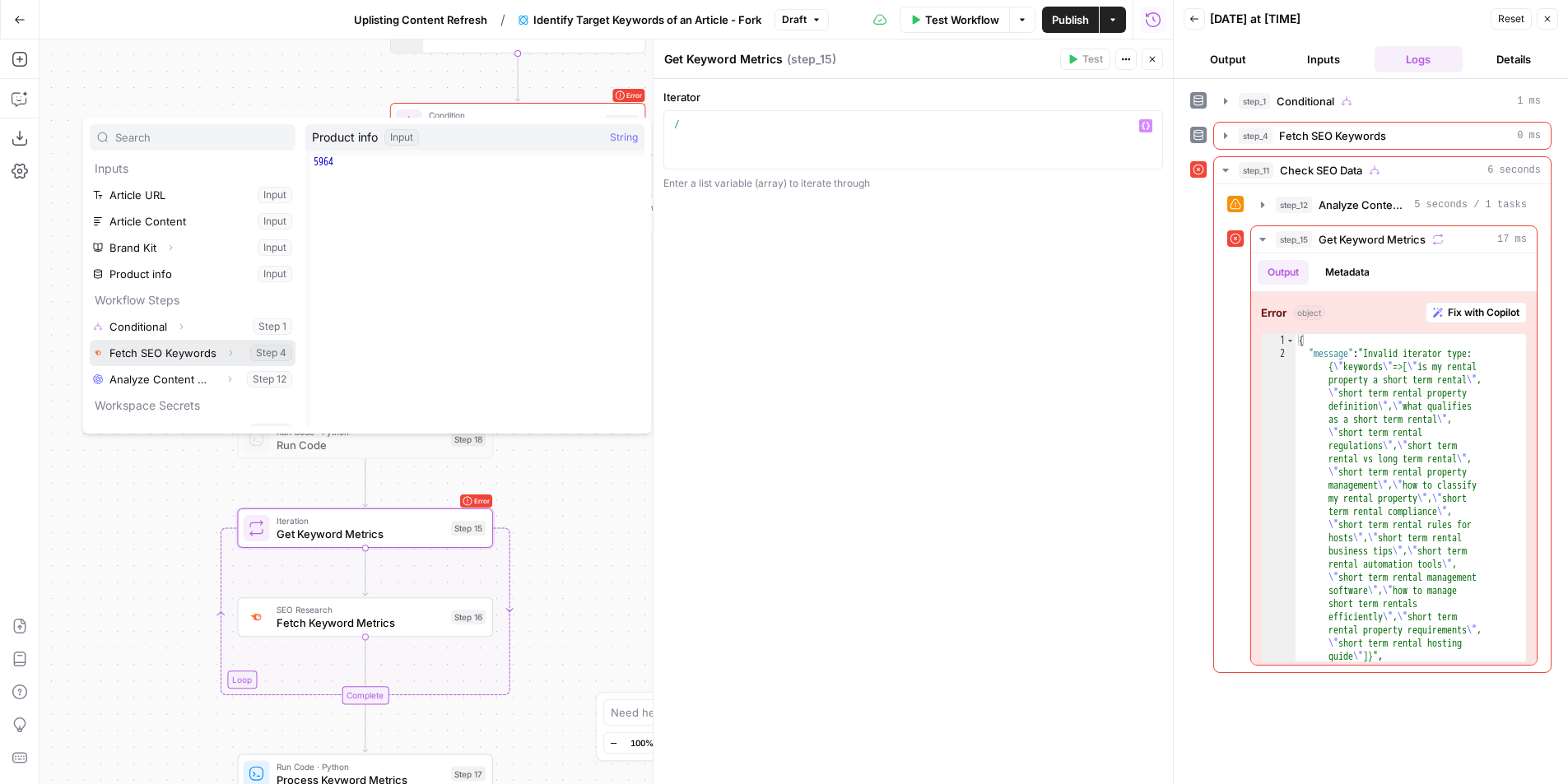 type 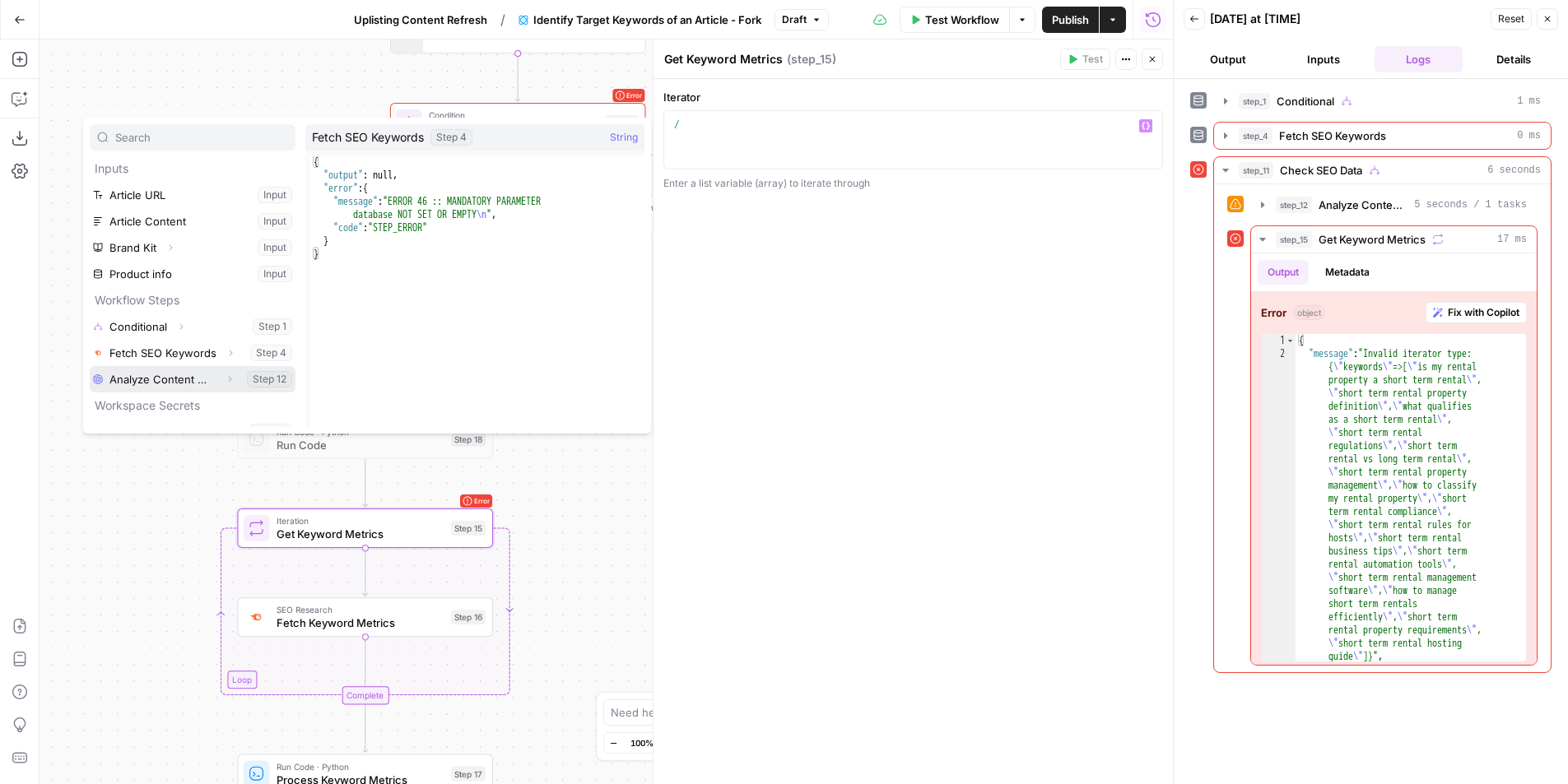 type 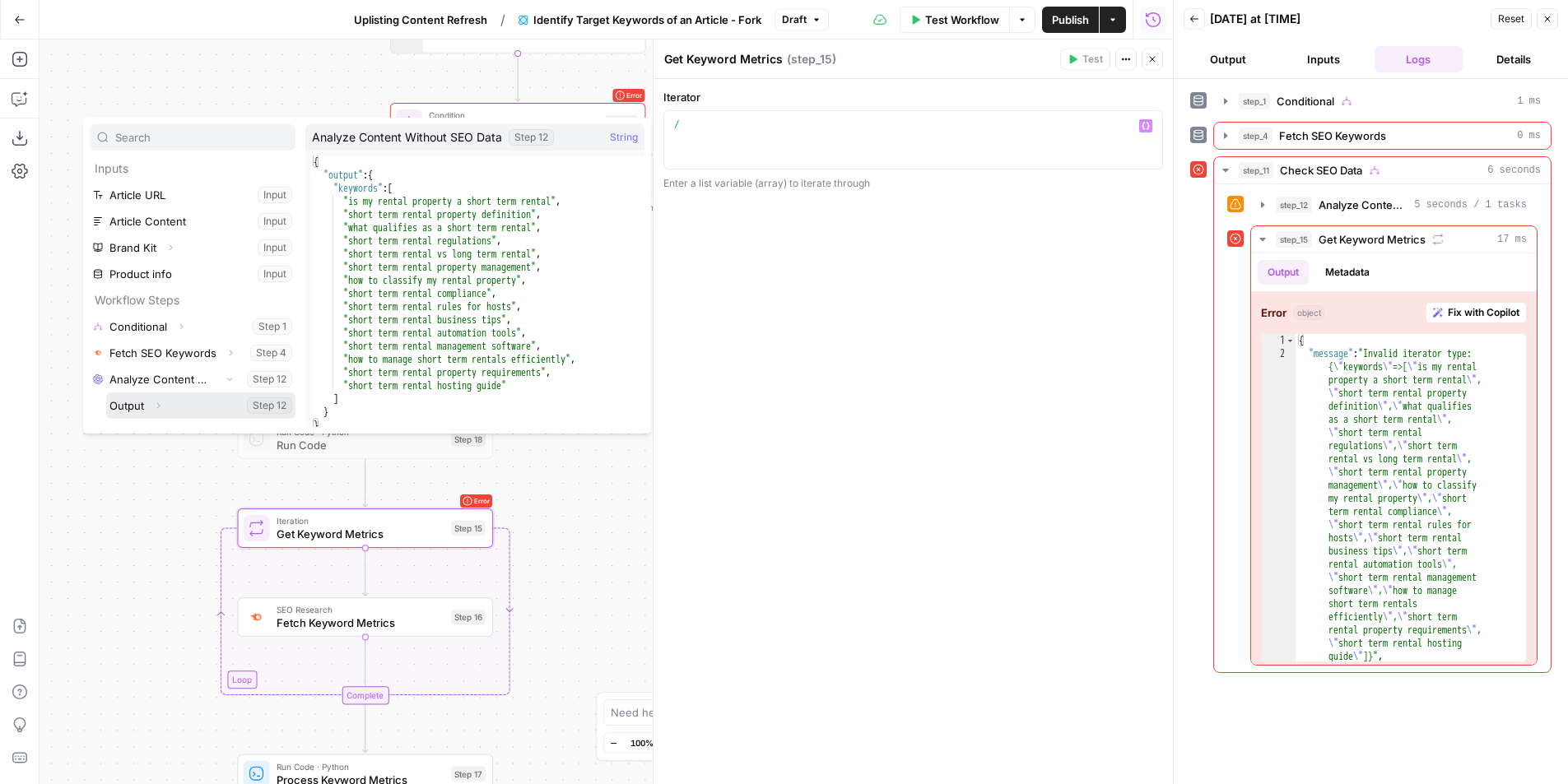 type 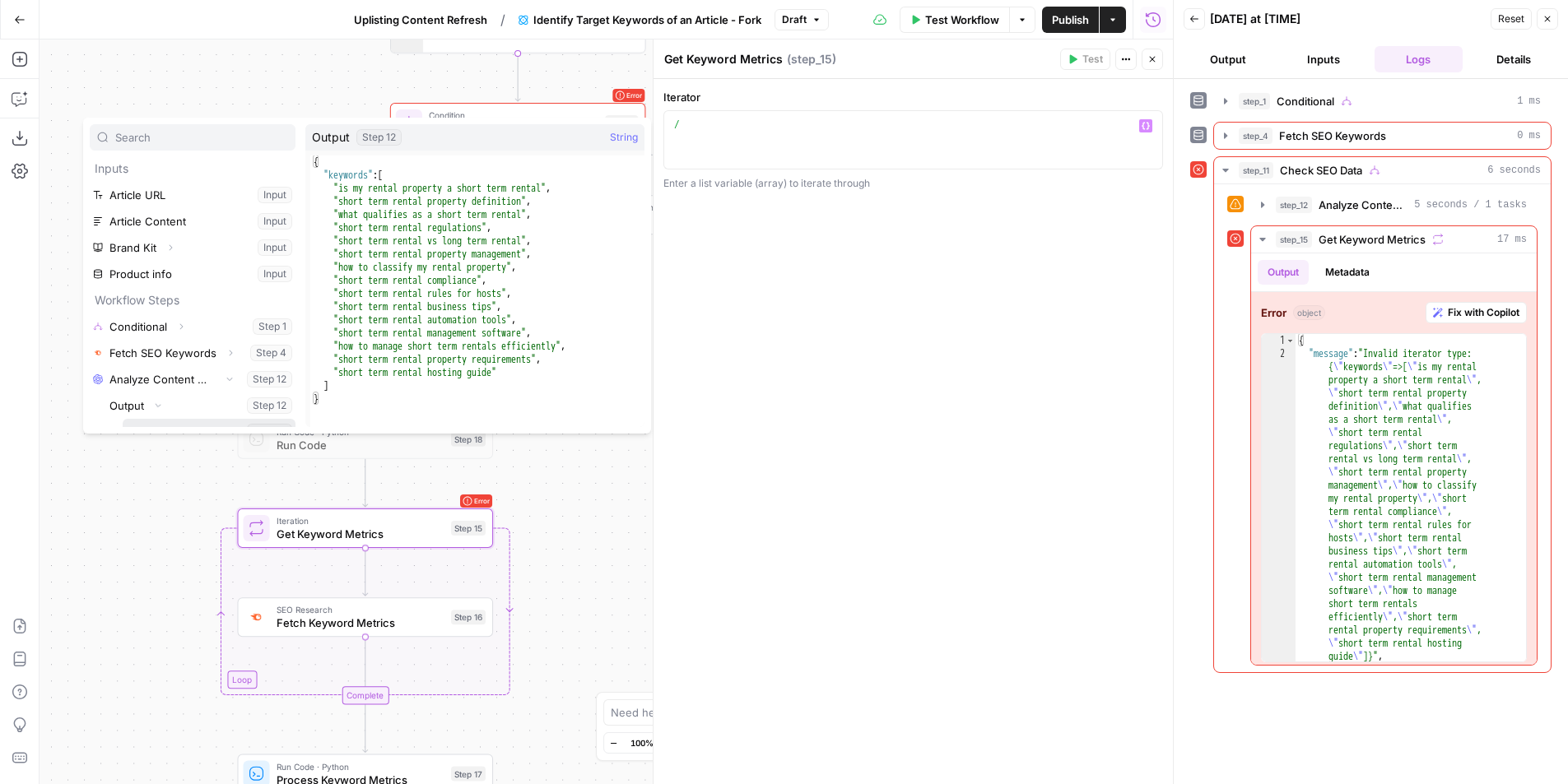 type 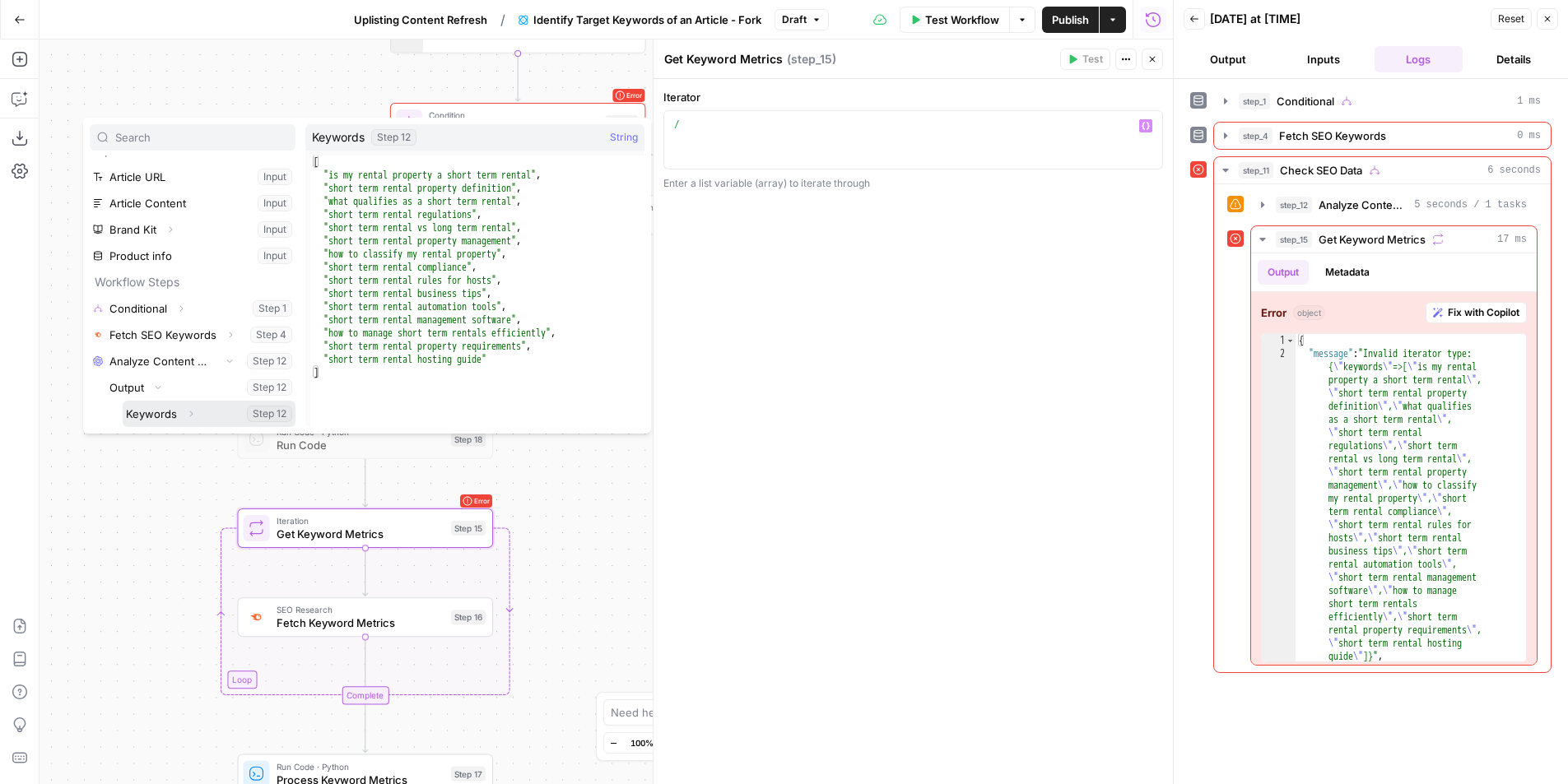 click at bounding box center [209, 414] 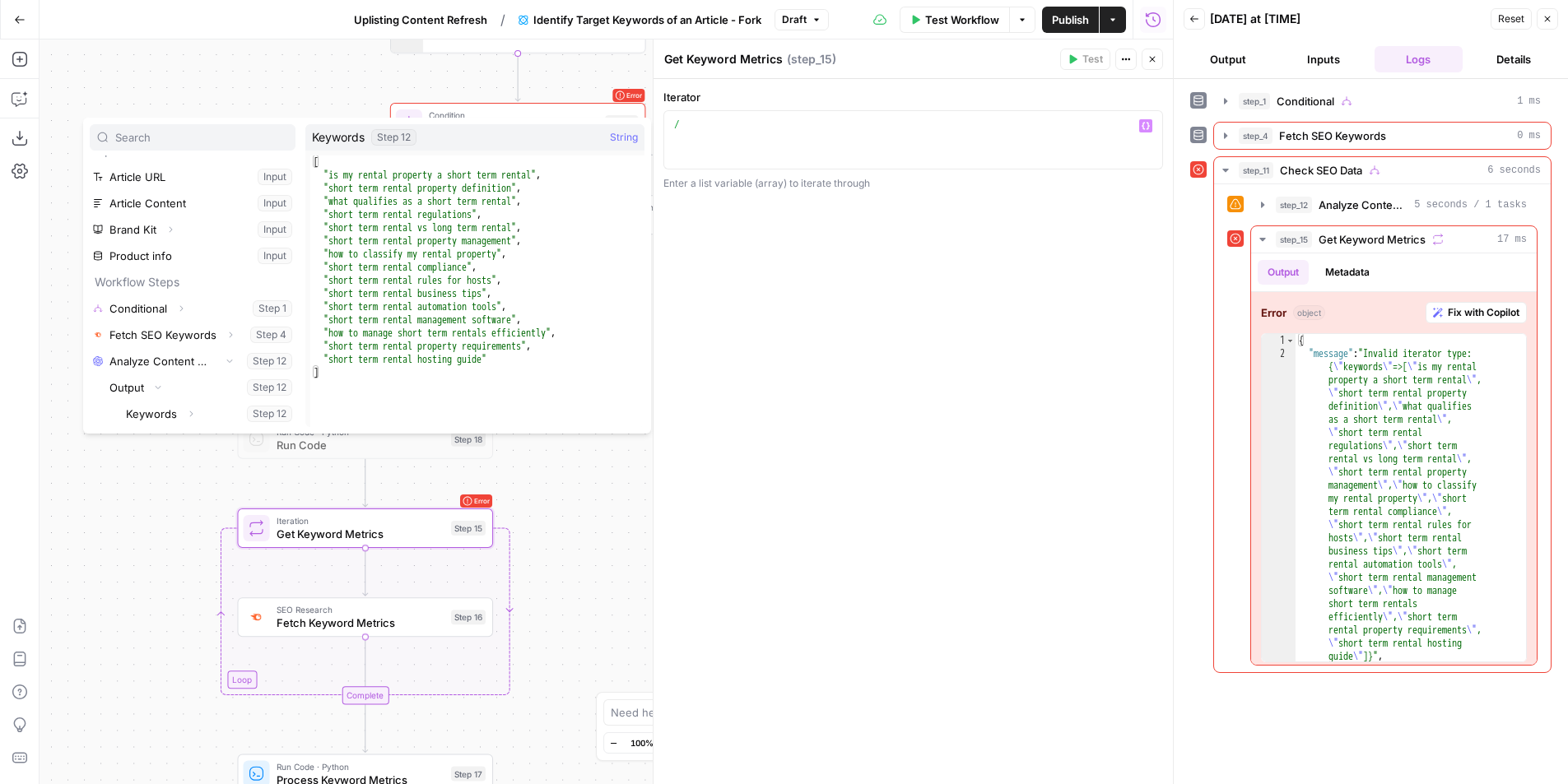 type on "**********" 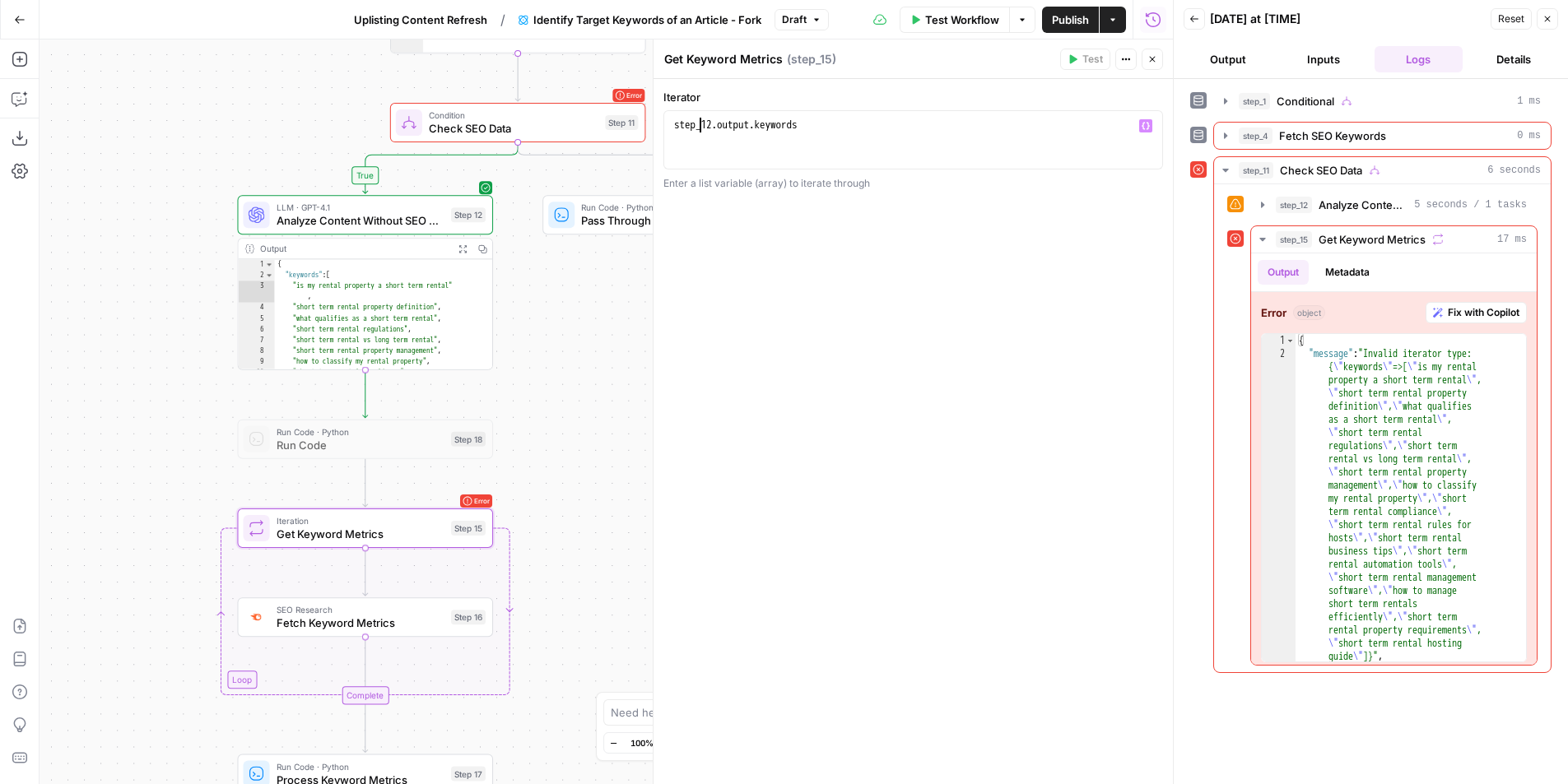 click on "step_12 . output . keywords" at bounding box center (913, 155) 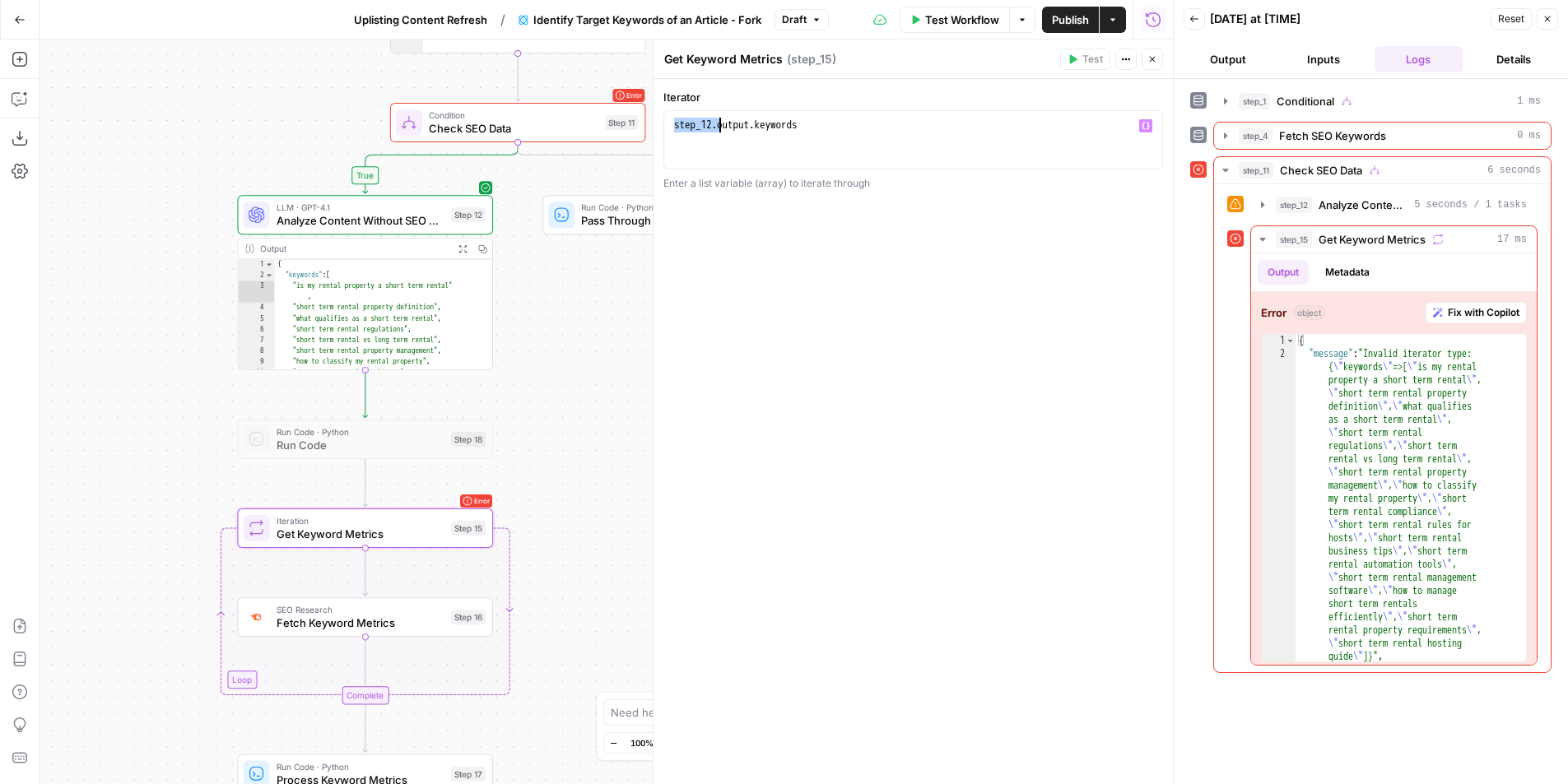 click on "step_12 . output . keywords" at bounding box center (913, 155) 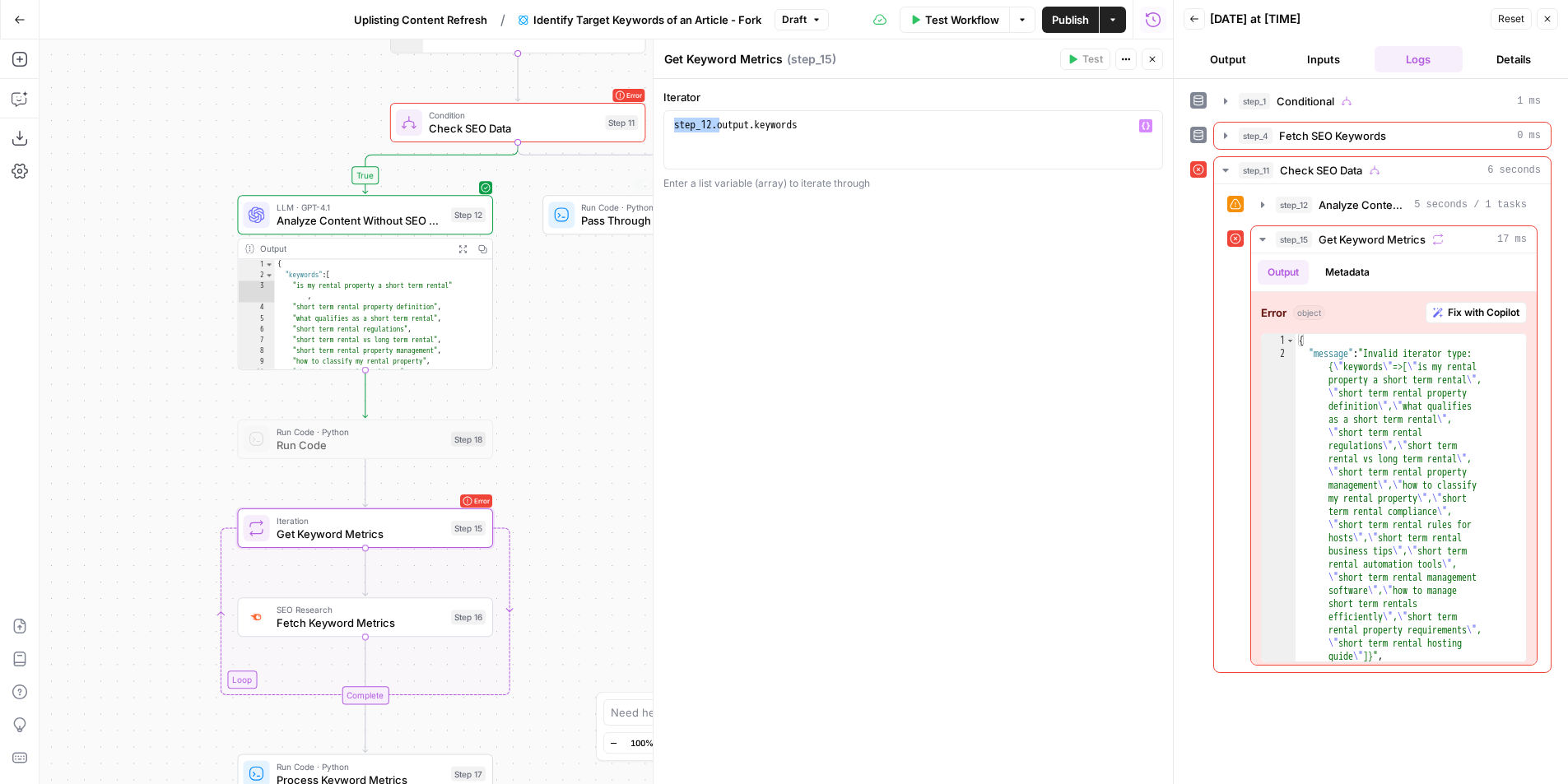 click on "**********" at bounding box center [606, 411] 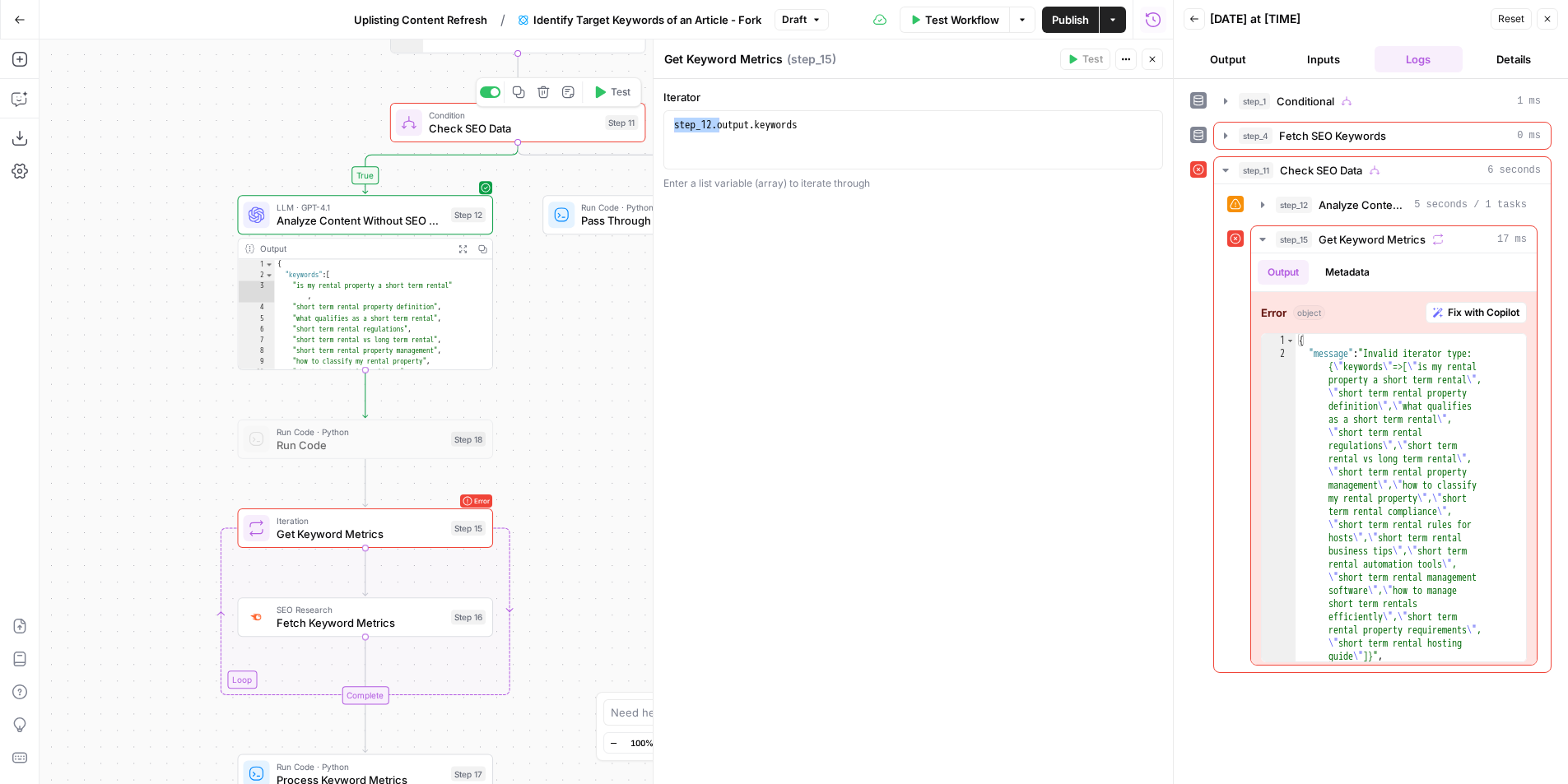 click on "Test" at bounding box center (612, 92) 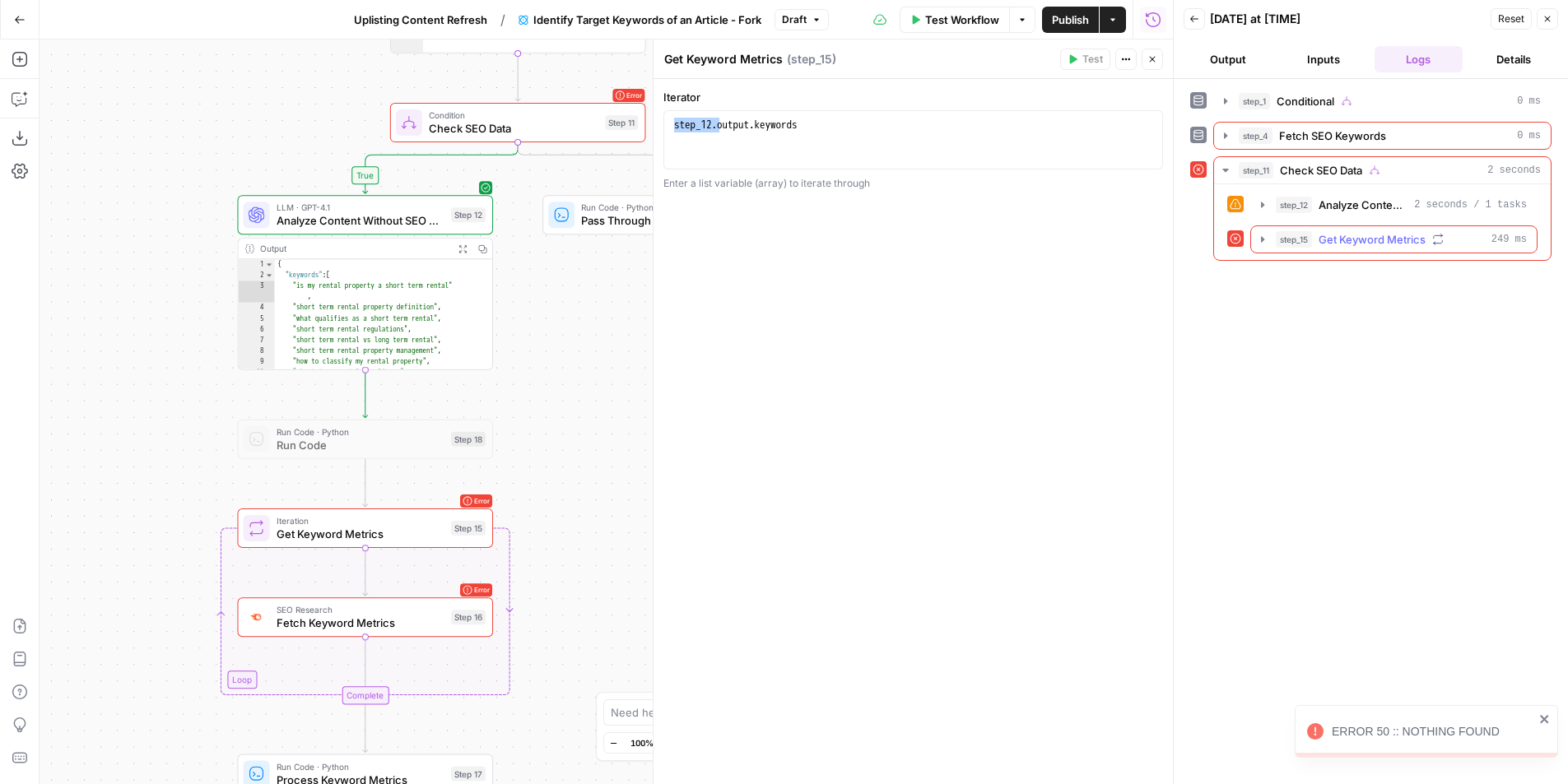 click 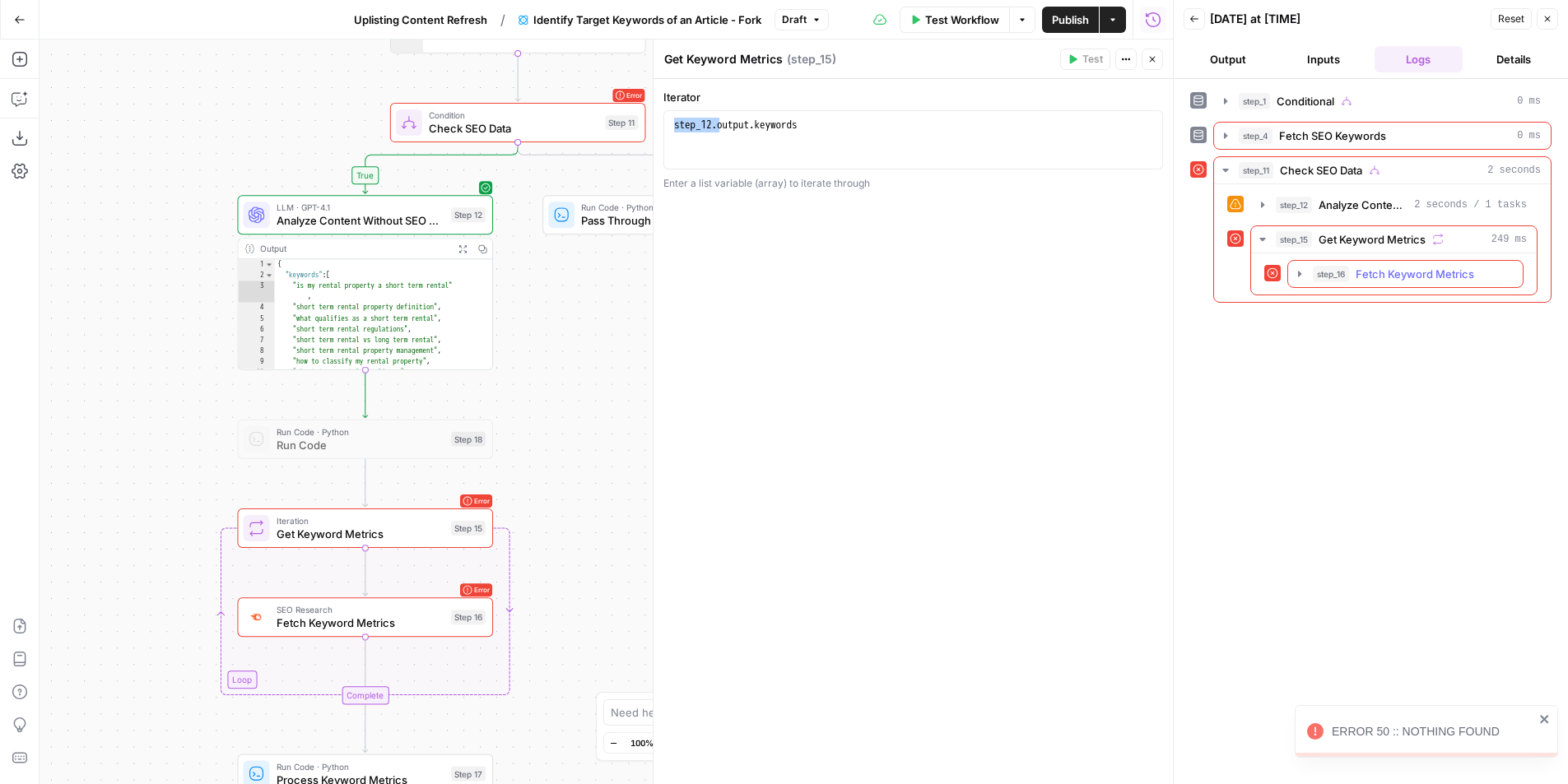 click 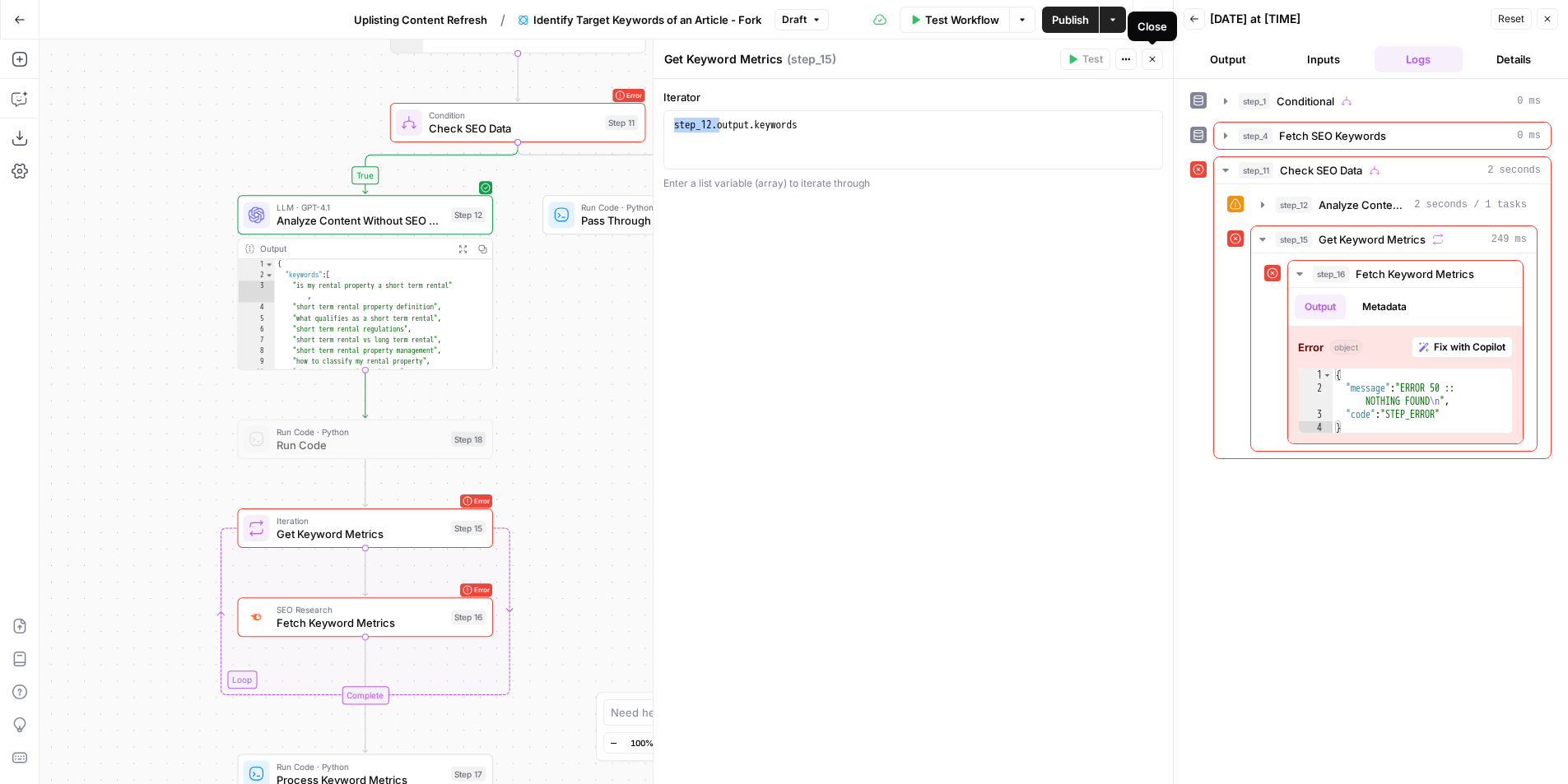 click on "Close" at bounding box center (1152, 59) 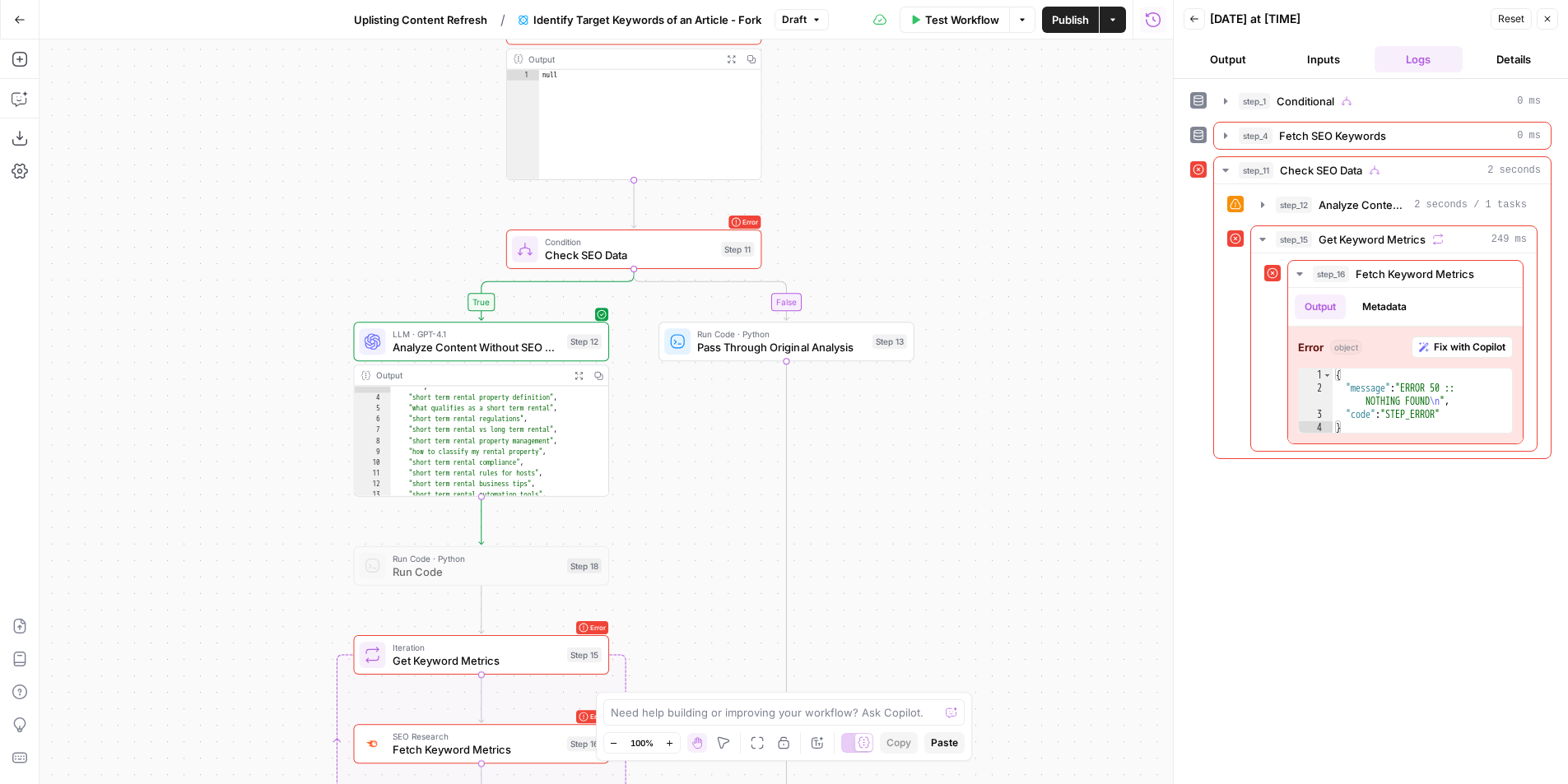 scroll, scrollTop: 51, scrollLeft: 0, axis: vertical 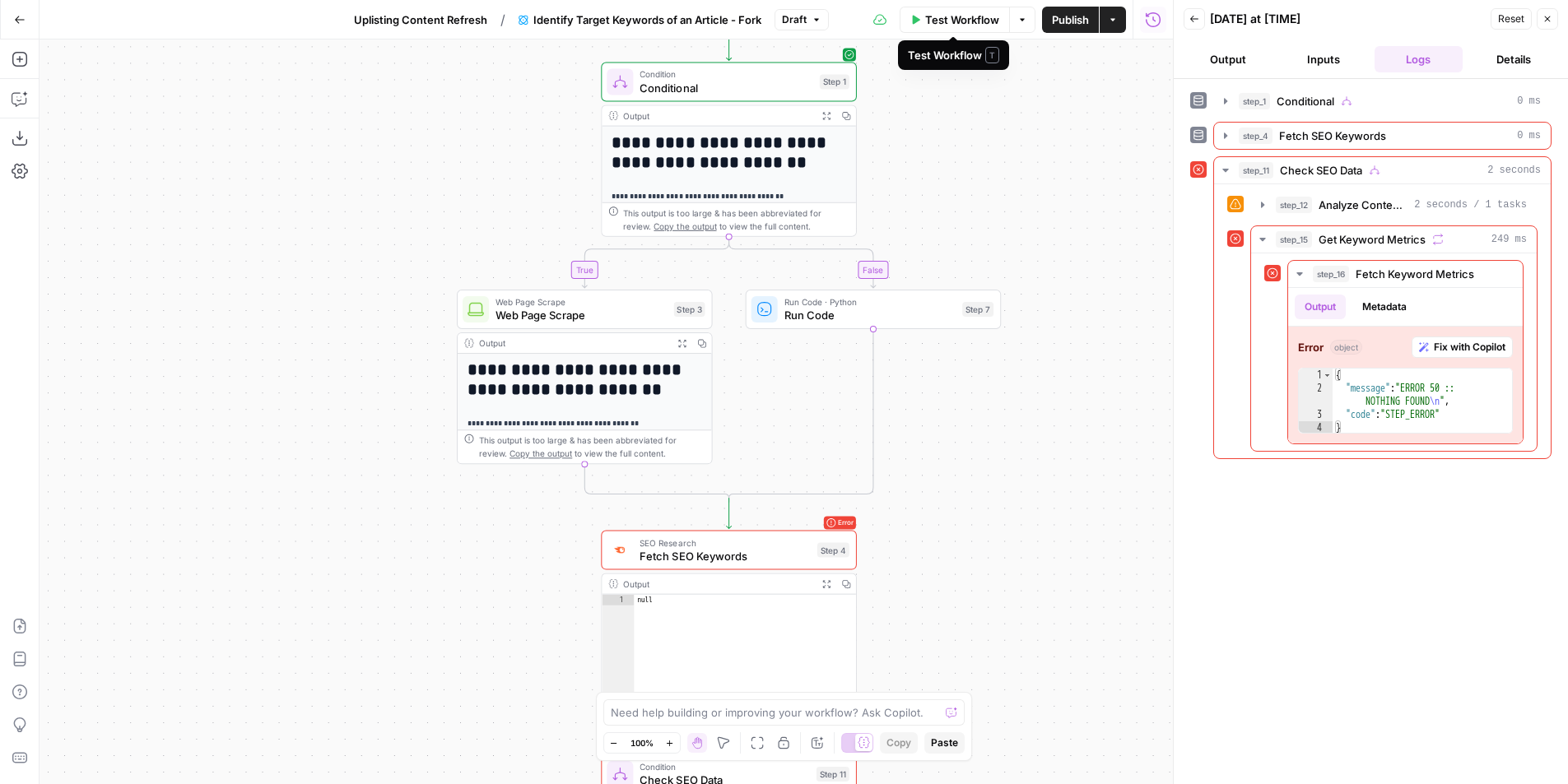 click on "Options" at bounding box center [1022, 20] 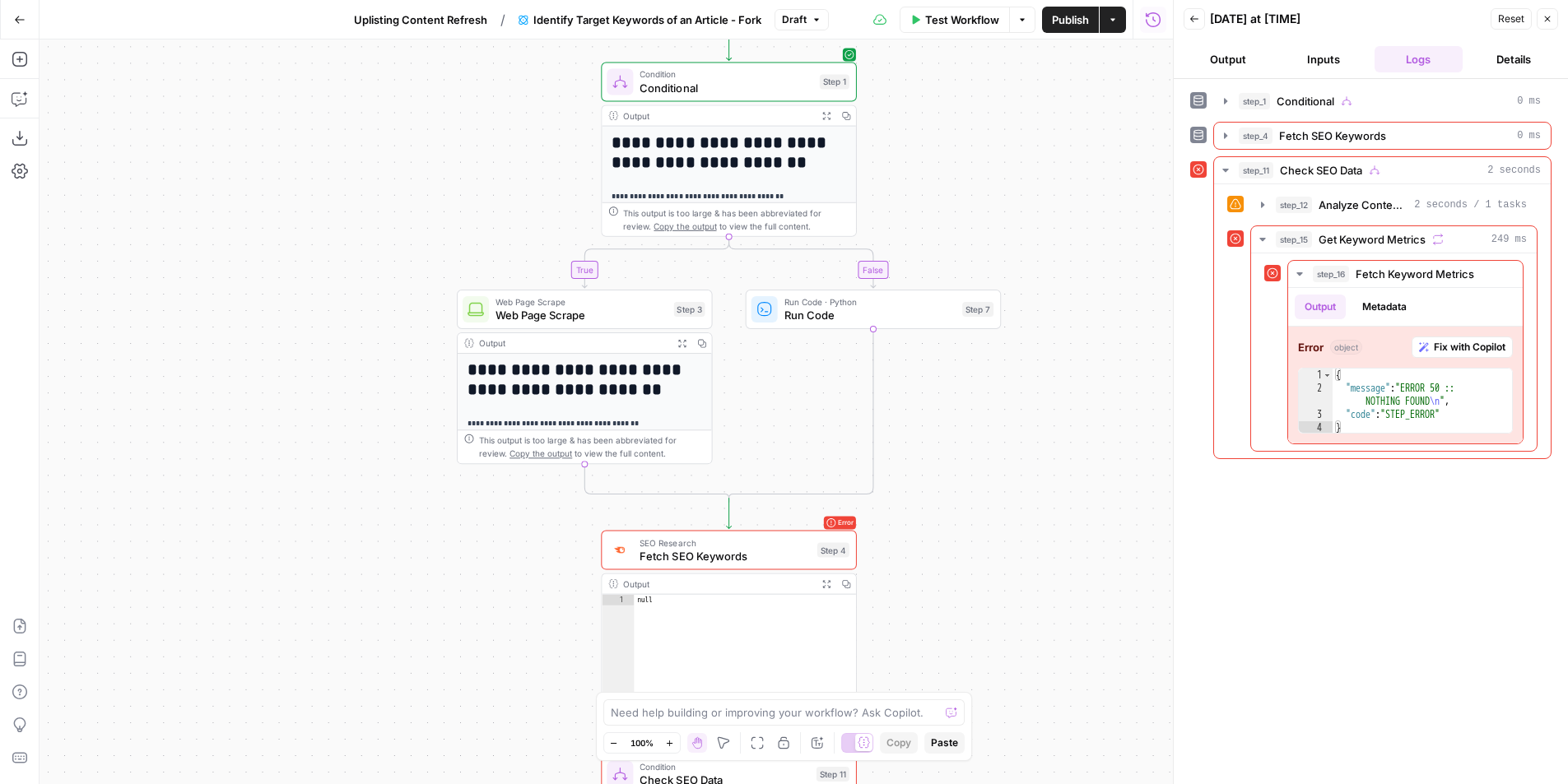 click on "Test Workflow" at bounding box center [962, 20] 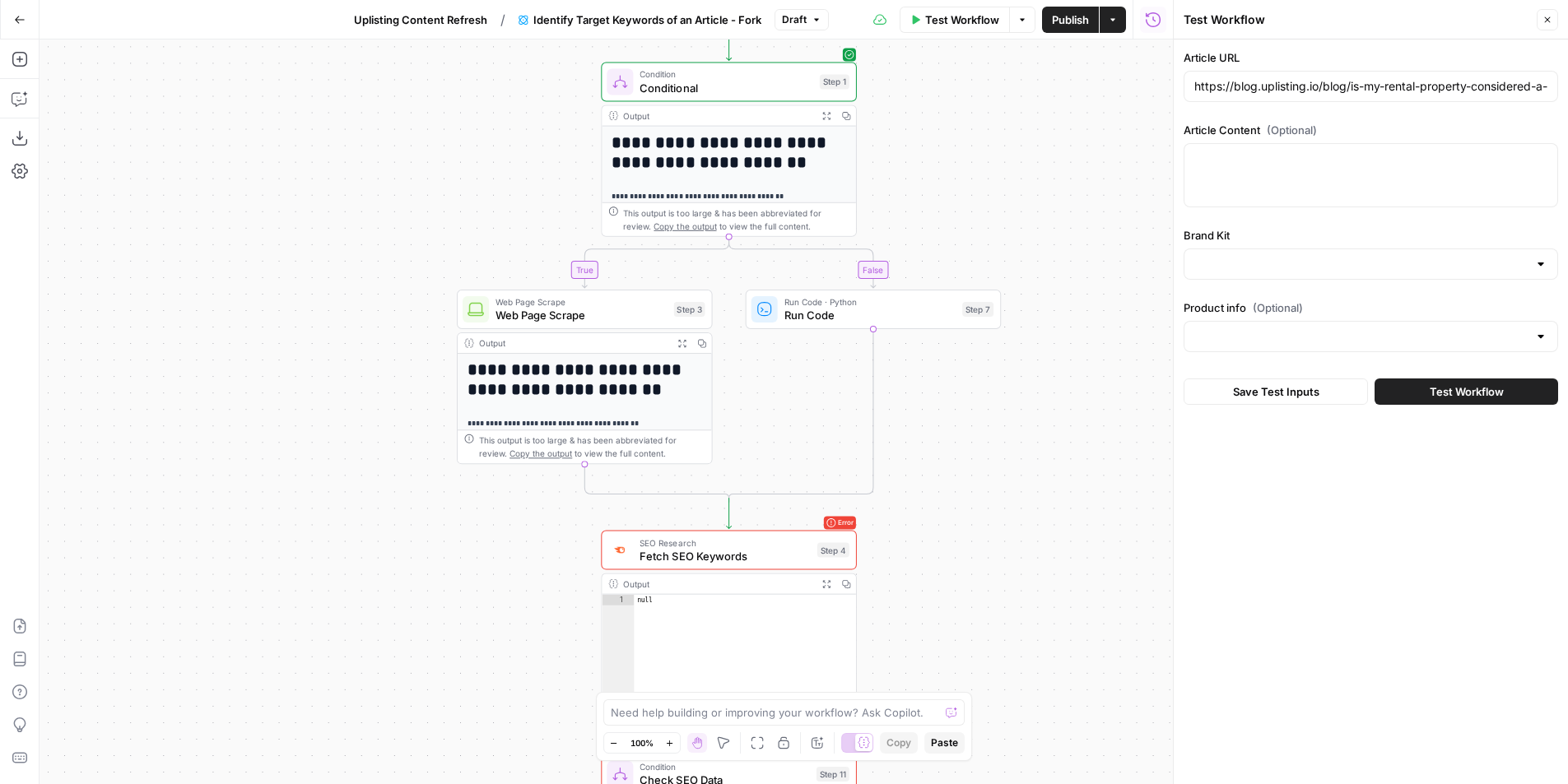 type on "Uplisting" 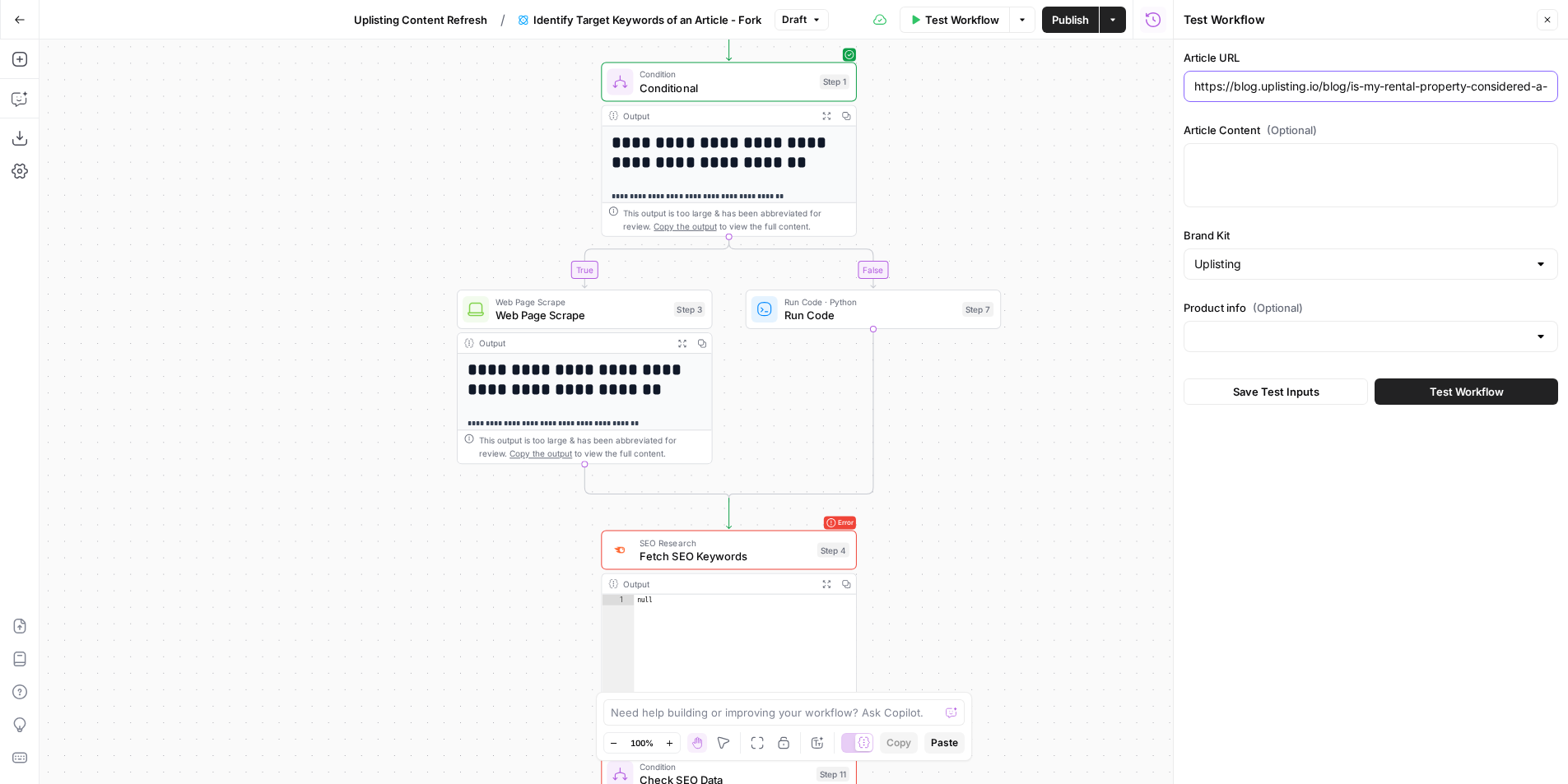 click on "https://blog.uplisting.io/blog/is-my-rental-property-considered-a-short-term-rental" at bounding box center [1370, 86] 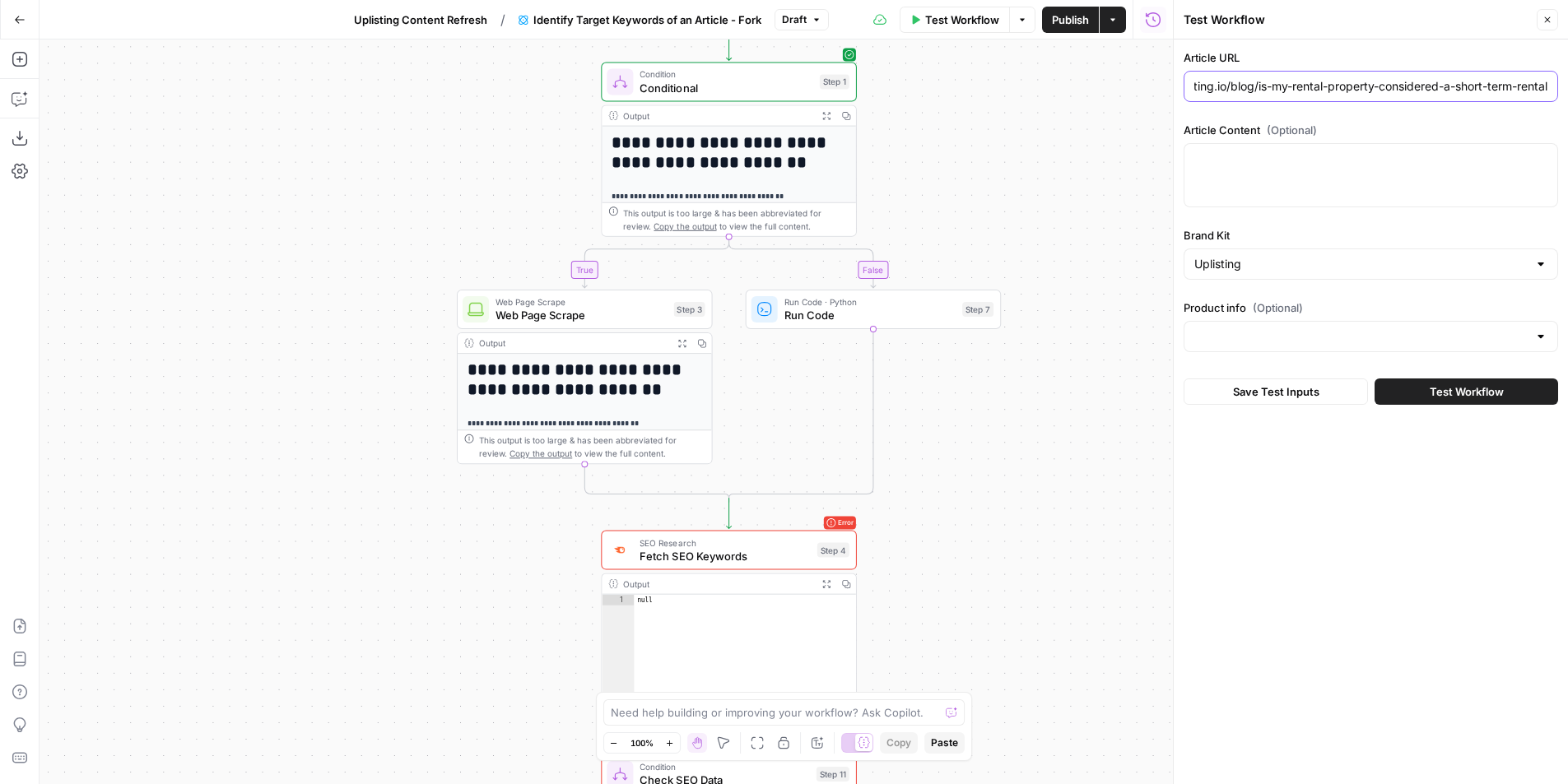 scroll, scrollTop: 0, scrollLeft: 0, axis: both 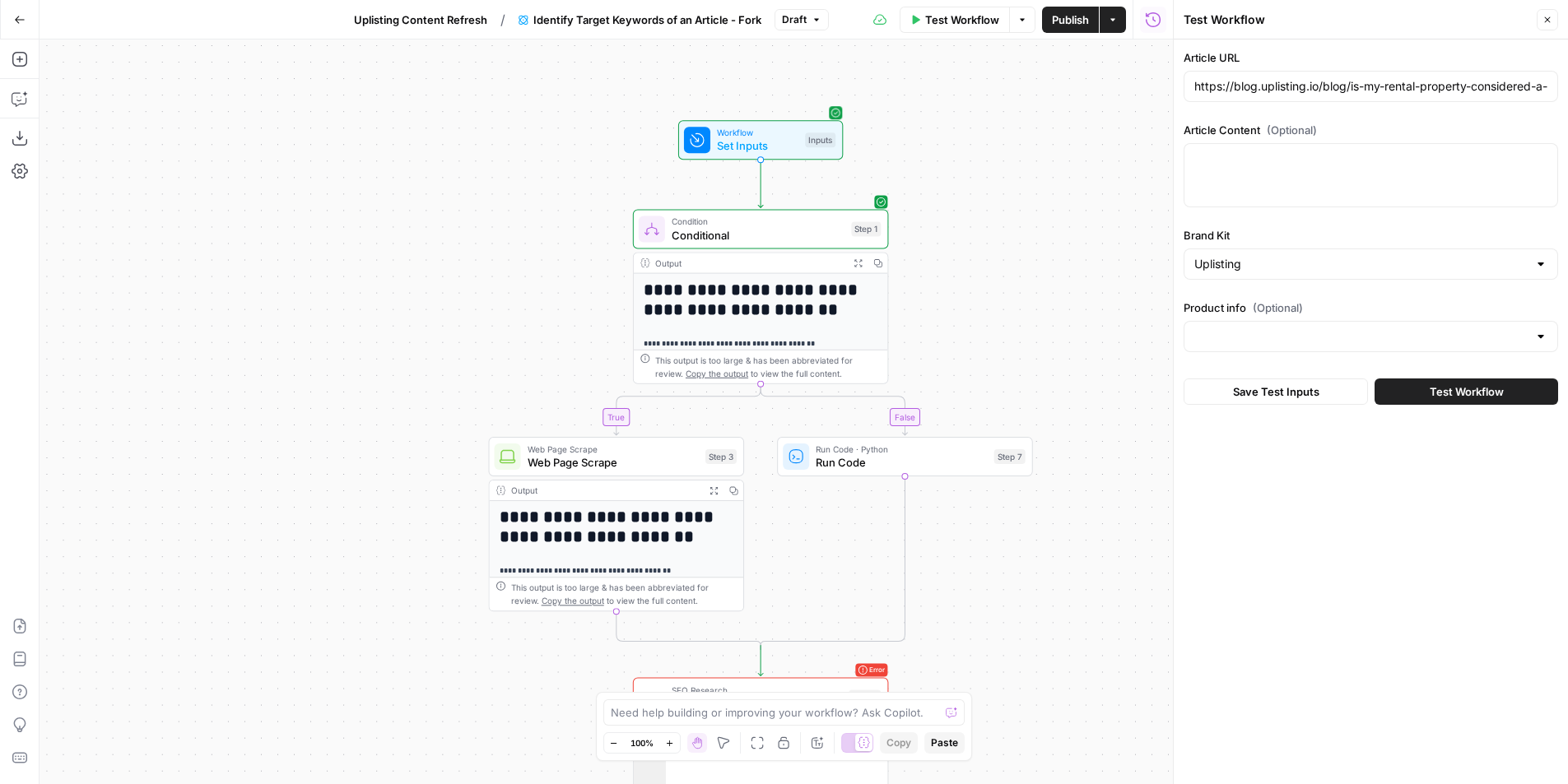click on "Set Inputs" at bounding box center [757, 146] 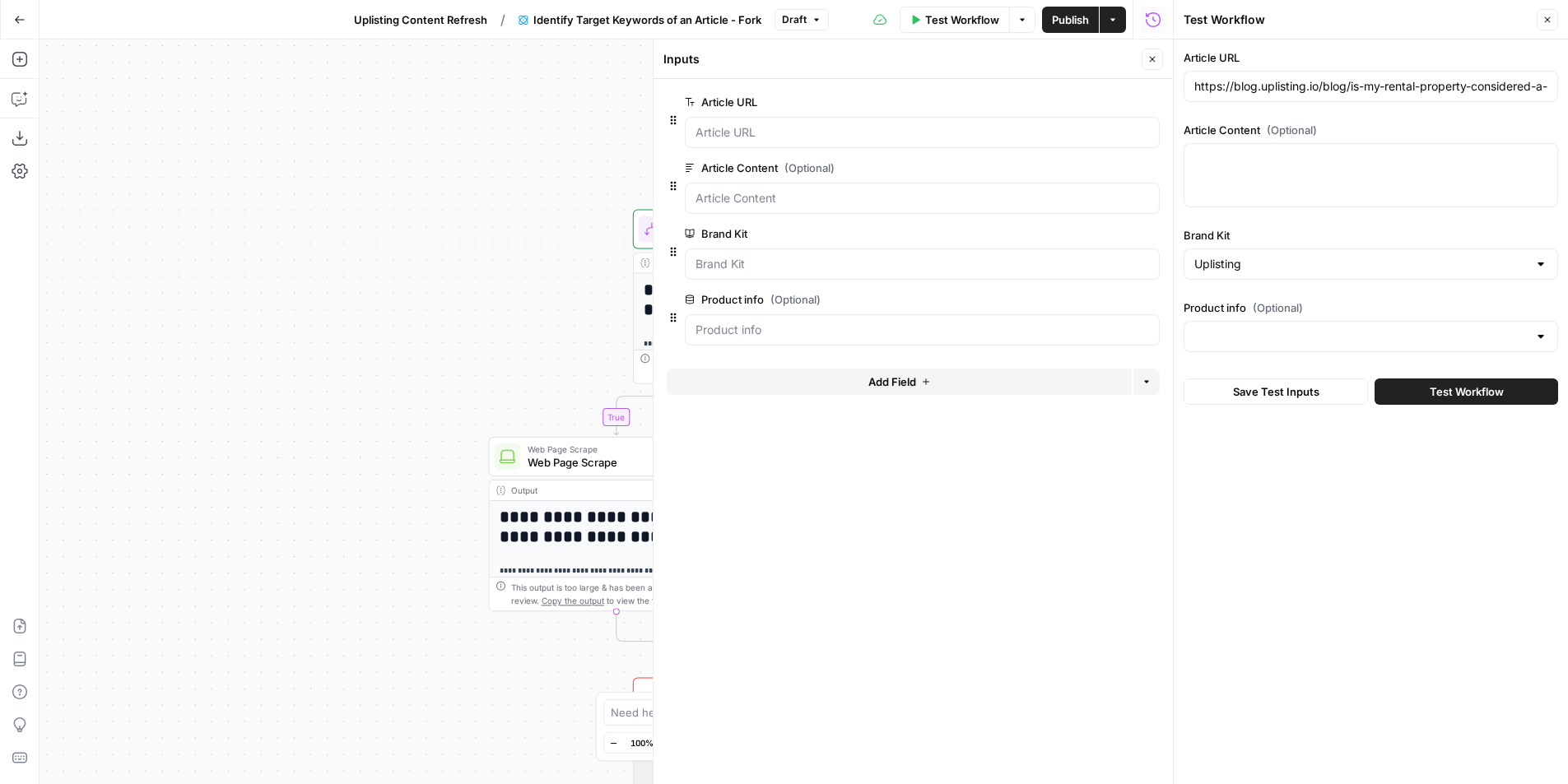 click on "**********" at bounding box center (606, 411) 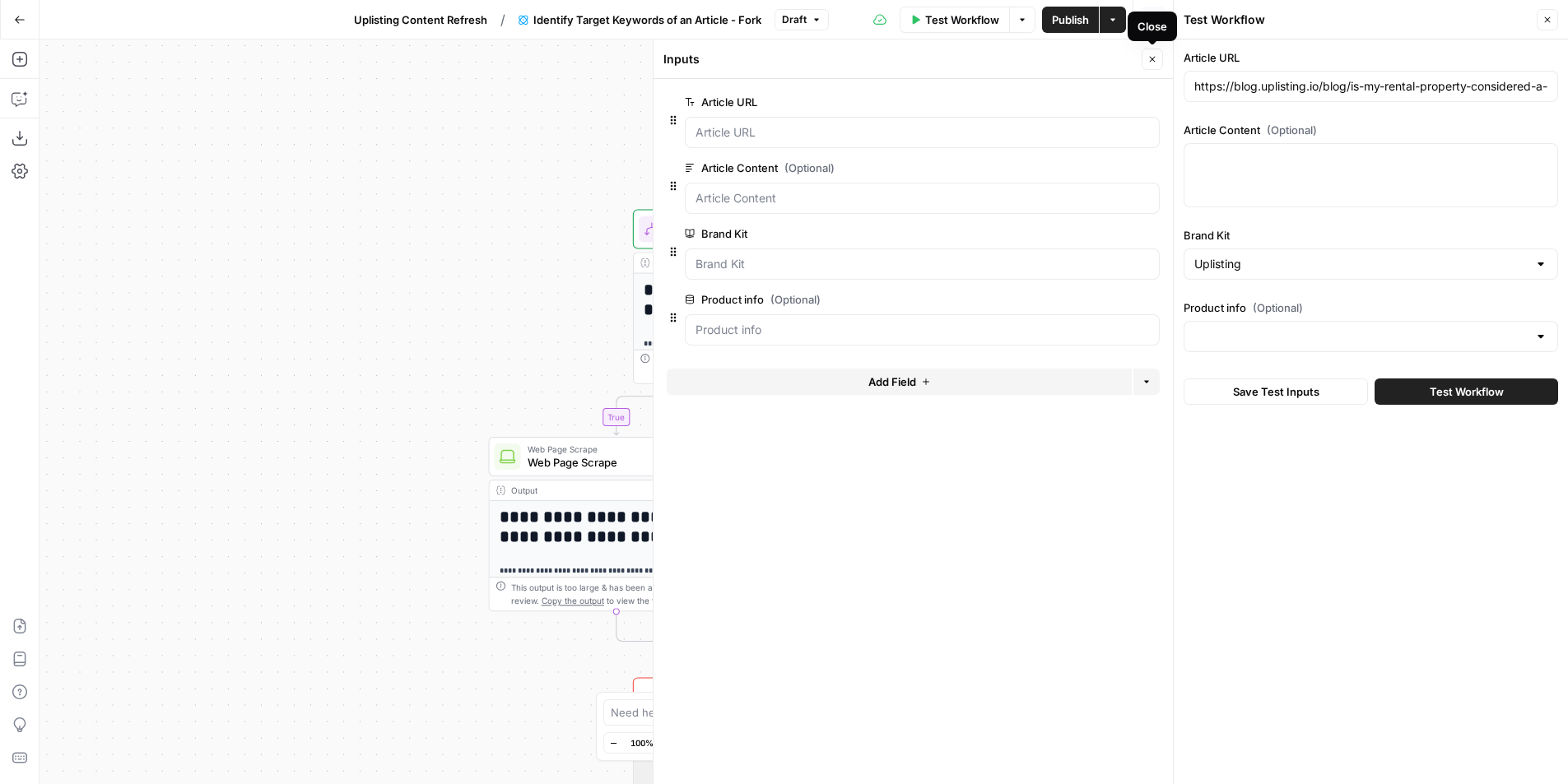 click 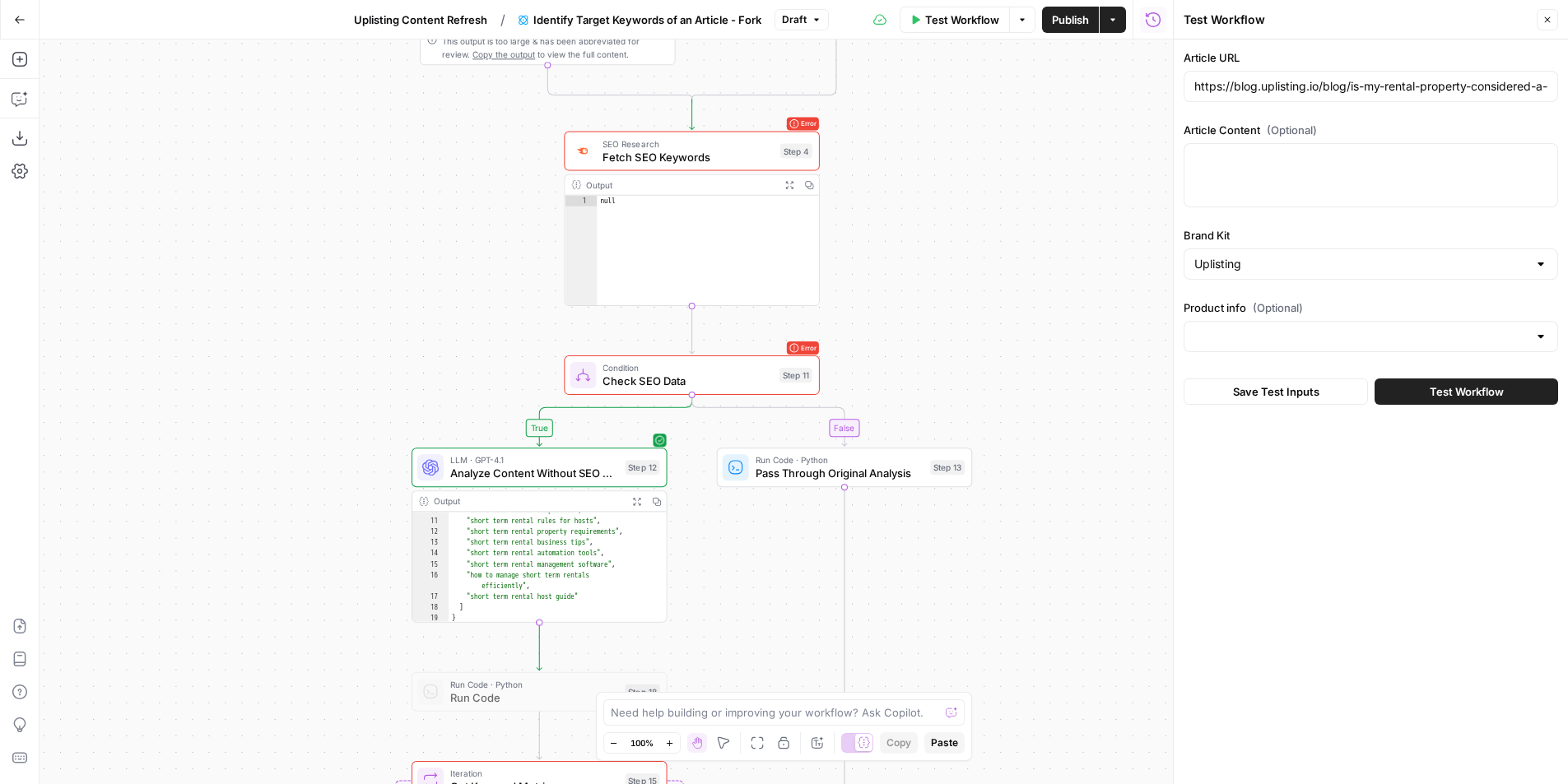 click on "Analyze Content Without SEO Data" at bounding box center (534, 473) 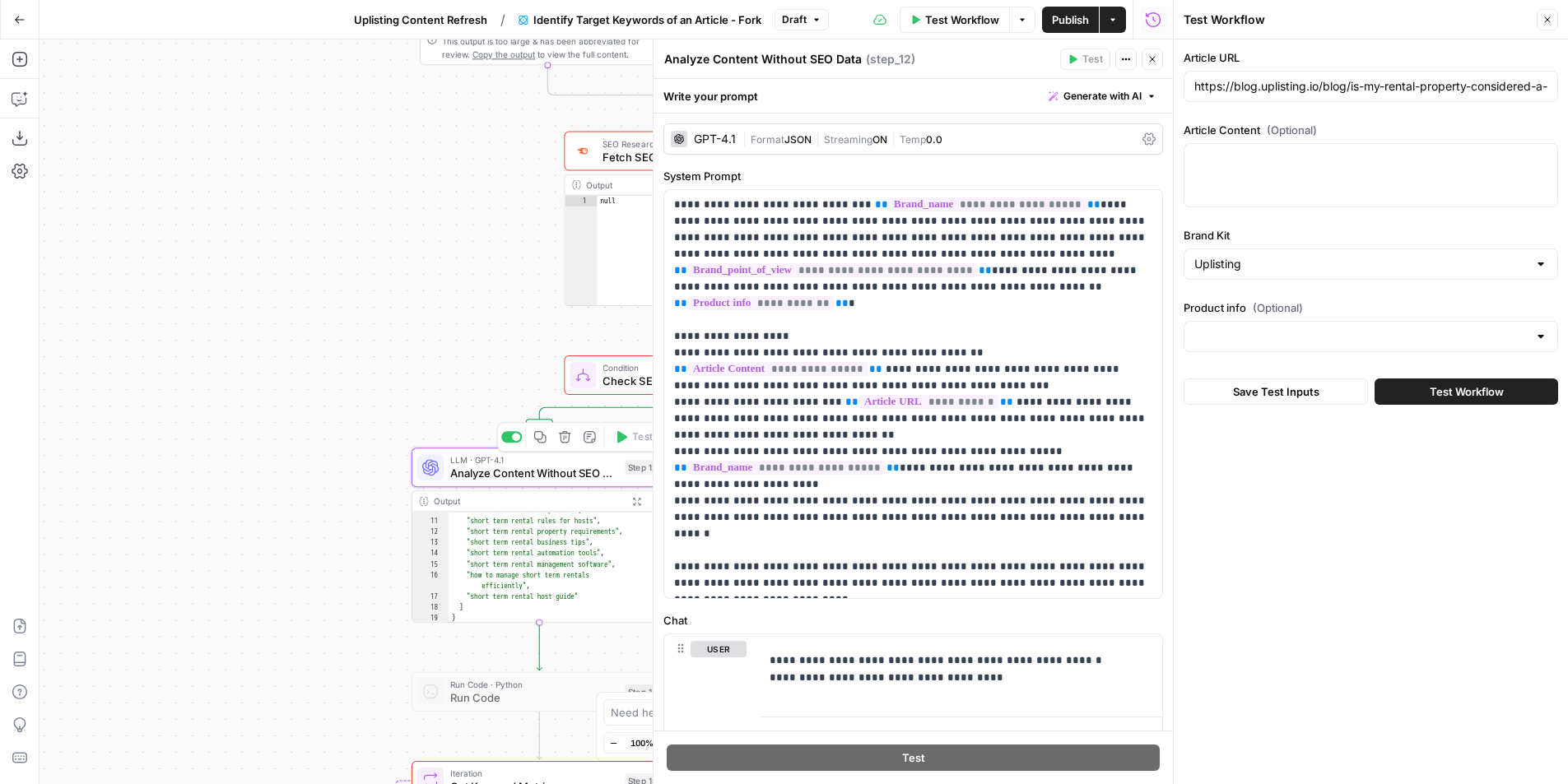 scroll, scrollTop: 116, scrollLeft: 0, axis: vertical 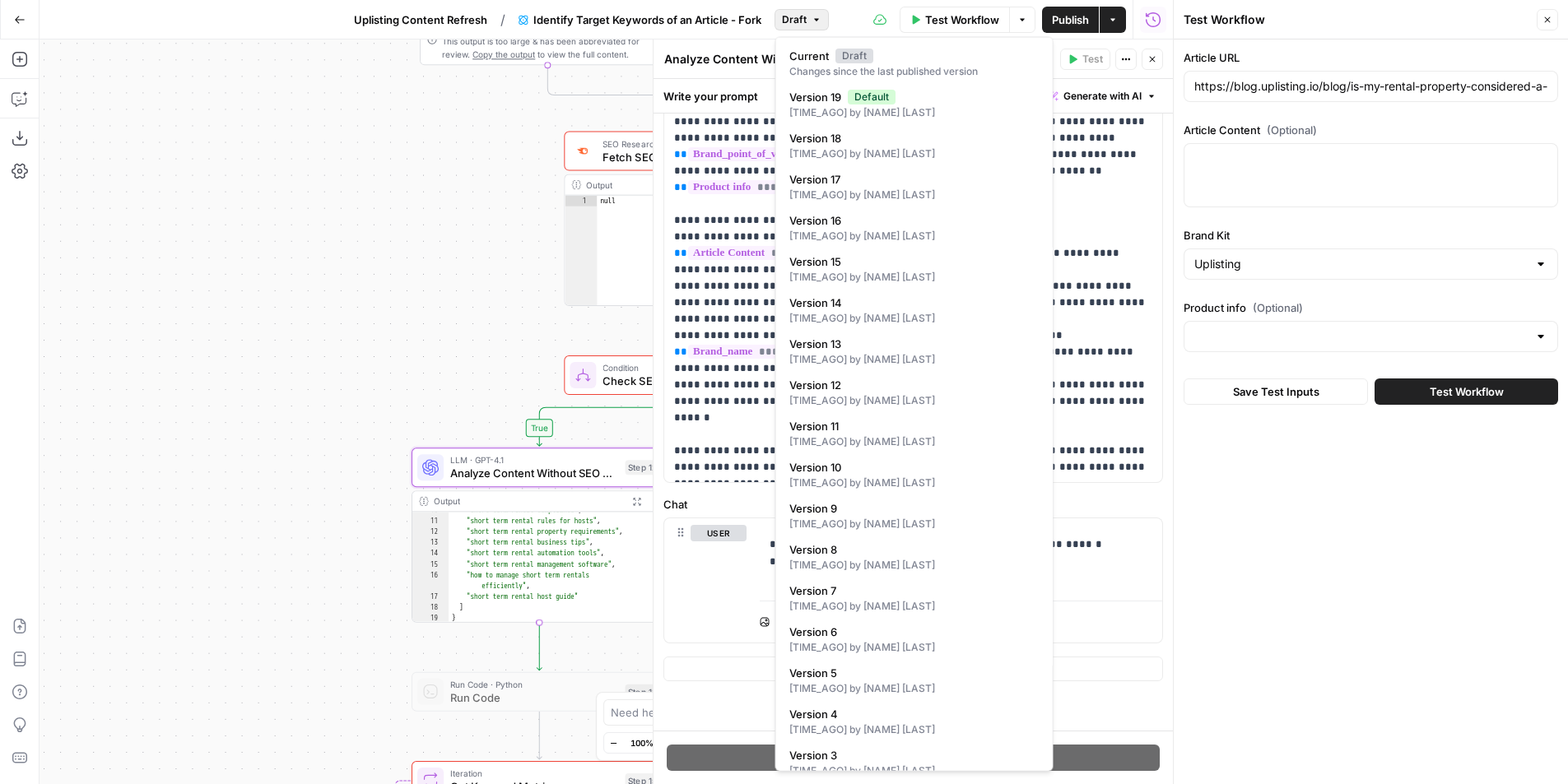 click 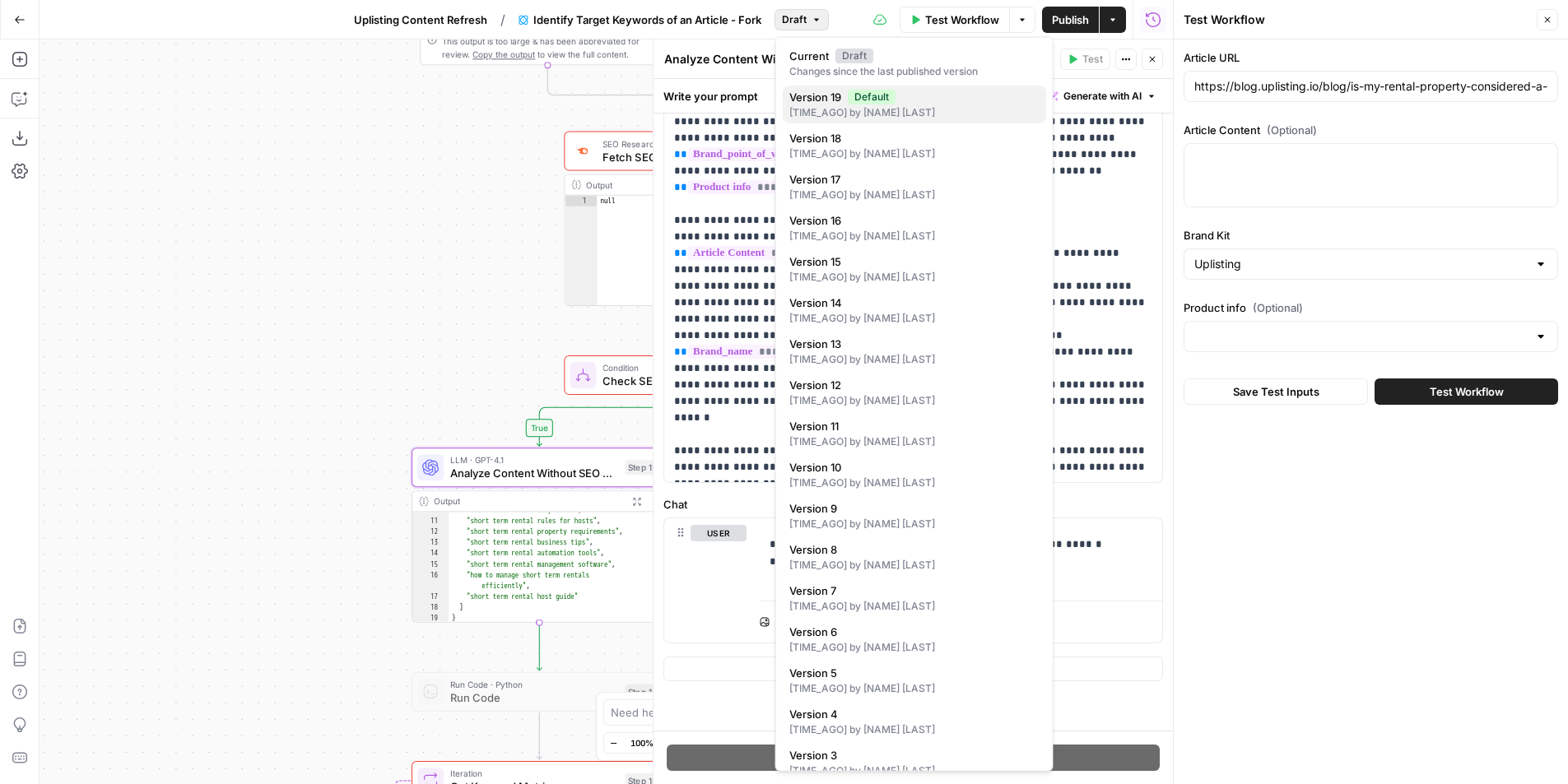 click on "7 minutes ago
by Elise Watt" at bounding box center [914, 113] 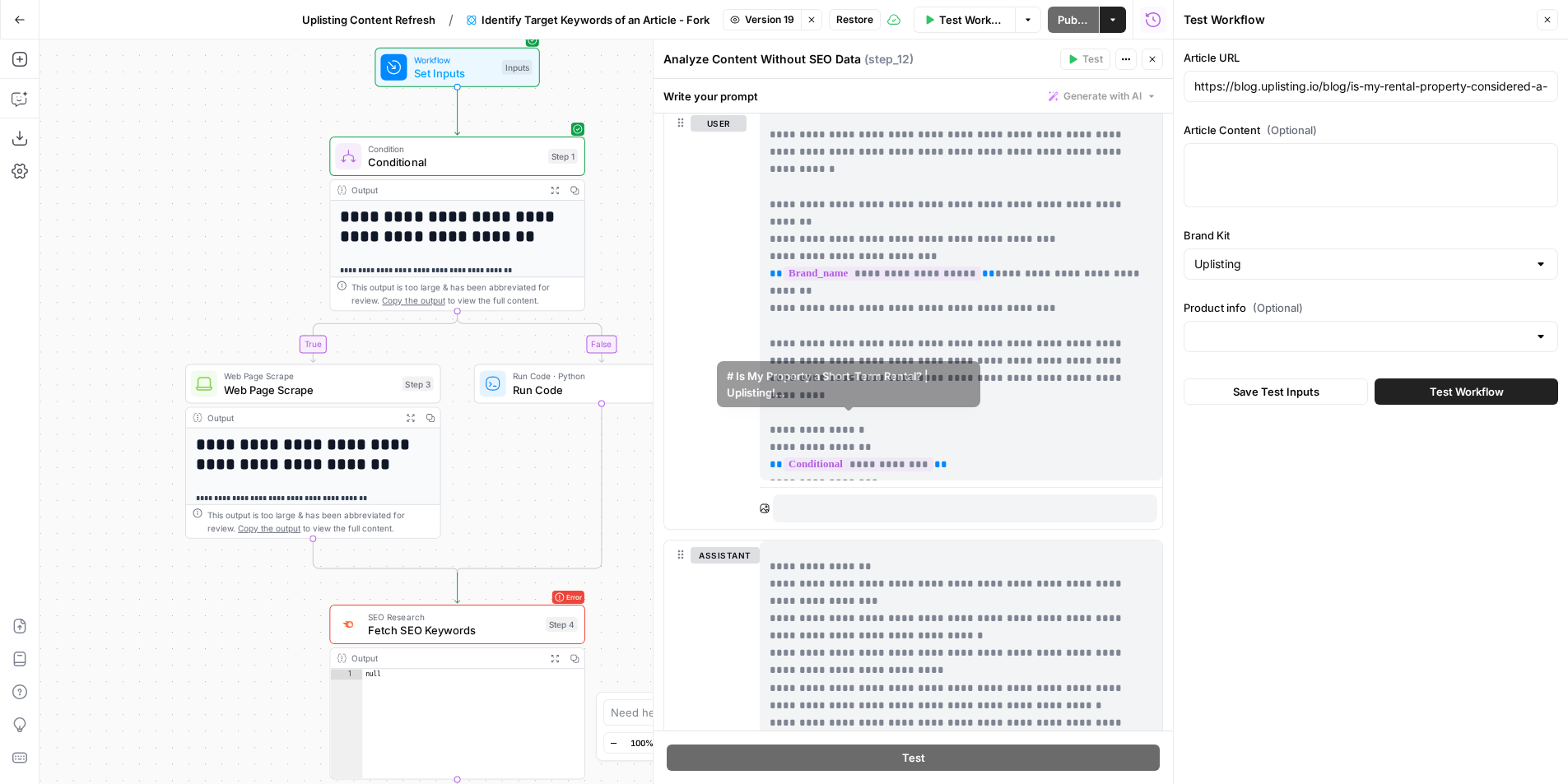 scroll, scrollTop: 395, scrollLeft: 0, axis: vertical 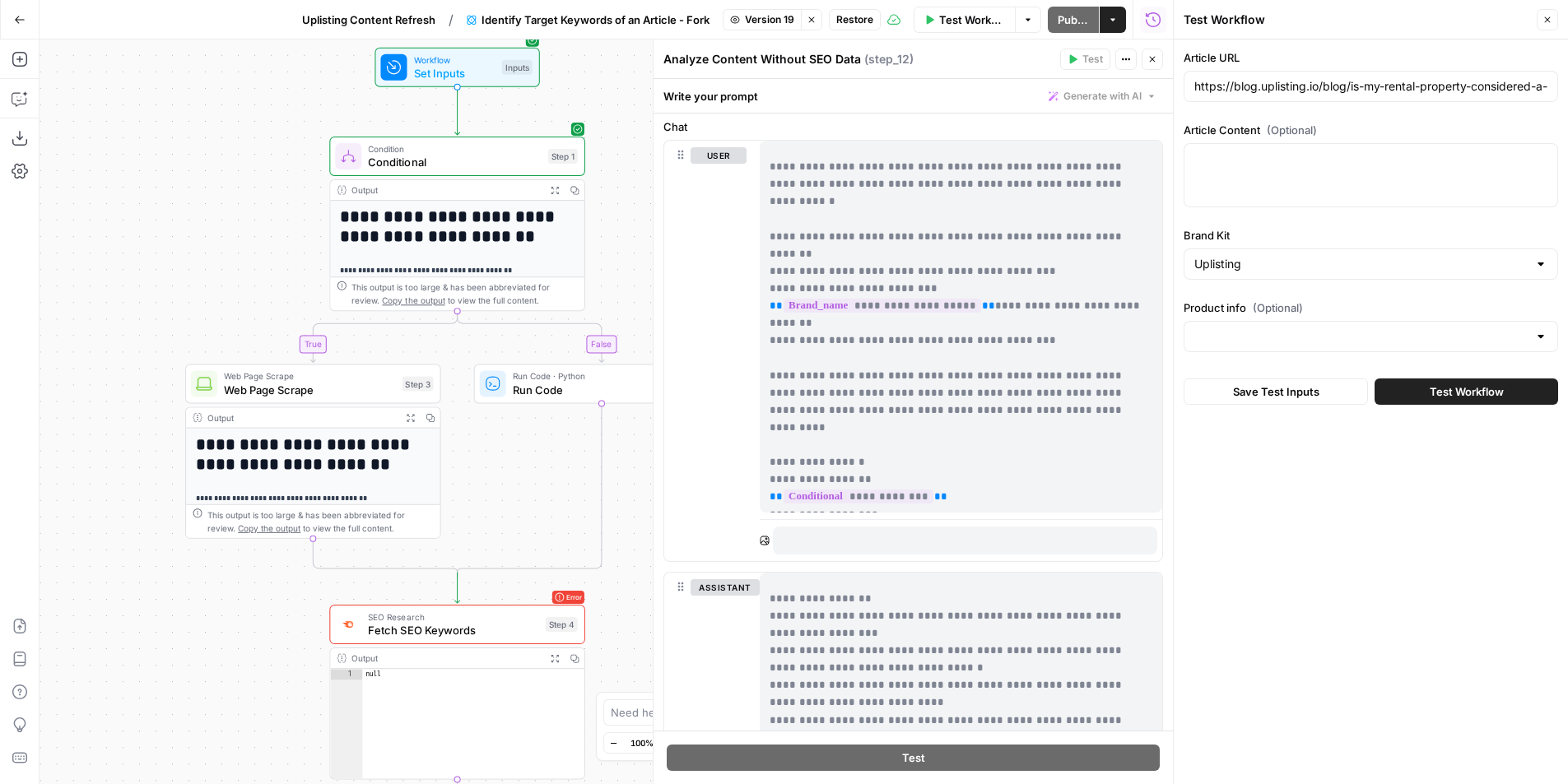 click 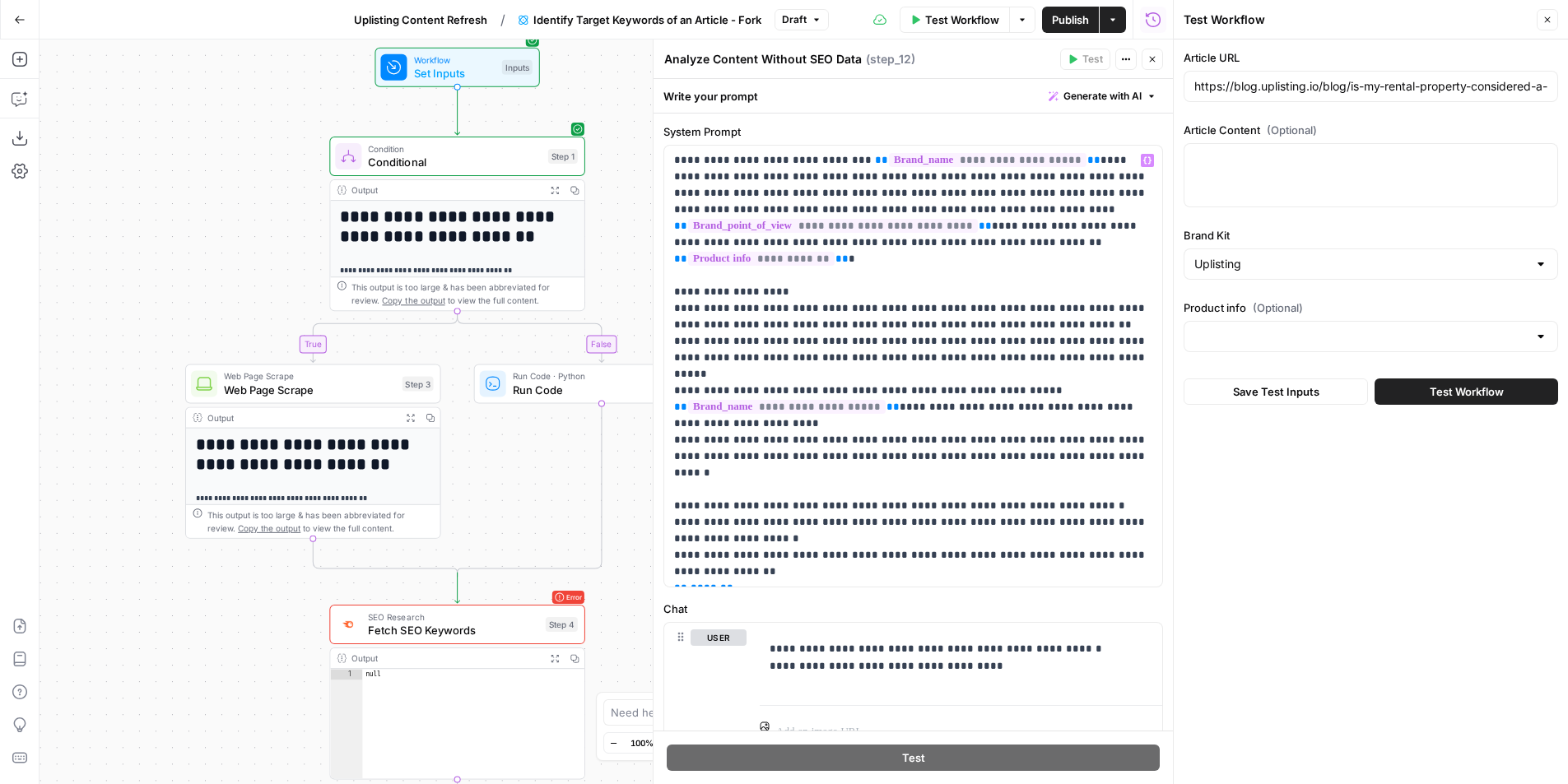 scroll, scrollTop: 0, scrollLeft: 0, axis: both 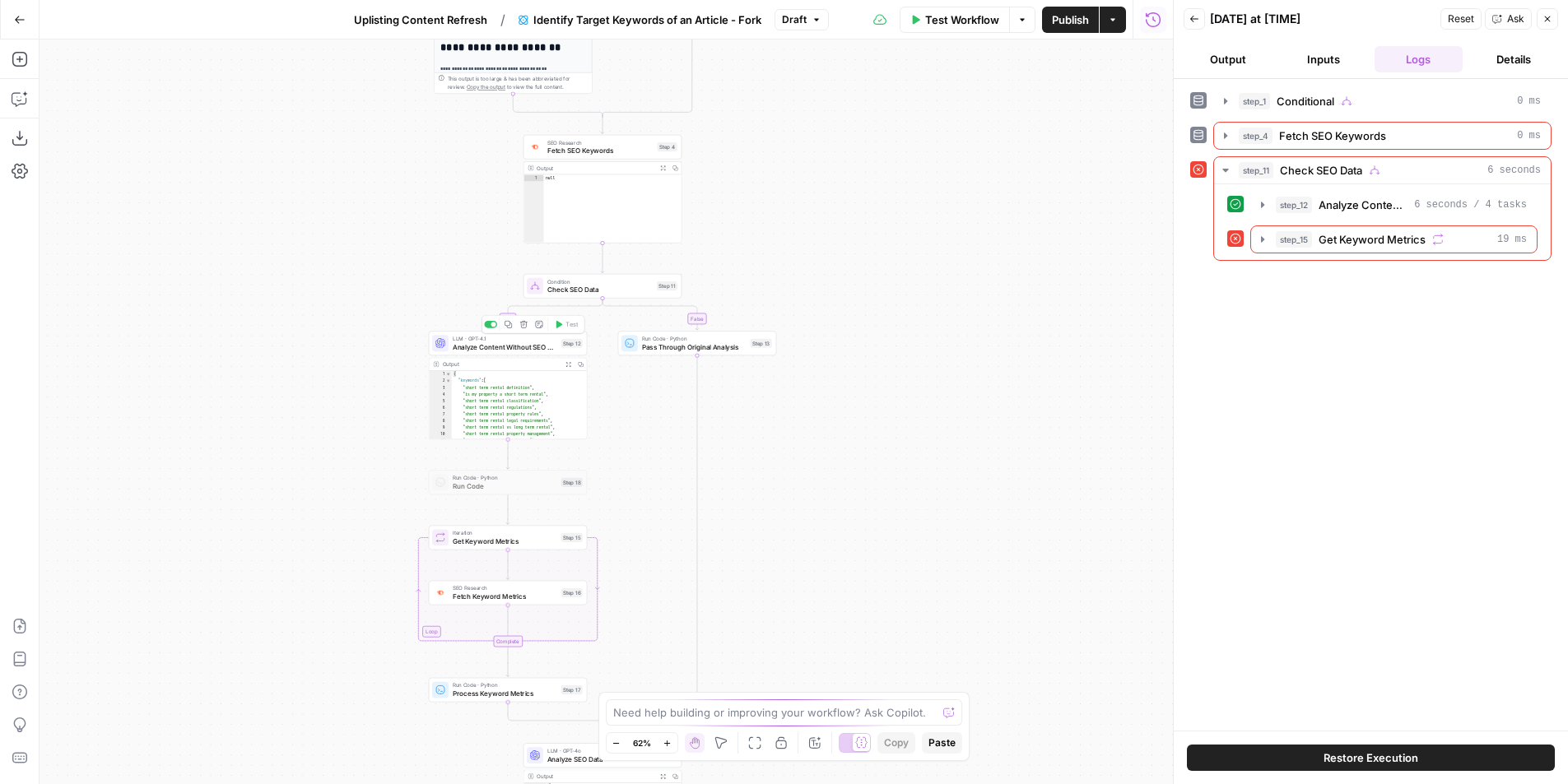 click on "Analyze Content Without SEO Data" at bounding box center [505, 346] 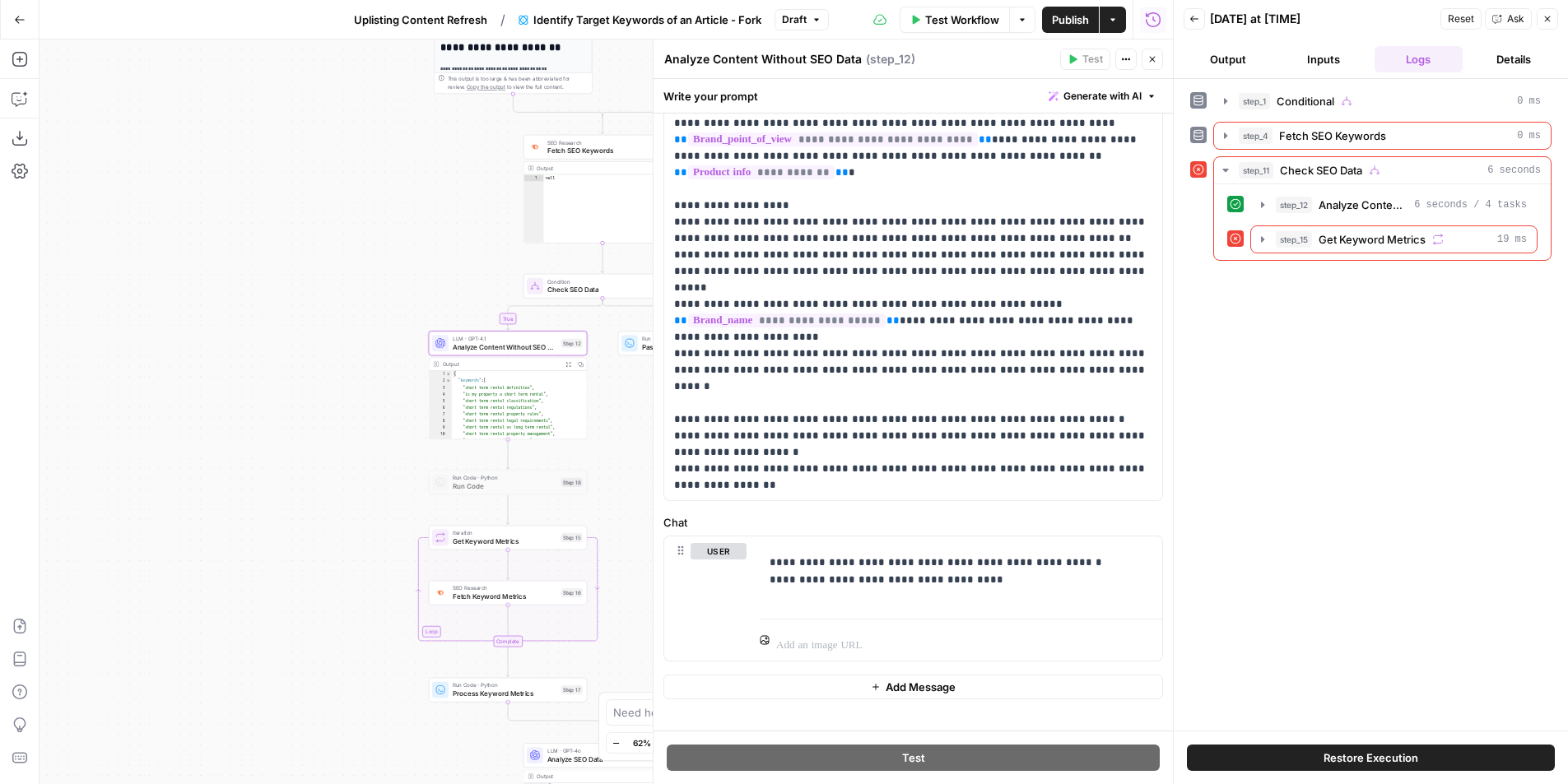 scroll, scrollTop: 149, scrollLeft: 0, axis: vertical 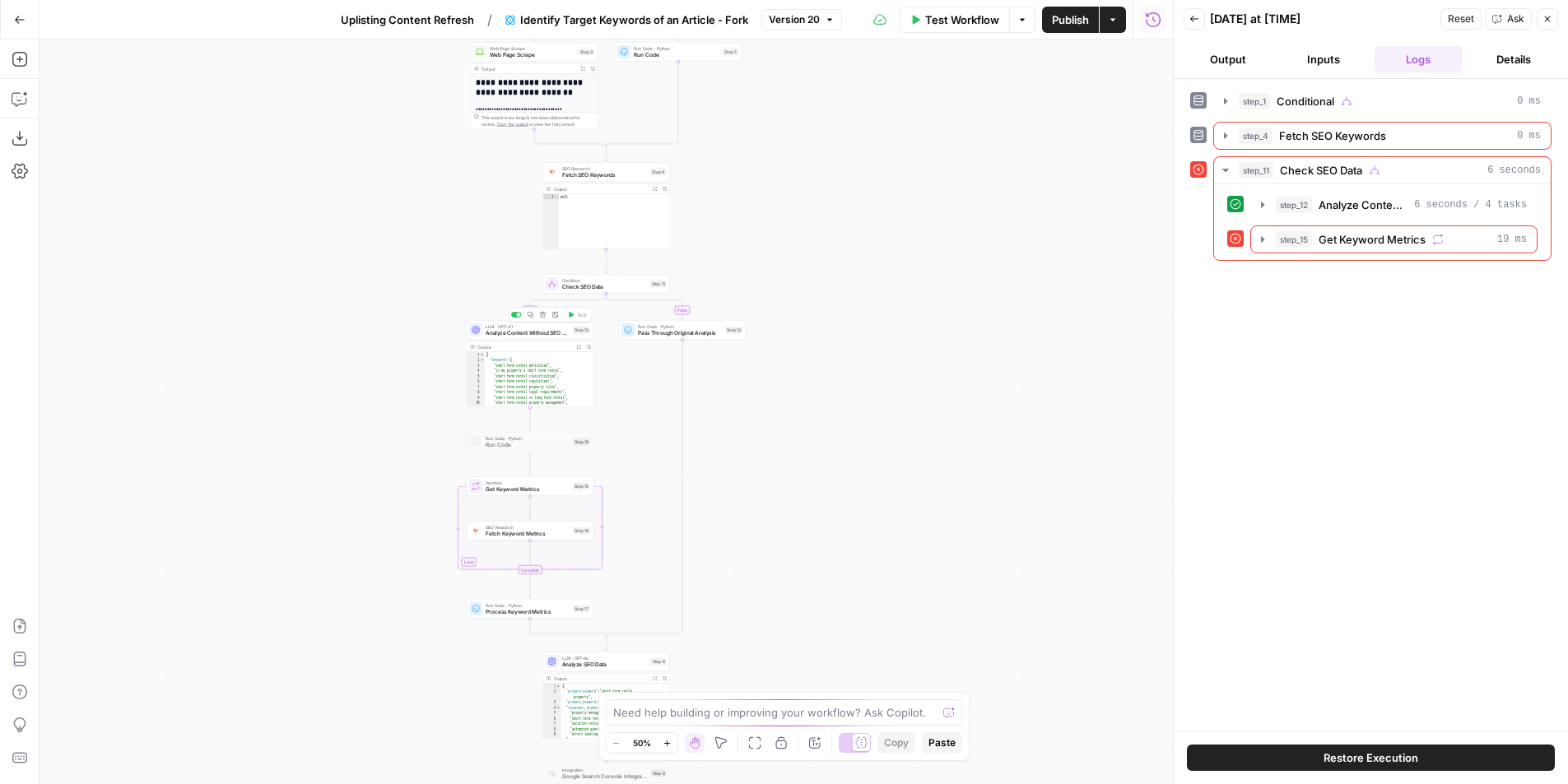 click on "Analyze Content Without SEO Data" at bounding box center [528, 333] 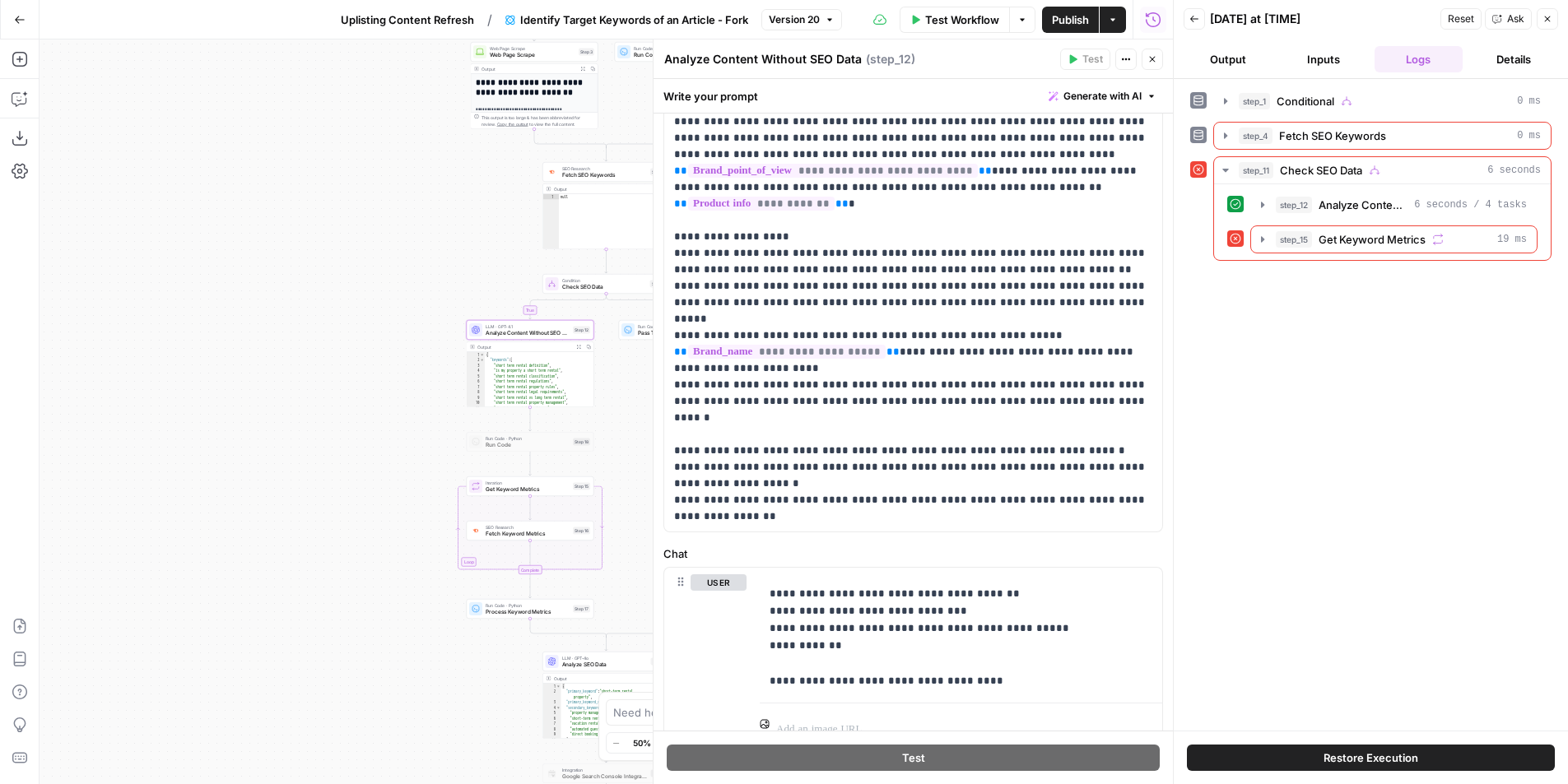 scroll, scrollTop: 118, scrollLeft: 0, axis: vertical 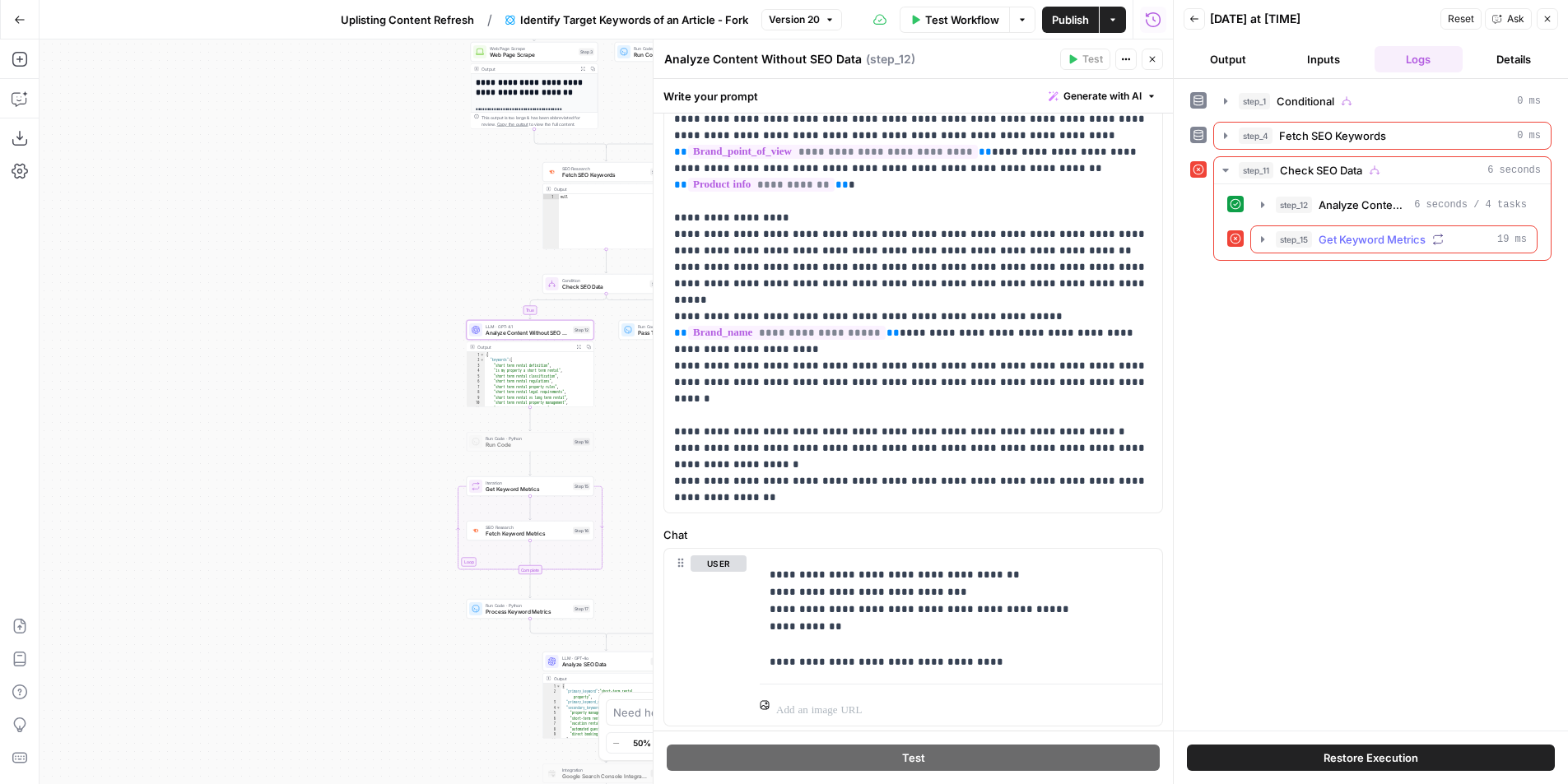click 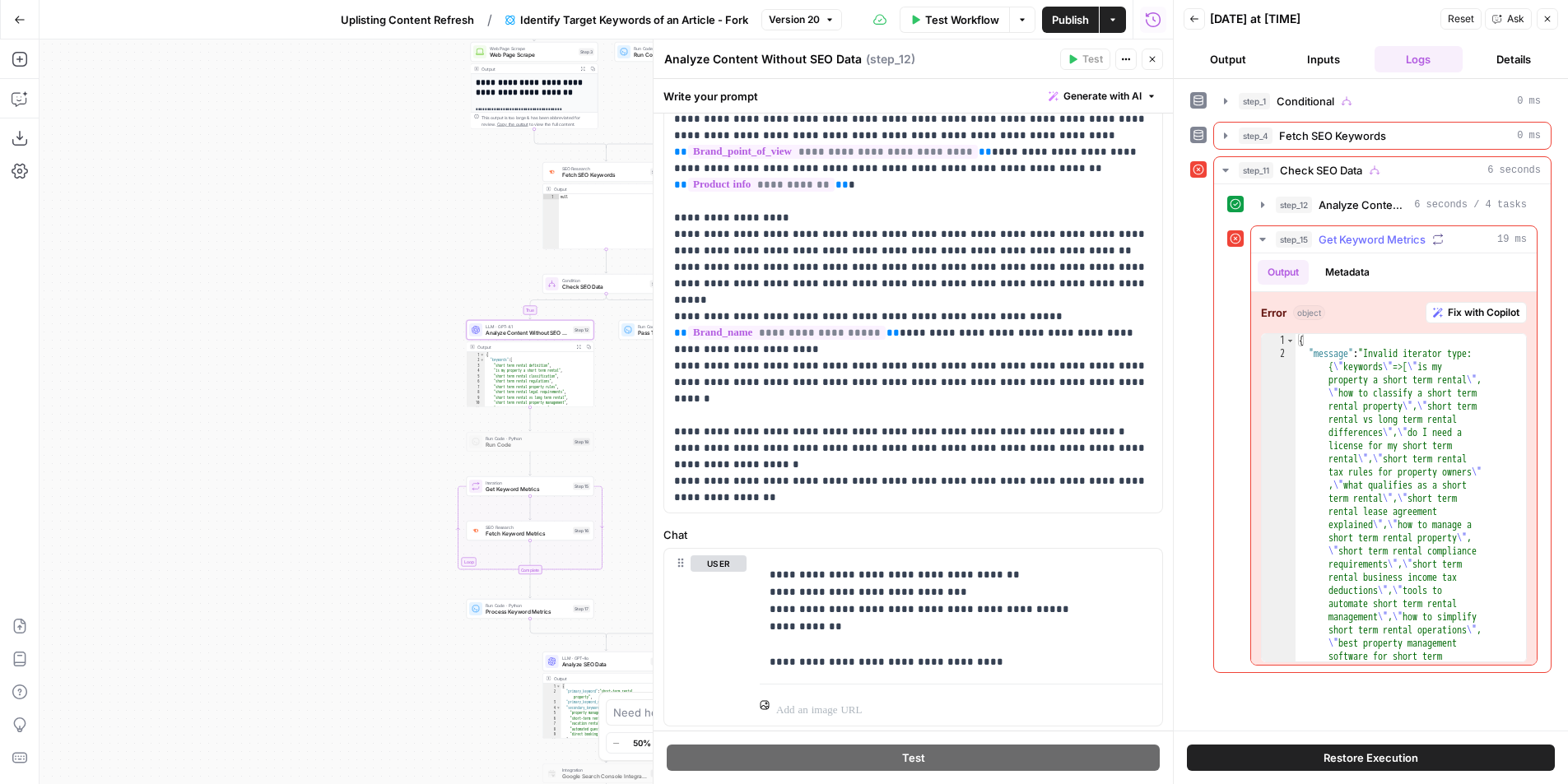 scroll, scrollTop: 79, scrollLeft: 0, axis: vertical 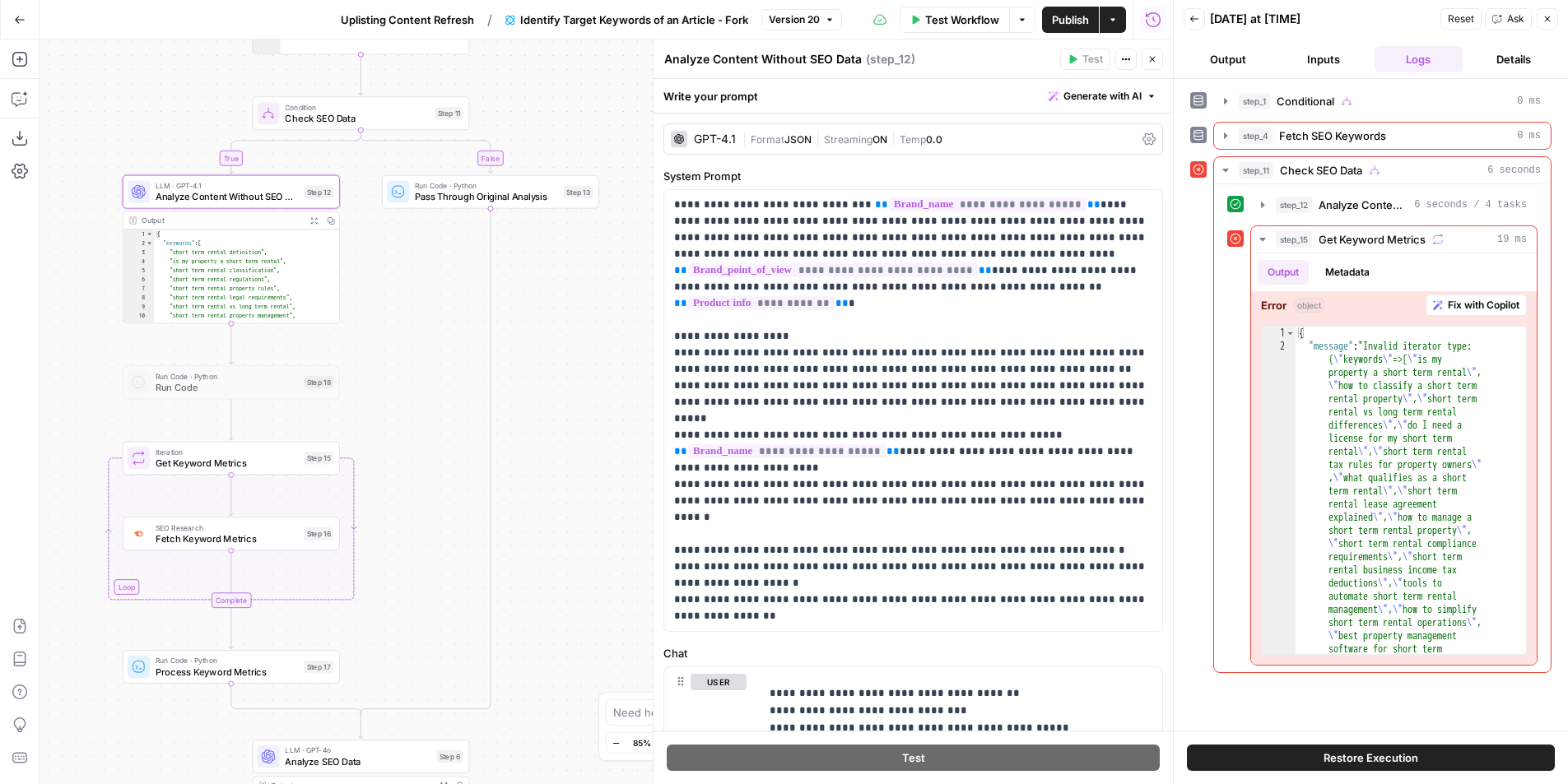 click 